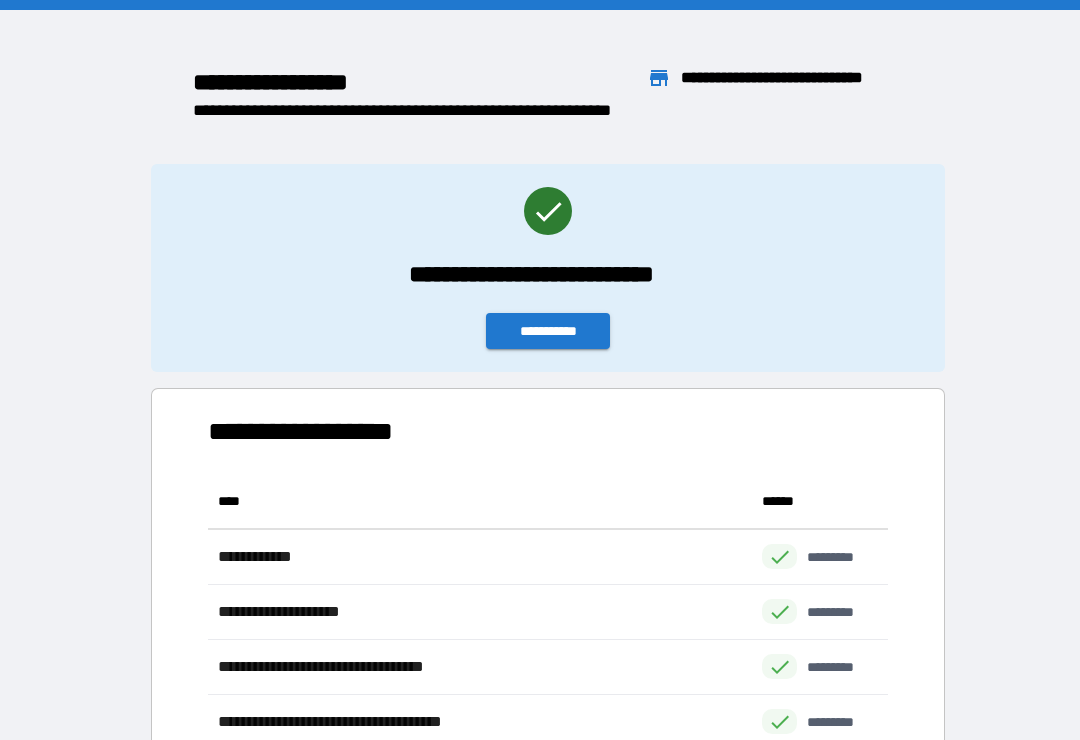 scroll, scrollTop: 31, scrollLeft: 0, axis: vertical 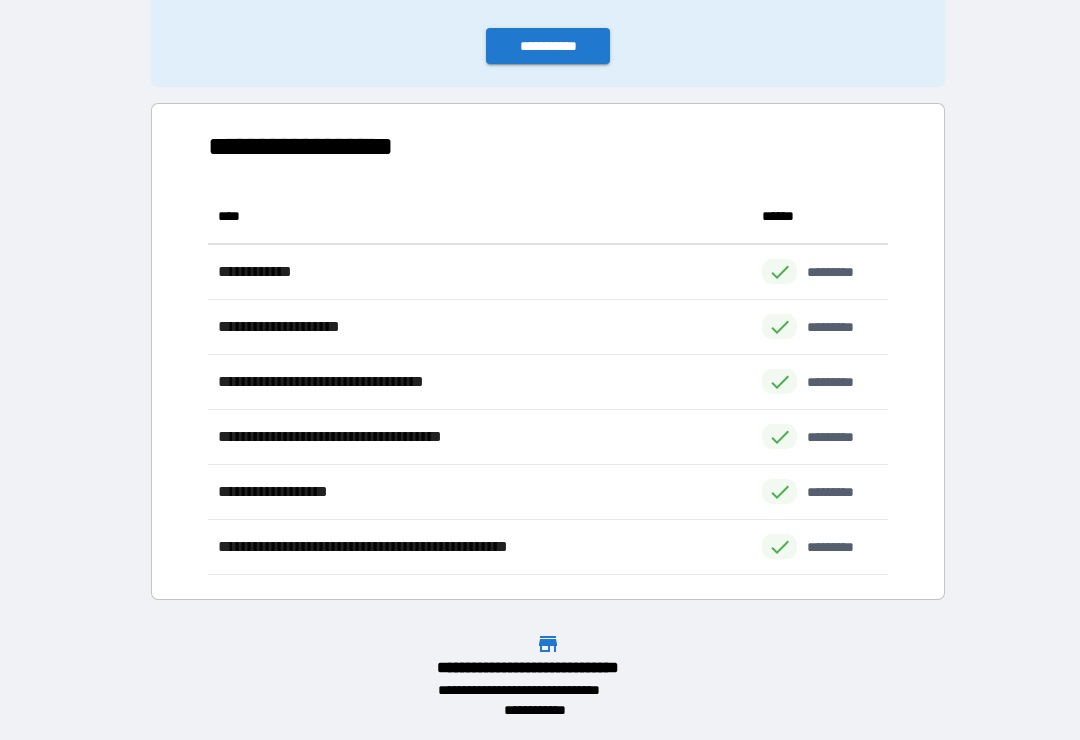 click on "**********" at bounding box center (548, 46) 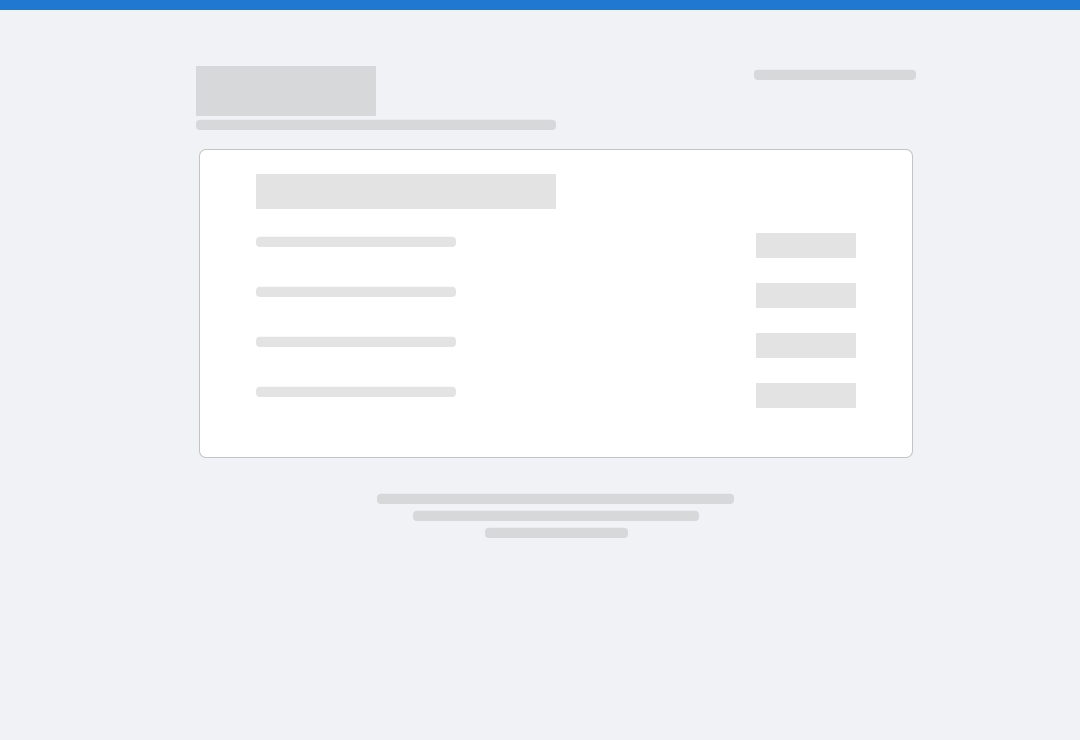 scroll, scrollTop: 0, scrollLeft: 0, axis: both 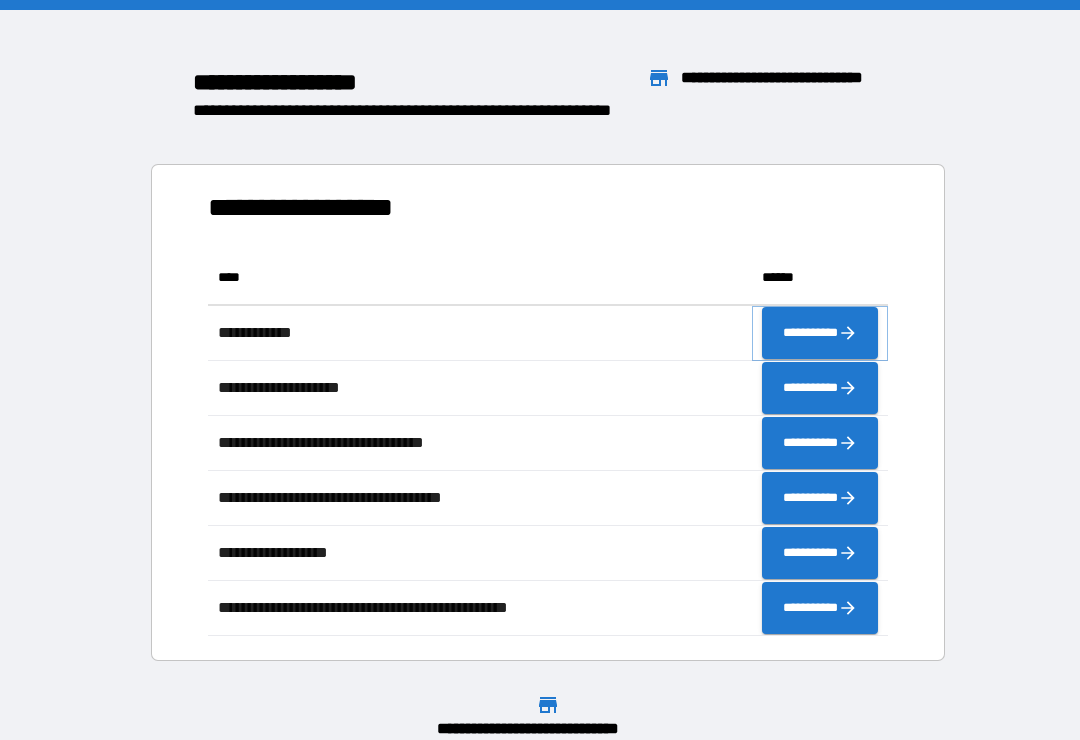 click on "**********" at bounding box center [820, 333] 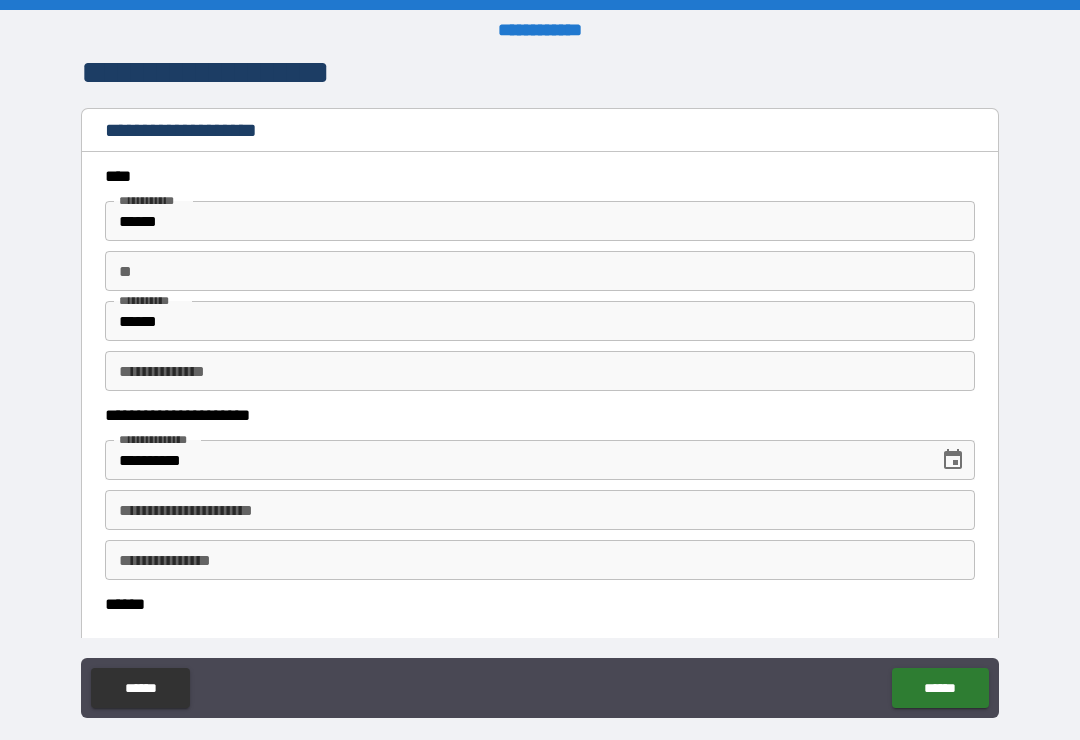 click on "**" at bounding box center [540, 271] 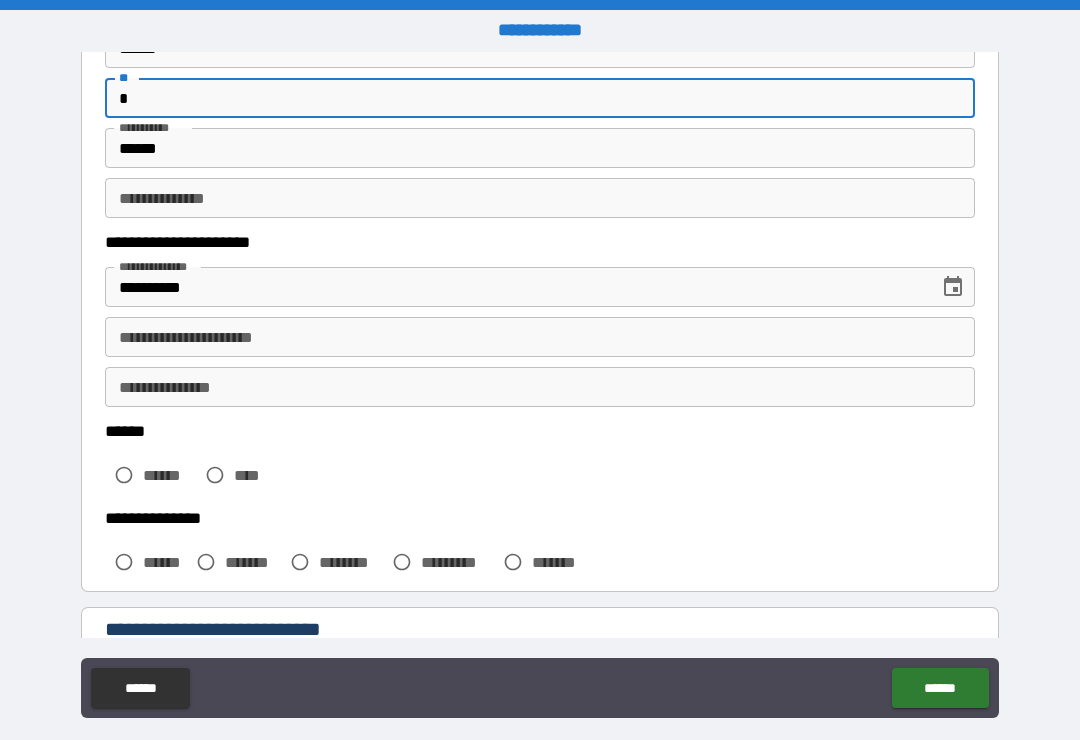 scroll, scrollTop: 189, scrollLeft: 0, axis: vertical 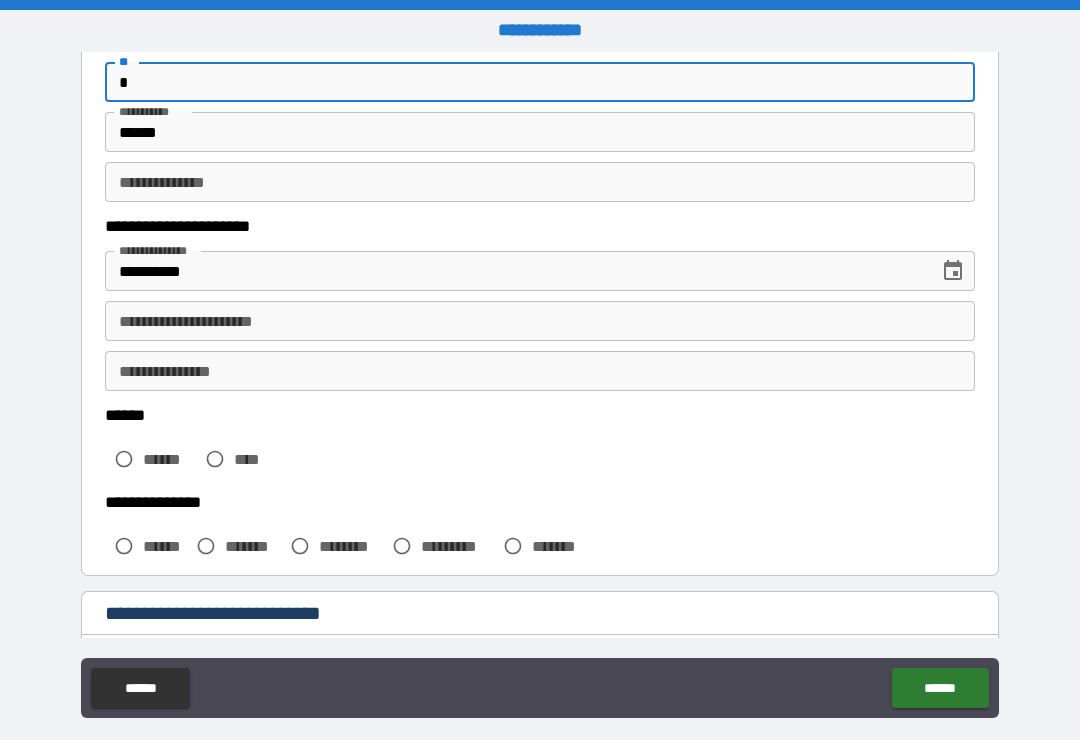 type on "*" 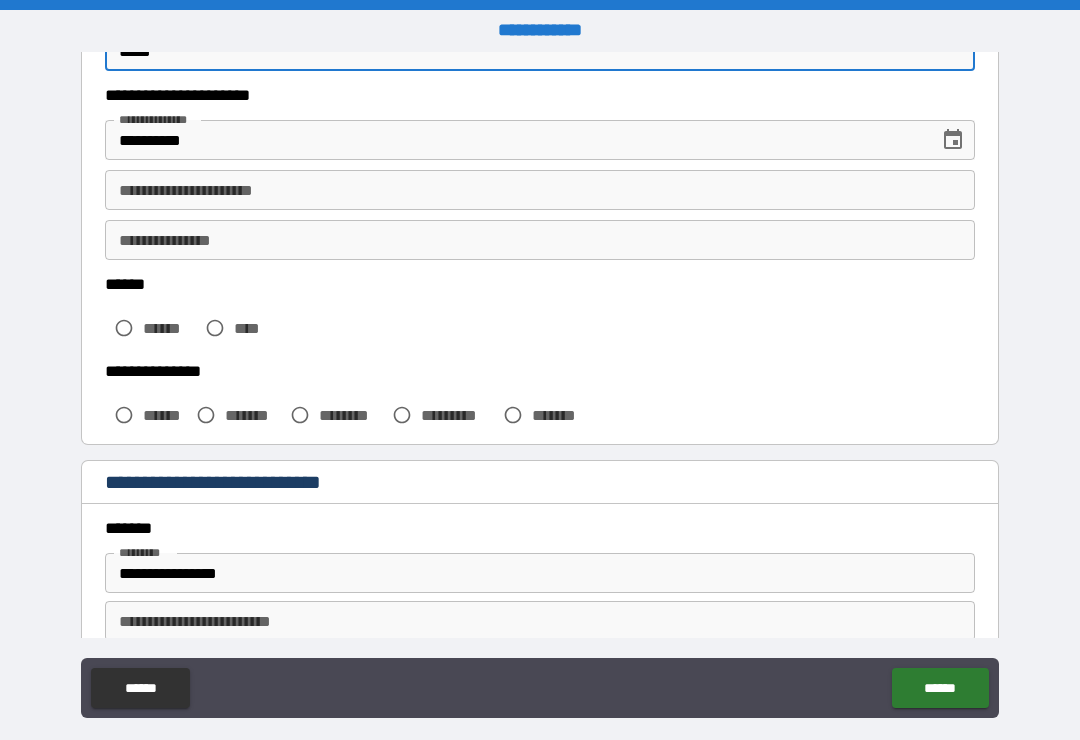 scroll, scrollTop: 330, scrollLeft: 0, axis: vertical 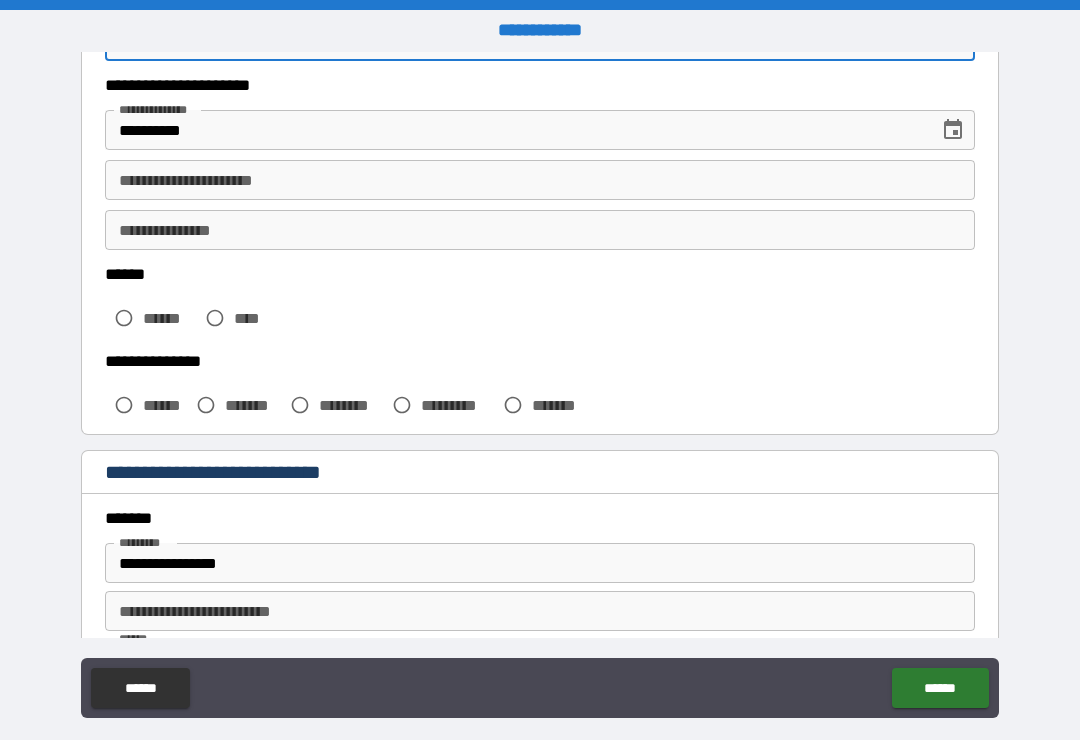type on "*****" 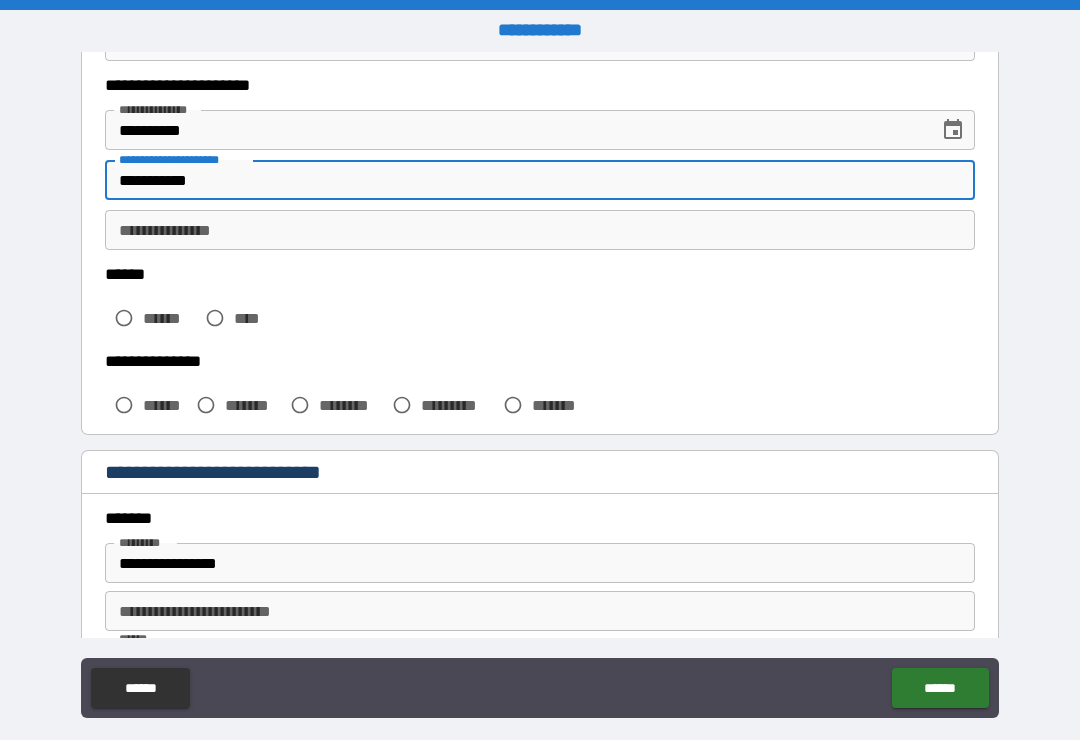 type on "**********" 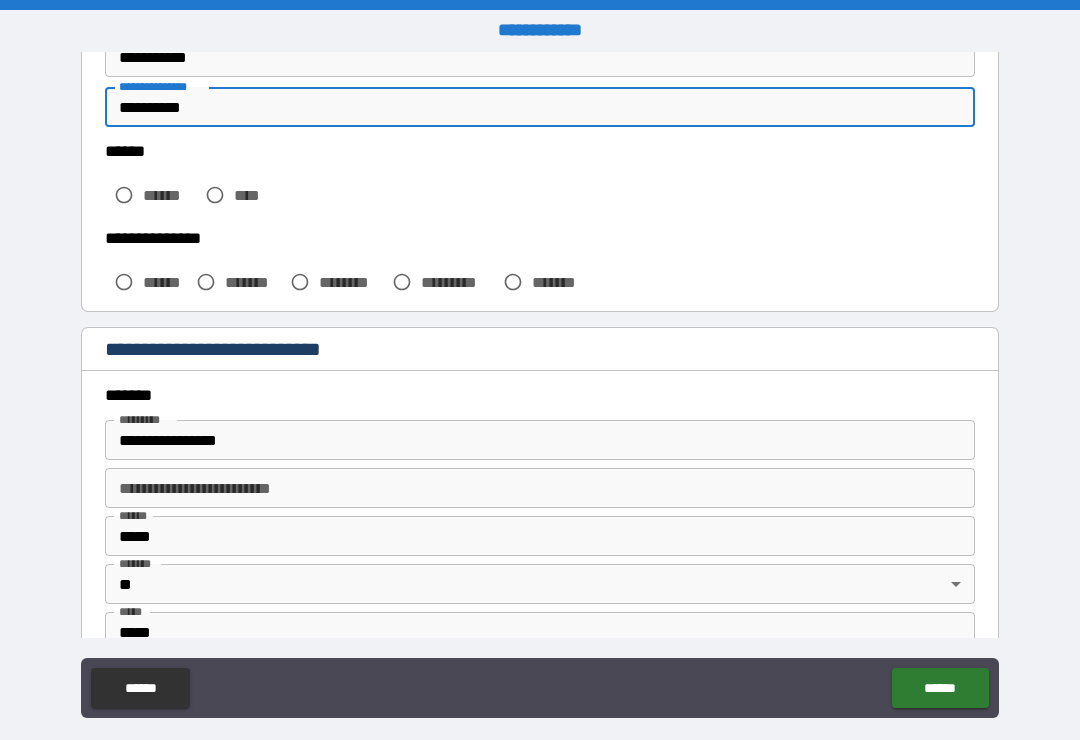 scroll, scrollTop: 461, scrollLeft: 0, axis: vertical 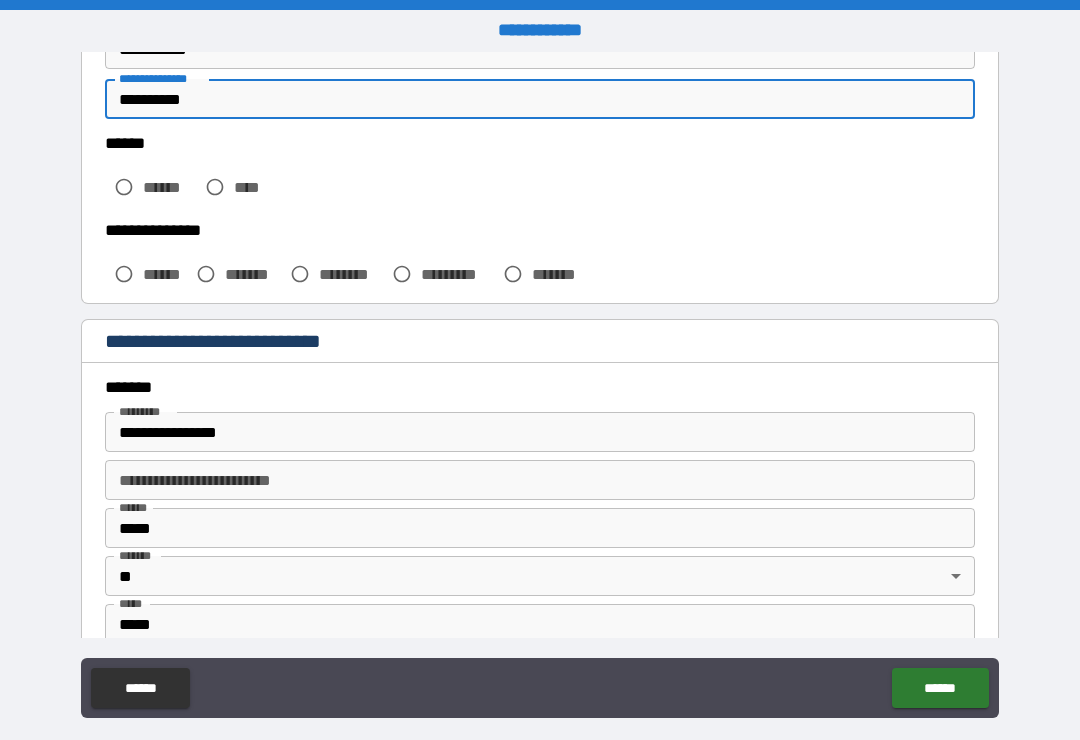 type on "**********" 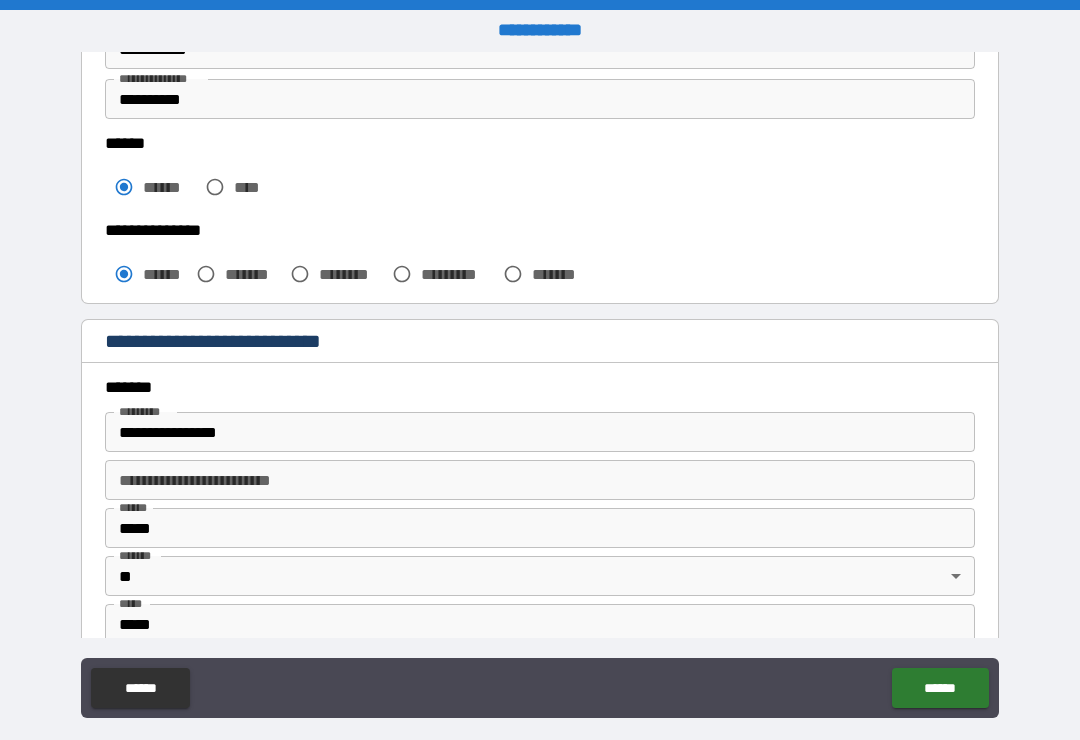 click on "*******" at bounding box center [253, 274] 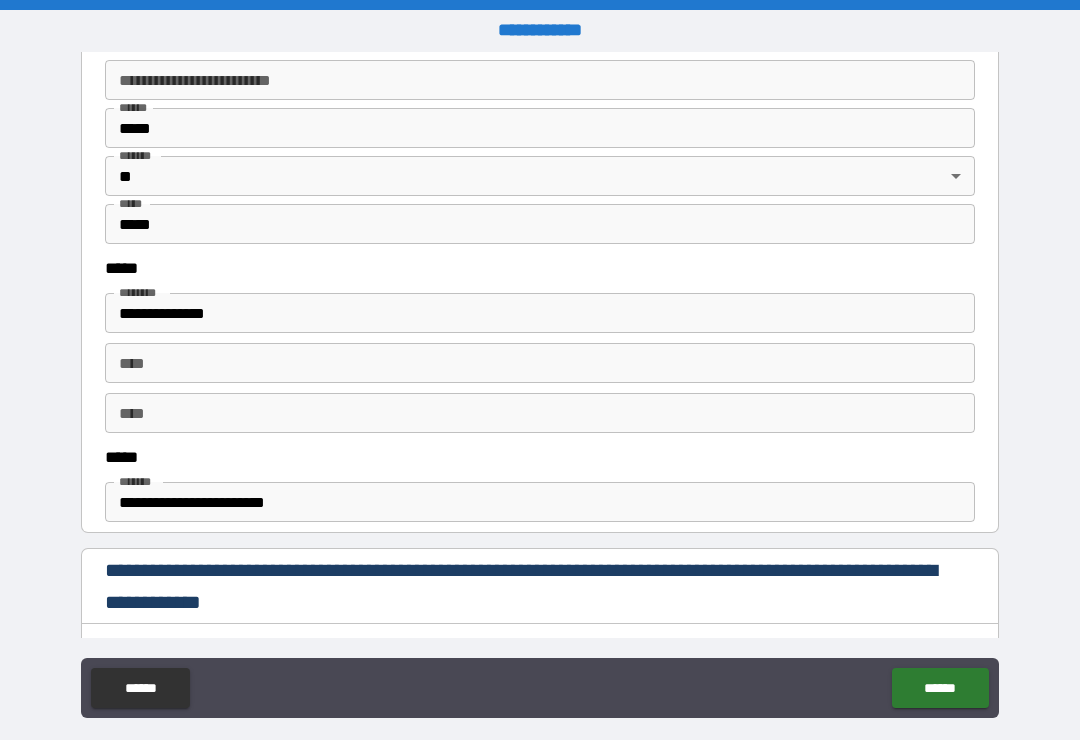 scroll, scrollTop: 864, scrollLeft: 0, axis: vertical 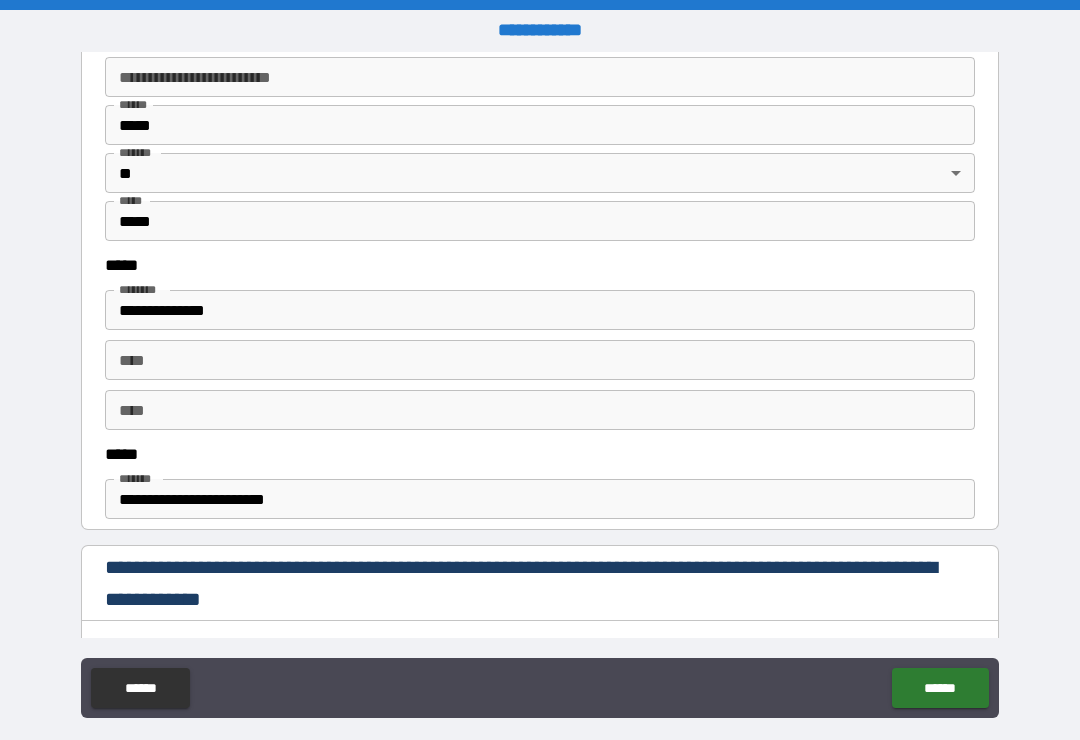 click on "****" at bounding box center (540, 410) 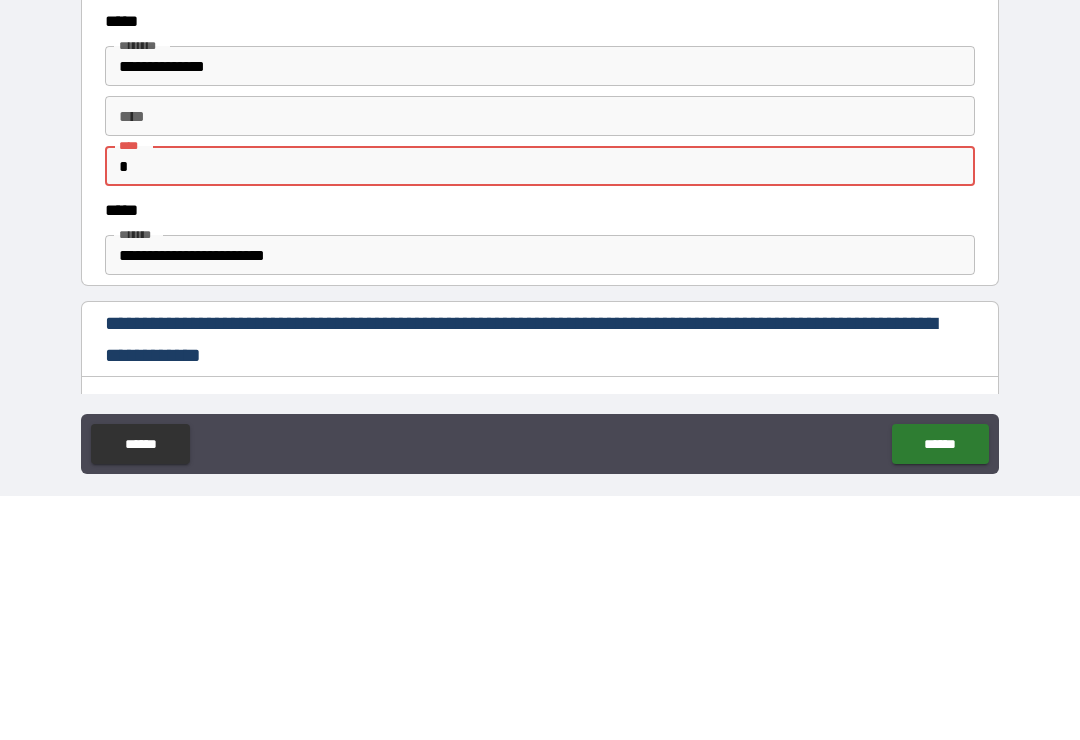 scroll, scrollTop: 31, scrollLeft: 0, axis: vertical 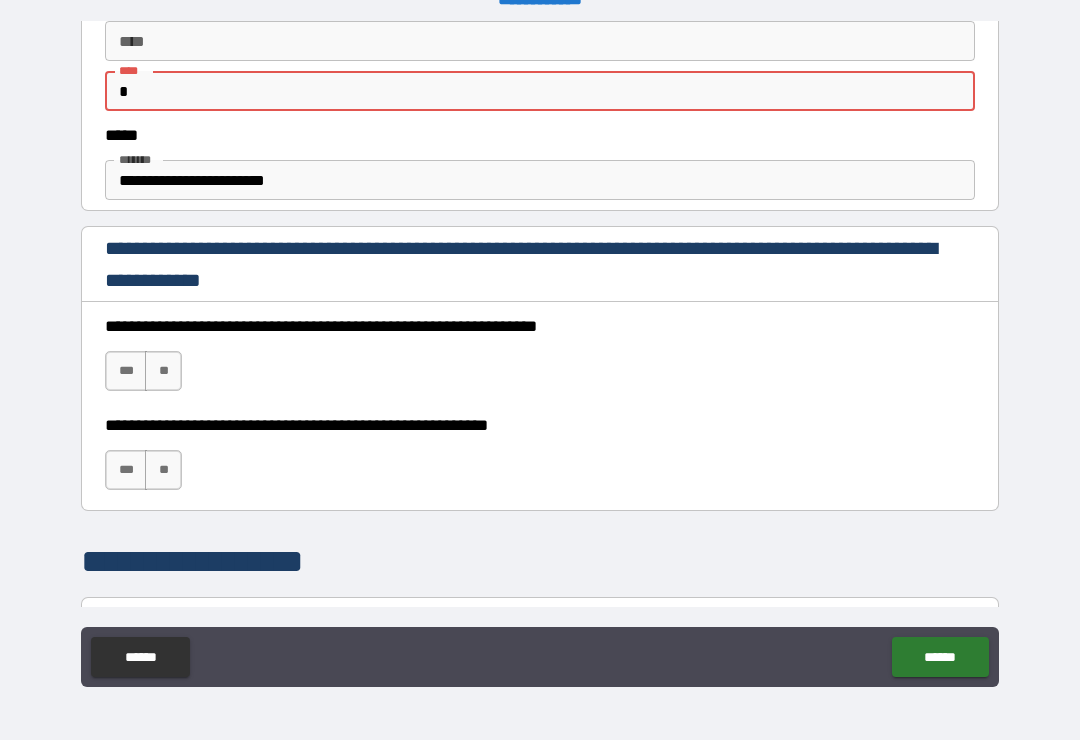 click on "***" at bounding box center [126, 371] 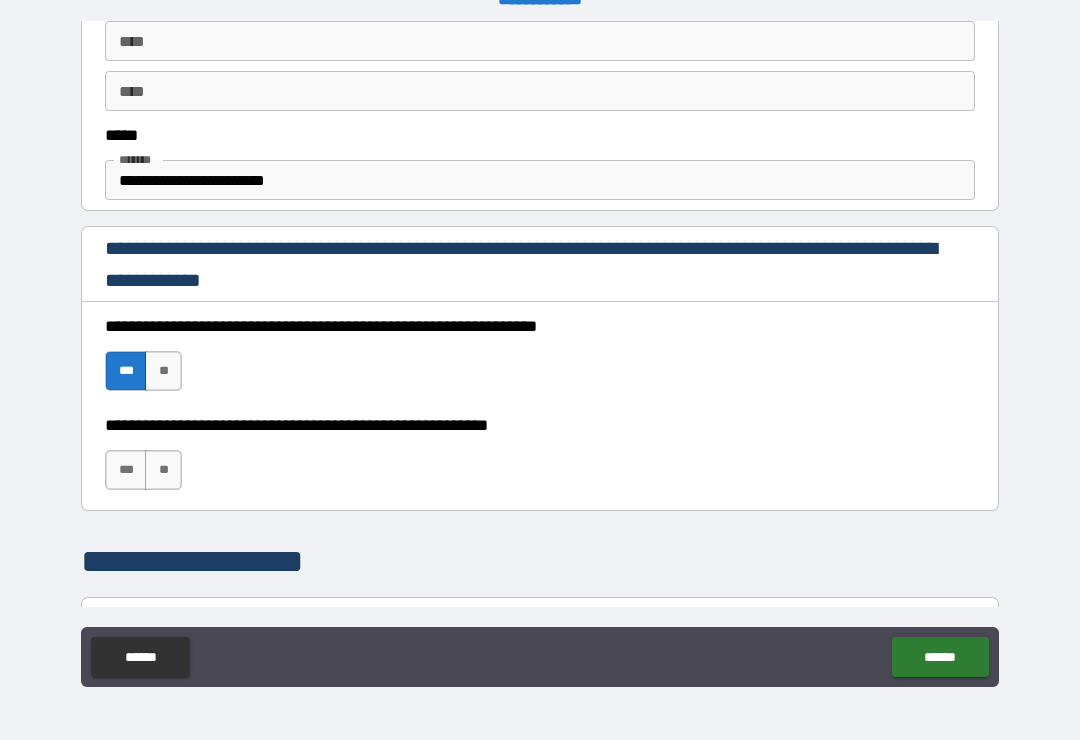 click on "***" at bounding box center [126, 470] 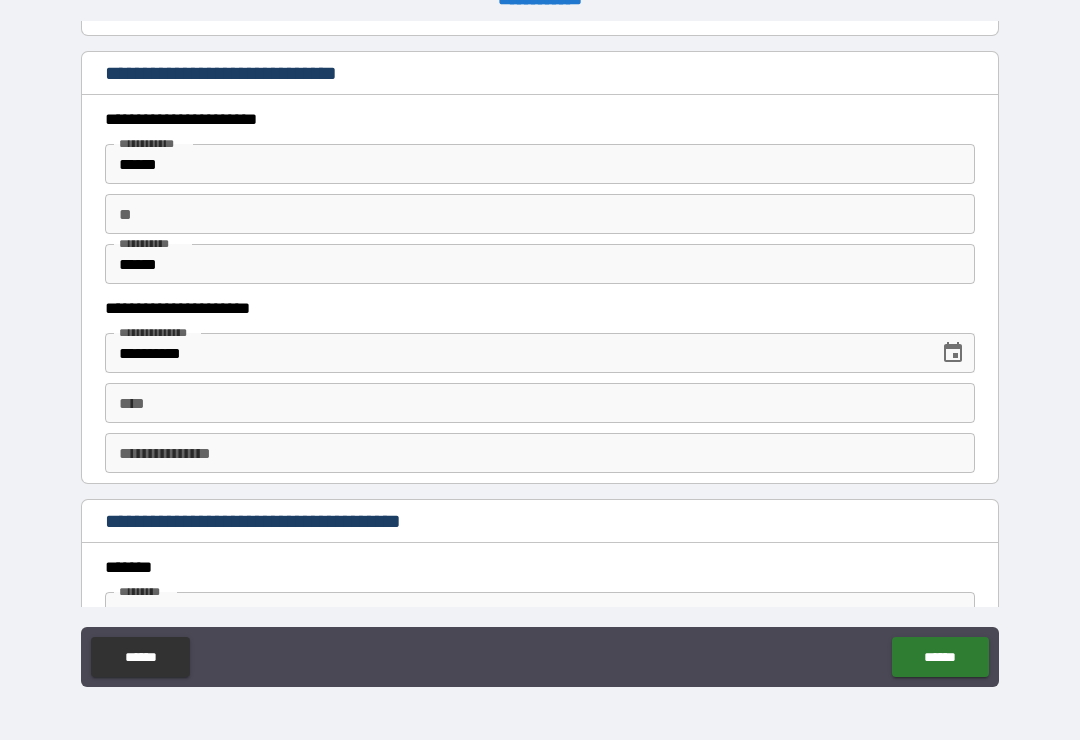 scroll, scrollTop: 1894, scrollLeft: 0, axis: vertical 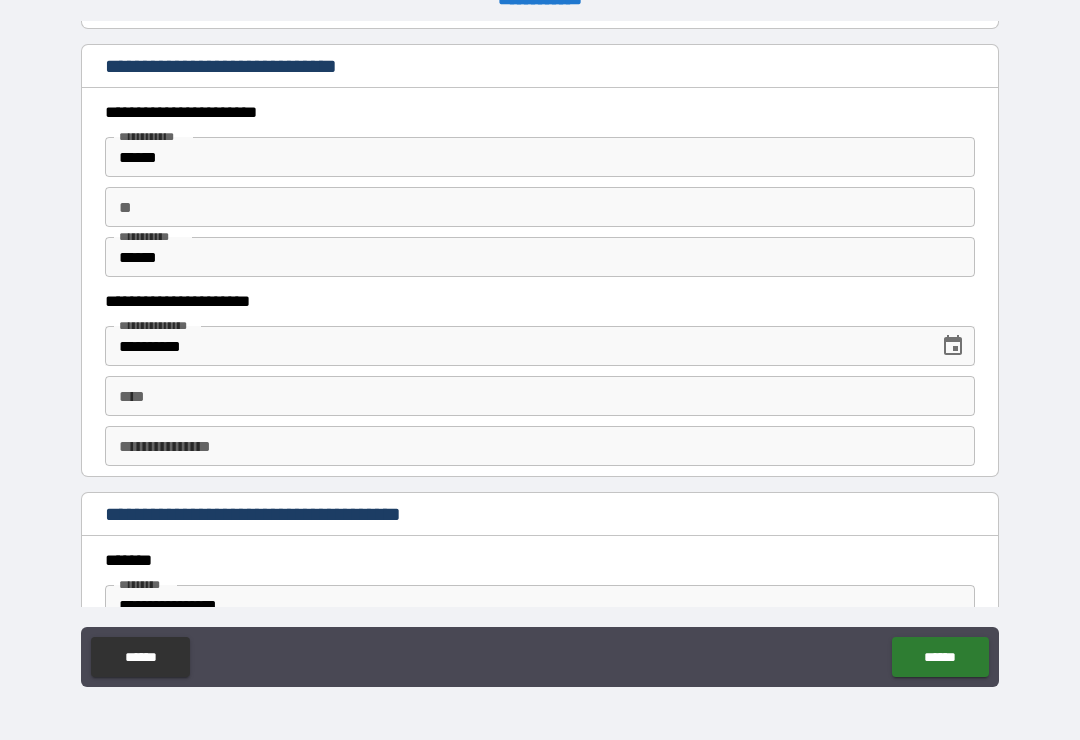 click on "****" at bounding box center [540, 396] 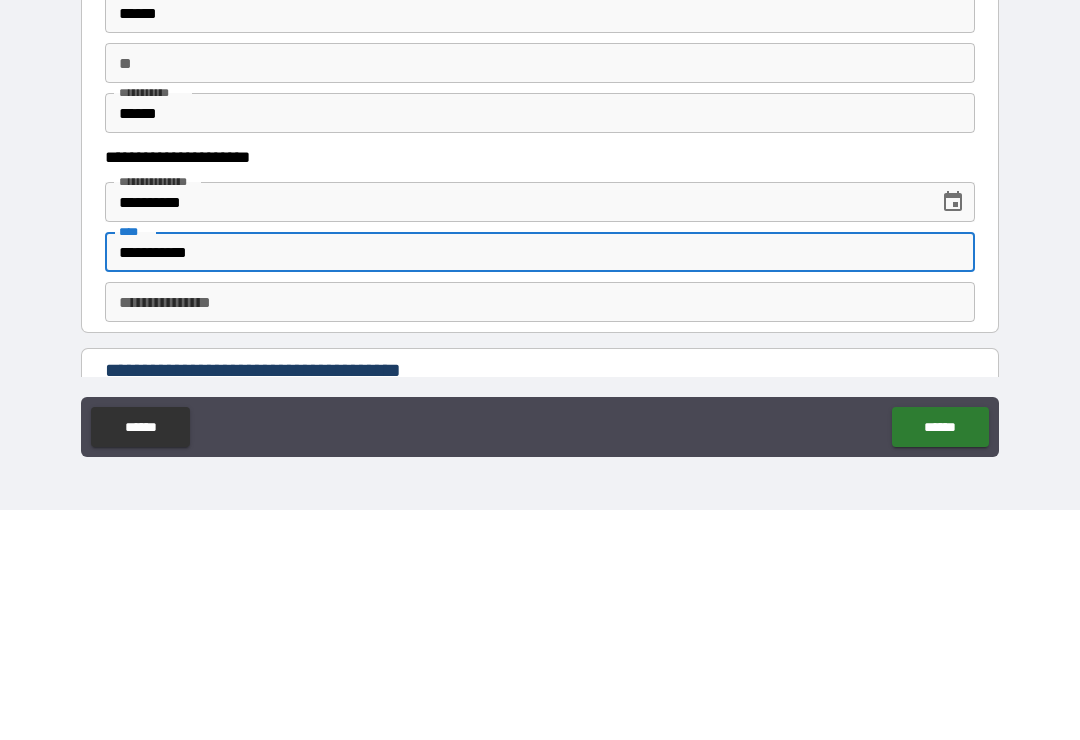 scroll, scrollTop: 1925, scrollLeft: 0, axis: vertical 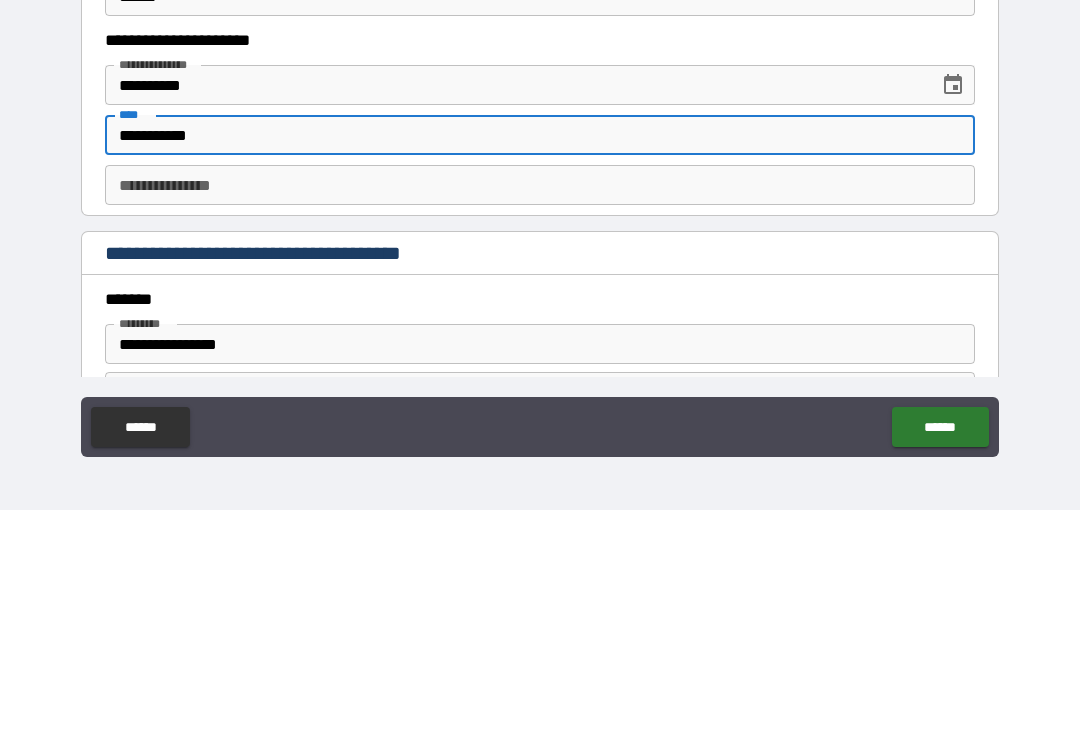 type on "**********" 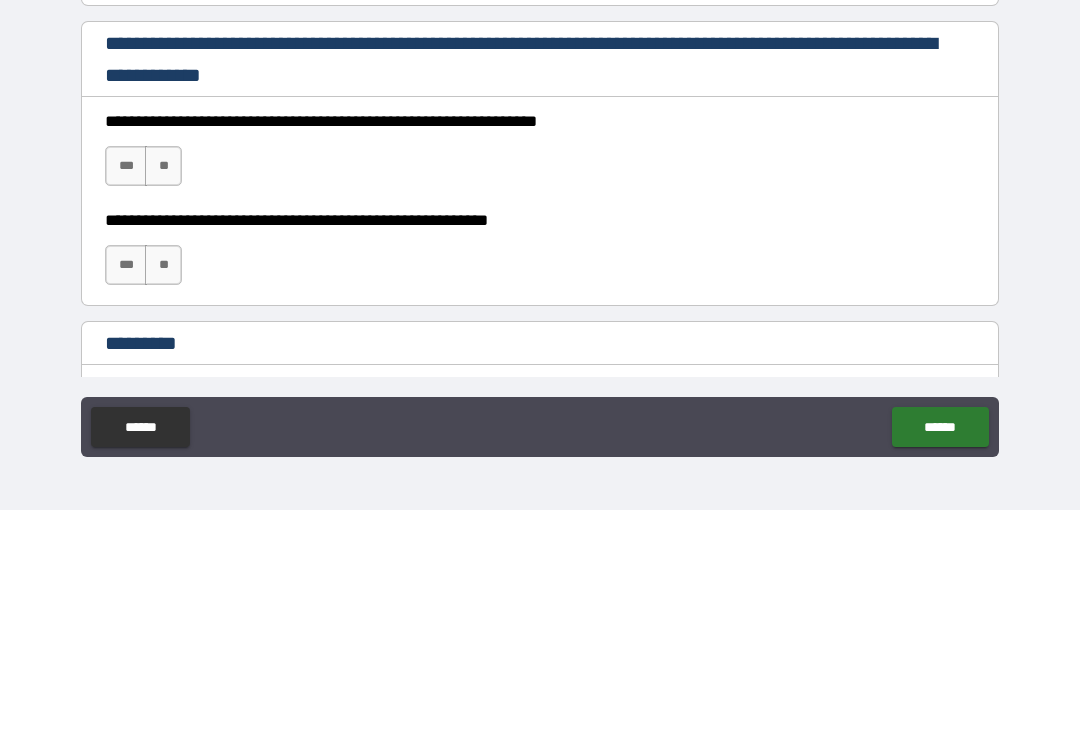 scroll, scrollTop: 2788, scrollLeft: 0, axis: vertical 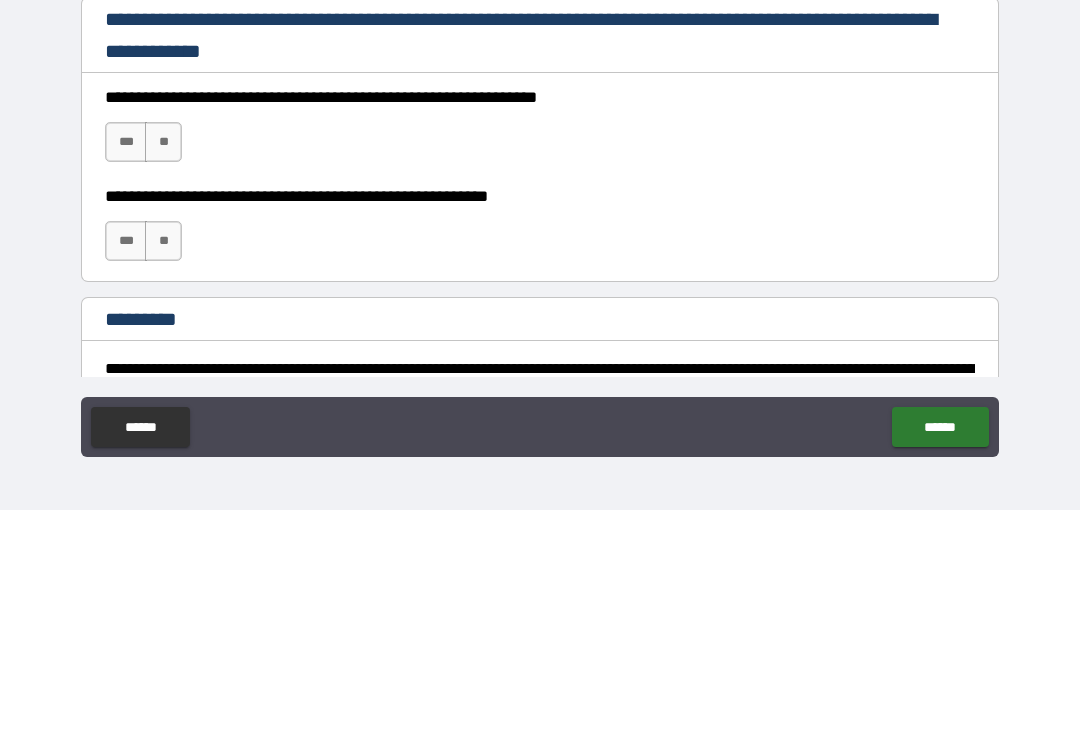 type on "**********" 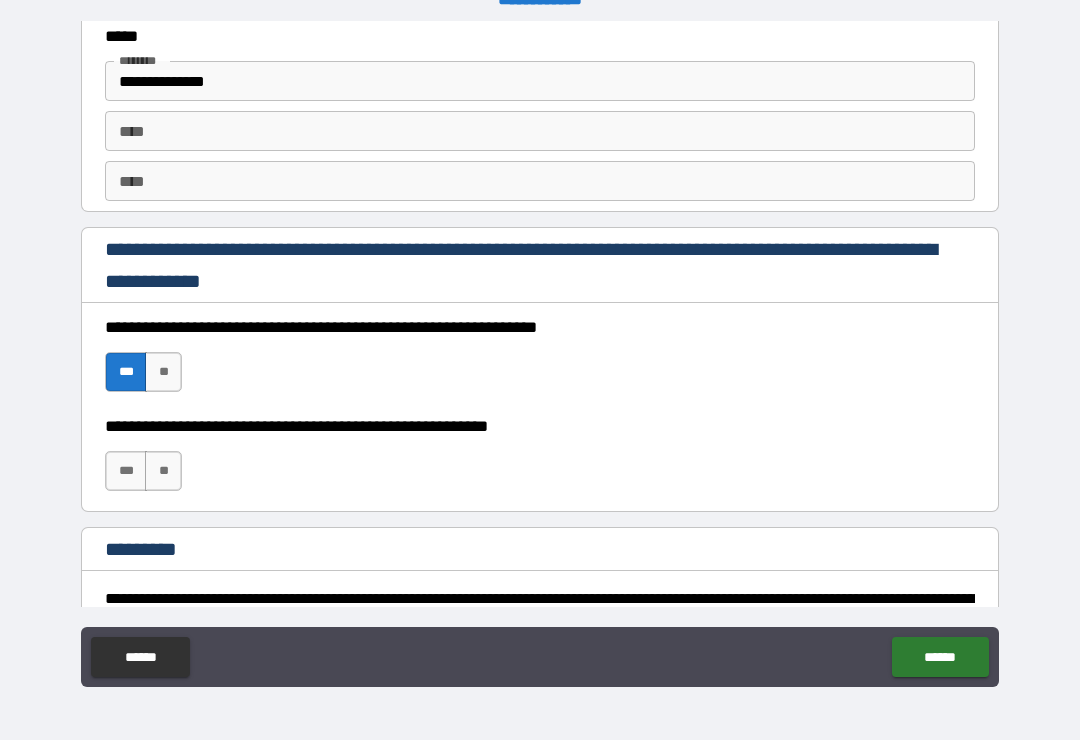 click on "***" at bounding box center [126, 471] 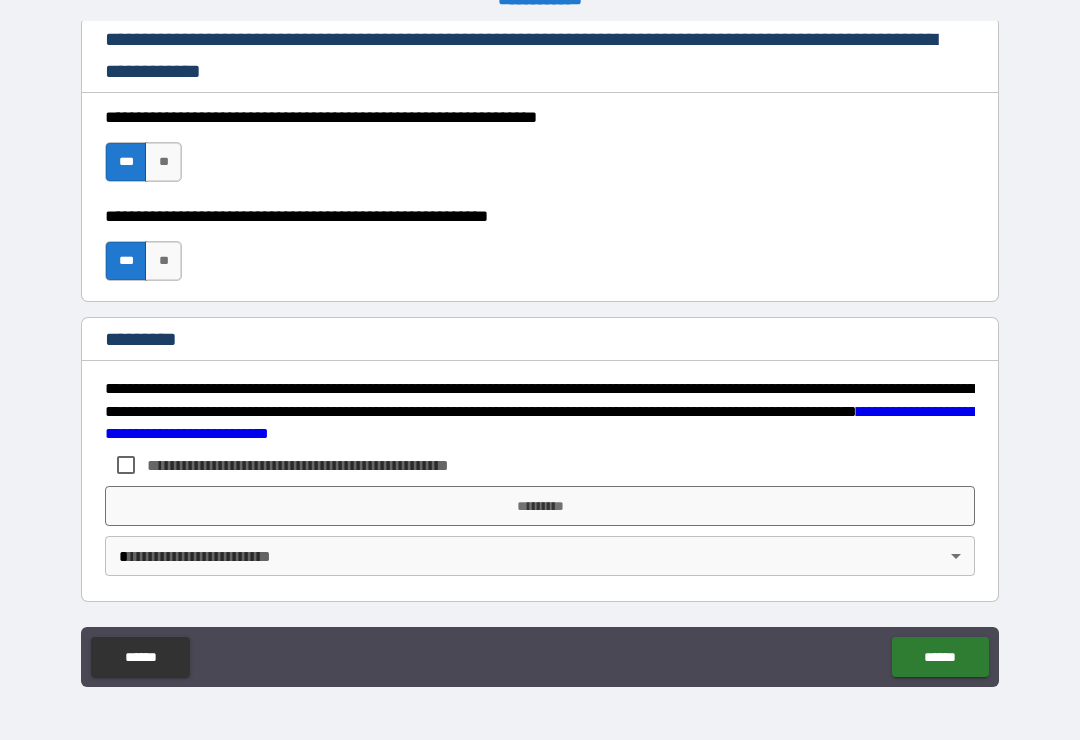 scroll, scrollTop: 2998, scrollLeft: 0, axis: vertical 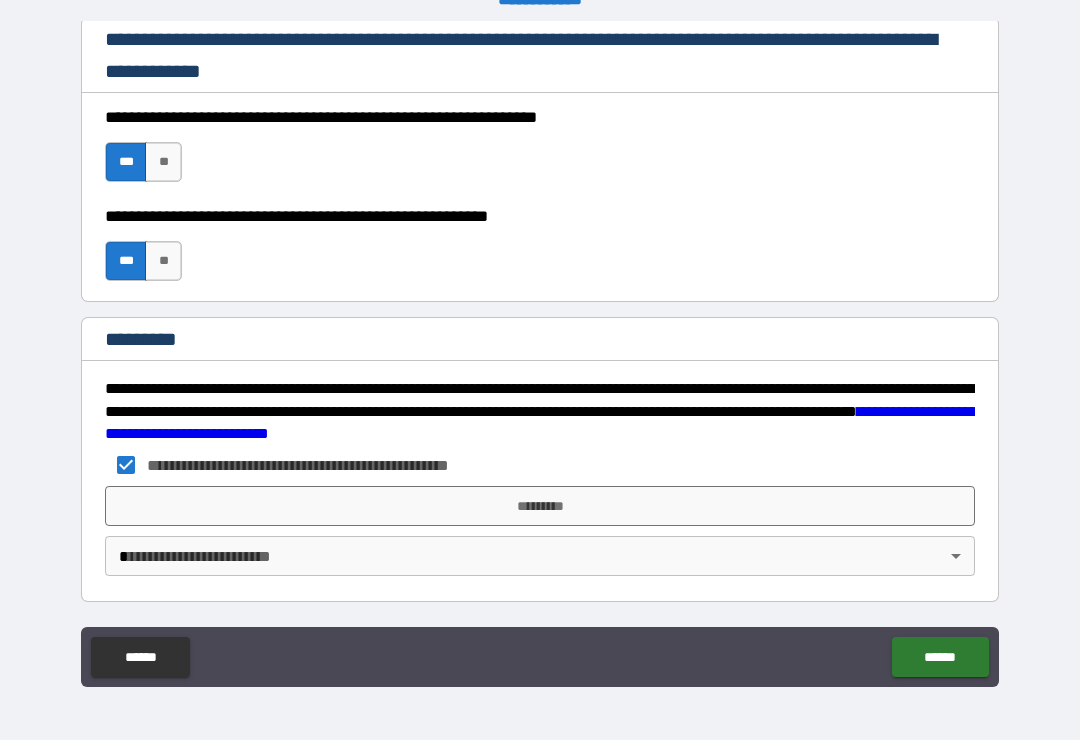 click on "*********" at bounding box center [540, 506] 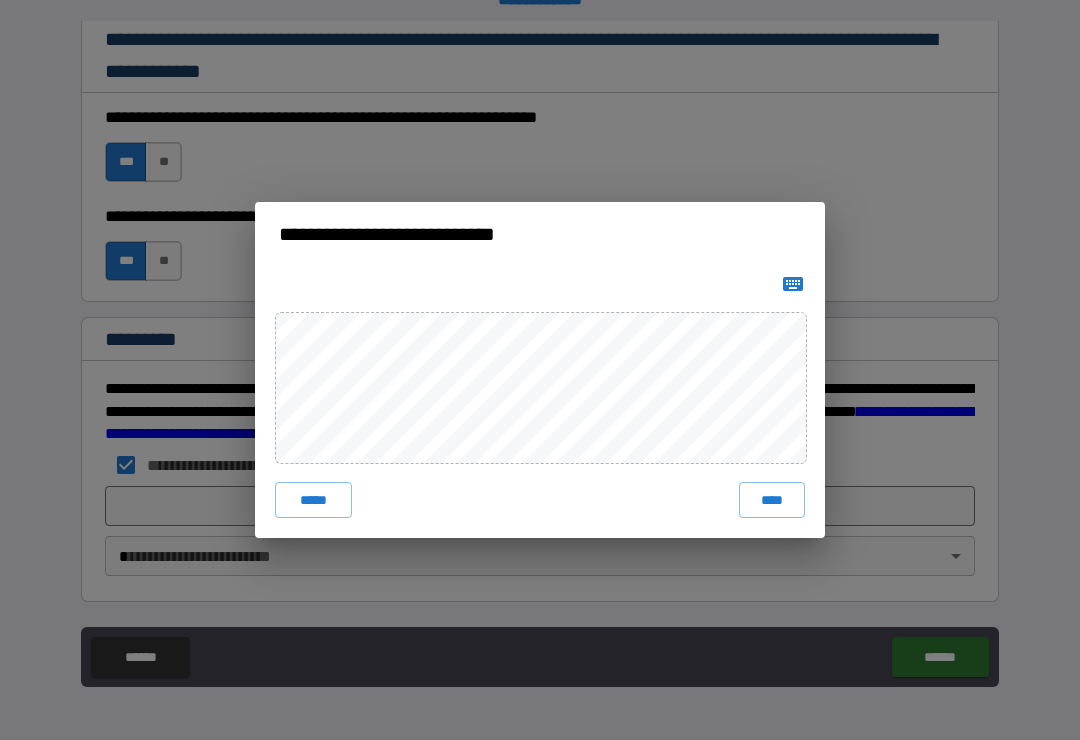 click on "****" at bounding box center (772, 500) 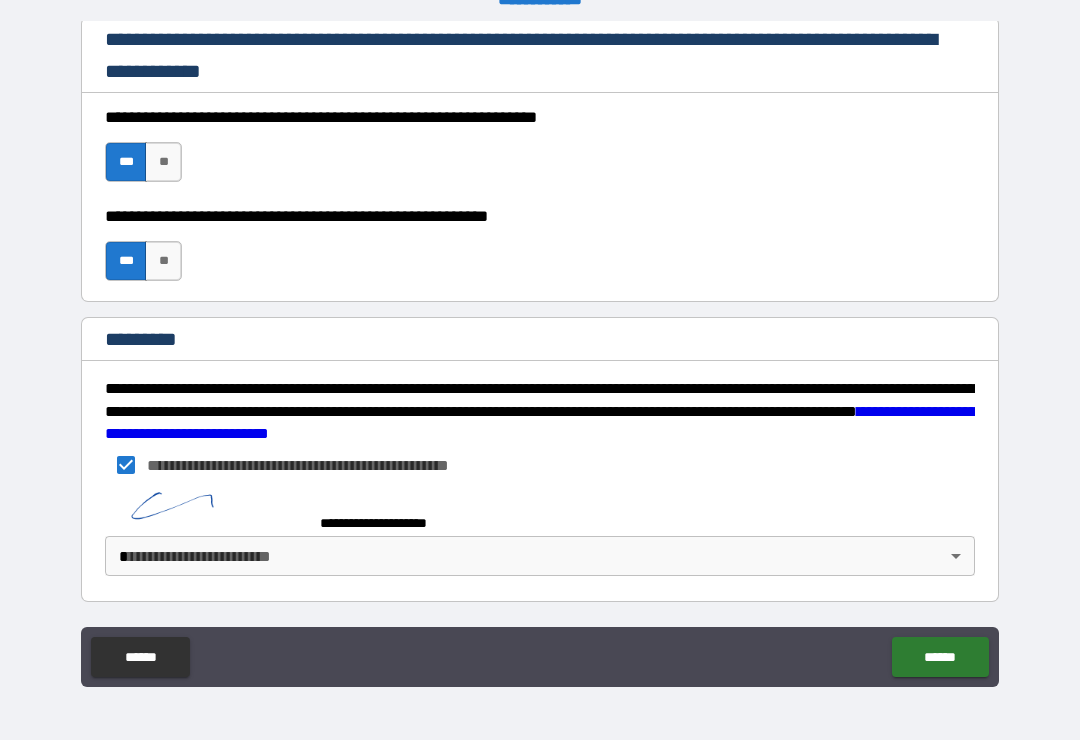 scroll, scrollTop: 2988, scrollLeft: 0, axis: vertical 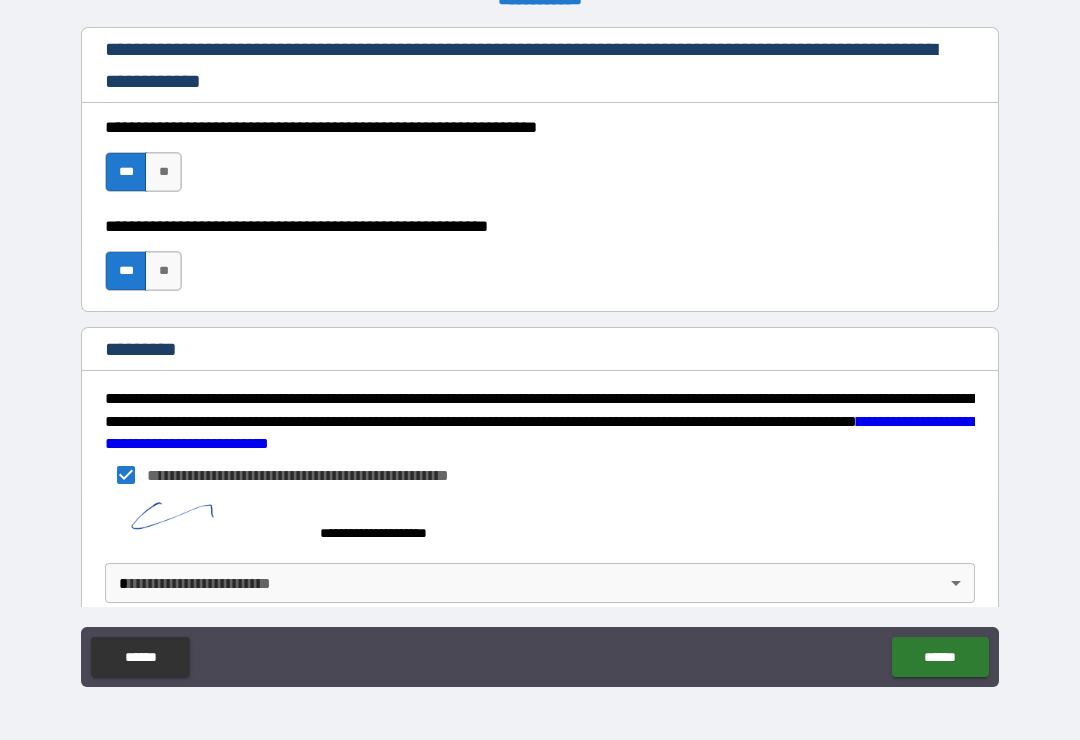 click on "**********" at bounding box center (540, 354) 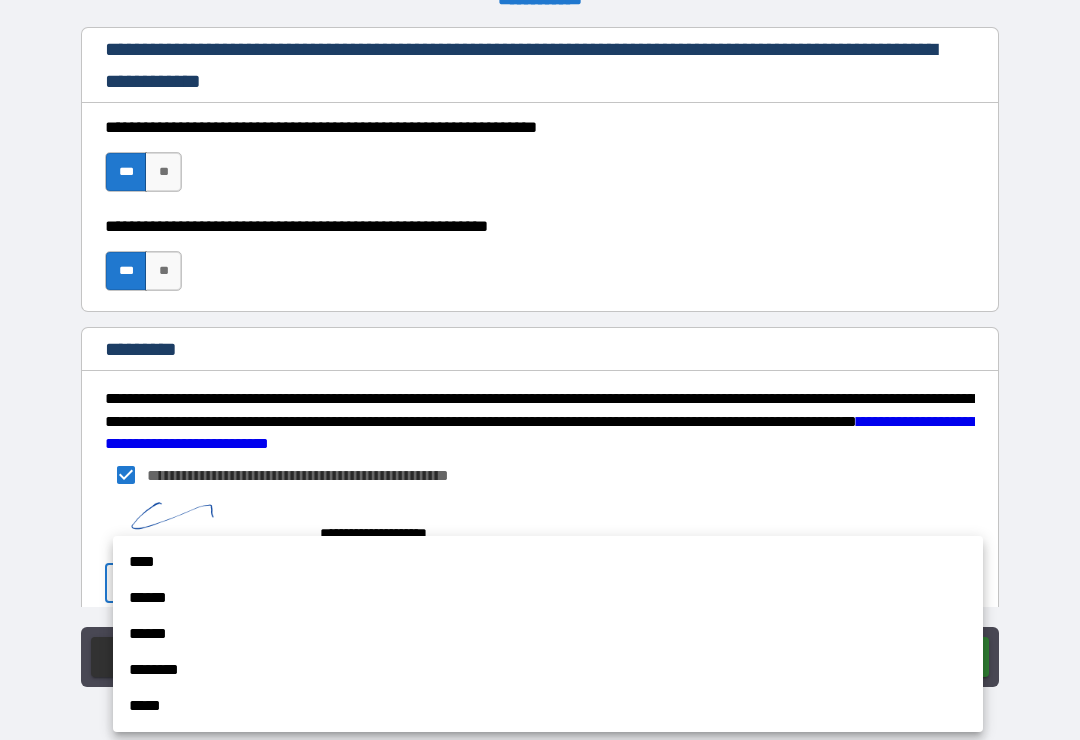 click on "****" at bounding box center (548, 562) 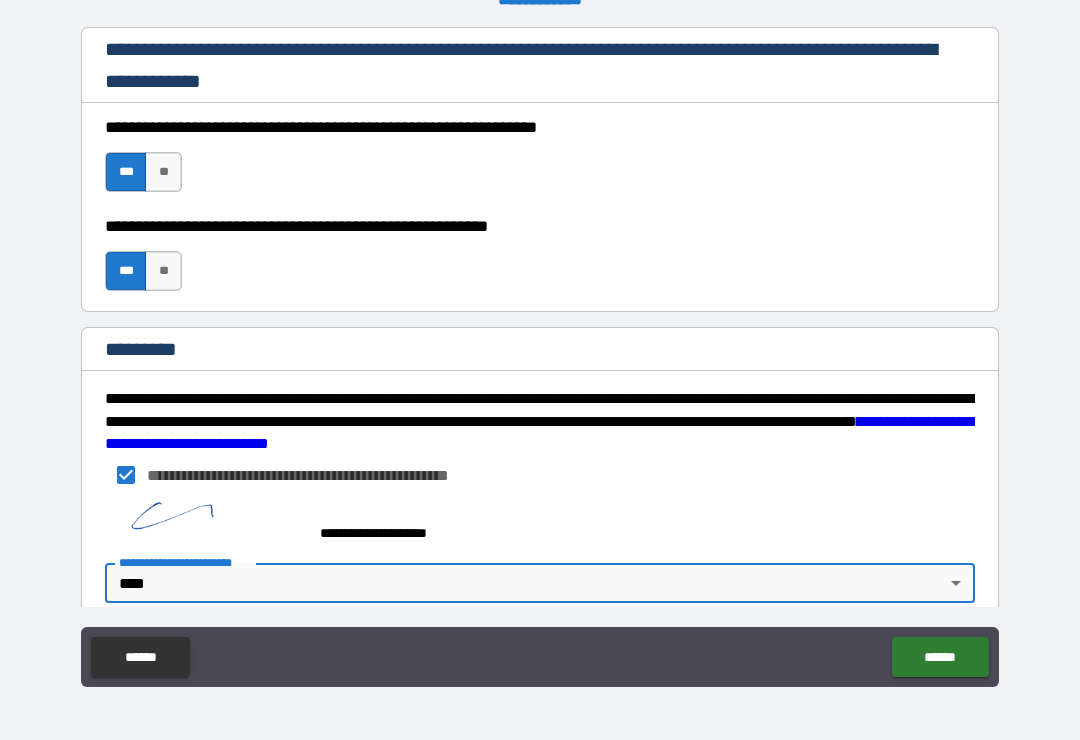 click on "******" at bounding box center (940, 657) 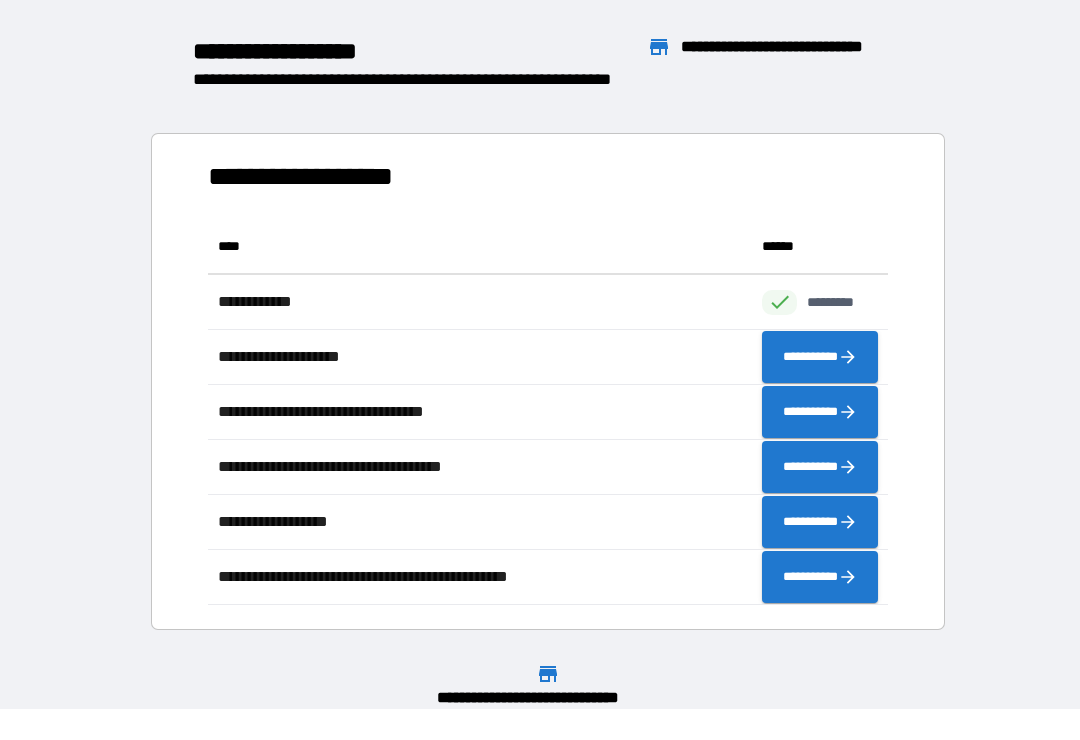 scroll, scrollTop: 1, scrollLeft: 1, axis: both 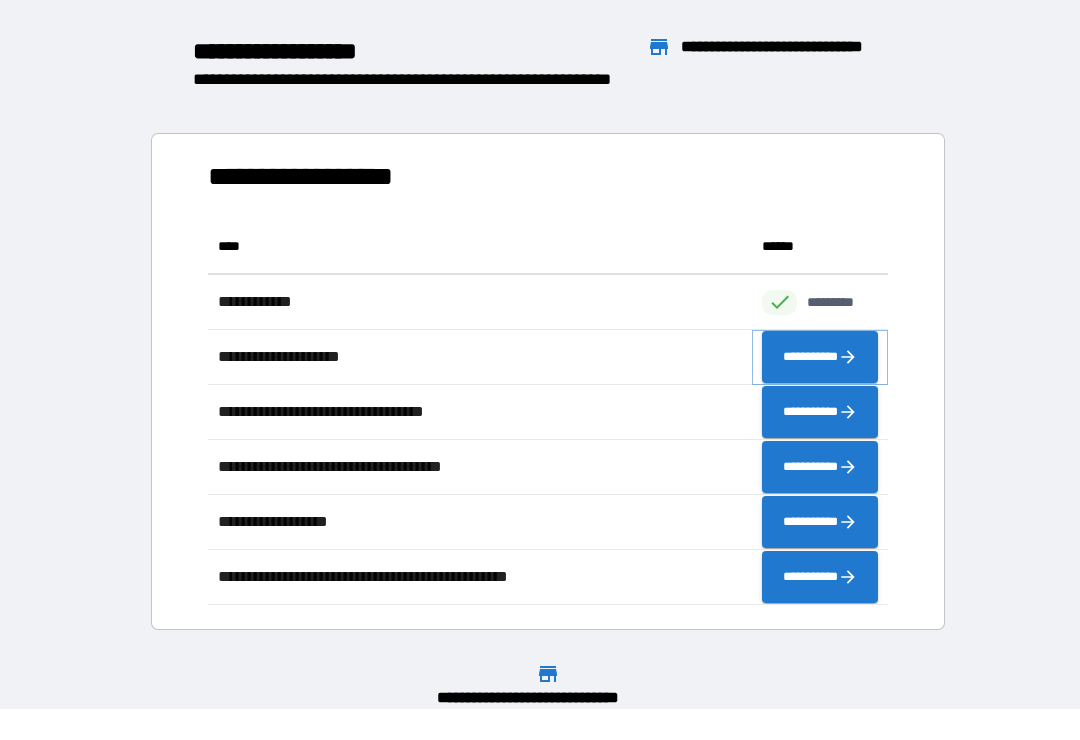 click on "**********" at bounding box center (820, 357) 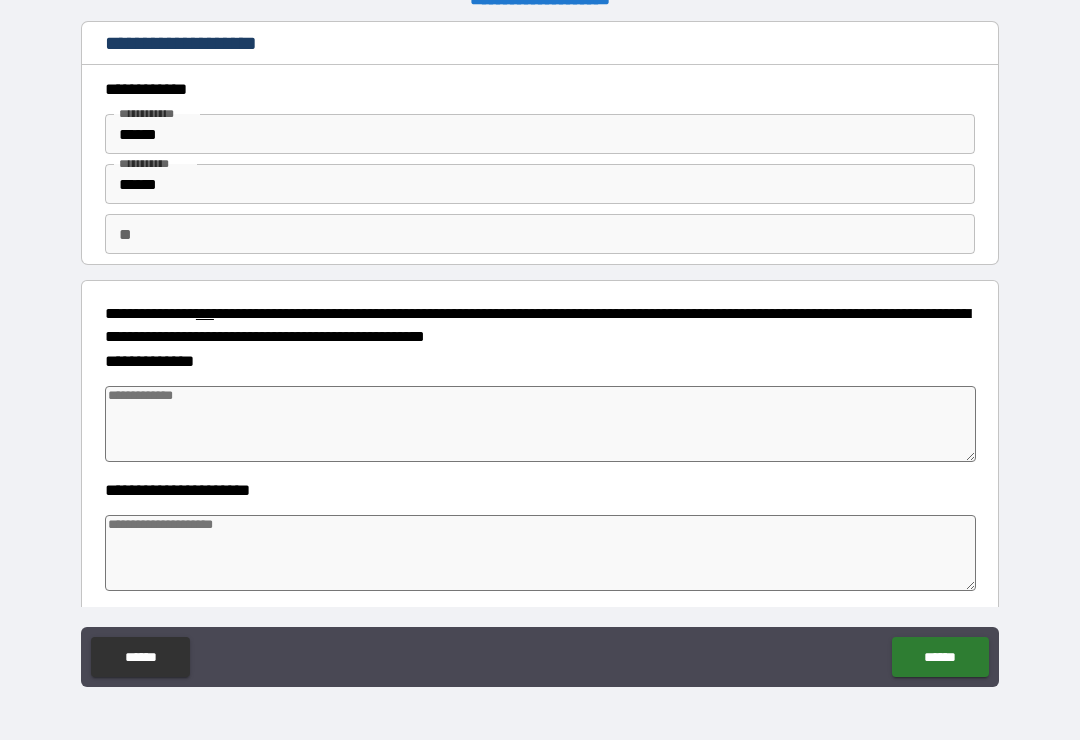 type on "*" 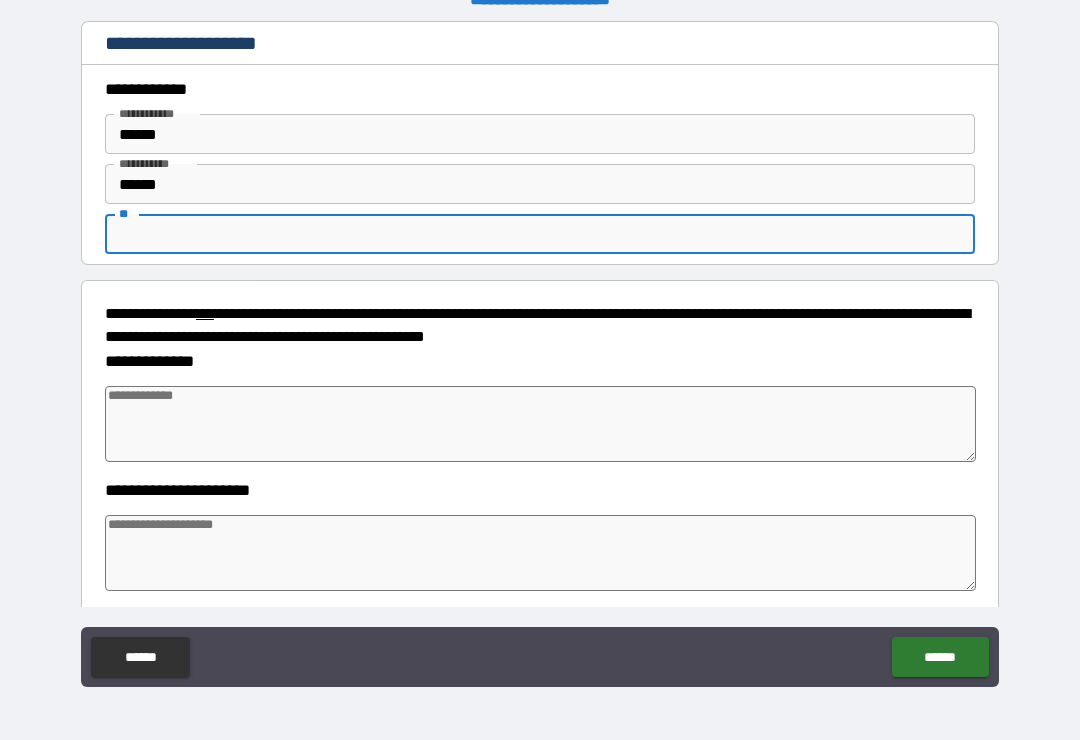 type on "*" 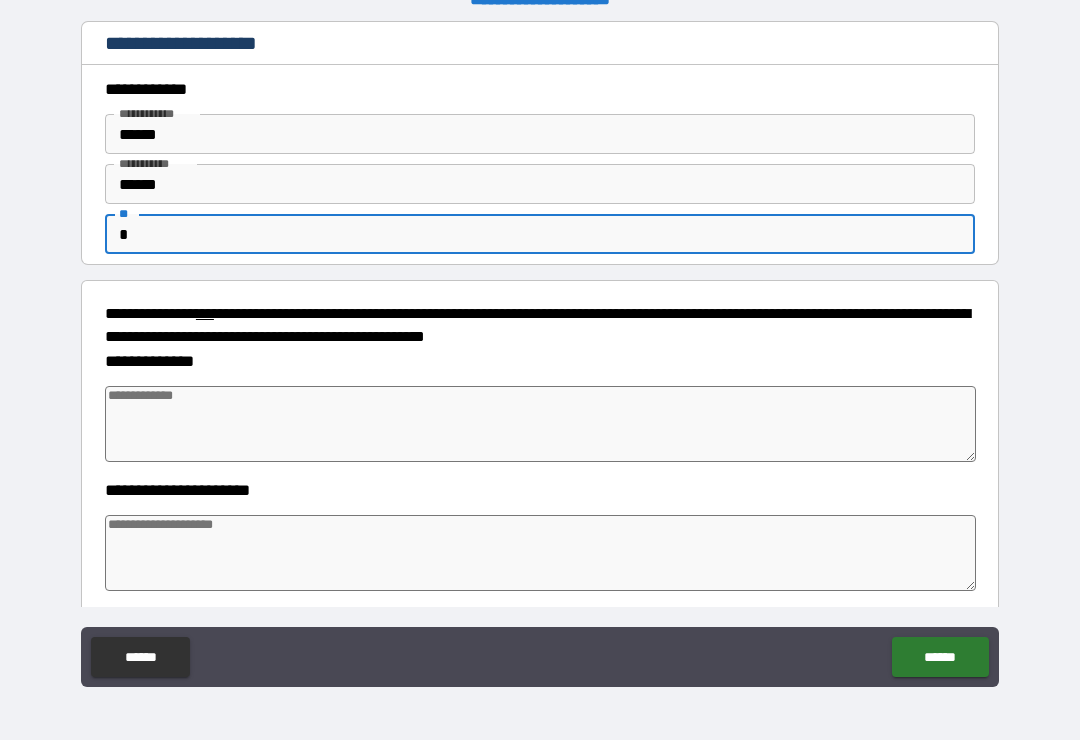 type on "*" 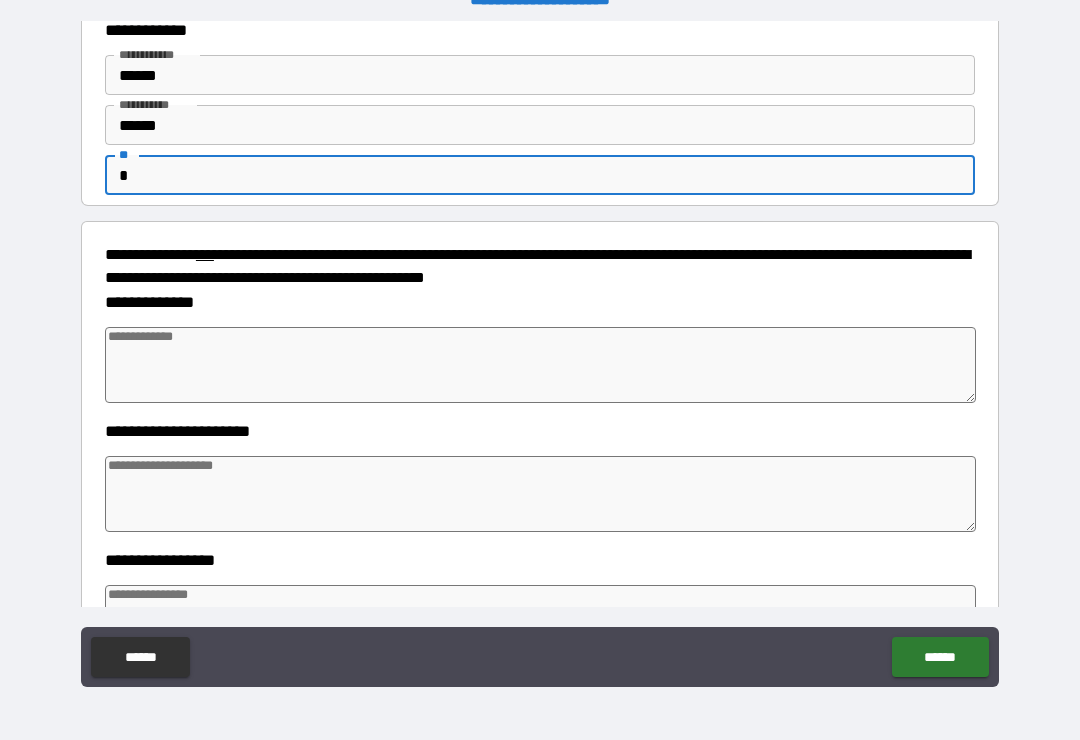 scroll, scrollTop: 156, scrollLeft: 0, axis: vertical 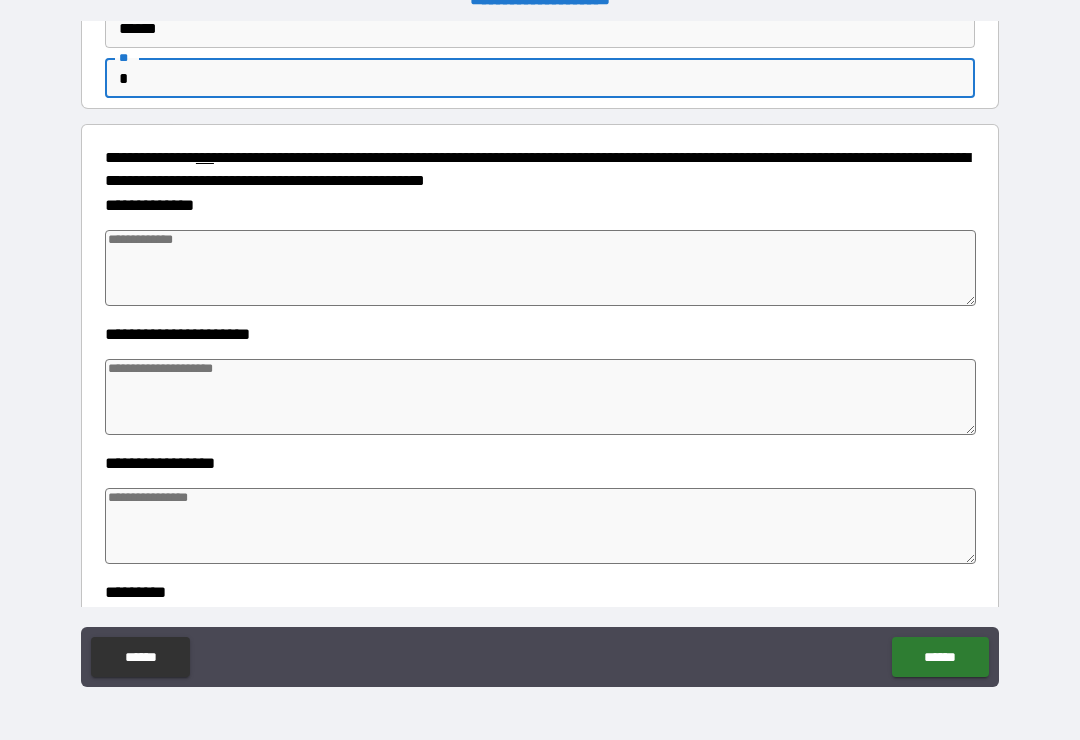 type on "*" 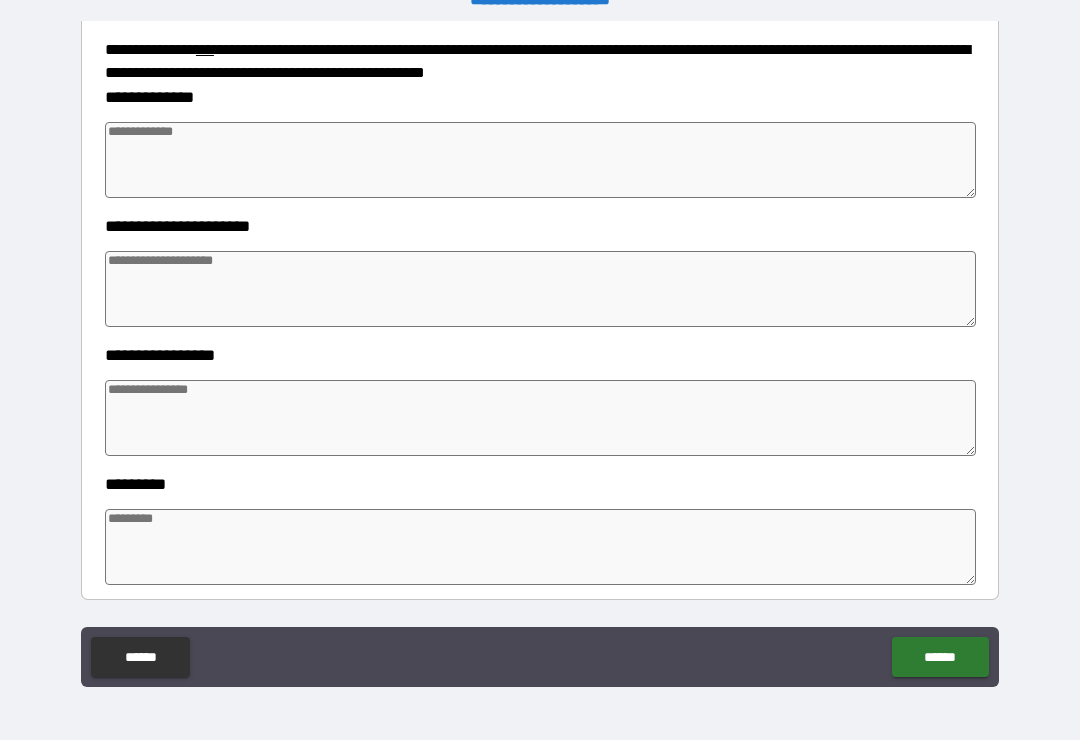 scroll, scrollTop: 259, scrollLeft: 0, axis: vertical 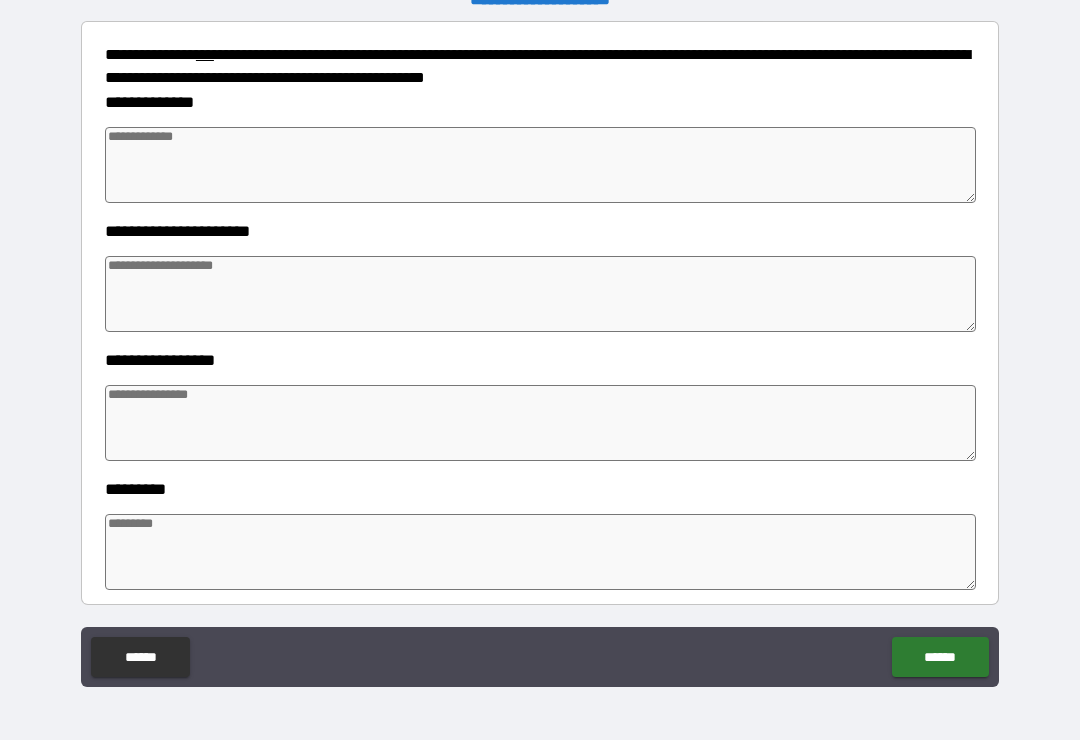 type on "*" 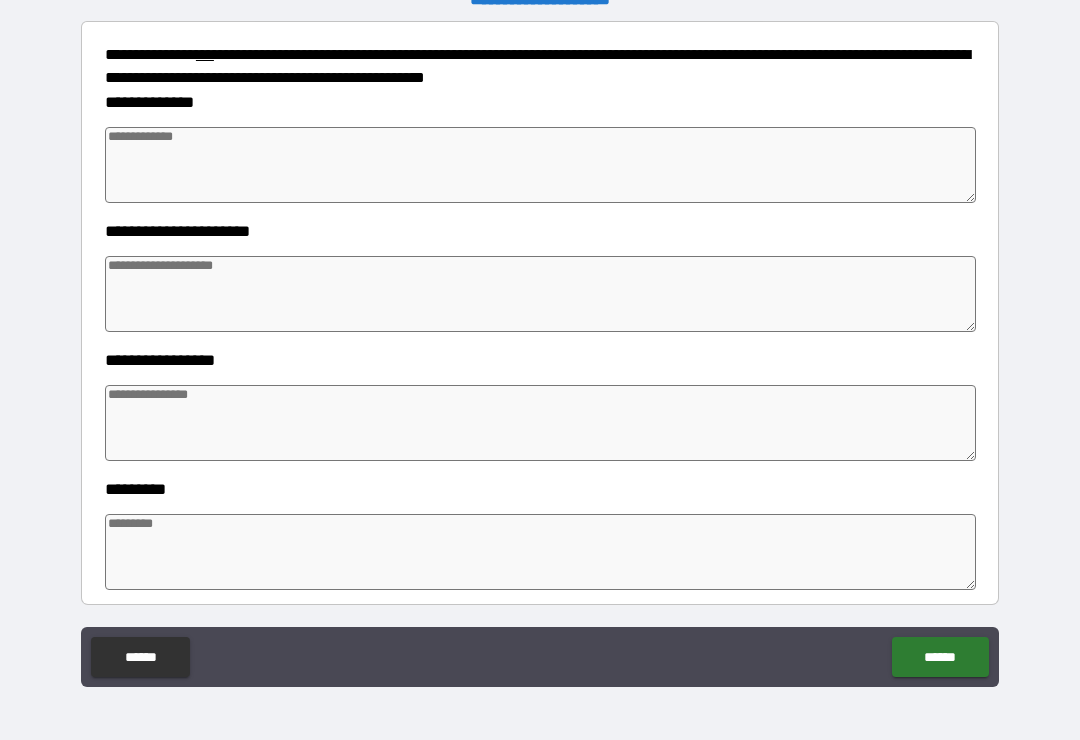 type on "*" 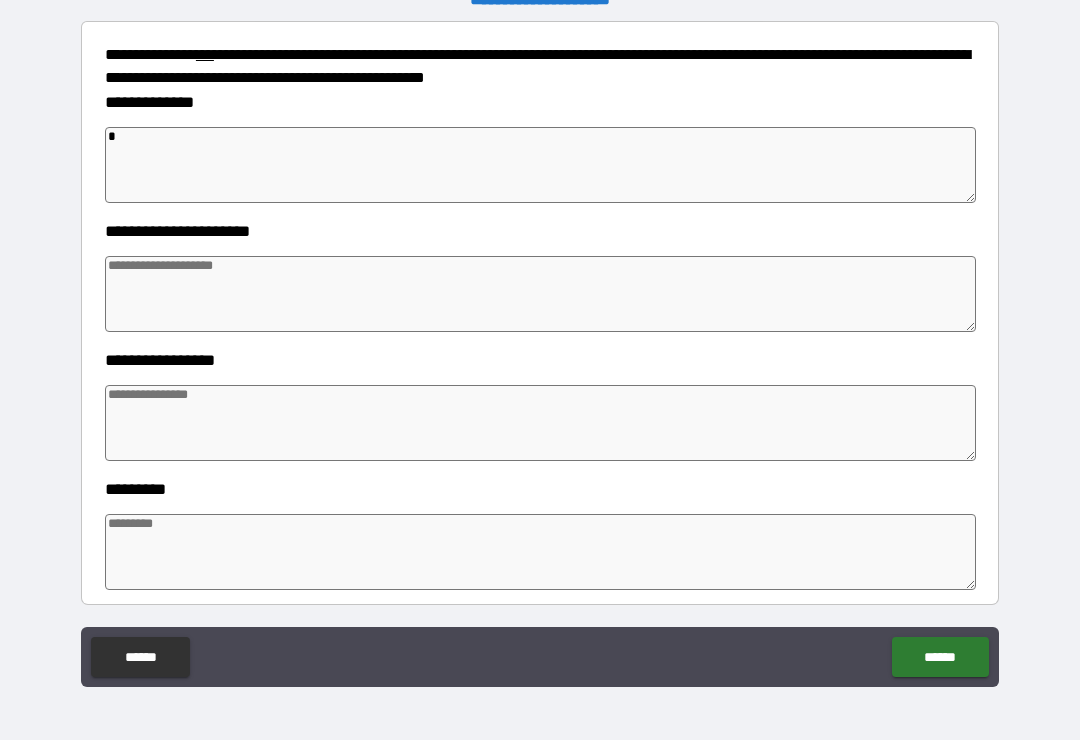 type on "*" 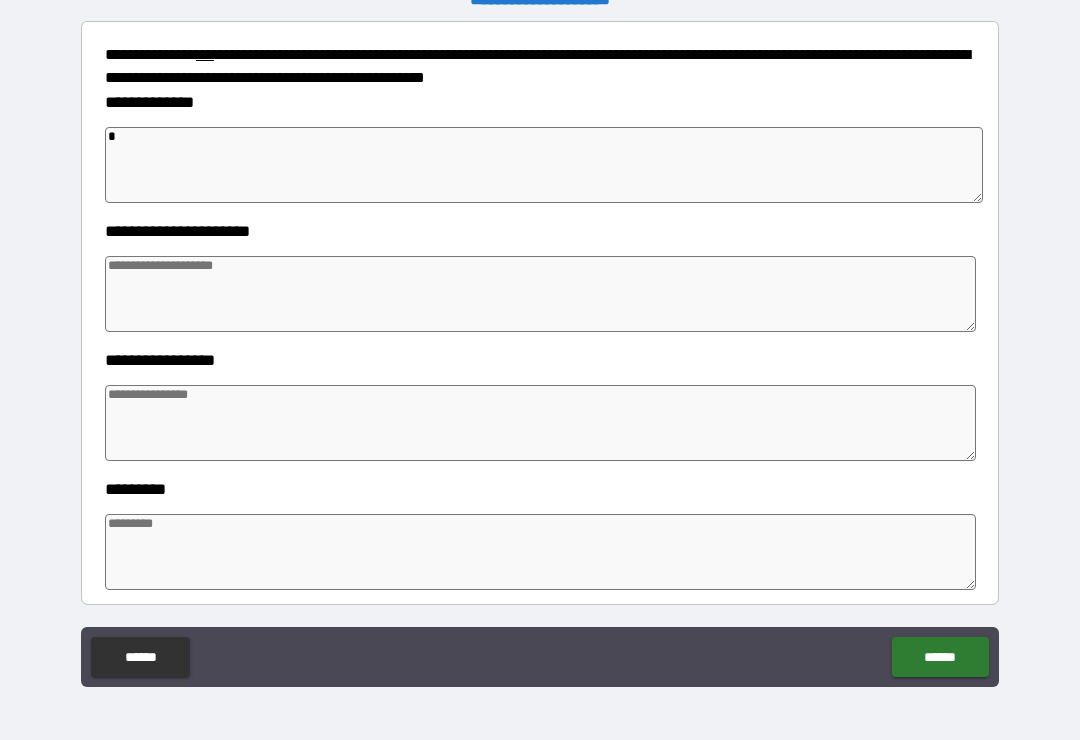 type on "**" 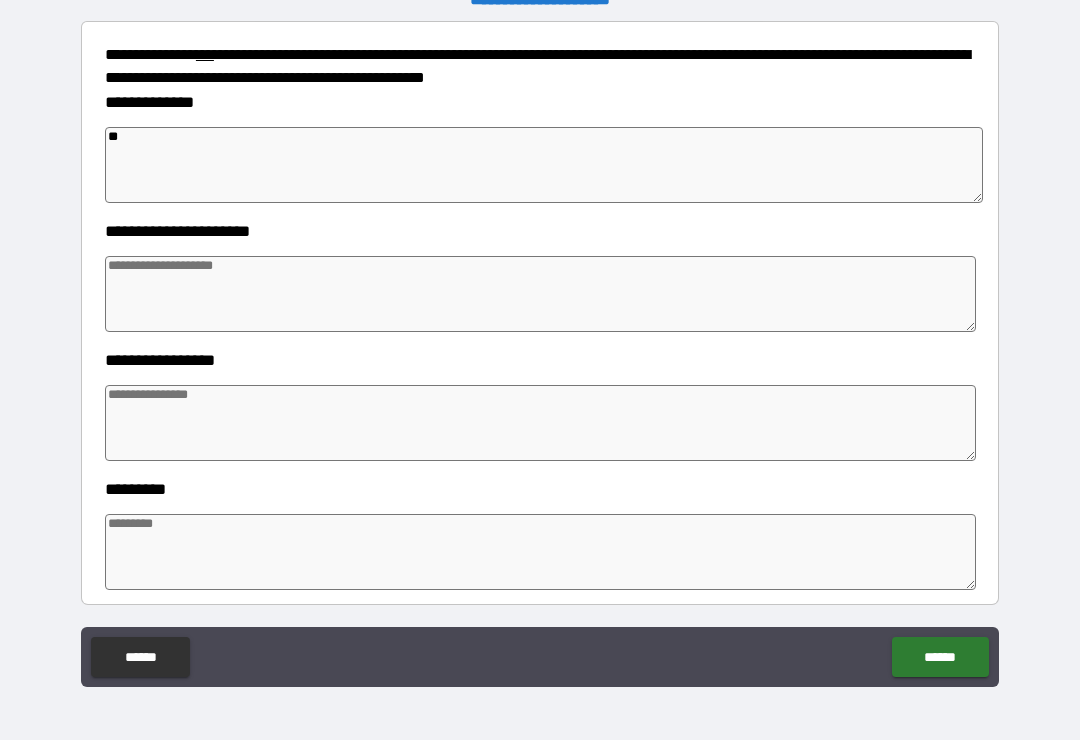 type on "*" 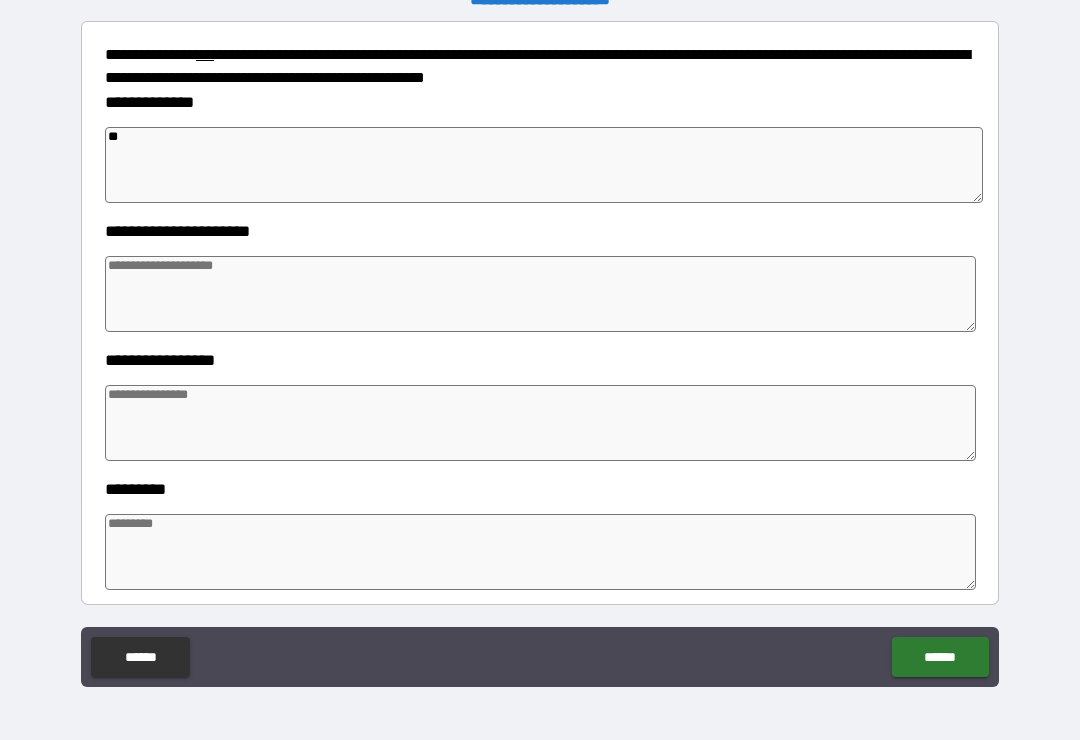 type on "*" 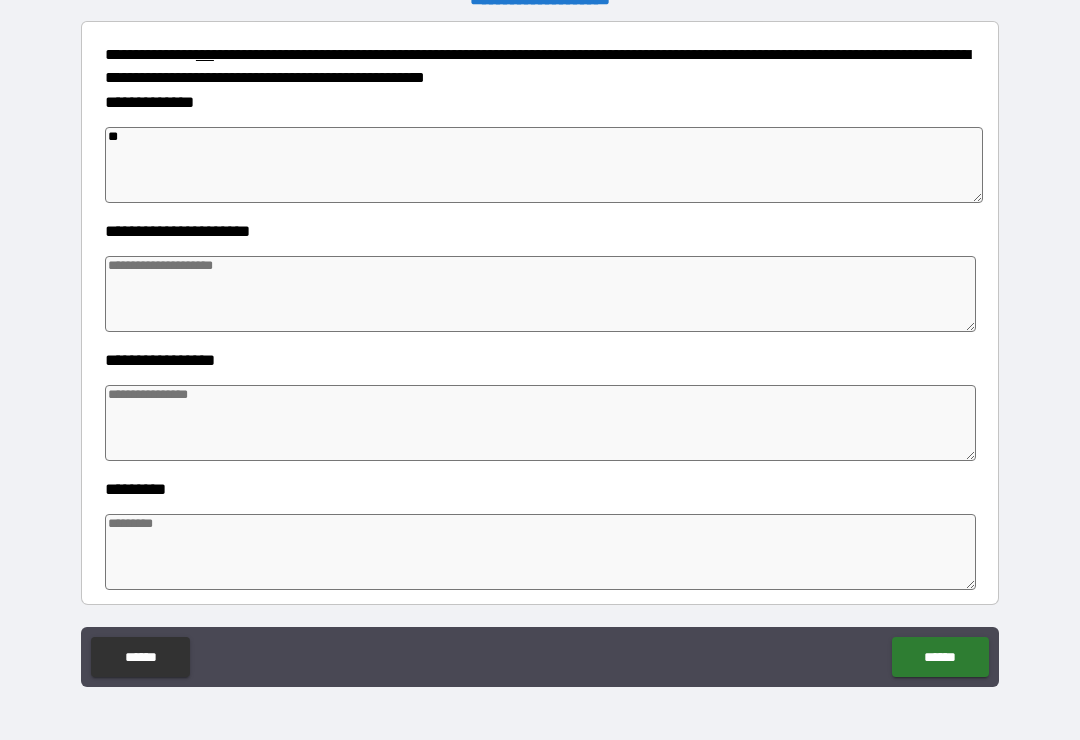 type on "*" 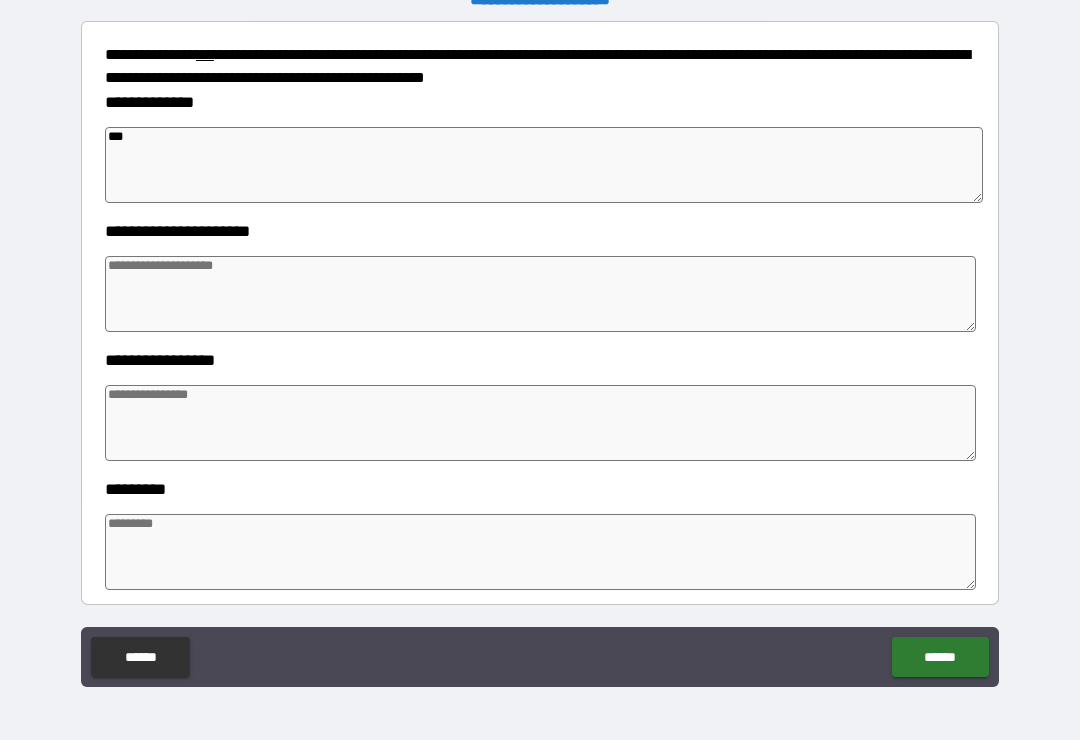 type on "*" 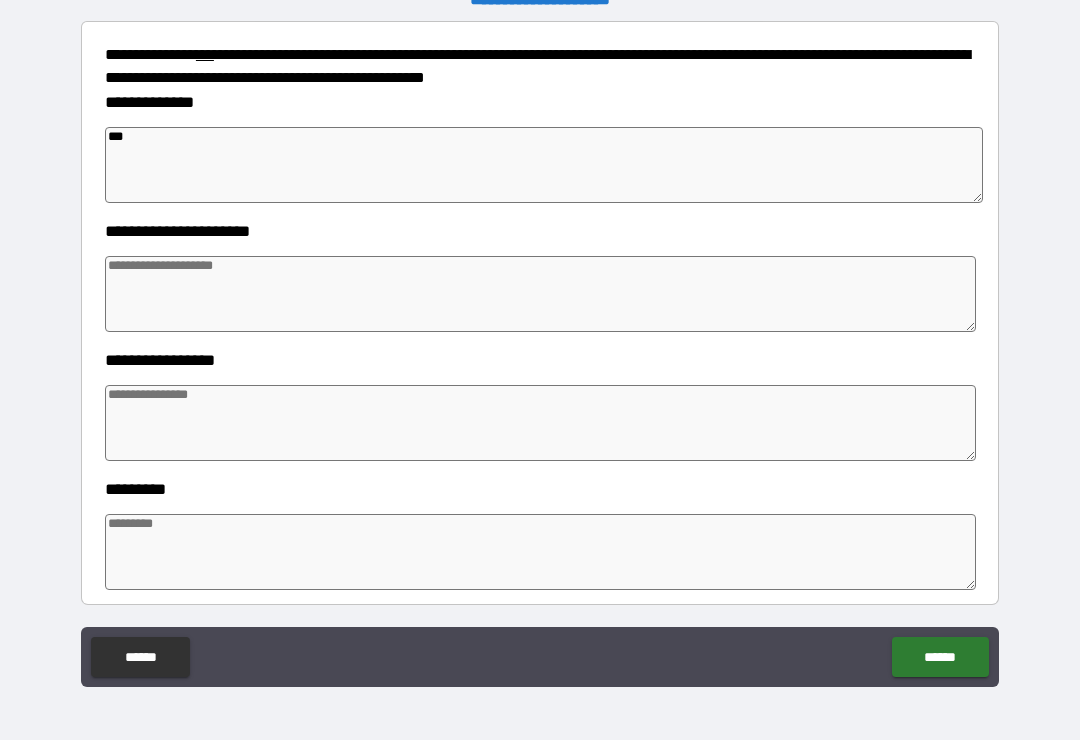 type on "*" 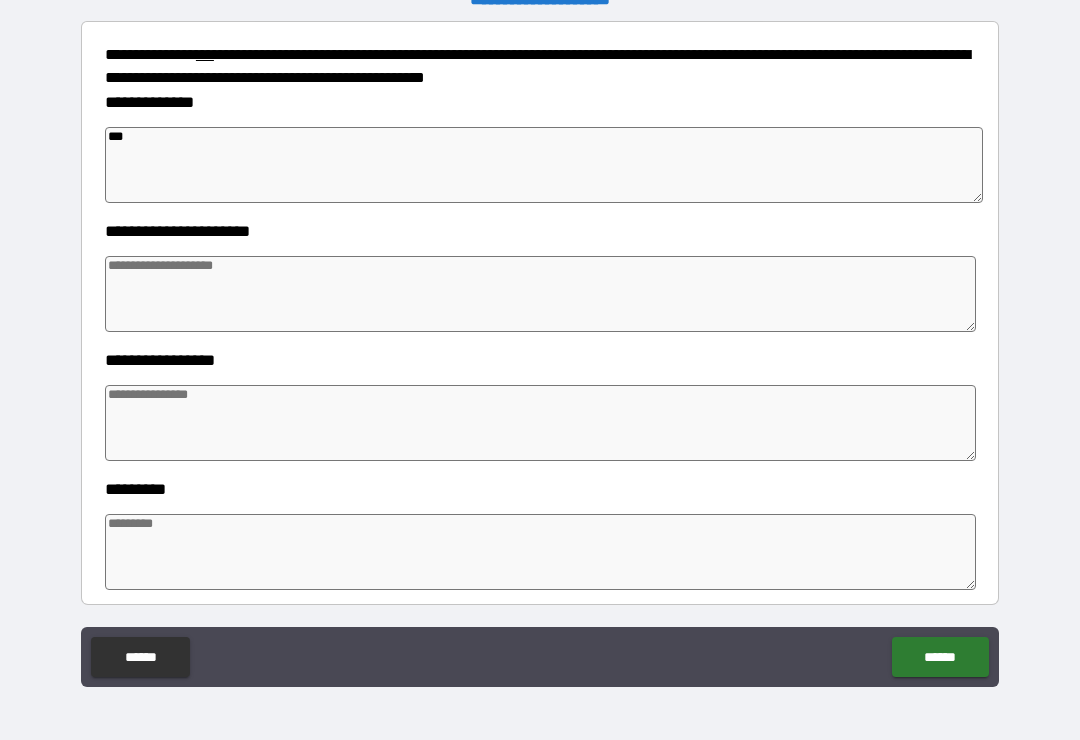 type on "*" 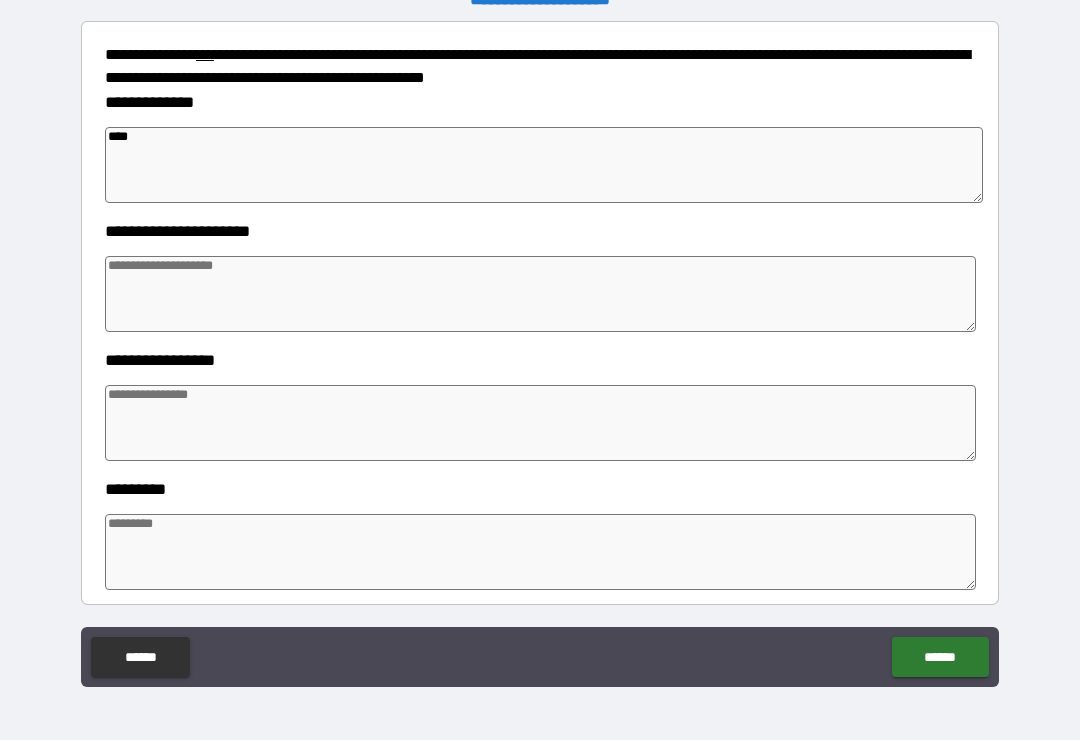 type on "*" 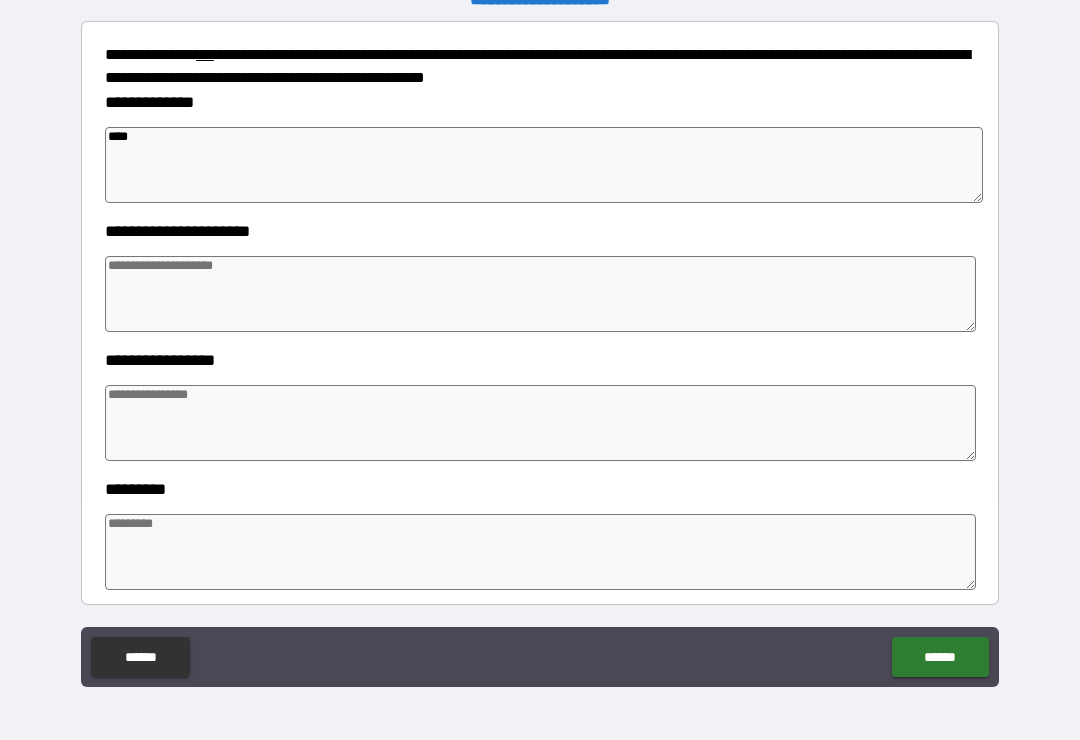 type on "*" 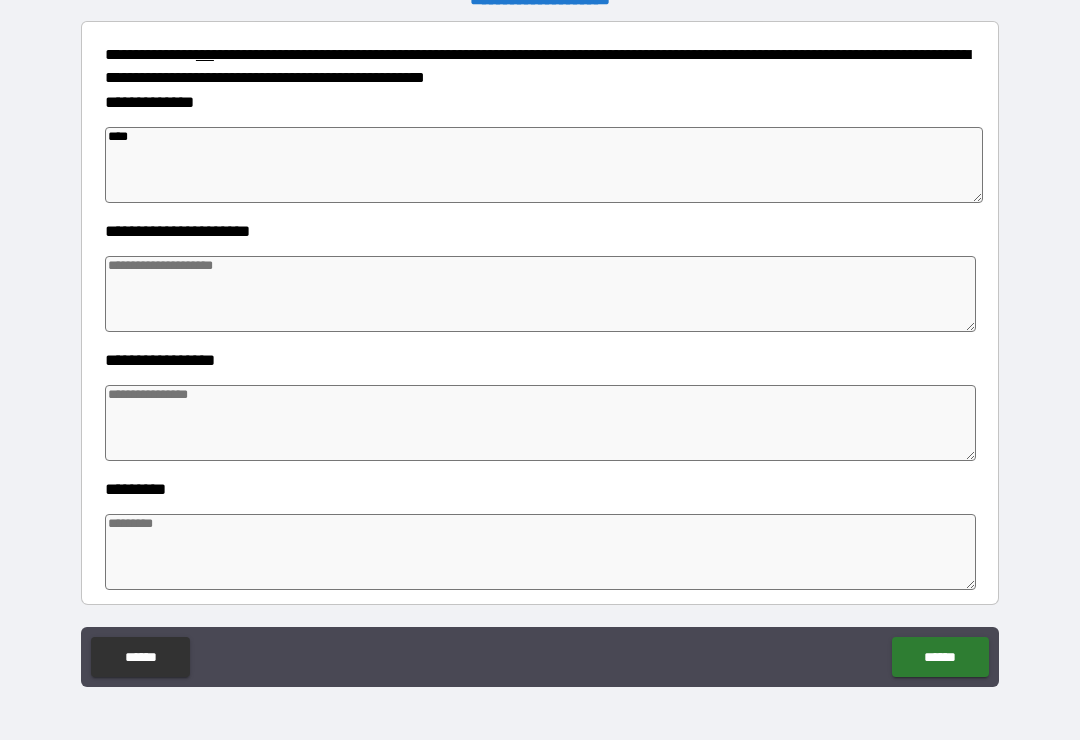 type on "*" 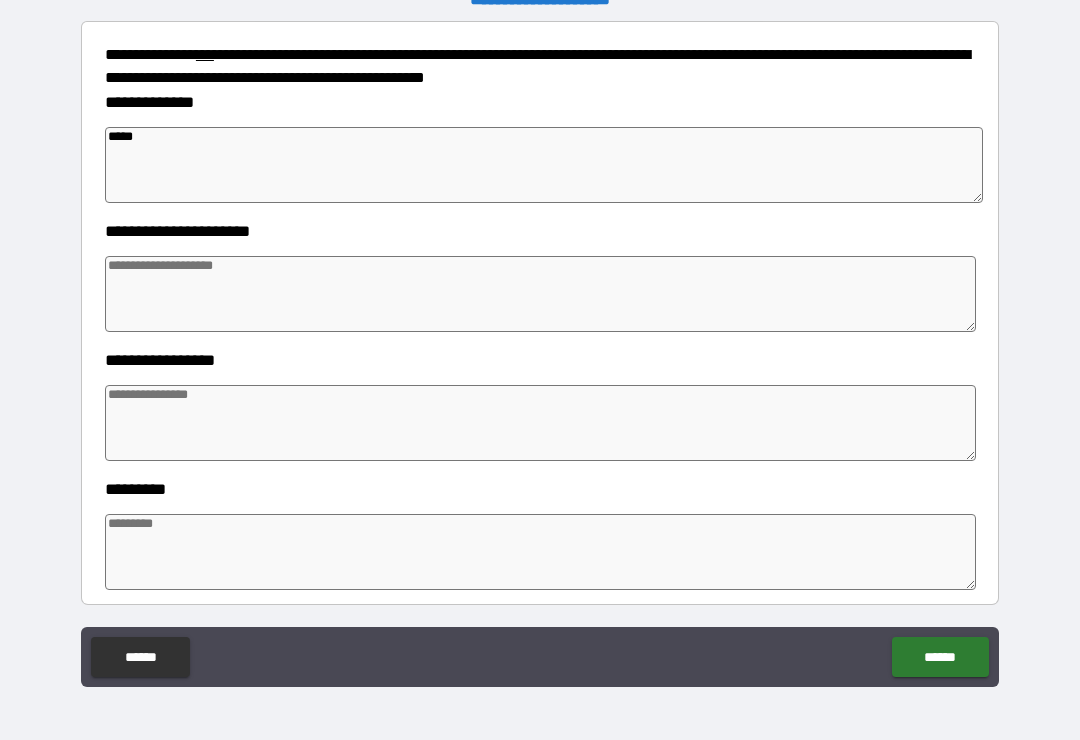 type on "*" 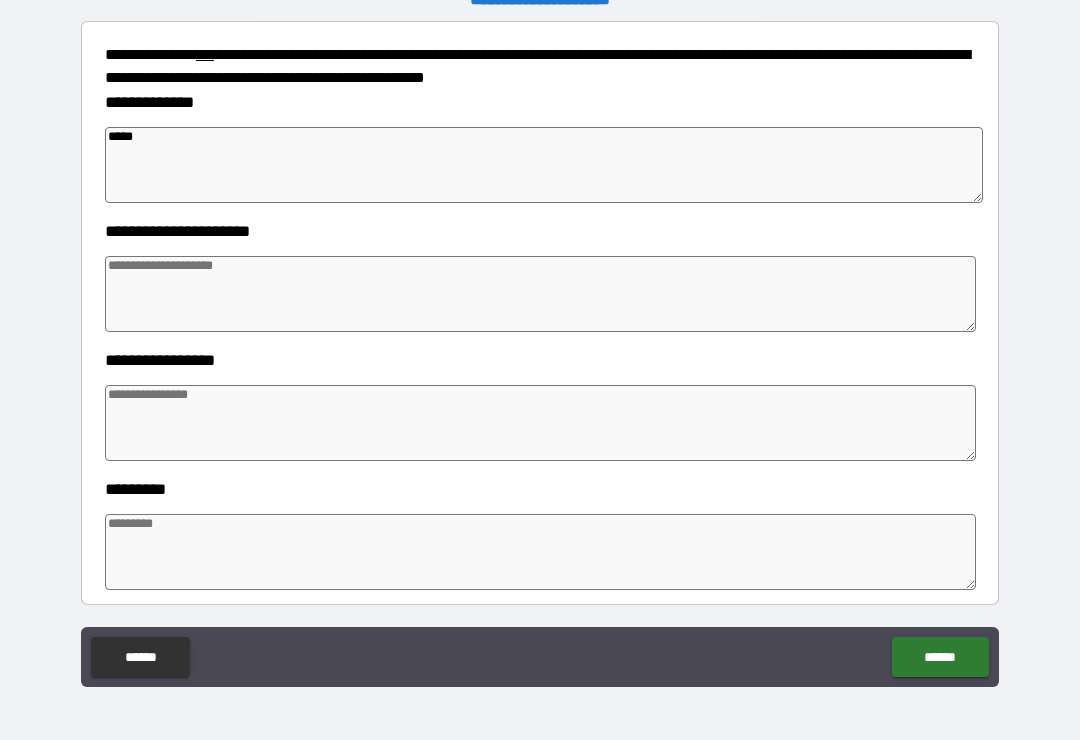 type on "*" 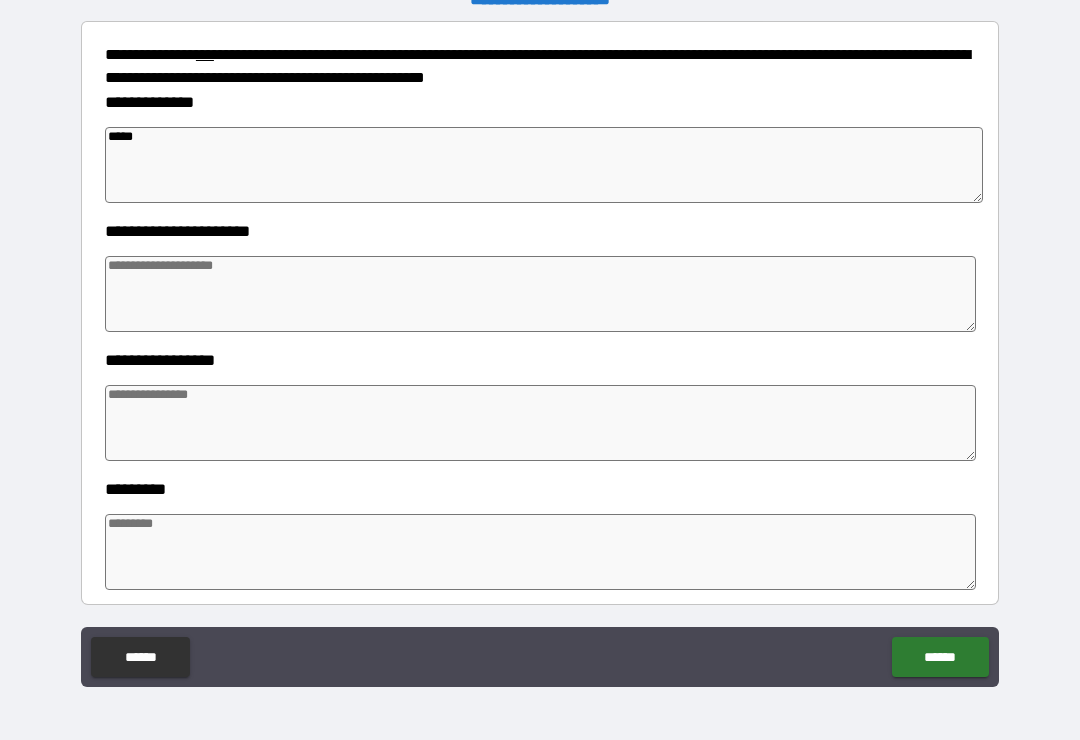 type on "*" 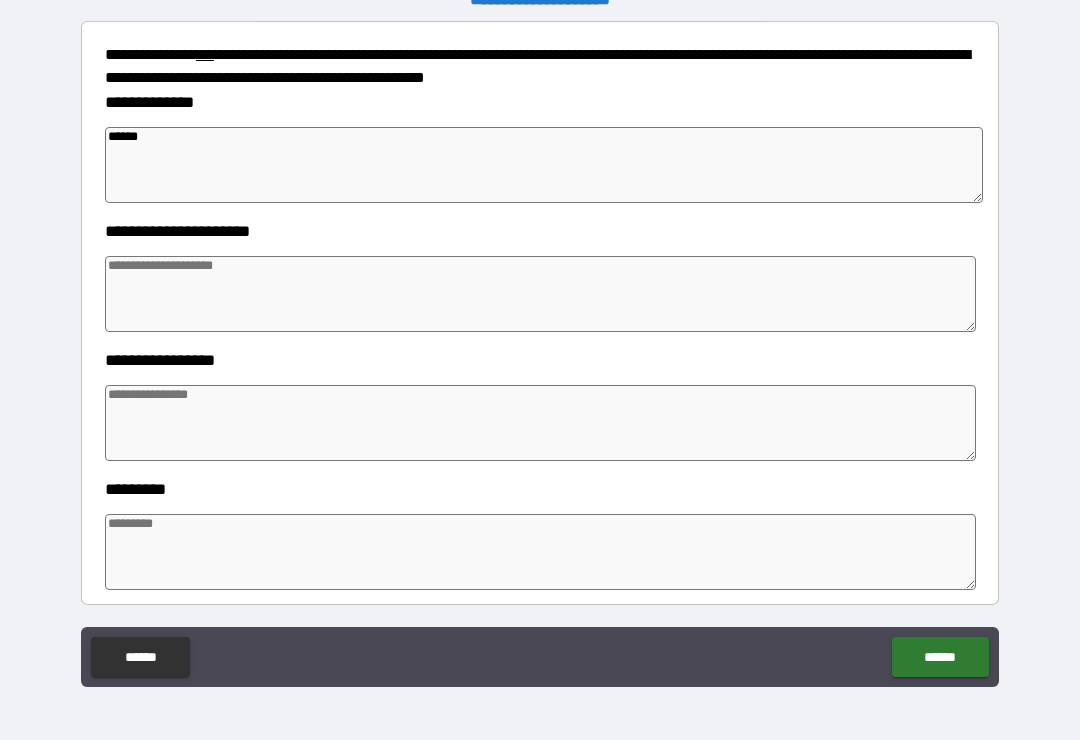 type on "*" 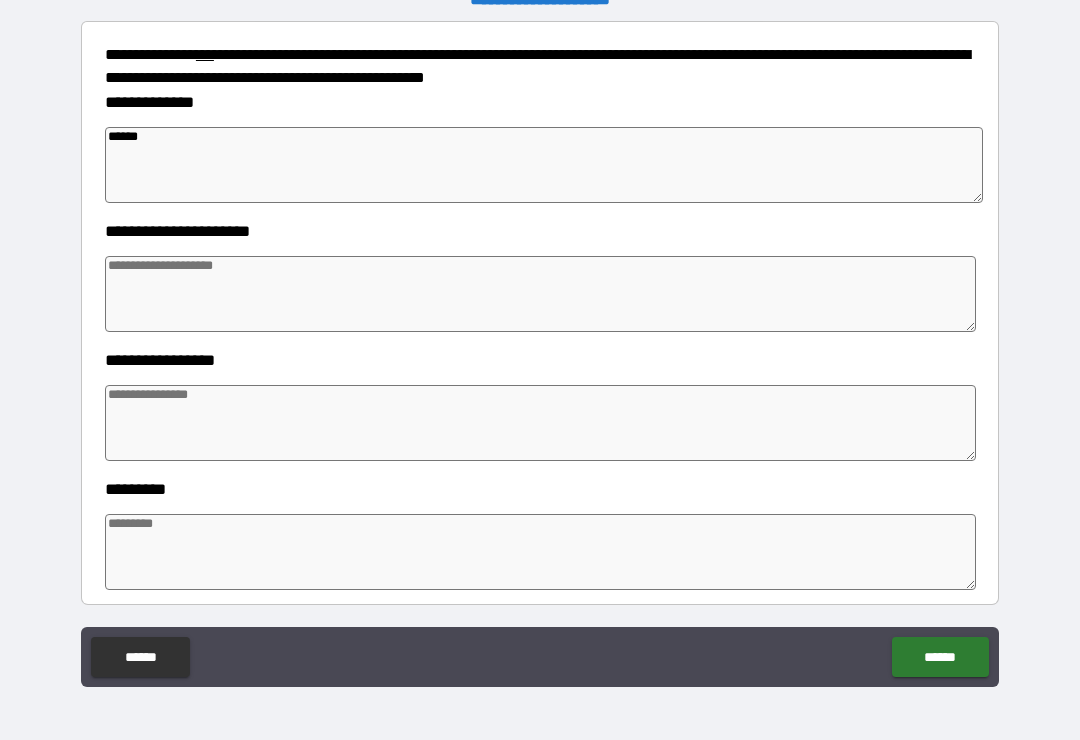 type on "*******" 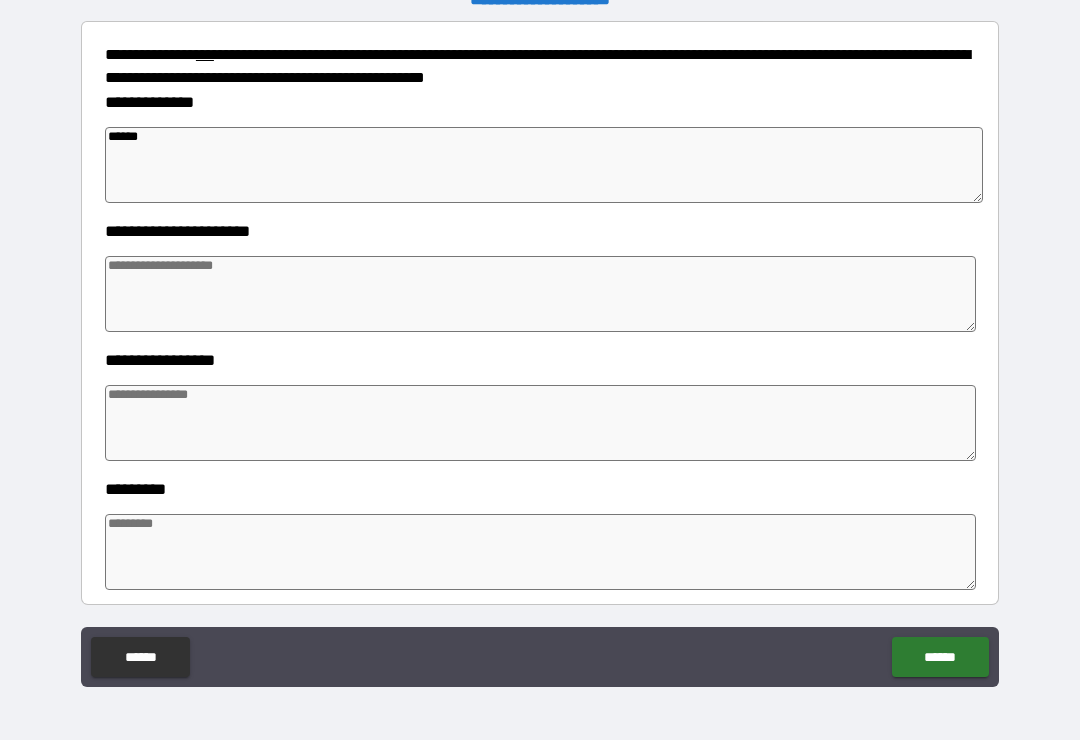 type on "*" 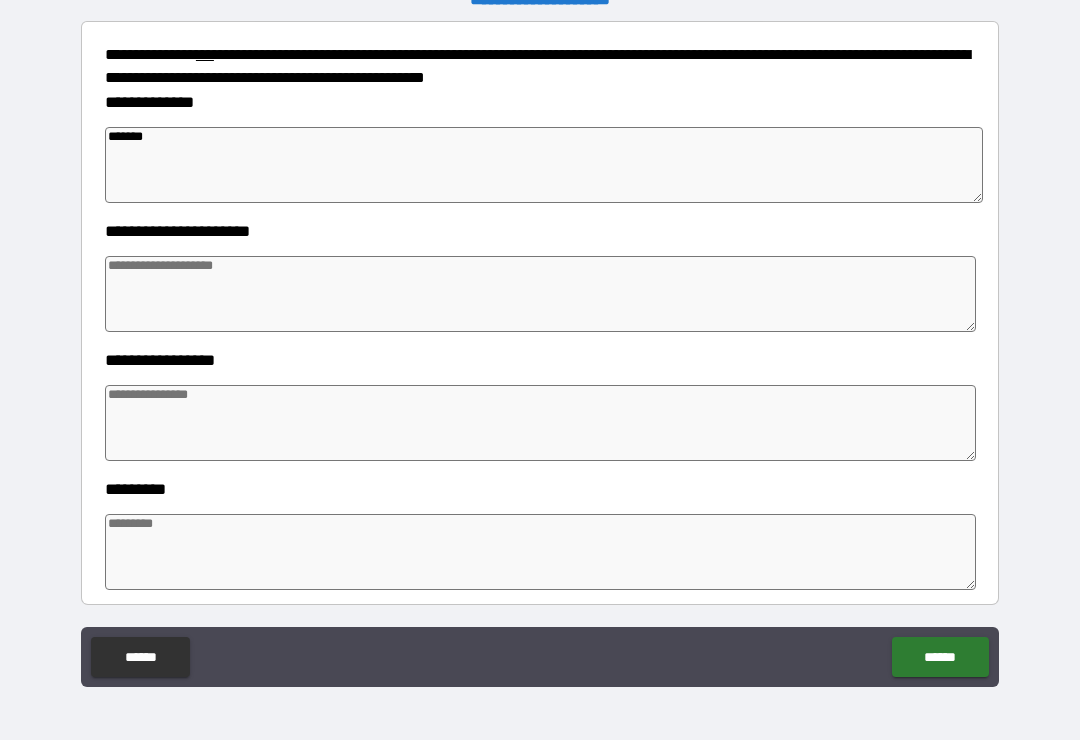 type on "********" 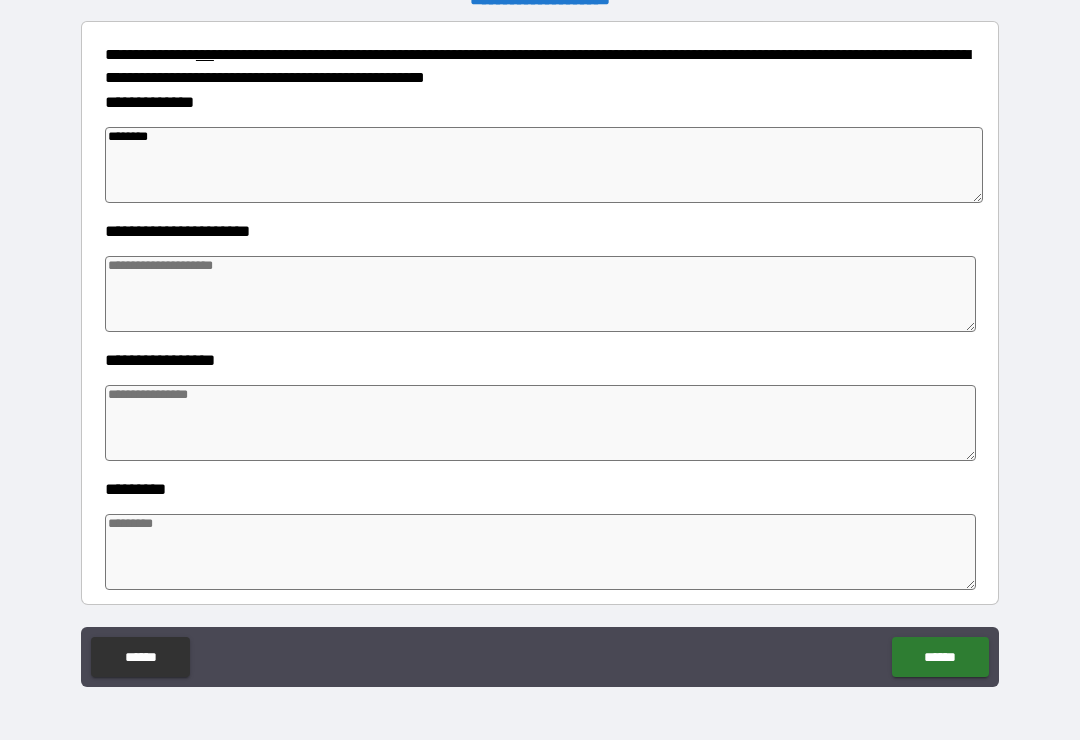 type on "*" 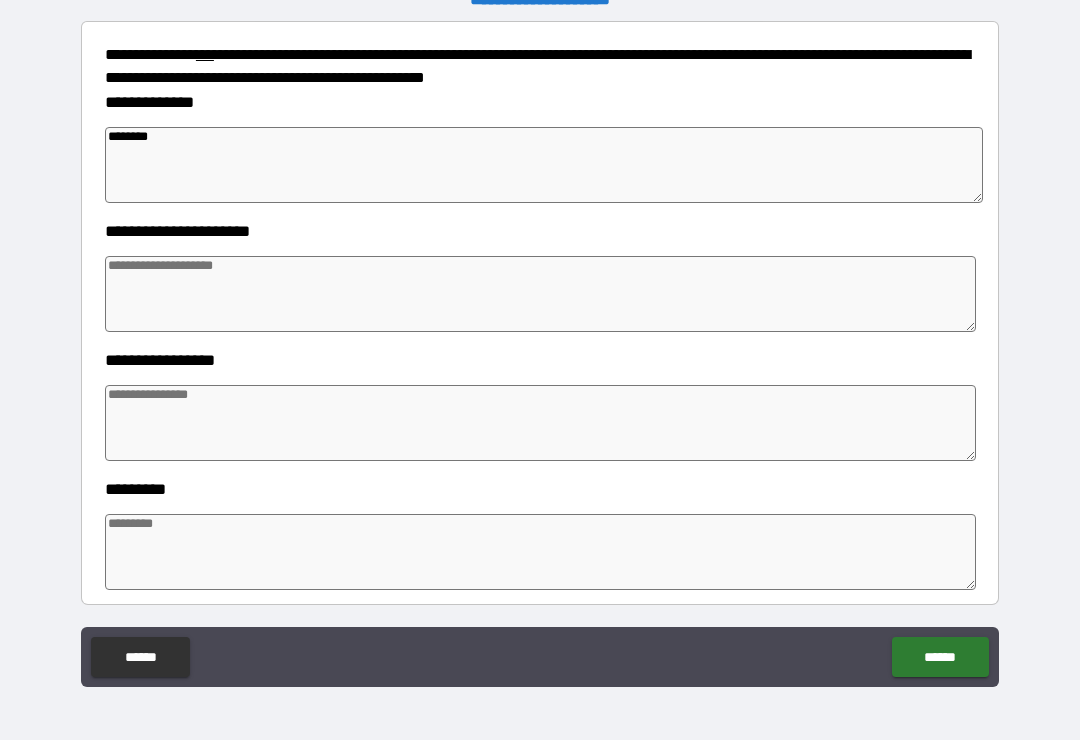 type on "*" 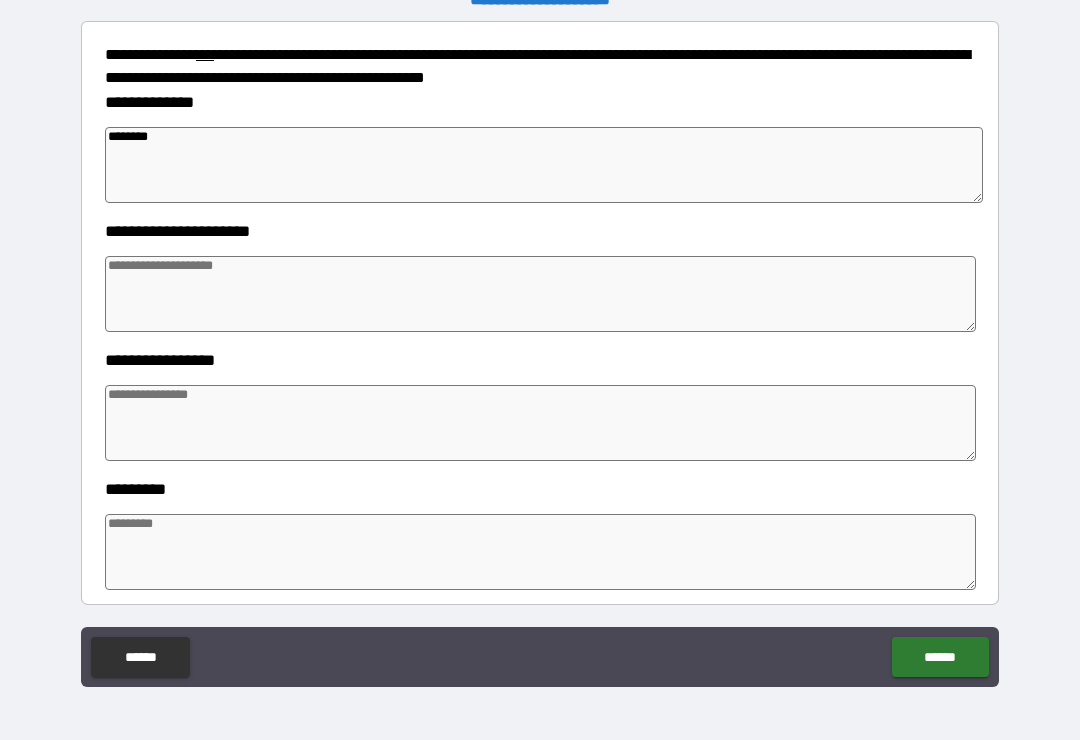 type on "*" 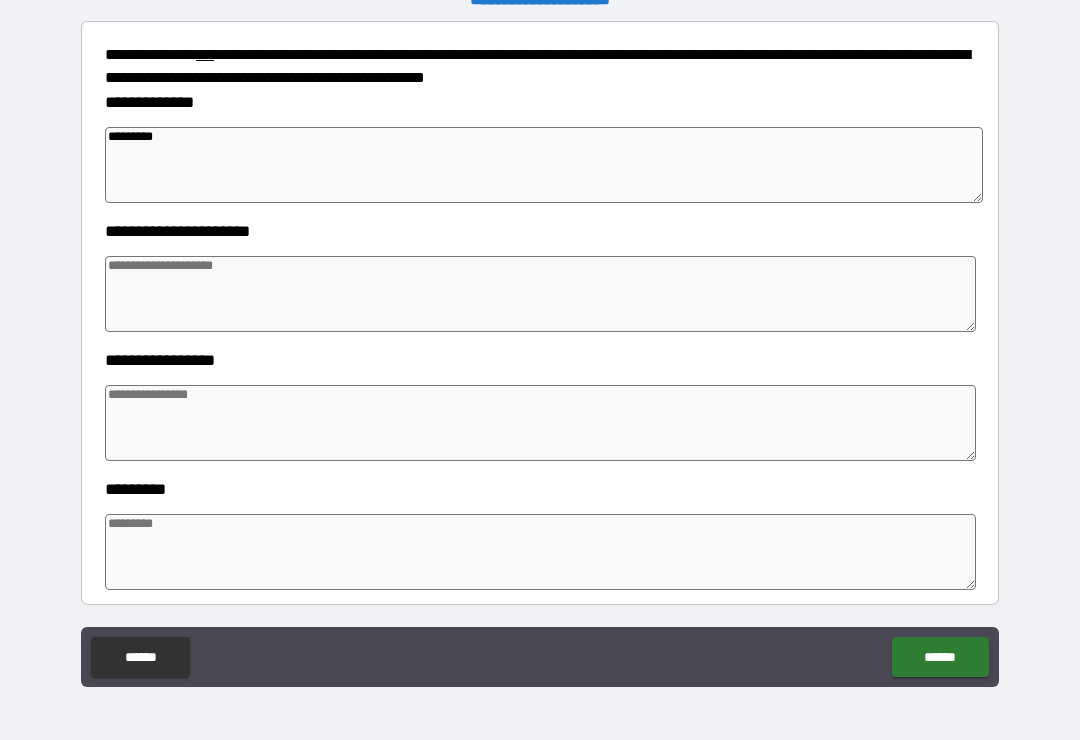 type on "*" 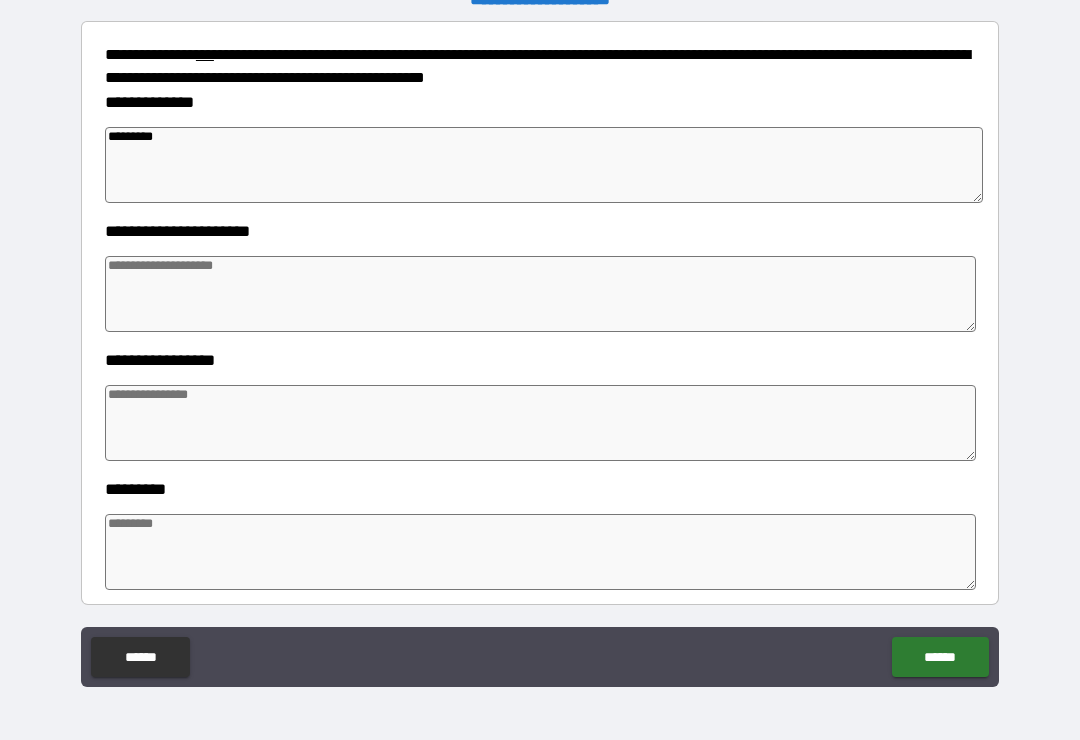 type on "**********" 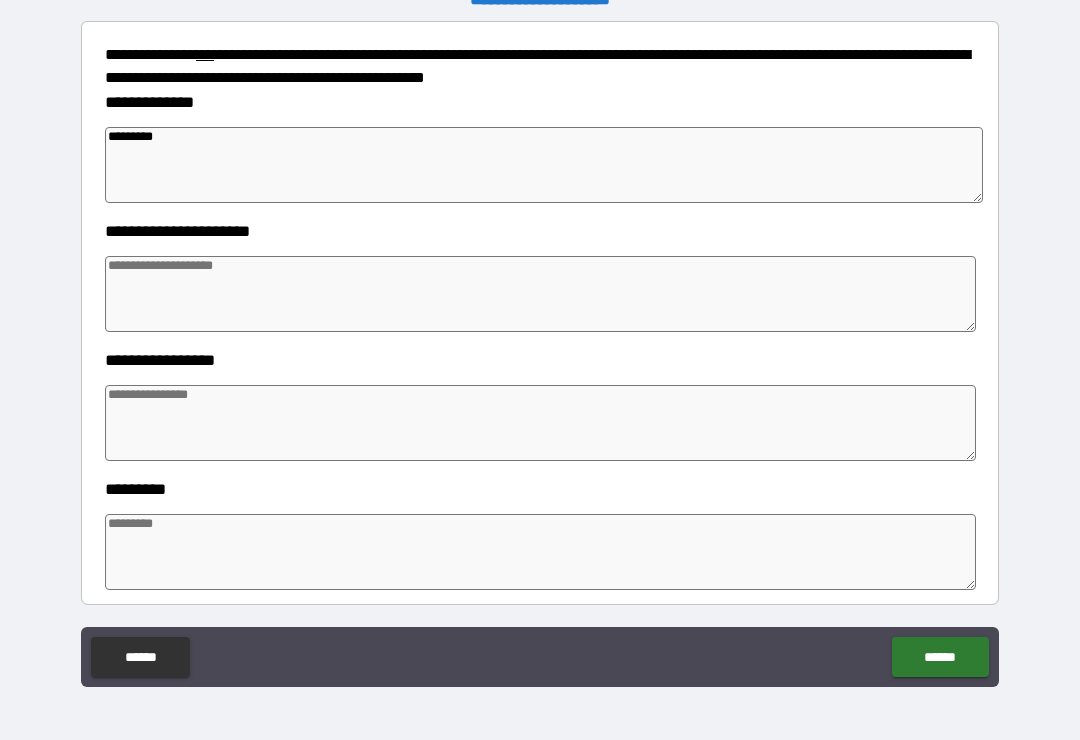 type on "*" 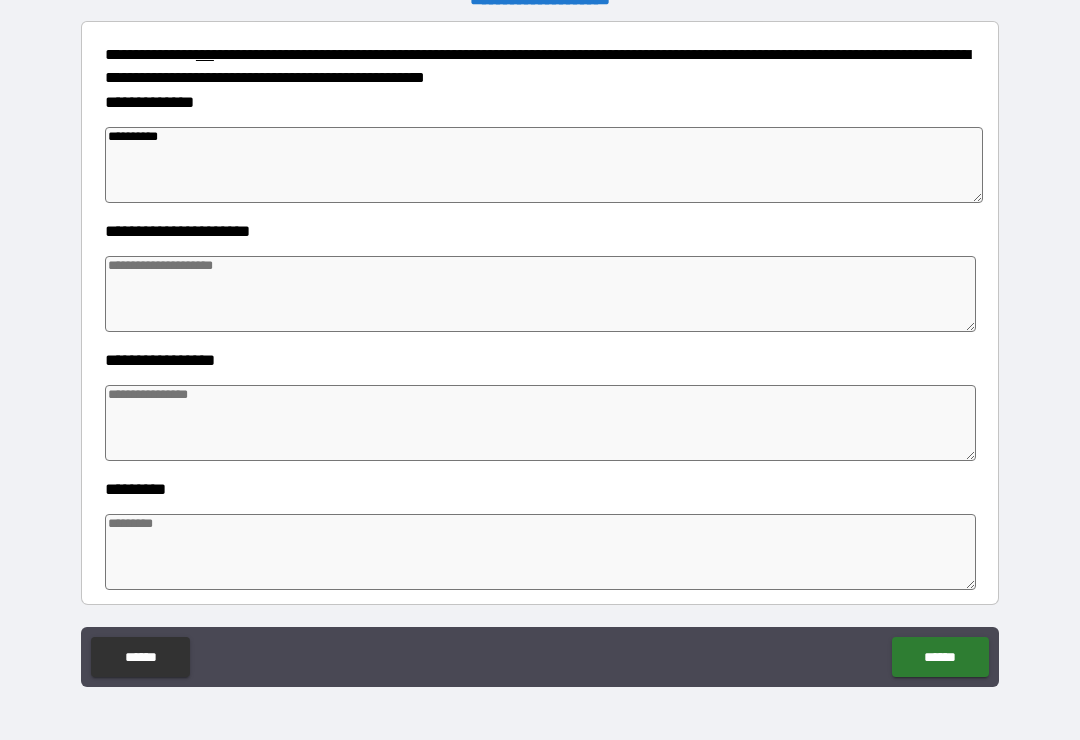 type on "**********" 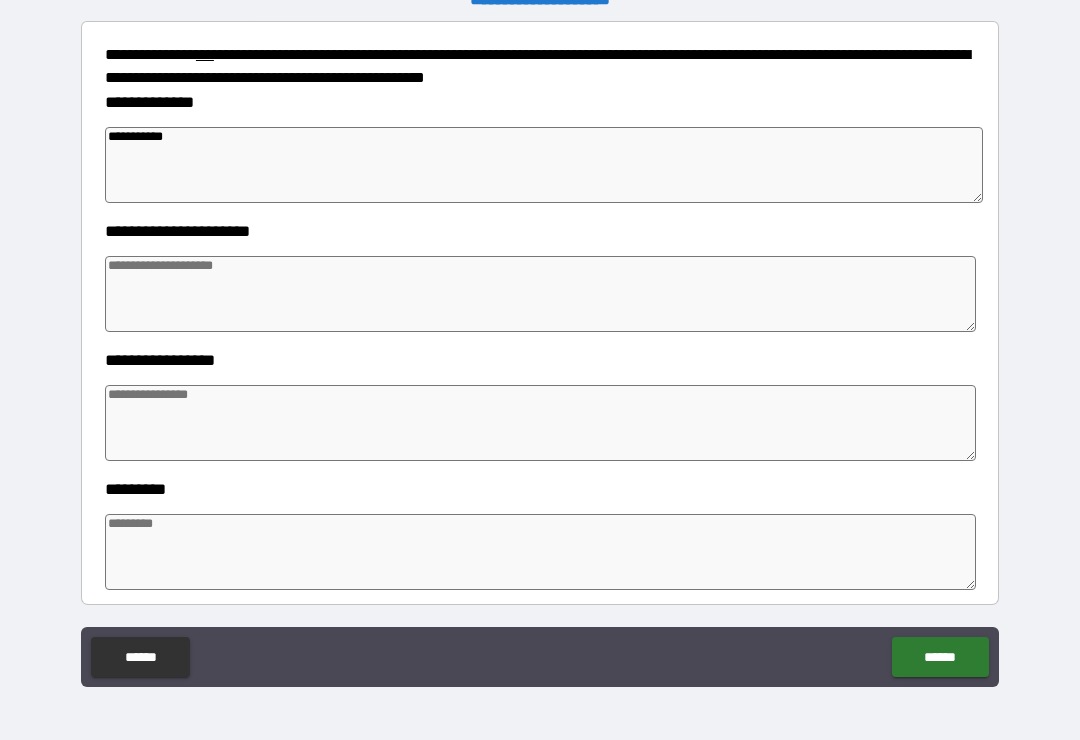 type on "*" 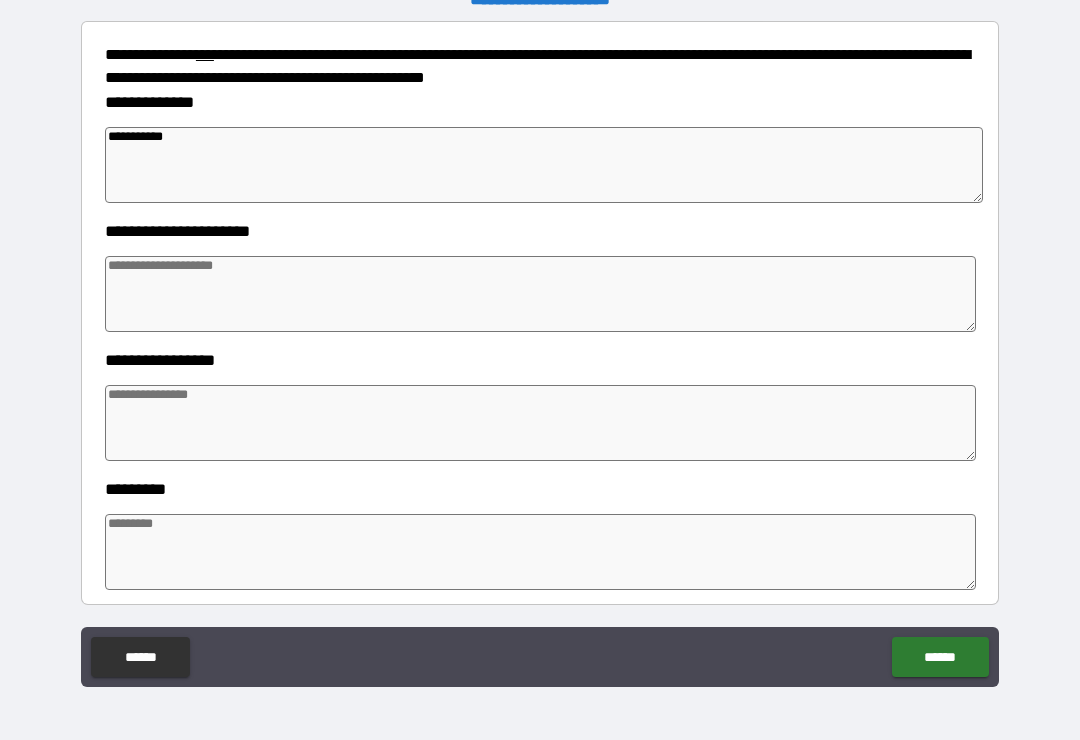 type on "*" 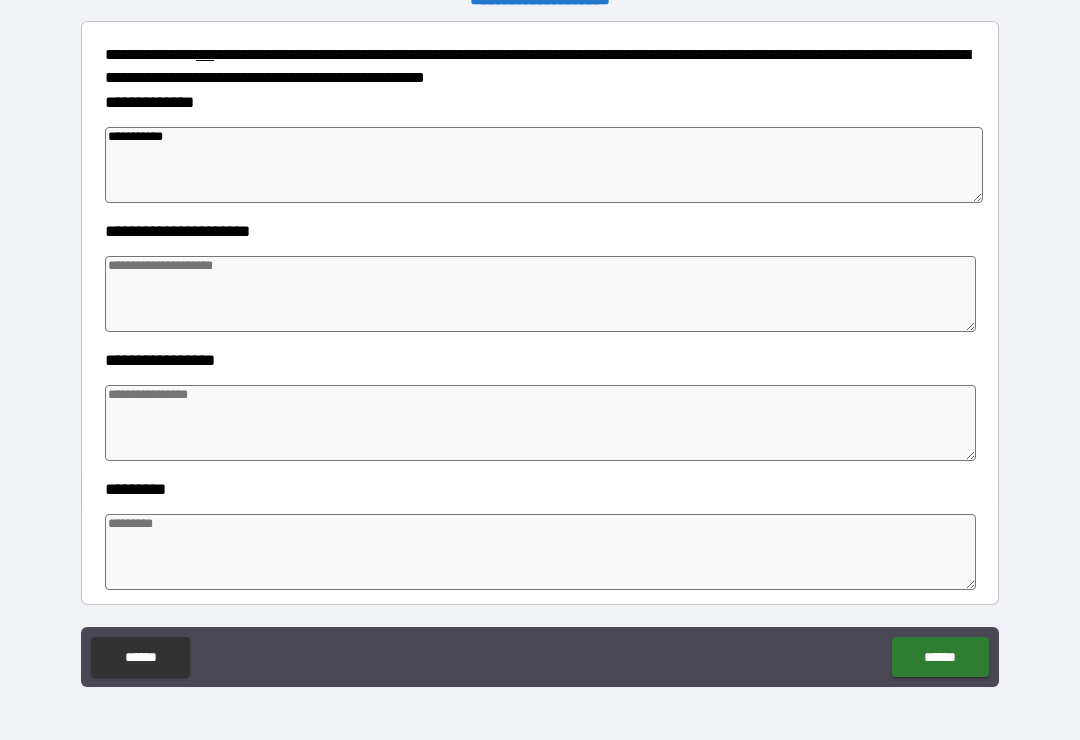 type on "*" 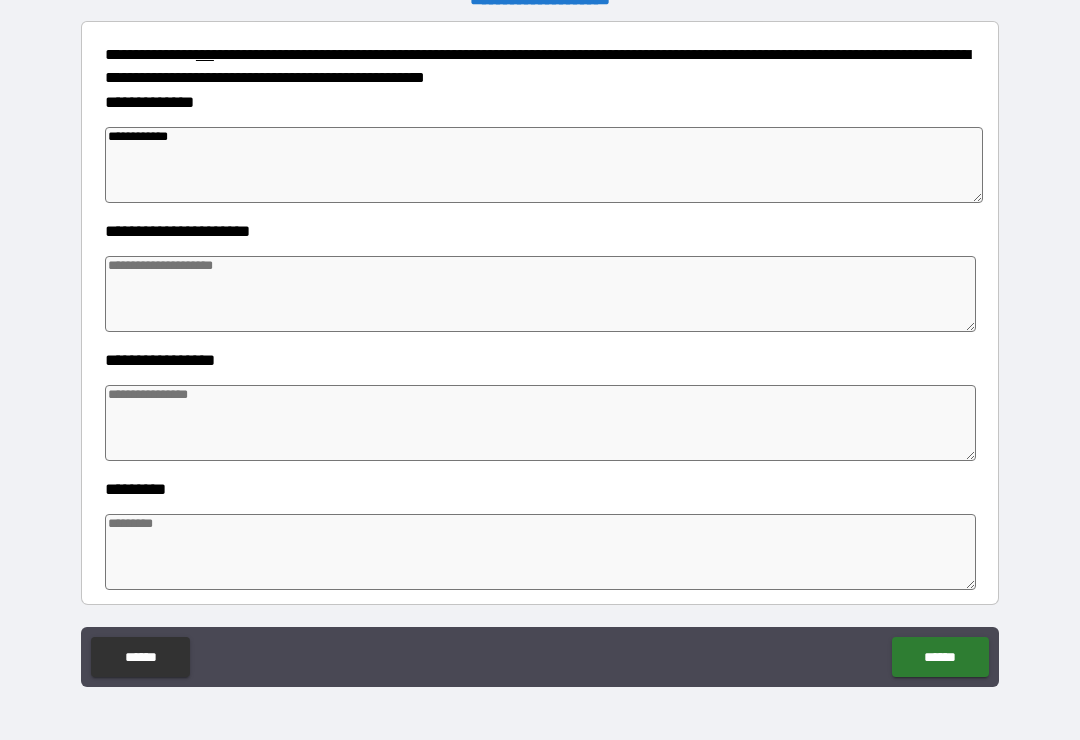 type on "*" 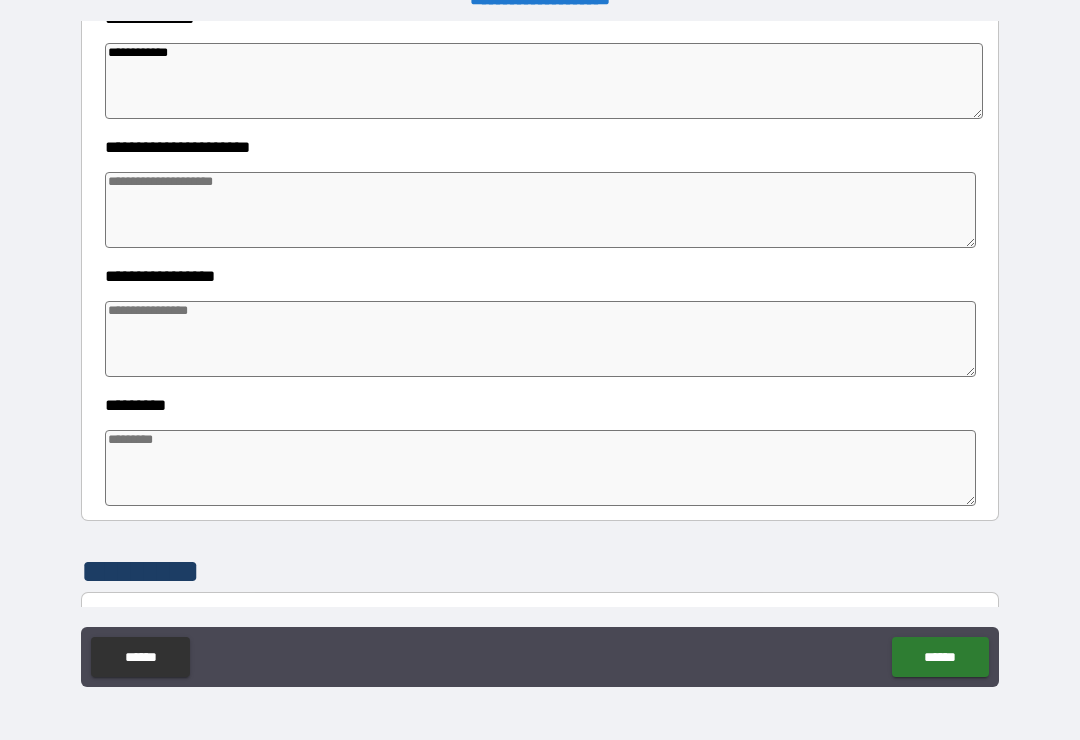 scroll, scrollTop: 342, scrollLeft: 0, axis: vertical 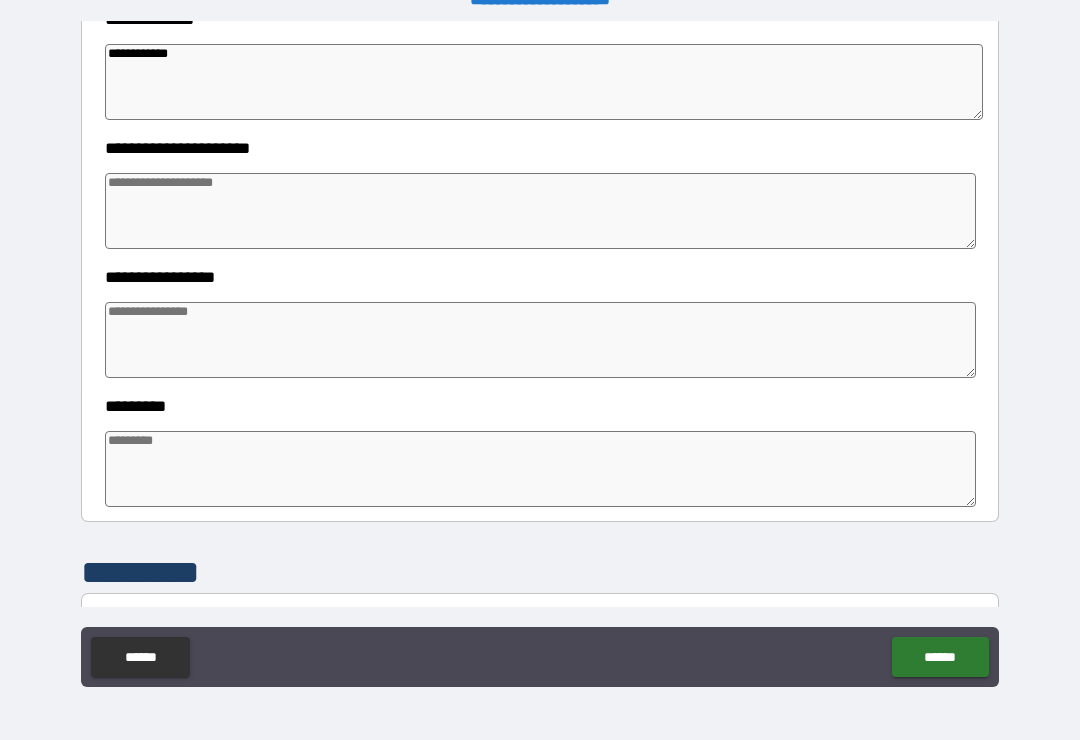type on "**********" 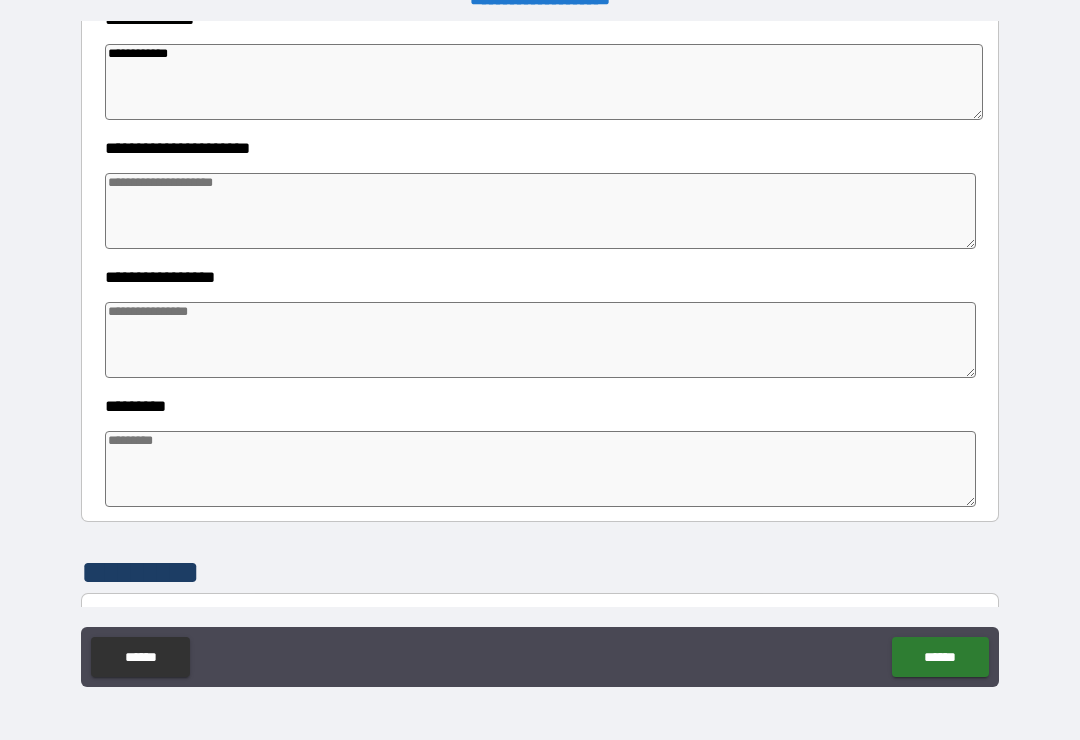type on "*" 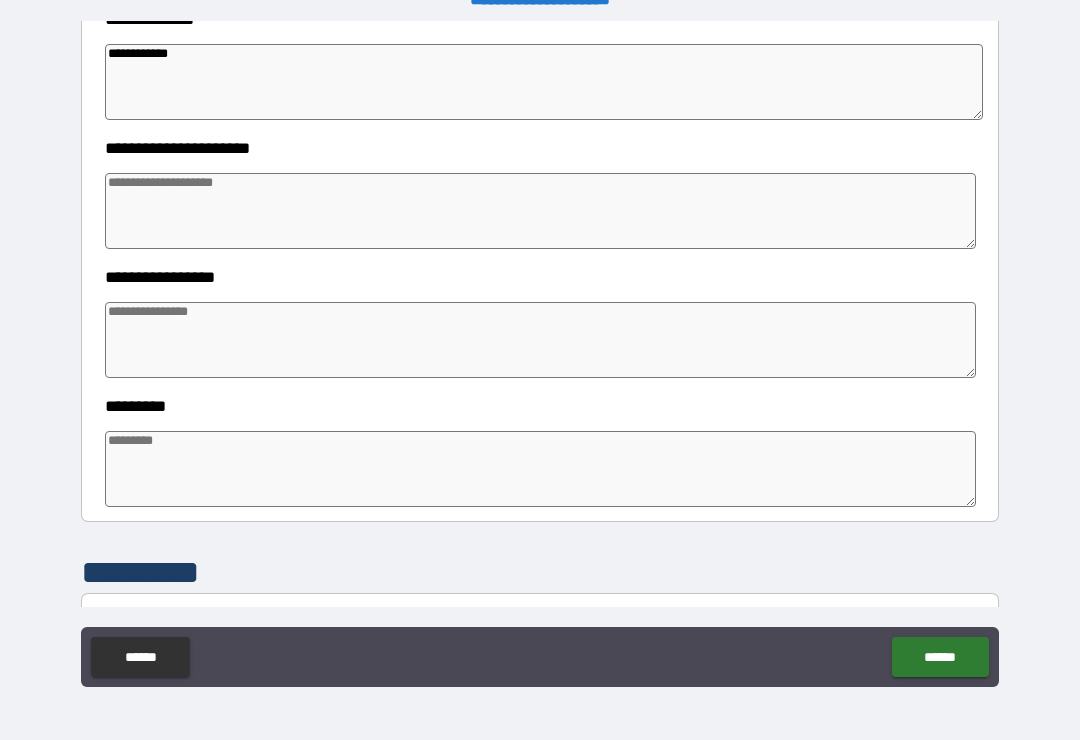type on "*" 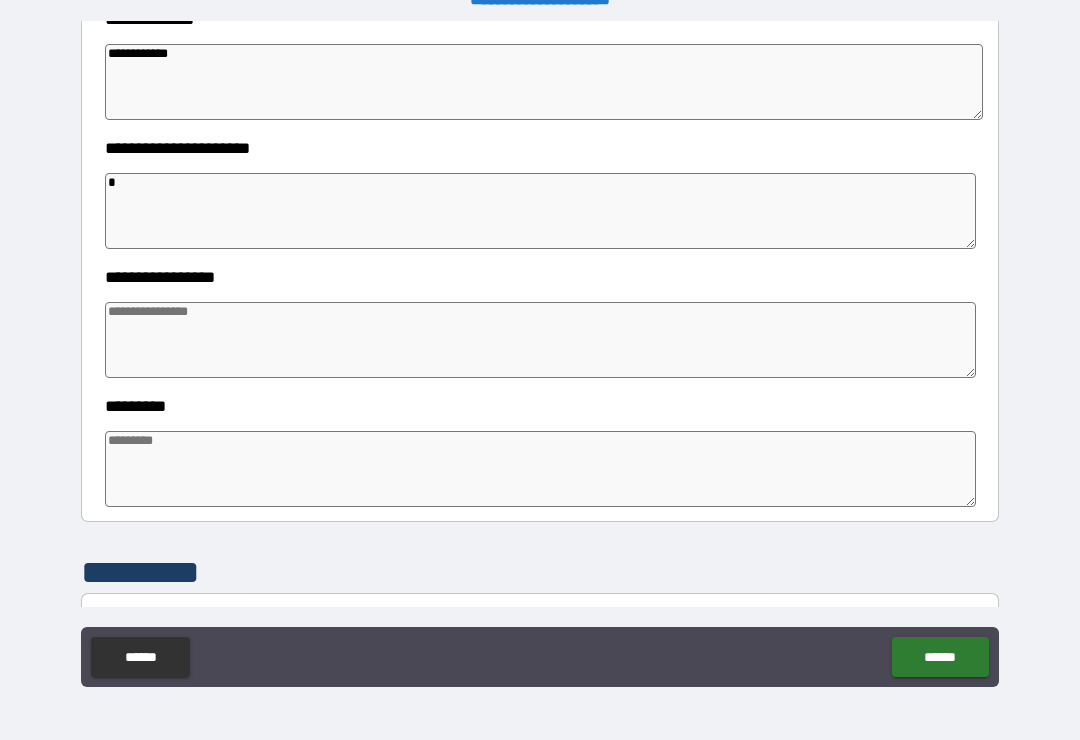 type on "*" 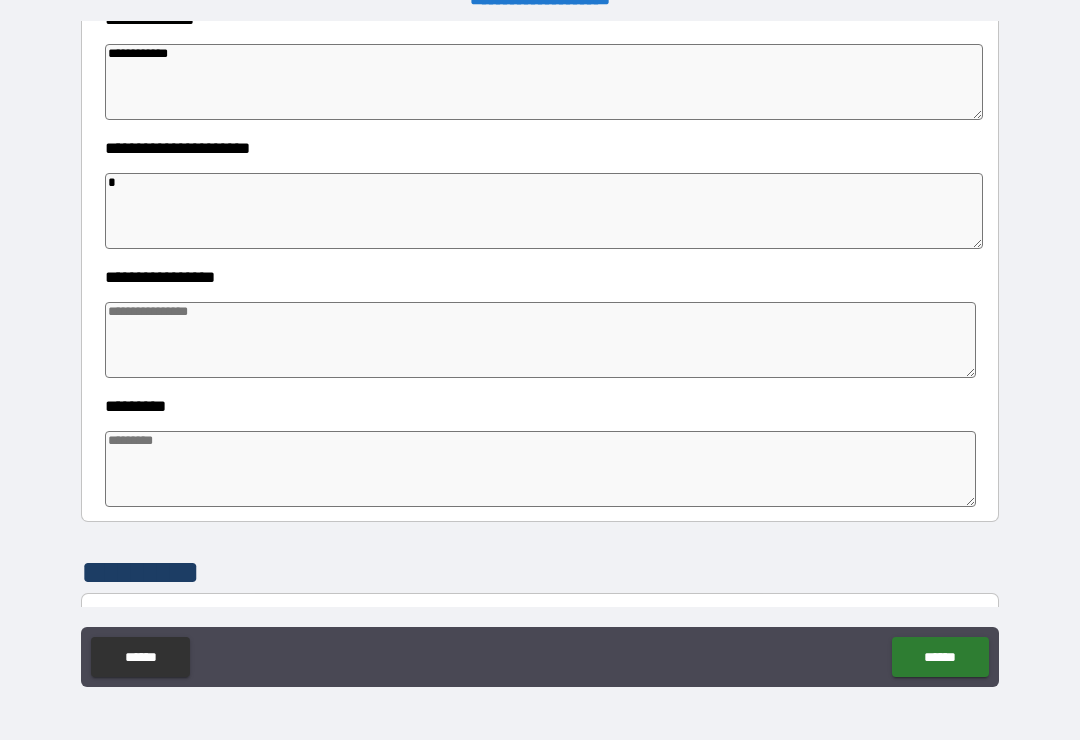 type on "*" 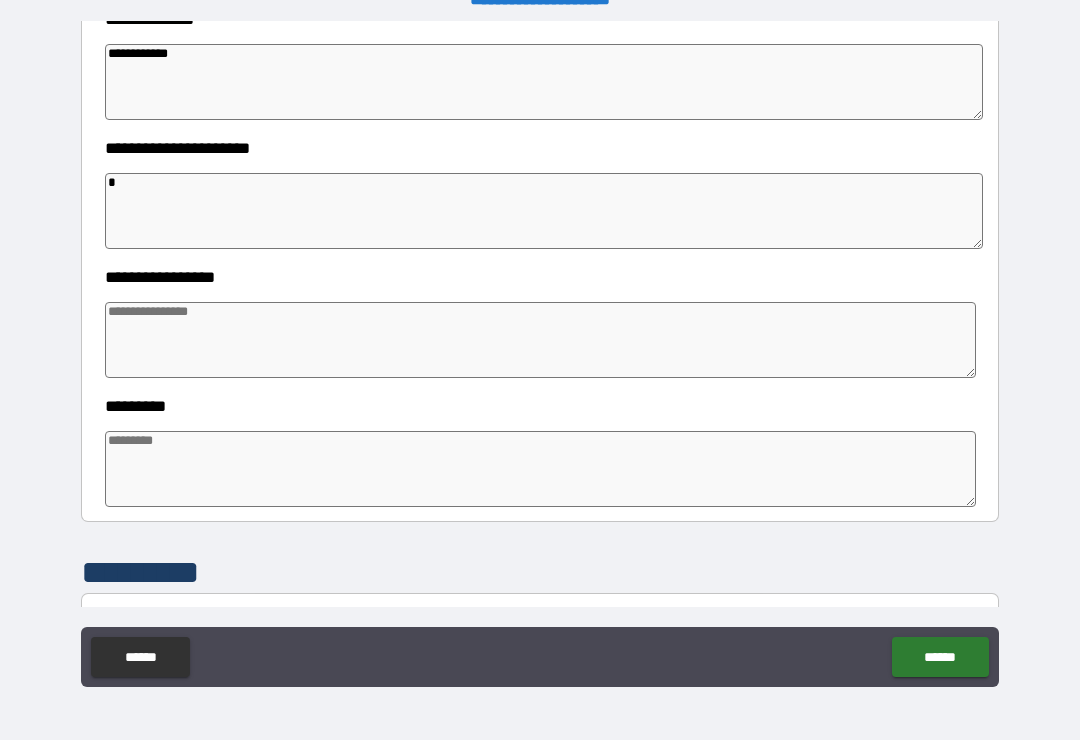 type on "**" 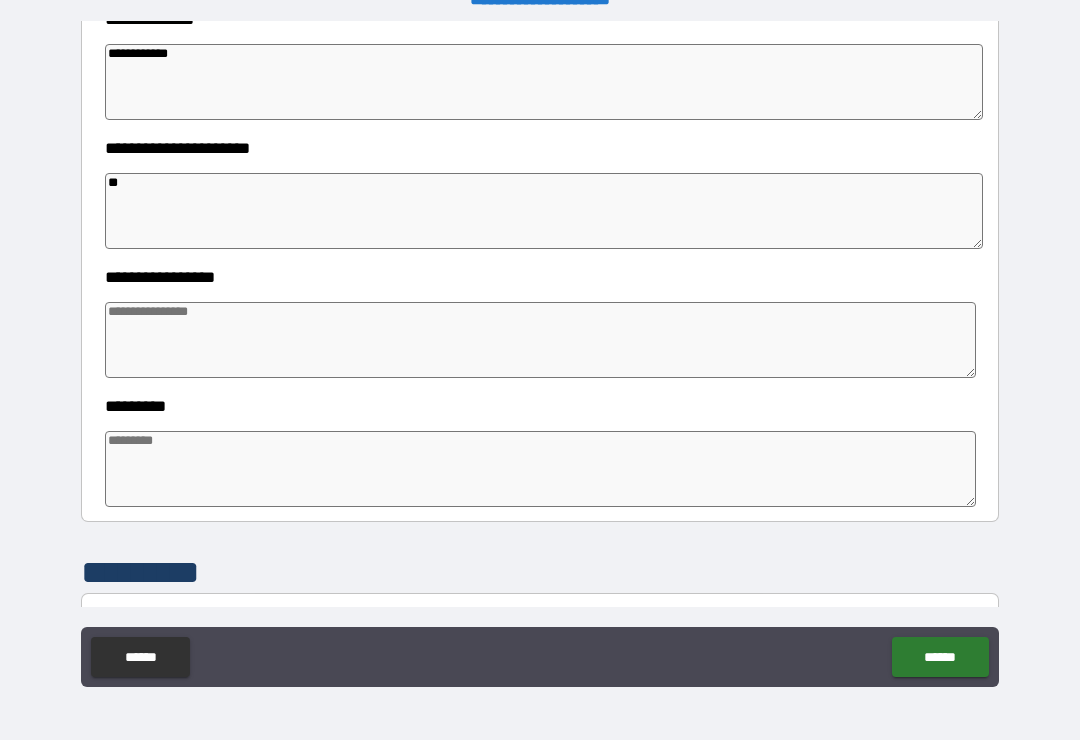 type on "*" 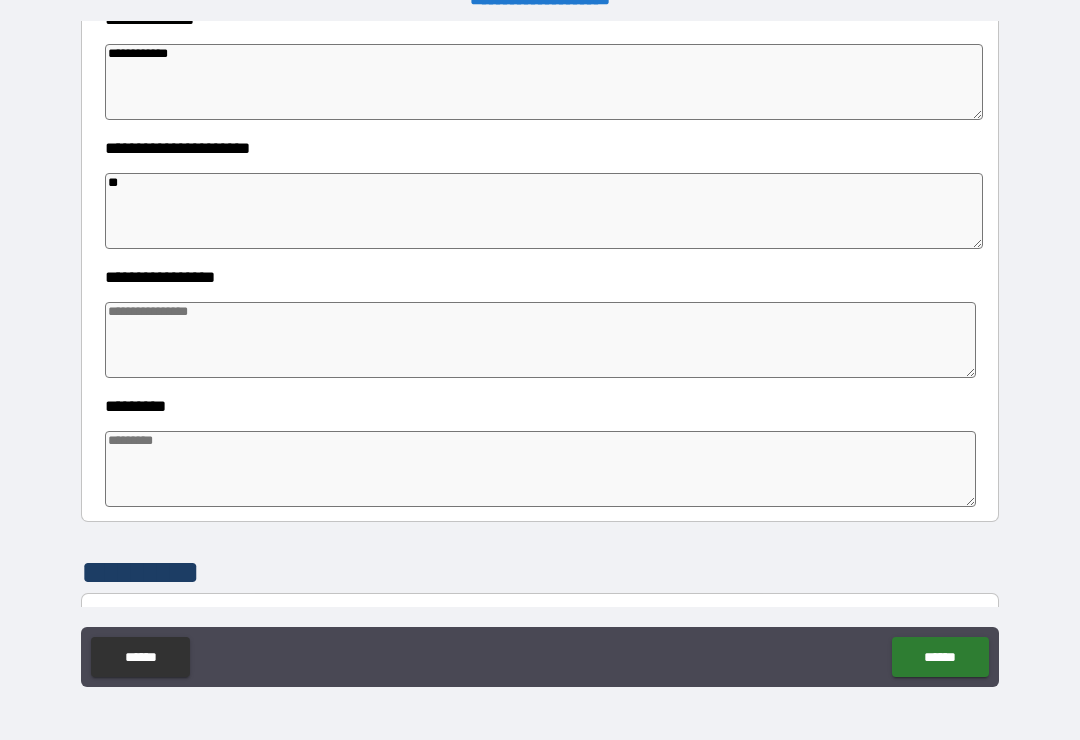 type on "***" 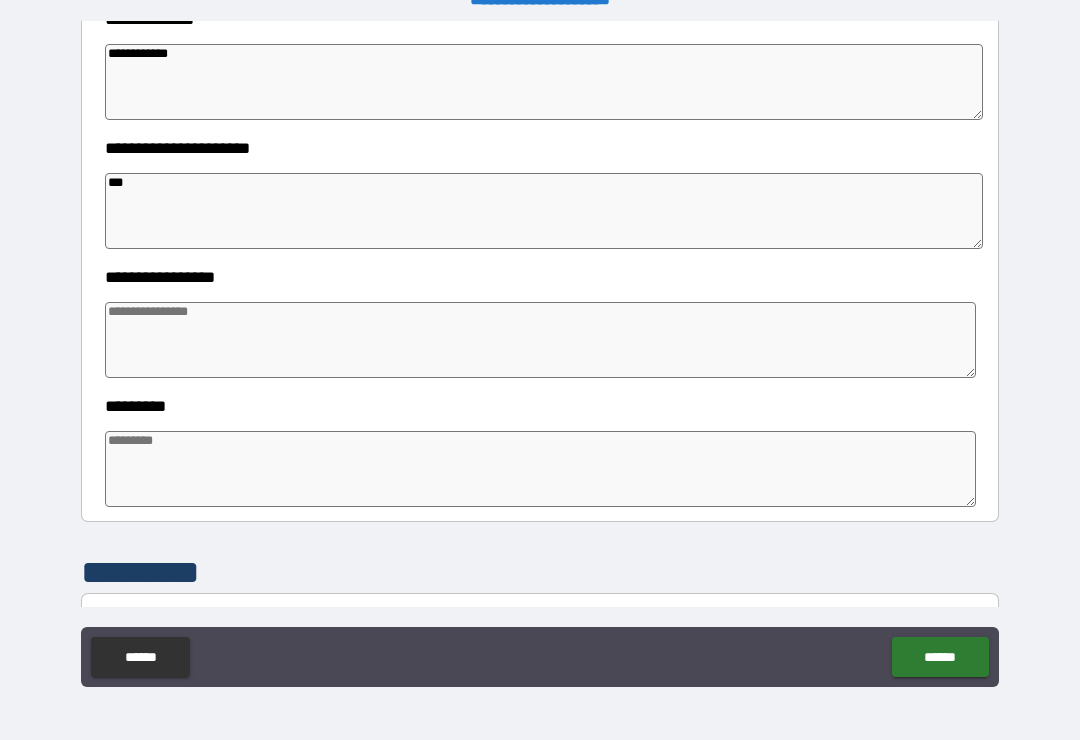 type on "*" 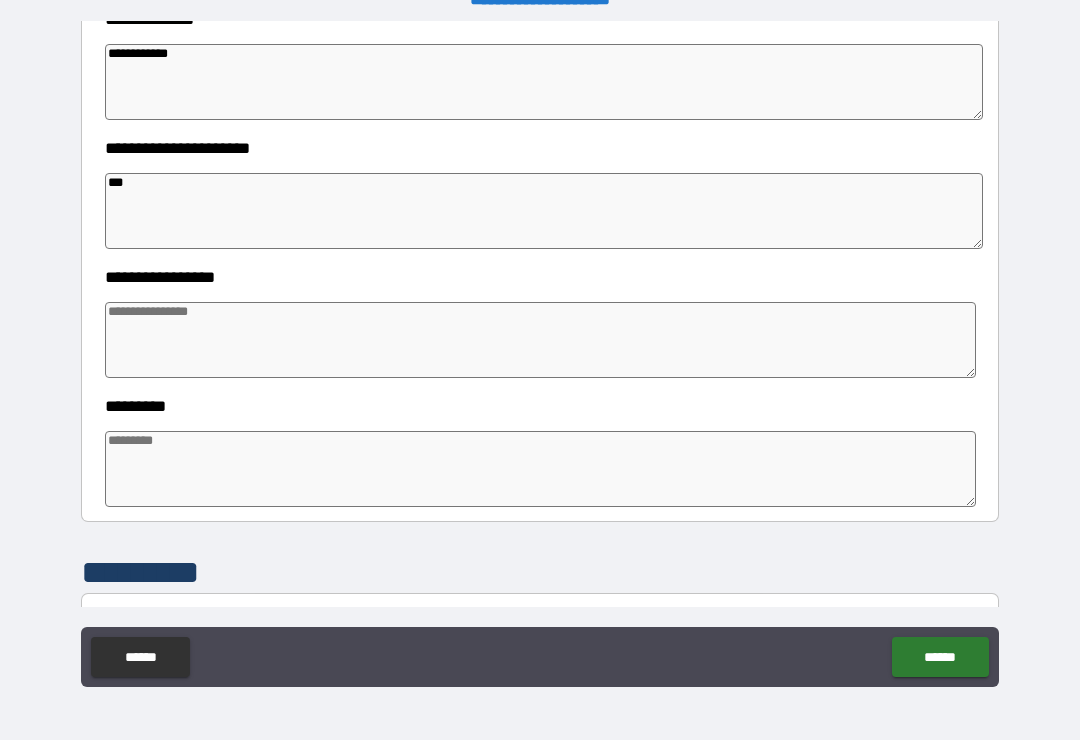 type on "*" 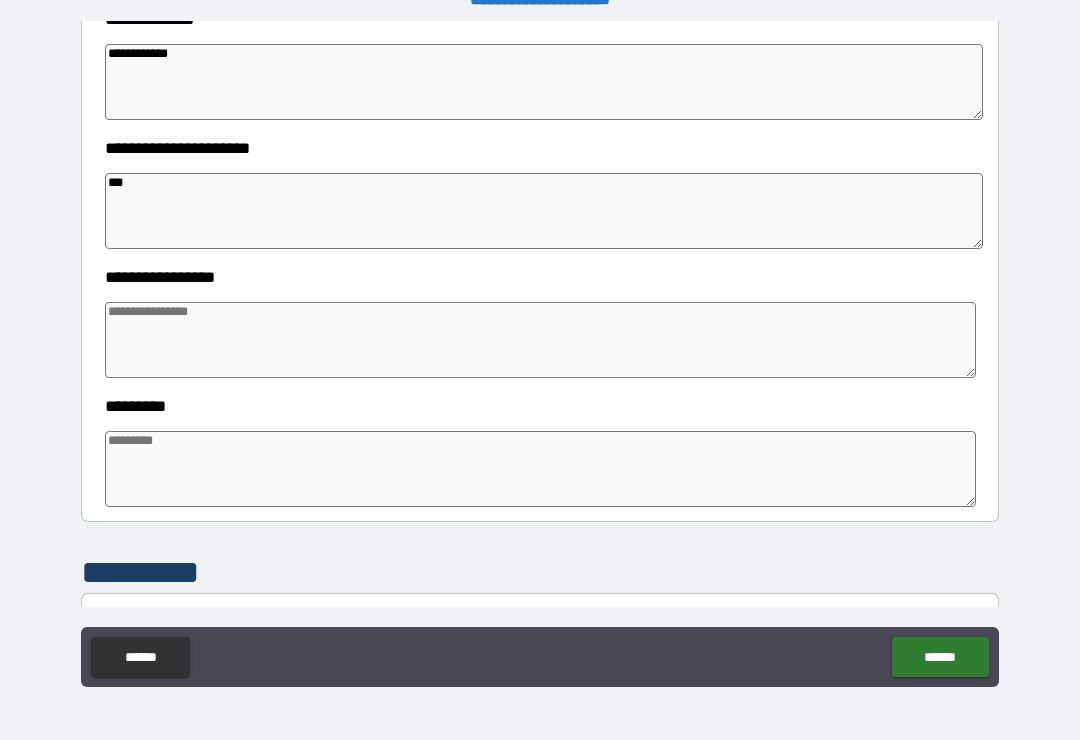 type on "*" 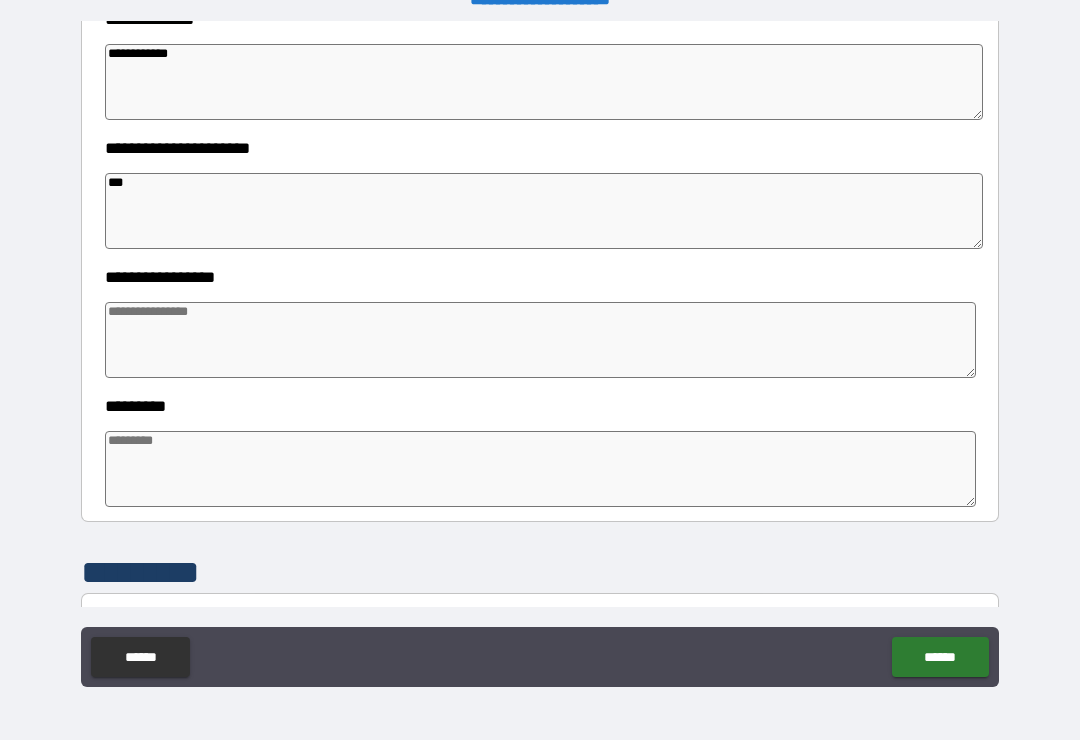 type on "****" 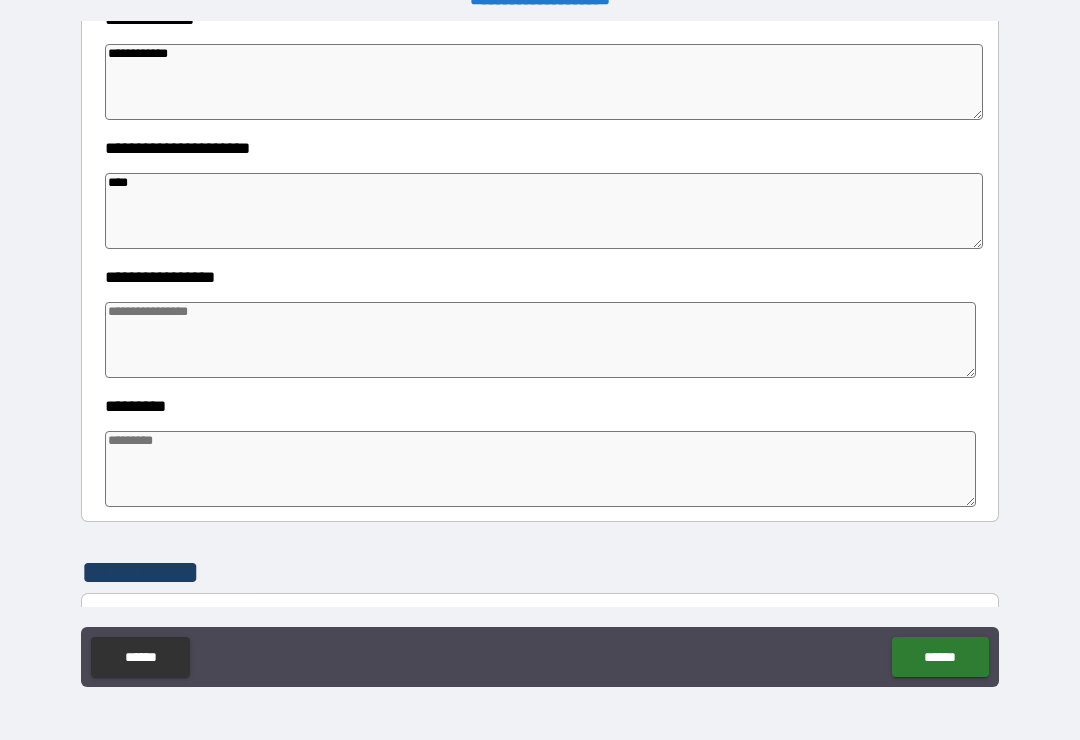type on "*" 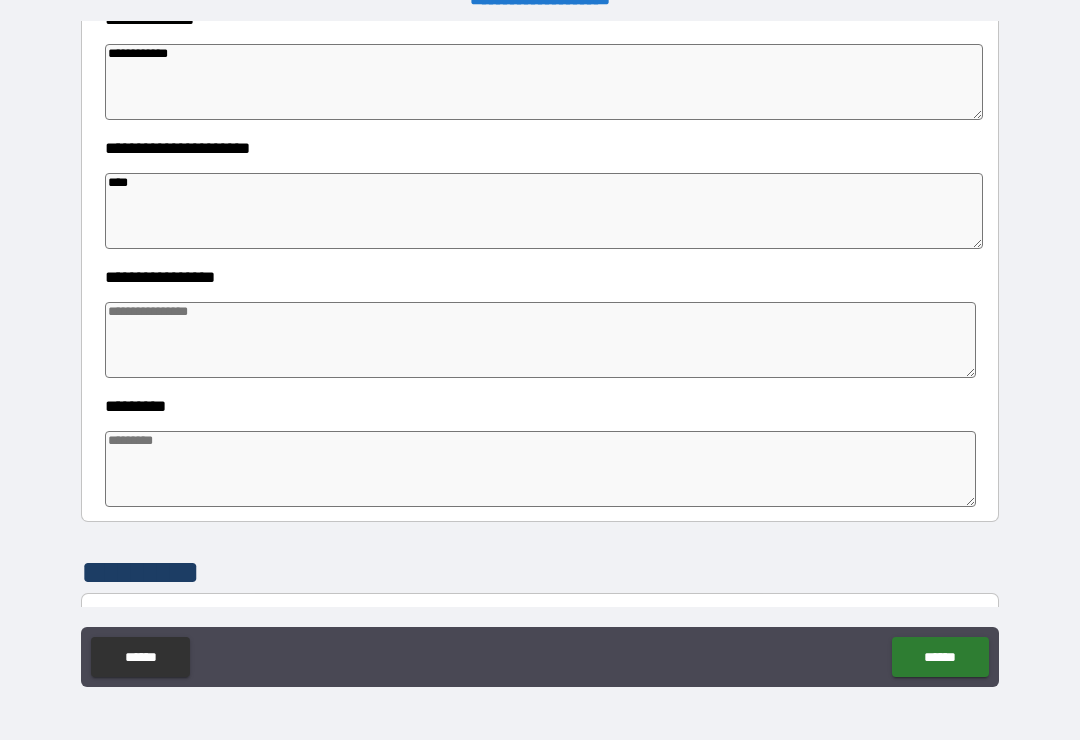 type on "*" 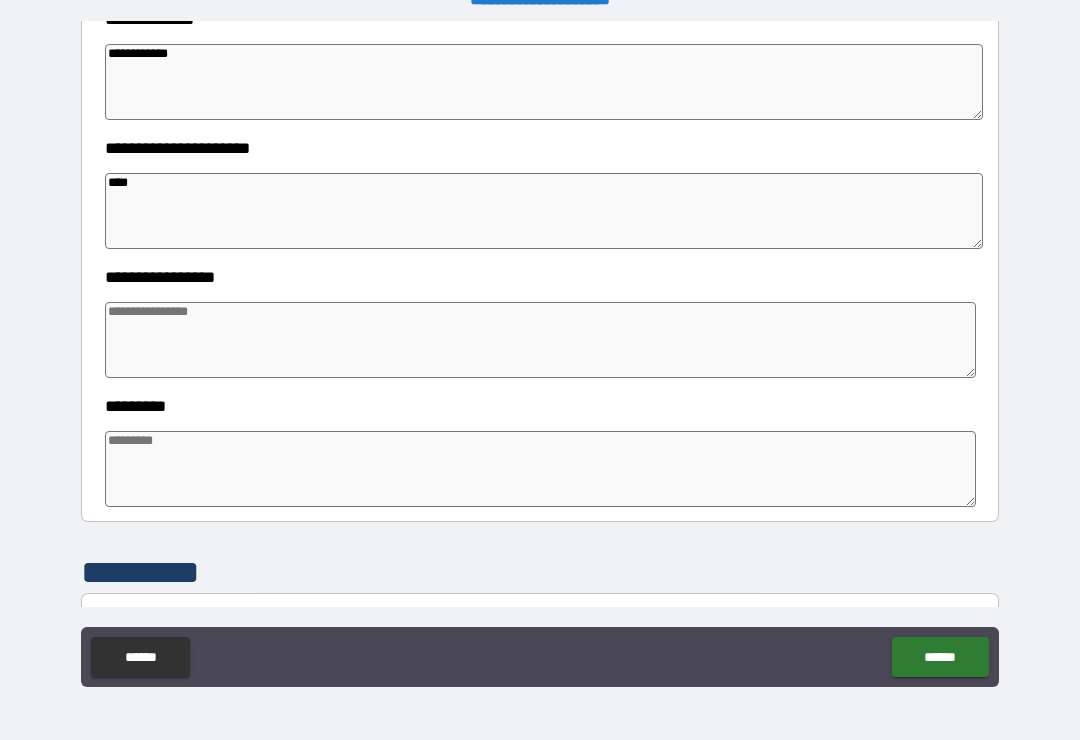type on "*" 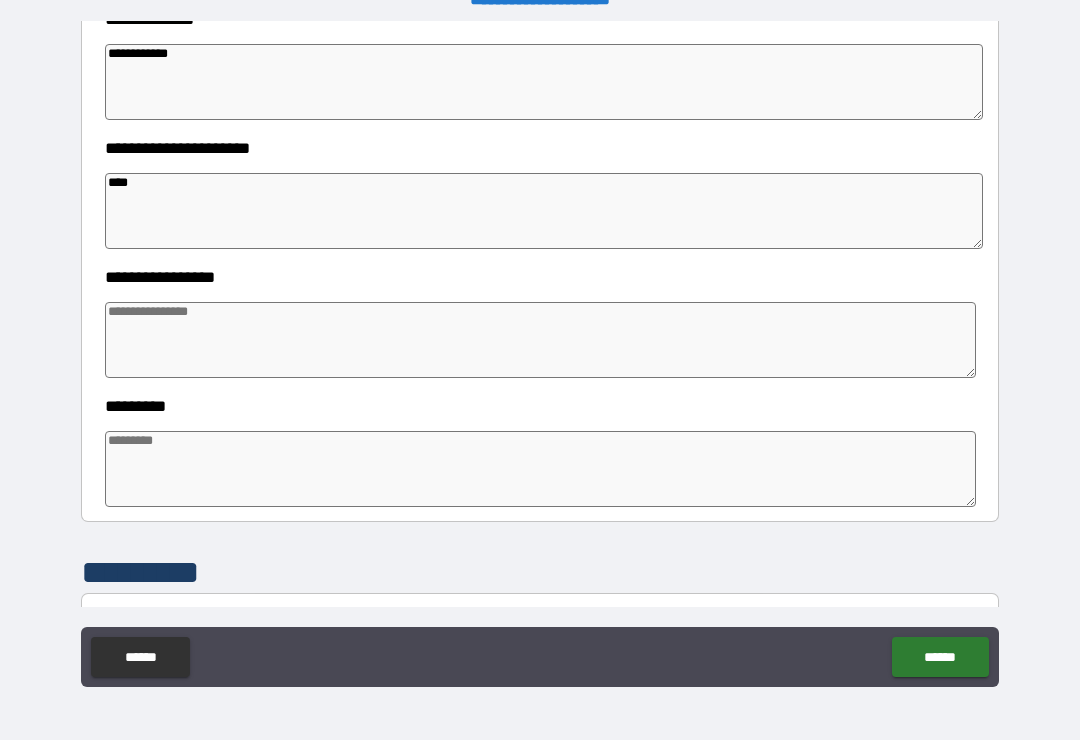 type on "*****" 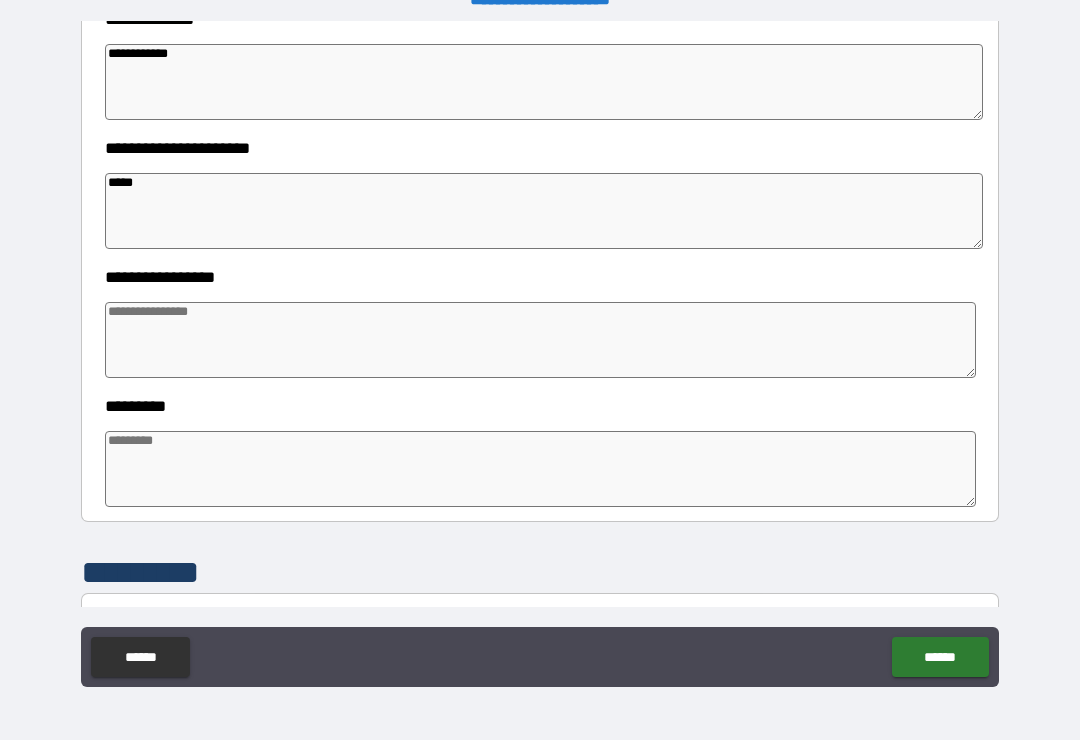 type on "*" 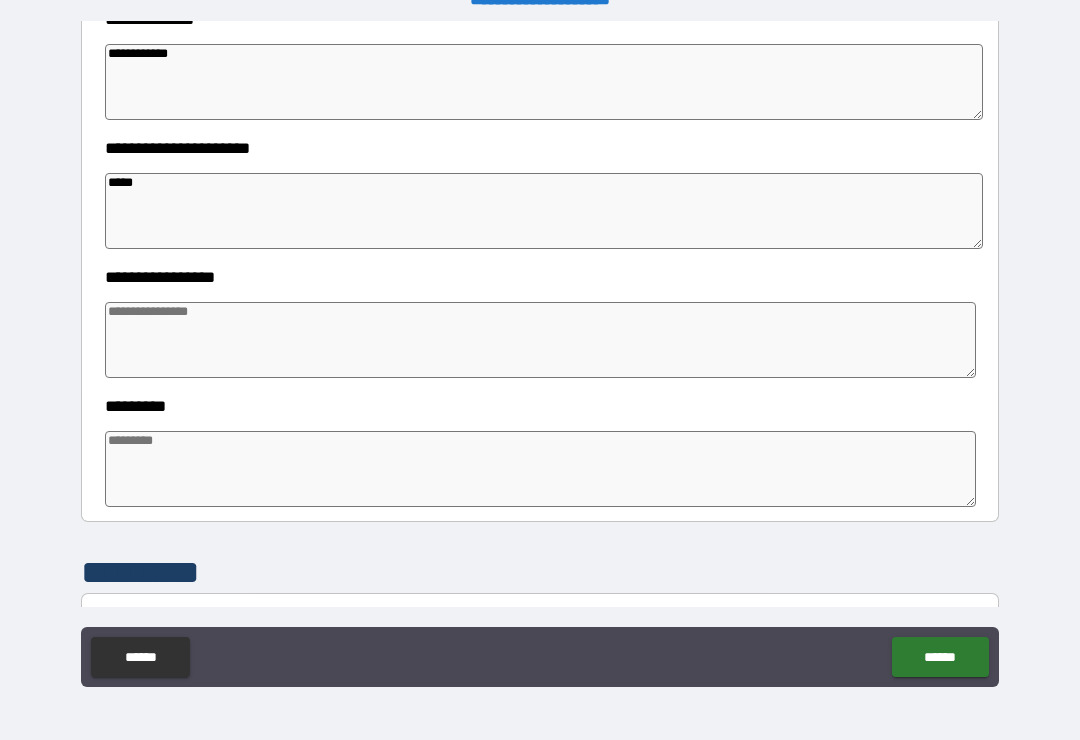 type on "*" 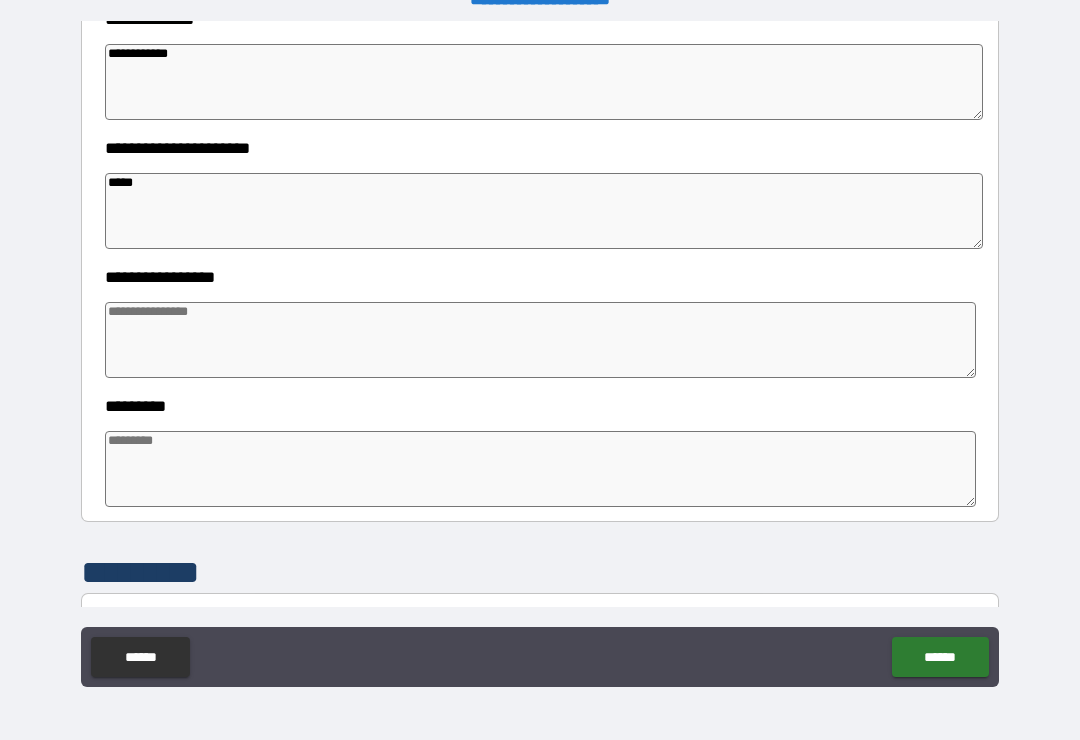 type on "*" 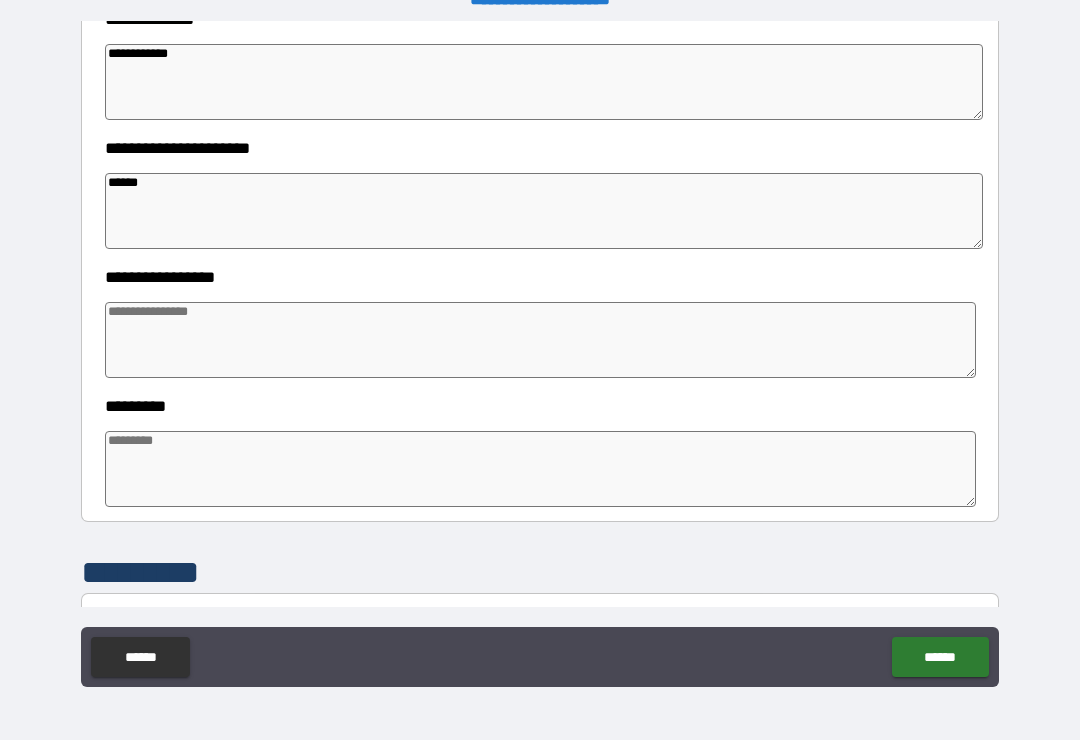 type on "*" 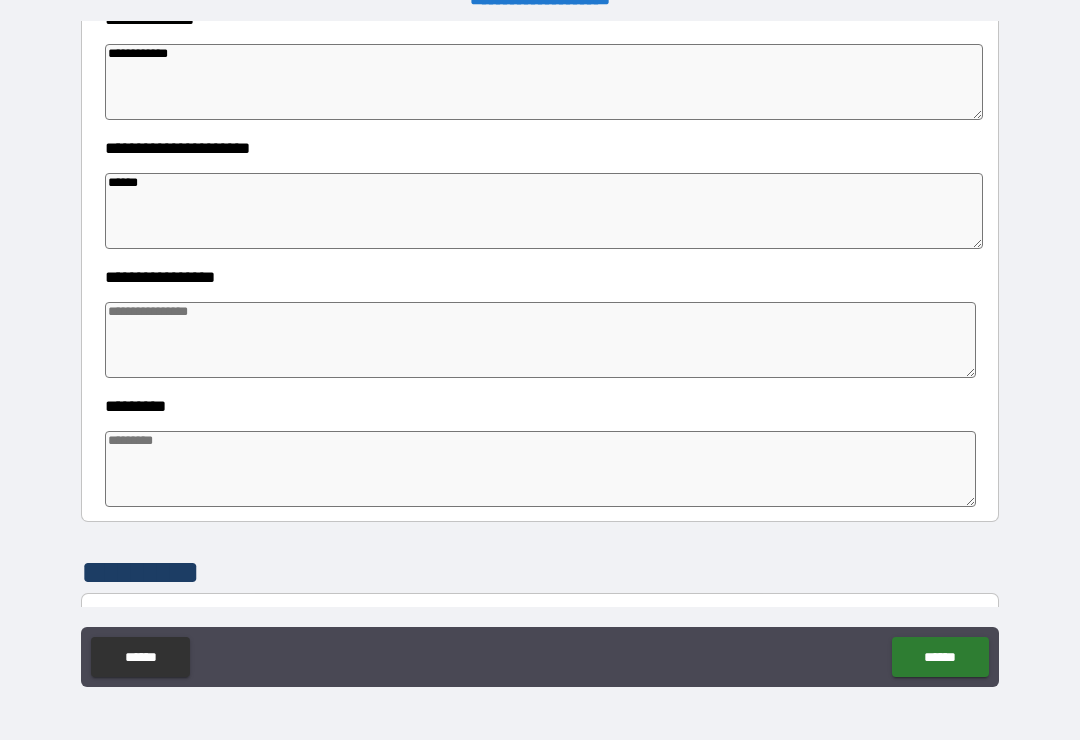 type on "*" 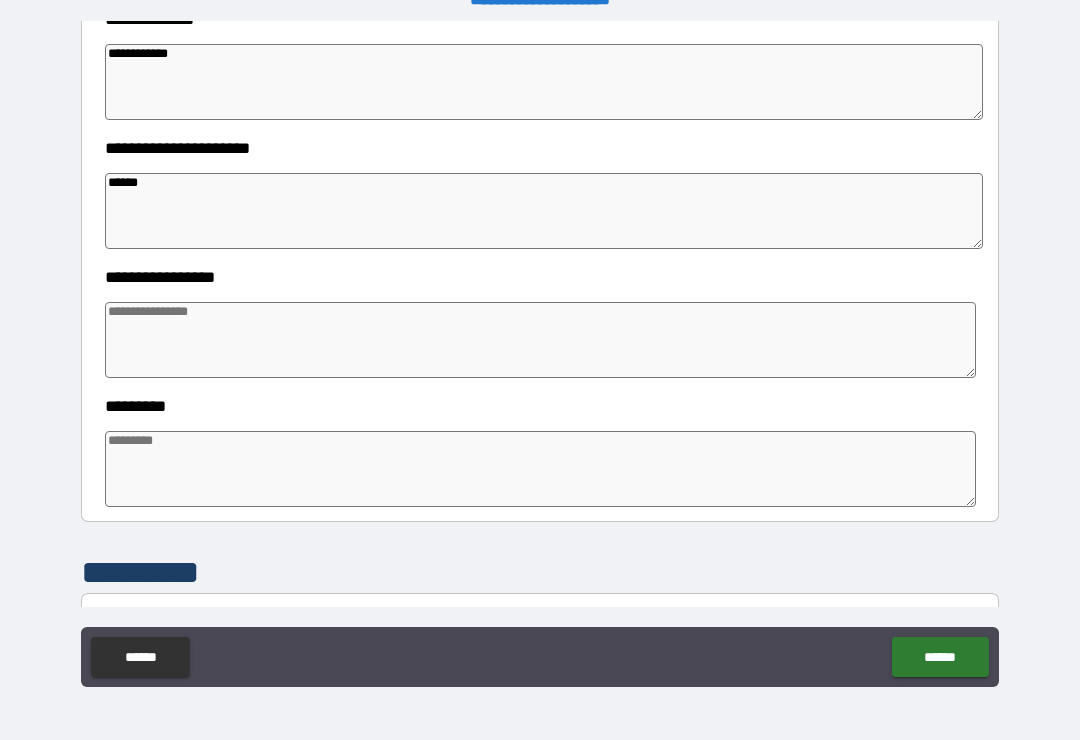 type on "*" 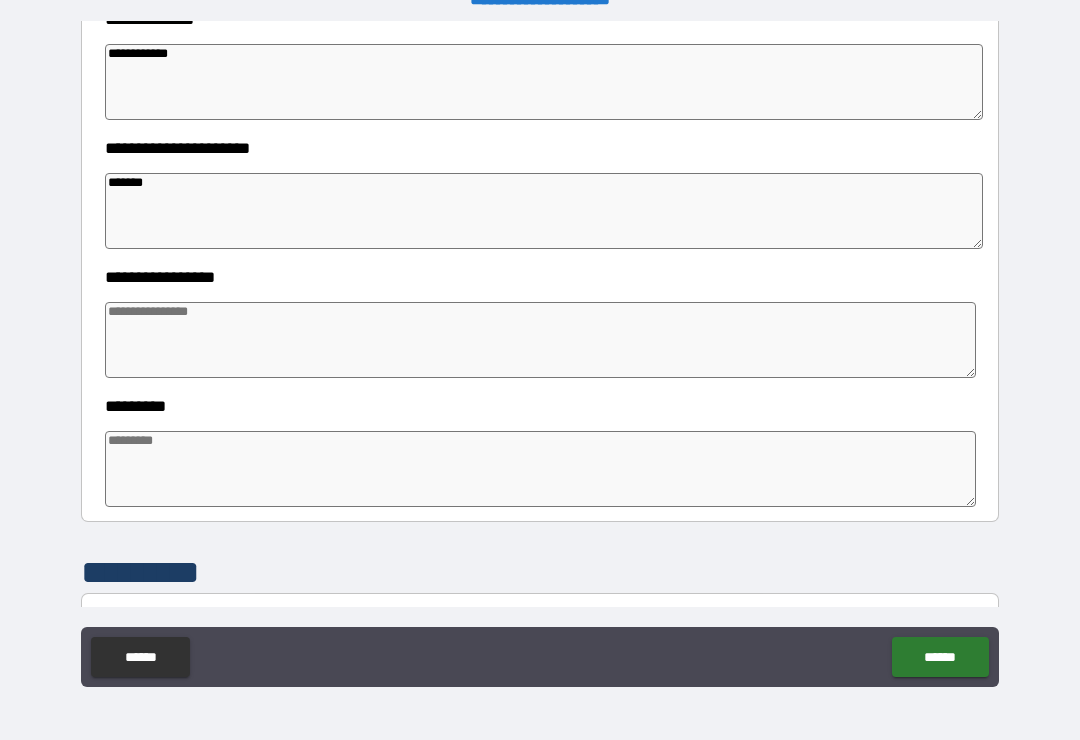 type on "*" 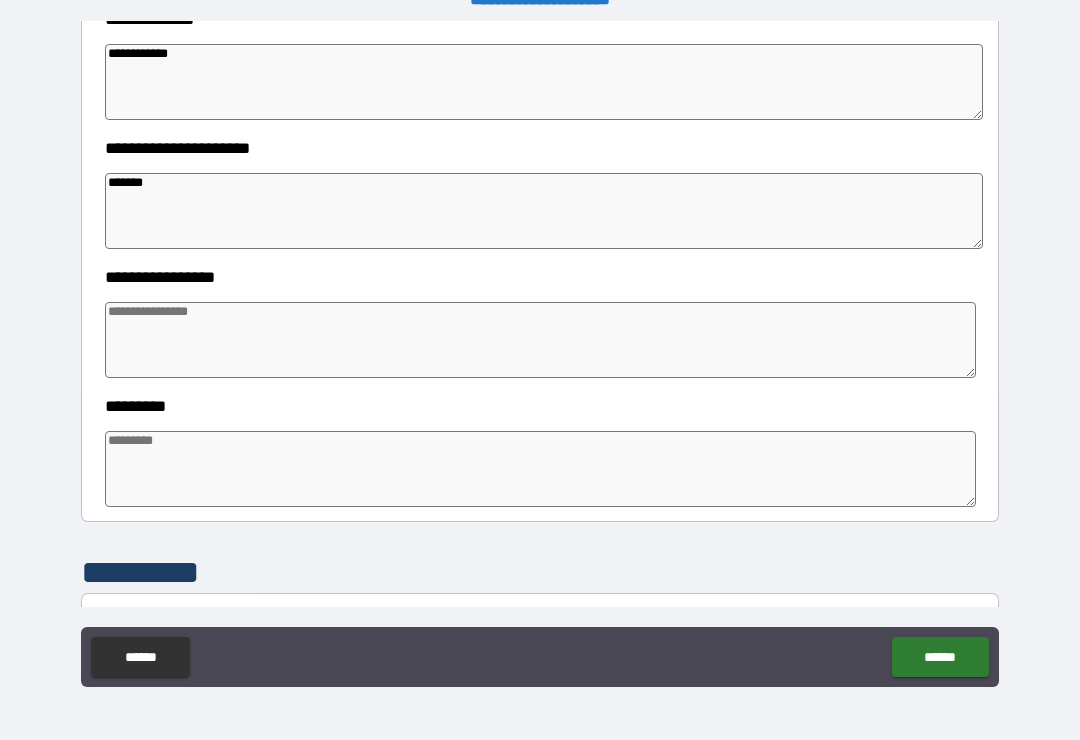 type on "*" 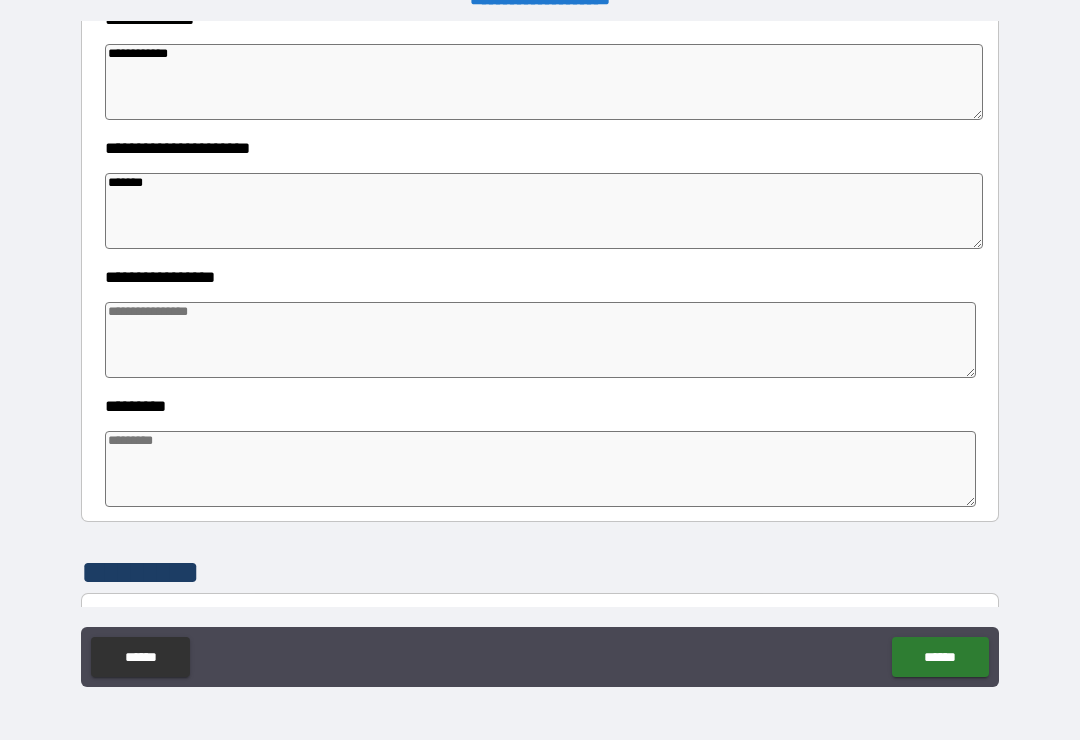 type on "*" 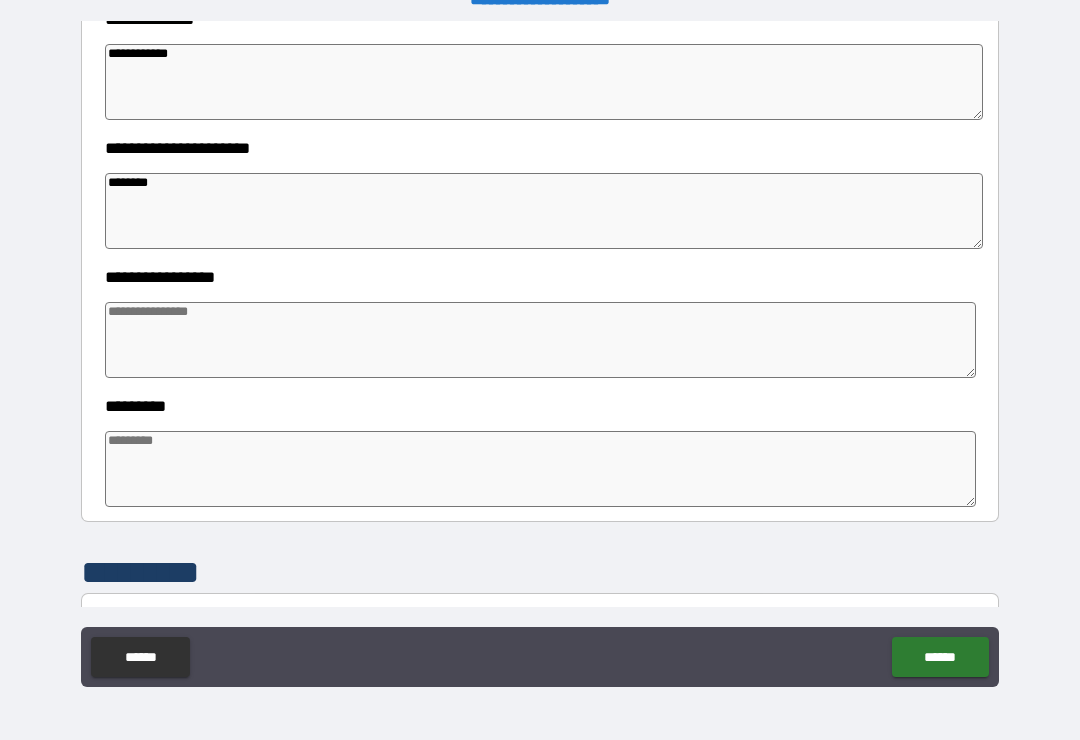 type on "*" 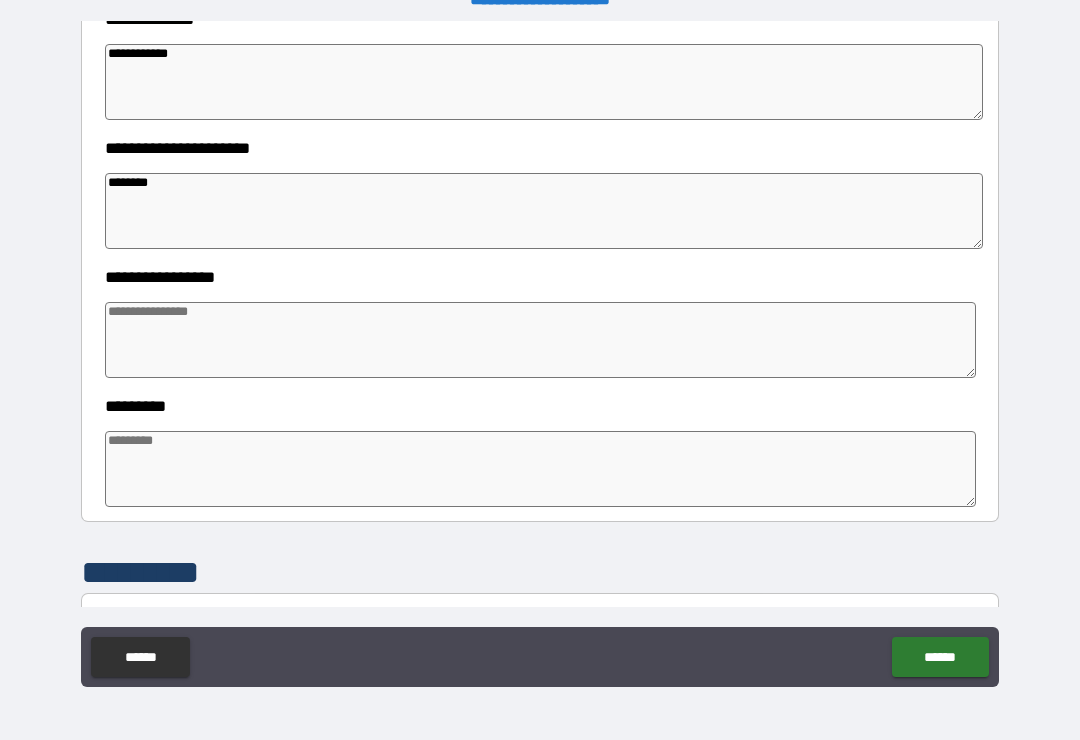 type on "*" 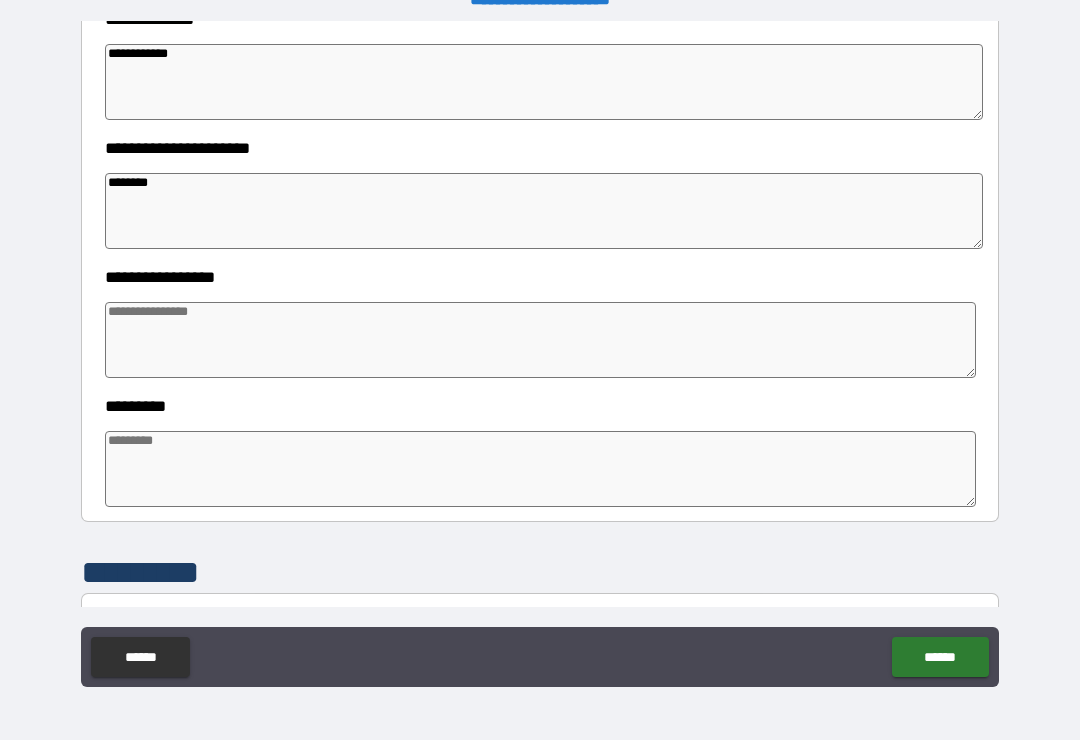 type on "*" 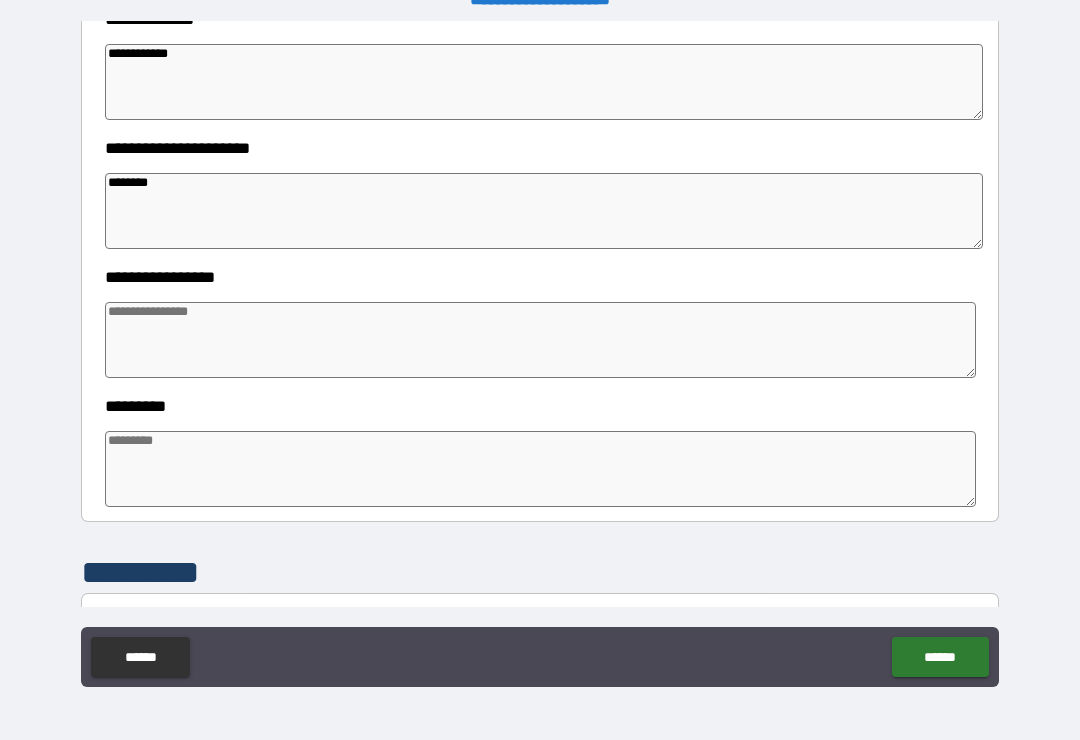 type on "*" 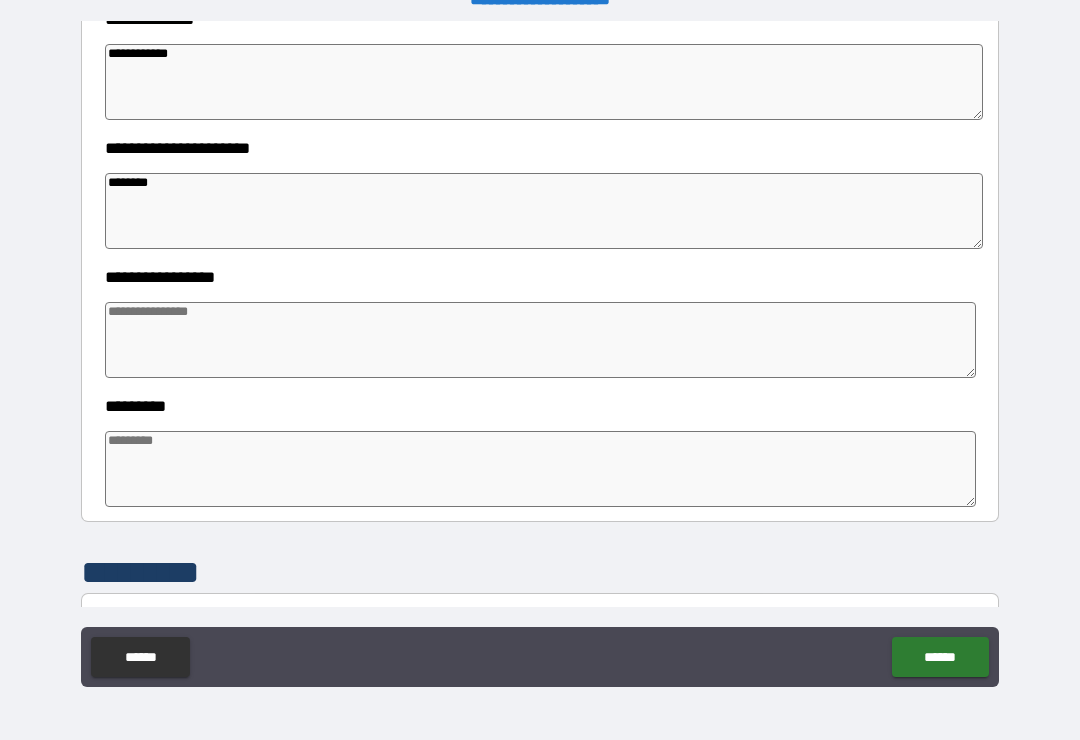type on "*********" 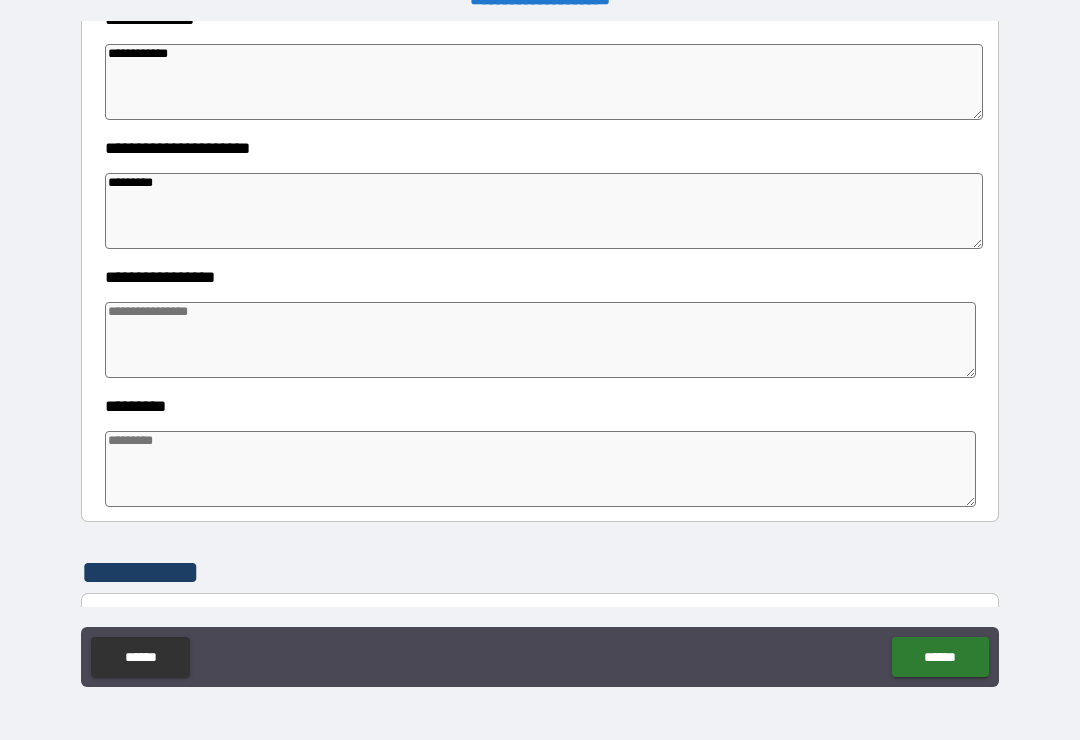 type on "*" 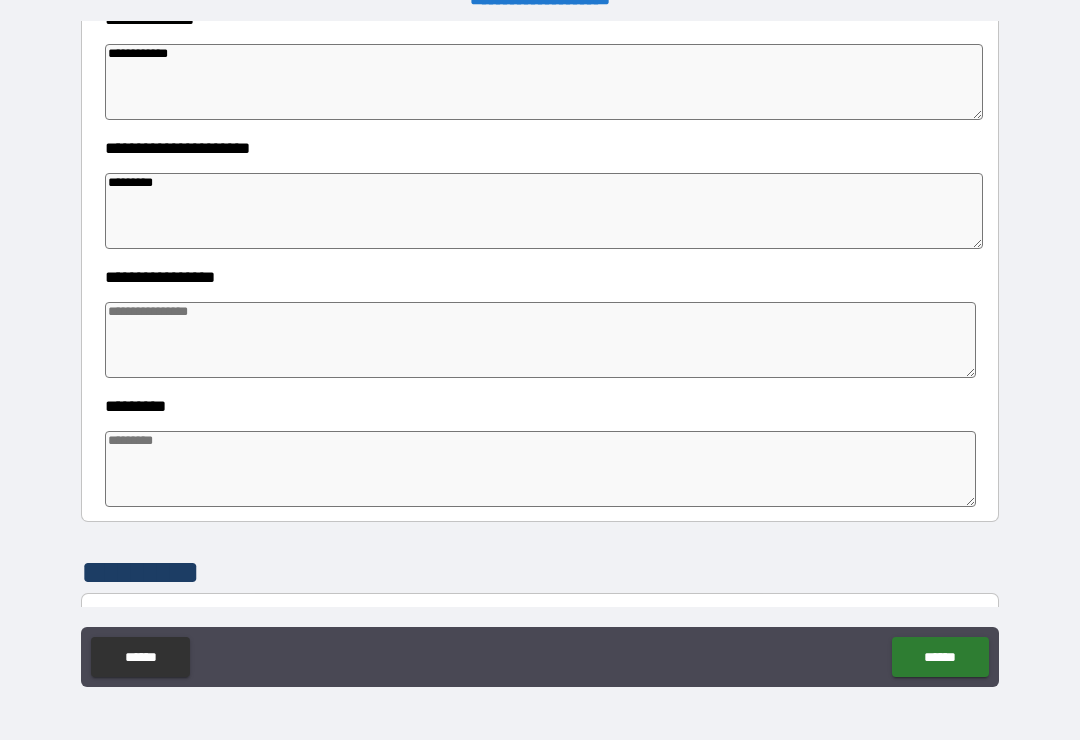 type on "*" 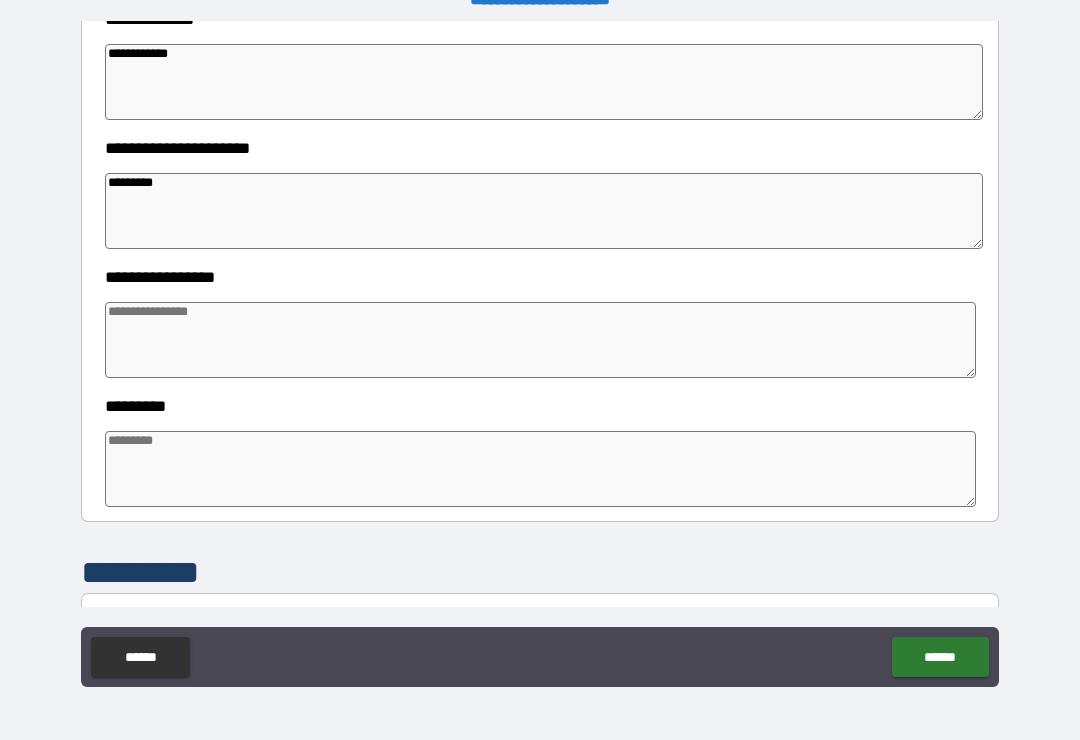 type on "**********" 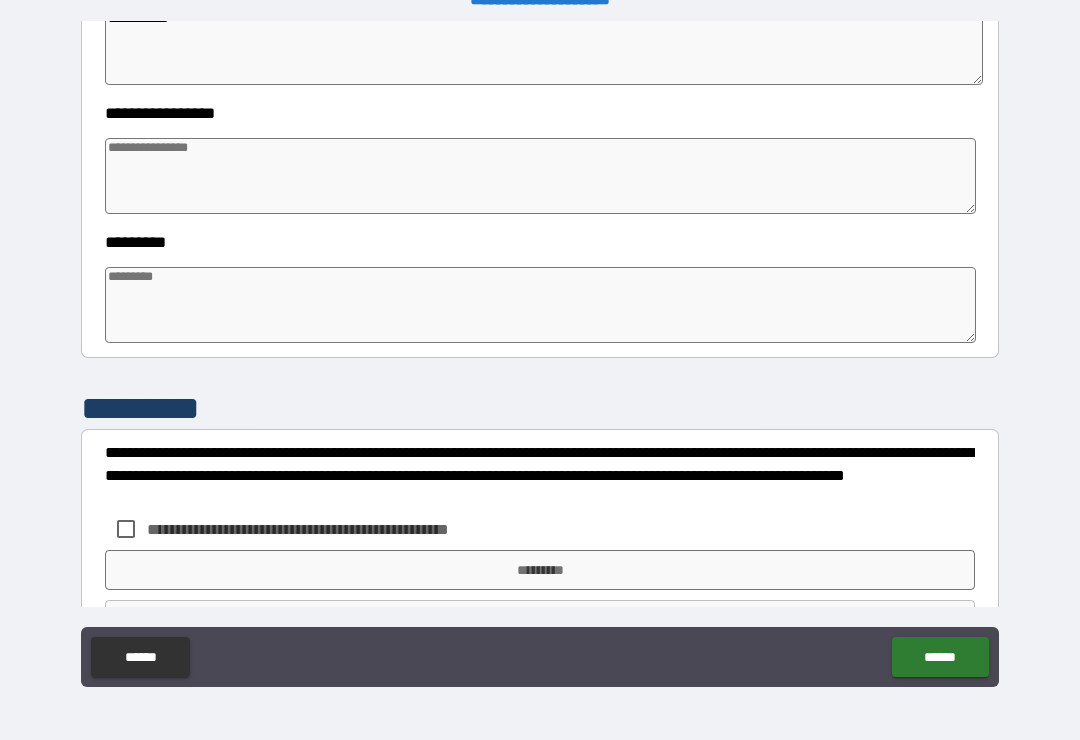scroll, scrollTop: 508, scrollLeft: 0, axis: vertical 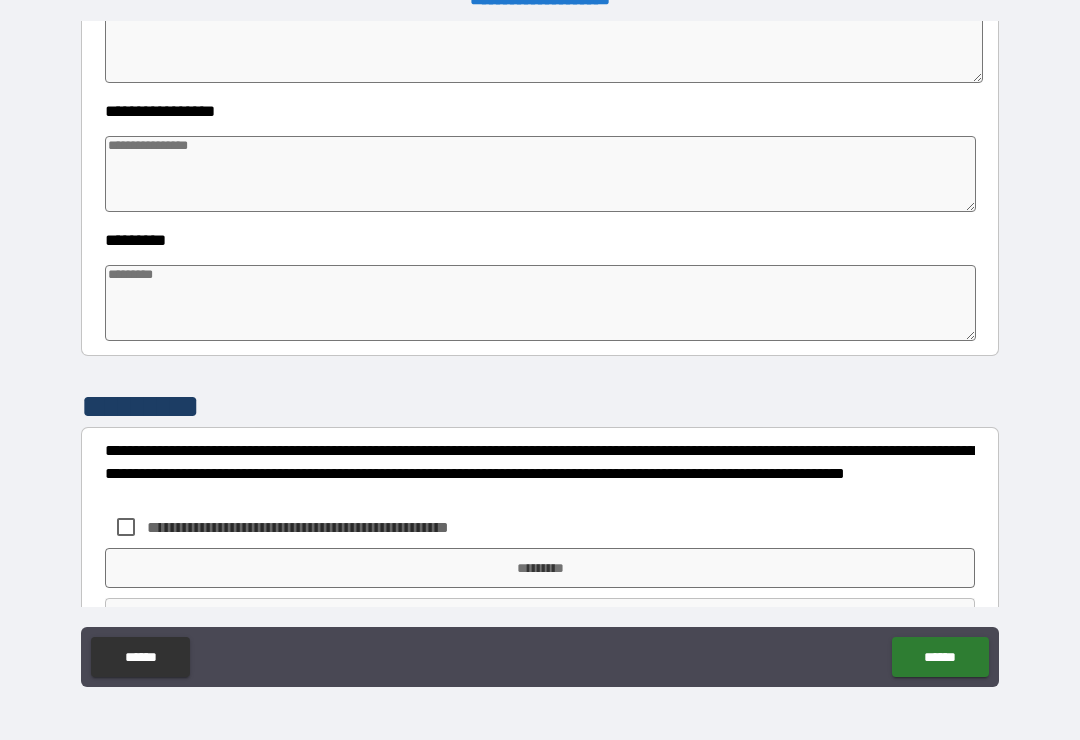 click at bounding box center [540, 174] 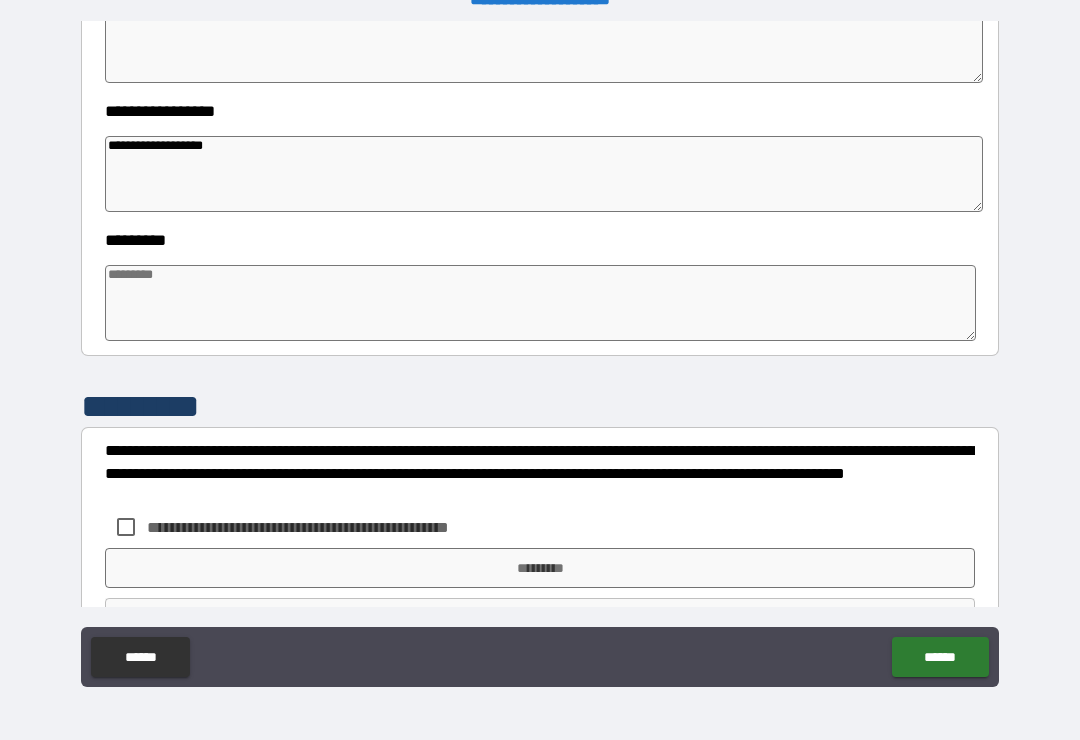 click on "**********" at bounding box center (544, 174) 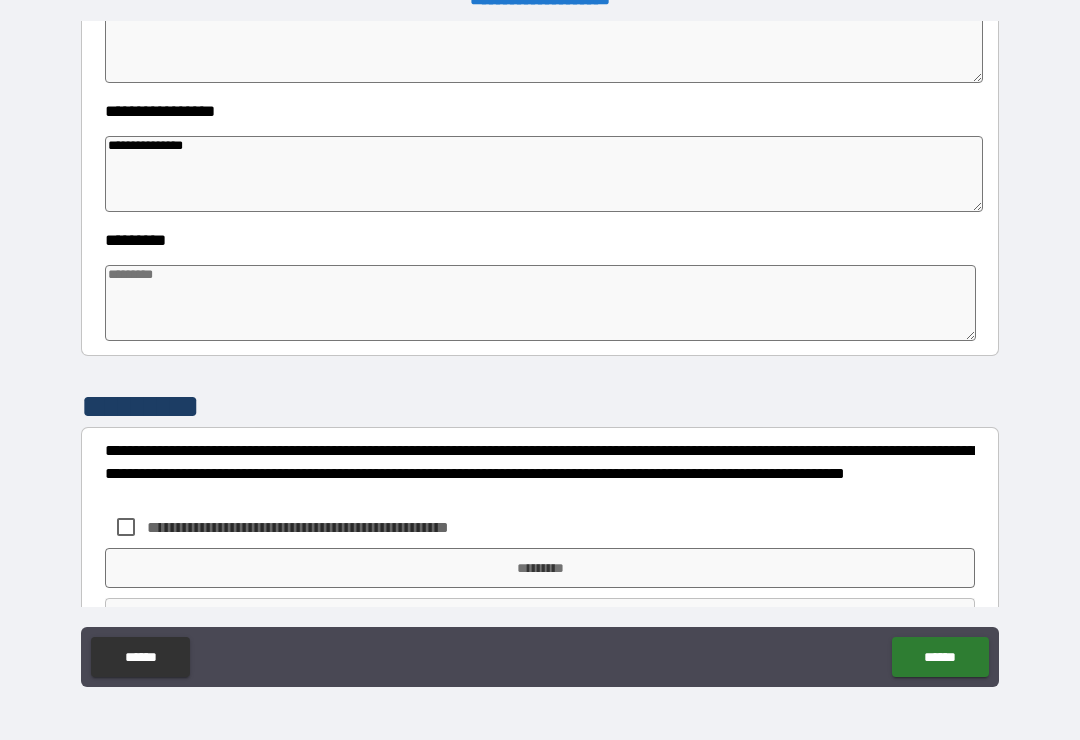 click on "**********" at bounding box center (544, 174) 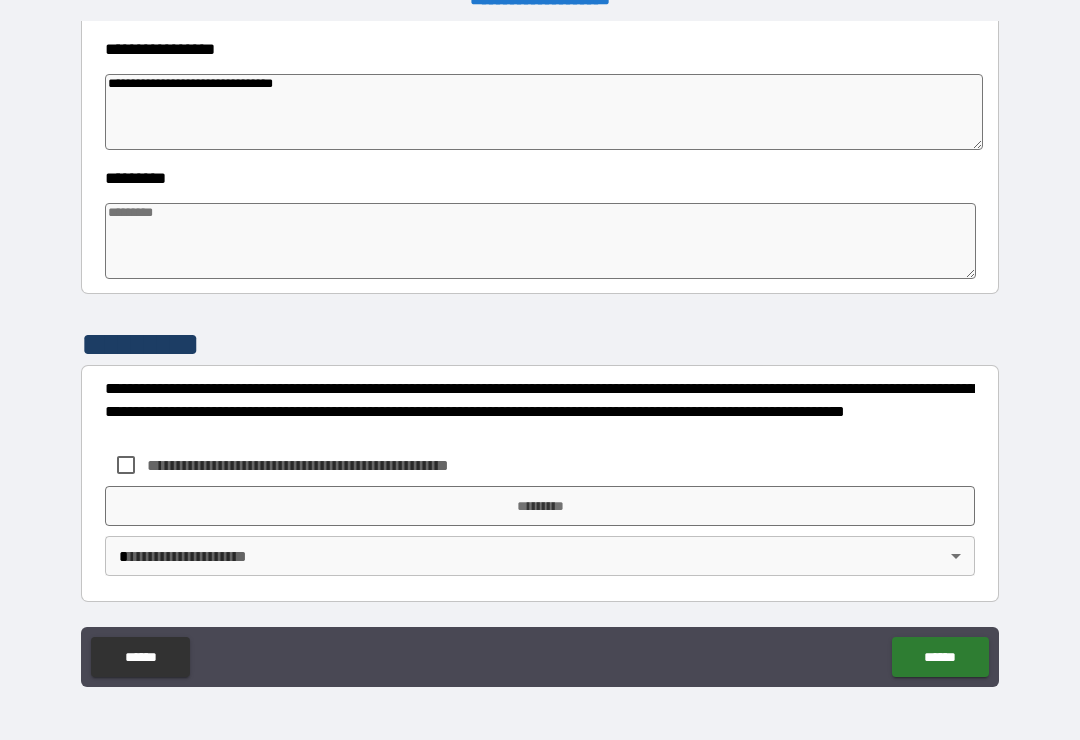 click at bounding box center [540, 241] 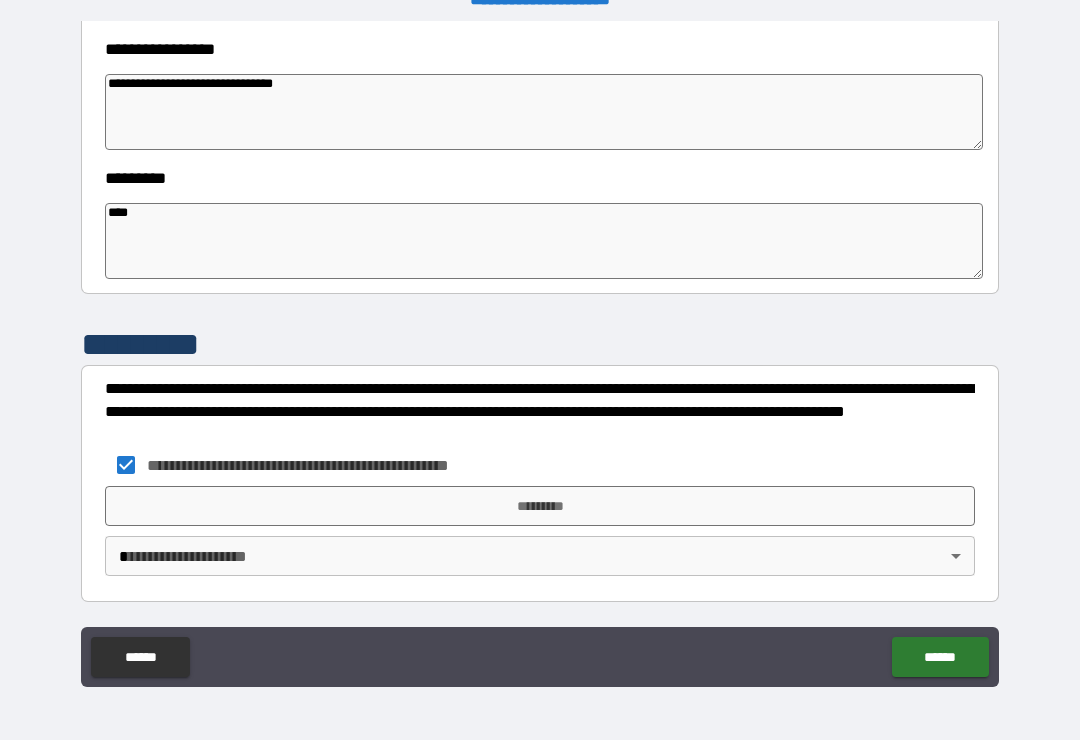 click on "*********" at bounding box center [540, 506] 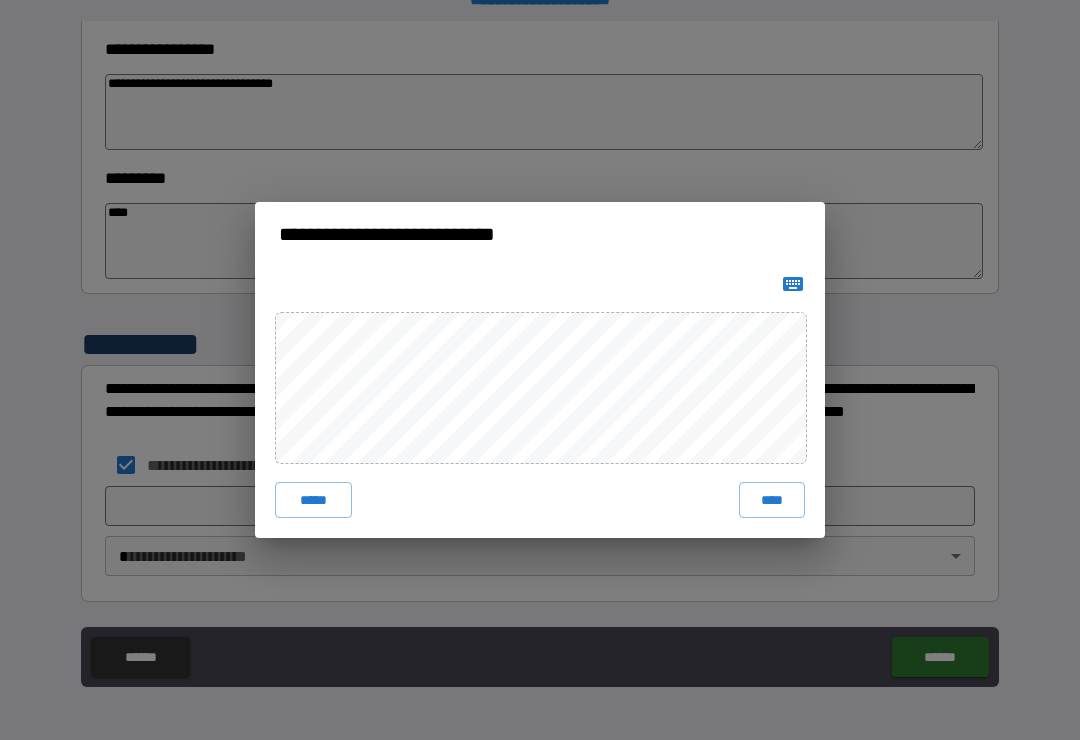 click on "****" at bounding box center (772, 500) 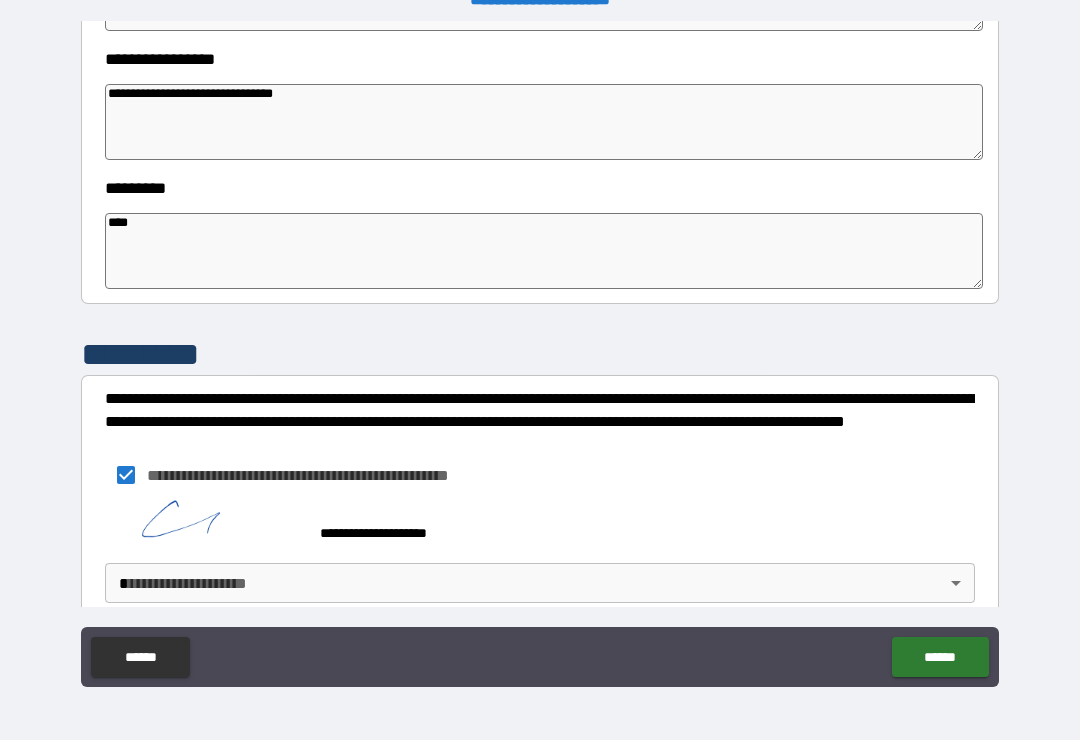 click on "**********" at bounding box center (540, 354) 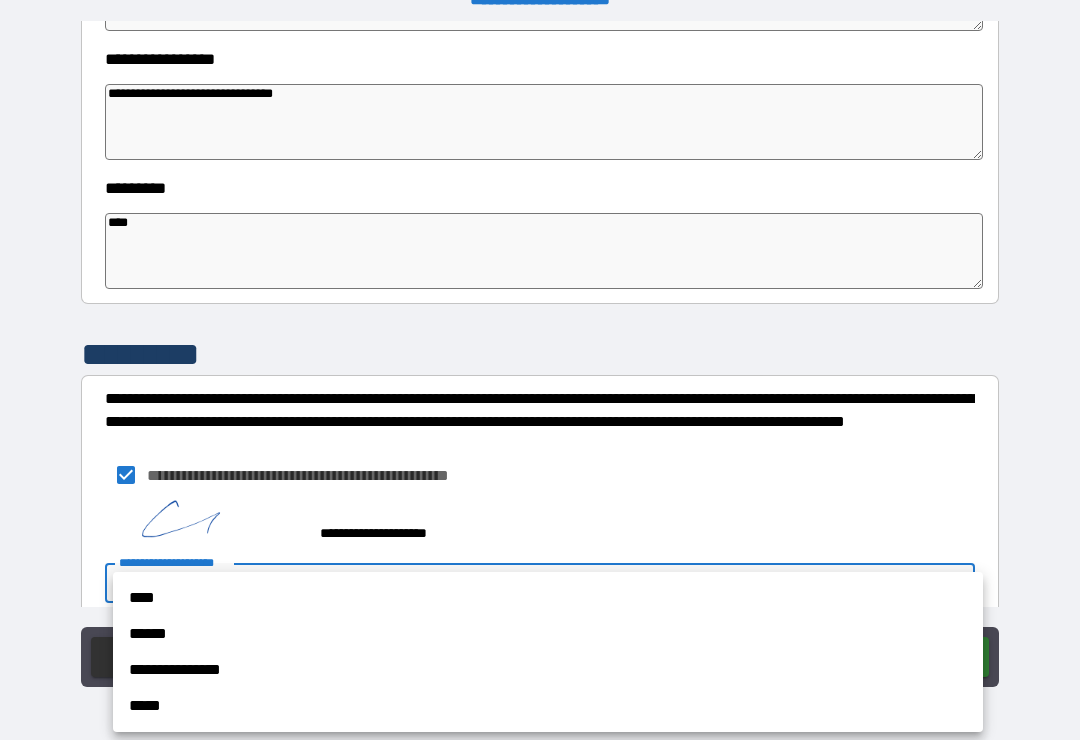 click on "****" at bounding box center [548, 598] 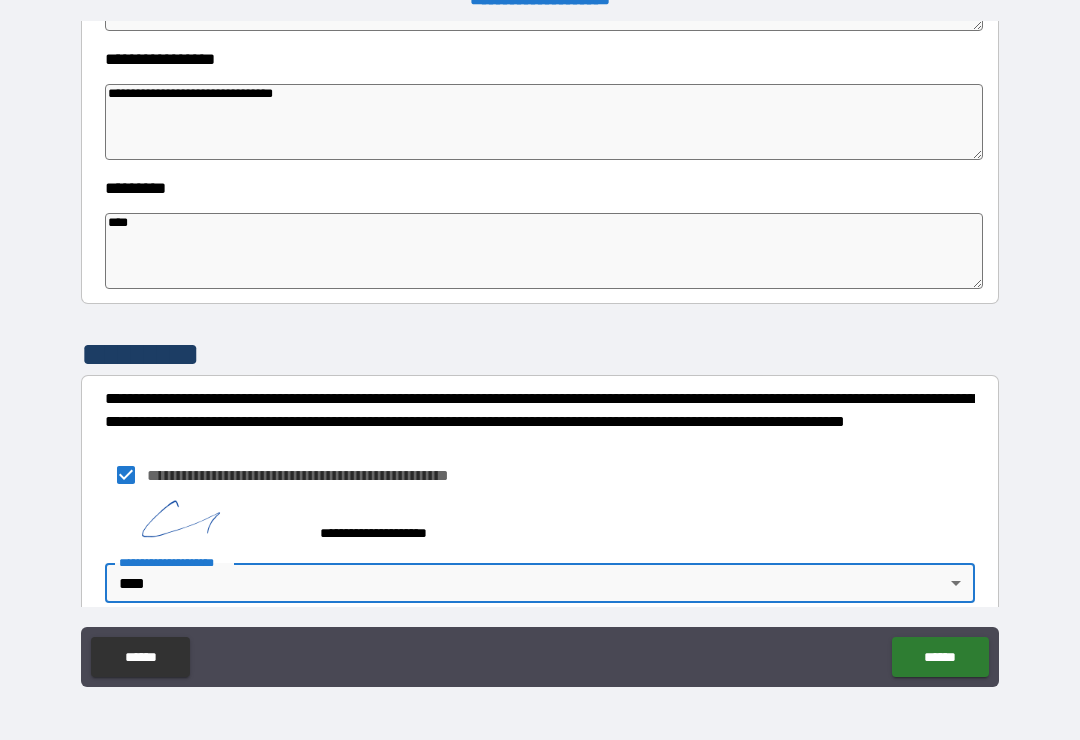 click on "******" at bounding box center (940, 657) 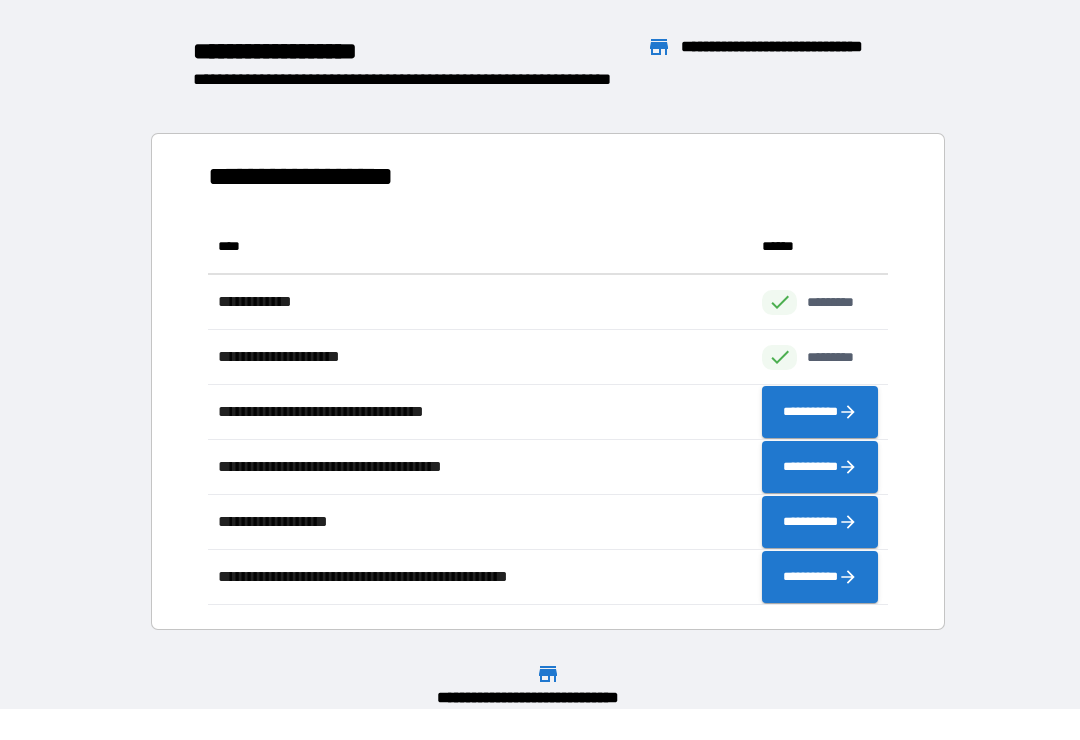 scroll, scrollTop: 1, scrollLeft: 1, axis: both 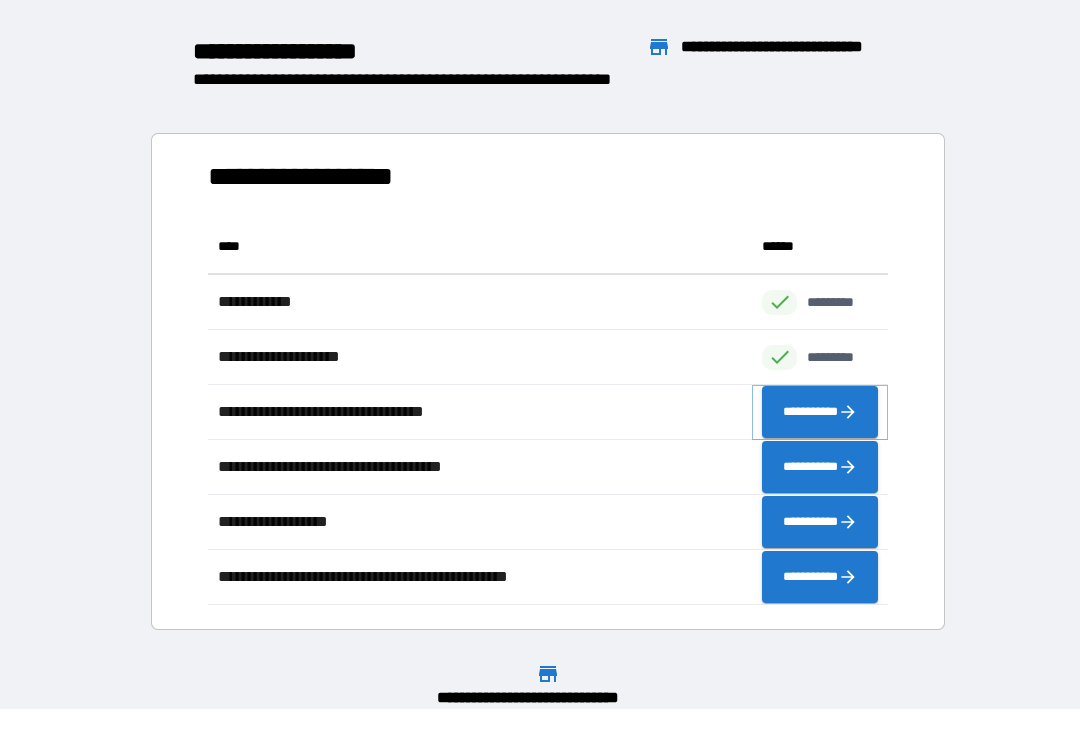 click on "**********" at bounding box center (820, 412) 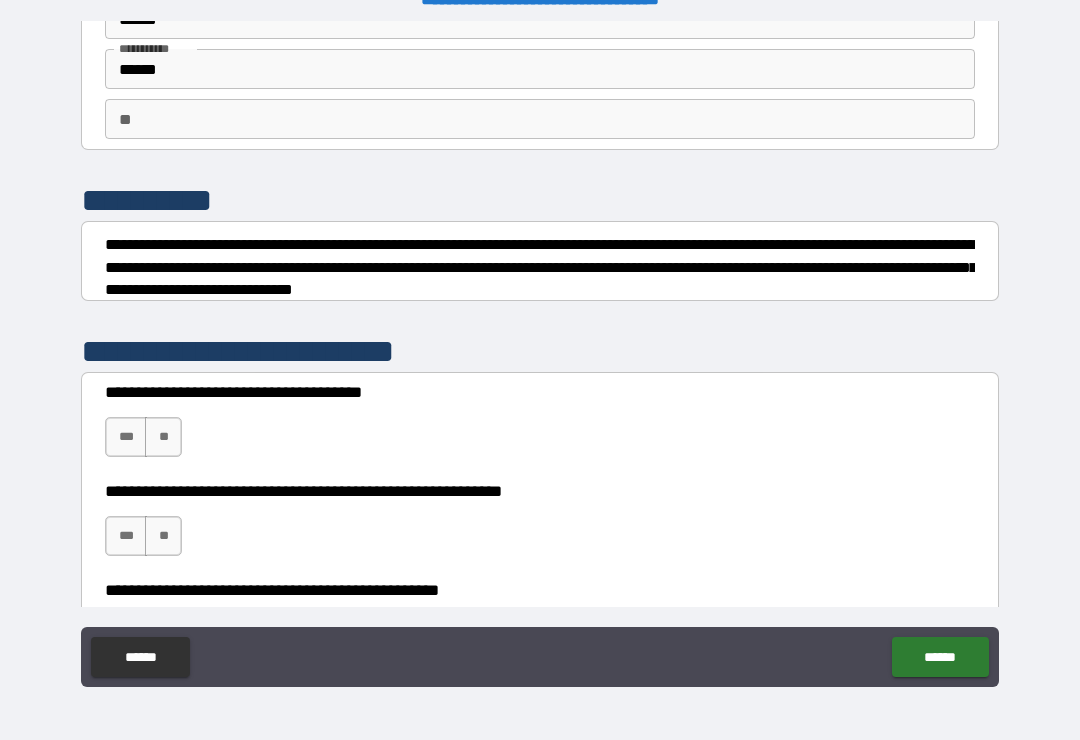 scroll, scrollTop: 149, scrollLeft: 0, axis: vertical 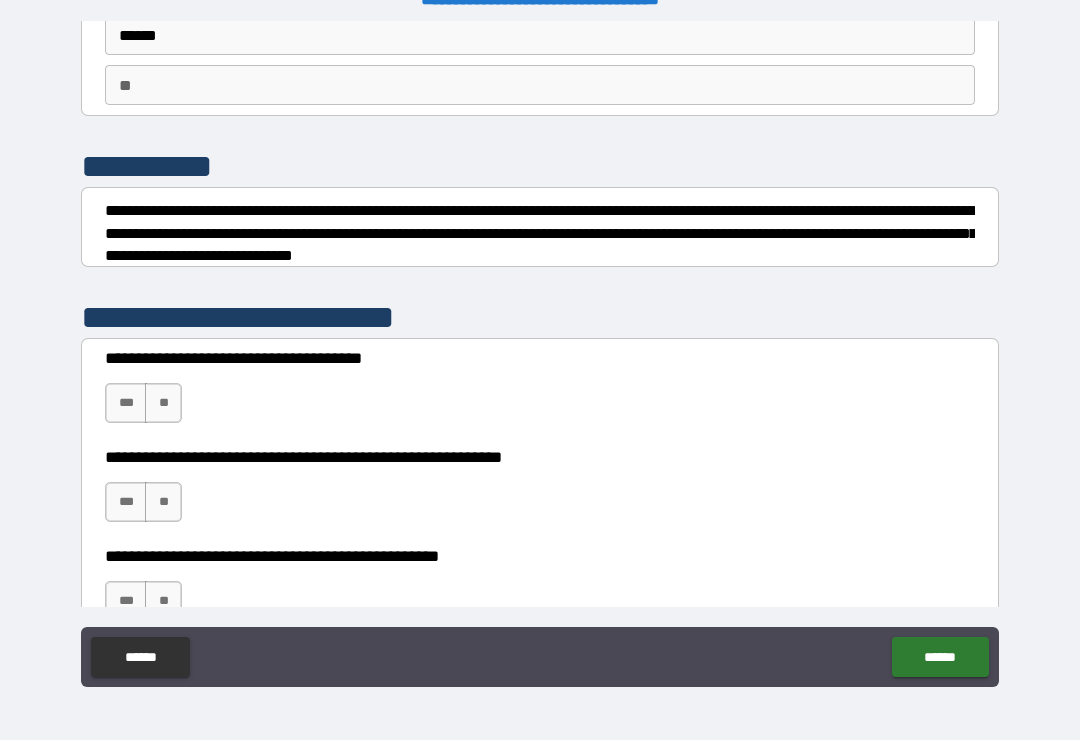 click on "***" at bounding box center (126, 403) 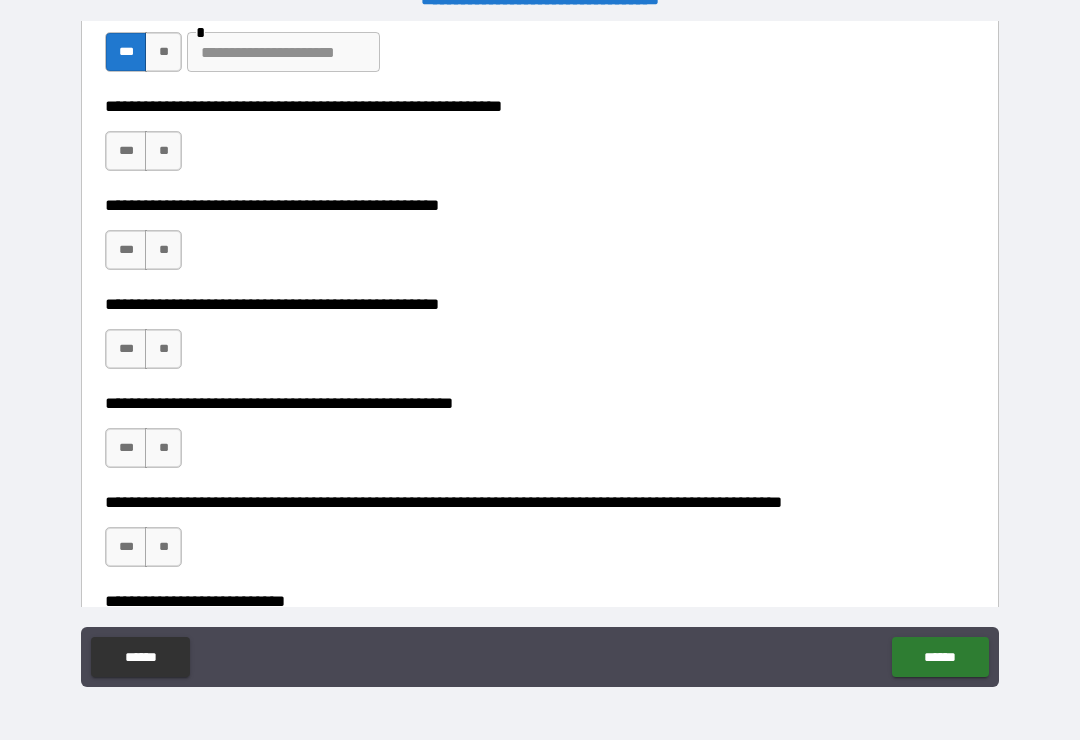 scroll, scrollTop: 488, scrollLeft: 0, axis: vertical 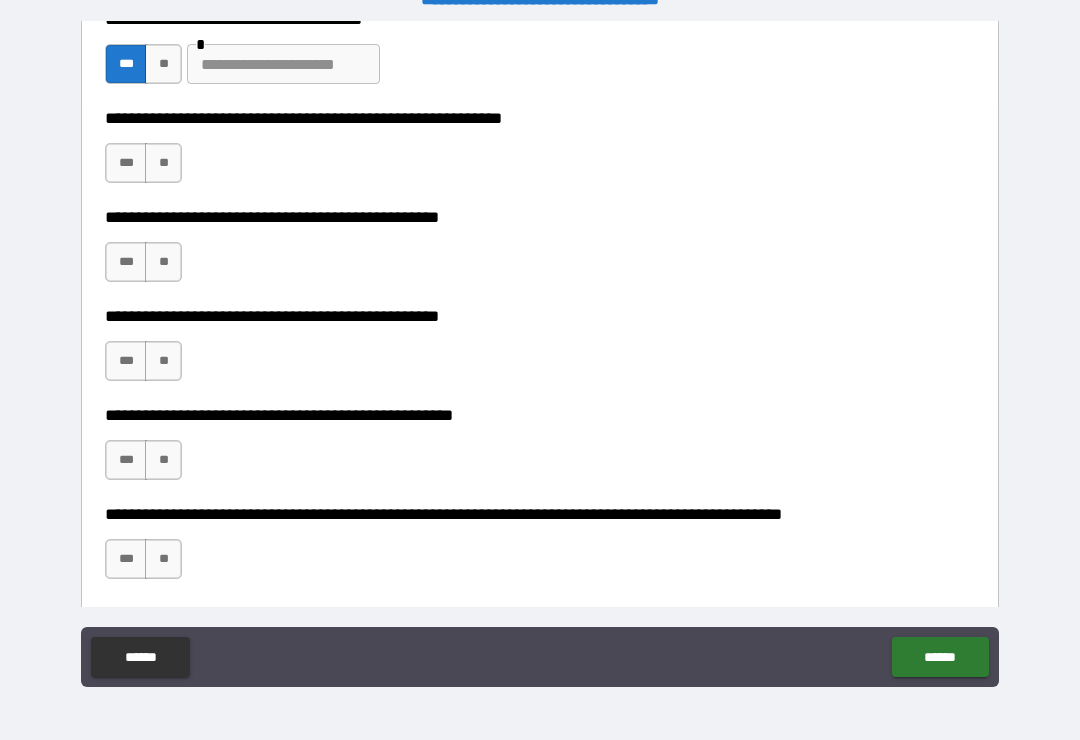 click on "**" at bounding box center (163, 163) 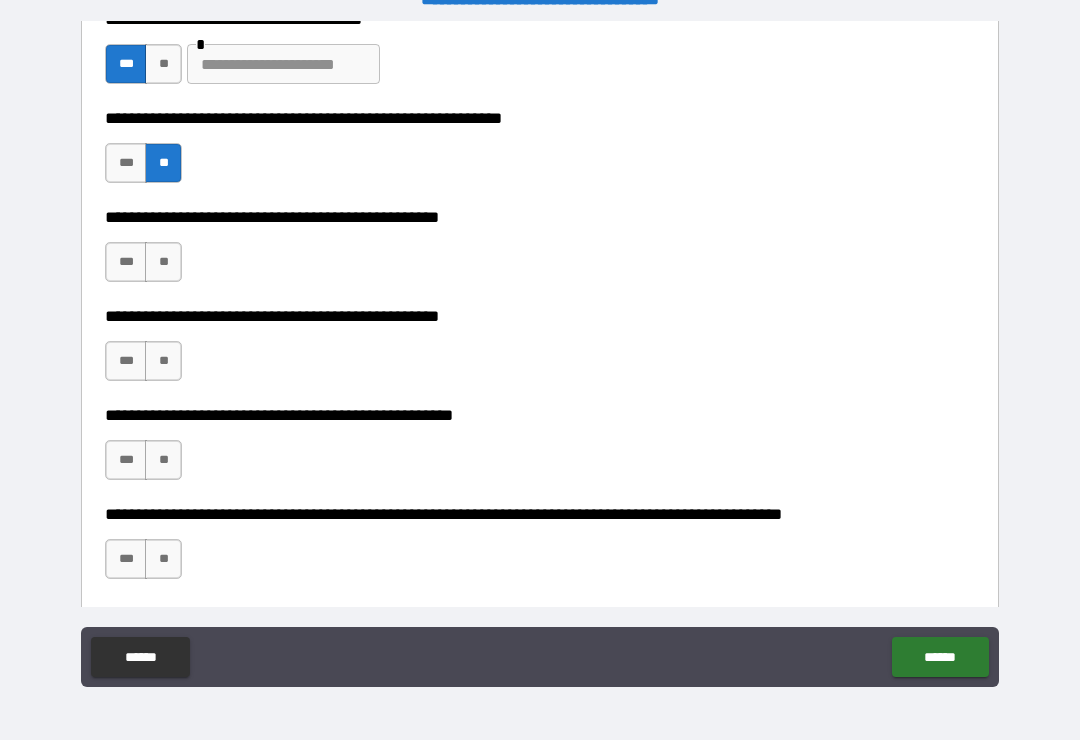 click on "***" at bounding box center (126, 163) 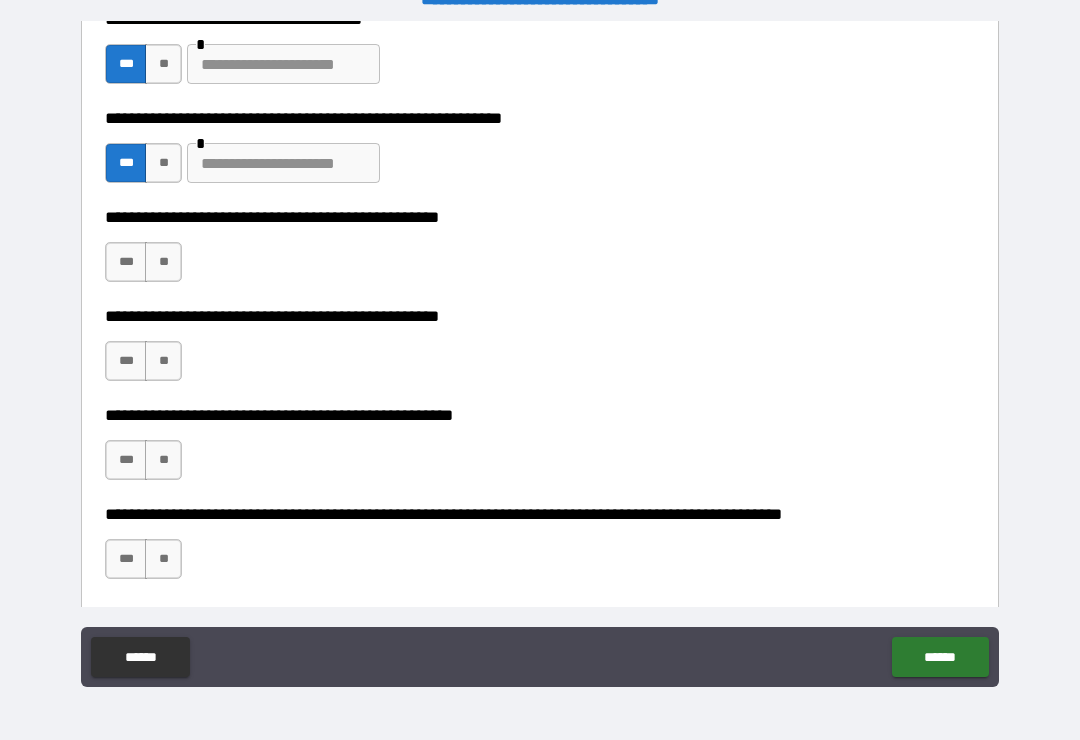click on "***" at bounding box center [126, 262] 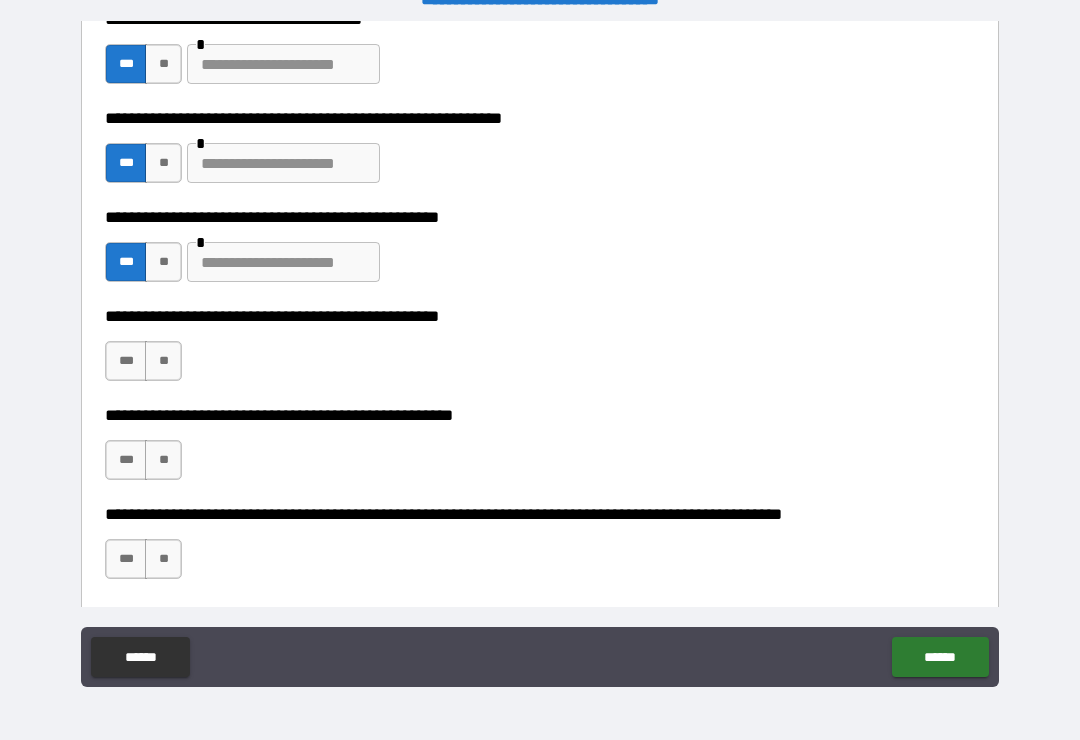 click at bounding box center [283, 163] 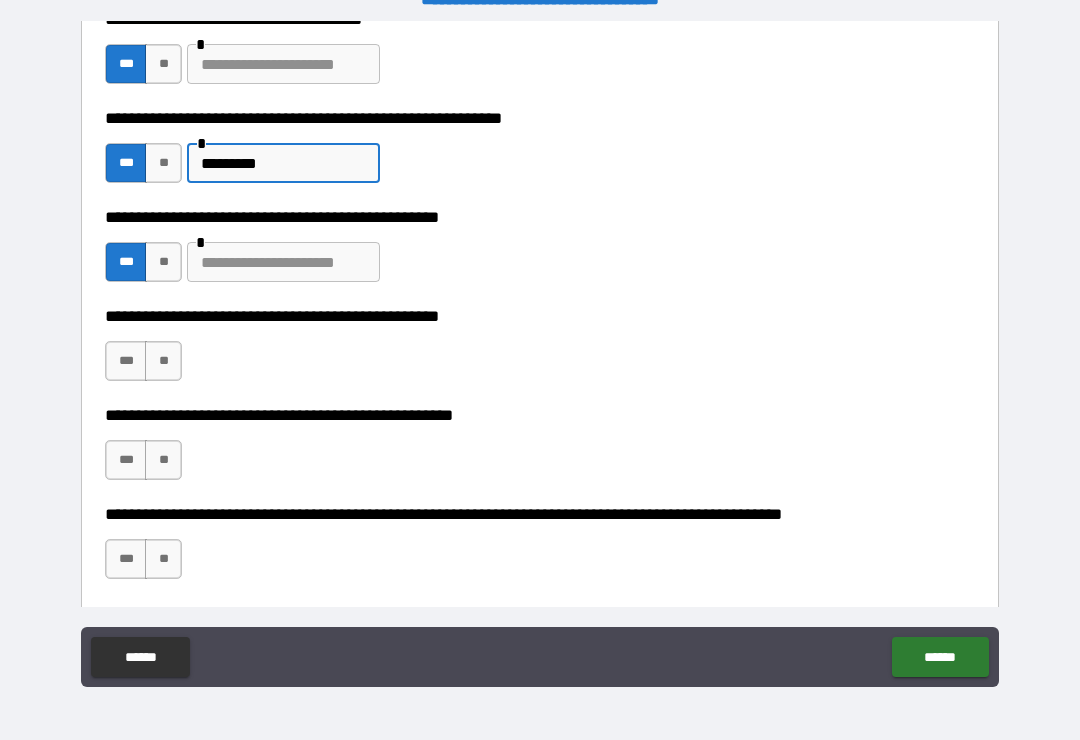 click on "*********" at bounding box center (283, 163) 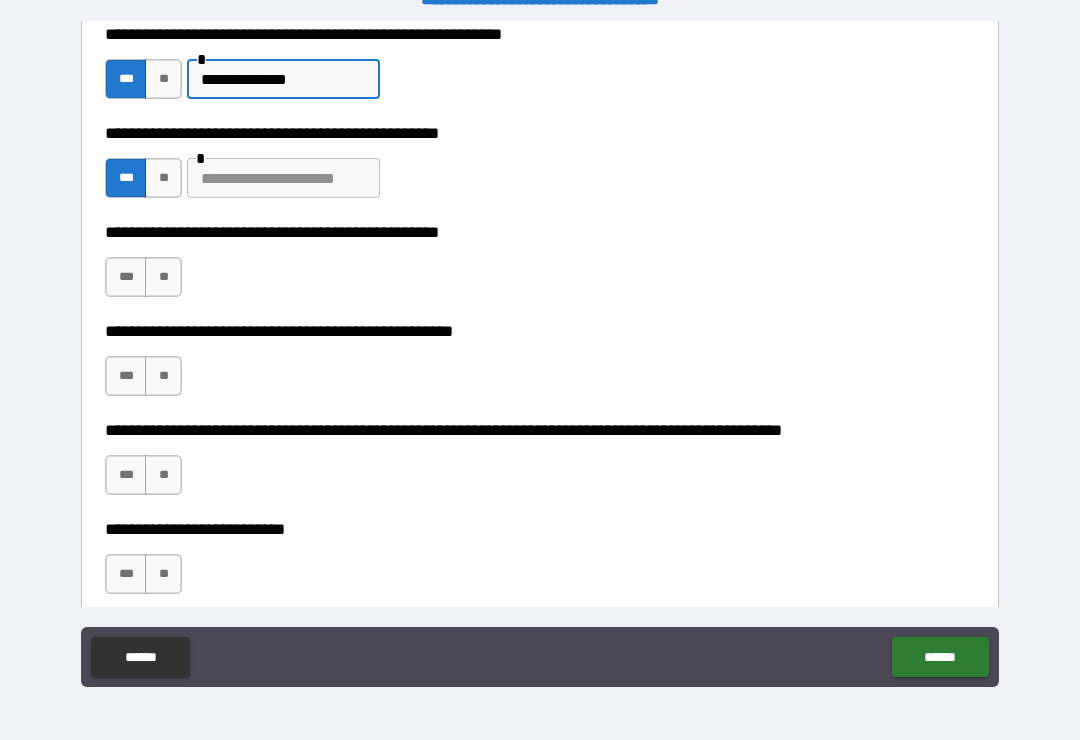scroll, scrollTop: 578, scrollLeft: 0, axis: vertical 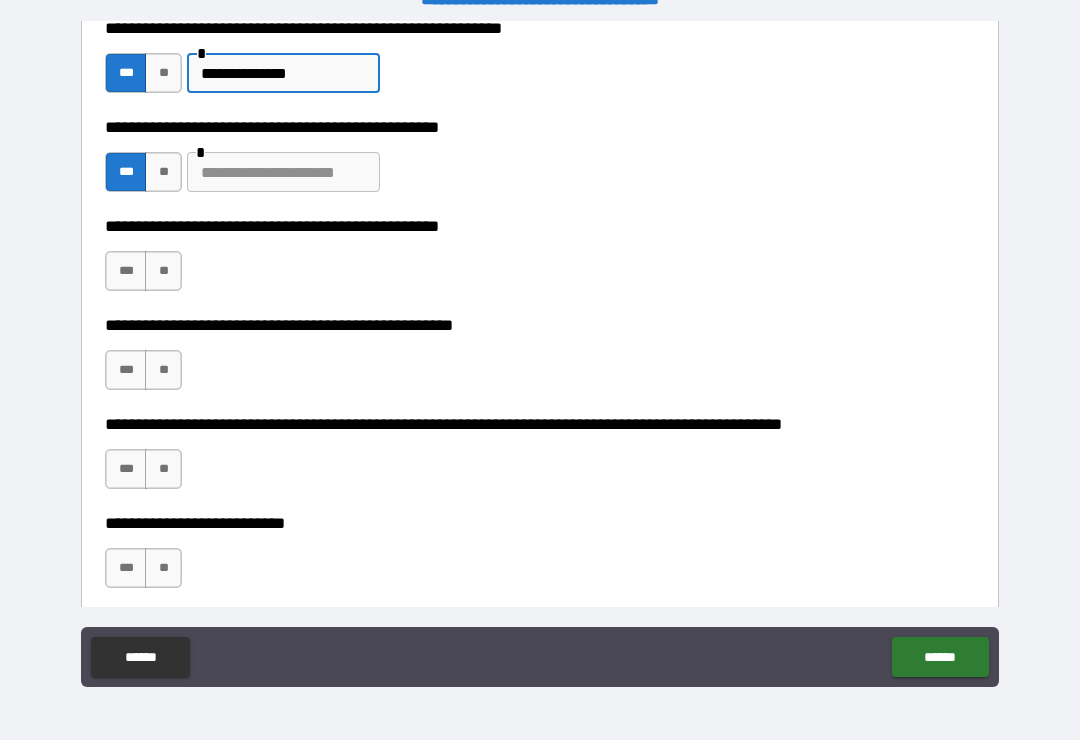 click at bounding box center (283, 172) 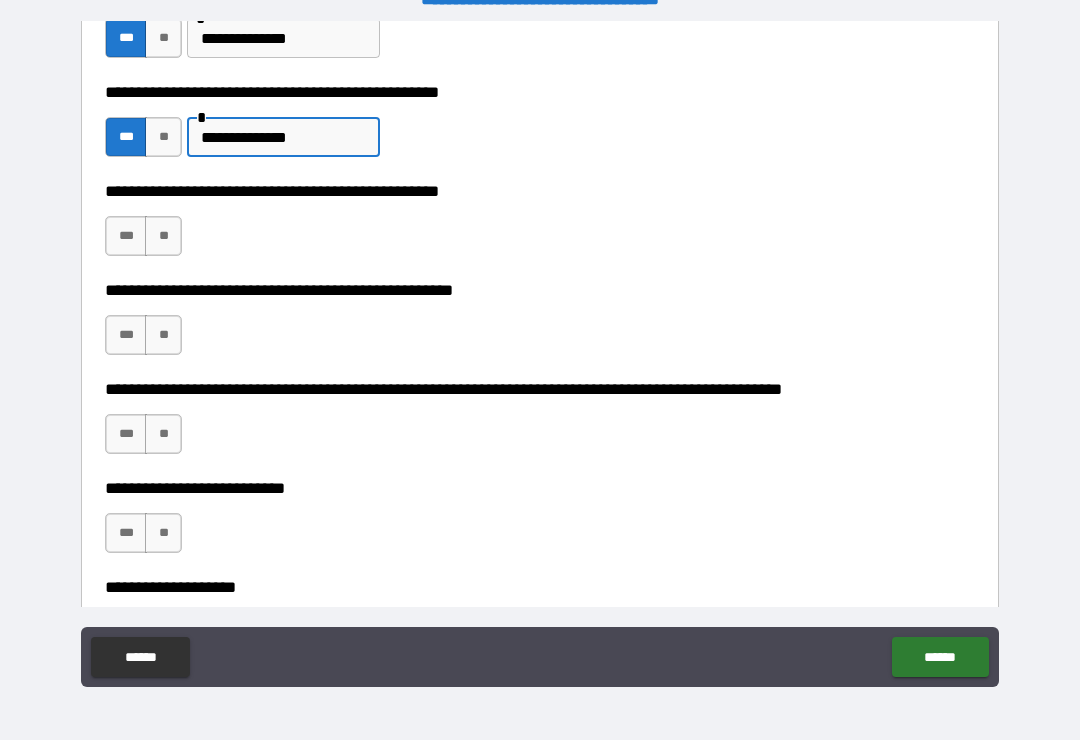 scroll, scrollTop: 605, scrollLeft: 0, axis: vertical 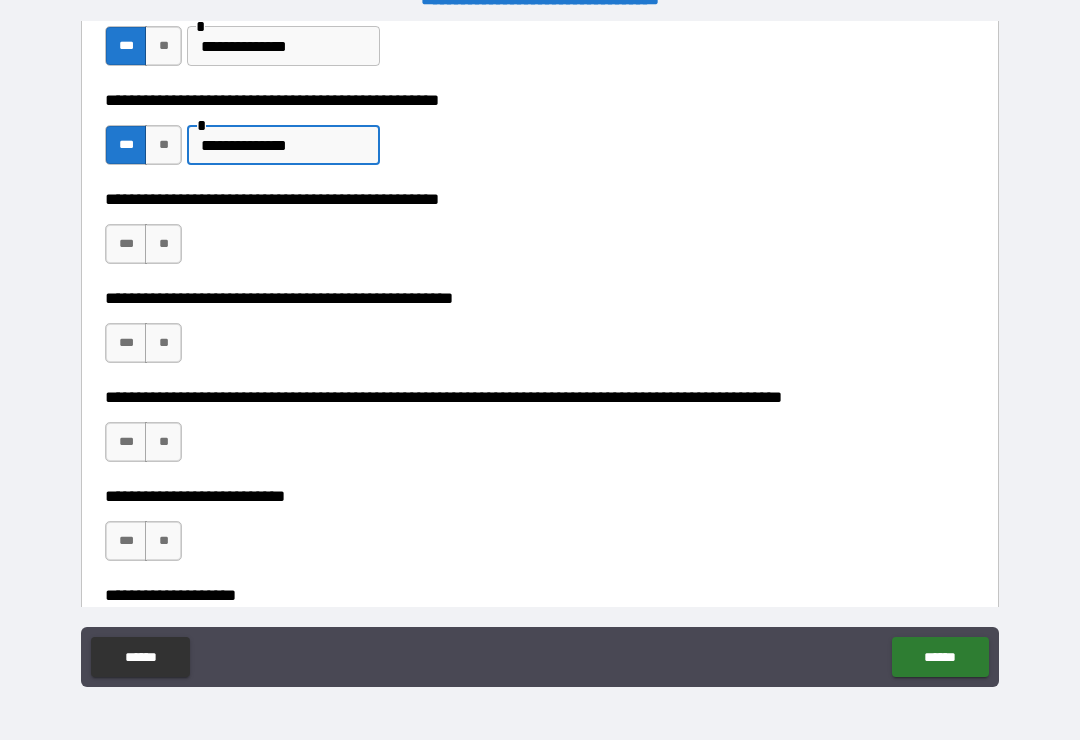 click on "**********" at bounding box center [283, 145] 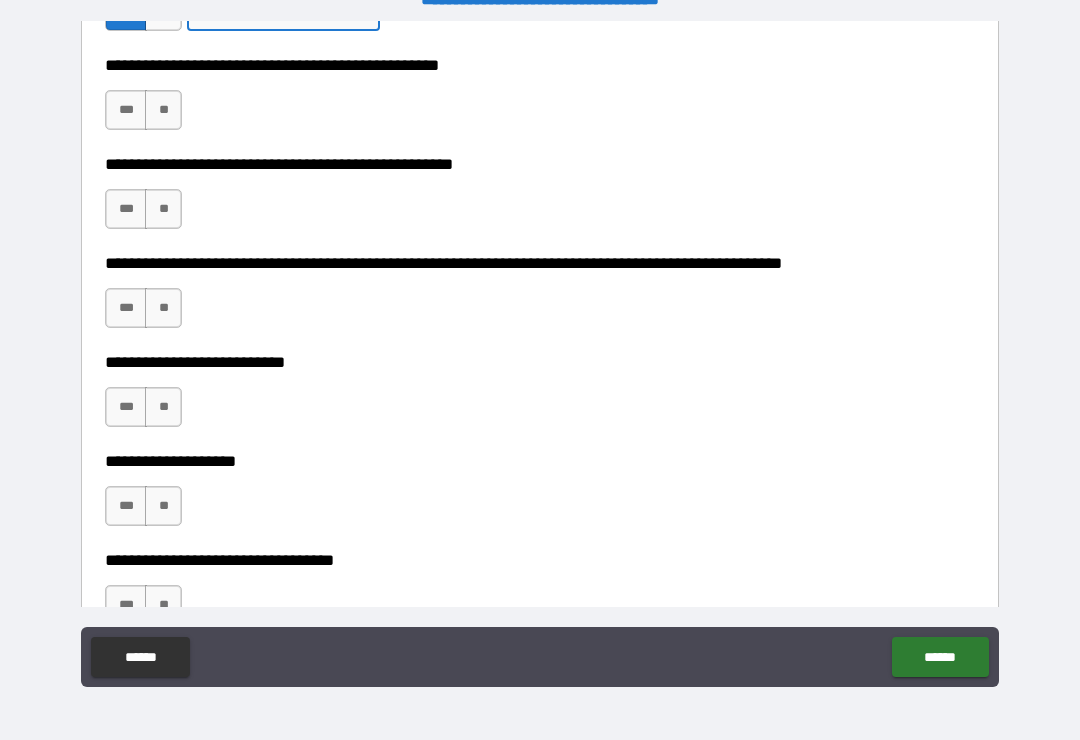 scroll, scrollTop: 742, scrollLeft: 0, axis: vertical 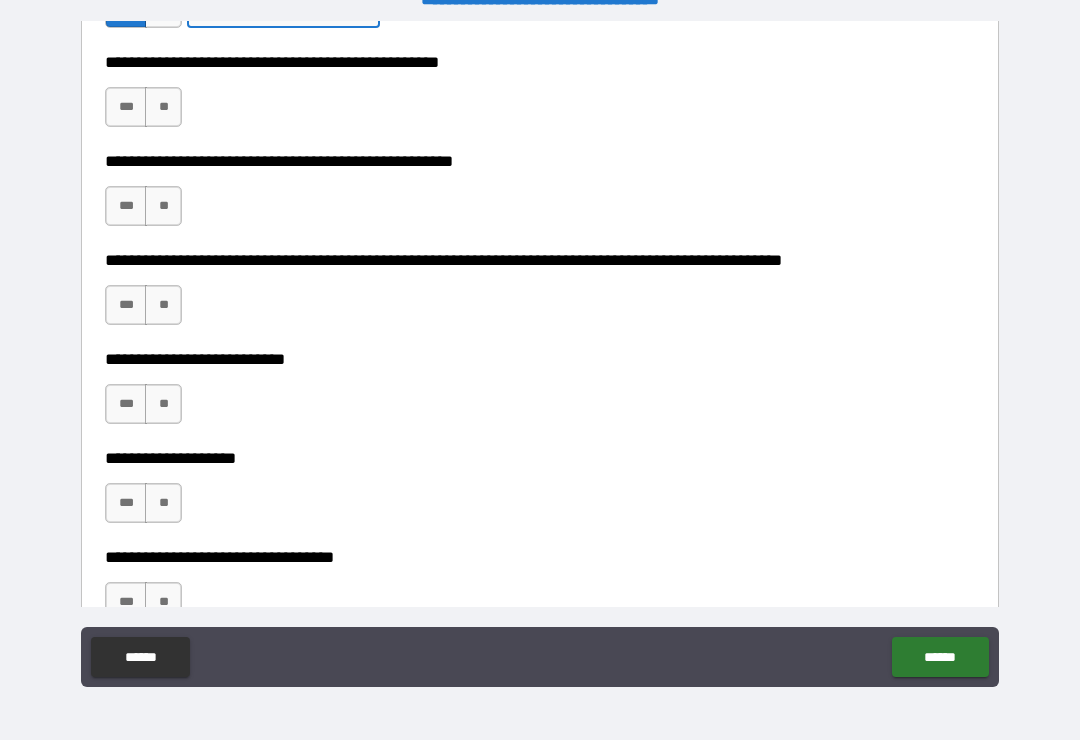 click on "***" at bounding box center [126, 107] 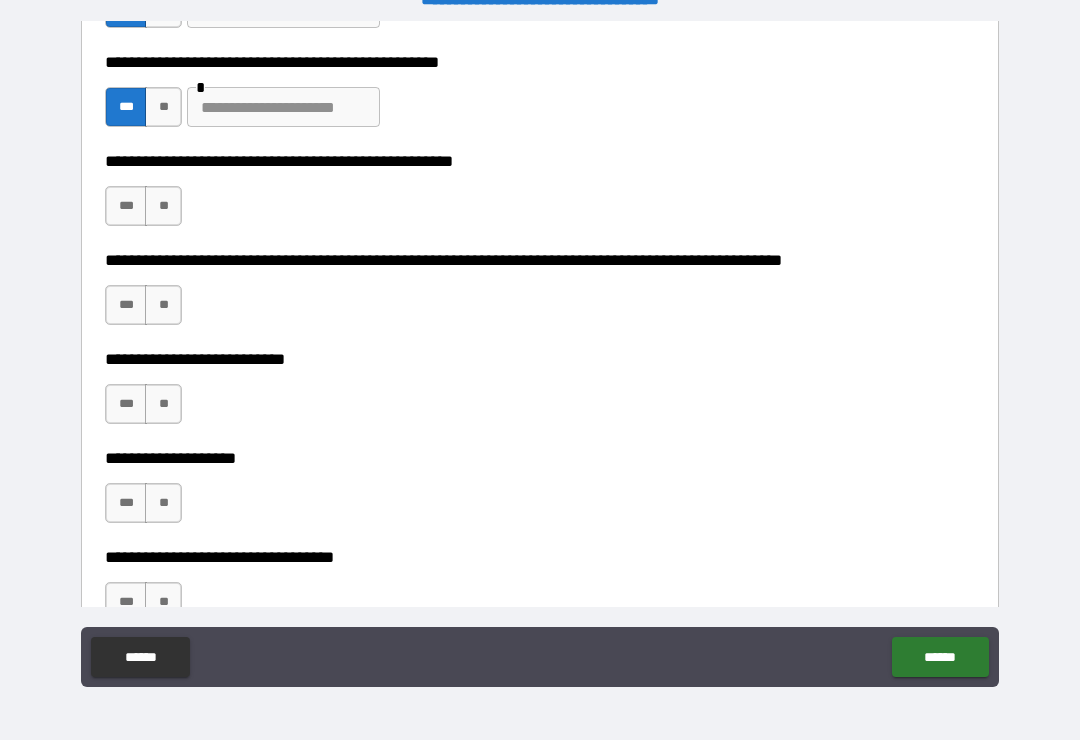 click at bounding box center (283, 107) 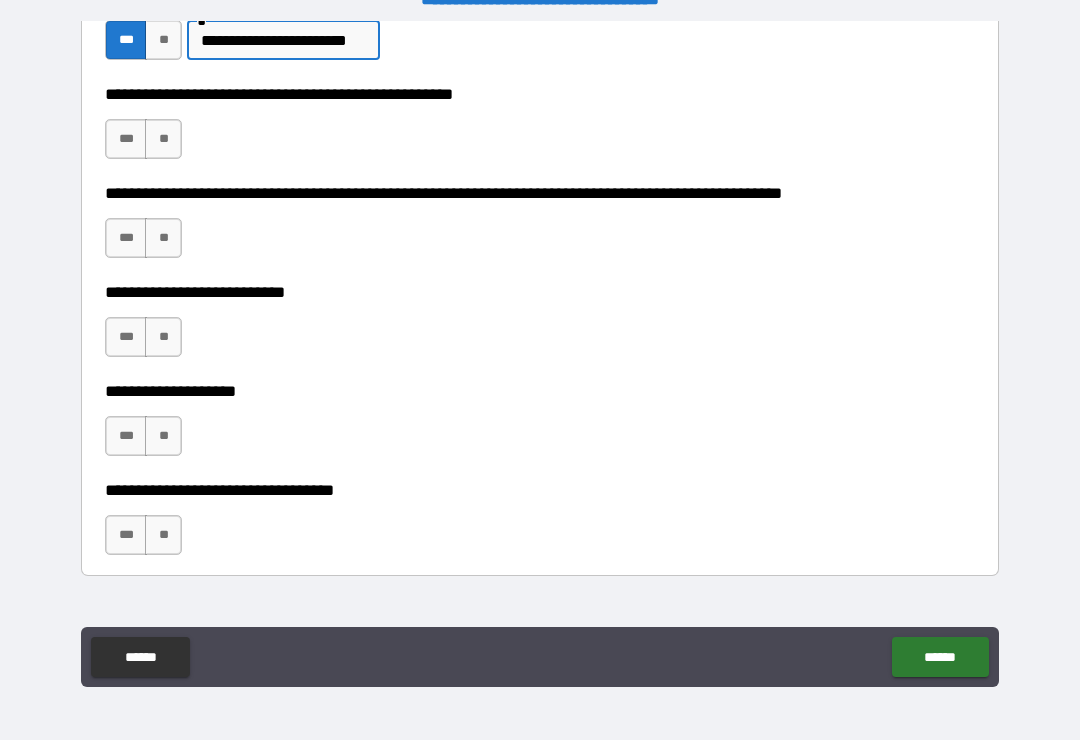 scroll, scrollTop: 810, scrollLeft: 0, axis: vertical 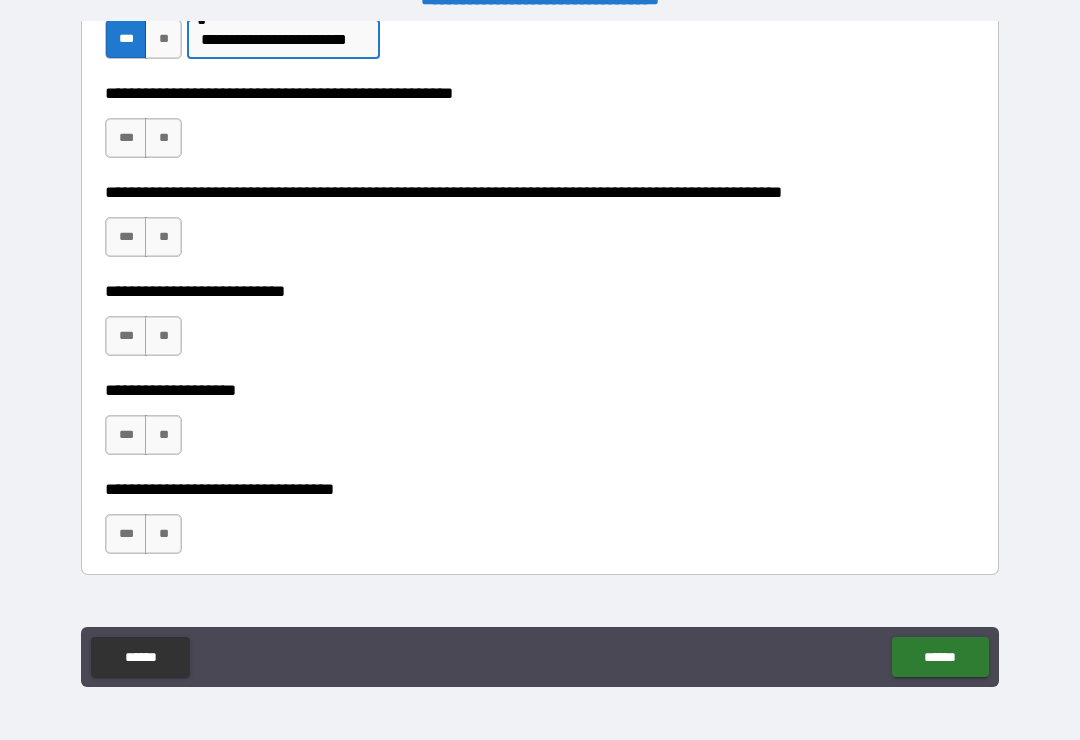 click on "**" at bounding box center (163, 138) 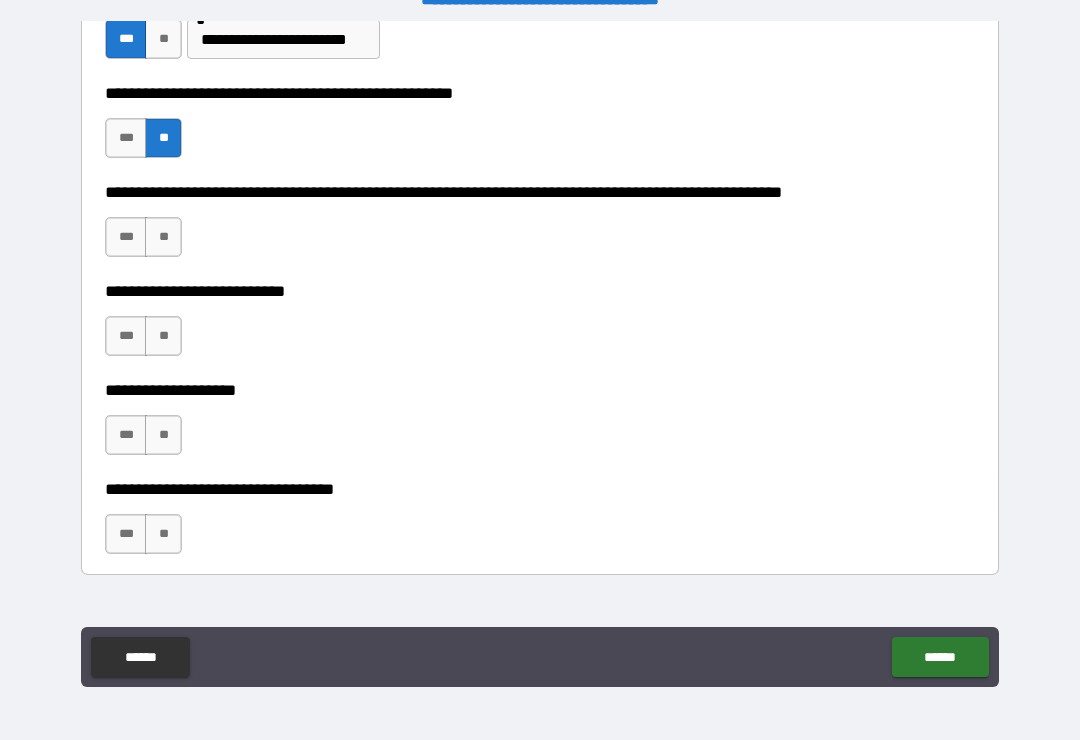 click on "**" at bounding box center [163, 237] 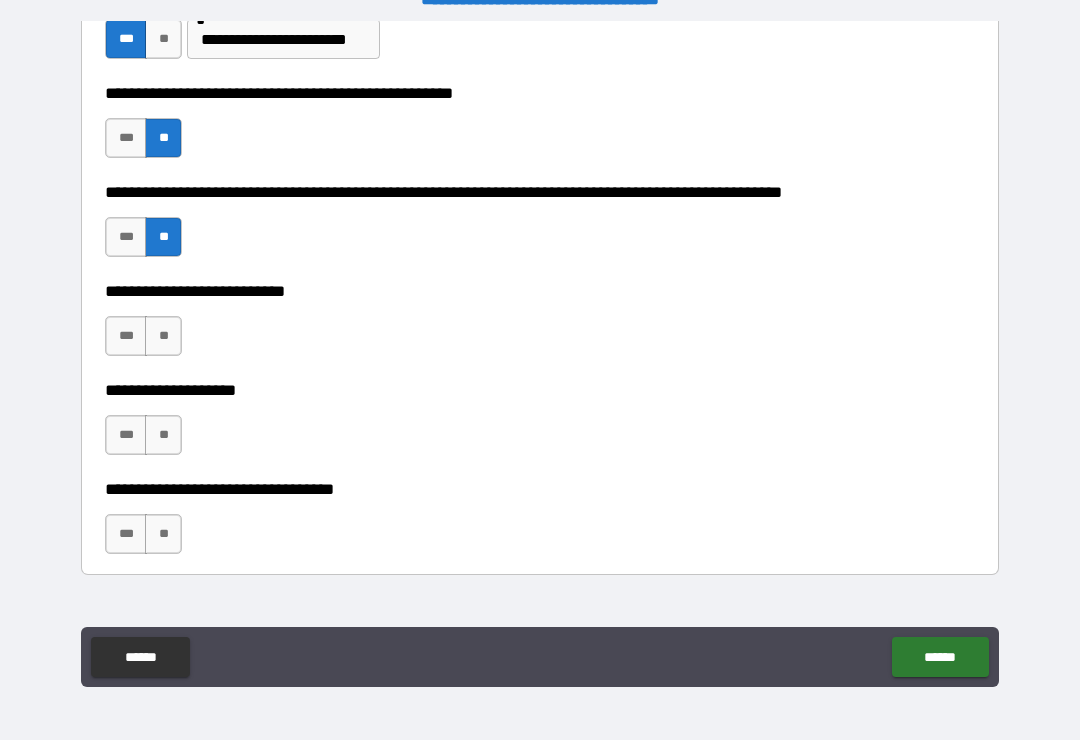 click on "**" at bounding box center [163, 336] 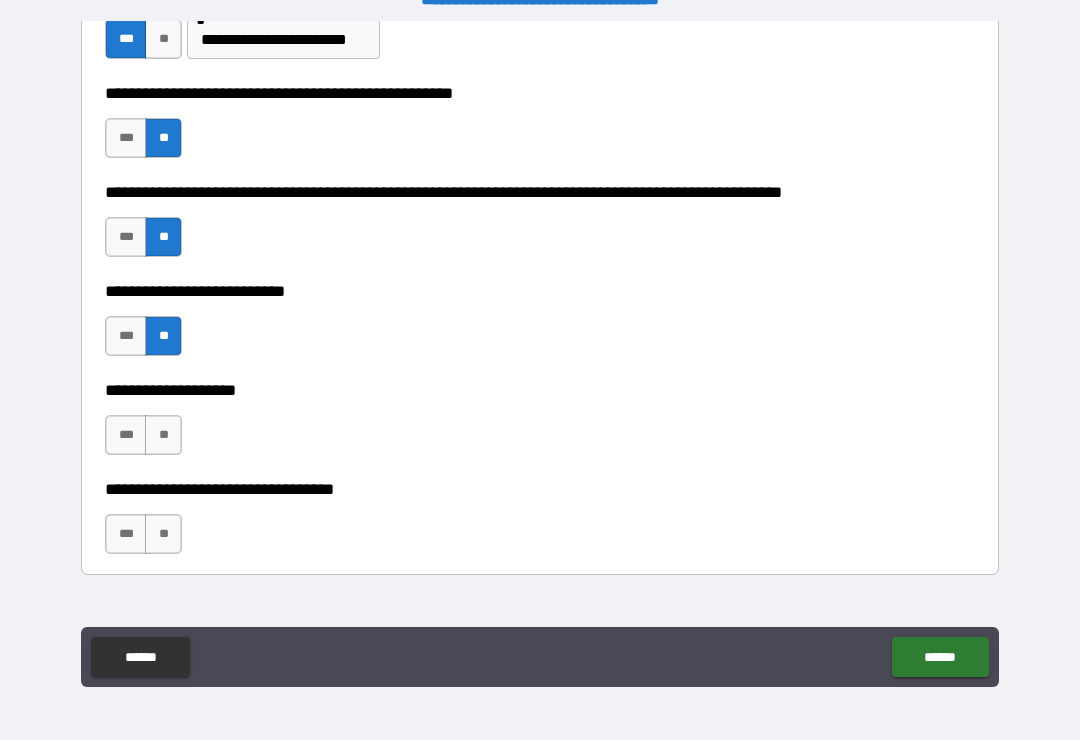 click on "***" at bounding box center (126, 435) 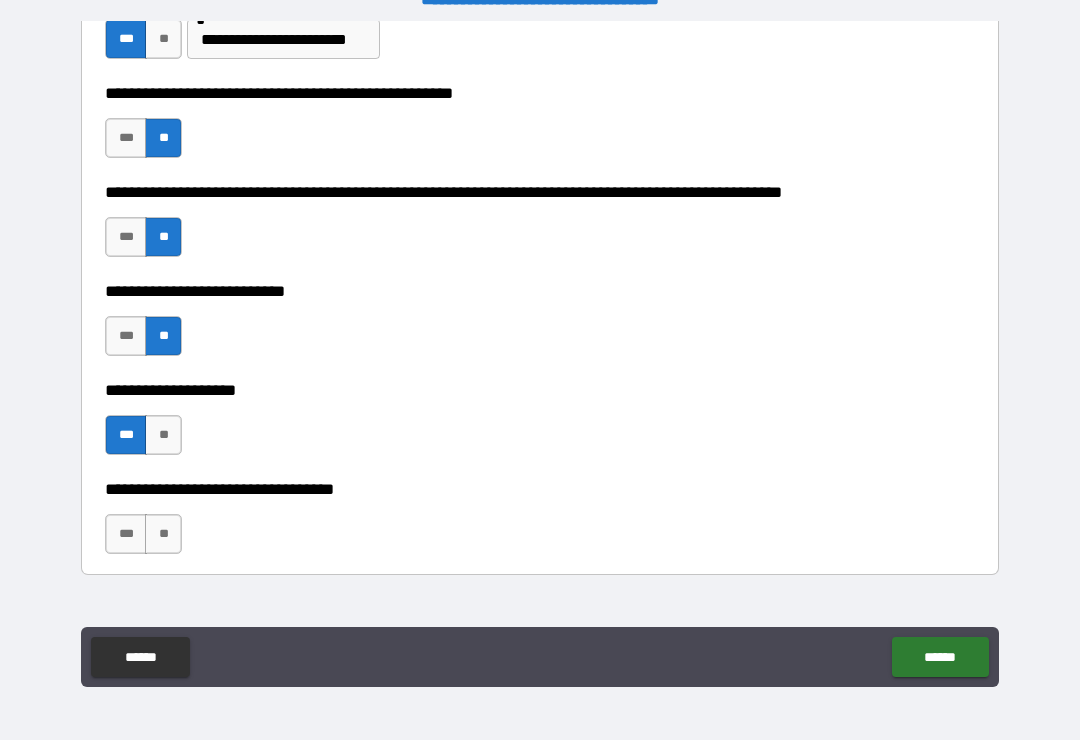 click on "**" at bounding box center [163, 534] 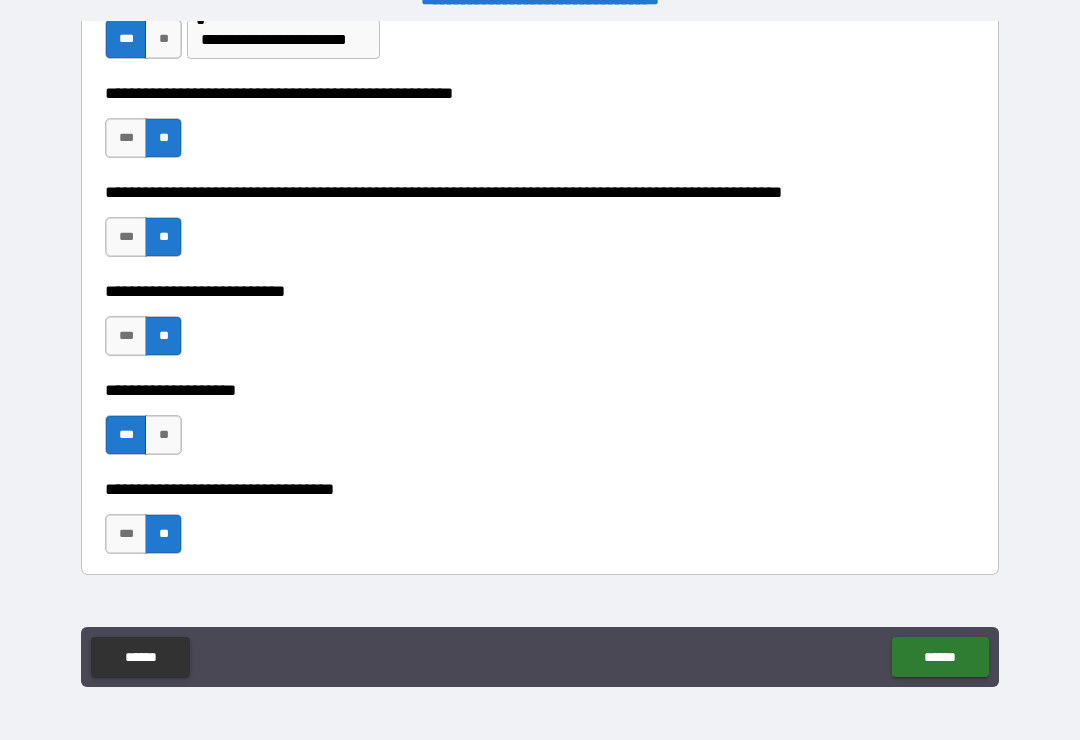 click on "******" at bounding box center (940, 657) 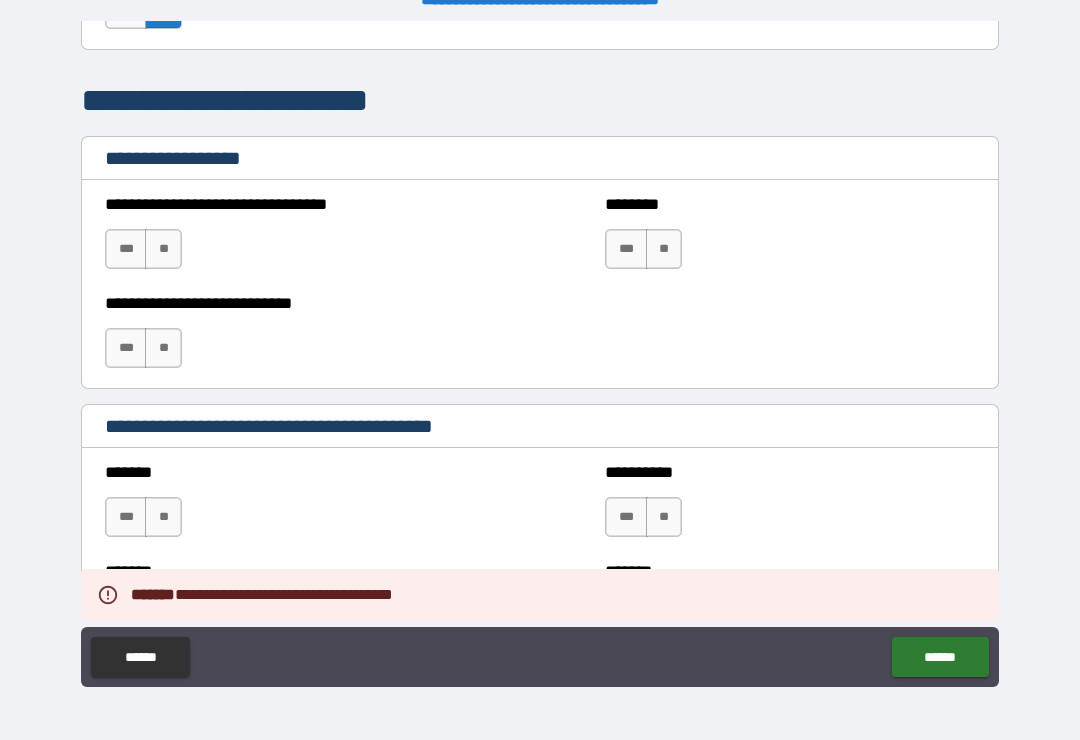 scroll, scrollTop: 1336, scrollLeft: 0, axis: vertical 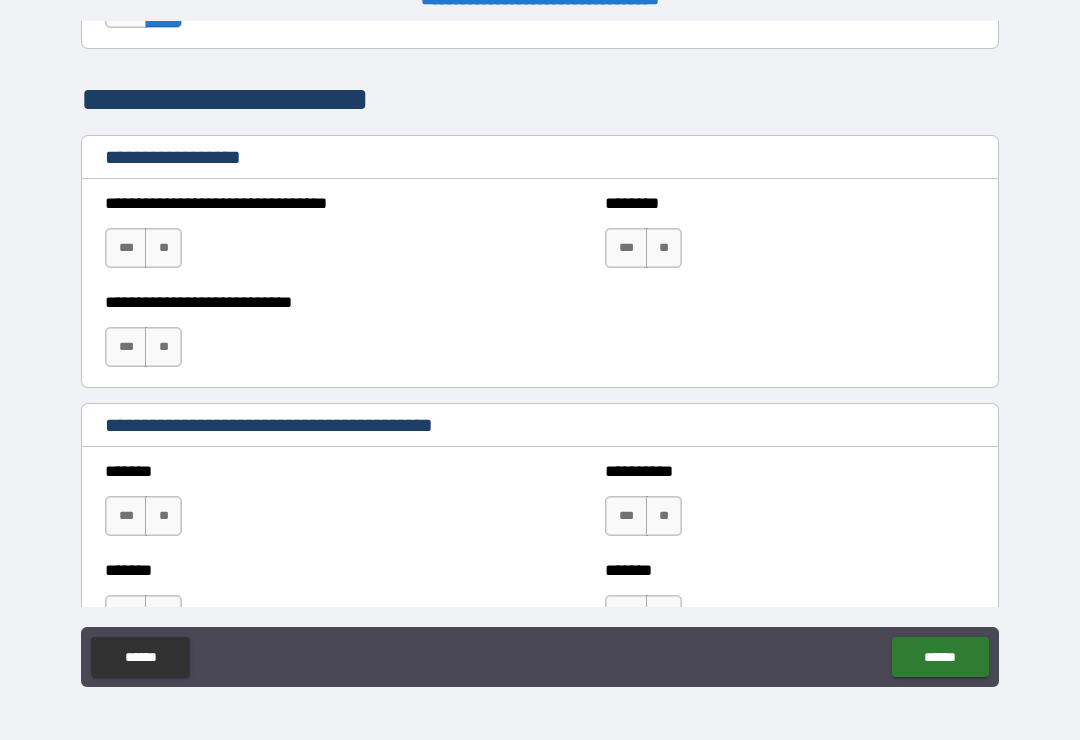 click on "**" at bounding box center [163, 248] 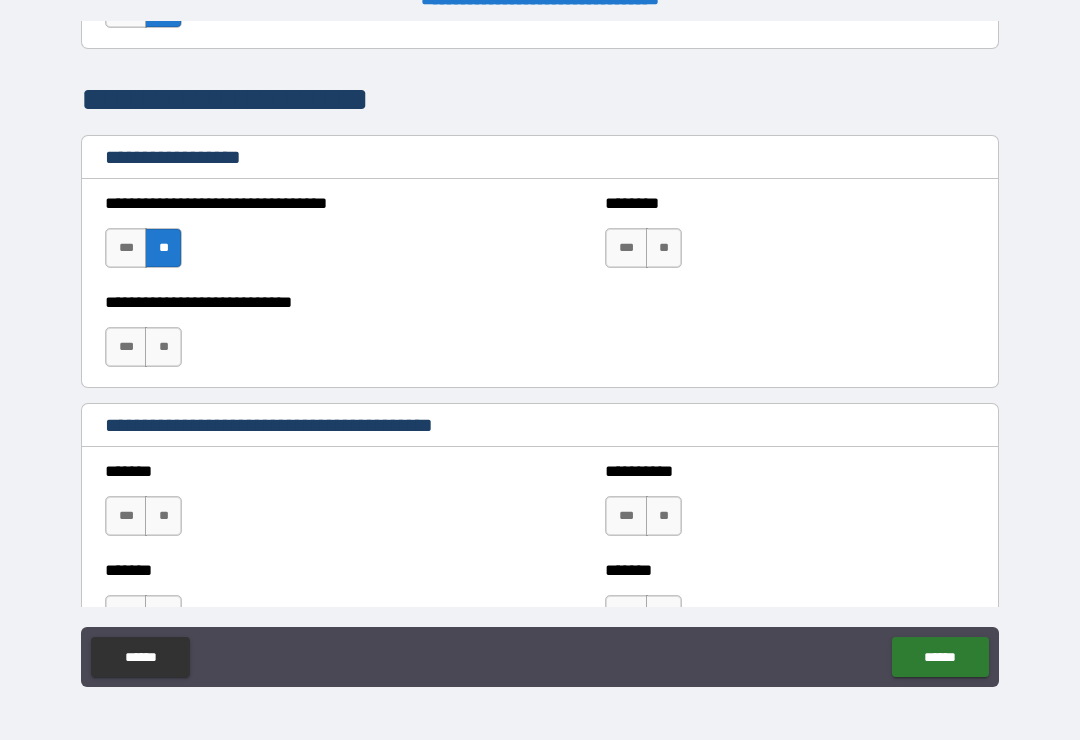 click on "**" at bounding box center [163, 347] 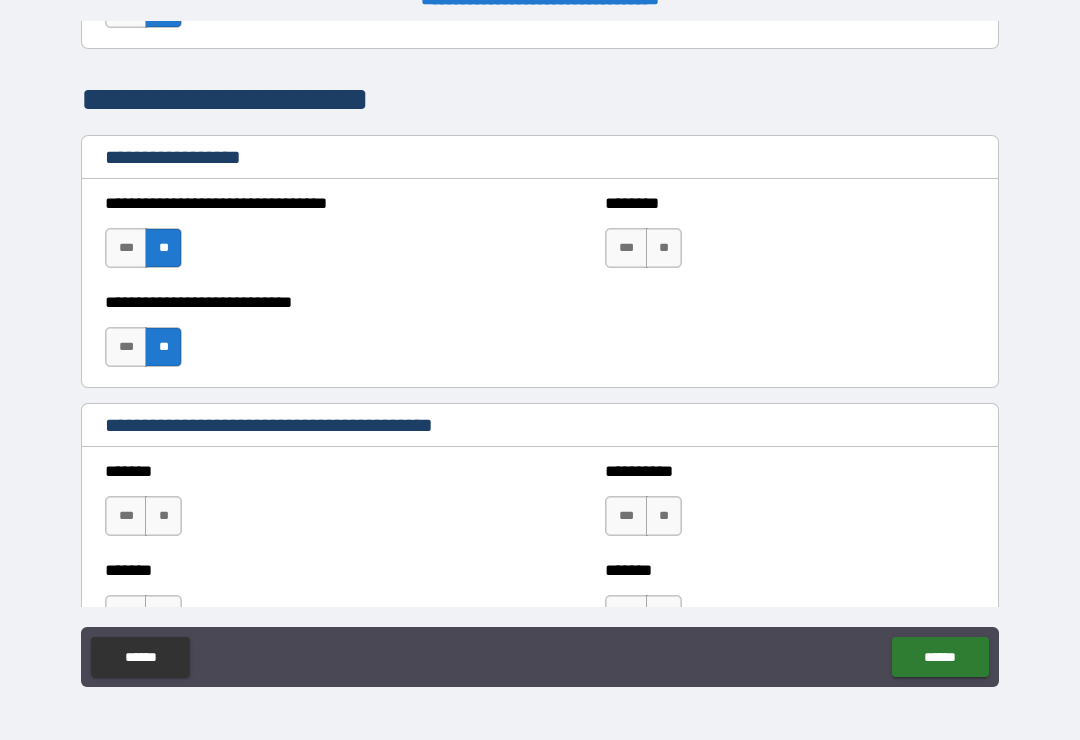 click on "**" at bounding box center (664, 248) 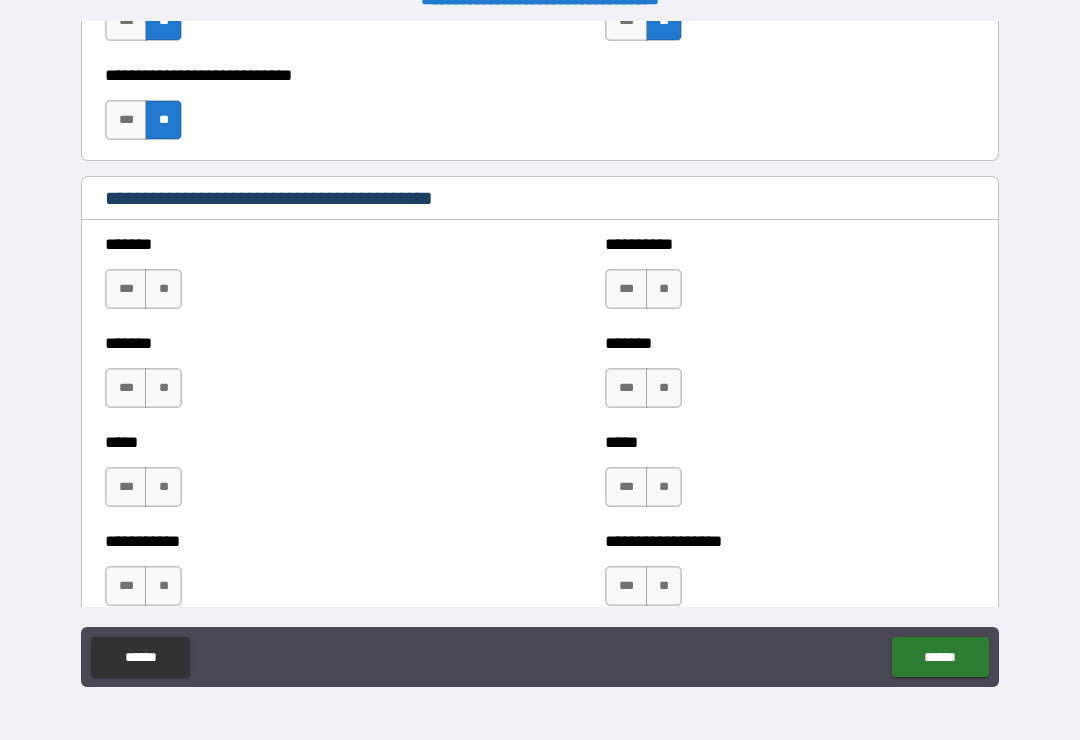 scroll, scrollTop: 1576, scrollLeft: 0, axis: vertical 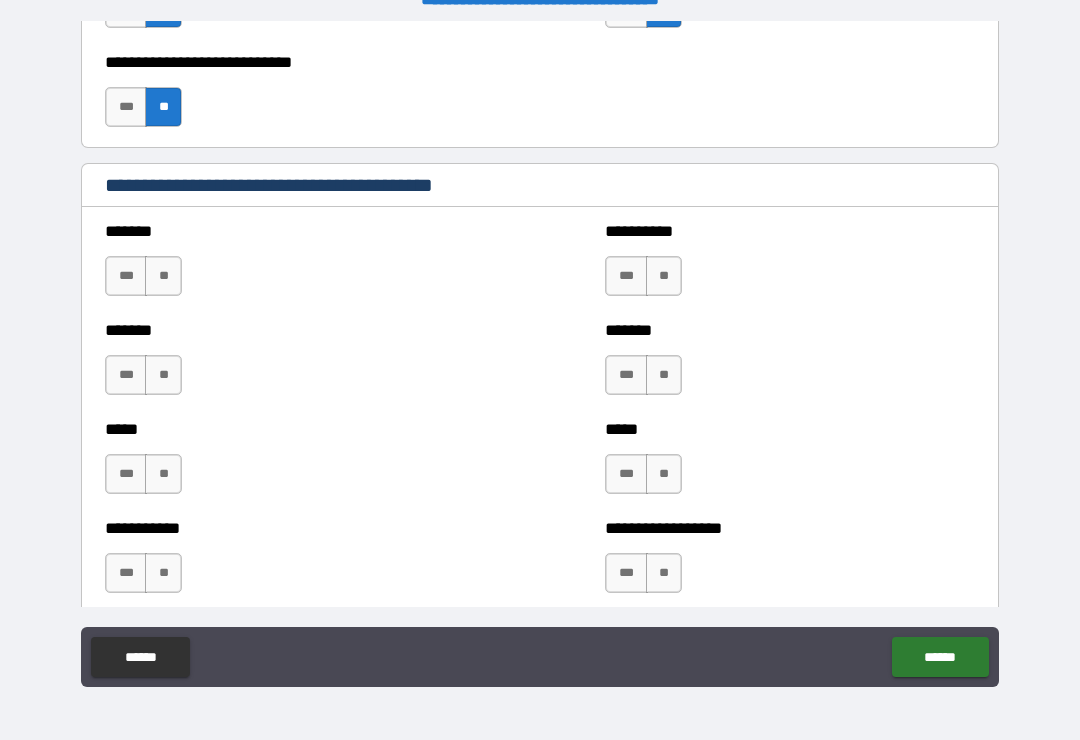 click on "**" at bounding box center [163, 276] 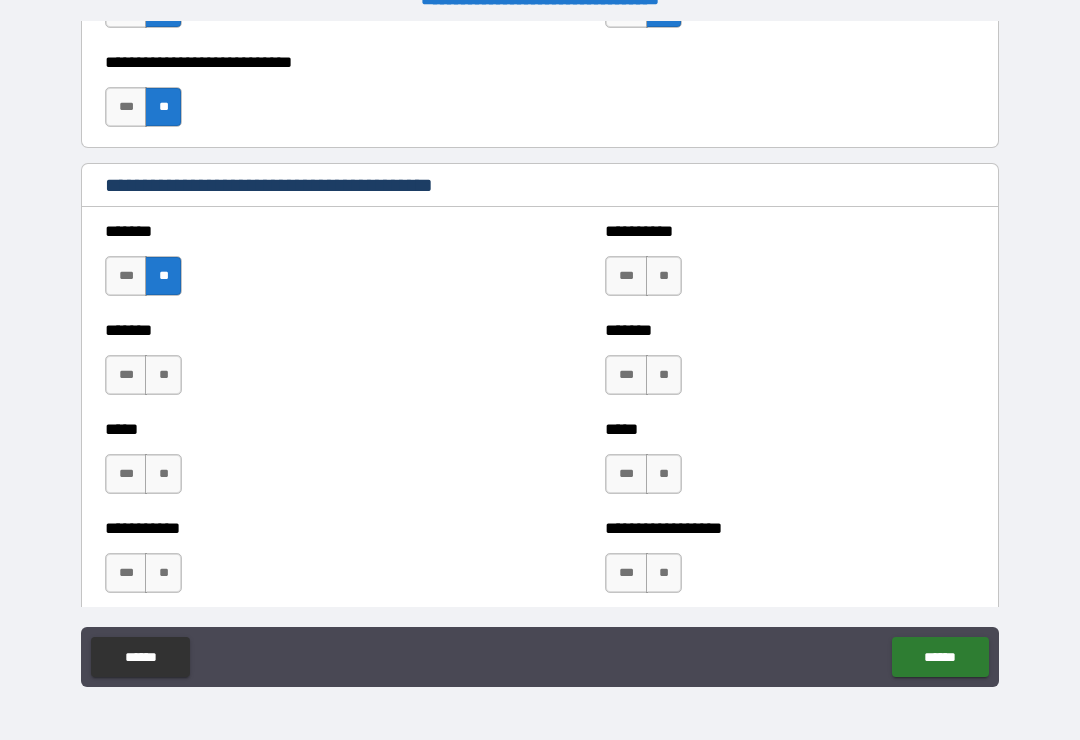 click on "**" at bounding box center [163, 474] 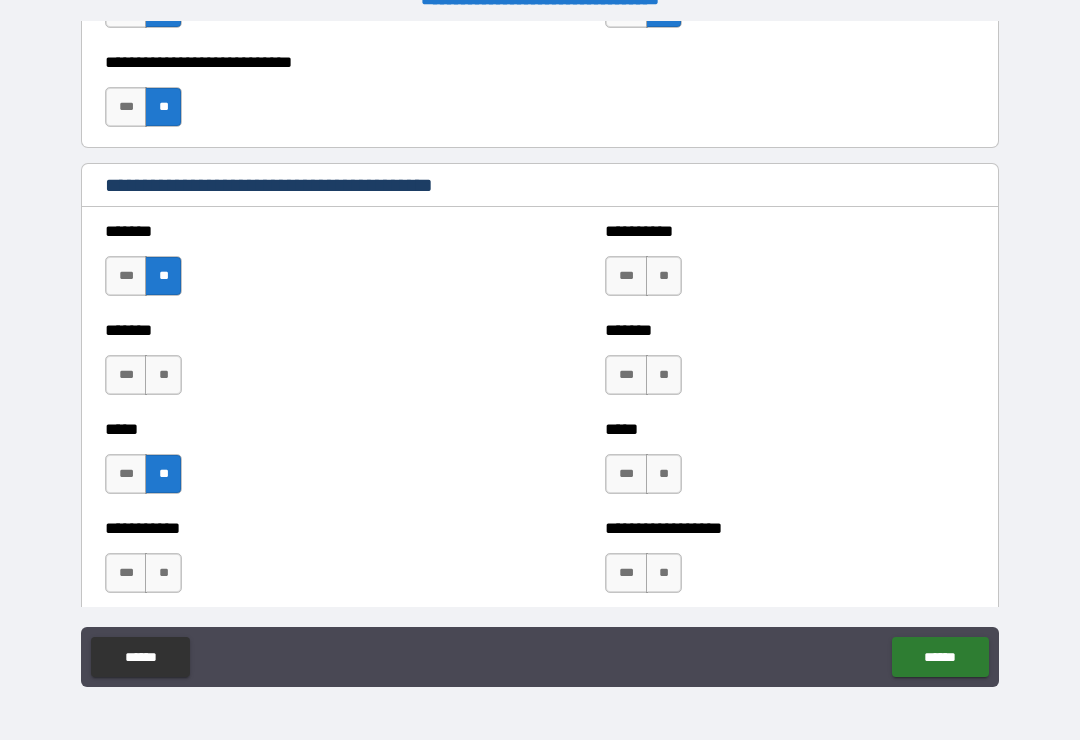 click on "**" at bounding box center (163, 375) 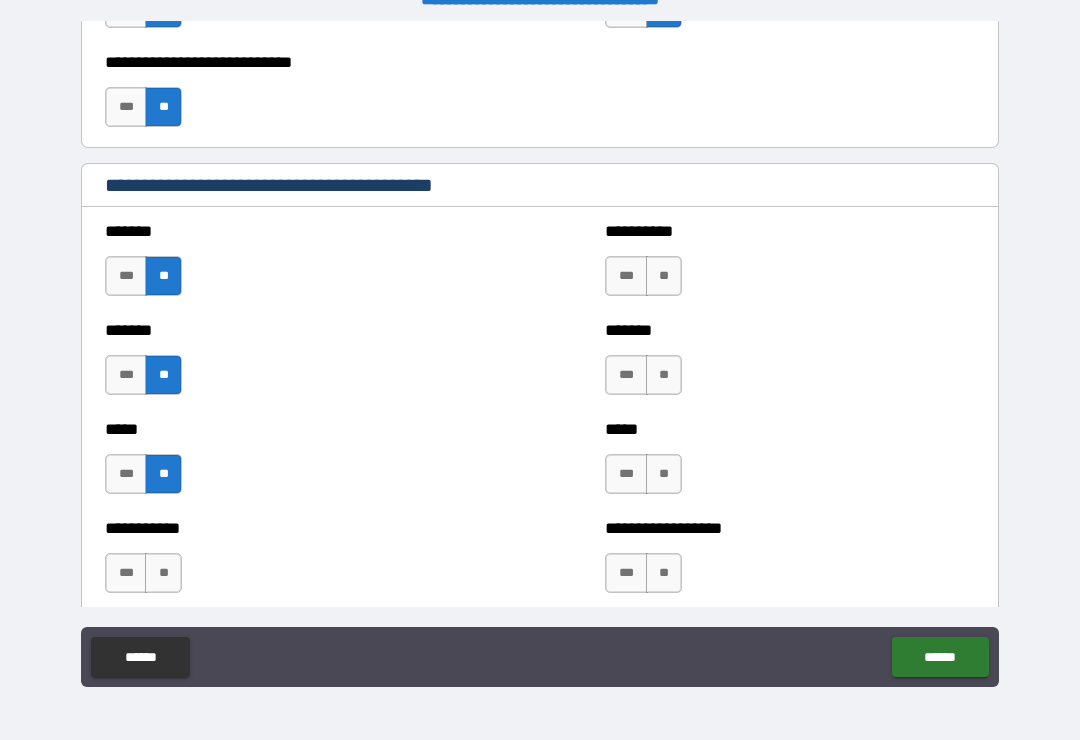 click on "**********" at bounding box center (290, 563) 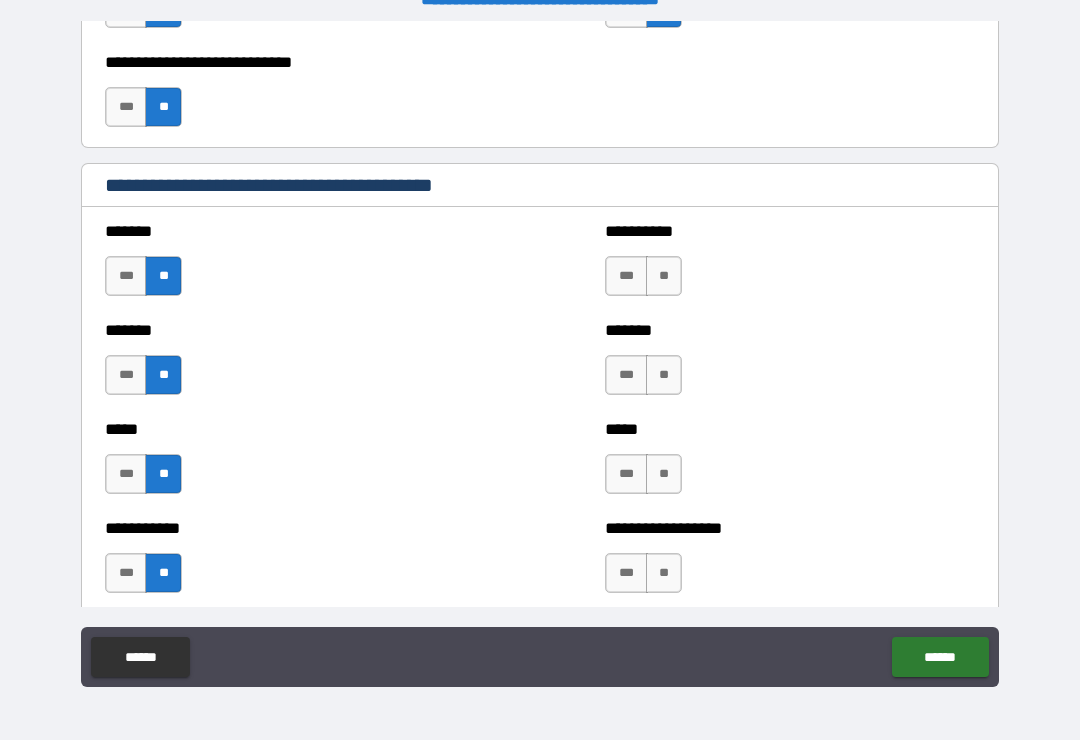 click on "**" at bounding box center (664, 573) 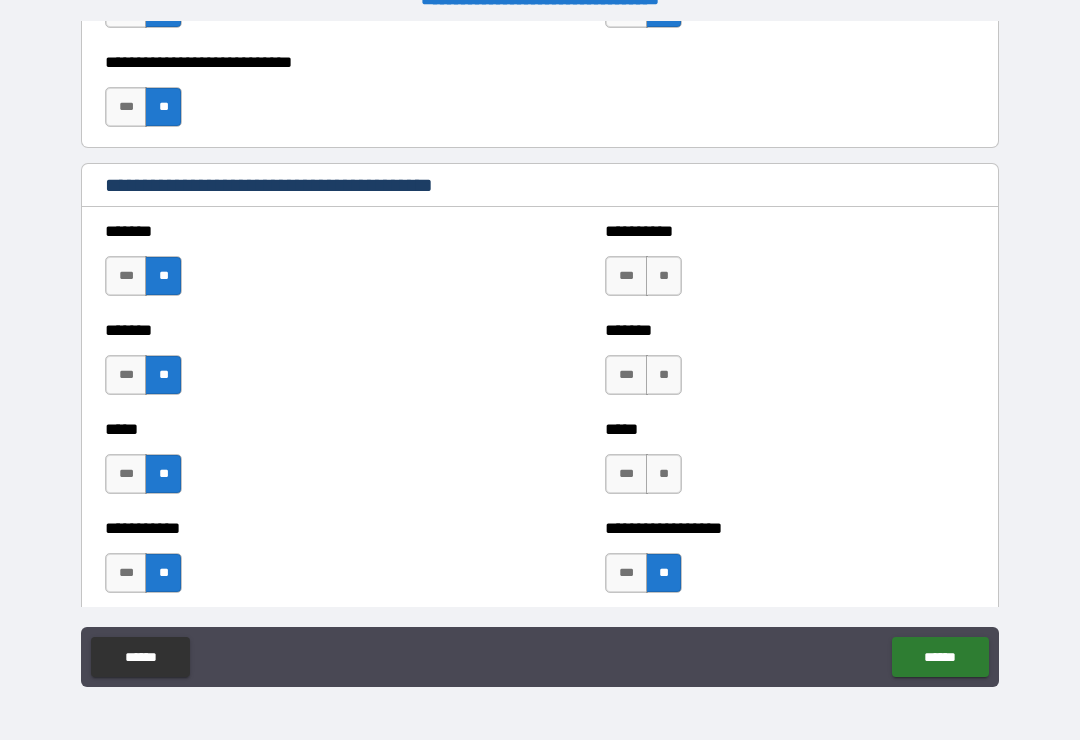 click on "**" at bounding box center (664, 474) 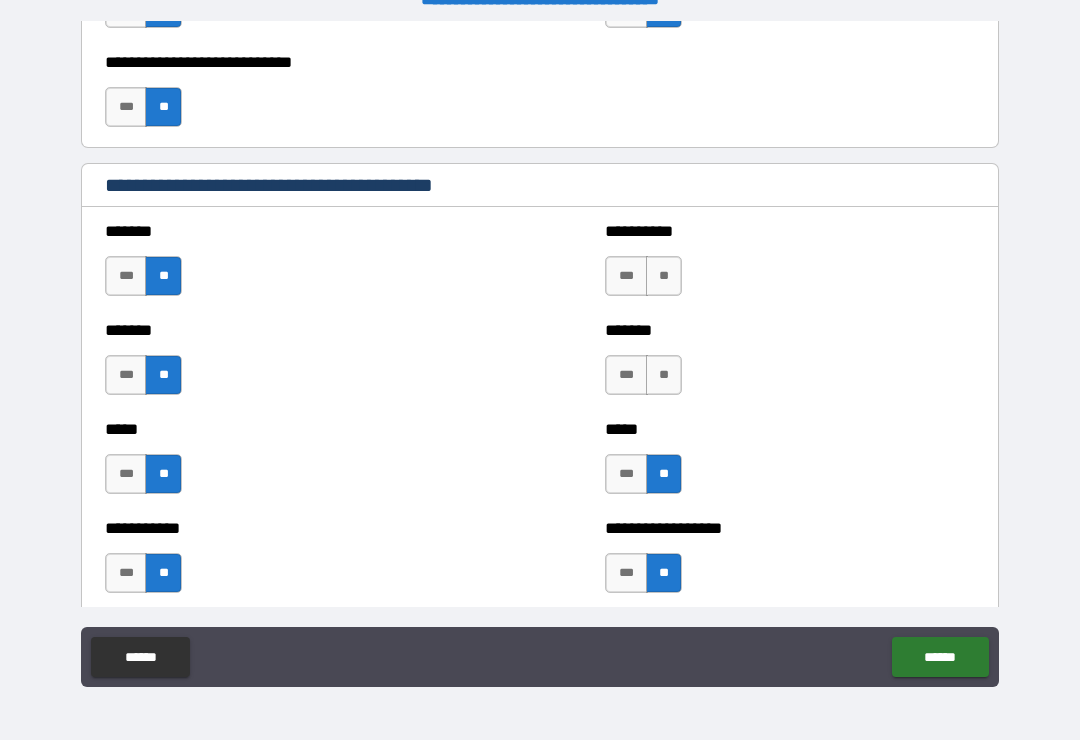 click on "**" at bounding box center [664, 375] 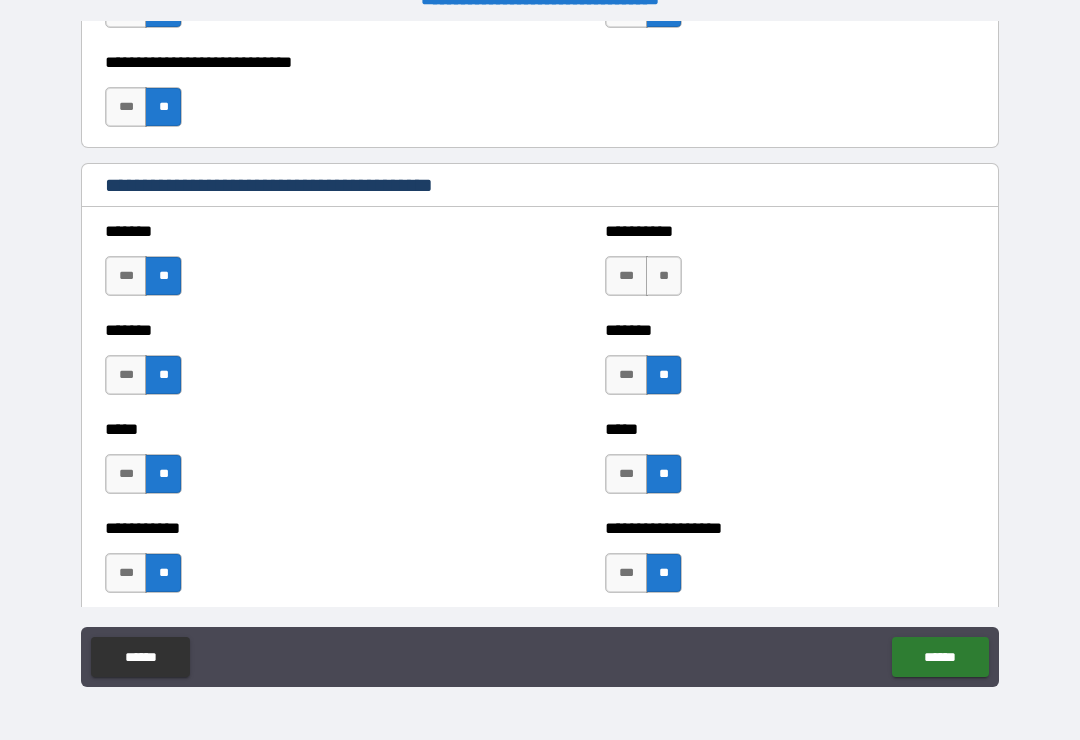 click on "**" at bounding box center [664, 276] 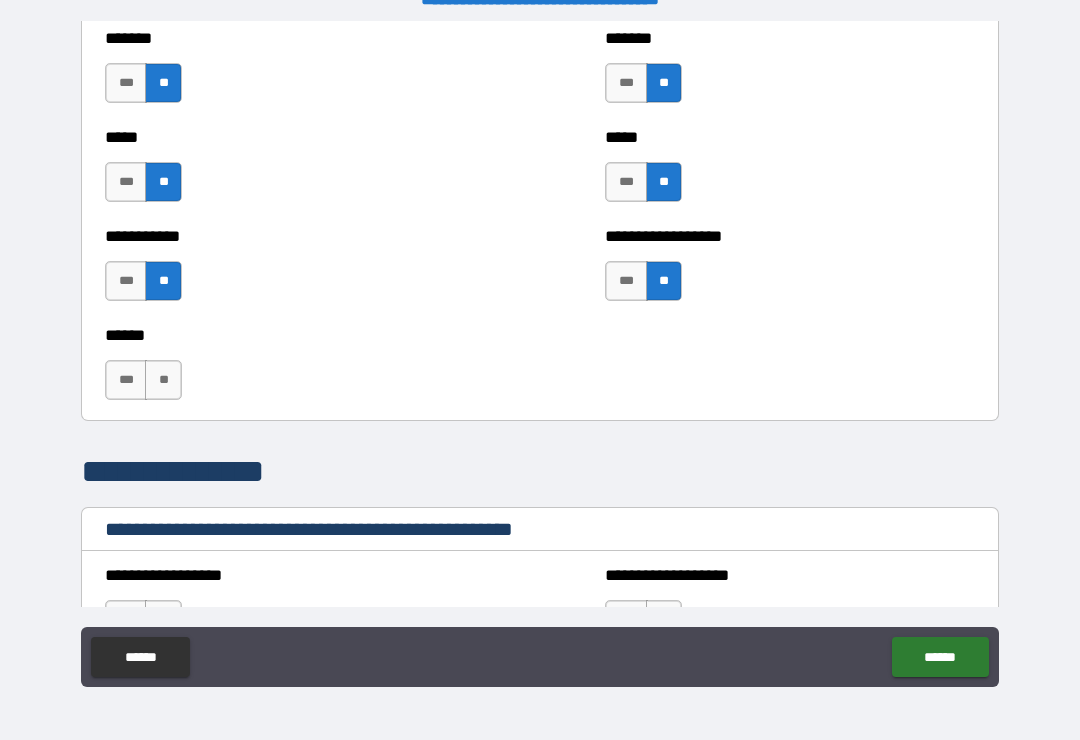 scroll, scrollTop: 1869, scrollLeft: 0, axis: vertical 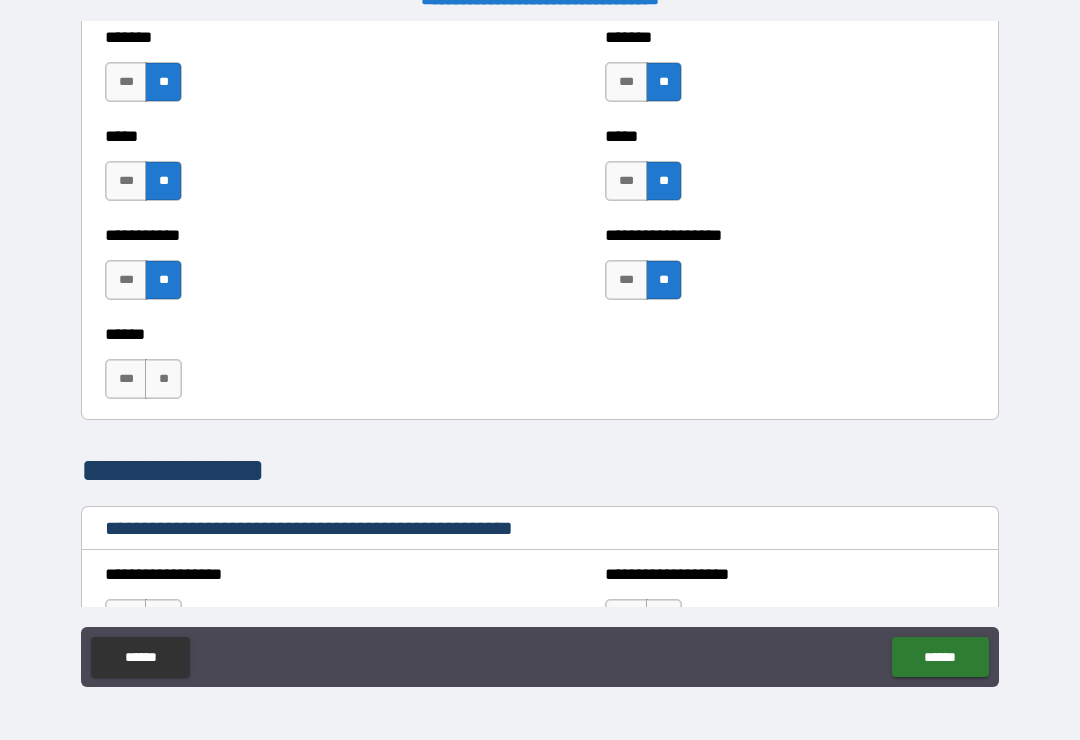 click on "**" at bounding box center (163, 379) 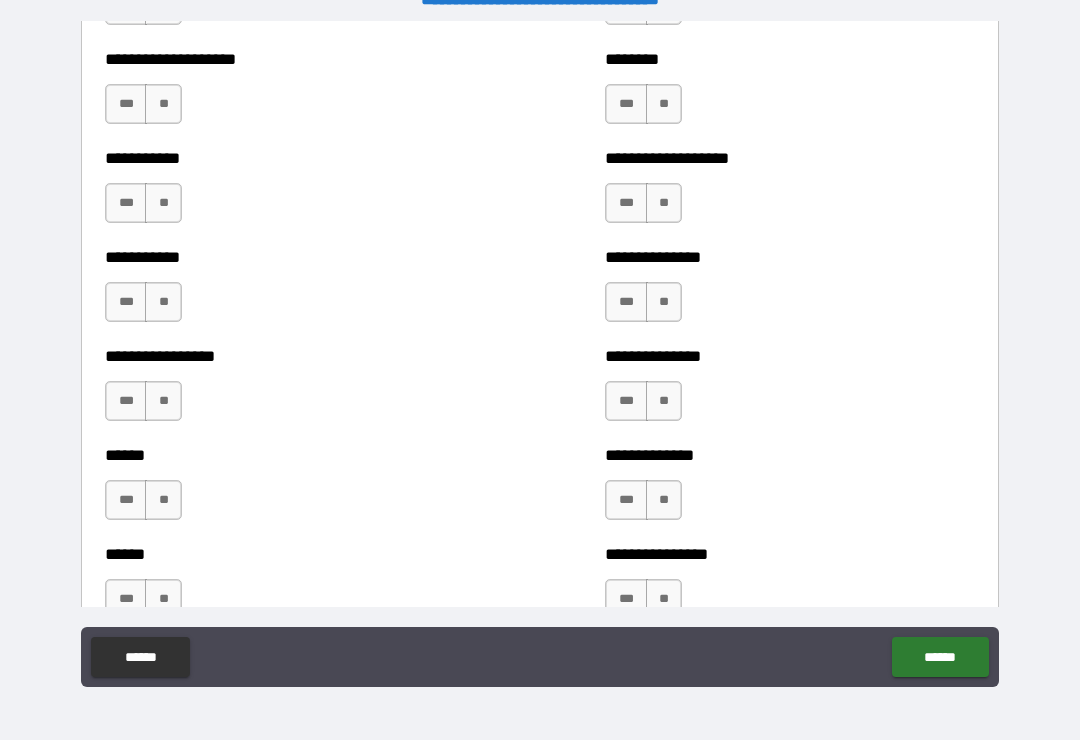 scroll, scrollTop: 2622, scrollLeft: 0, axis: vertical 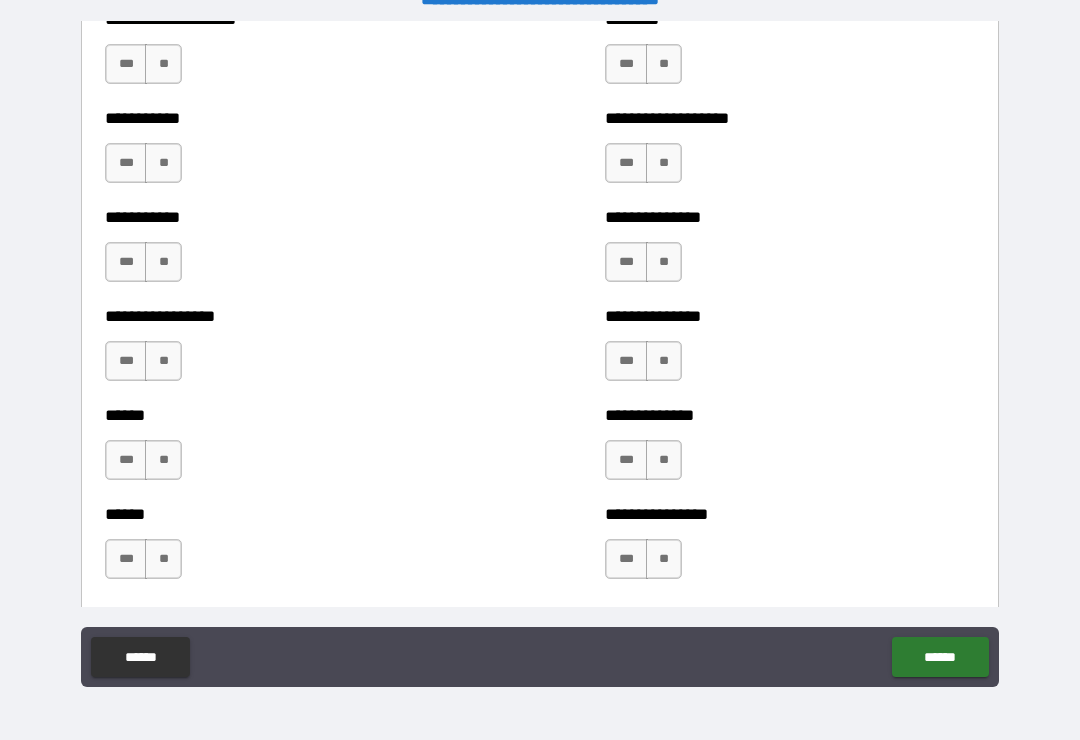 click on "***" at bounding box center (126, 460) 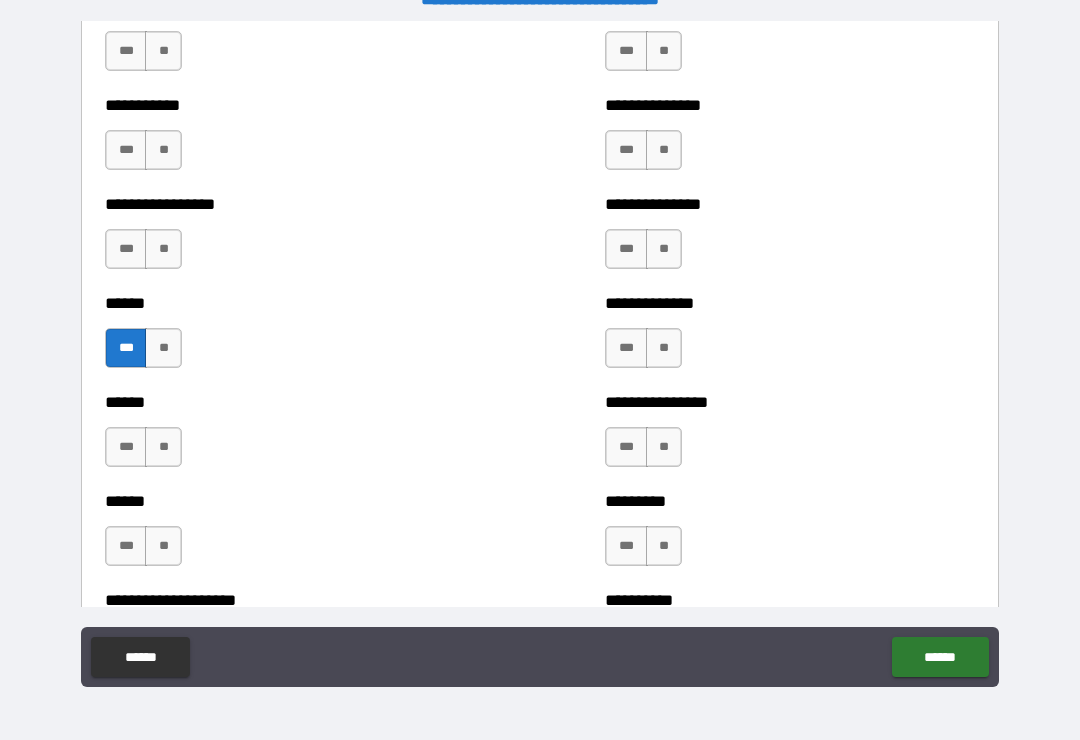 scroll, scrollTop: 2740, scrollLeft: 0, axis: vertical 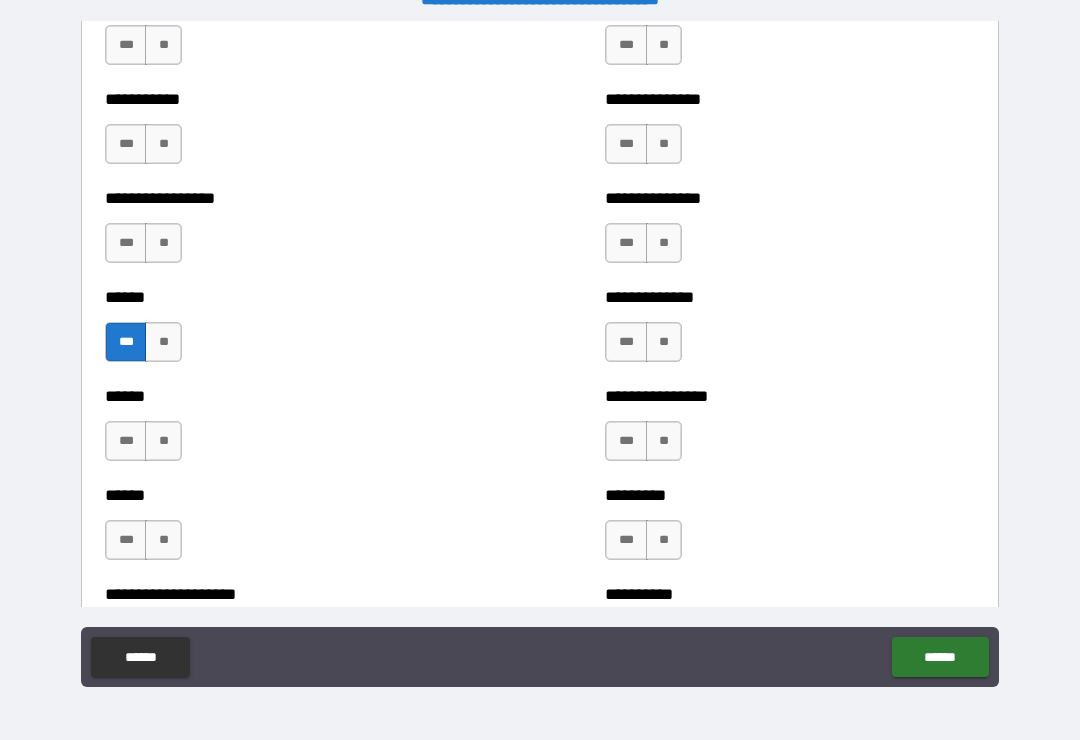 click on "***" at bounding box center [626, 342] 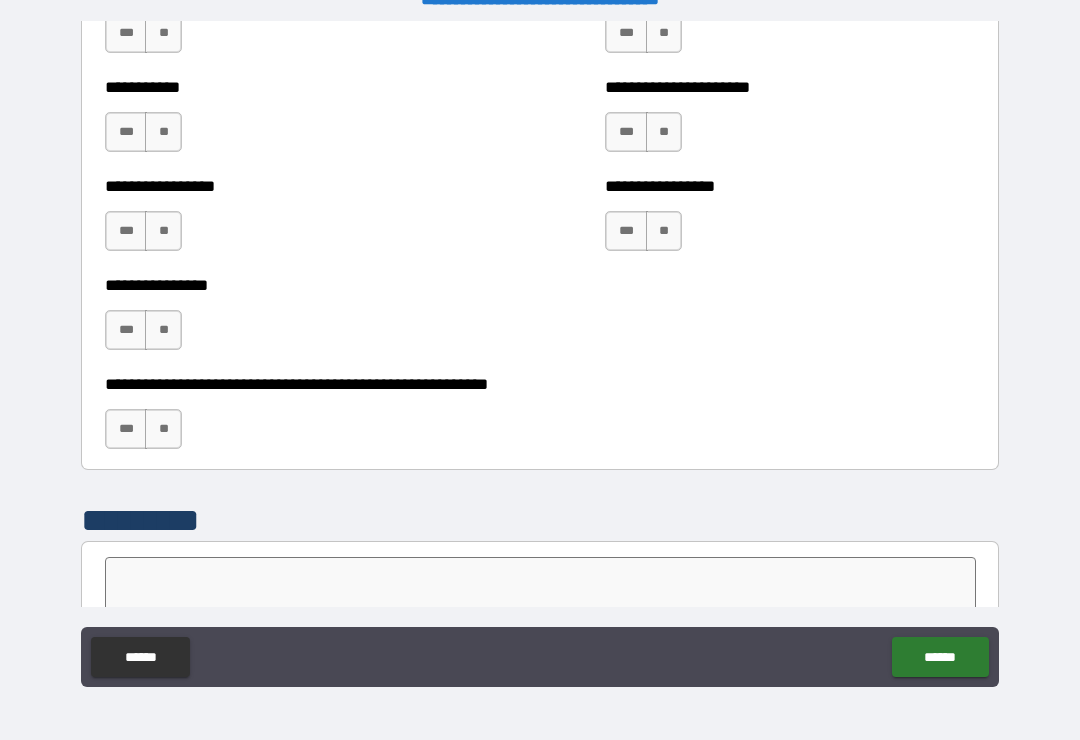 scroll, scrollTop: 5928, scrollLeft: 0, axis: vertical 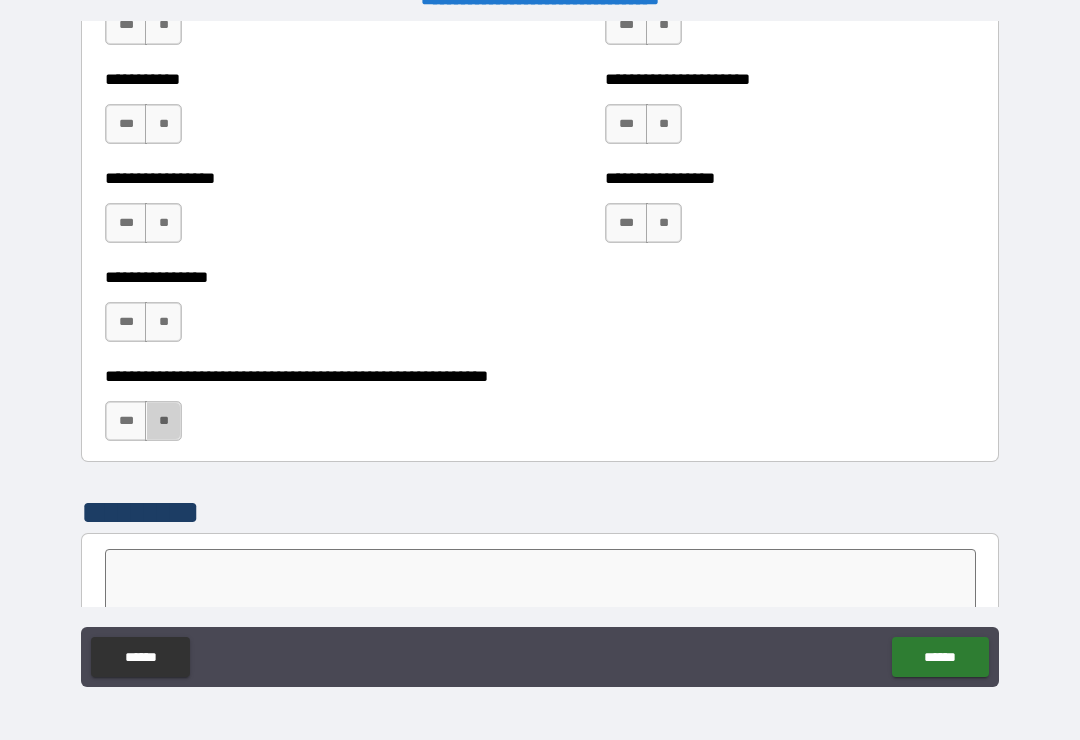 click on "**" at bounding box center [163, 421] 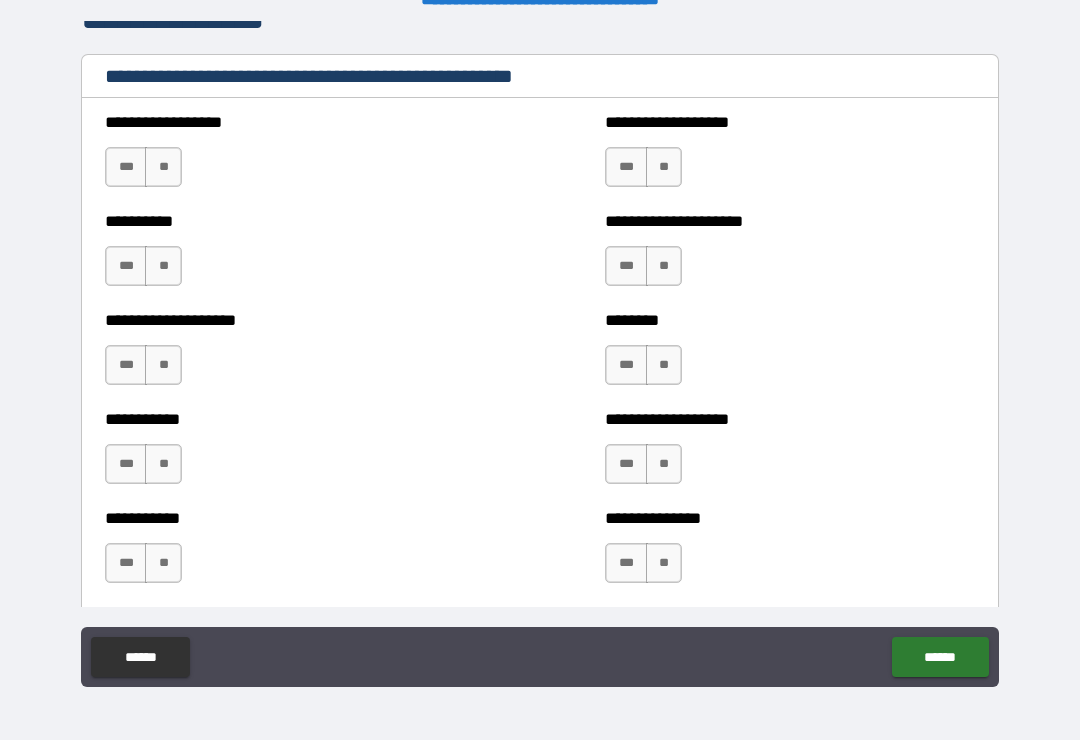 scroll, scrollTop: 2325, scrollLeft: 0, axis: vertical 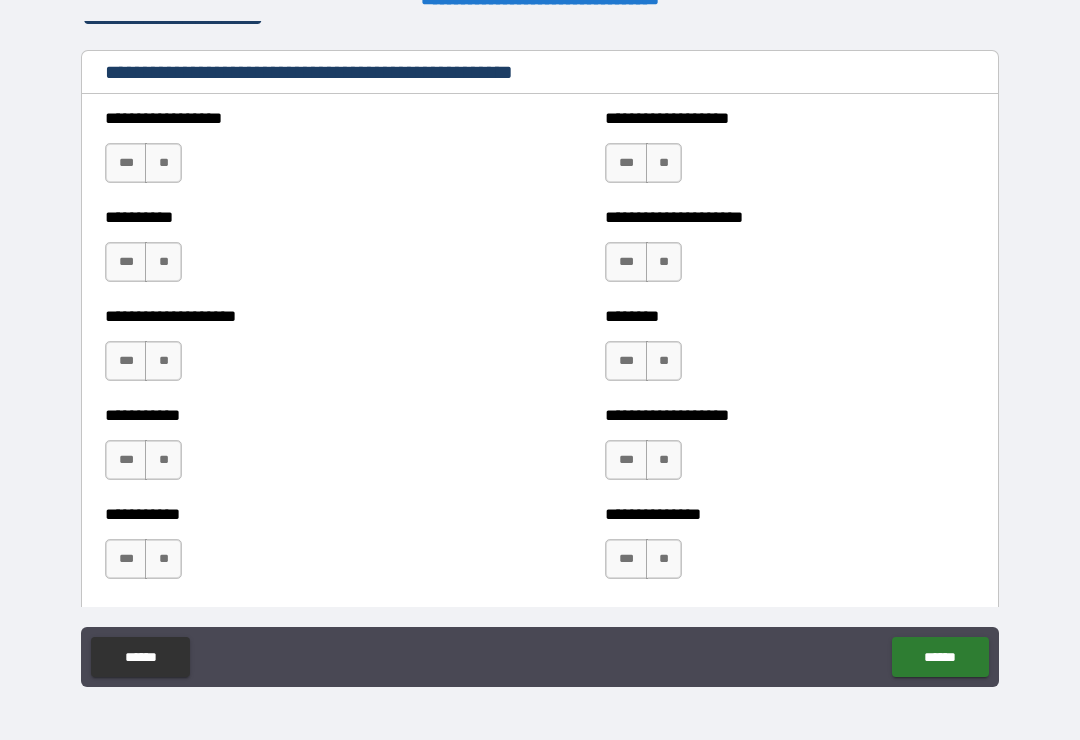 click on "**" at bounding box center [163, 559] 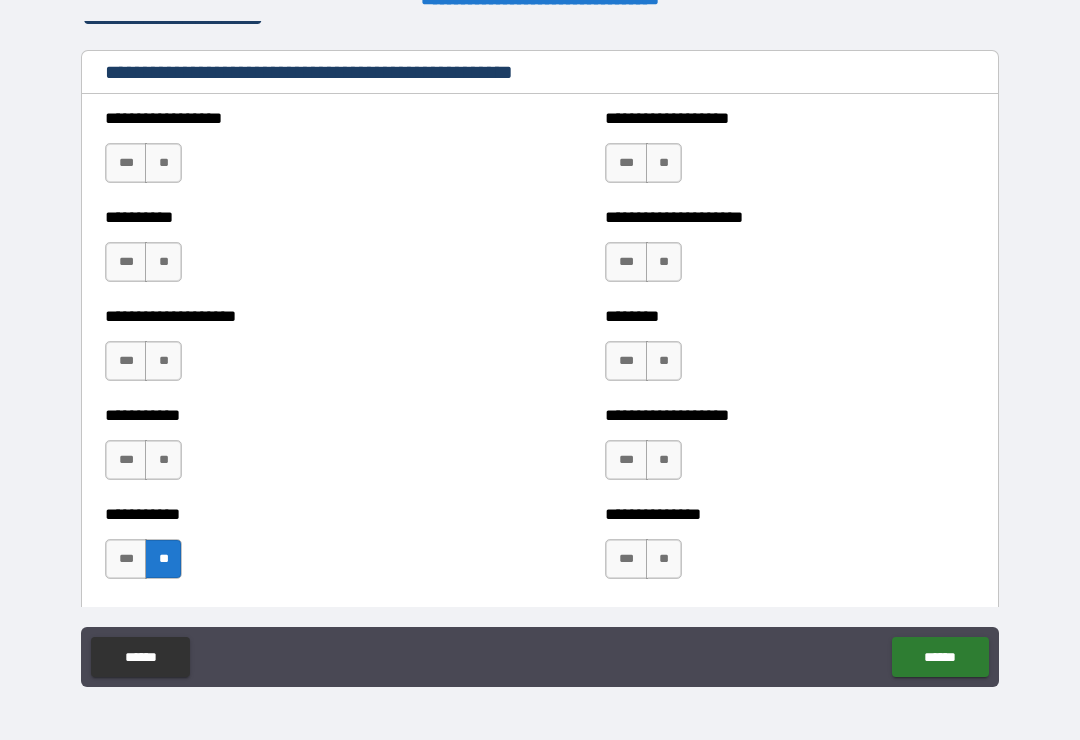 click on "**" at bounding box center (163, 460) 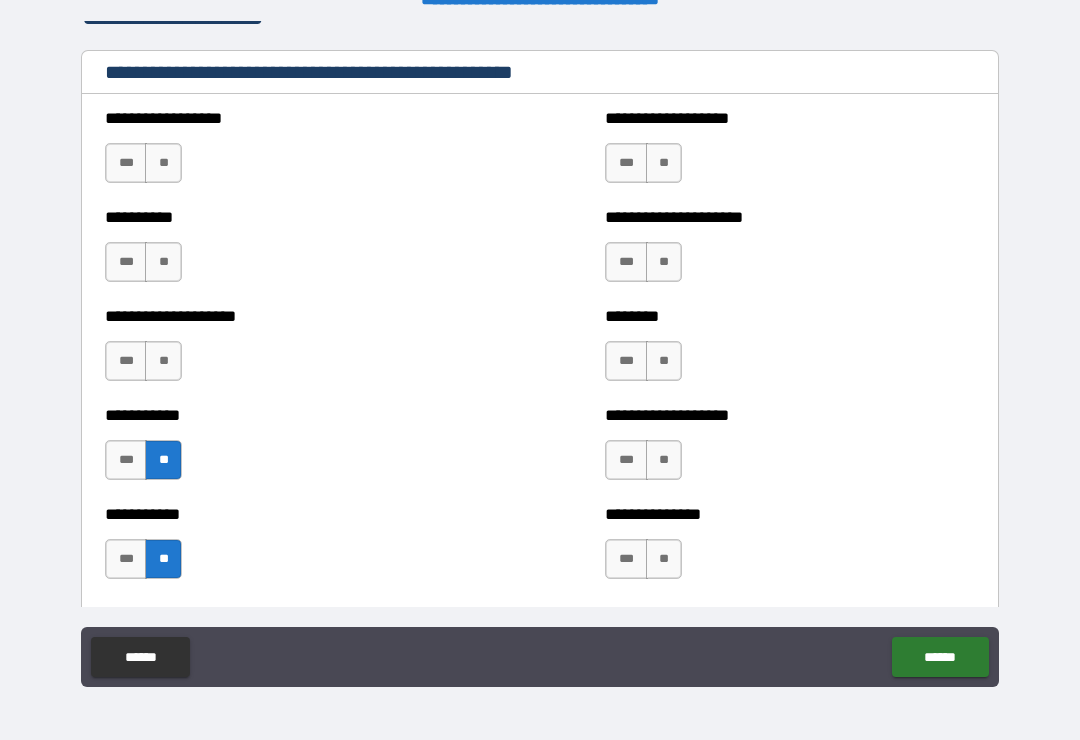 click on "**" at bounding box center [163, 361] 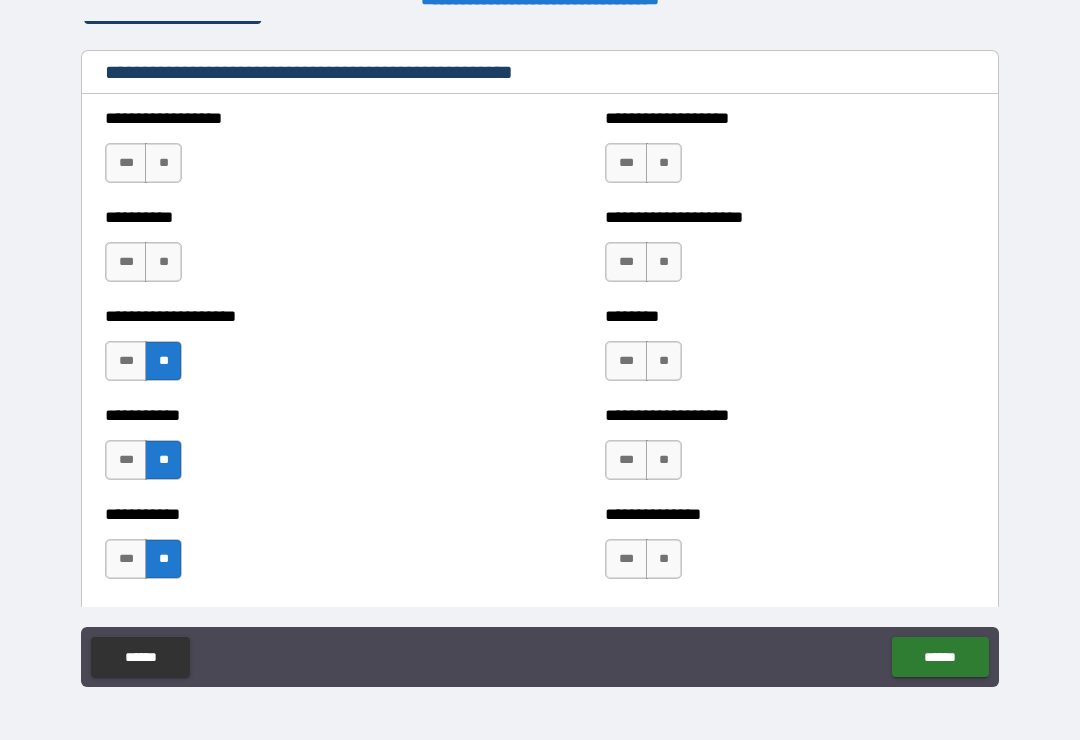 click on "**" at bounding box center [163, 262] 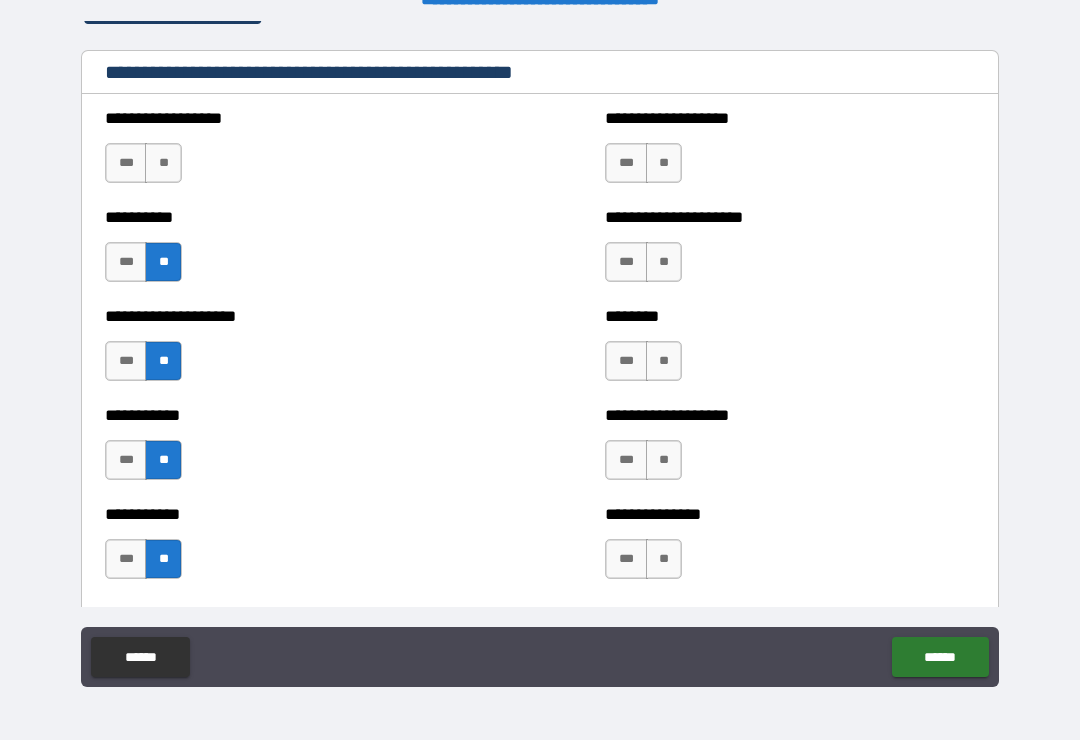 click on "**" at bounding box center (163, 163) 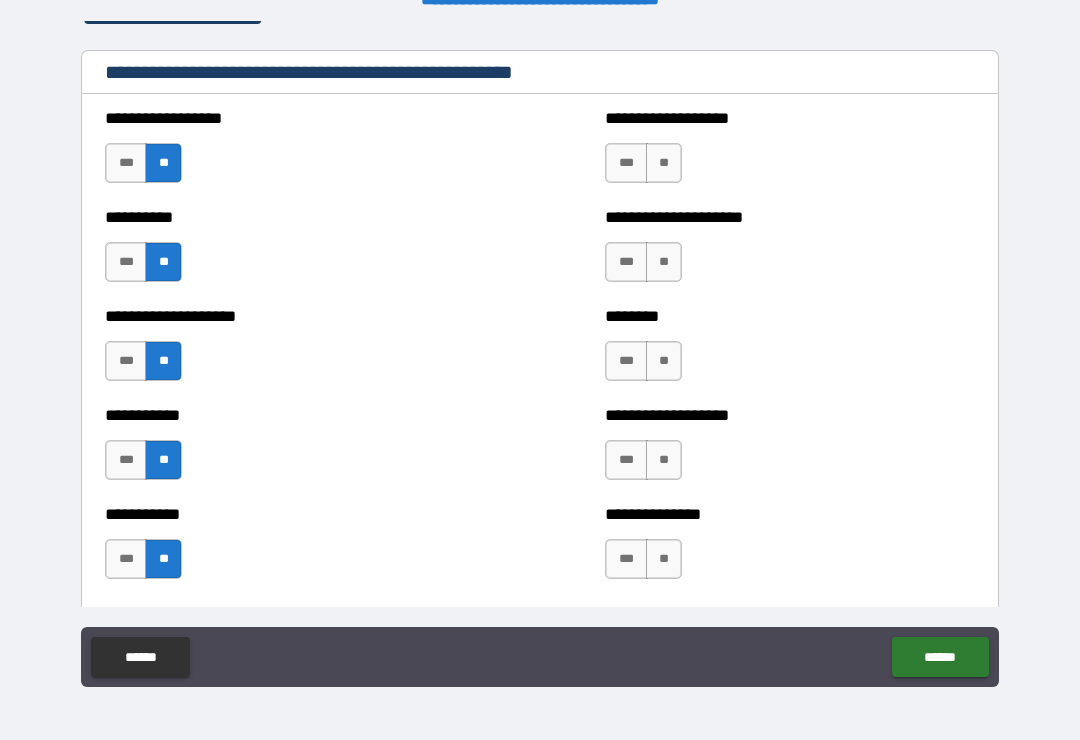 click on "**" at bounding box center [664, 559] 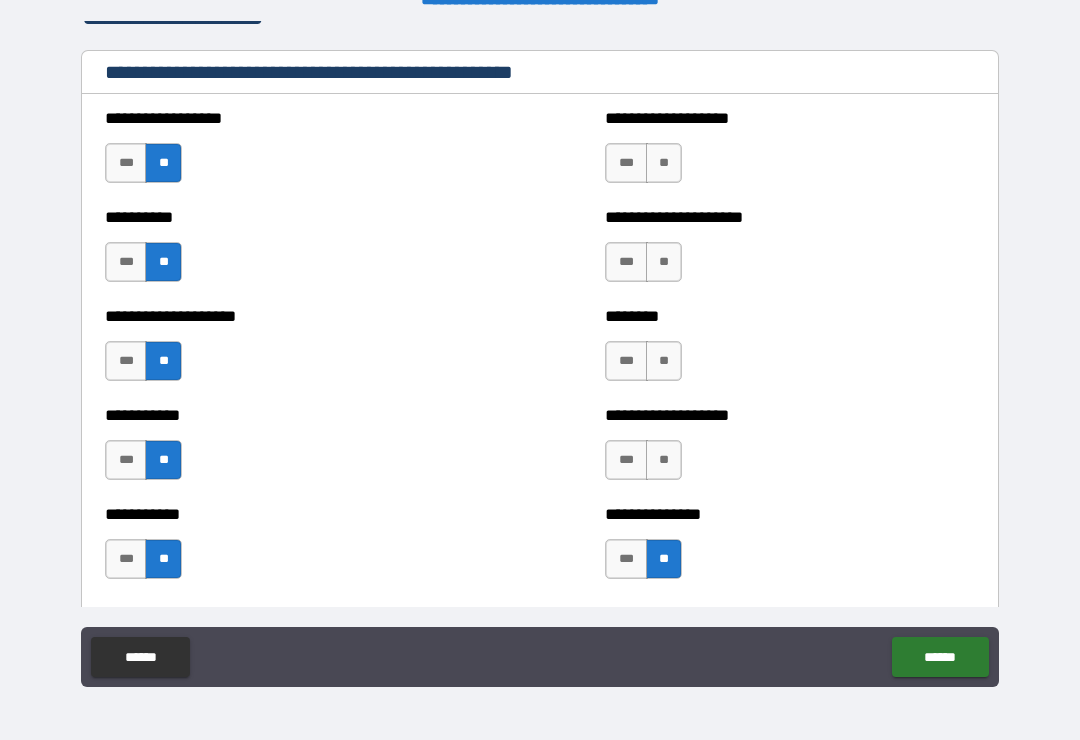 click on "**" at bounding box center (664, 460) 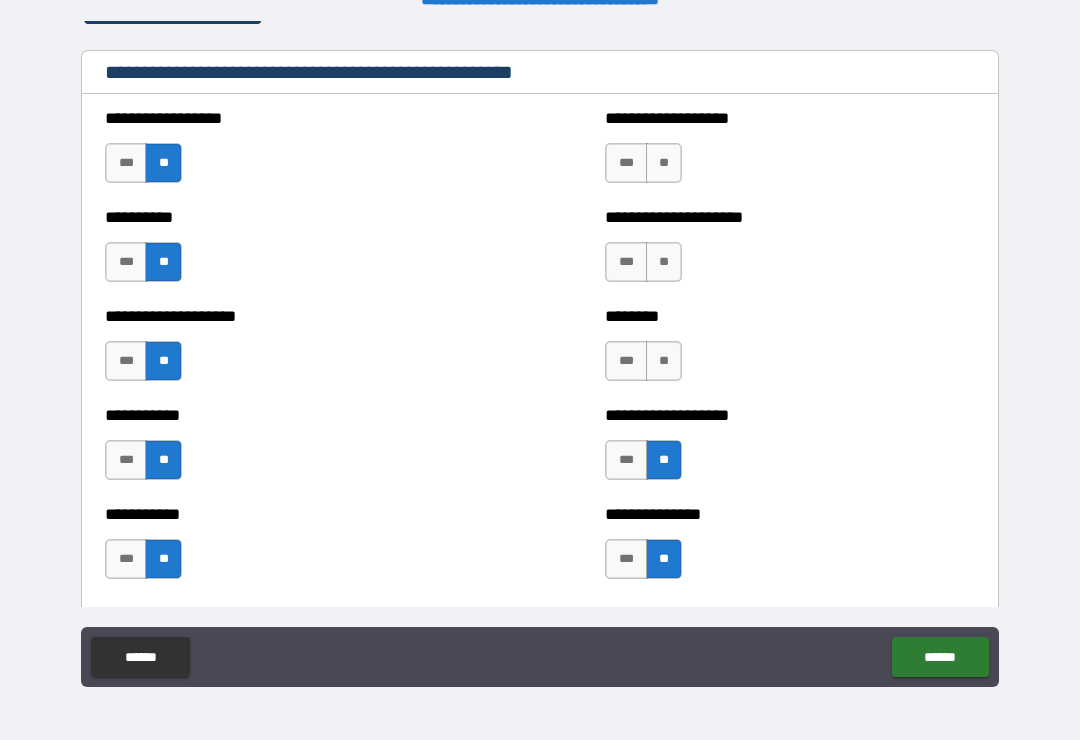 click on "**" at bounding box center (664, 361) 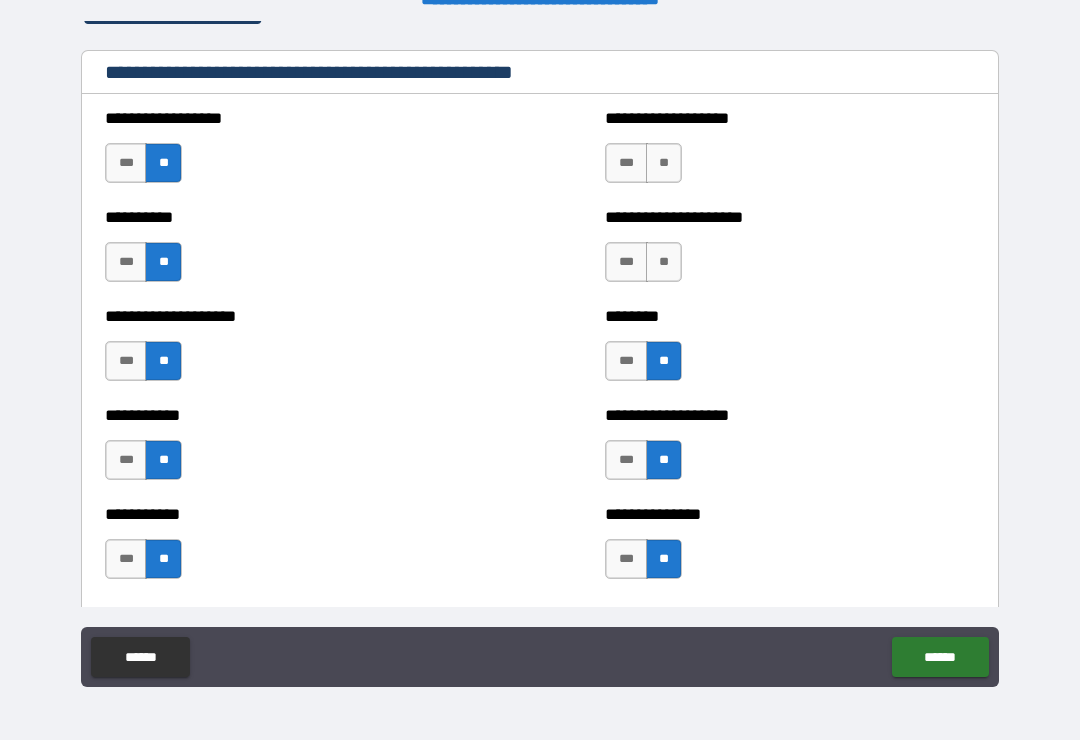 click on "**" at bounding box center (664, 262) 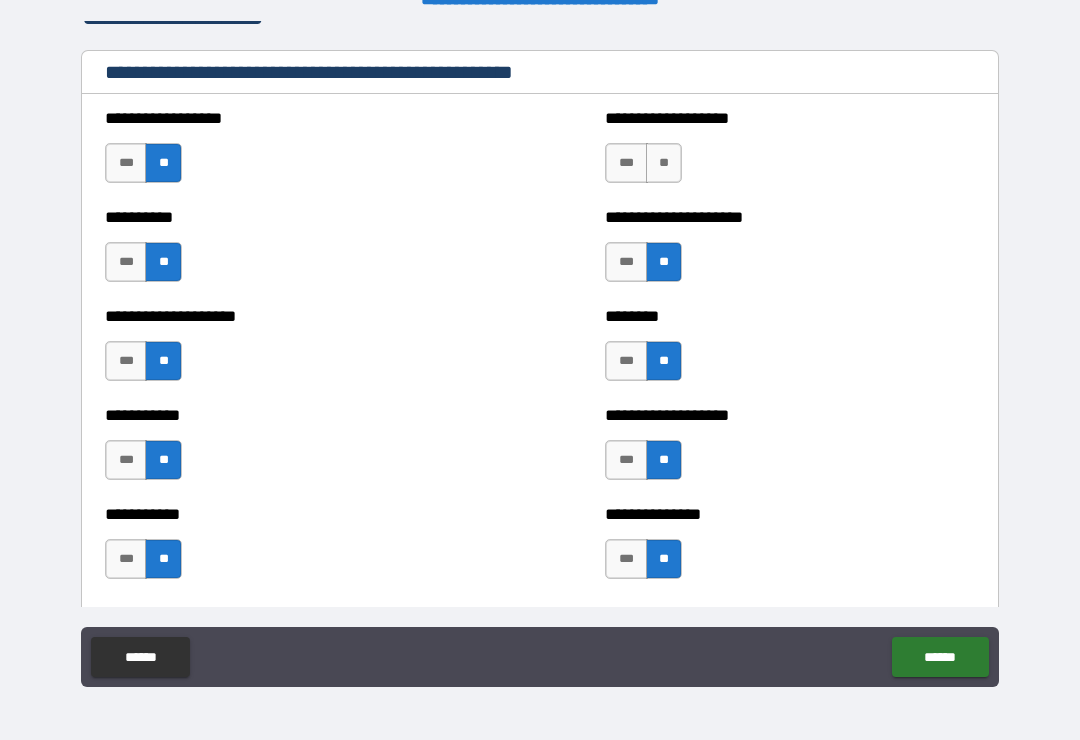 click on "**" at bounding box center [664, 163] 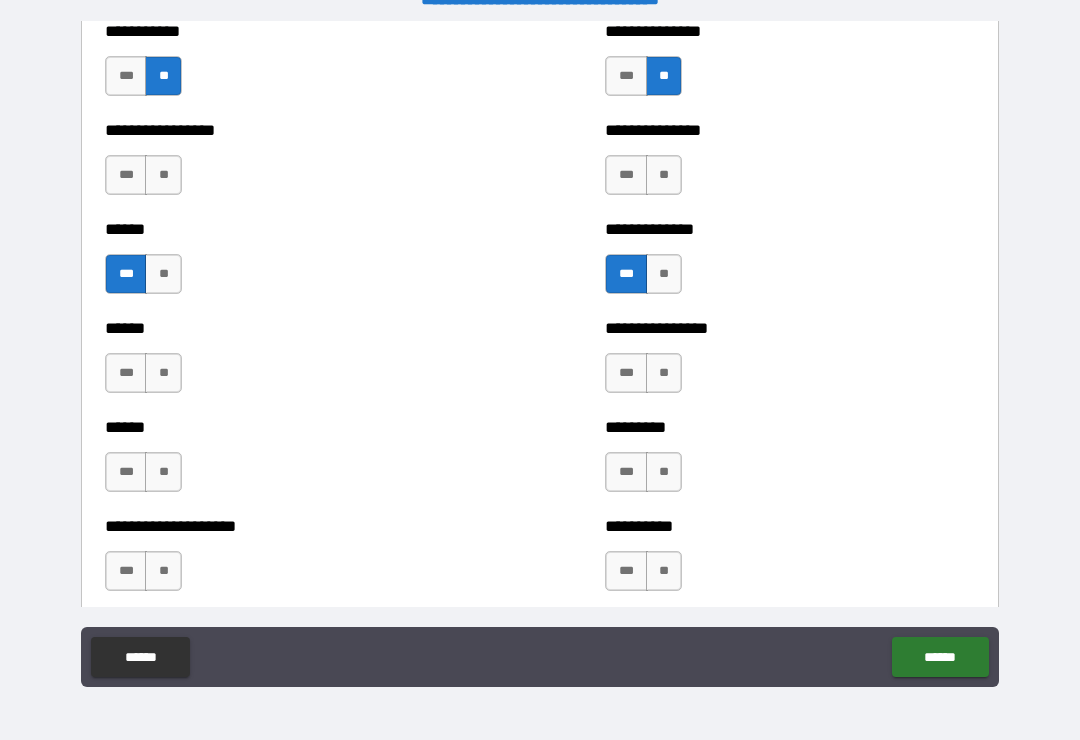 scroll, scrollTop: 2840, scrollLeft: 0, axis: vertical 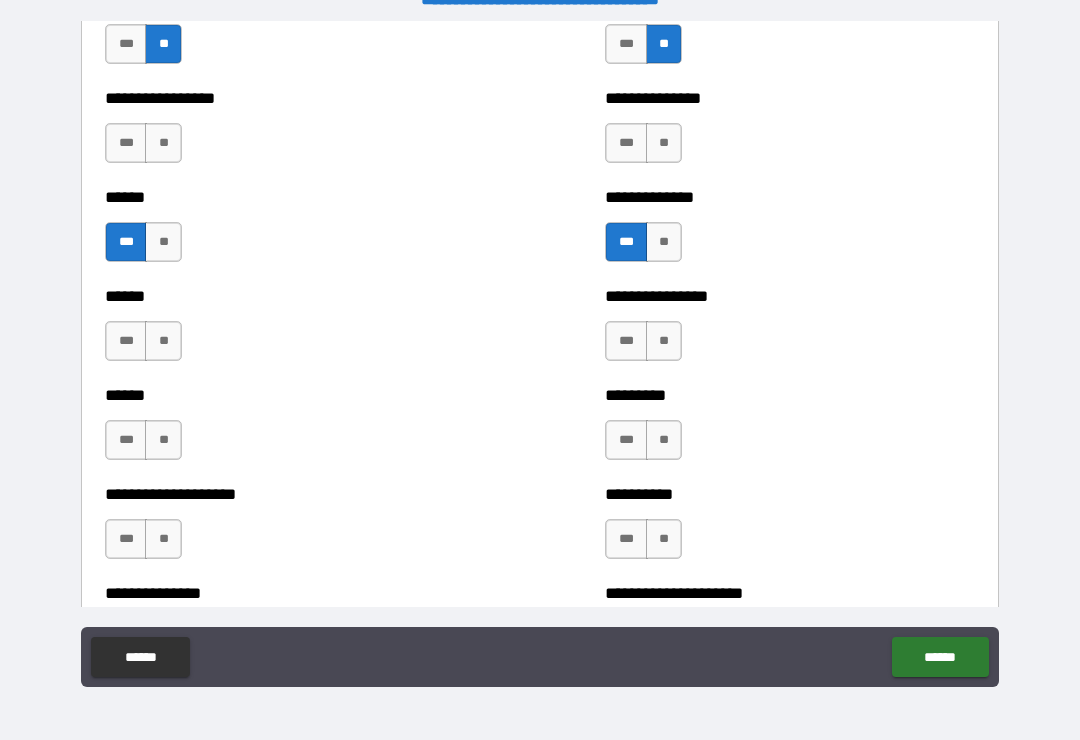 click on "**" at bounding box center [163, 143] 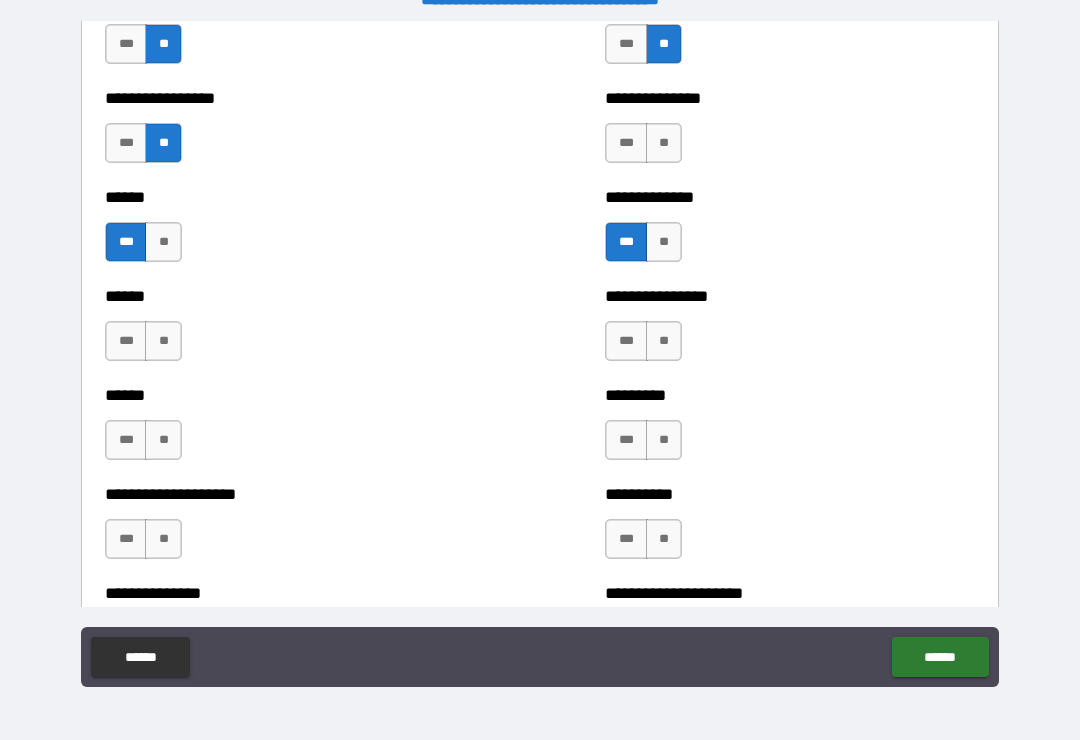click on "**" at bounding box center (163, 341) 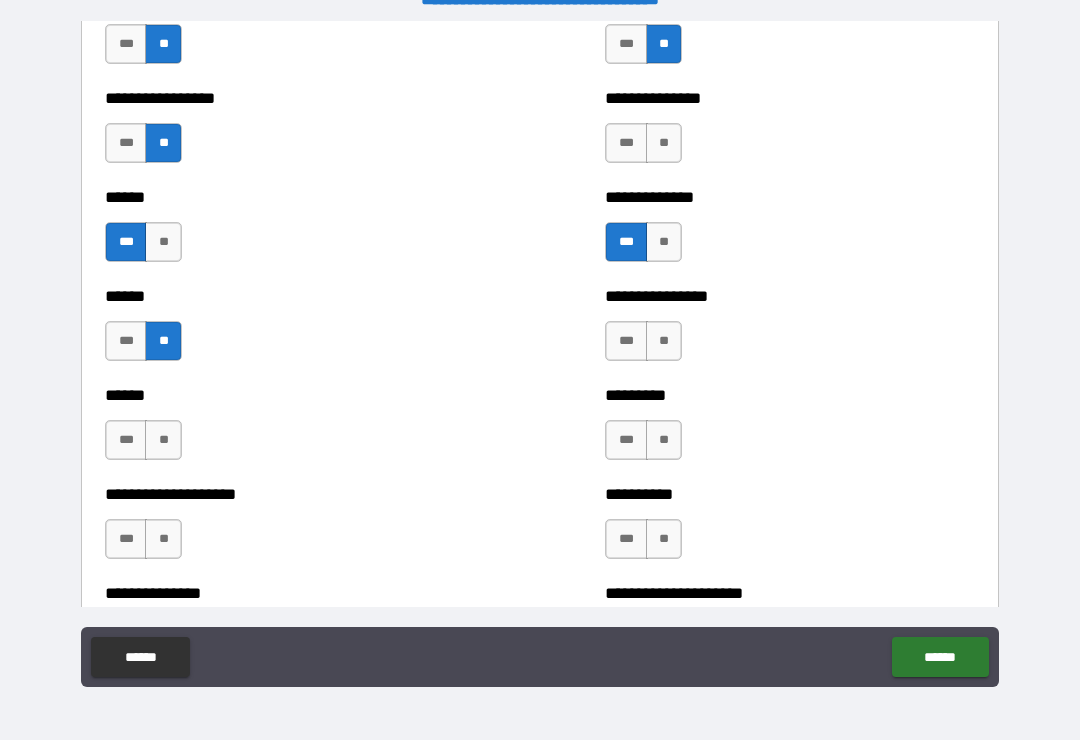 click on "**" at bounding box center [163, 440] 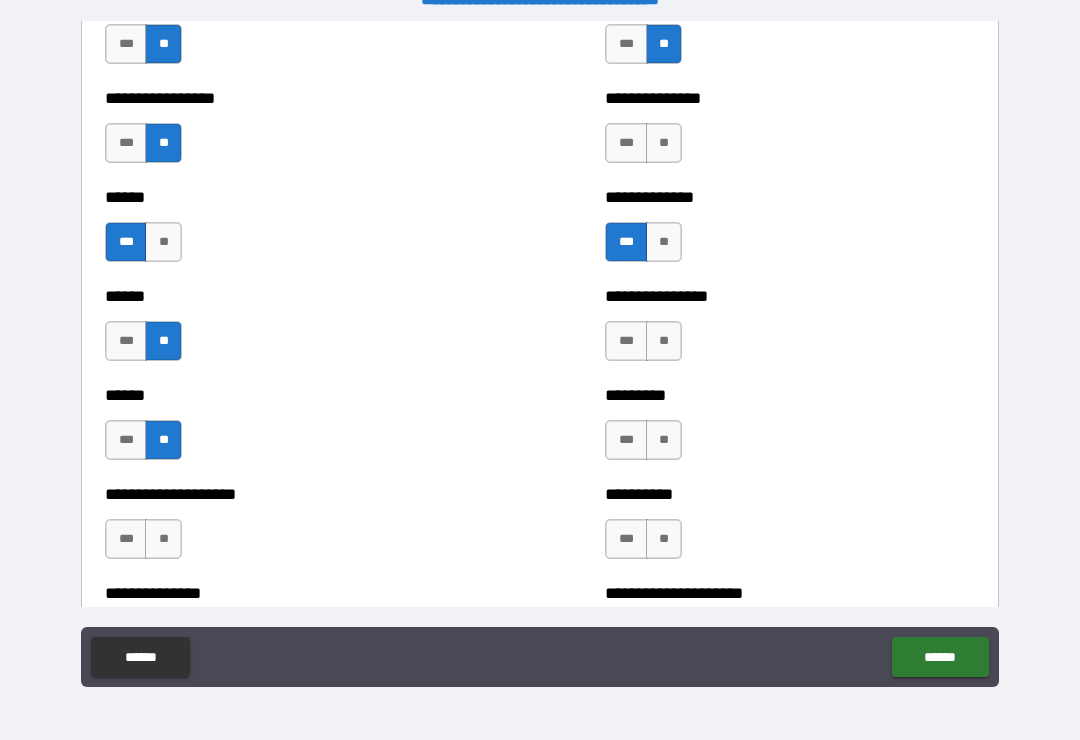 click on "**********" at bounding box center [290, 529] 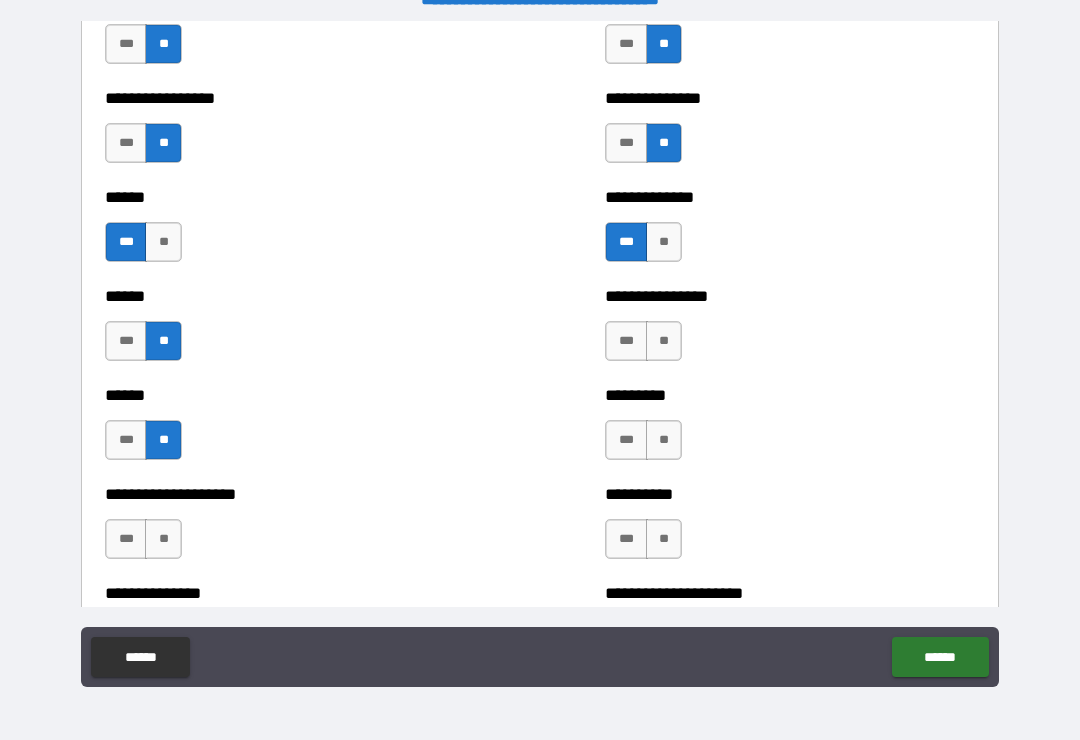 click on "**" at bounding box center [664, 341] 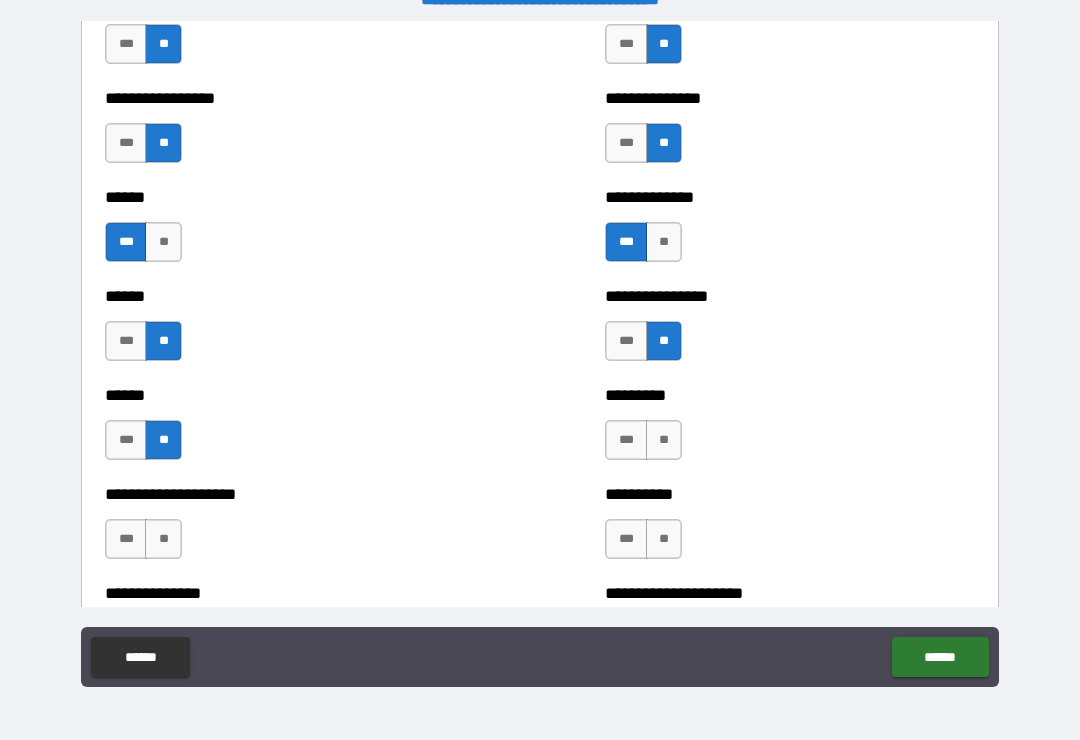 click on "**" at bounding box center [664, 440] 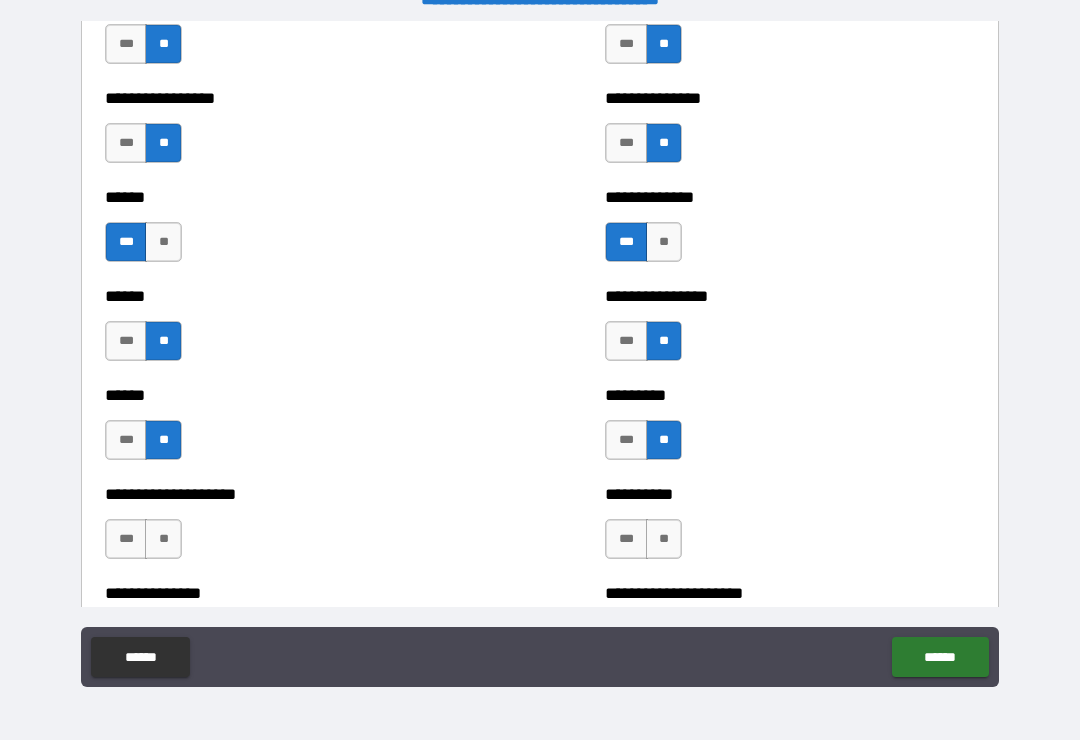 click on "**" at bounding box center (664, 539) 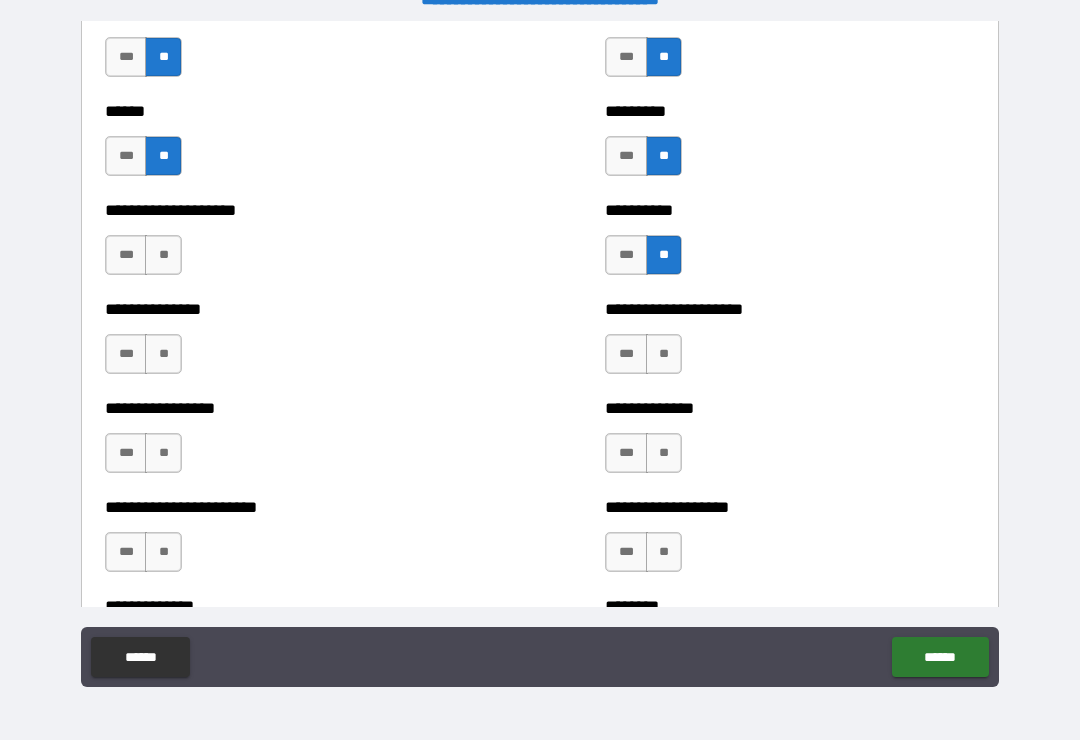scroll, scrollTop: 3159, scrollLeft: 0, axis: vertical 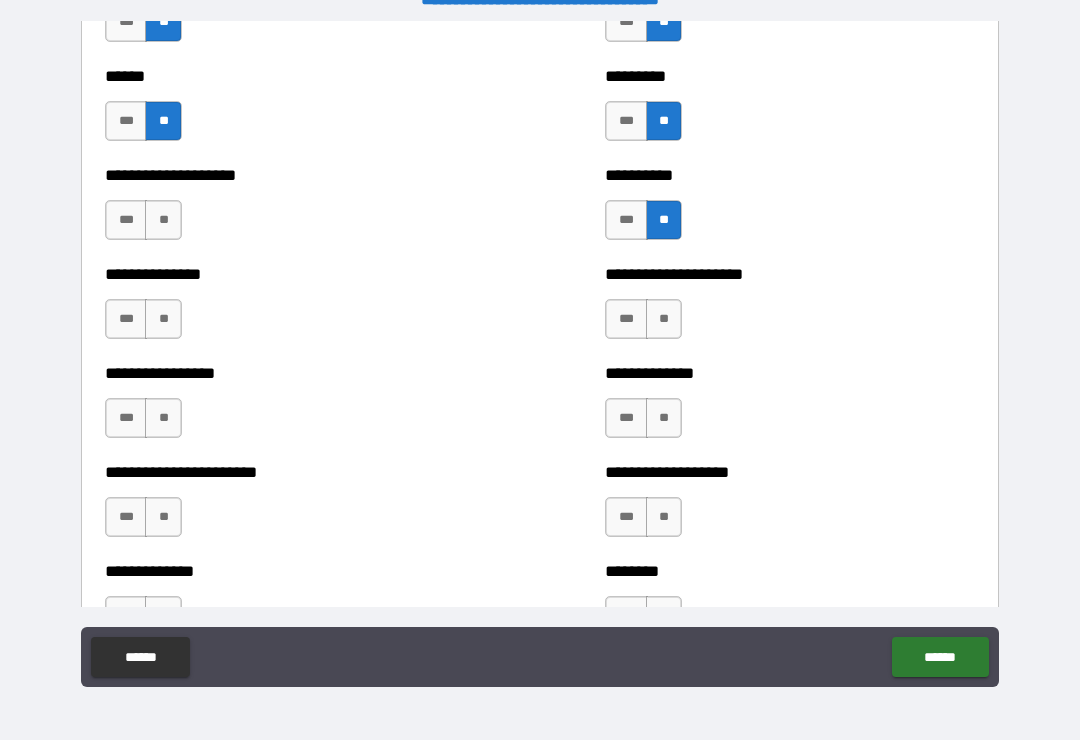 click on "**" at bounding box center (163, 220) 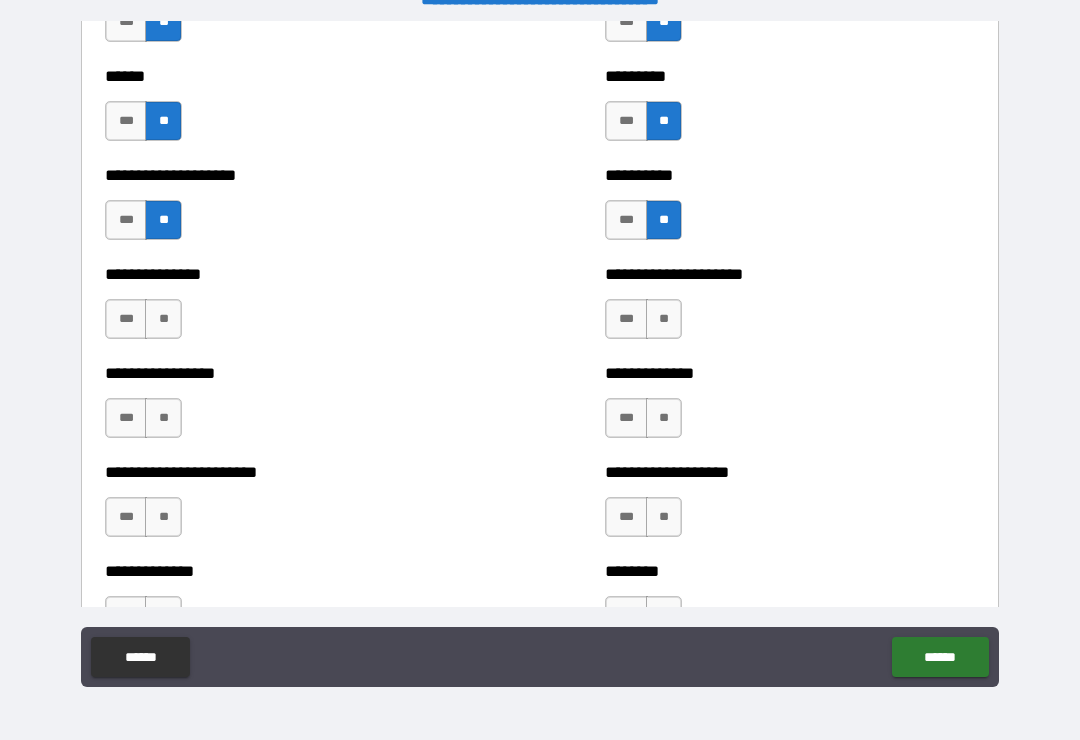 click on "**" at bounding box center [163, 319] 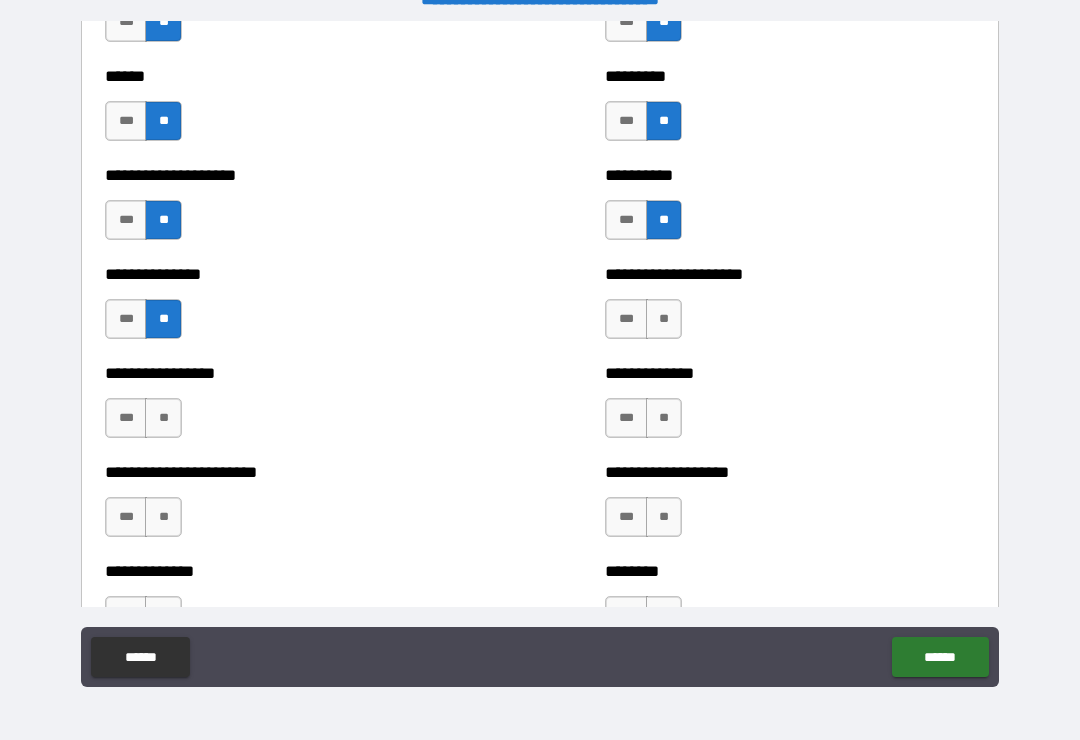 click on "**" at bounding box center [163, 418] 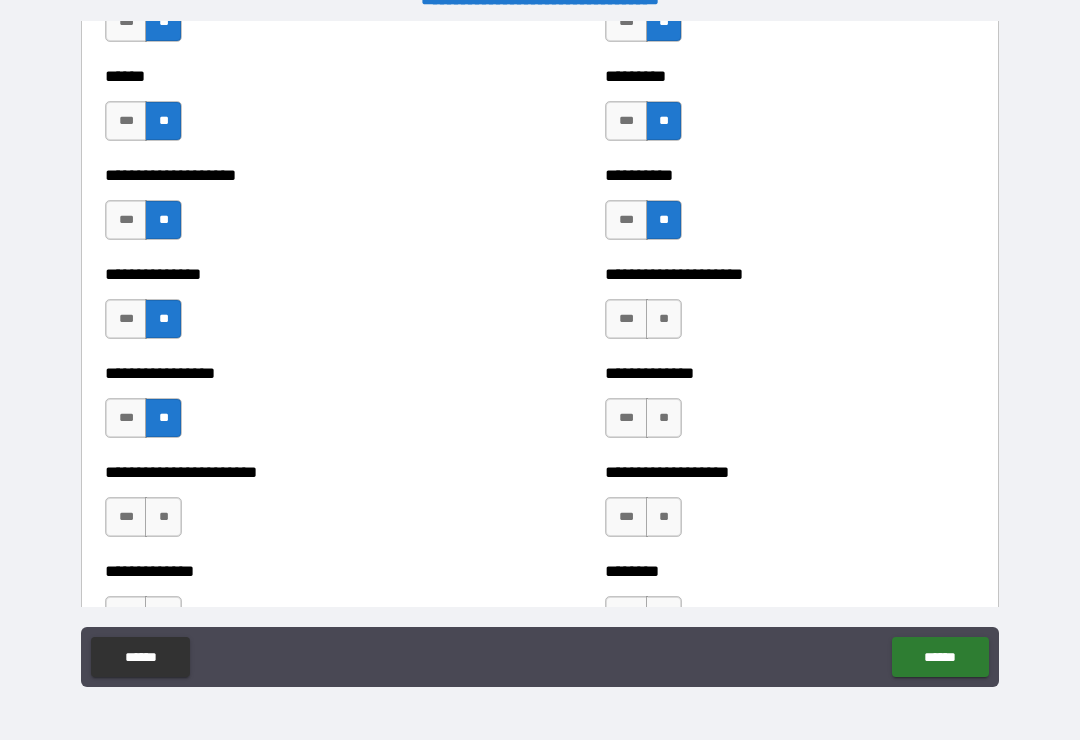 click on "**" at bounding box center (163, 517) 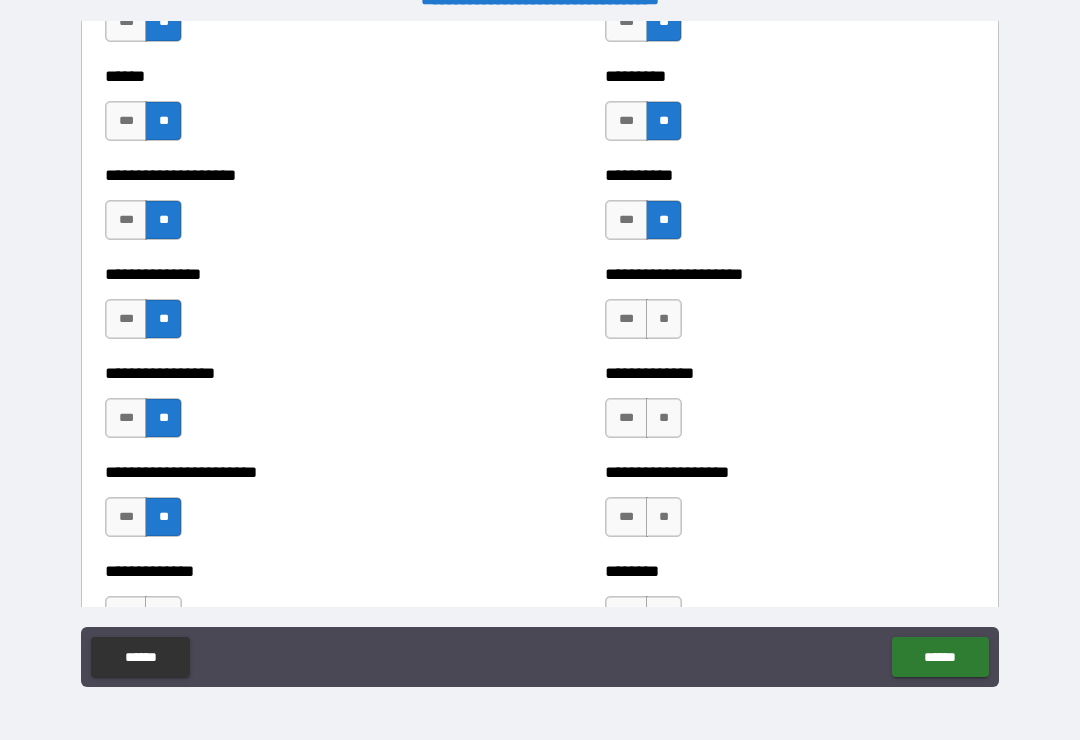 click on "**" at bounding box center (664, 517) 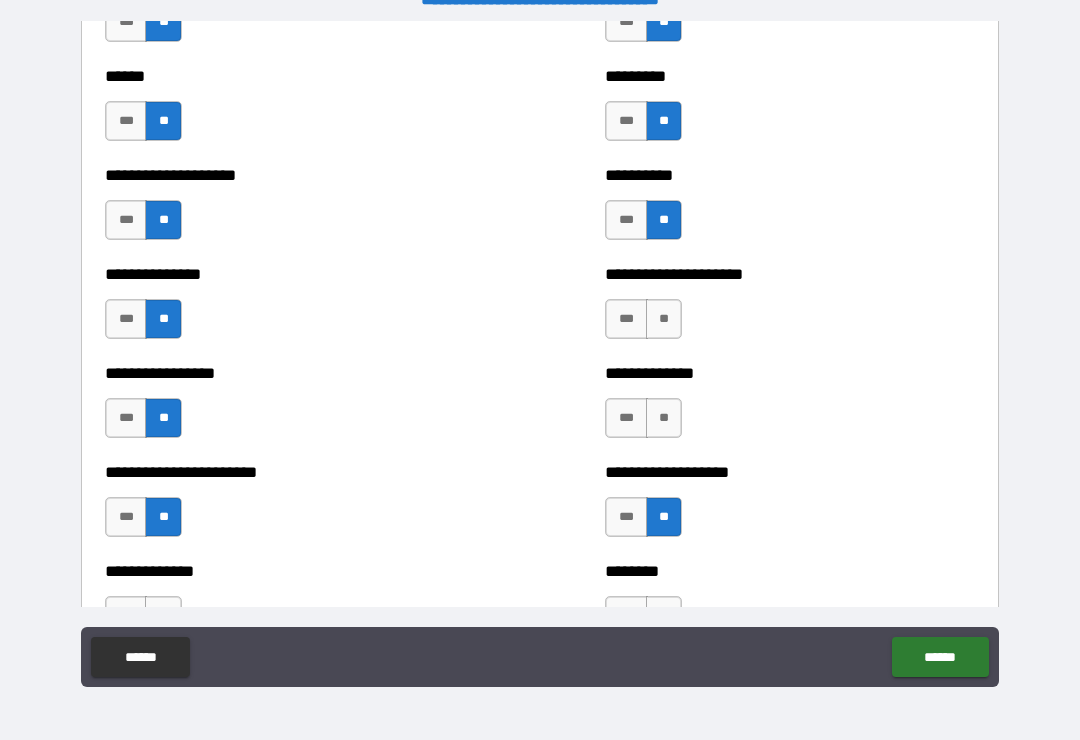 click on "**" at bounding box center (664, 418) 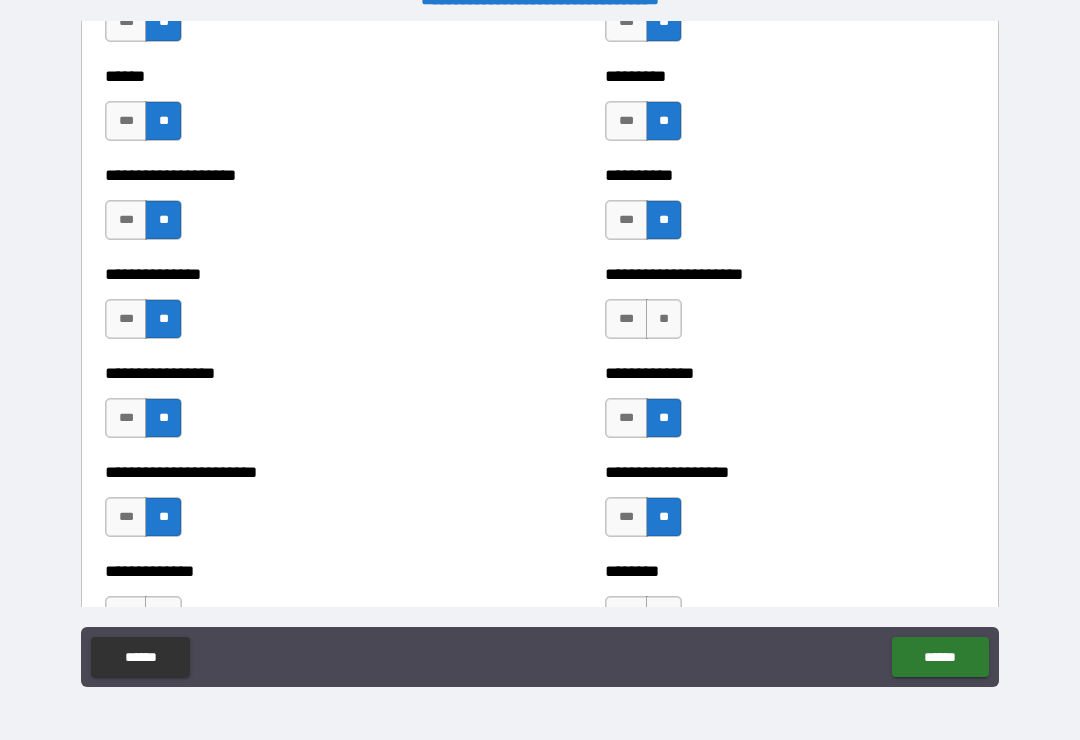click on "**" at bounding box center [664, 319] 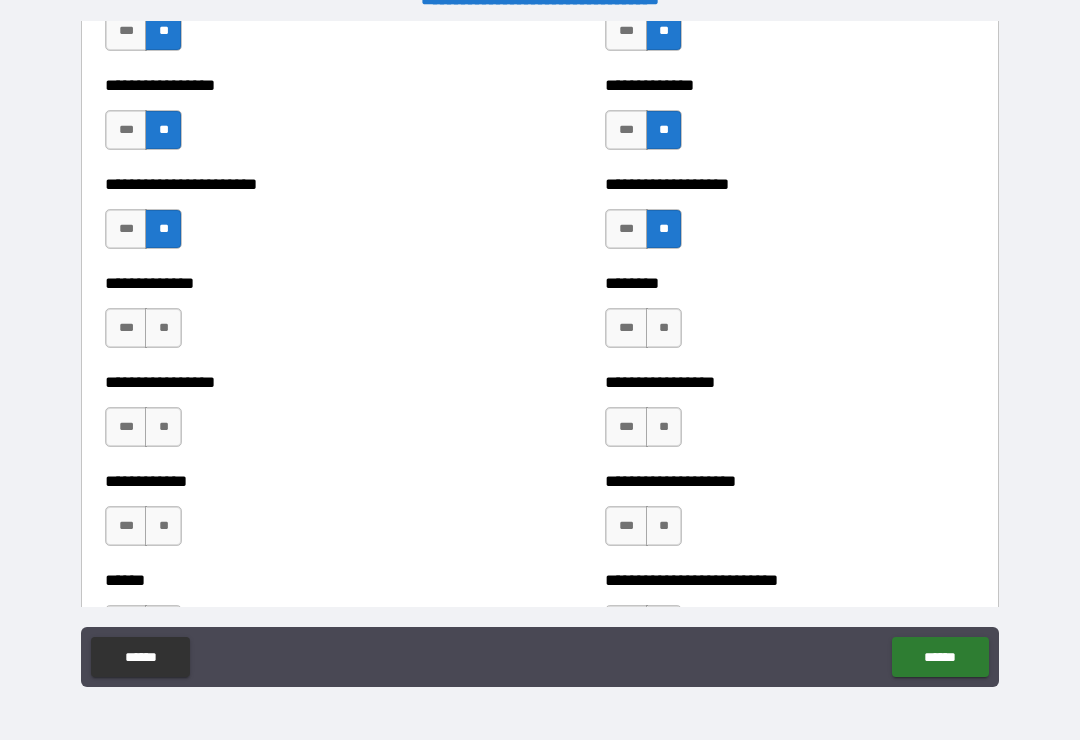 scroll, scrollTop: 3457, scrollLeft: 0, axis: vertical 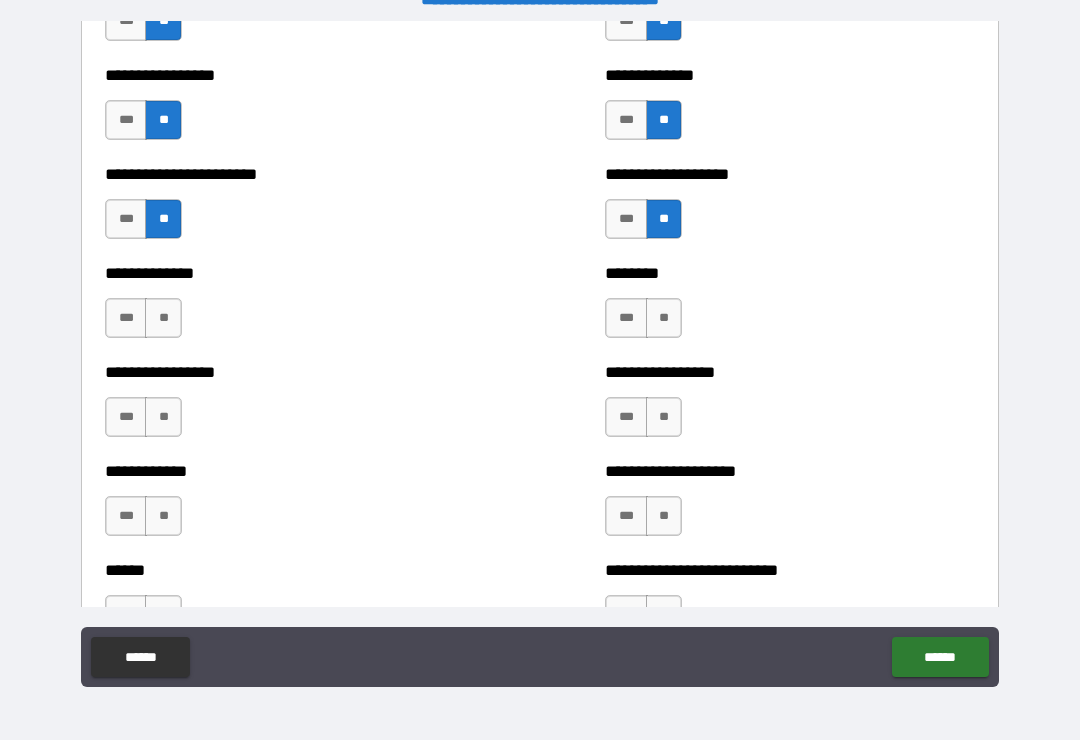 click on "**" at bounding box center [664, 516] 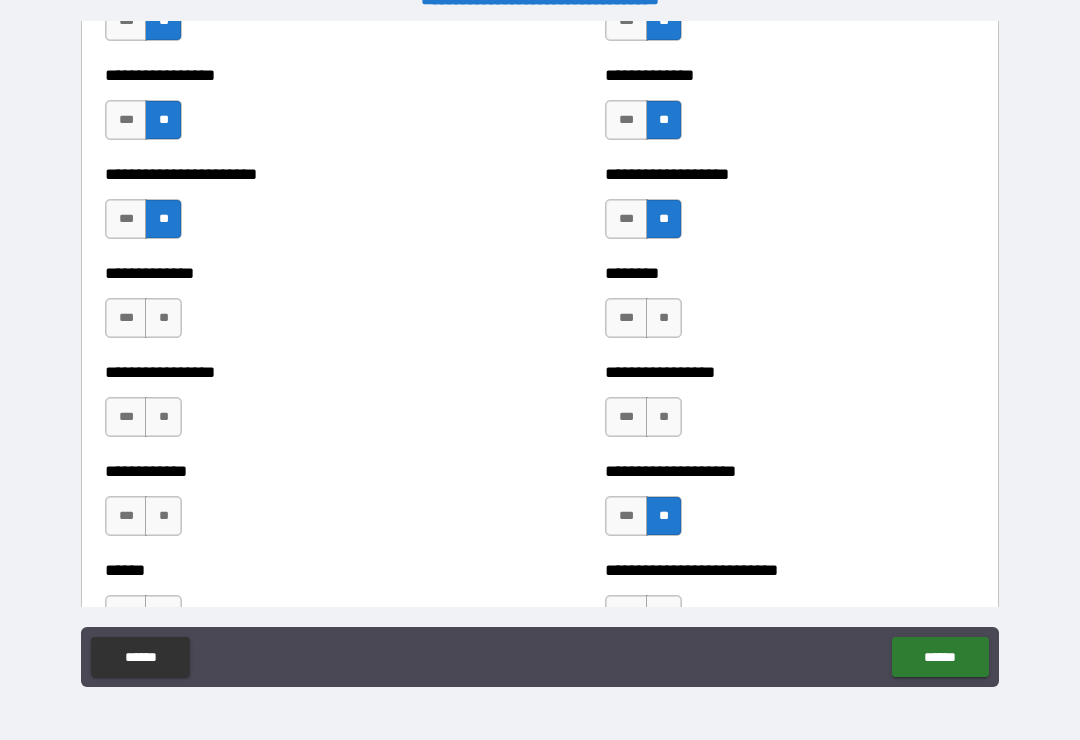 click on "**" at bounding box center [664, 417] 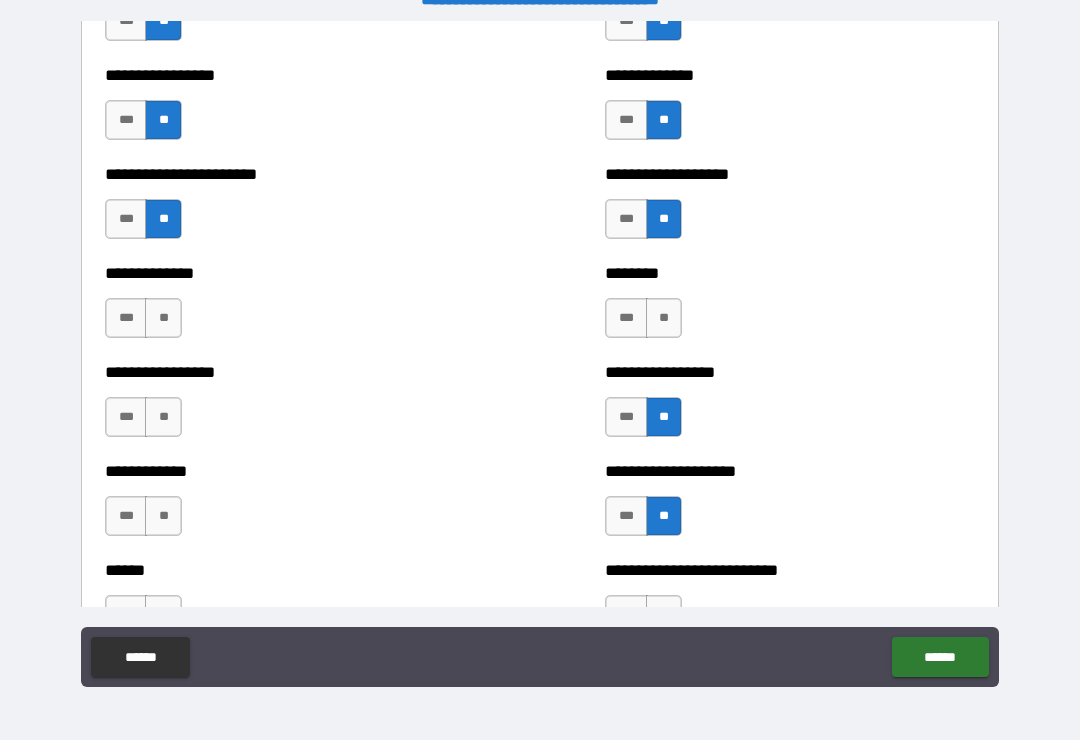 click on "**" at bounding box center (664, 318) 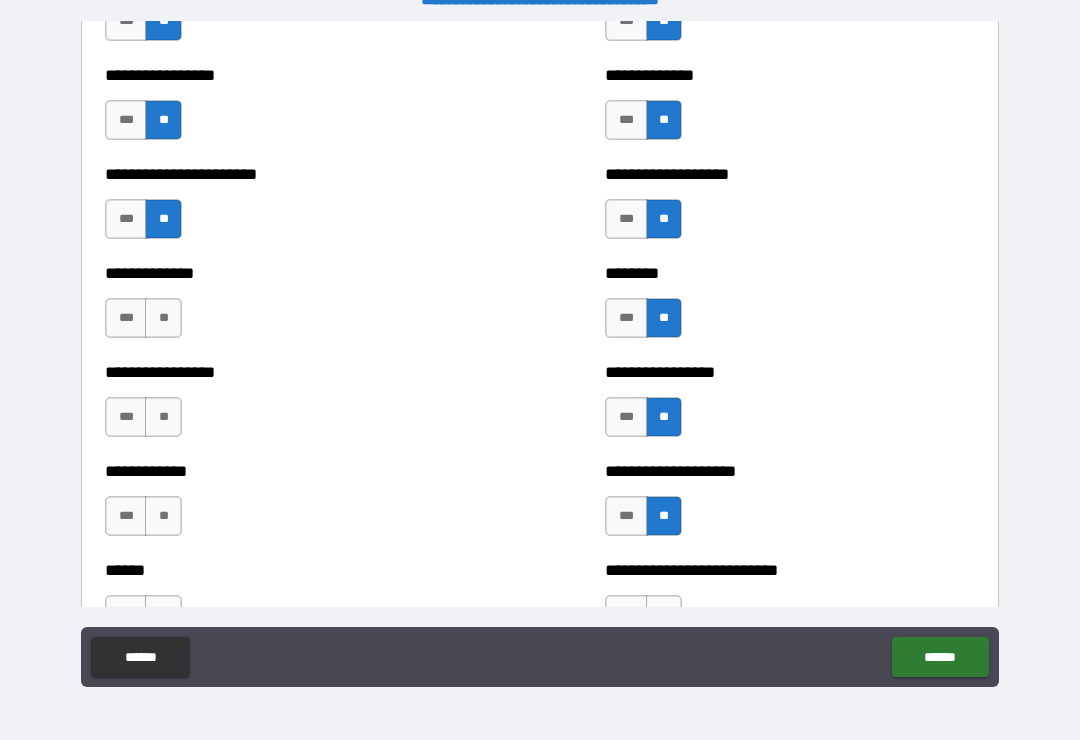 click on "**" at bounding box center [163, 318] 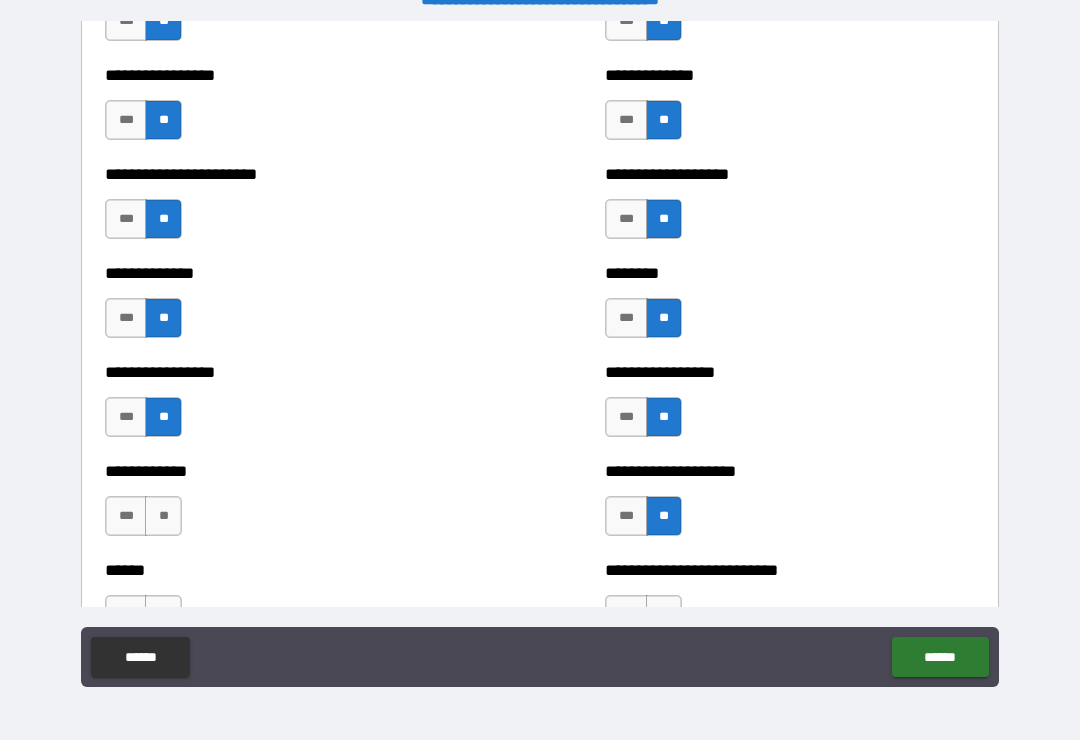 click on "**" at bounding box center [163, 516] 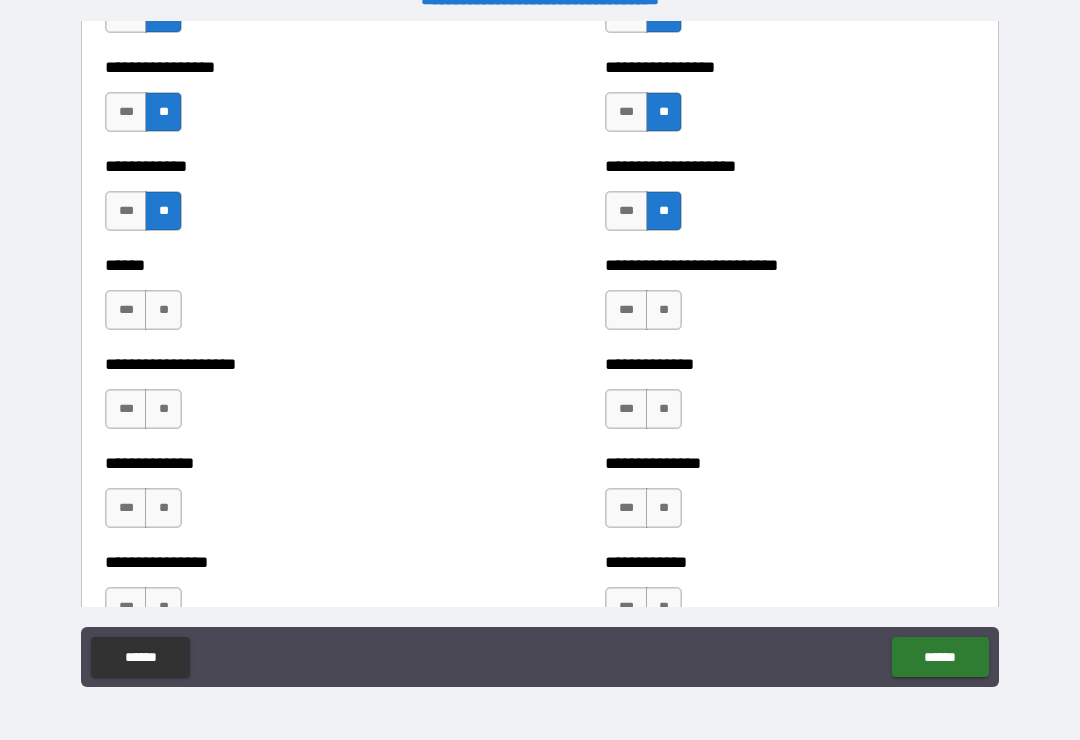 click on "**" at bounding box center [163, 508] 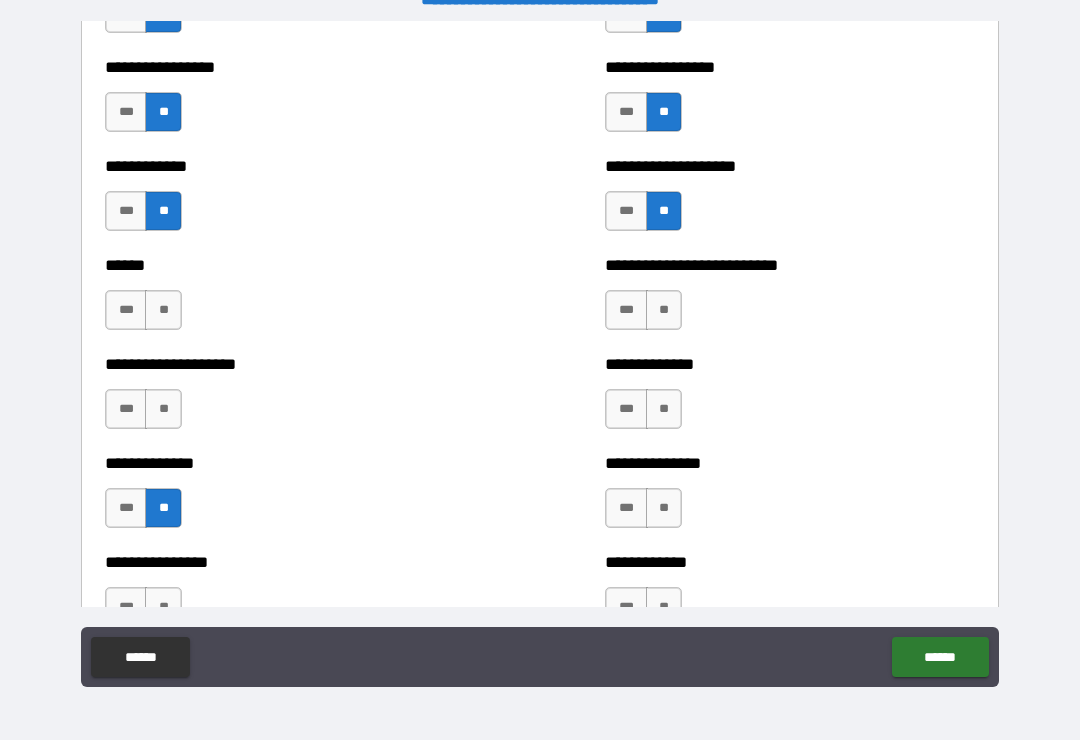 scroll, scrollTop: 3822, scrollLeft: 0, axis: vertical 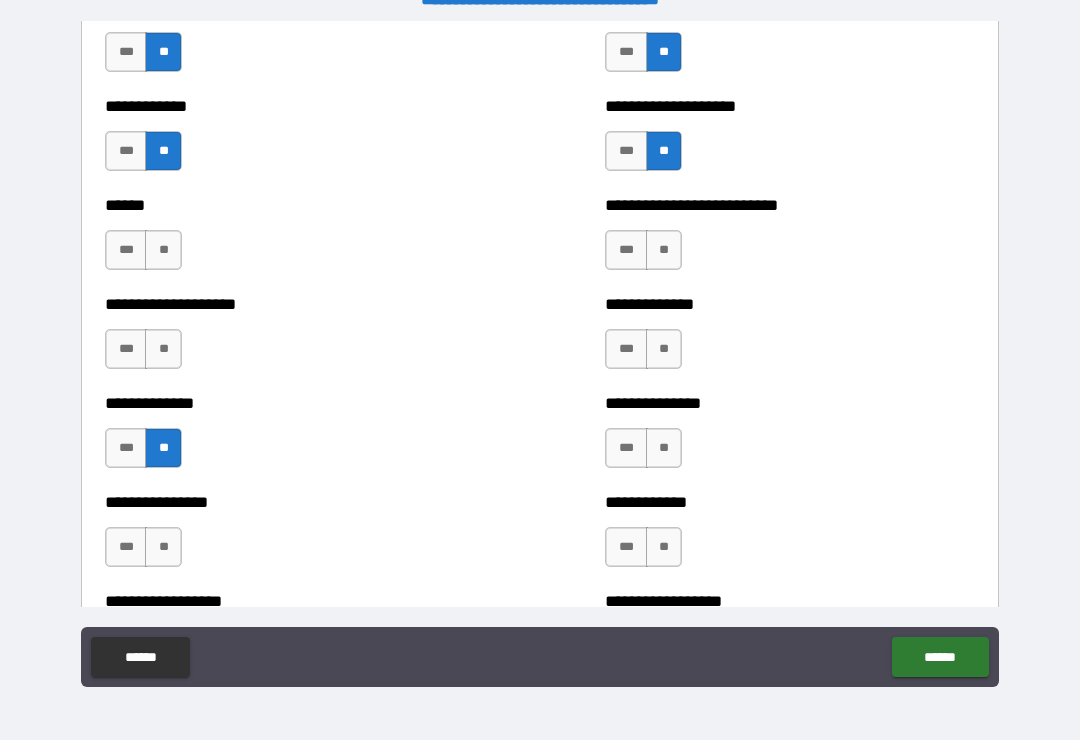 click on "**" at bounding box center [163, 250] 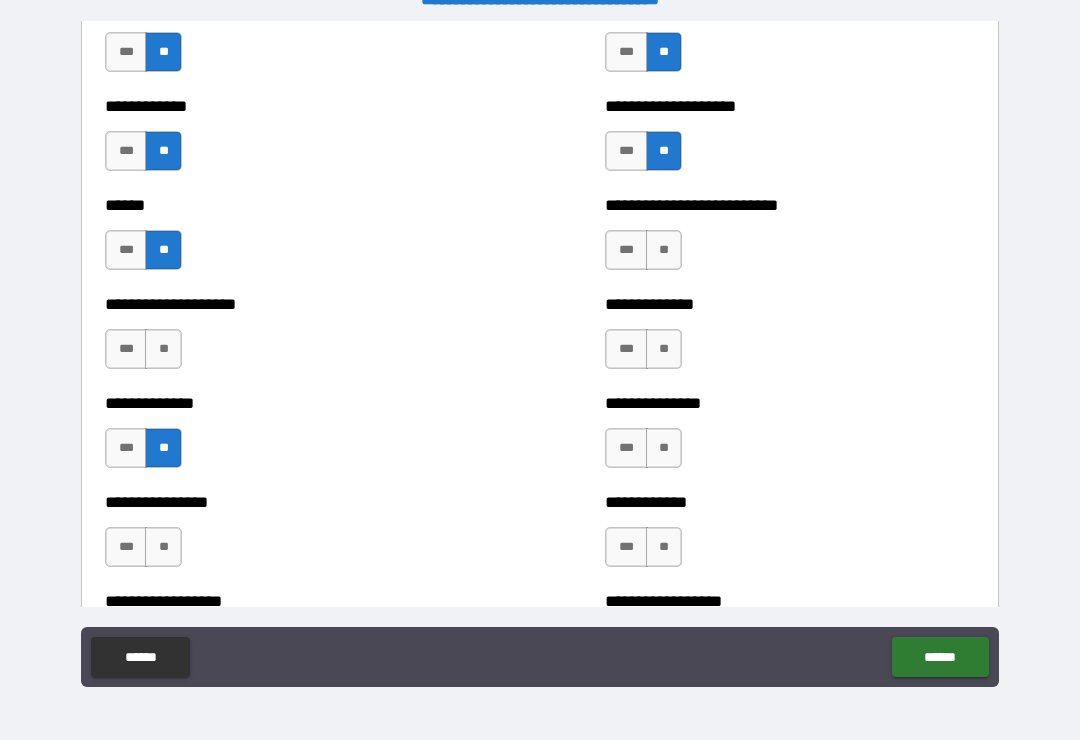 click on "**" at bounding box center (163, 349) 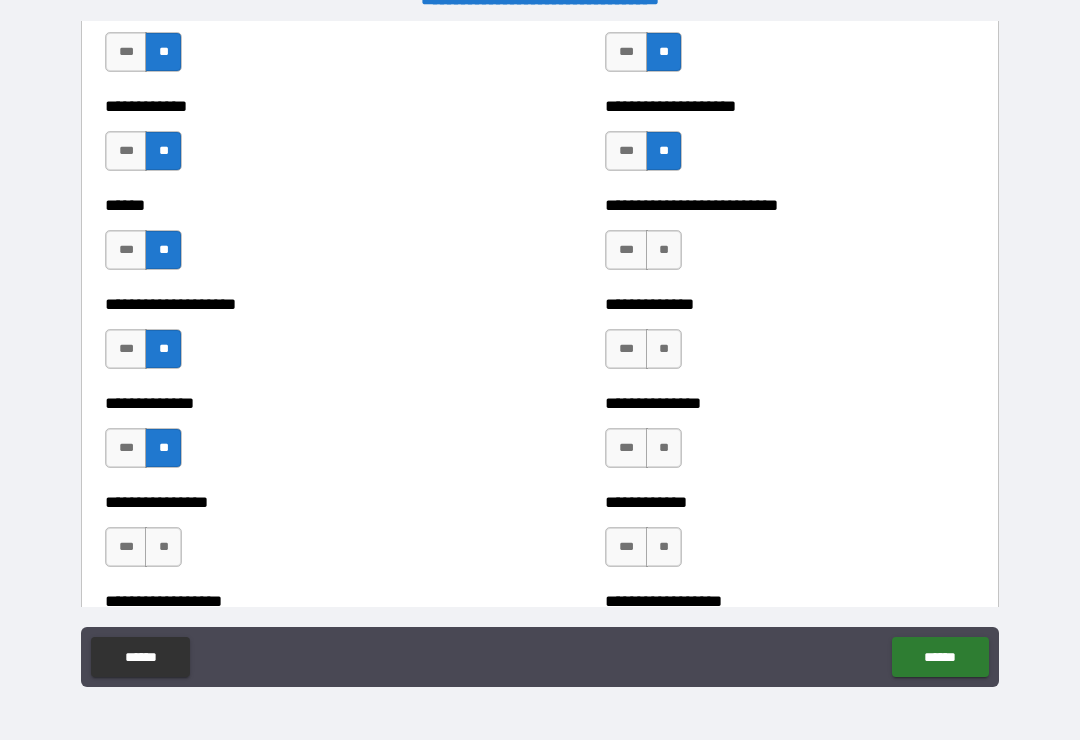 click on "**" at bounding box center [664, 250] 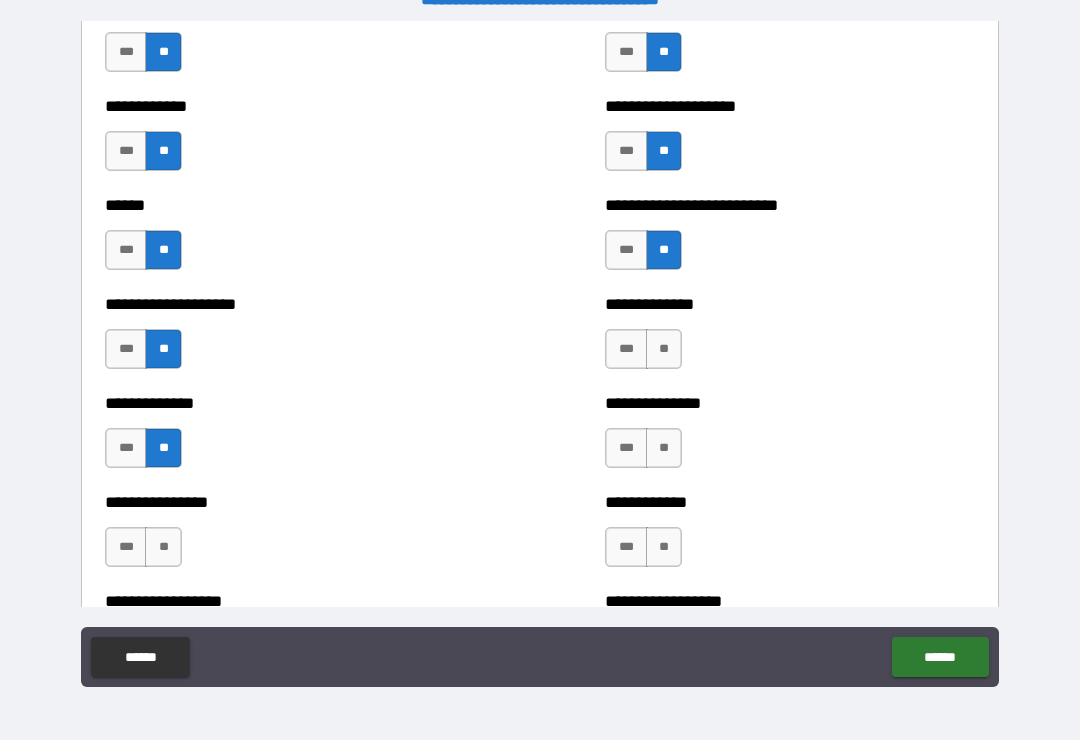 click on "**" at bounding box center [664, 349] 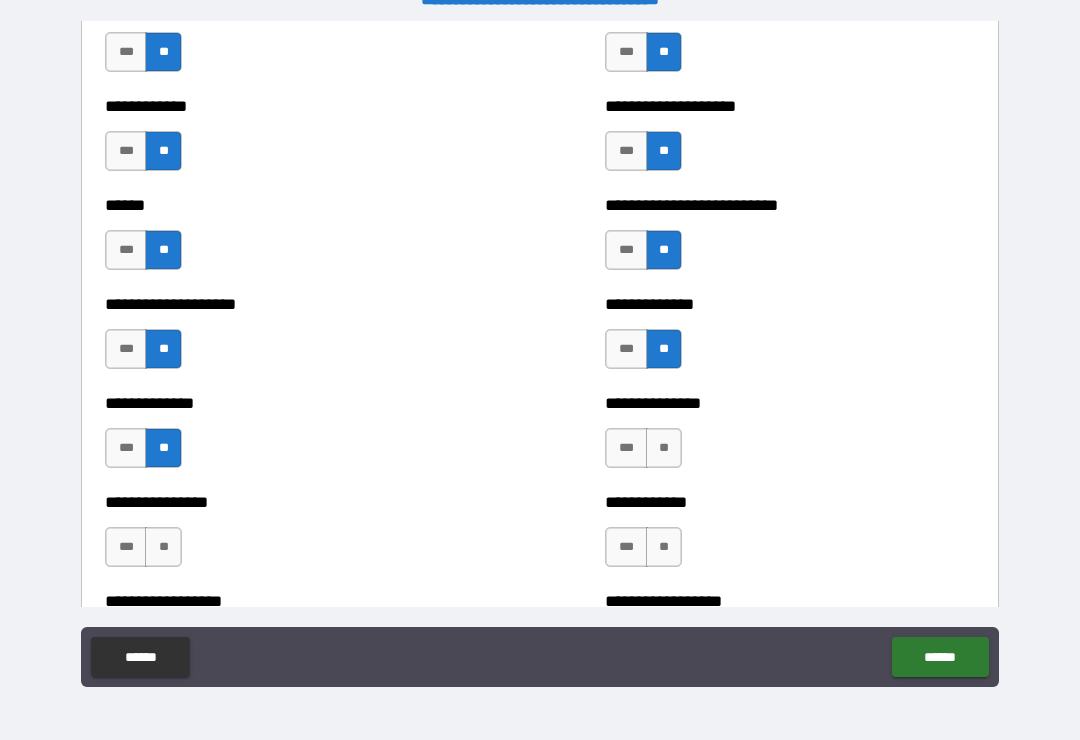 click on "**" at bounding box center (664, 448) 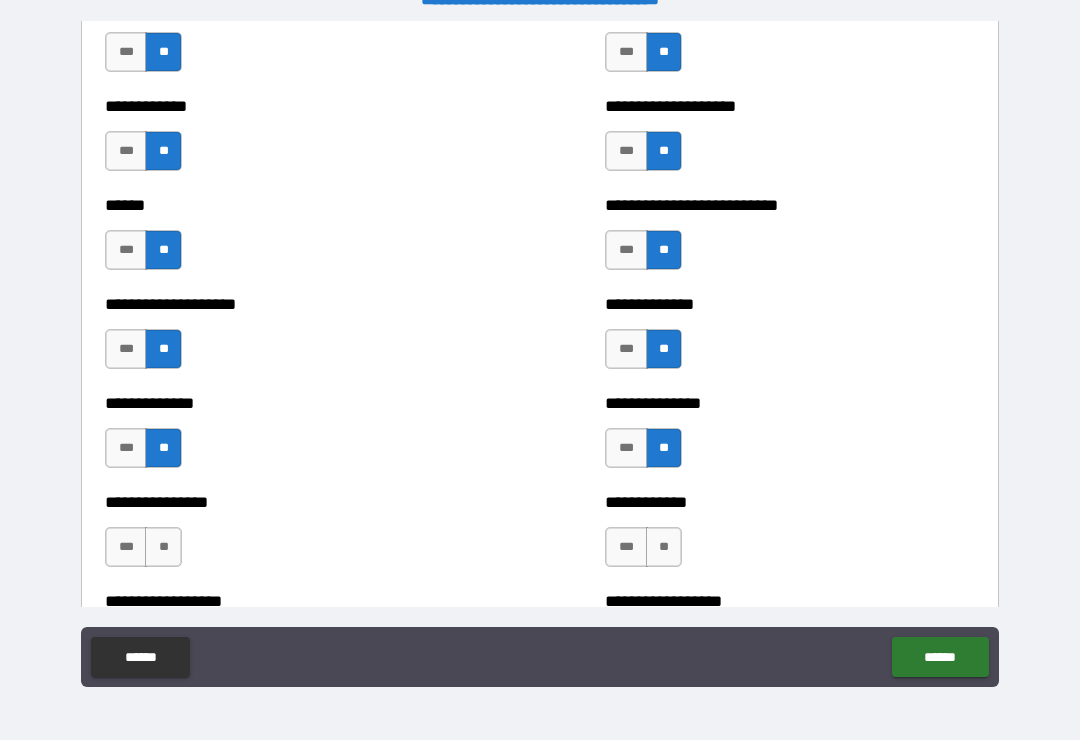 click on "**" at bounding box center (664, 547) 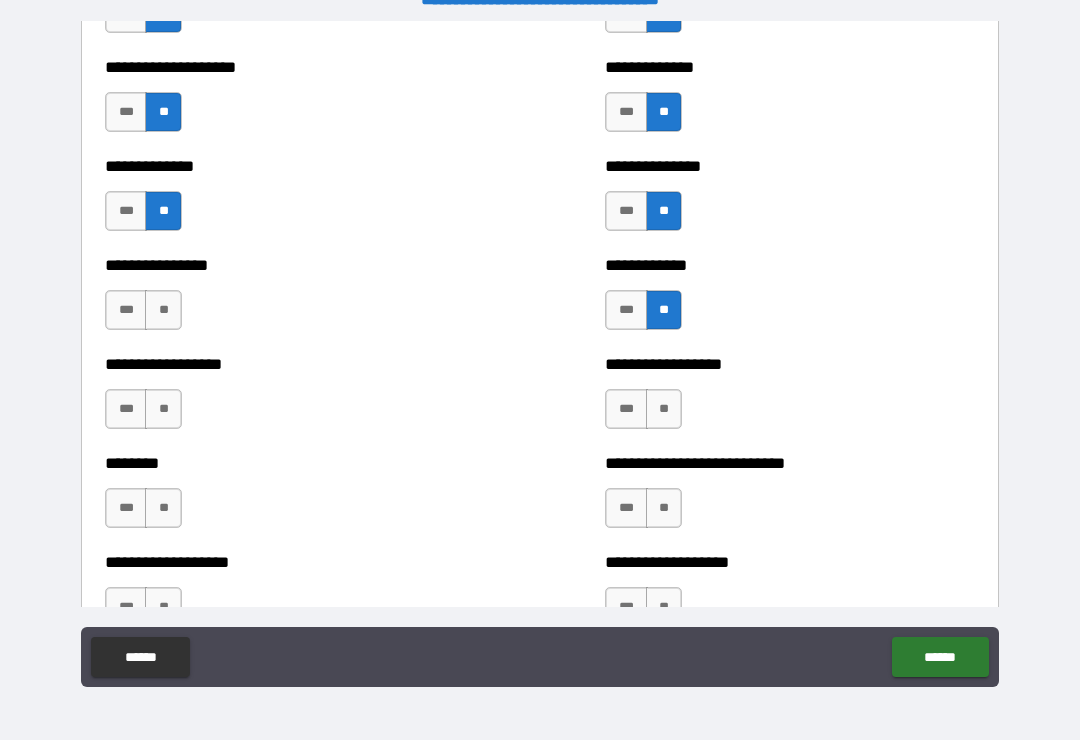 scroll, scrollTop: 4126, scrollLeft: 0, axis: vertical 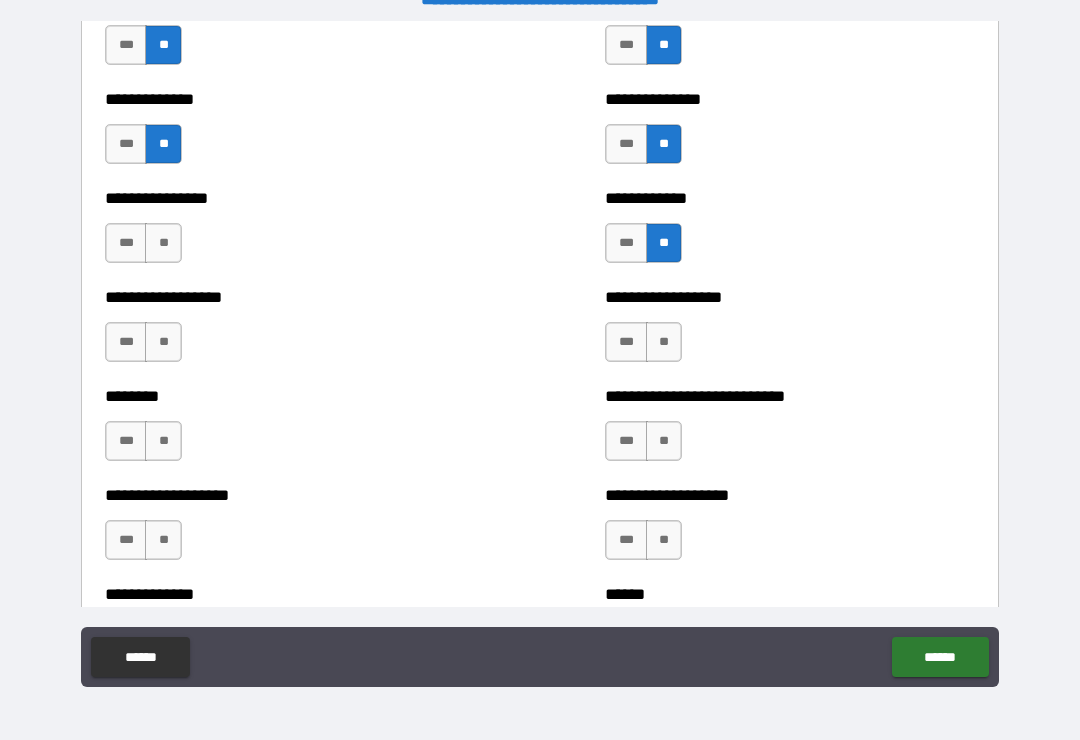 click on "**" at bounding box center (664, 540) 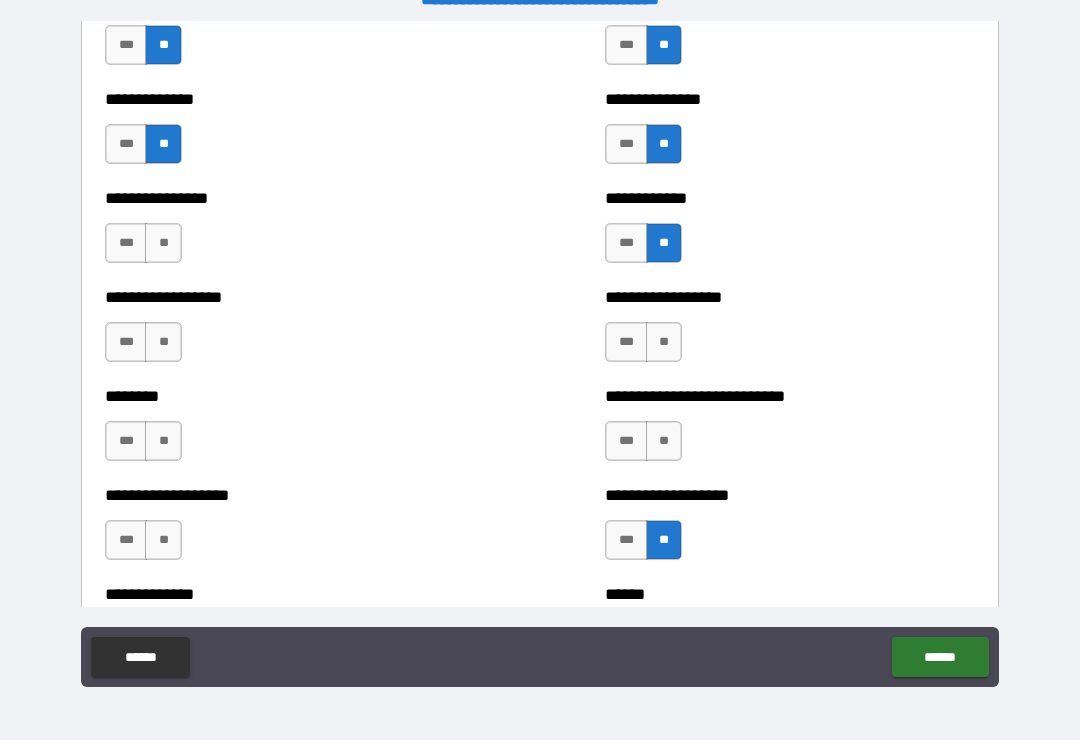 click on "**" at bounding box center (664, 441) 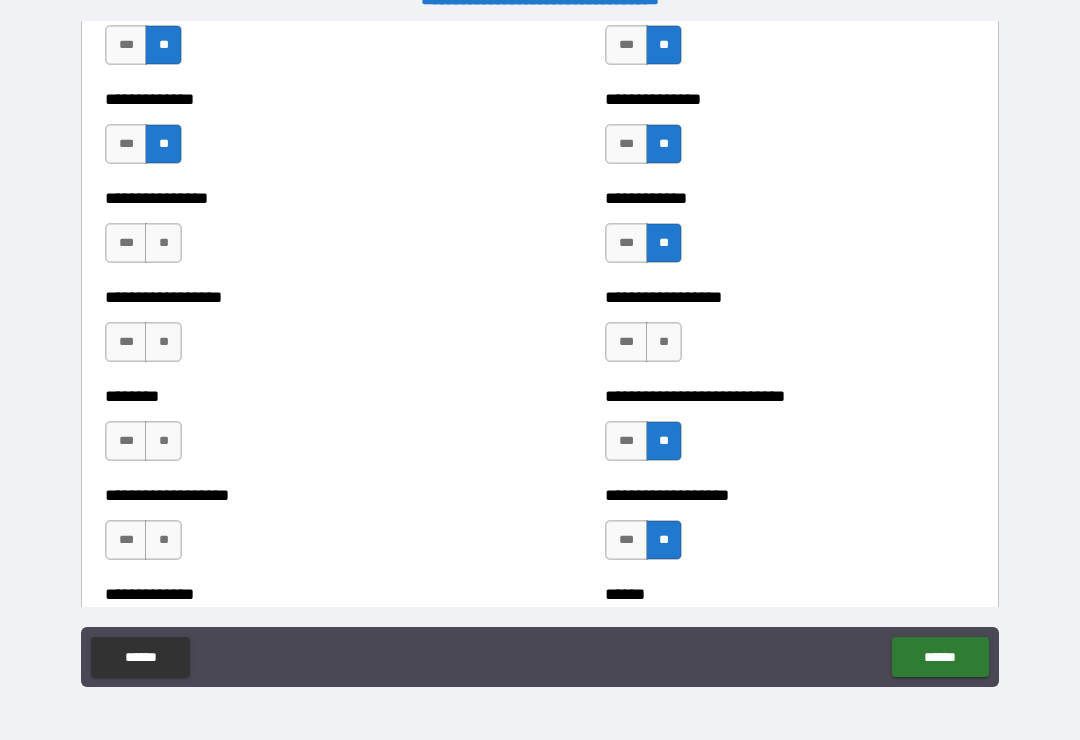 click on "*** **" at bounding box center [646, 347] 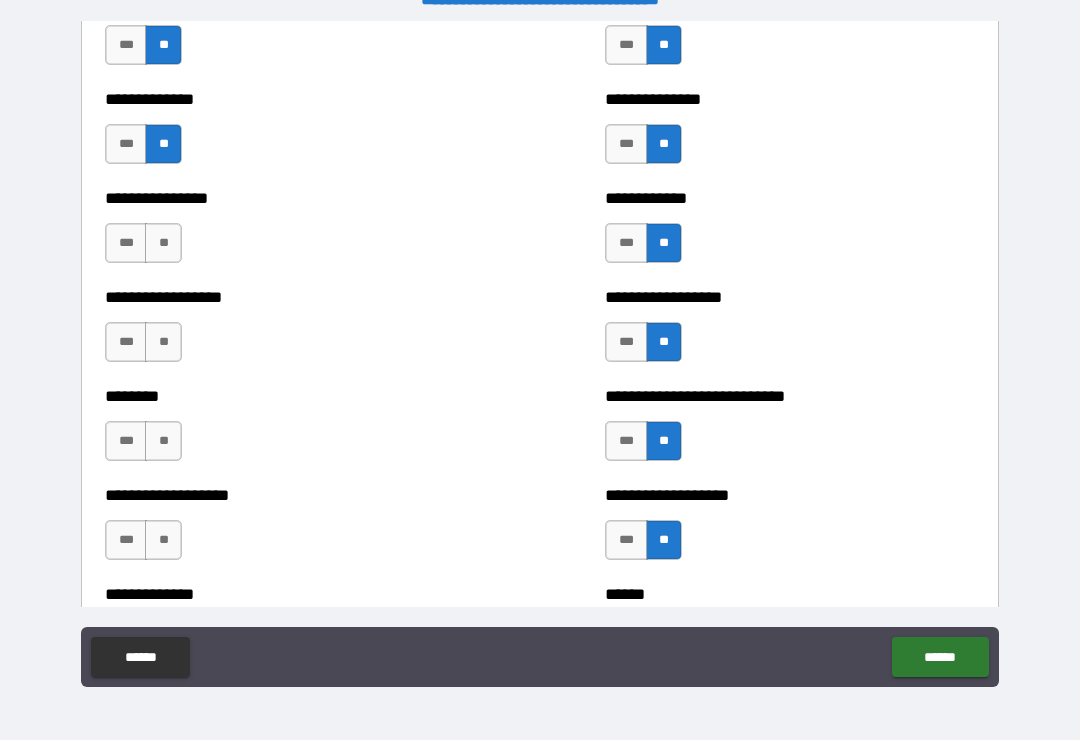 click on "**" at bounding box center (163, 342) 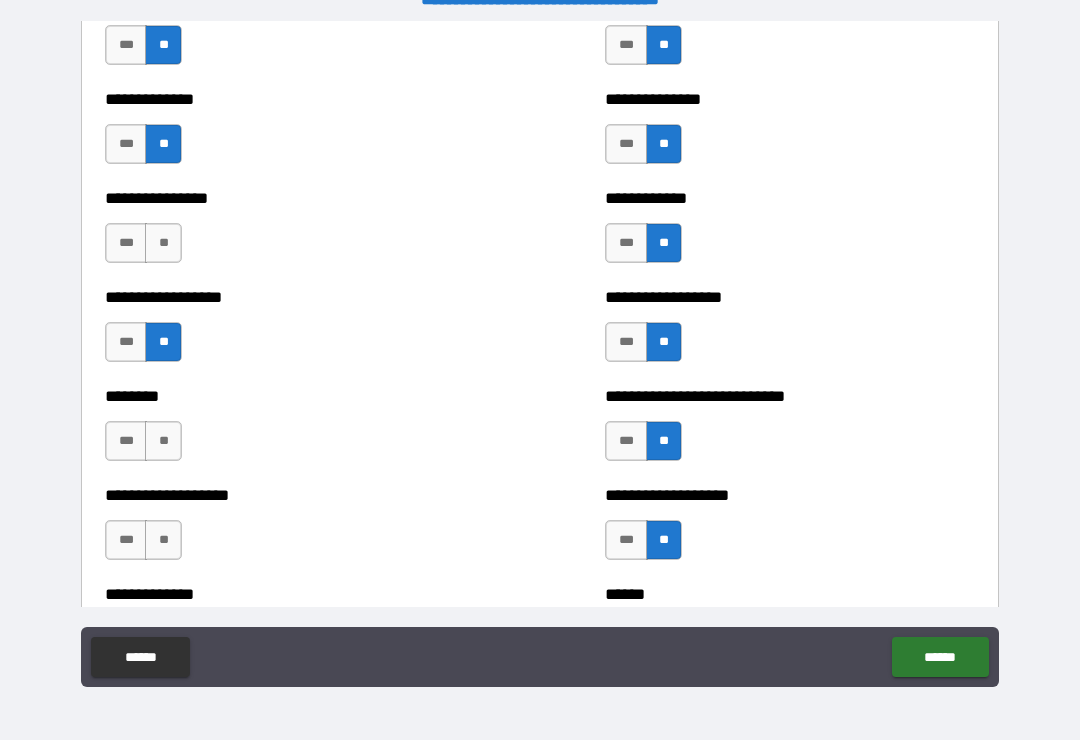 click on "**" at bounding box center [163, 441] 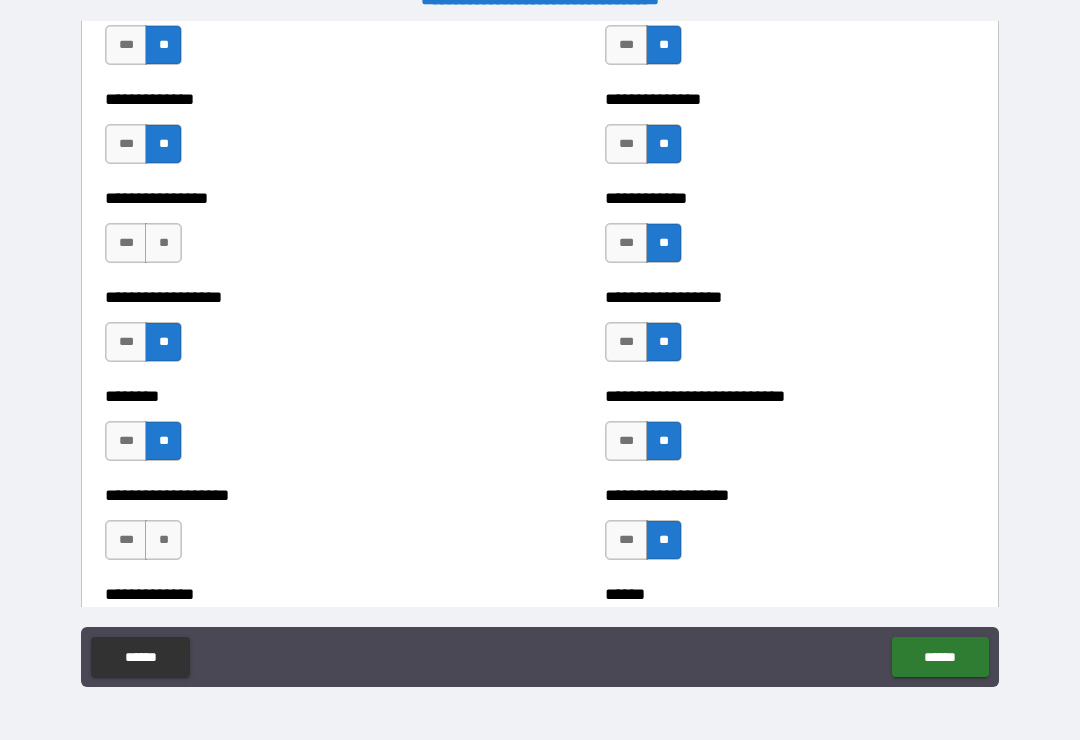 click on "**" at bounding box center (163, 243) 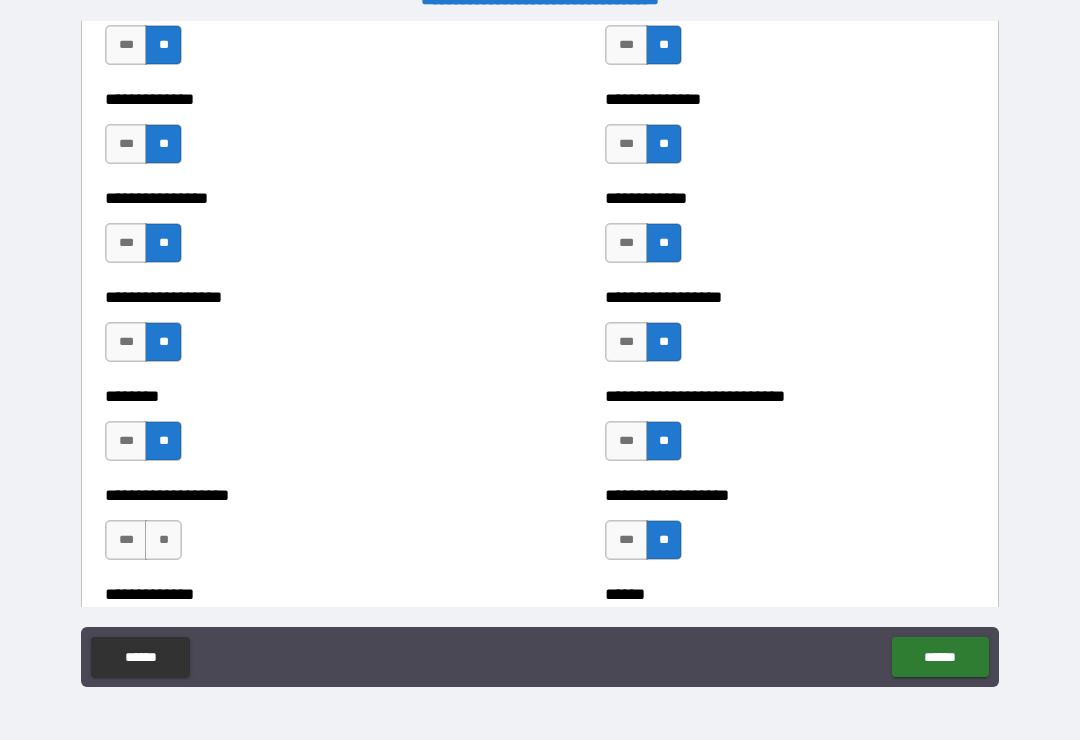 click on "**********" at bounding box center (290, 530) 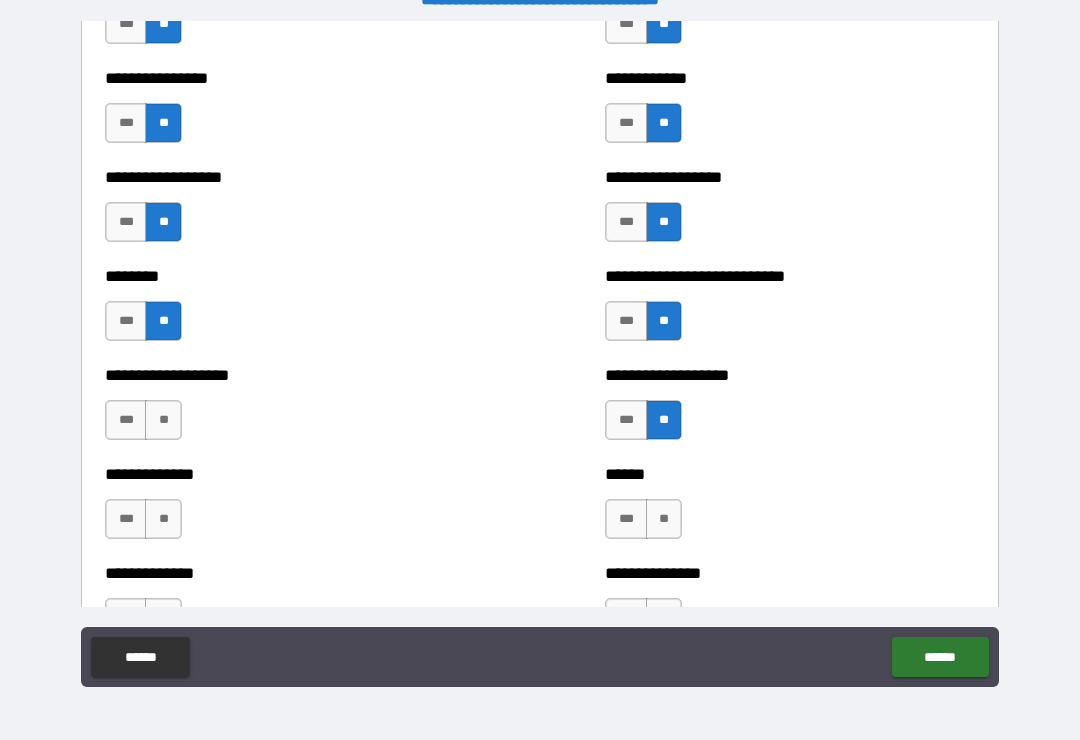 scroll, scrollTop: 4321, scrollLeft: 0, axis: vertical 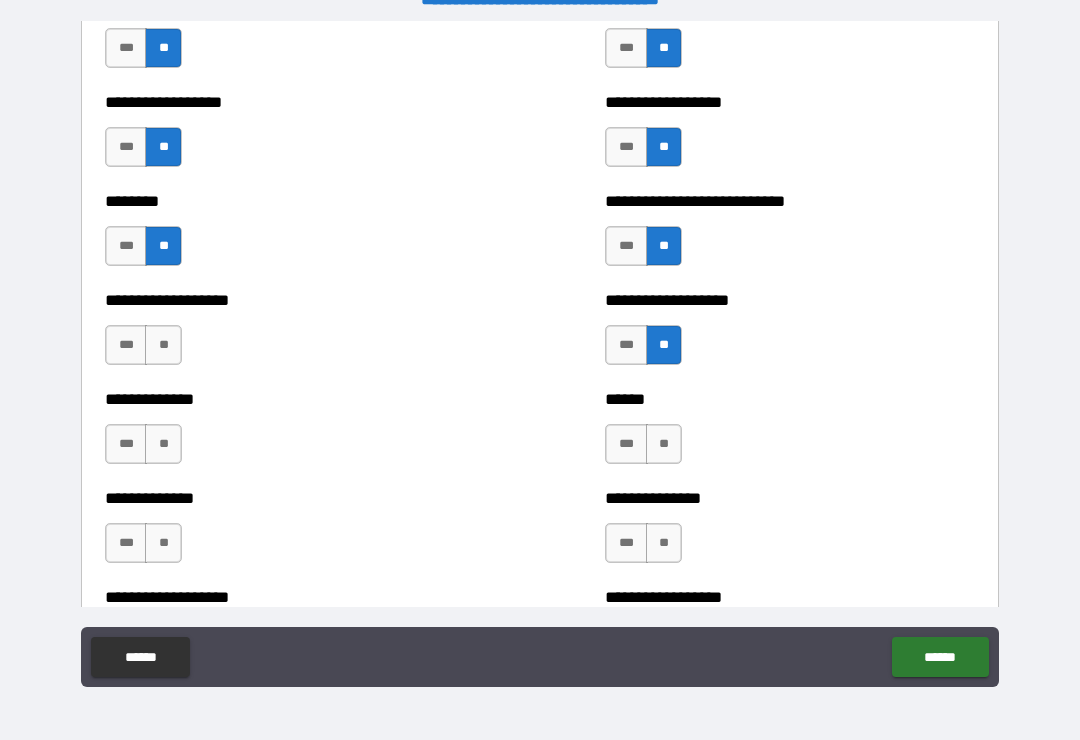 click on "**" at bounding box center [163, 345] 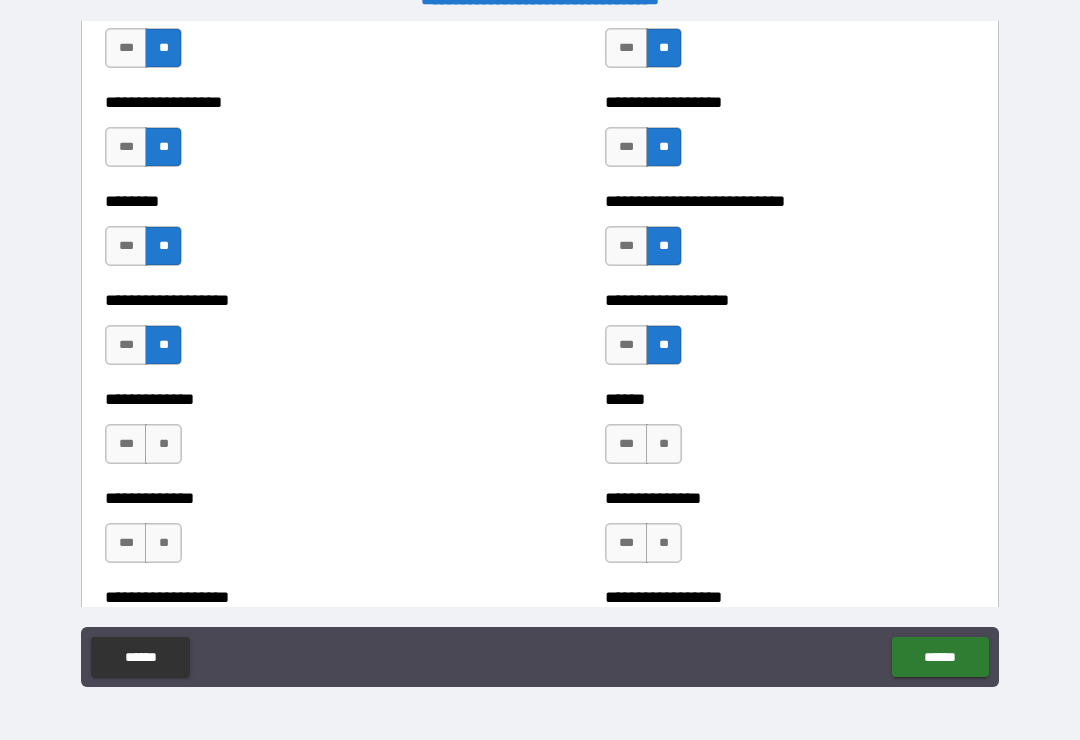 click on "**" at bounding box center (163, 444) 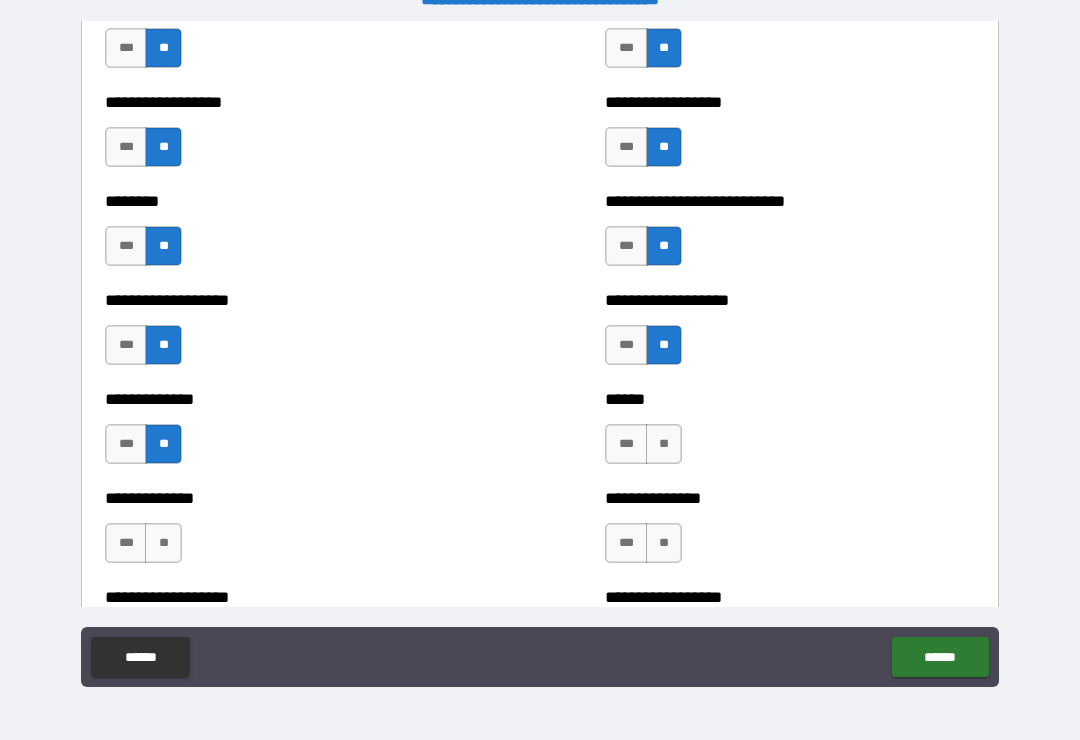click on "**" at bounding box center (163, 543) 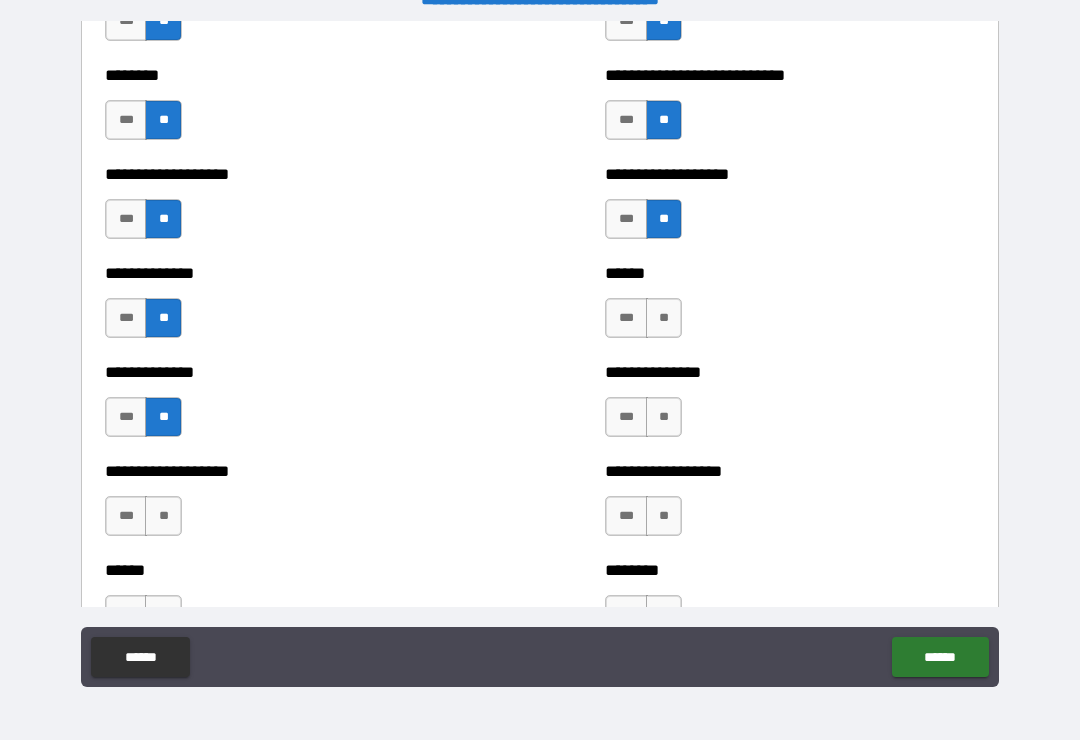 scroll, scrollTop: 4568, scrollLeft: 0, axis: vertical 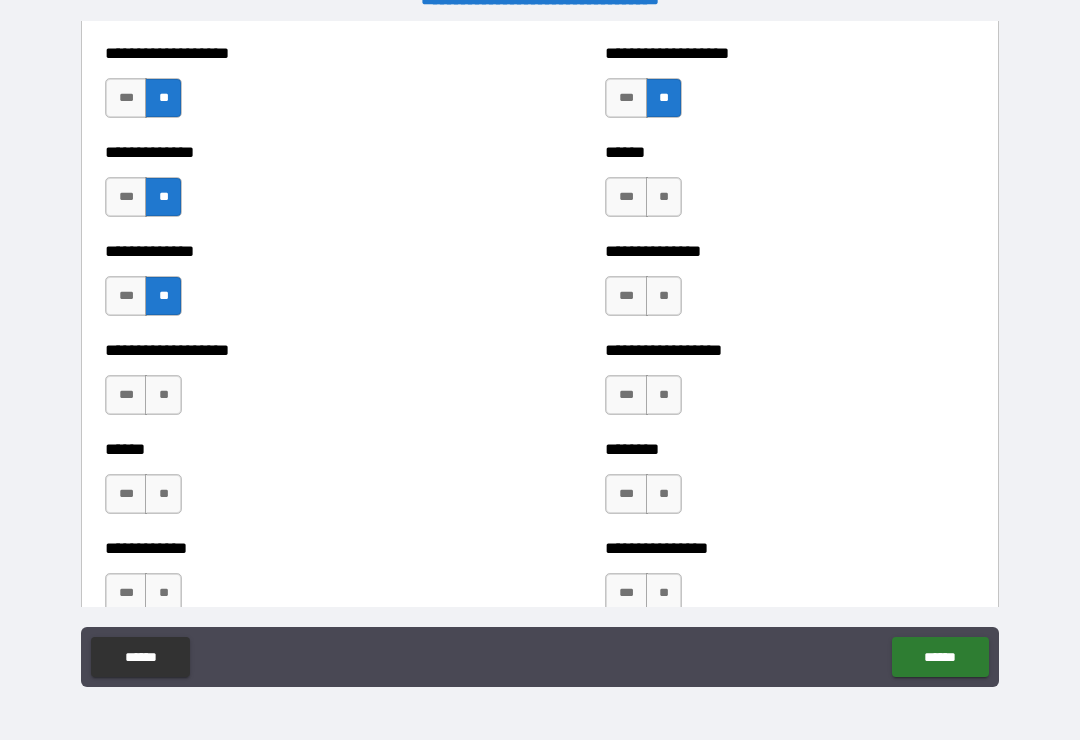 click on "**" at bounding box center [163, 395] 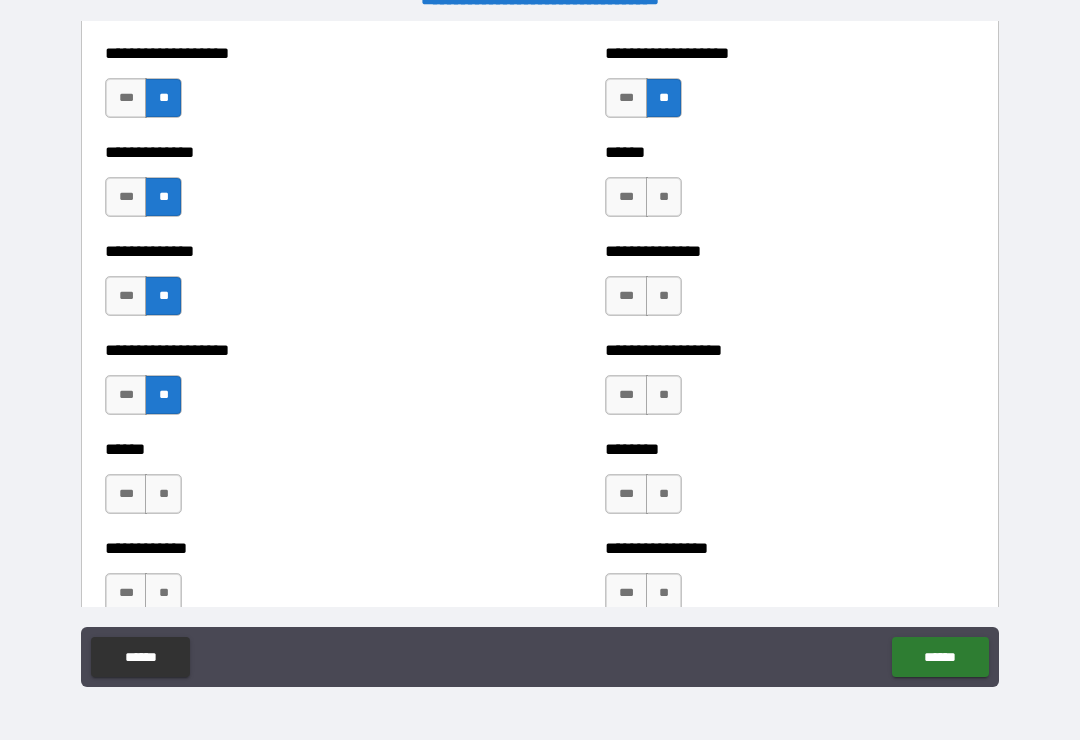 click on "**" at bounding box center (664, 197) 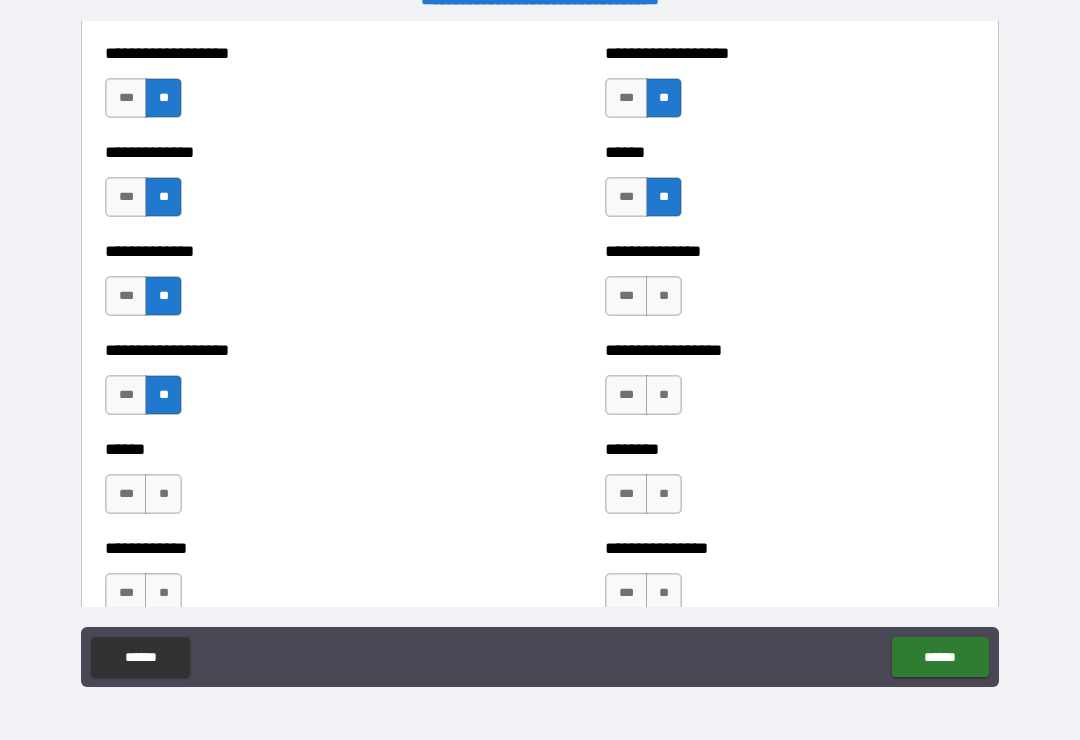 click on "**" at bounding box center [664, 296] 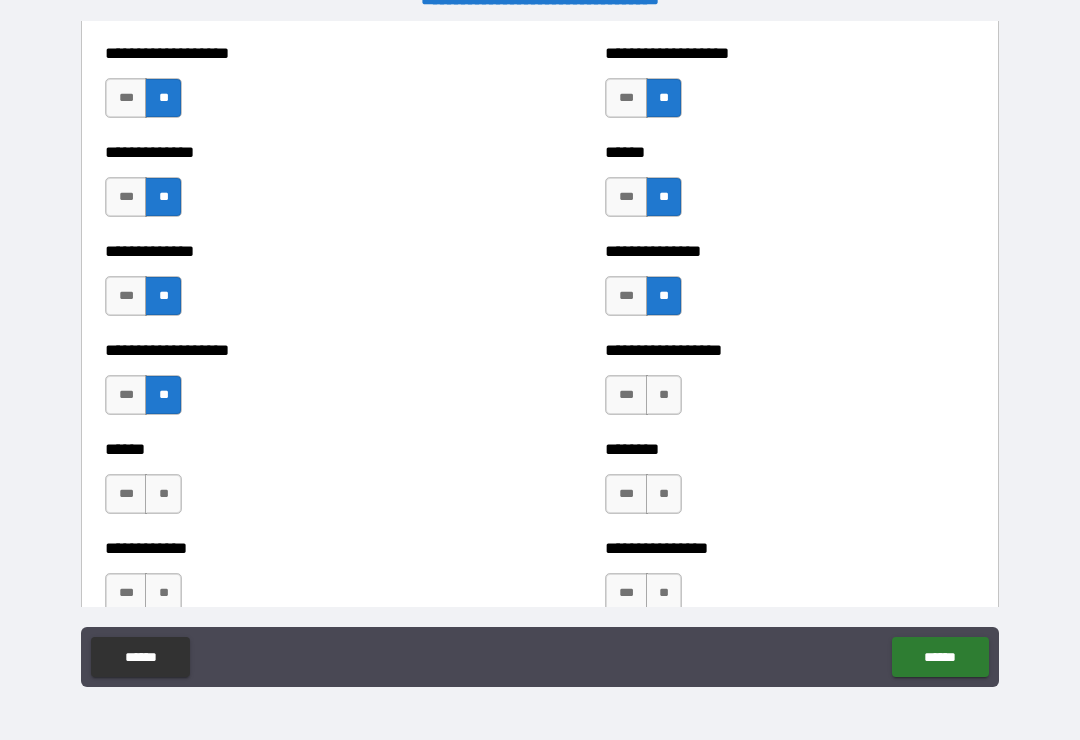 click on "**" at bounding box center [664, 395] 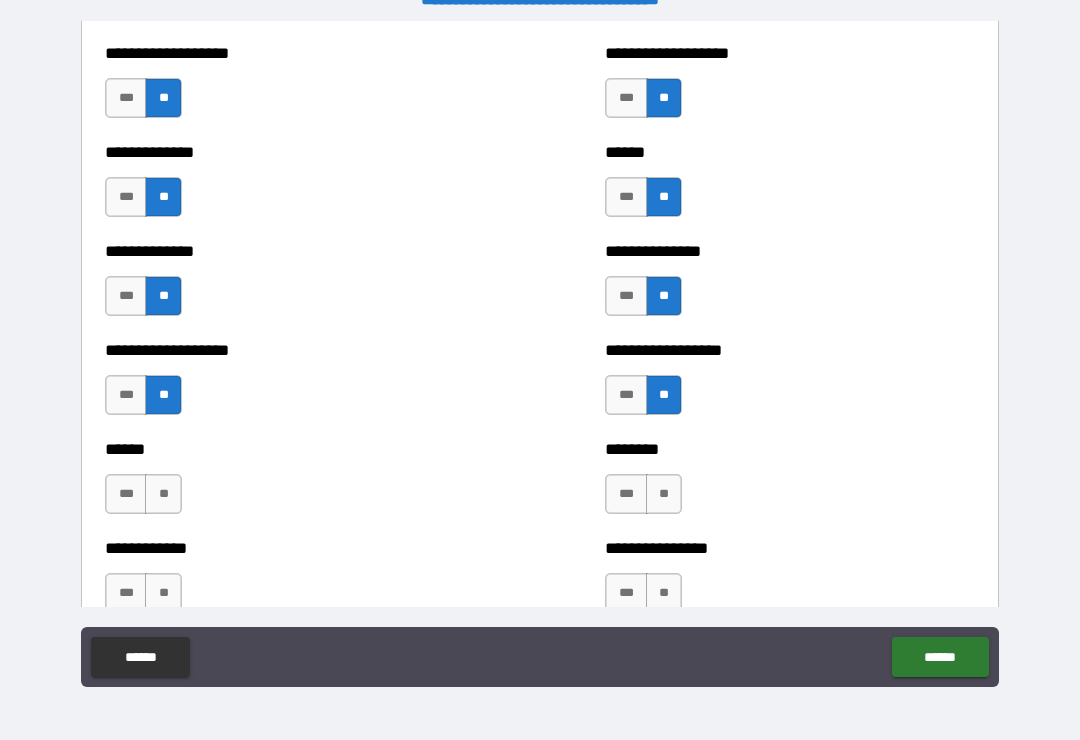 click on "******** *** **" at bounding box center [790, 484] 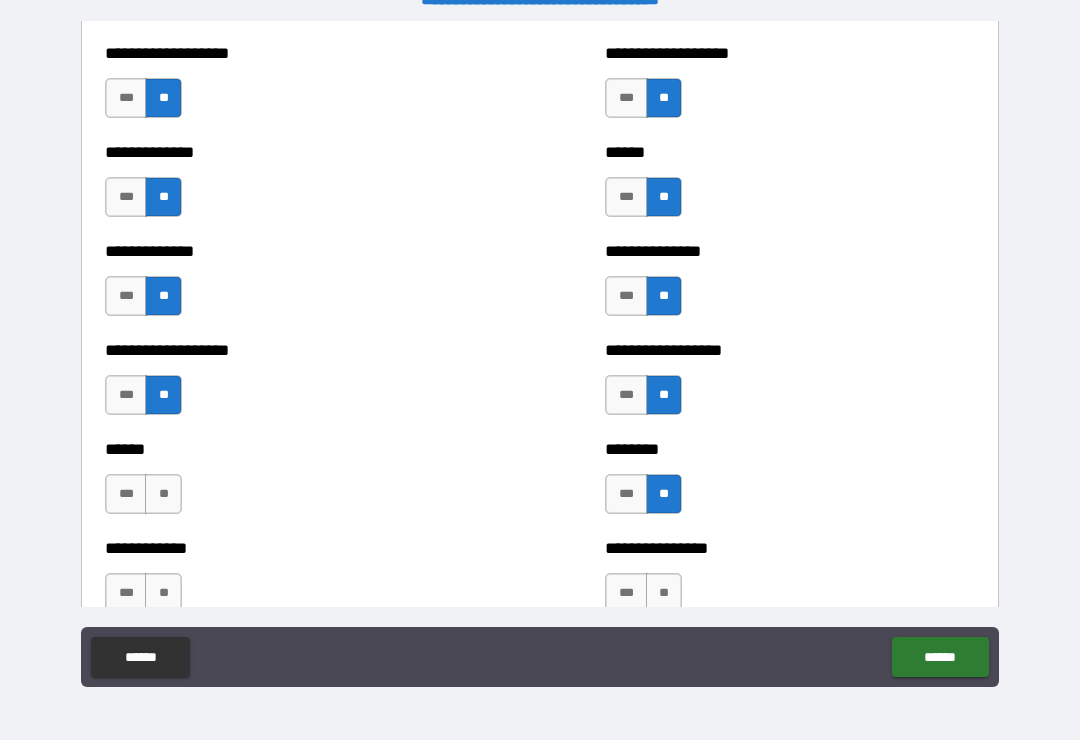click on "**" at bounding box center [664, 593] 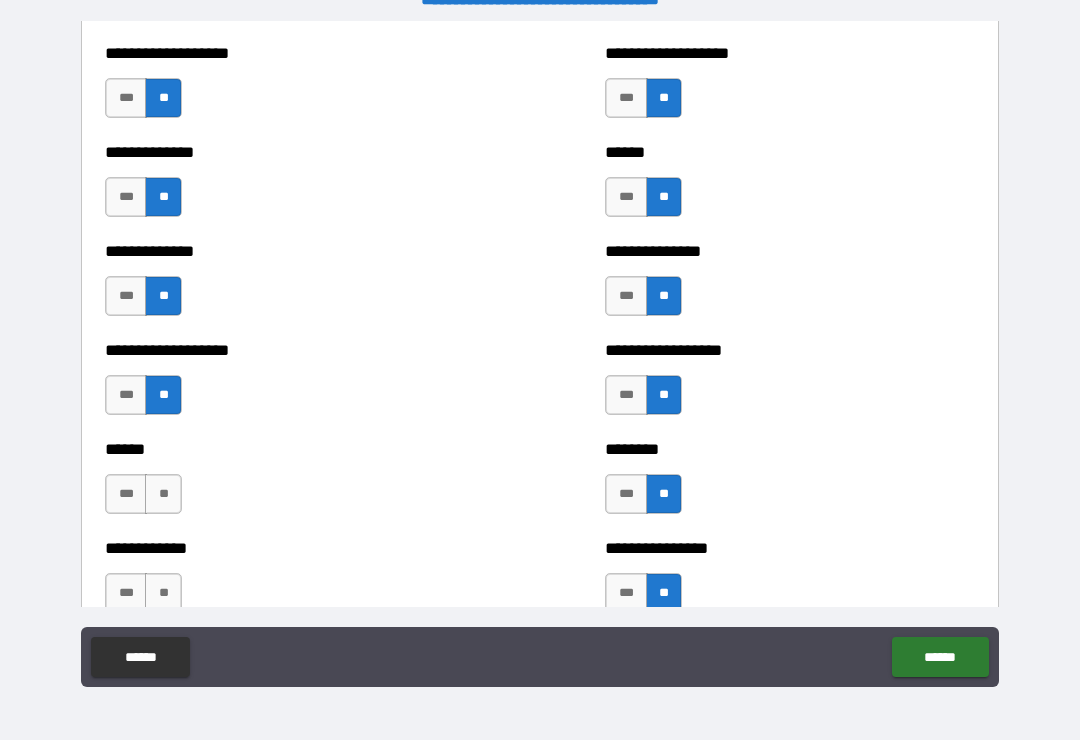 click on "**" at bounding box center [163, 593] 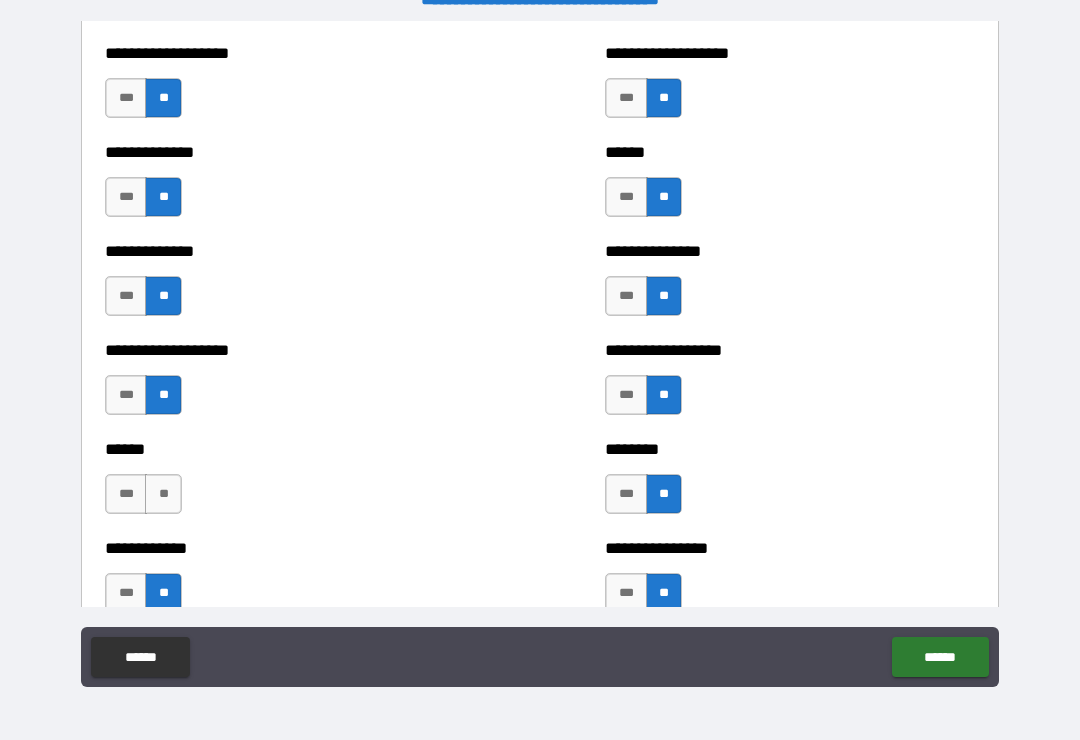 click on "**" at bounding box center [163, 494] 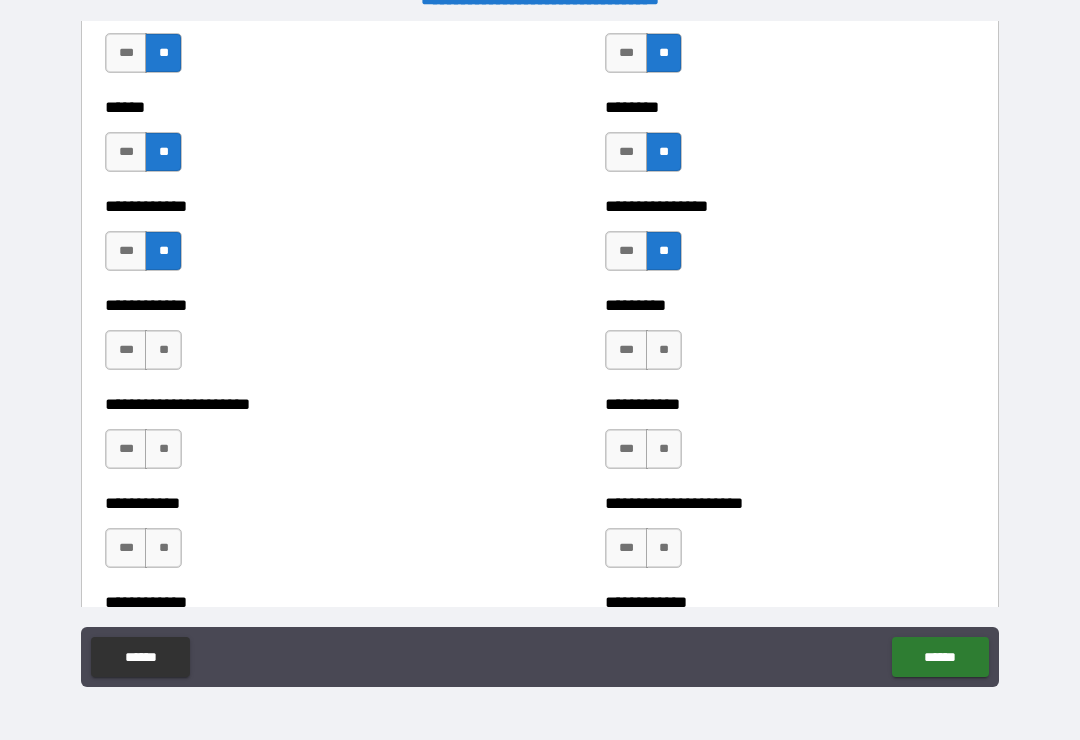 scroll, scrollTop: 4908, scrollLeft: 0, axis: vertical 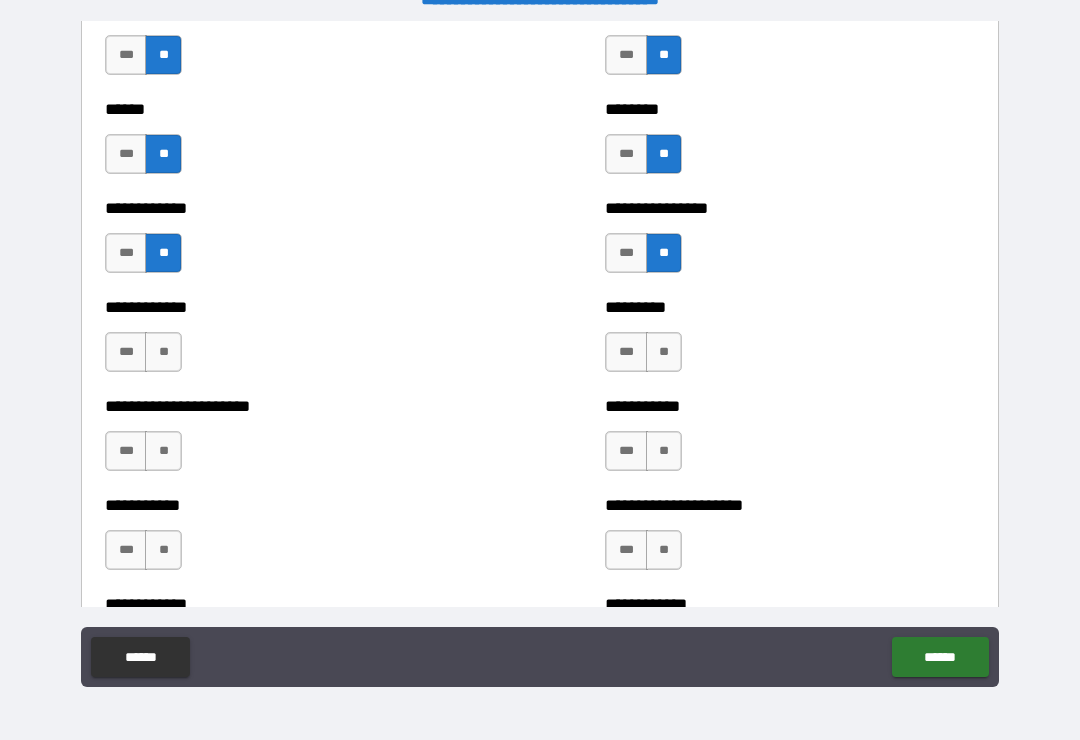 click on "**" at bounding box center (163, 352) 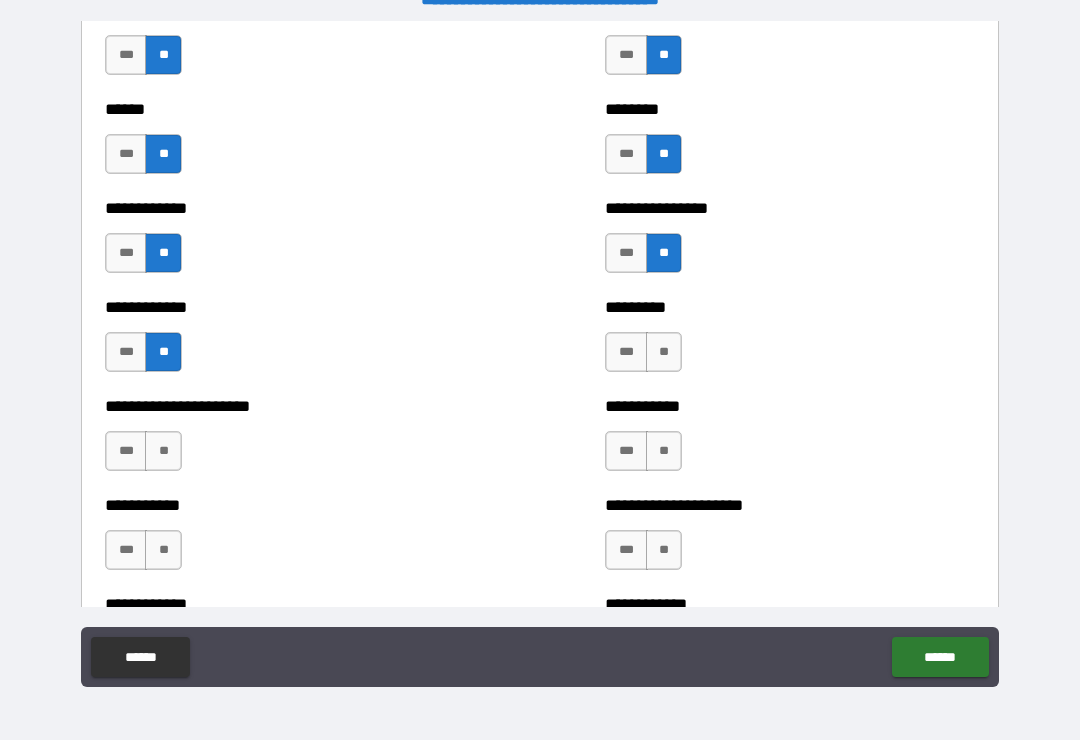 click on "**" at bounding box center [163, 451] 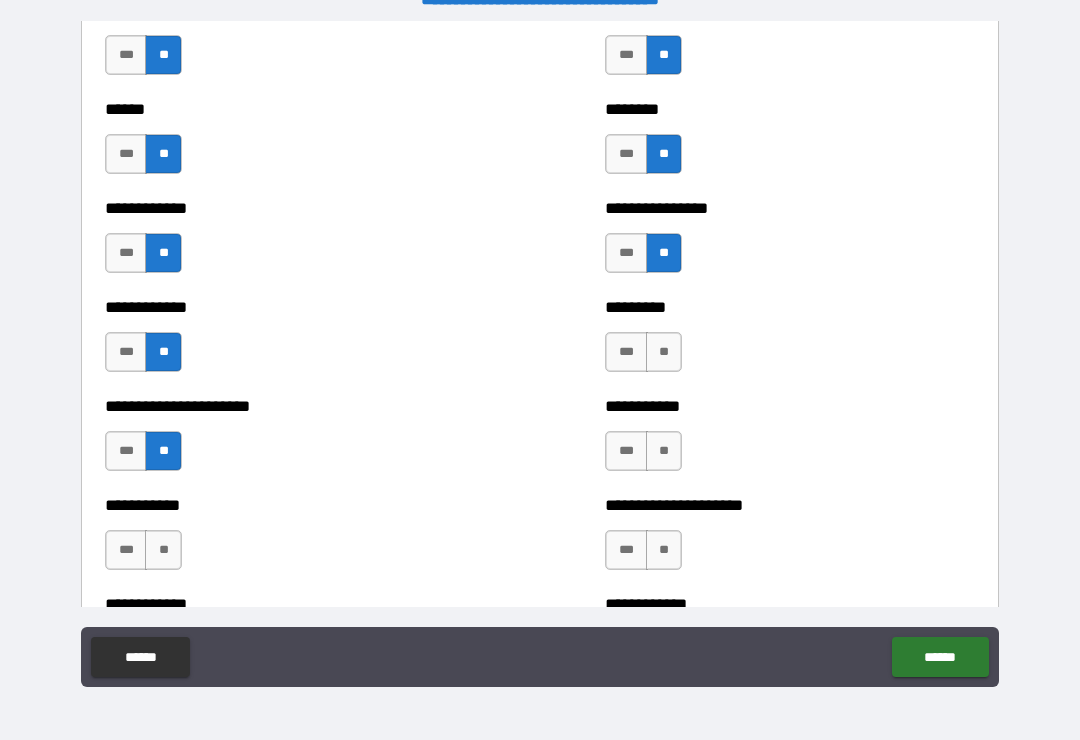 click on "**" at bounding box center [163, 550] 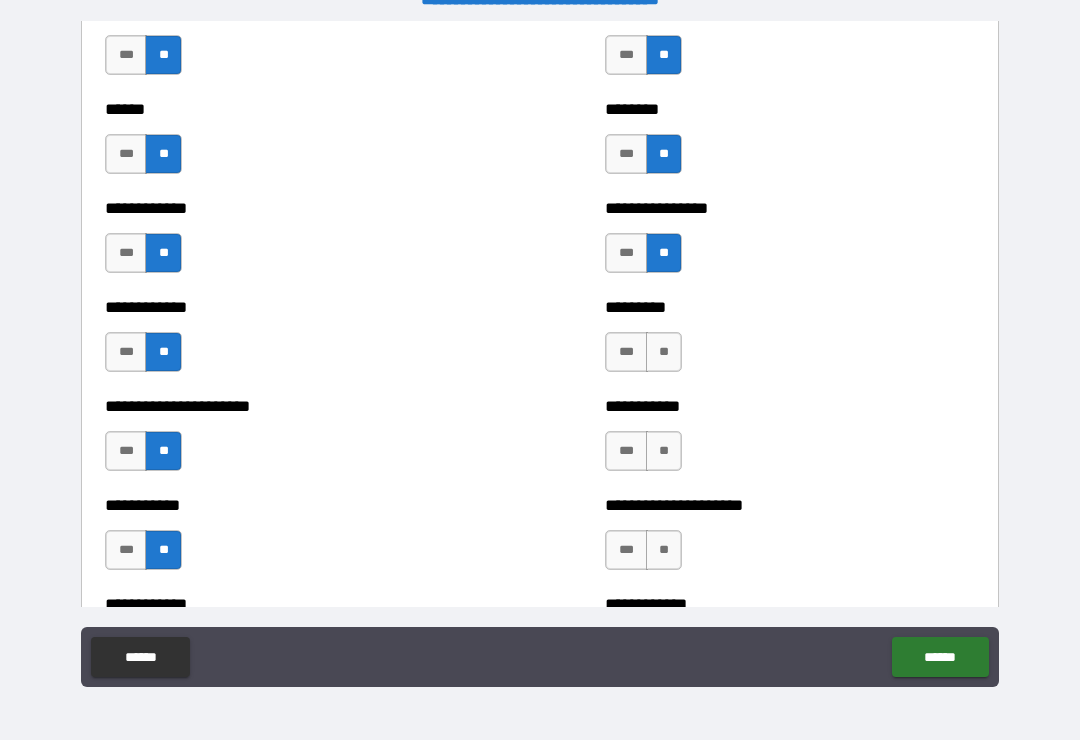 click on "**" at bounding box center (664, 550) 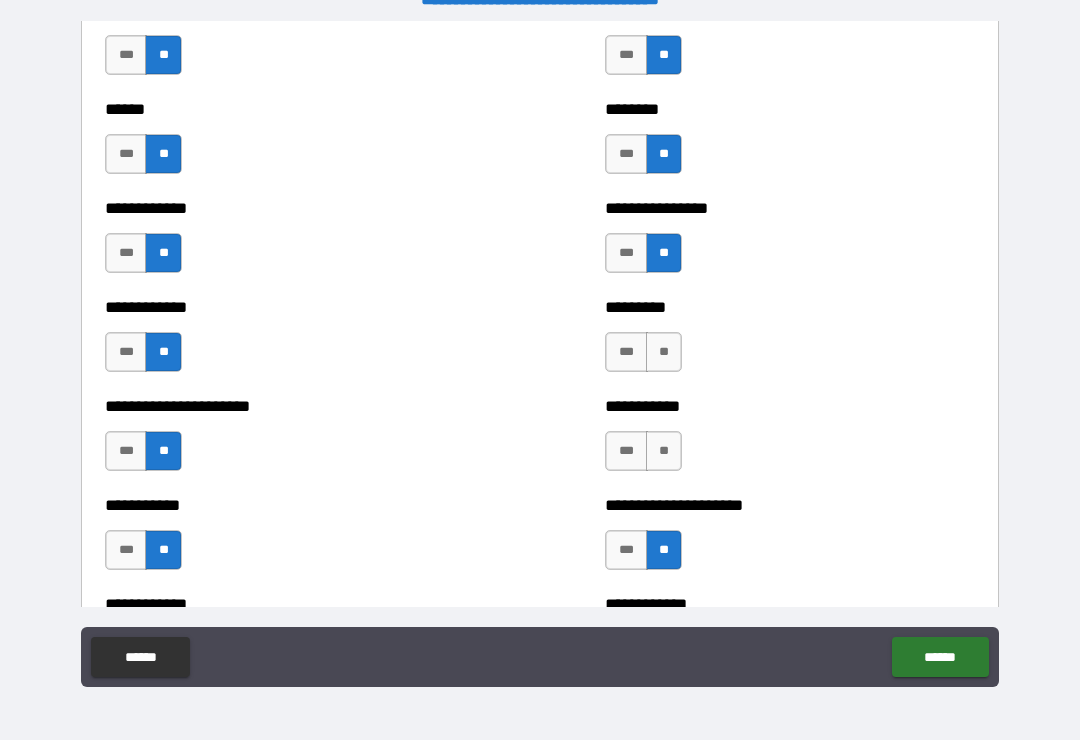 click on "**" at bounding box center (664, 451) 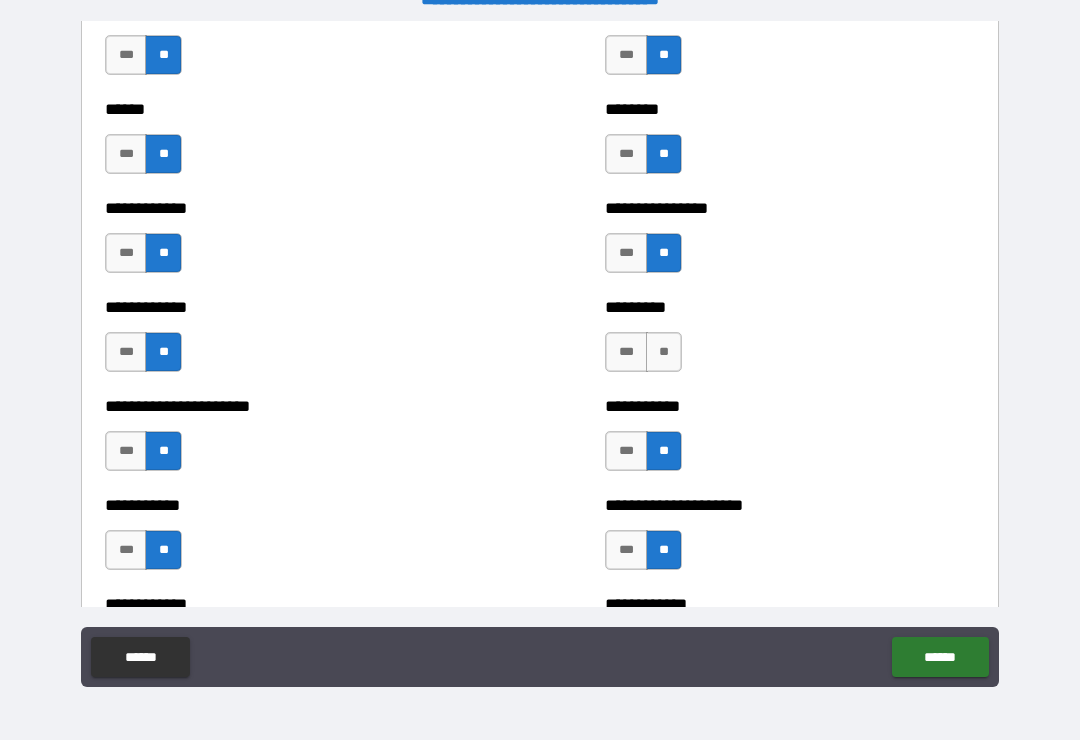 click on "**" at bounding box center [664, 352] 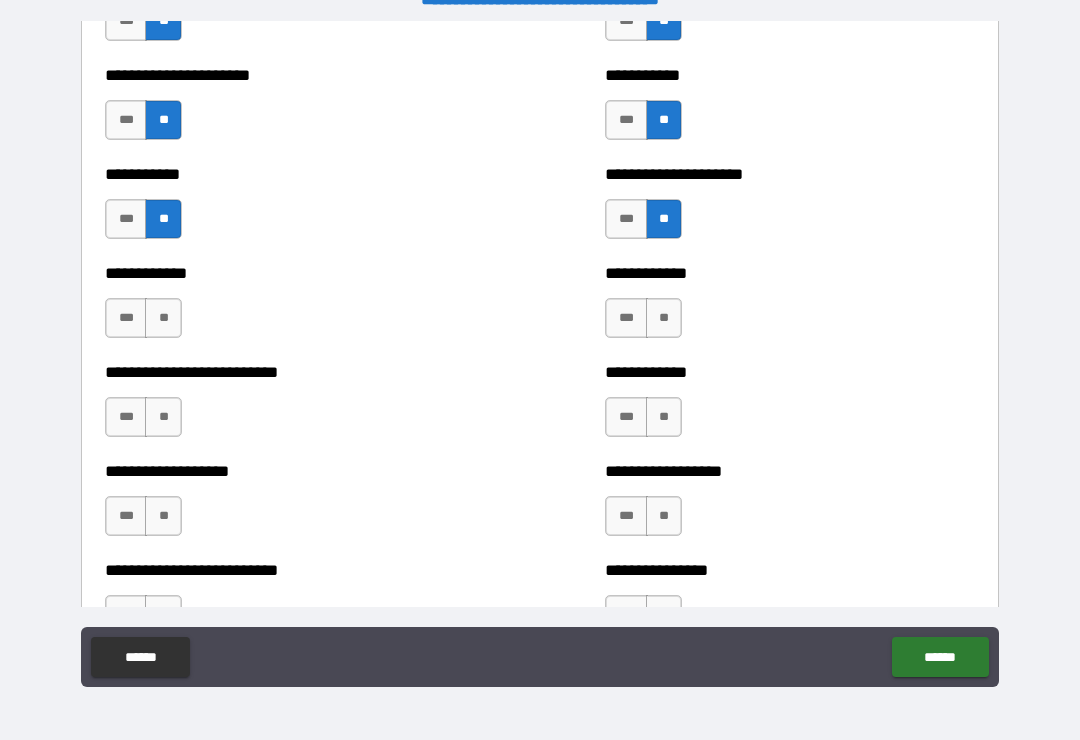 scroll, scrollTop: 5237, scrollLeft: 0, axis: vertical 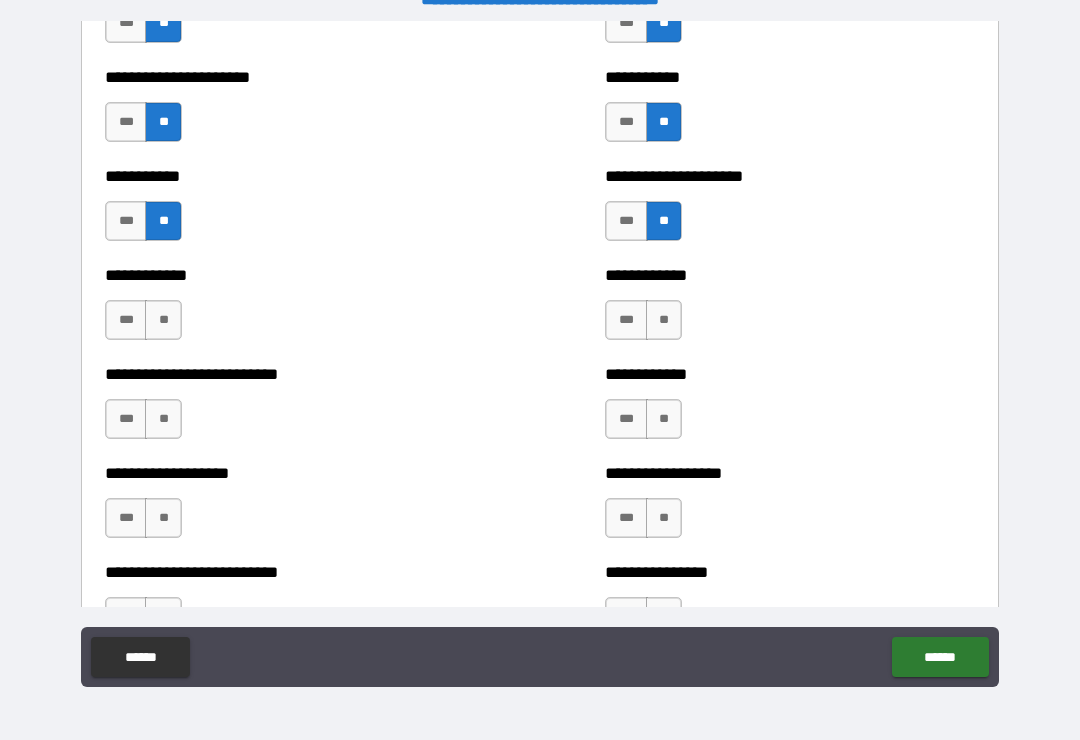click on "**" at bounding box center [664, 320] 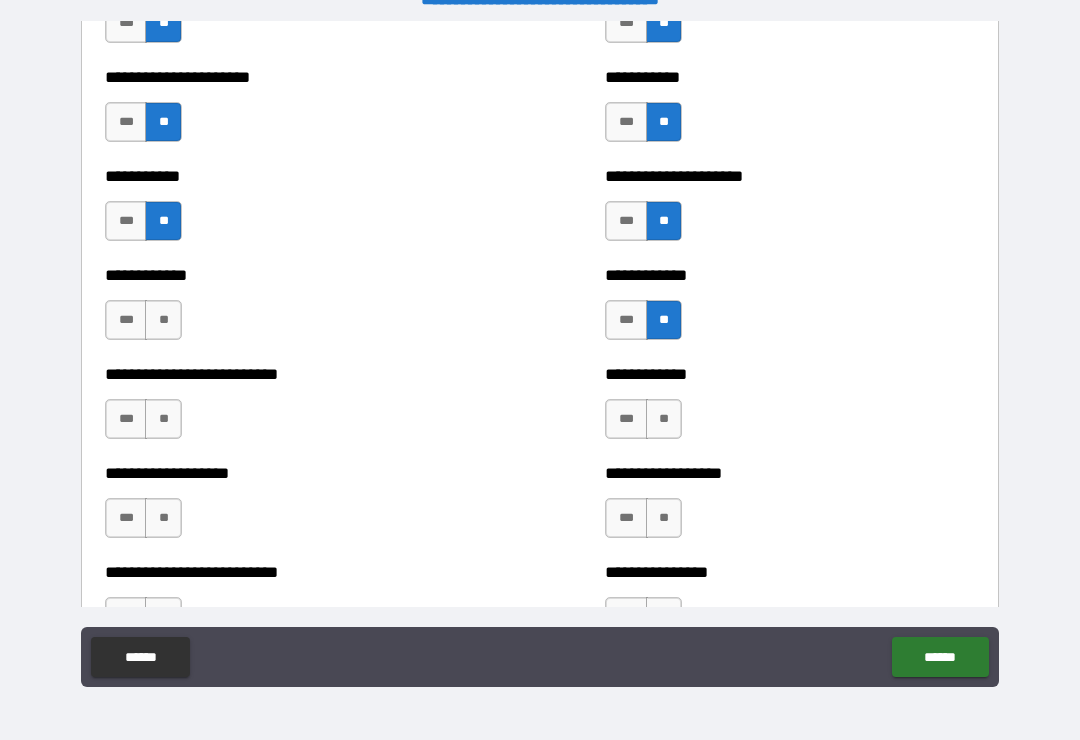 click on "**" at bounding box center [664, 419] 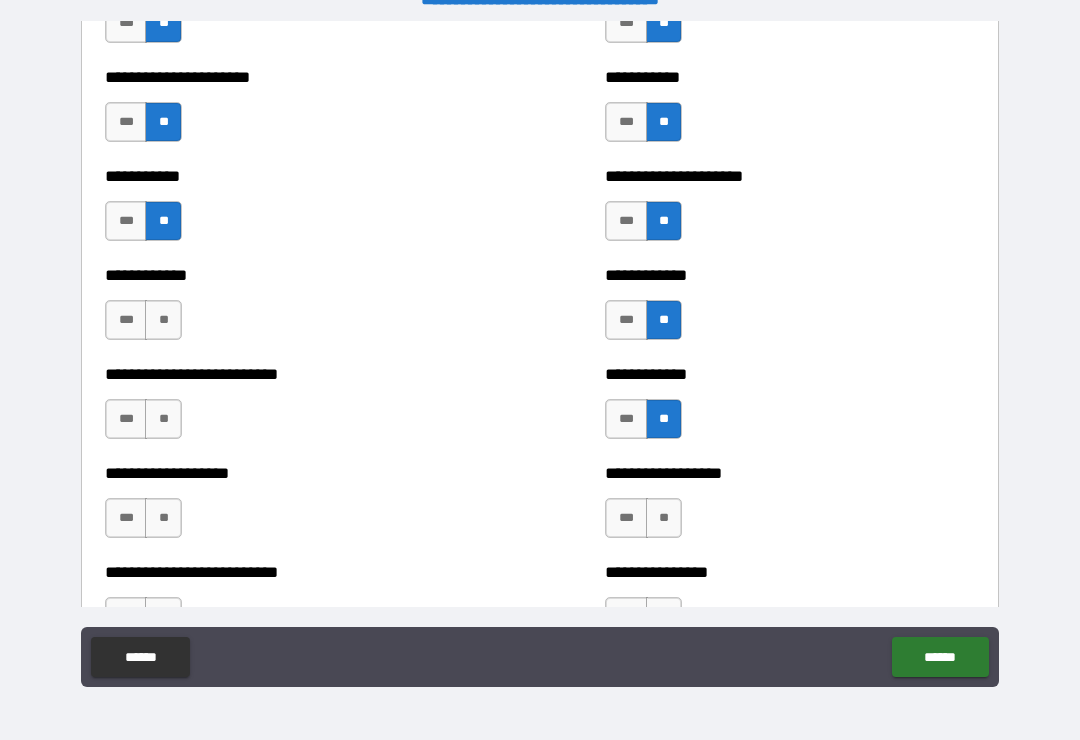click on "**" at bounding box center [664, 518] 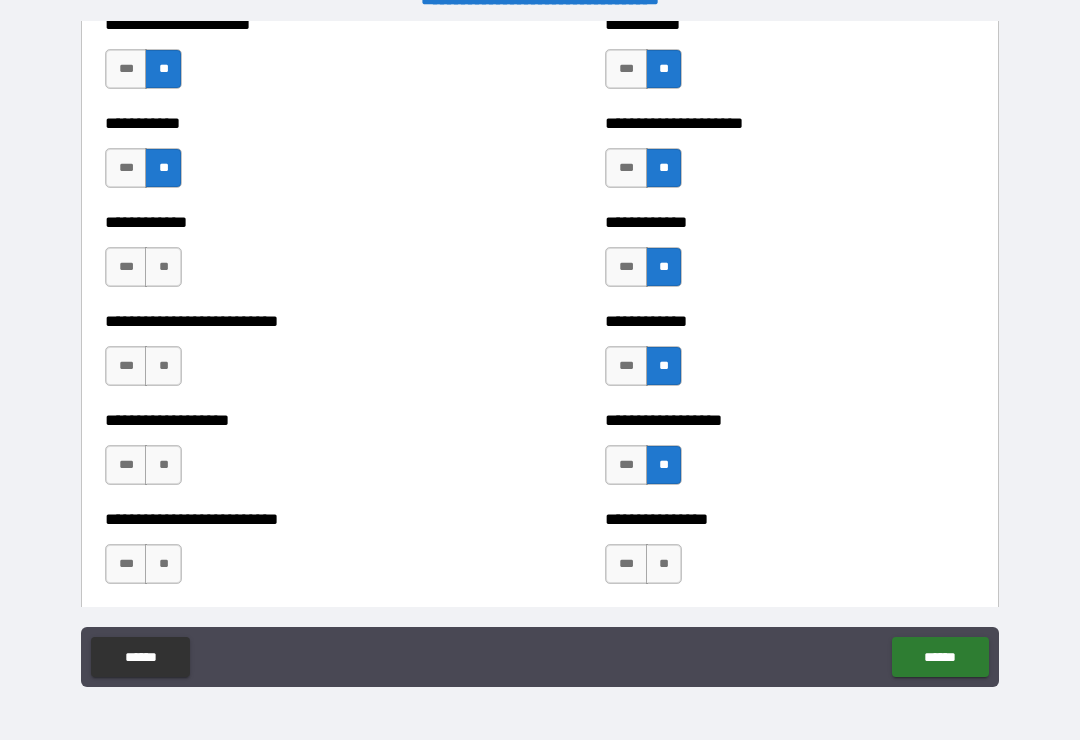 scroll, scrollTop: 5342, scrollLeft: 0, axis: vertical 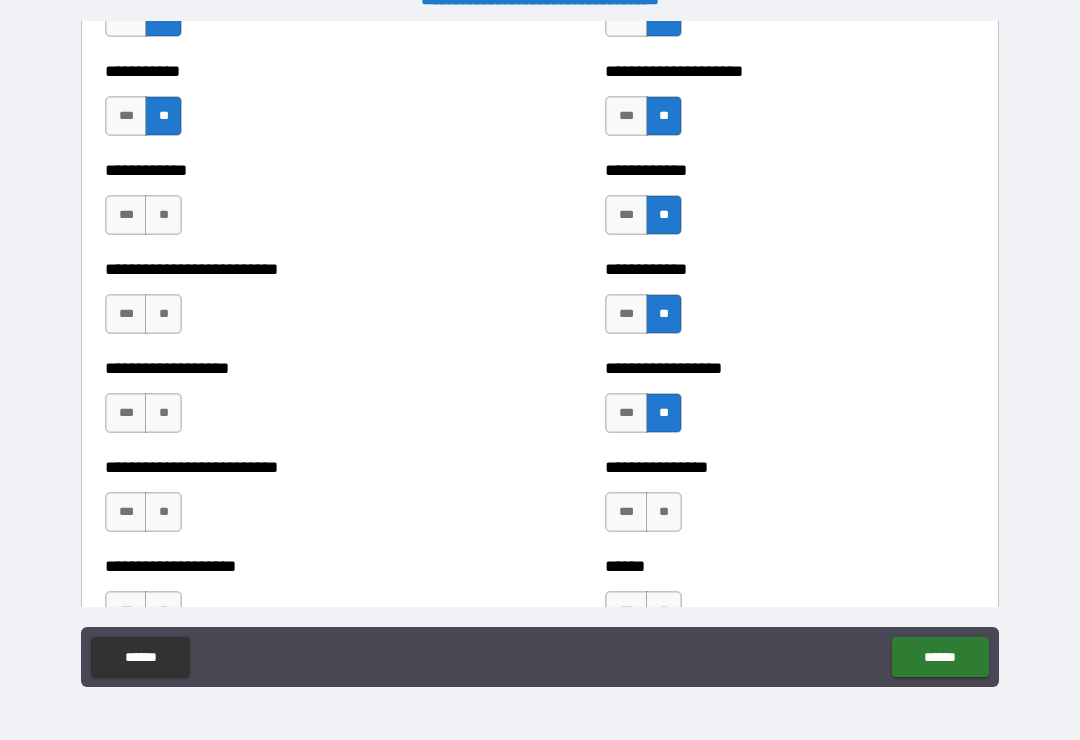 click on "**" at bounding box center [664, 512] 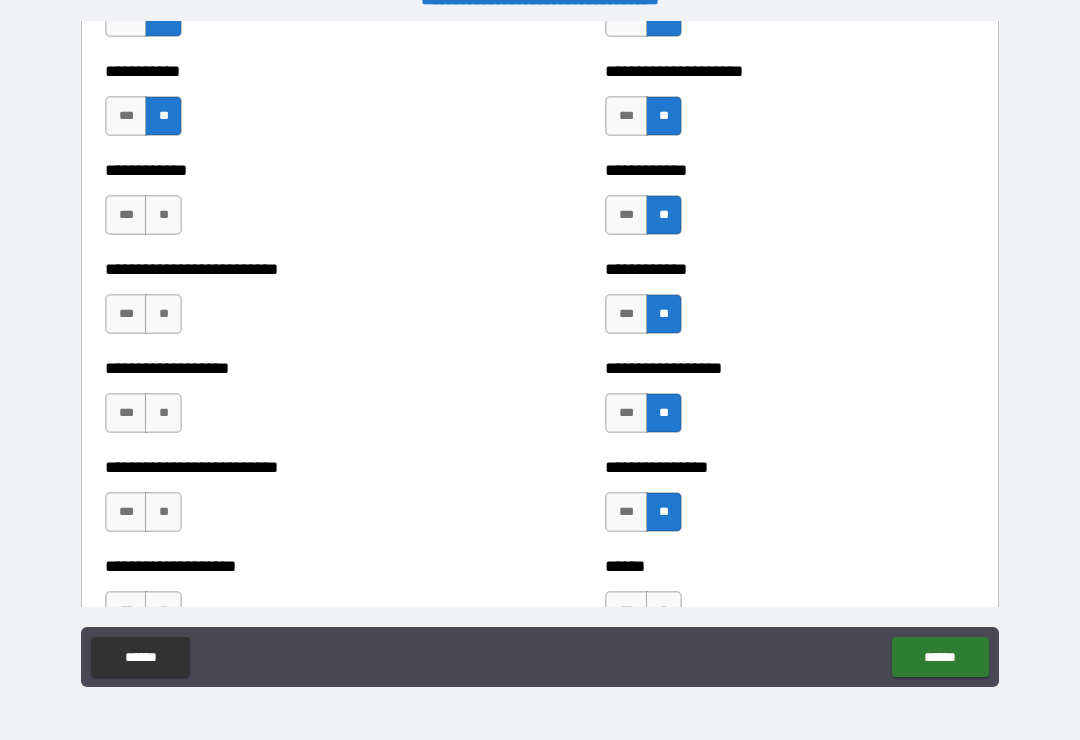 click on "**" at bounding box center (163, 512) 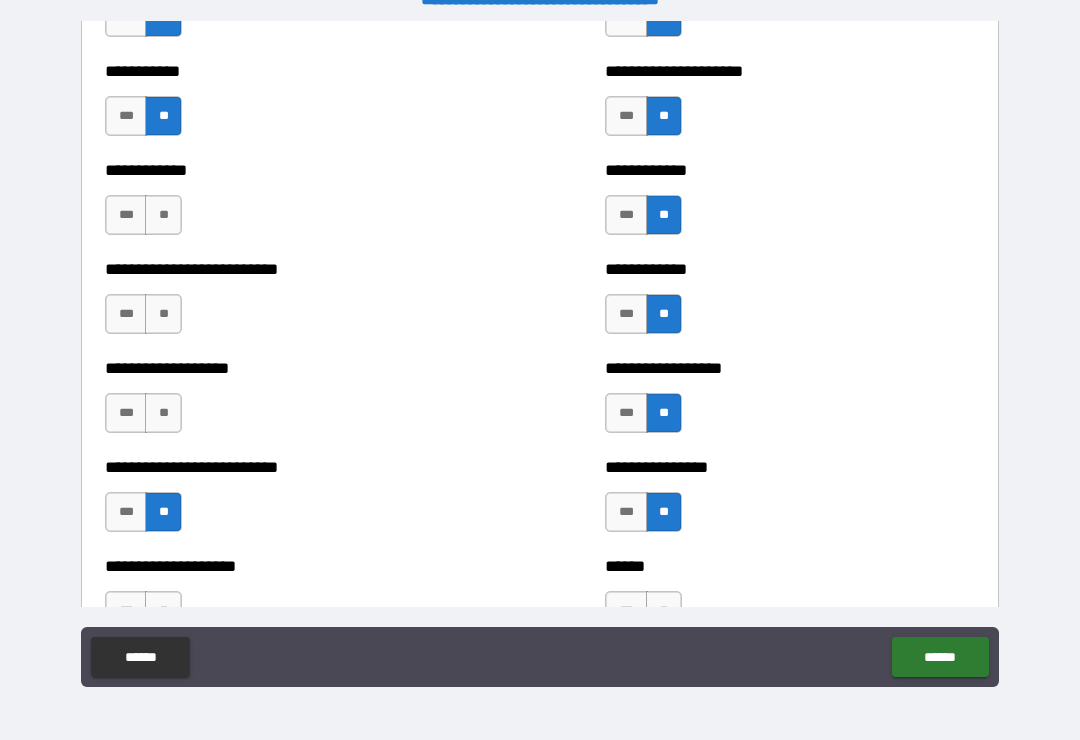 click on "**********" at bounding box center (290, 403) 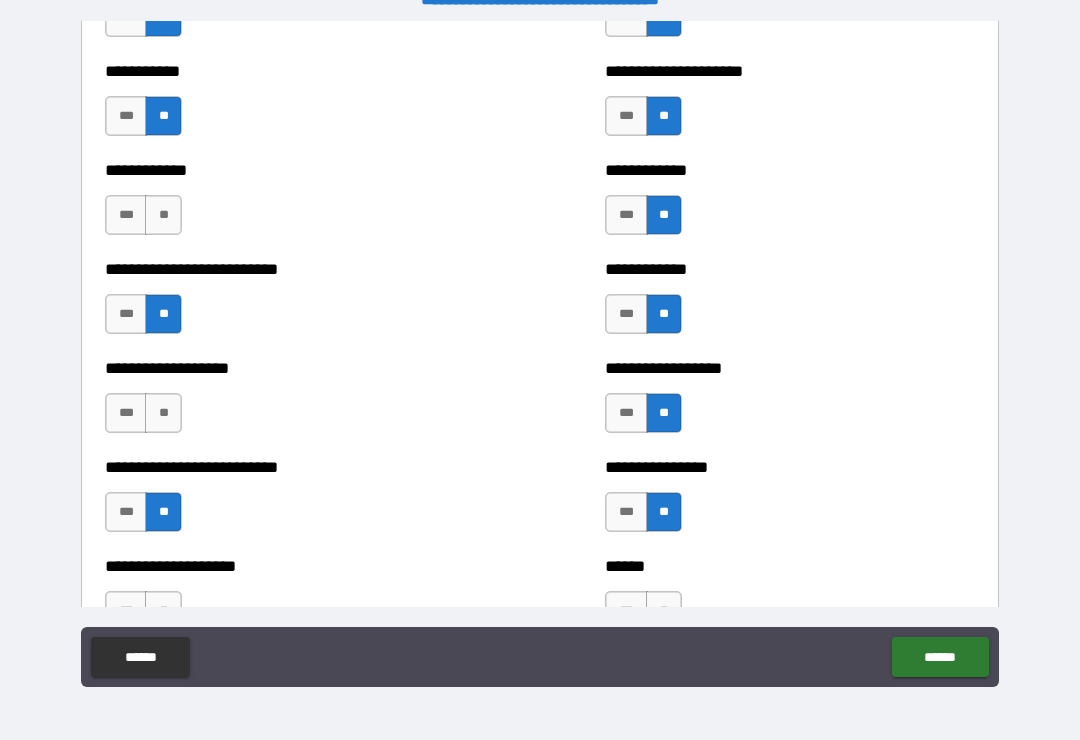 click on "**" at bounding box center [163, 215] 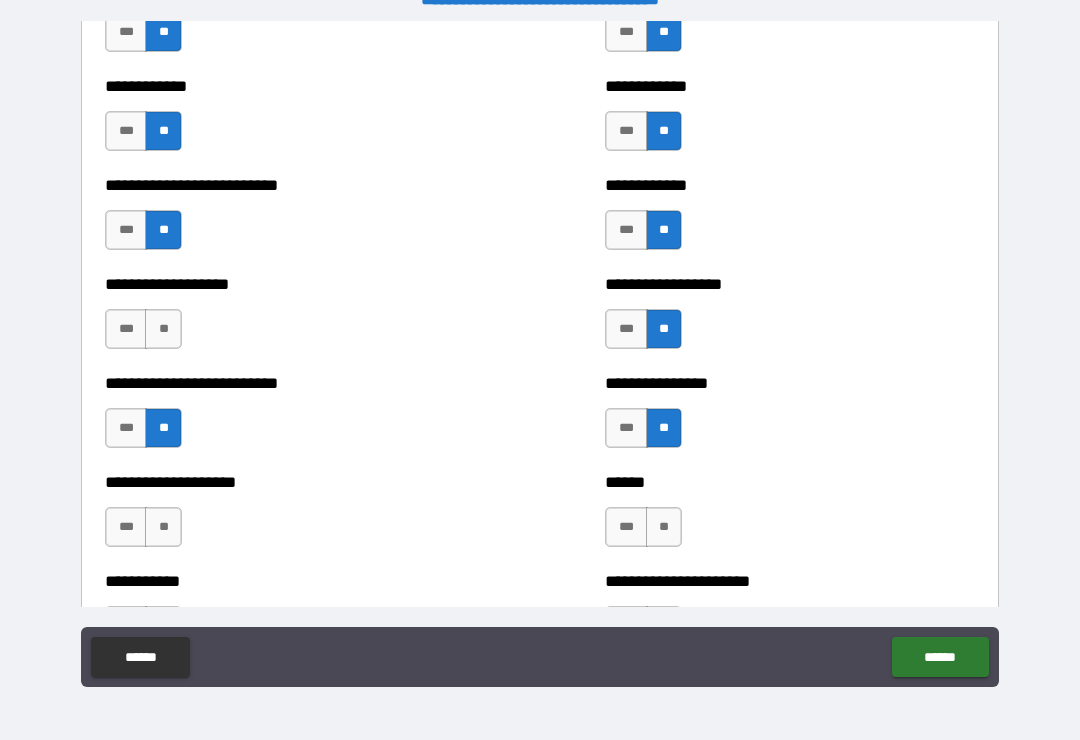 scroll, scrollTop: 5448, scrollLeft: 0, axis: vertical 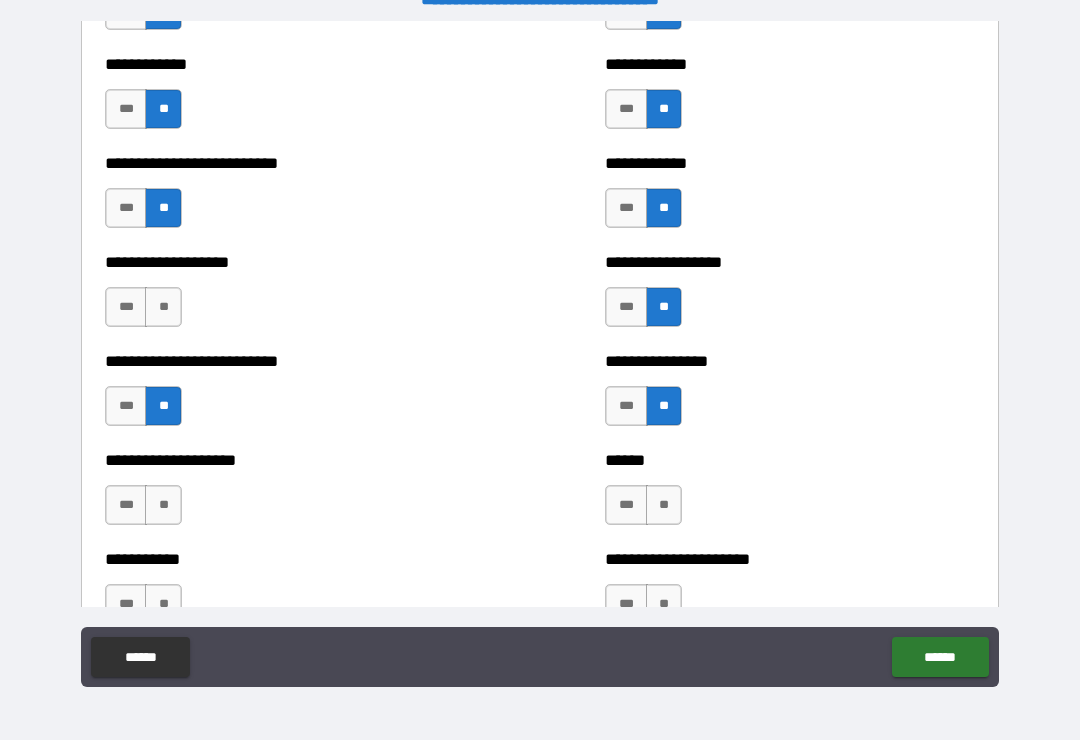click on "**" at bounding box center [163, 307] 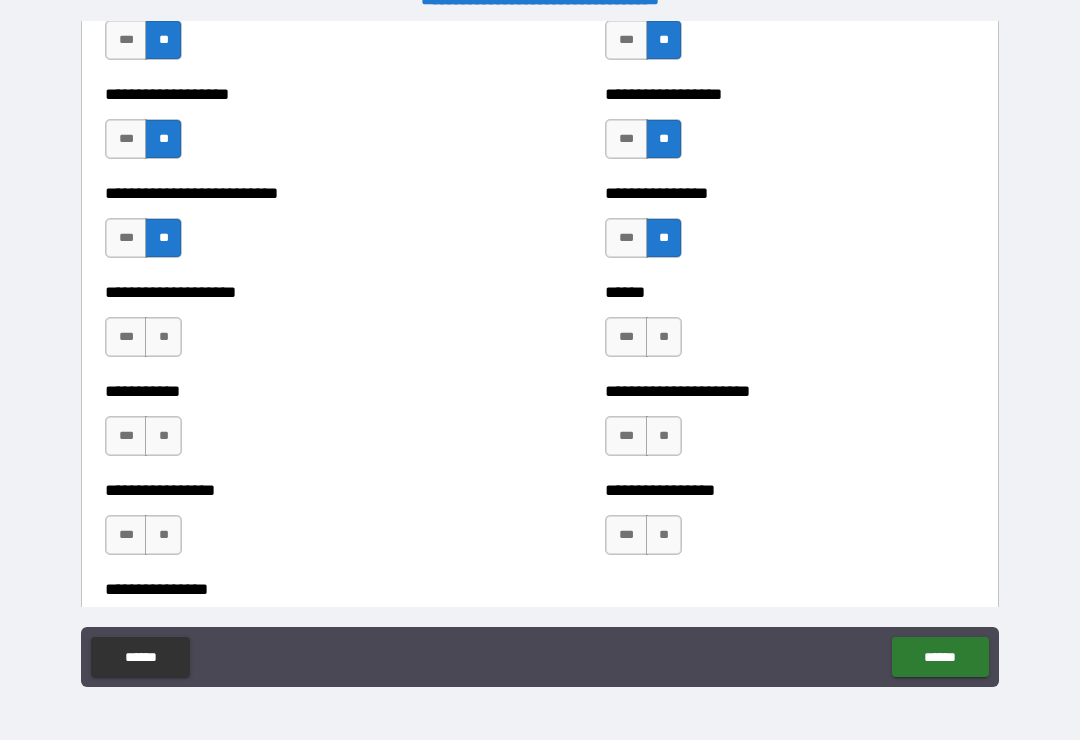 scroll, scrollTop: 5689, scrollLeft: 0, axis: vertical 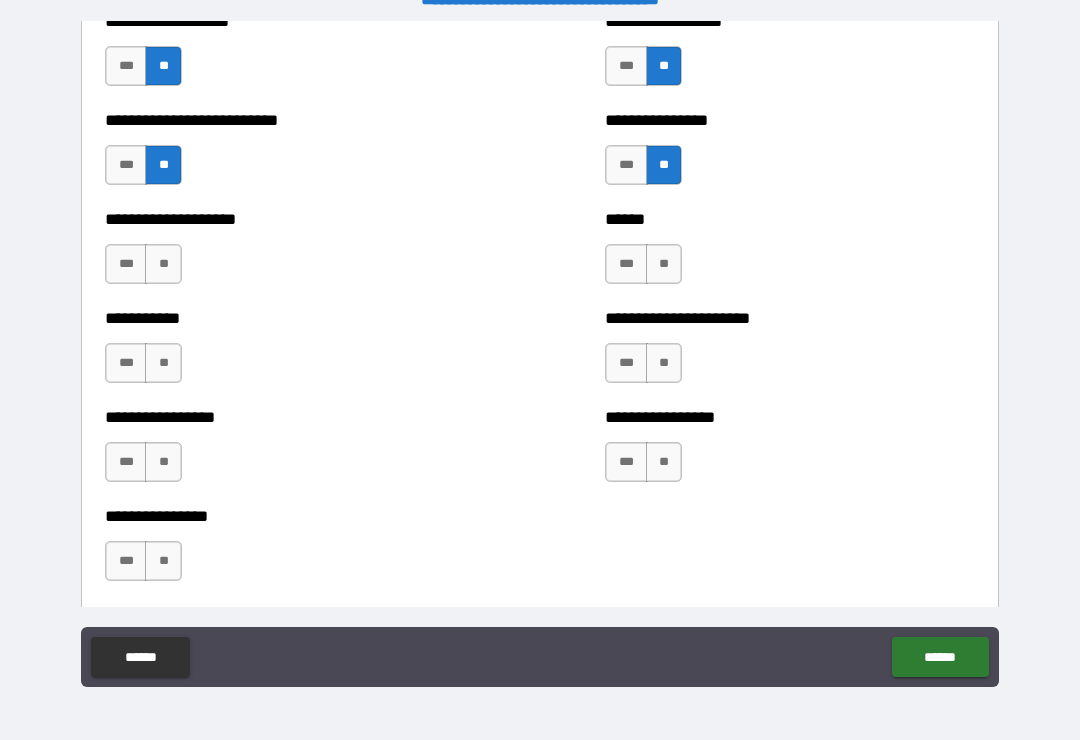 click on "**********" at bounding box center [290, 551] 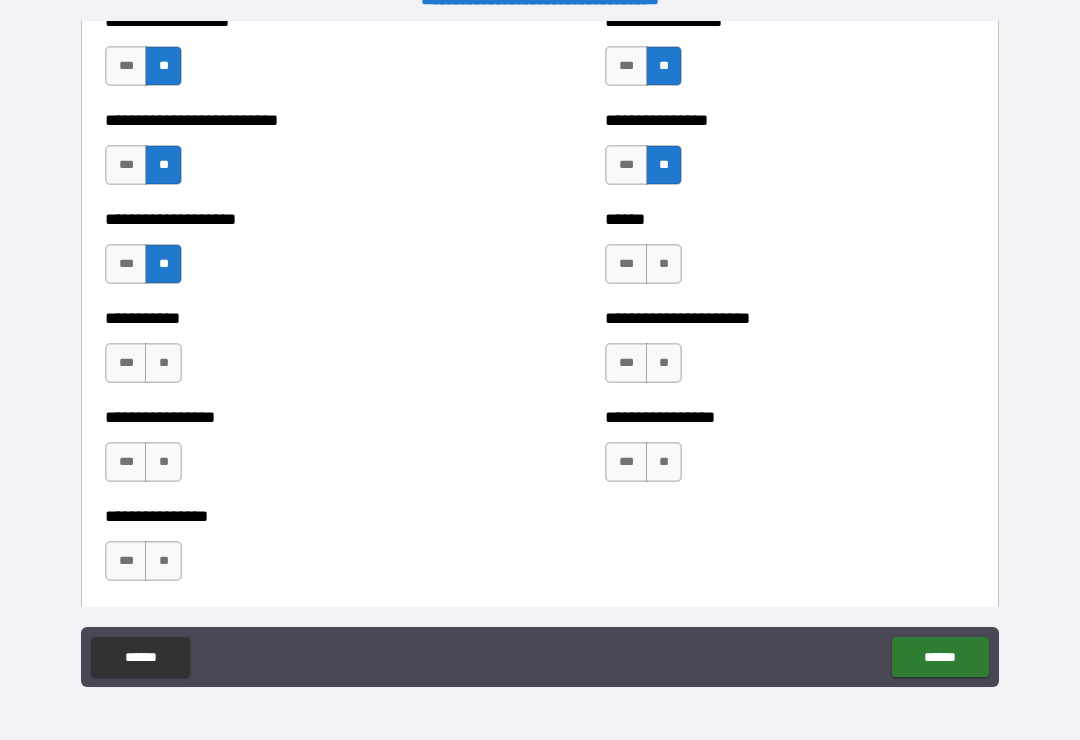 click on "**" at bounding box center (163, 363) 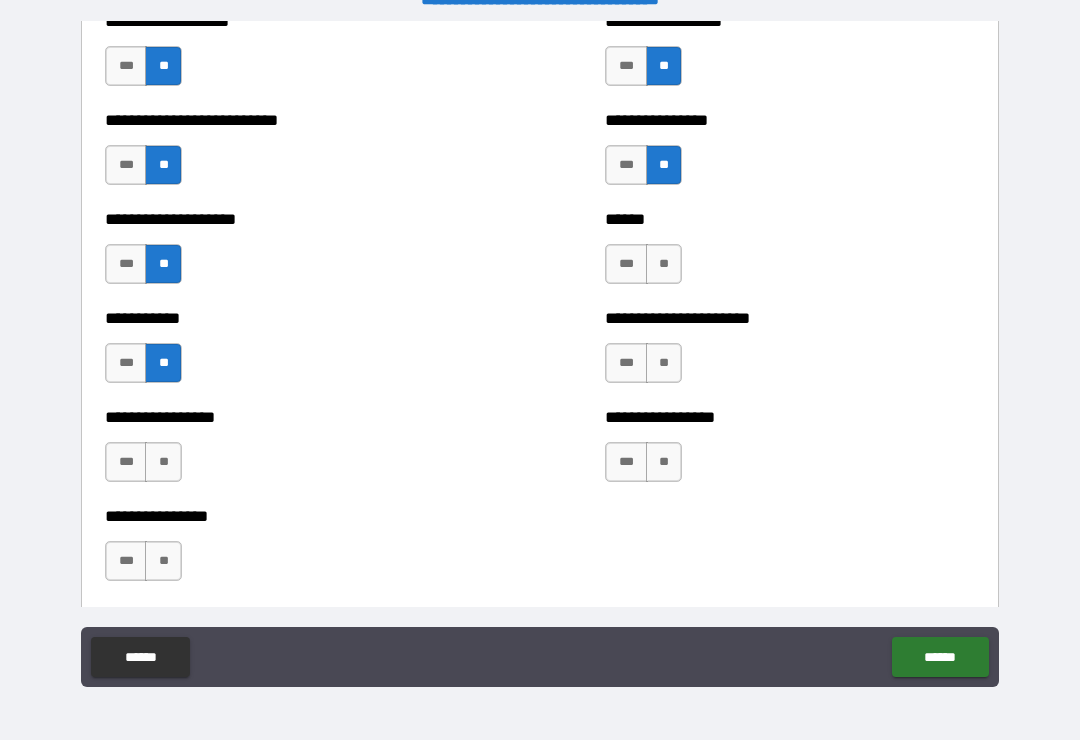 click on "**" at bounding box center (163, 561) 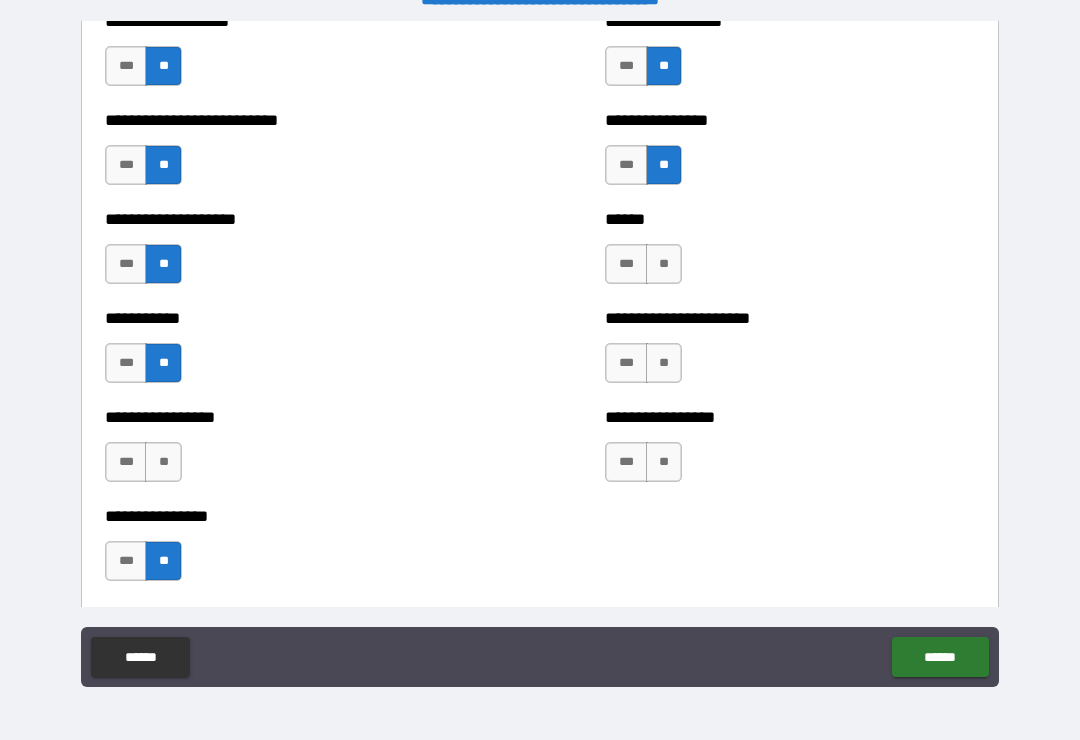 click on "**********" at bounding box center (290, 452) 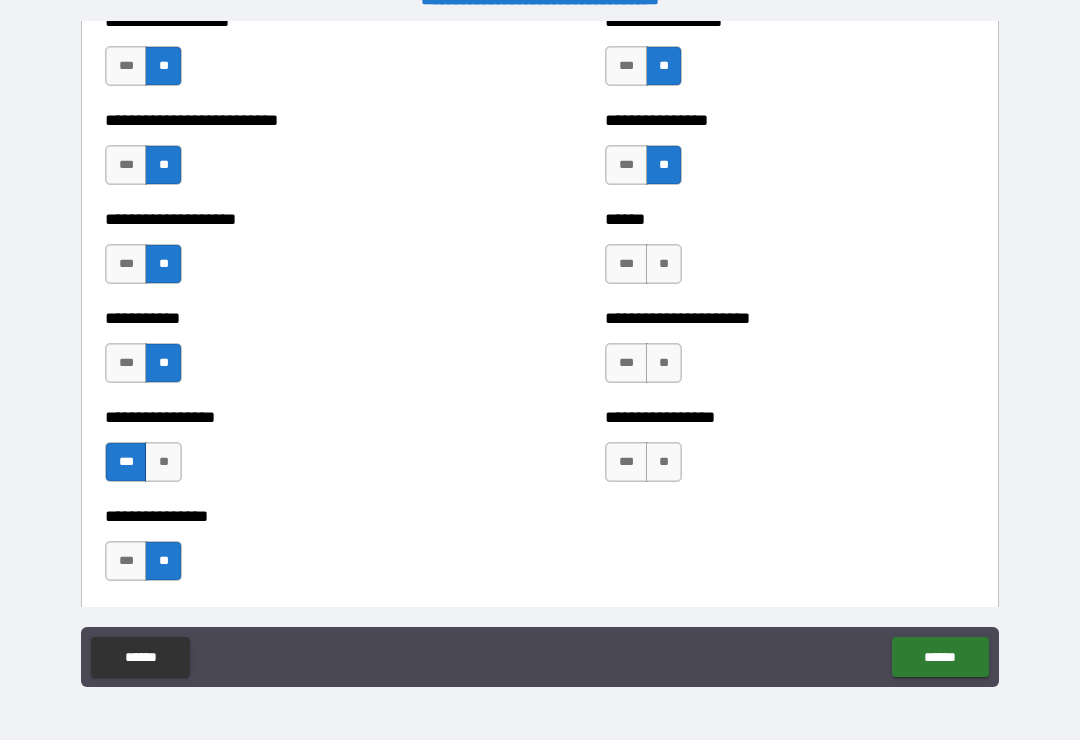 click on "**" at bounding box center (664, 264) 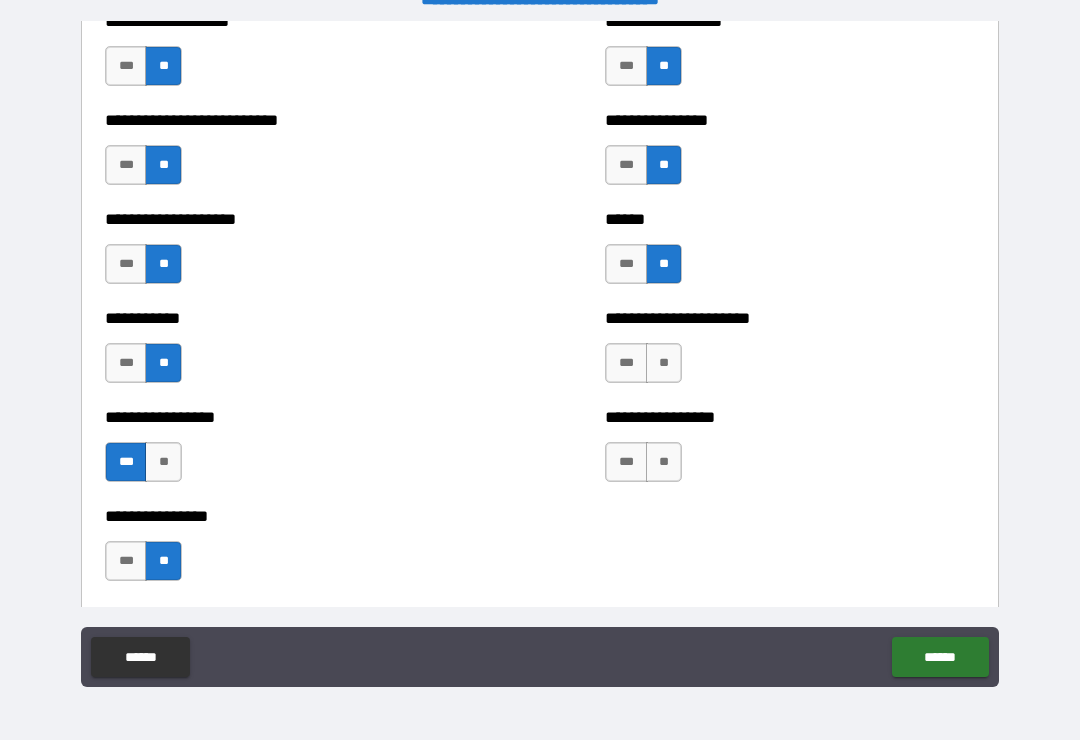click on "**" at bounding box center [664, 363] 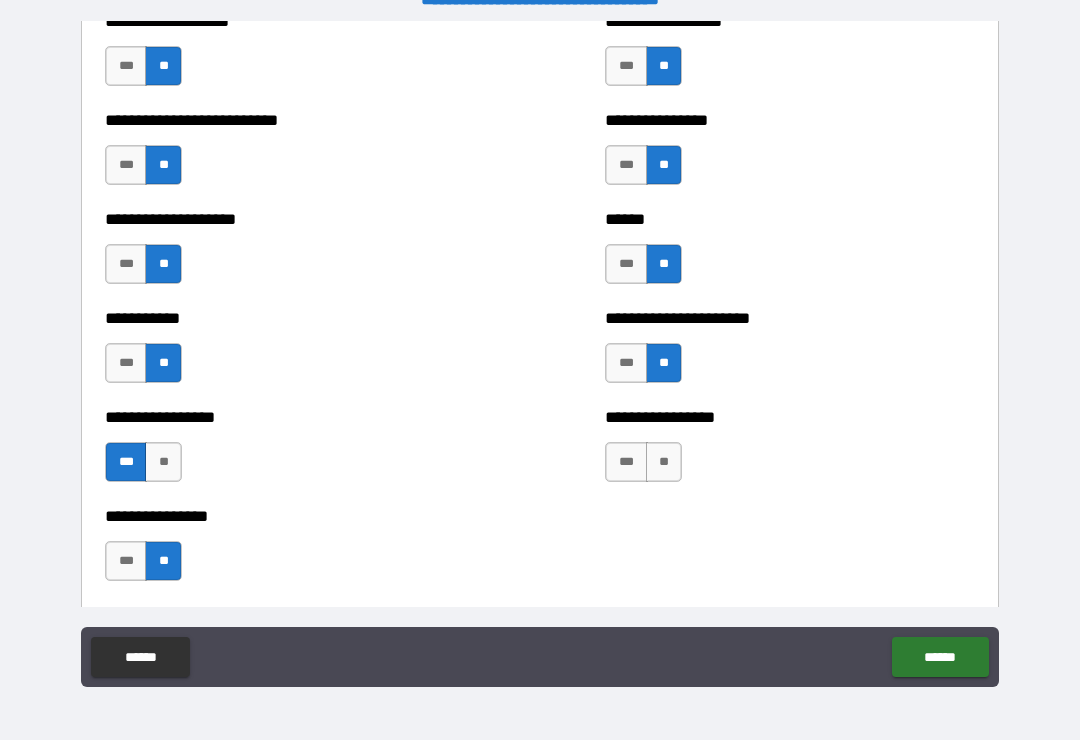 click on "**" at bounding box center (664, 462) 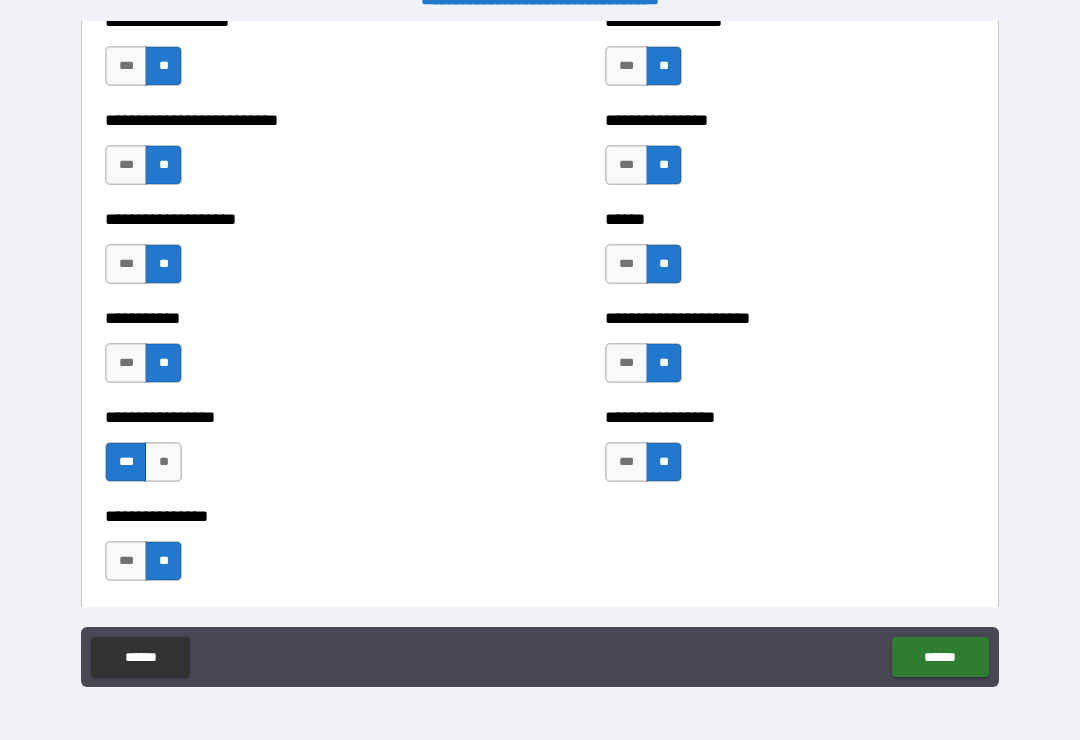 click on "**" at bounding box center (163, 462) 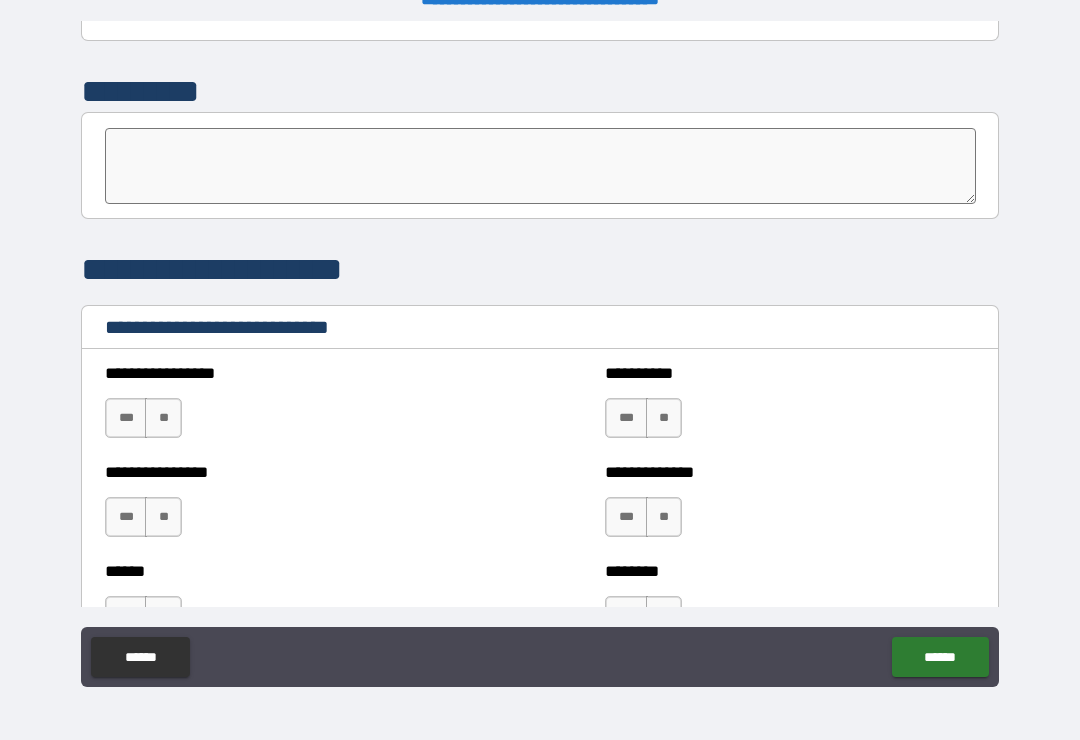 scroll, scrollTop: 6458, scrollLeft: 0, axis: vertical 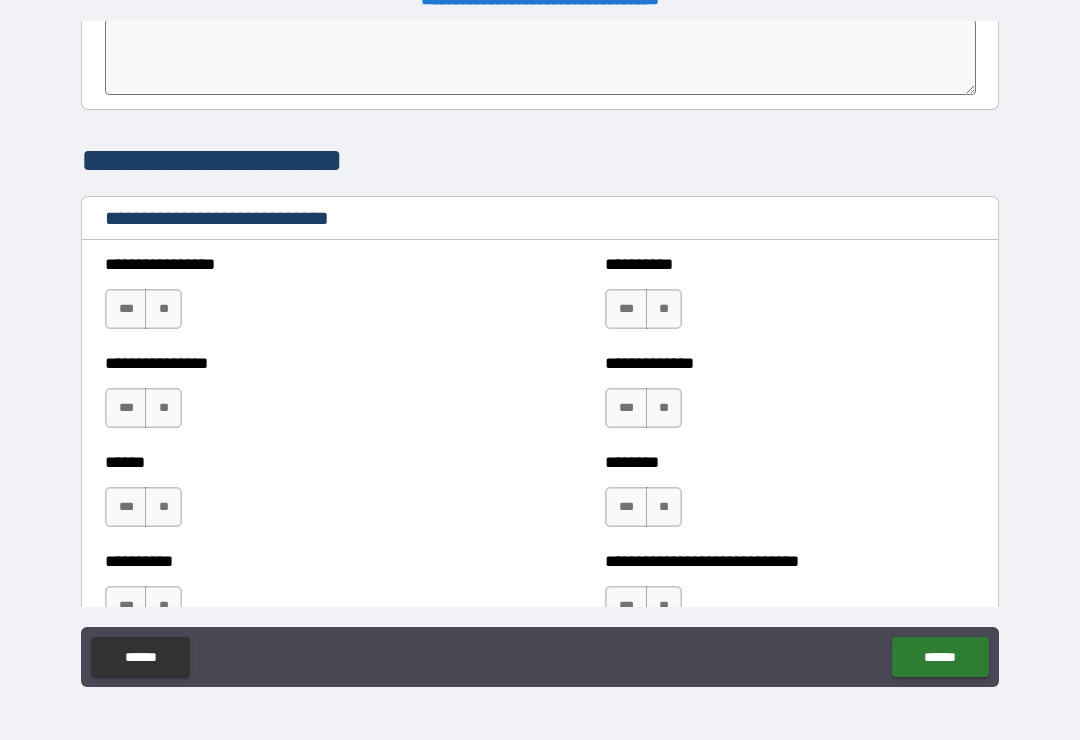 click on "***" at bounding box center (126, 309) 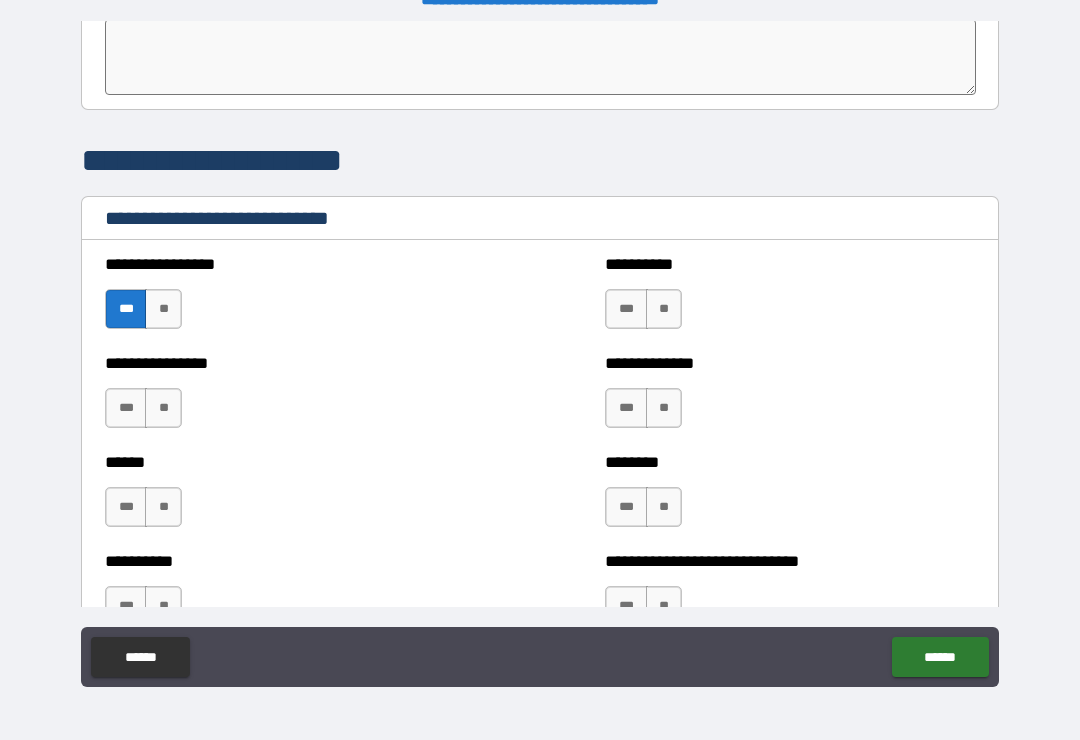 click on "***" at bounding box center [126, 408] 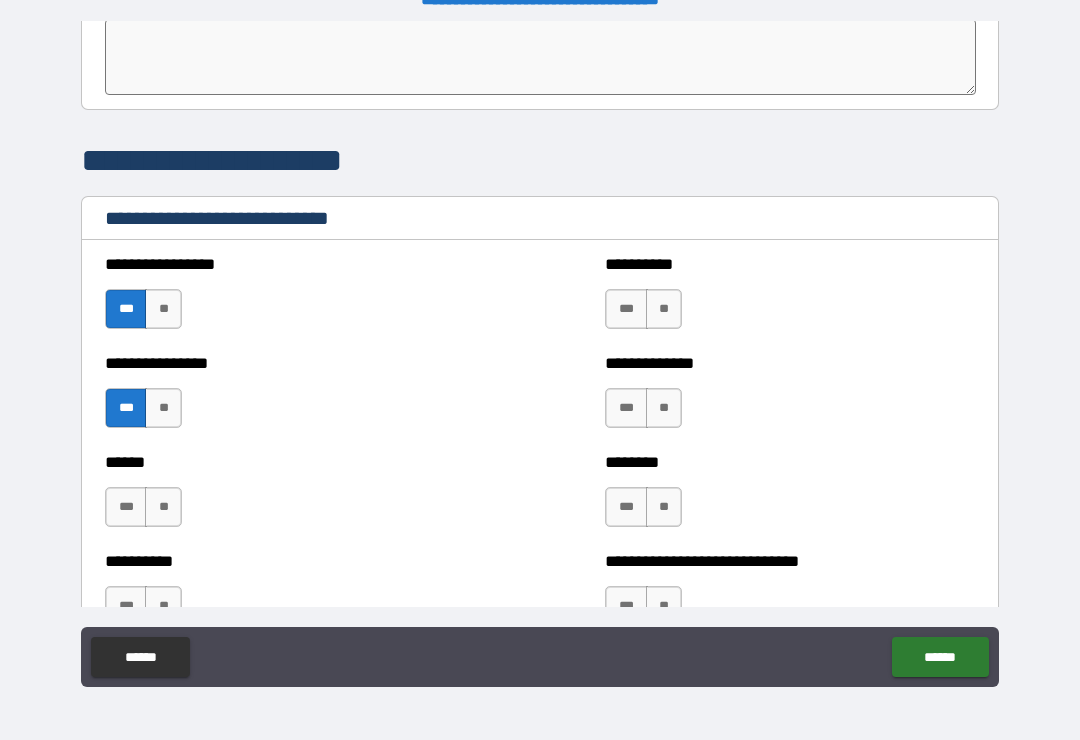 click on "***" at bounding box center (626, 309) 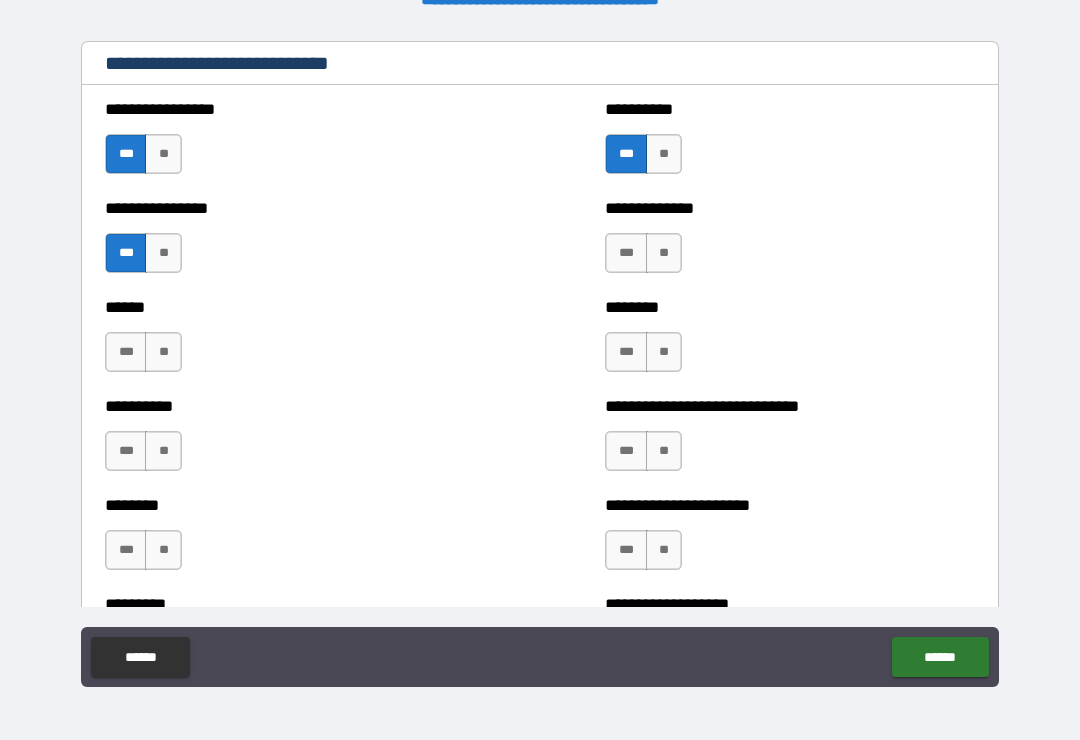 scroll, scrollTop: 6617, scrollLeft: 0, axis: vertical 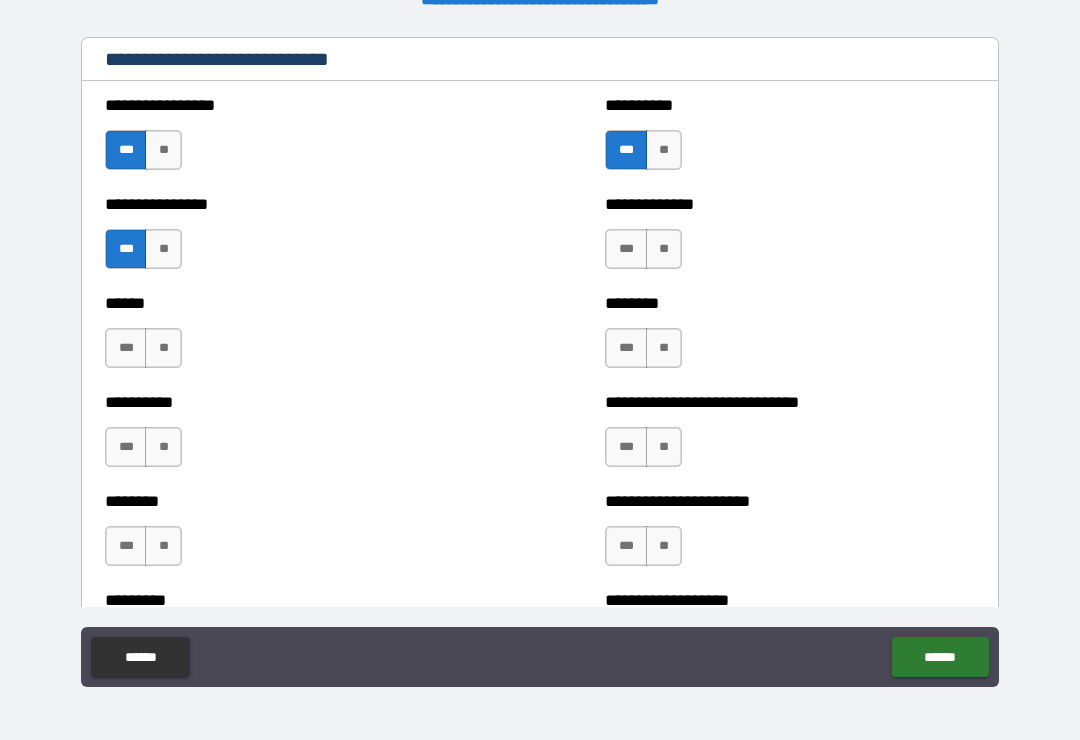 click on "**" at bounding box center [664, 249] 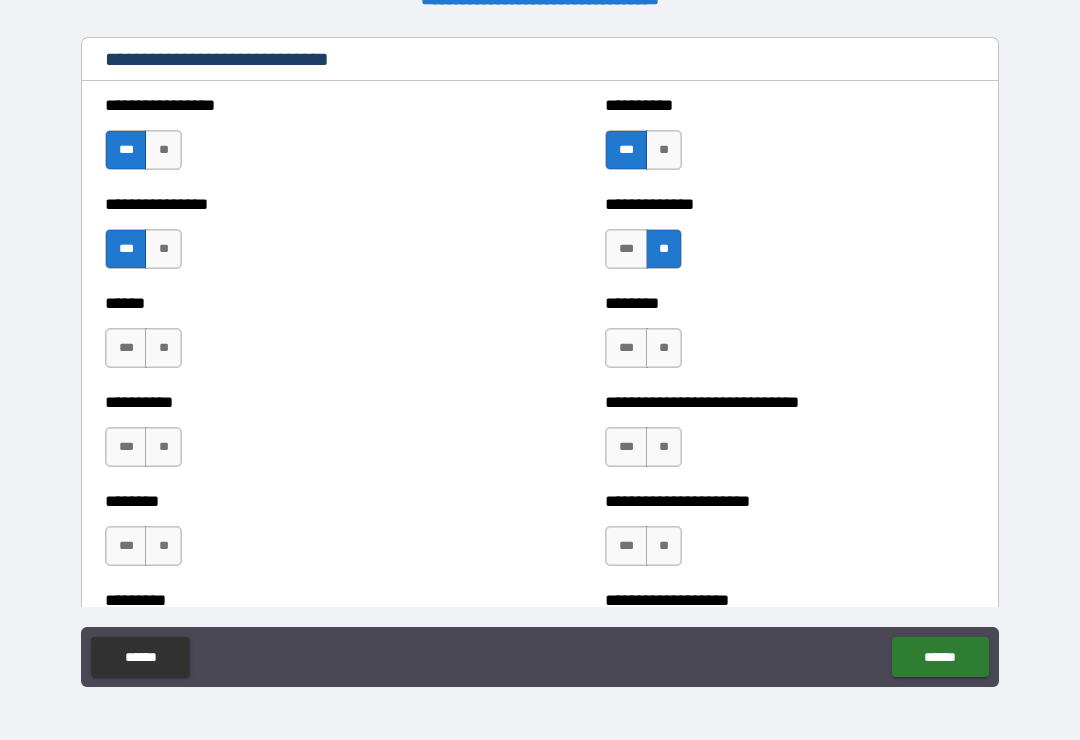click on "***" at bounding box center (626, 348) 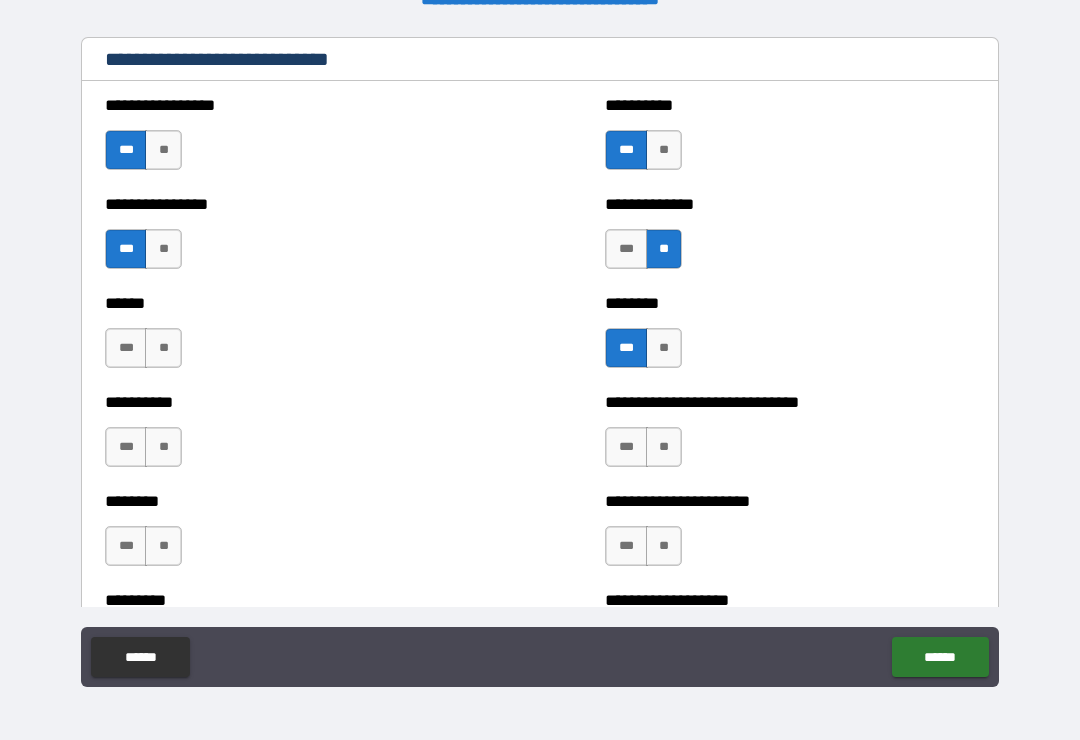 click on "***" at bounding box center (626, 447) 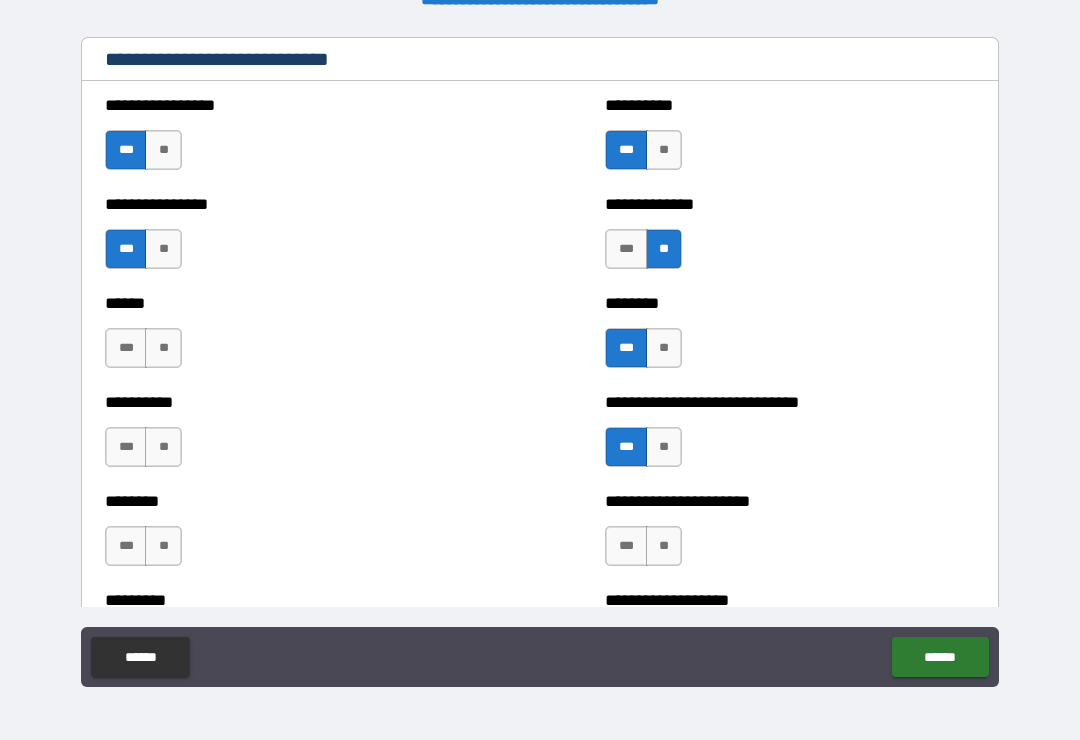 click on "***" at bounding box center (626, 546) 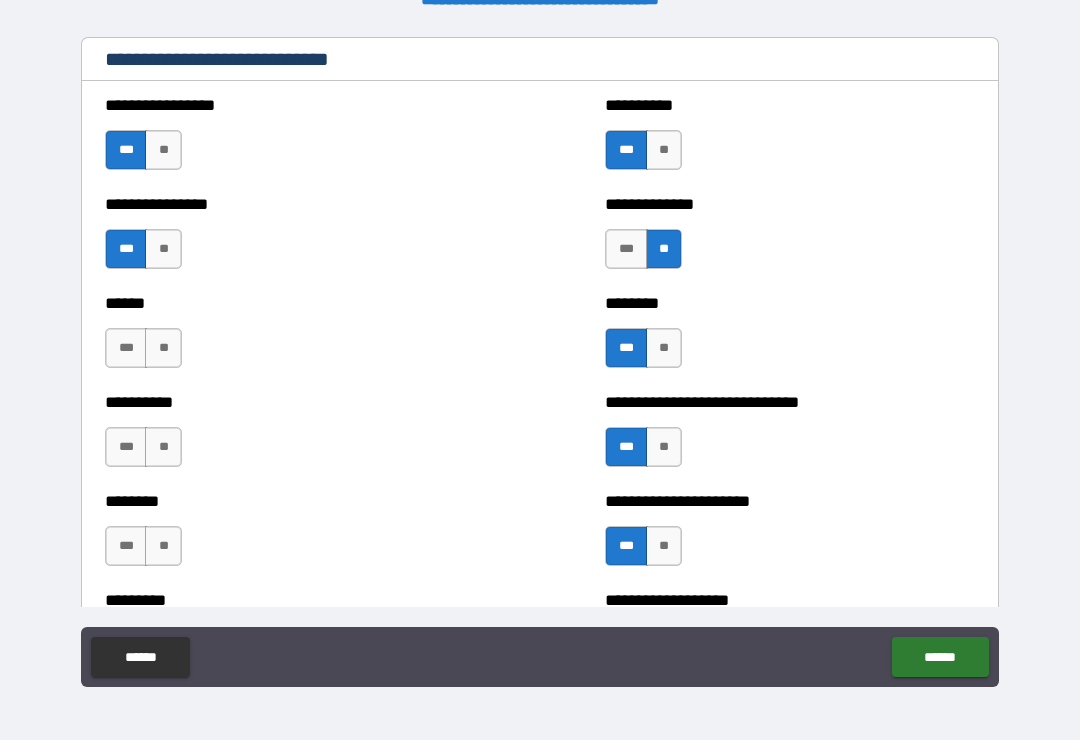 click on "**" at bounding box center (163, 546) 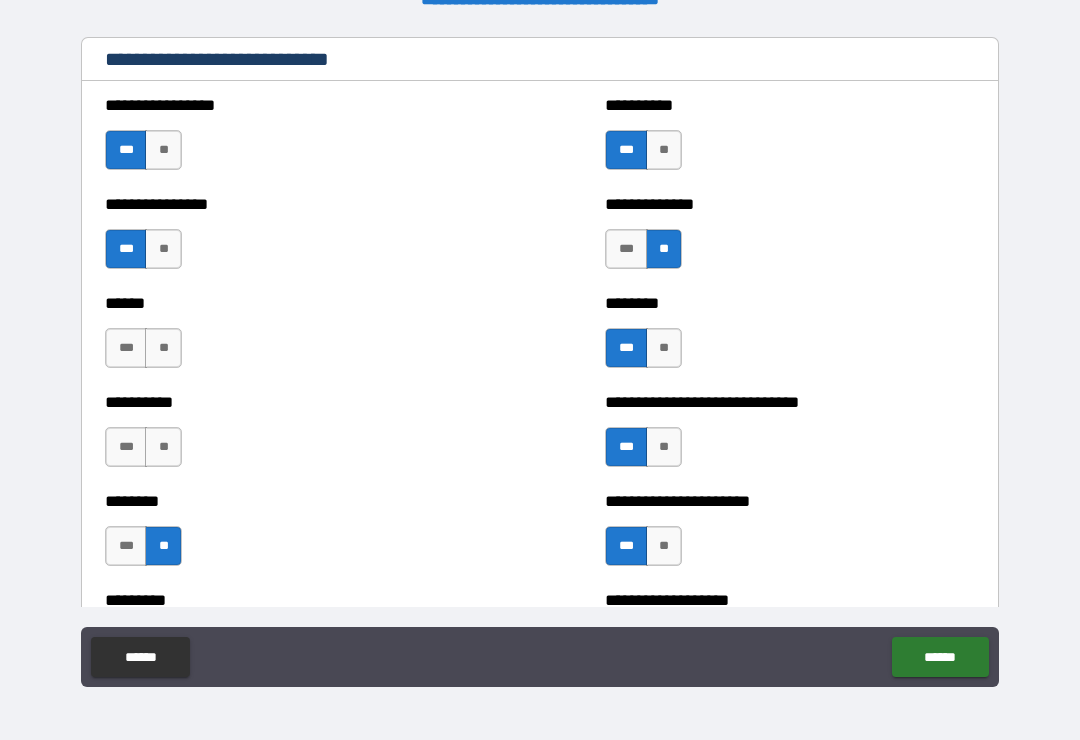 click on "***" at bounding box center [126, 546] 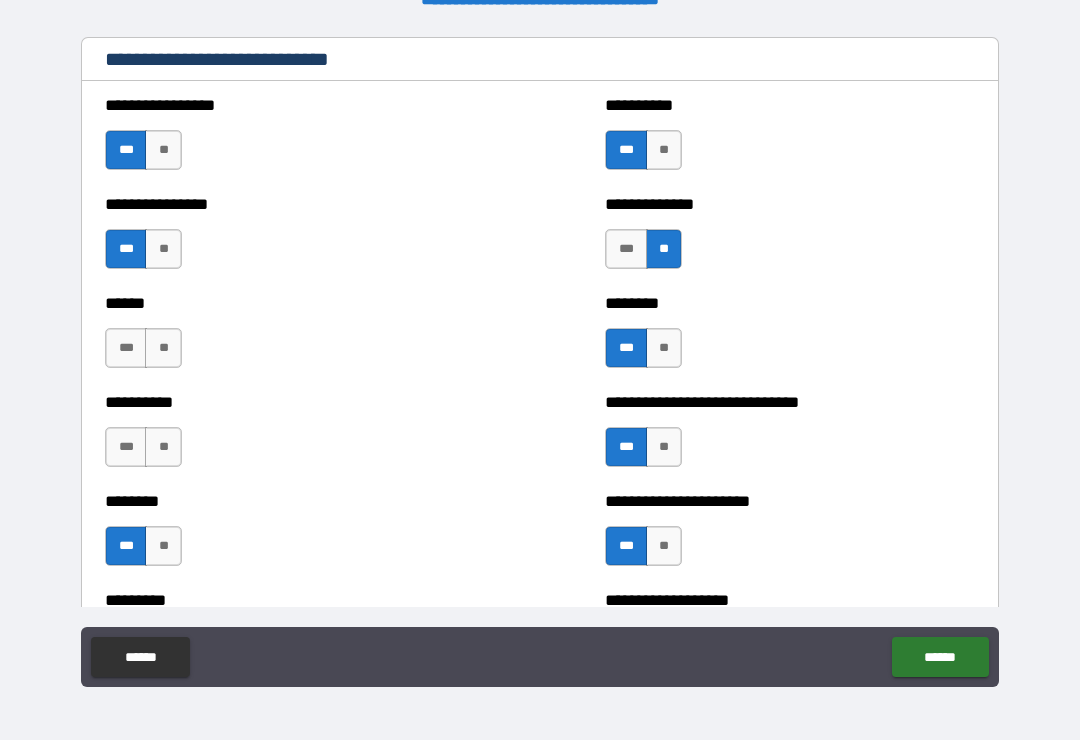 click on "**" at bounding box center (163, 447) 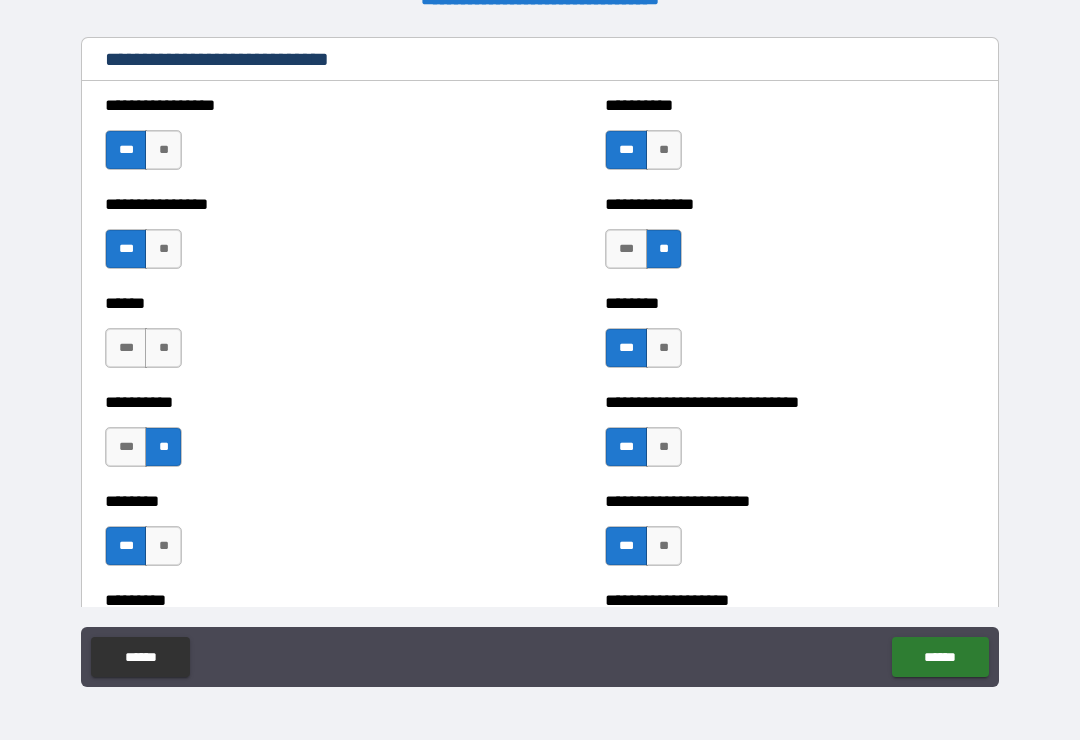click on "***" at bounding box center [126, 348] 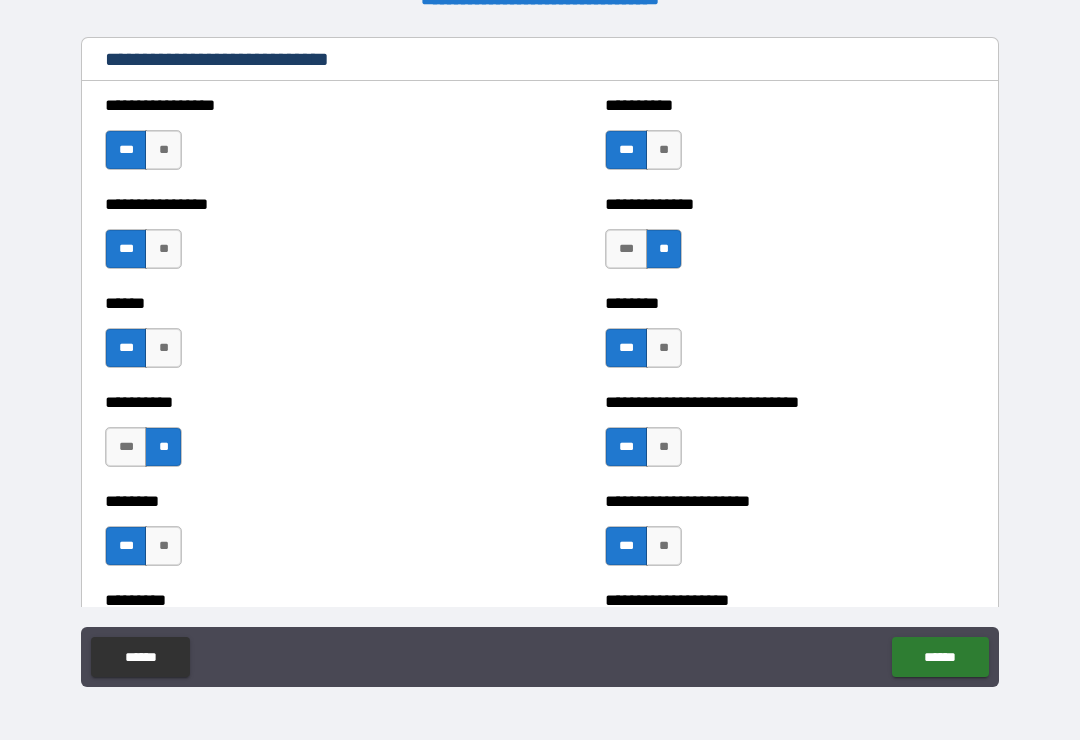 click on "**" at bounding box center [163, 249] 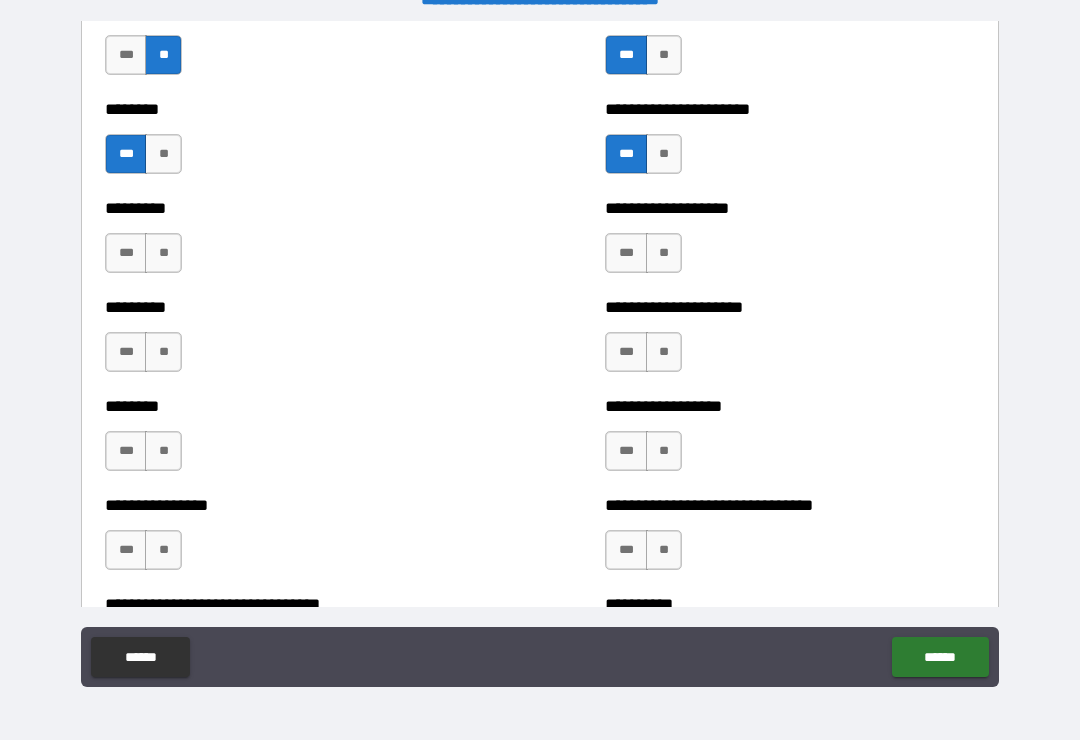 scroll, scrollTop: 7007, scrollLeft: 0, axis: vertical 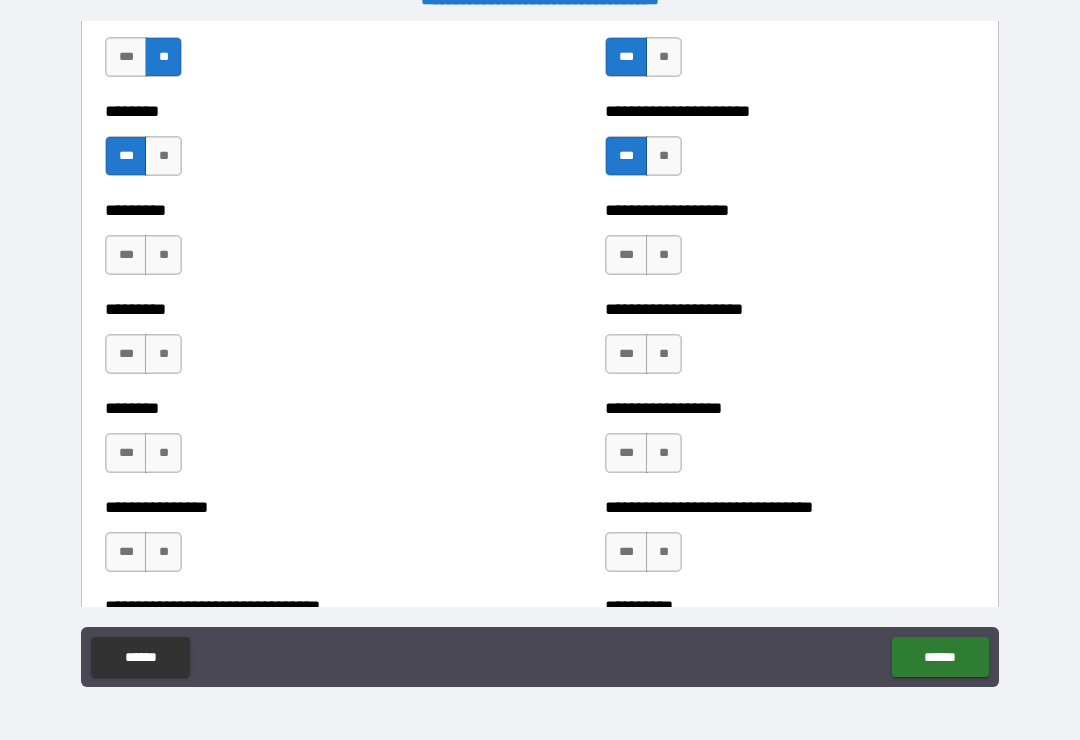 click on "**" at bounding box center [163, 255] 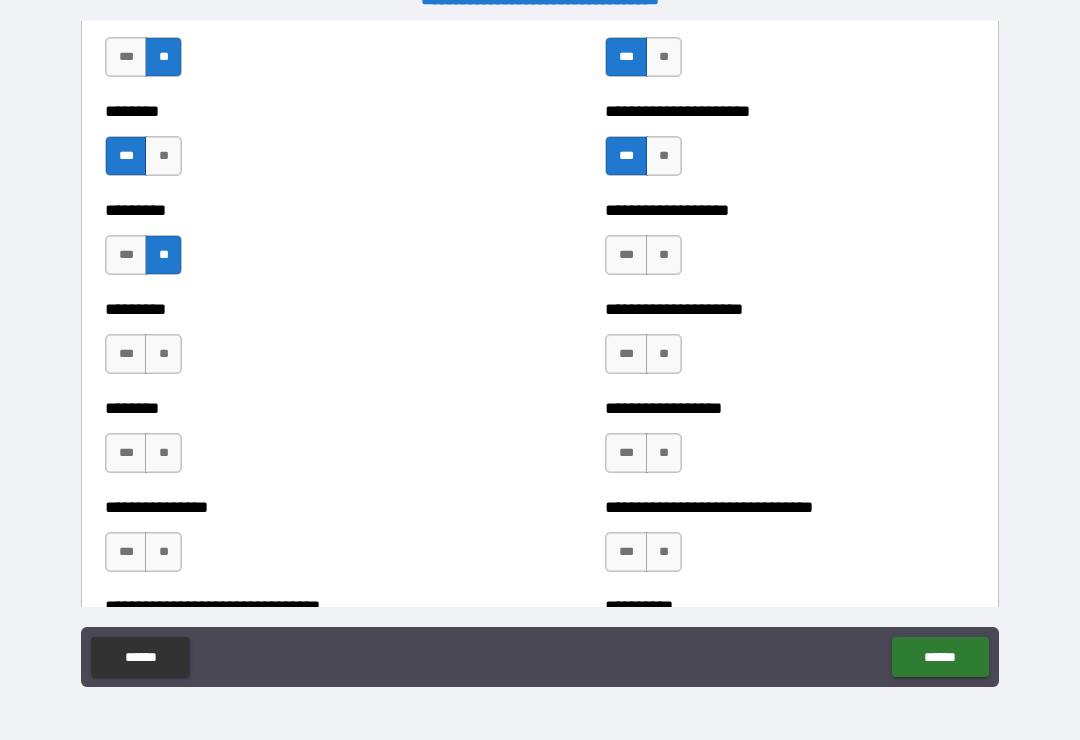click on "***" at bounding box center (126, 354) 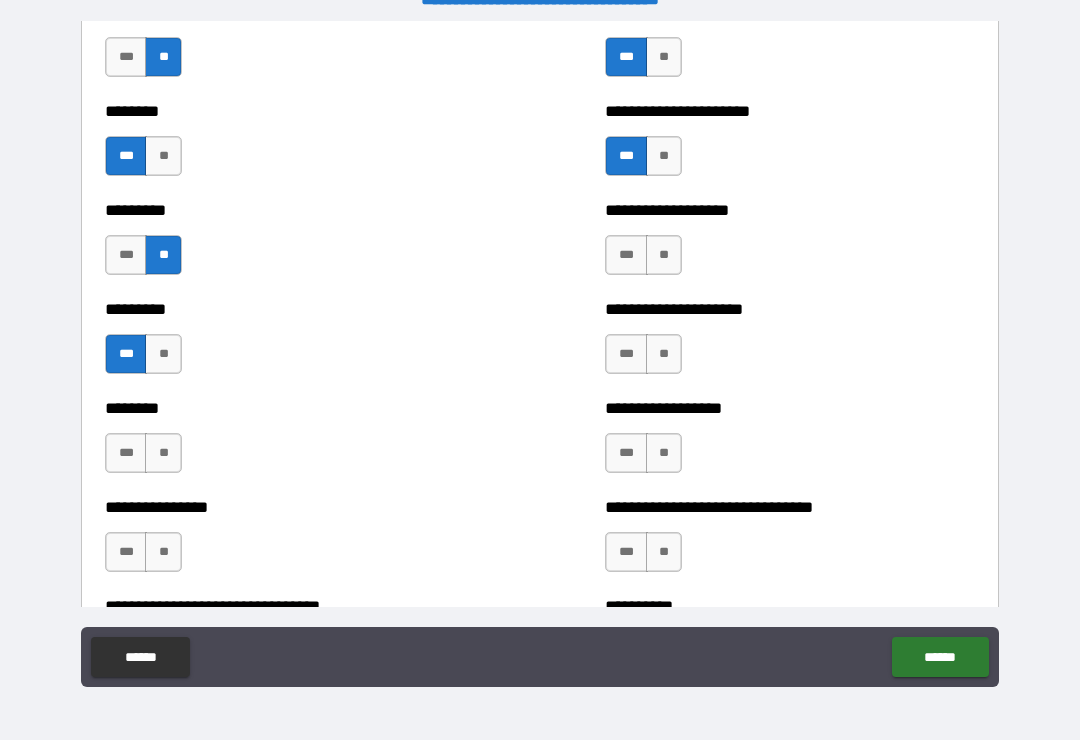click on "**" at bounding box center [163, 453] 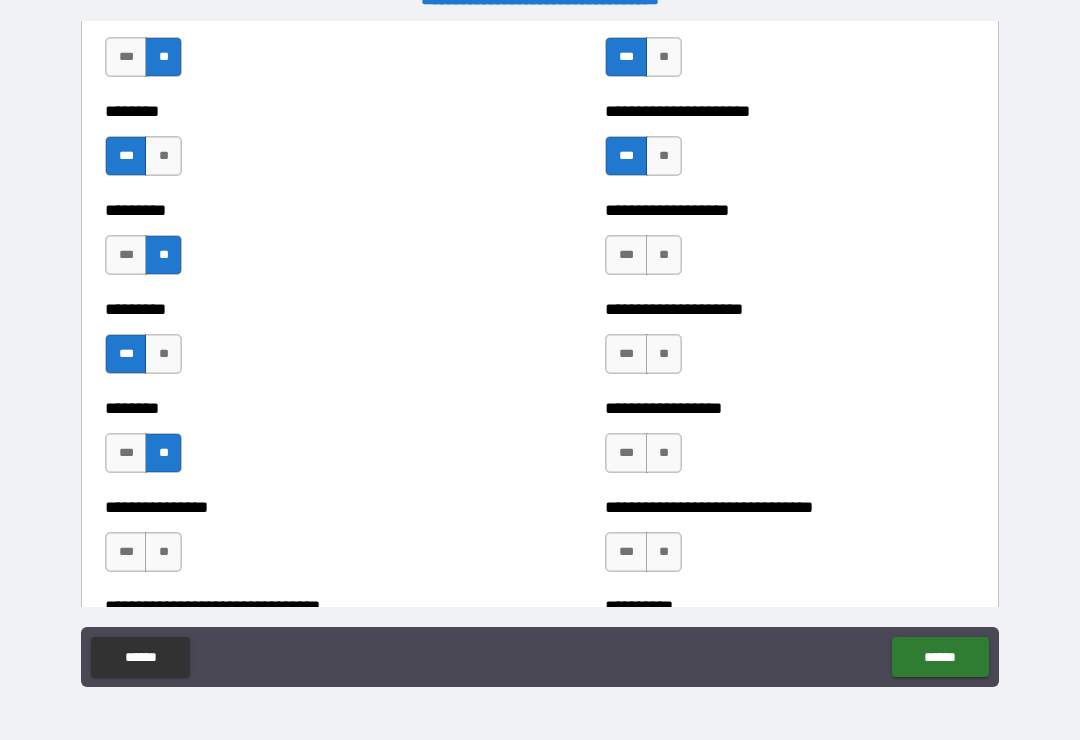 click on "**********" at bounding box center [290, 542] 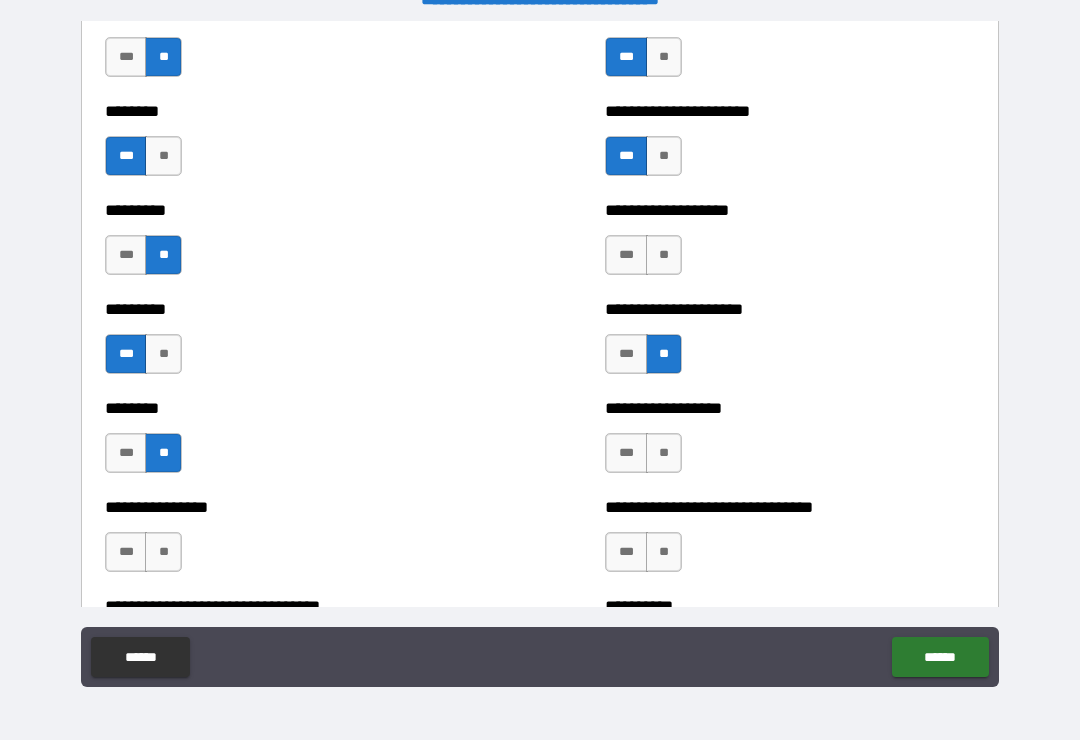 click on "**" at bounding box center (664, 255) 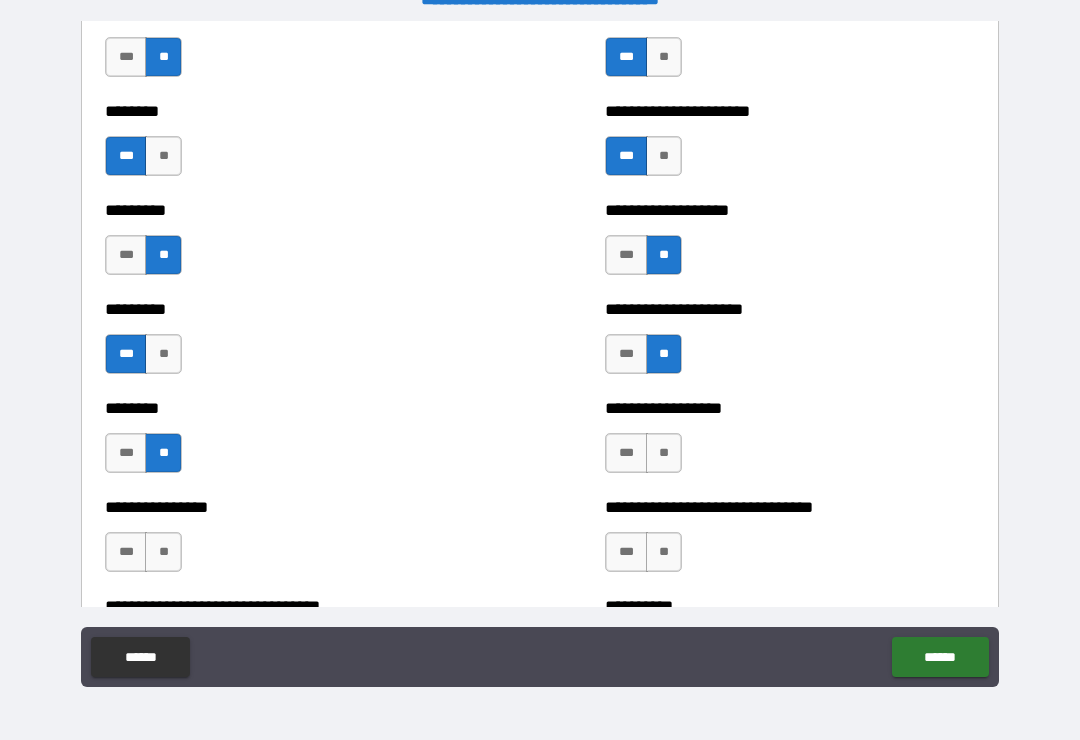 click on "***" at bounding box center [626, 255] 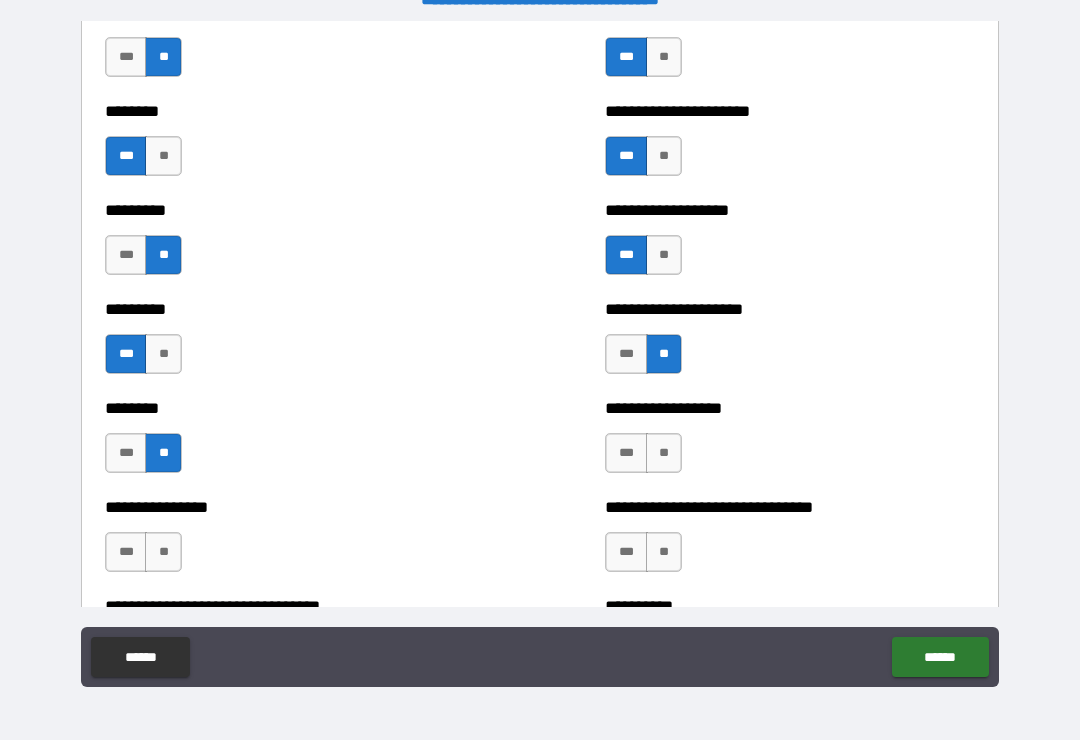click on "**" at bounding box center [664, 453] 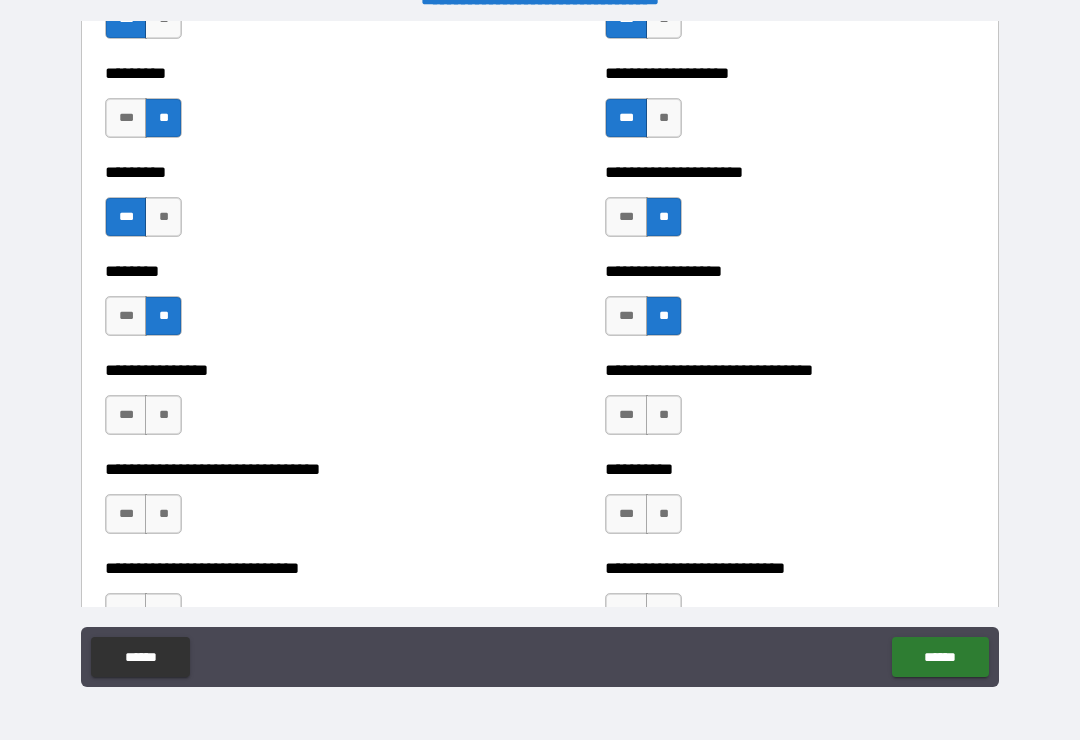 scroll, scrollTop: 7146, scrollLeft: 0, axis: vertical 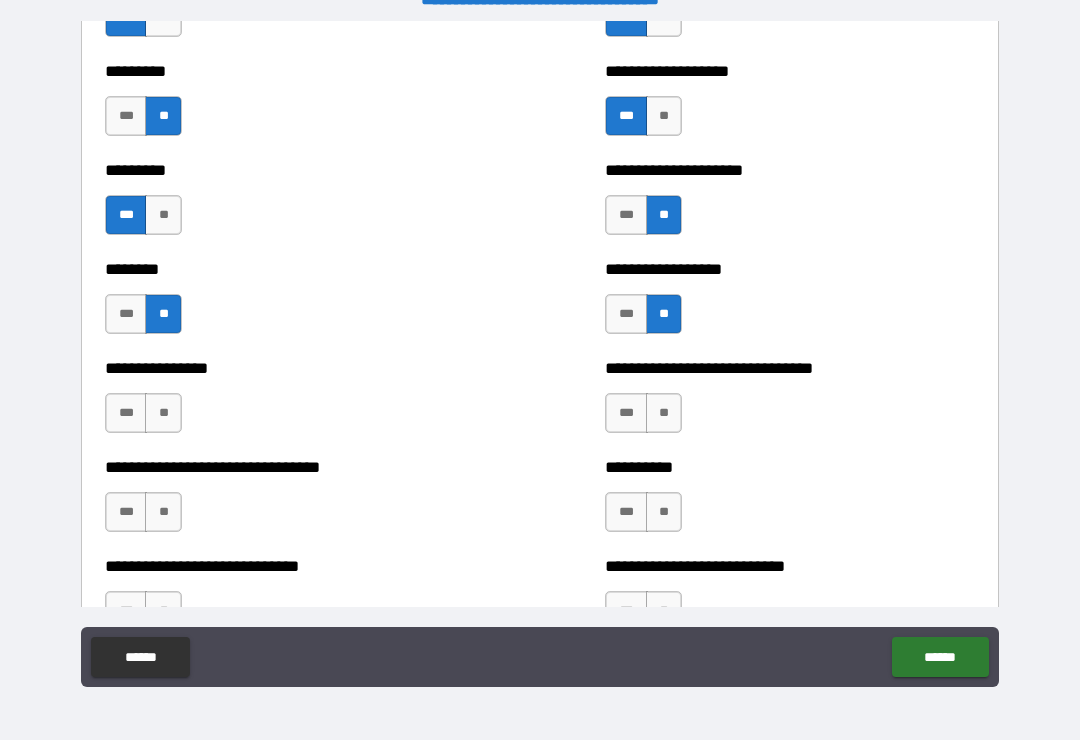 click on "**" at bounding box center (664, 413) 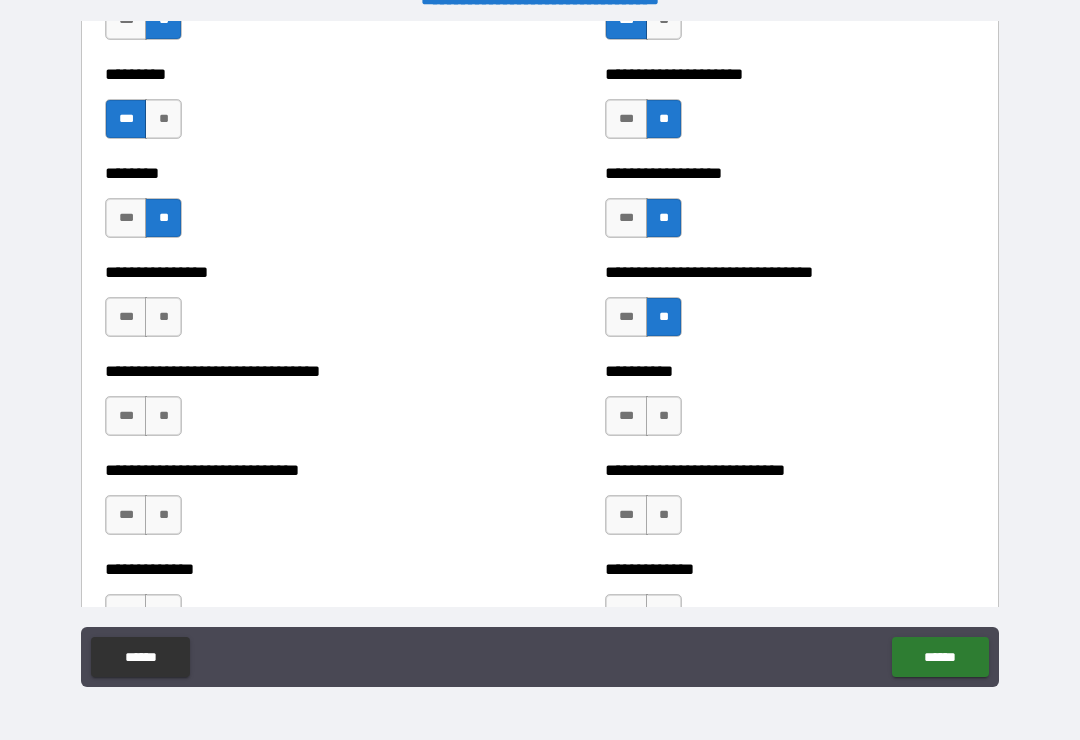 scroll, scrollTop: 7286, scrollLeft: 0, axis: vertical 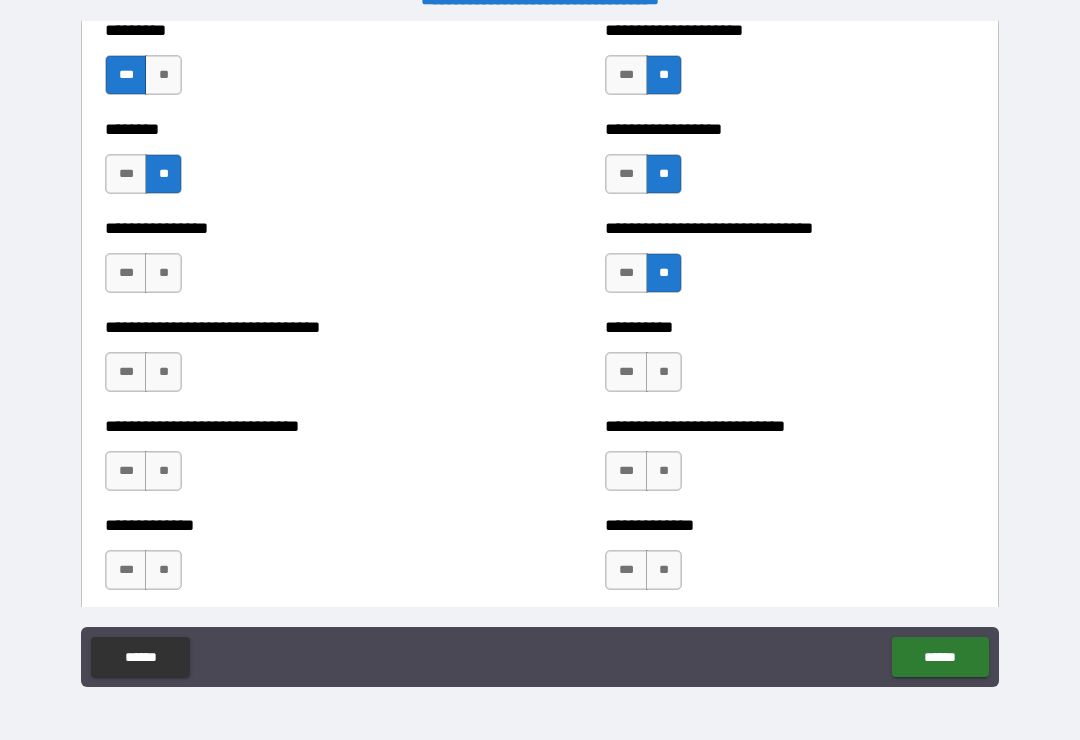 click on "**" at bounding box center (664, 372) 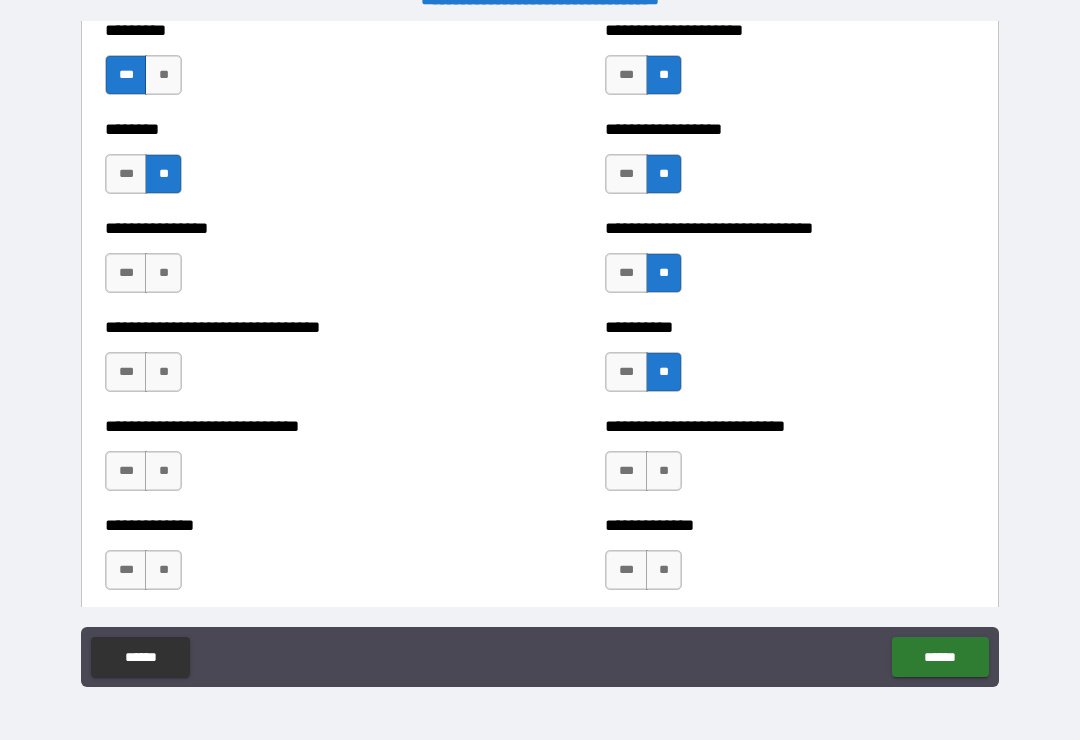 click on "***" at bounding box center (626, 372) 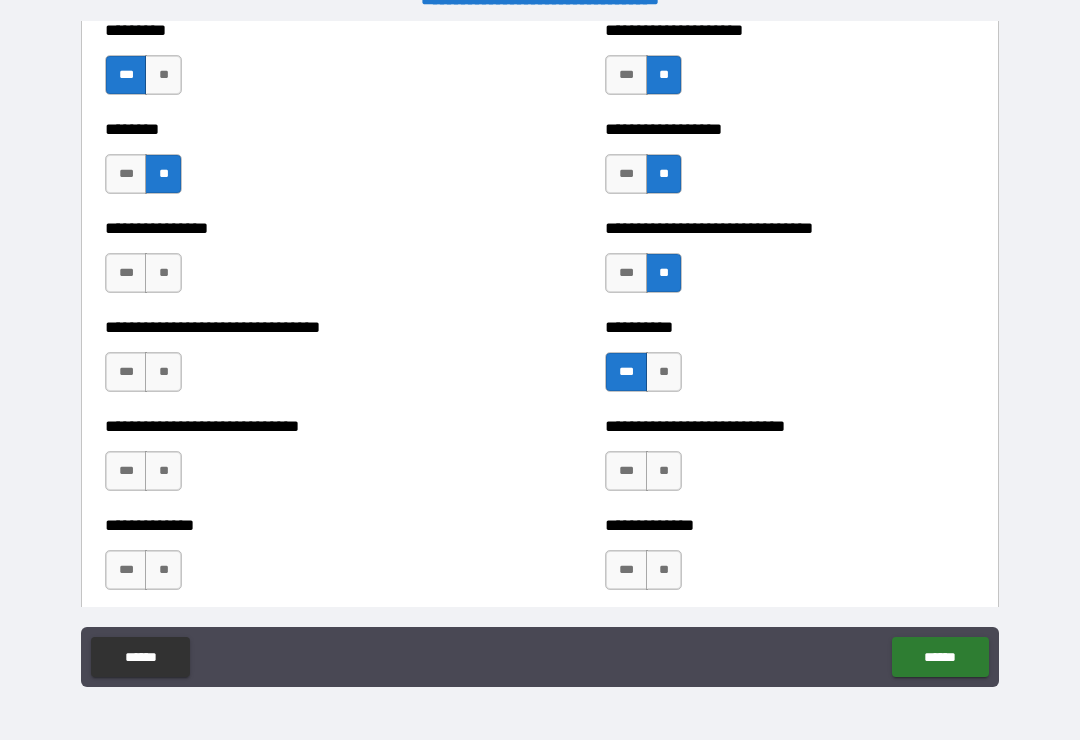 click on "**" at bounding box center (664, 570) 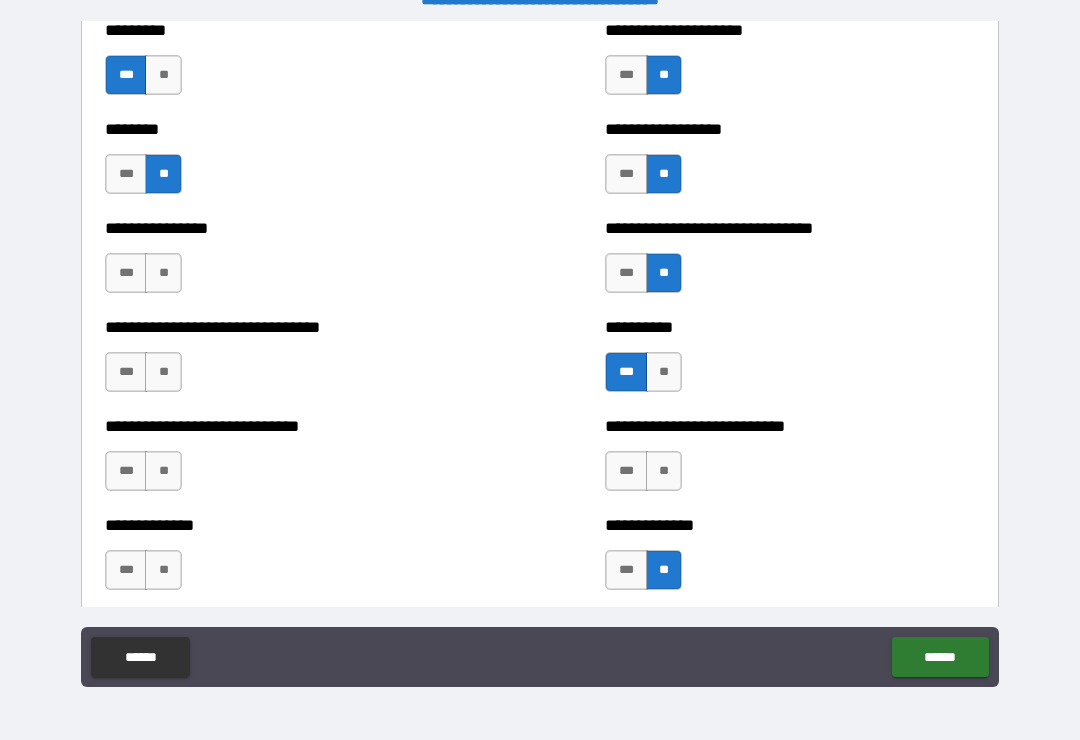 click on "***" at bounding box center (626, 570) 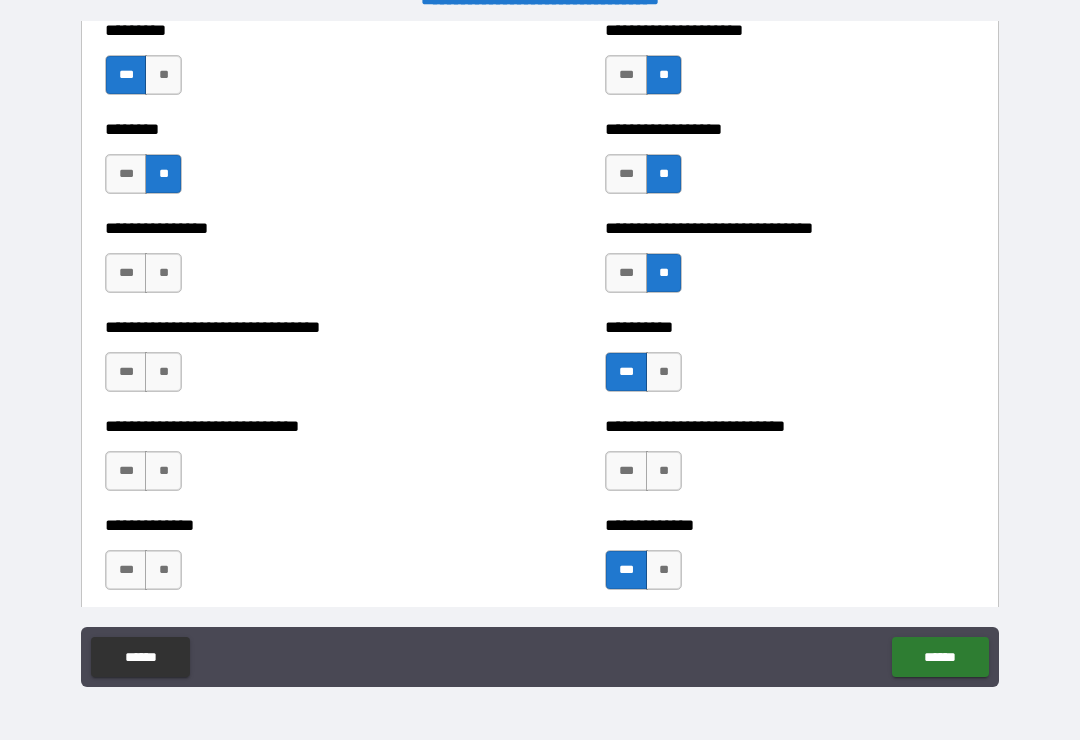 click on "**" at bounding box center (664, 471) 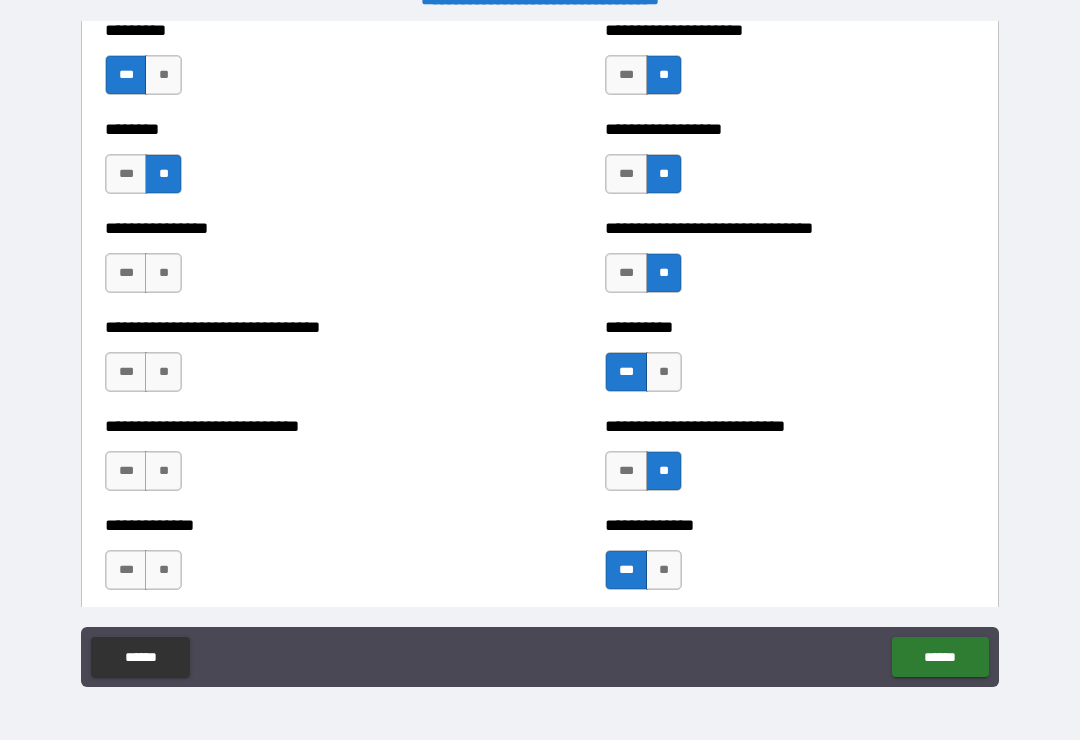 click on "**" at bounding box center [163, 570] 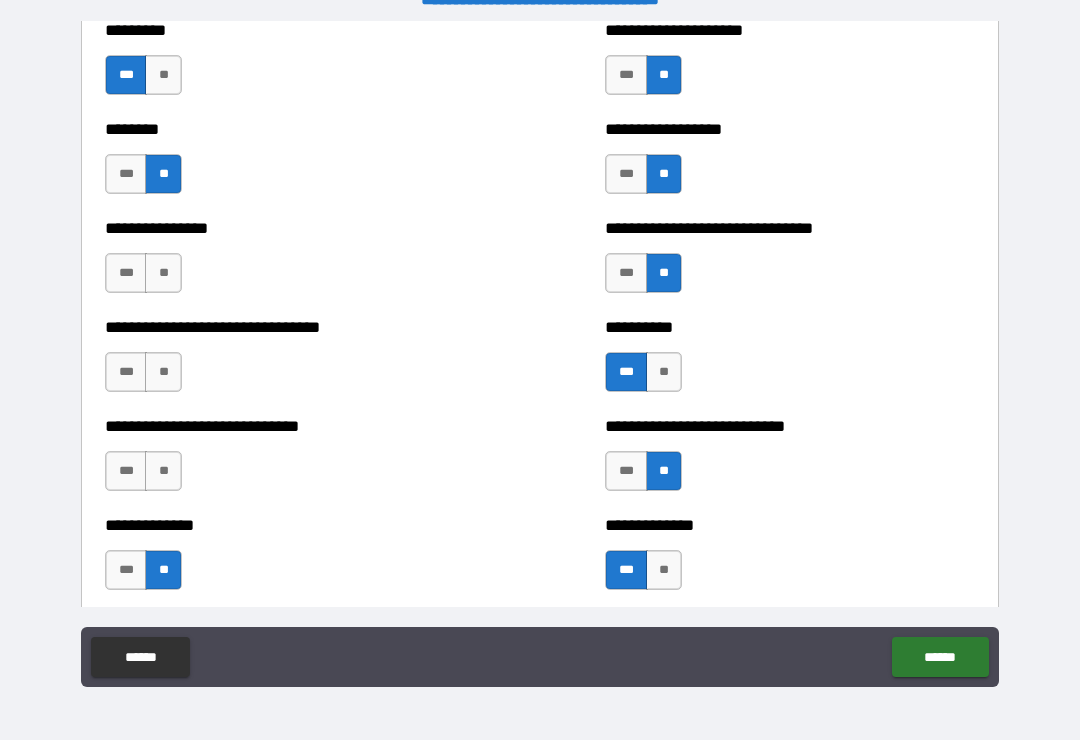 click on "**" at bounding box center [163, 471] 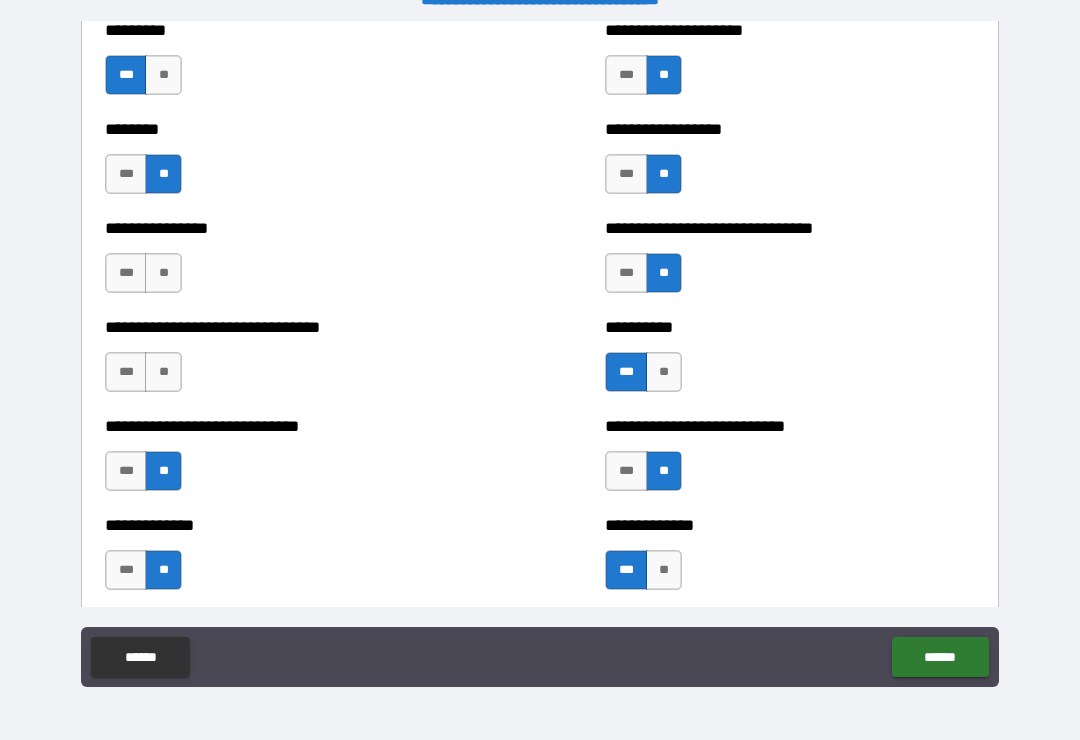click on "***" at bounding box center (126, 372) 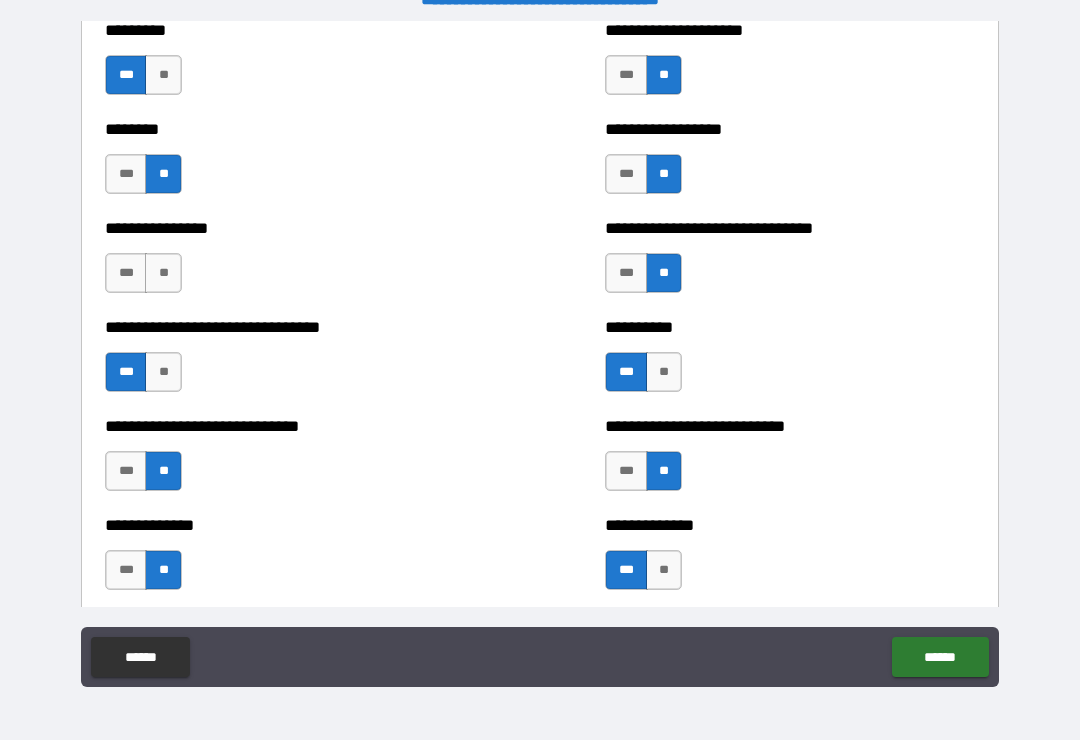 click on "**" at bounding box center [163, 273] 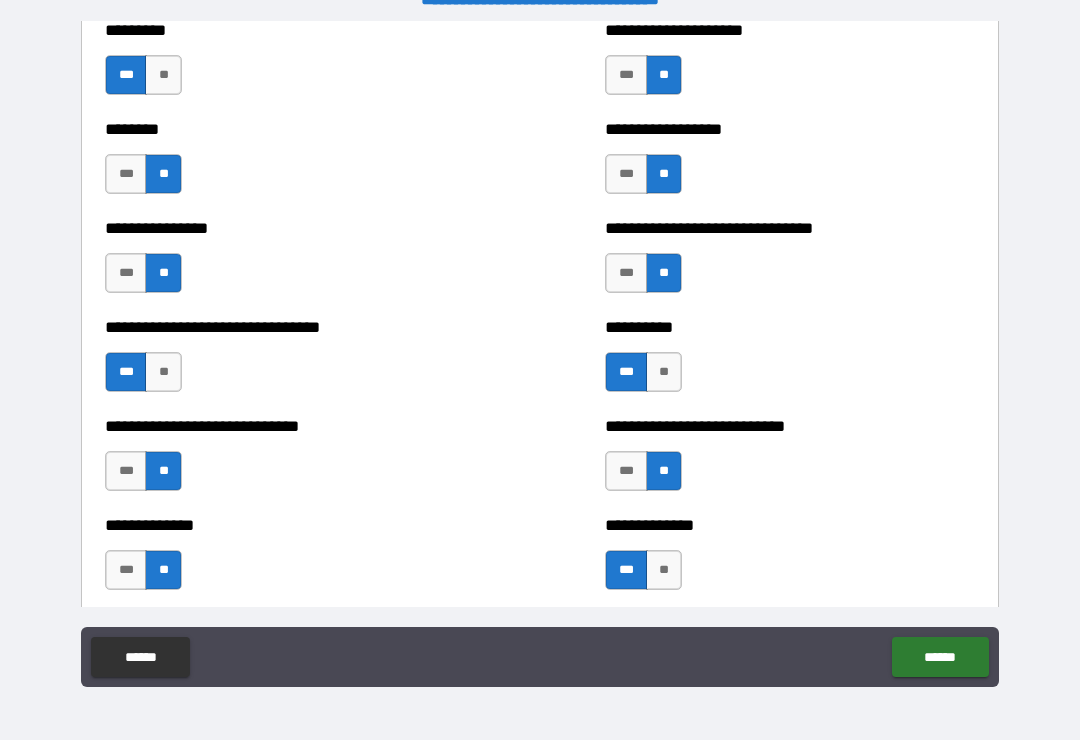 click on "**" at bounding box center [664, 372] 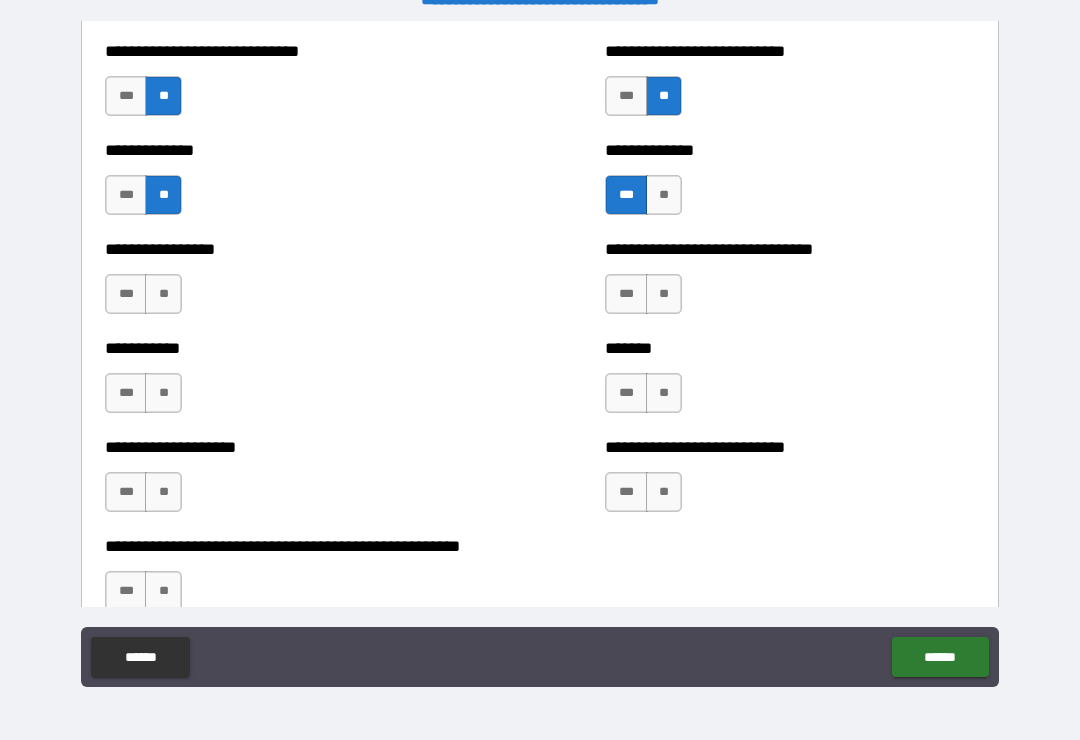 scroll, scrollTop: 7662, scrollLeft: 0, axis: vertical 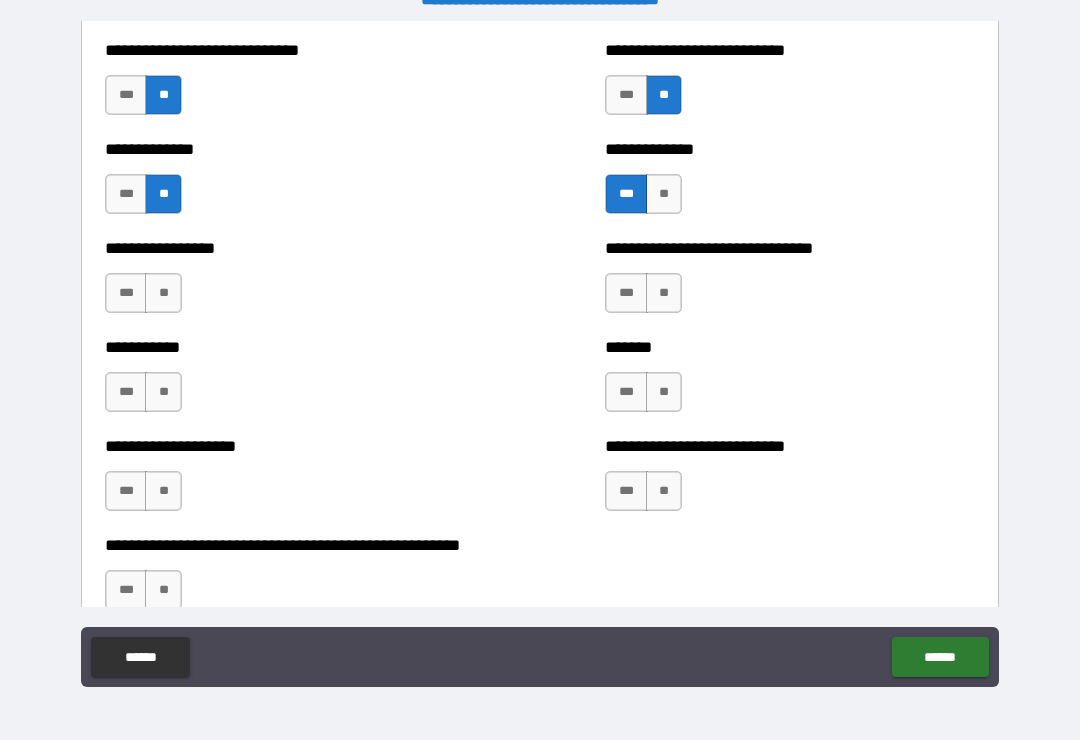 click on "**" at bounding box center (664, 293) 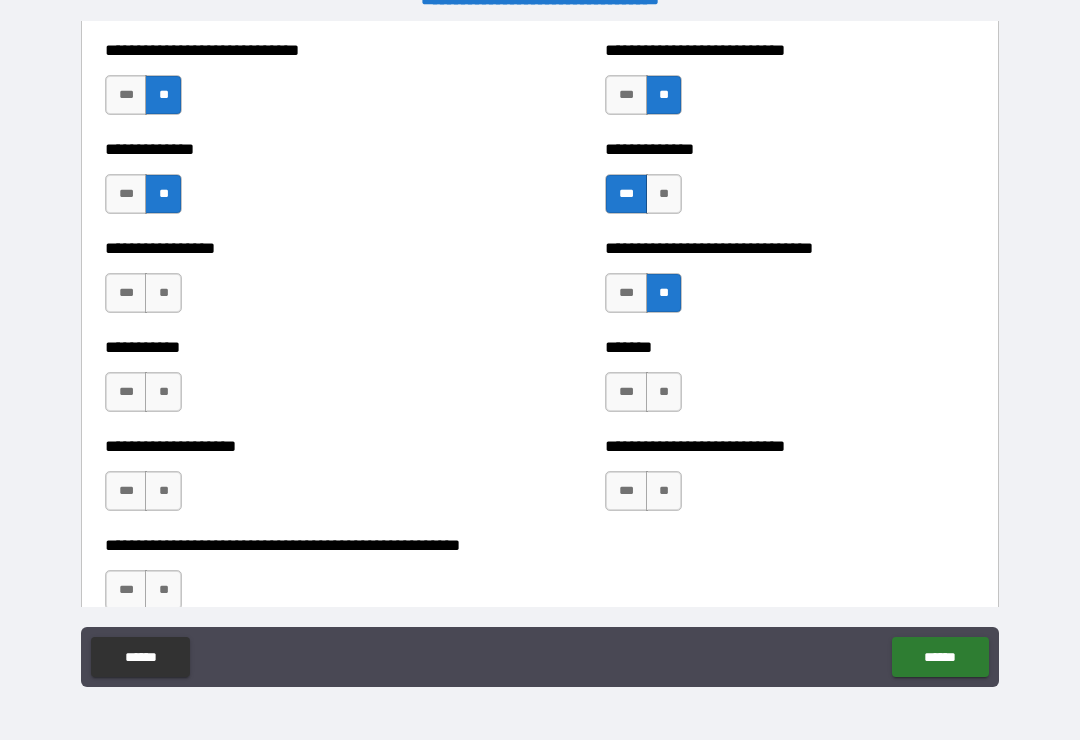 click on "**" at bounding box center [664, 392] 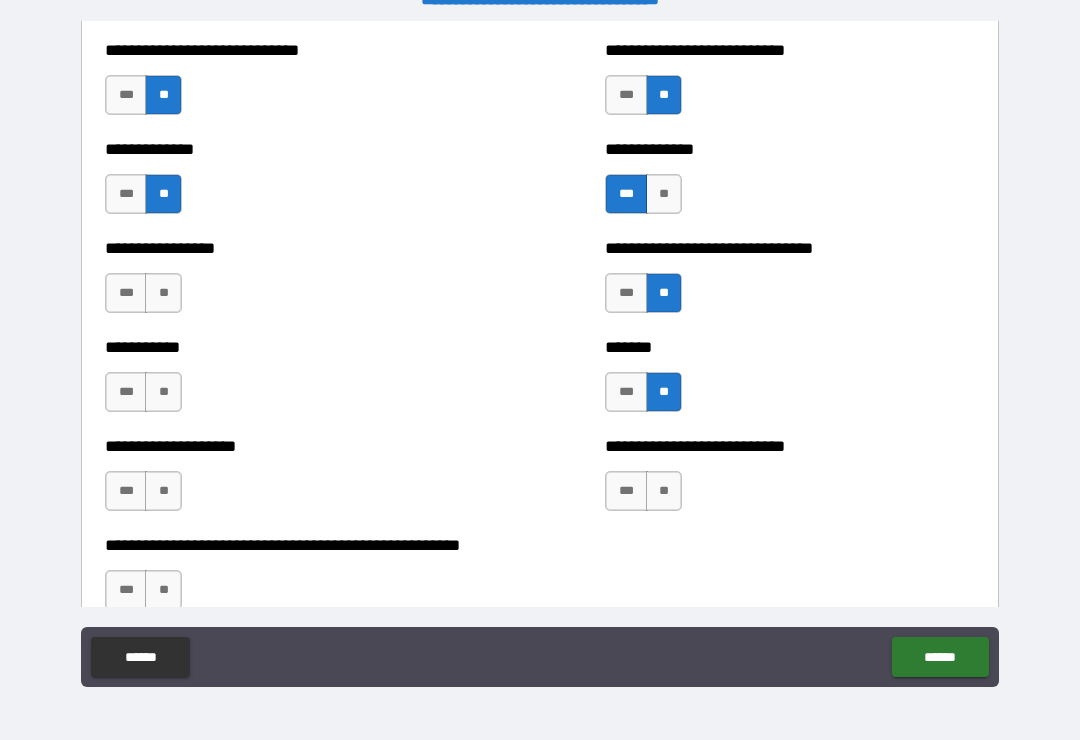 click on "**" at bounding box center [664, 491] 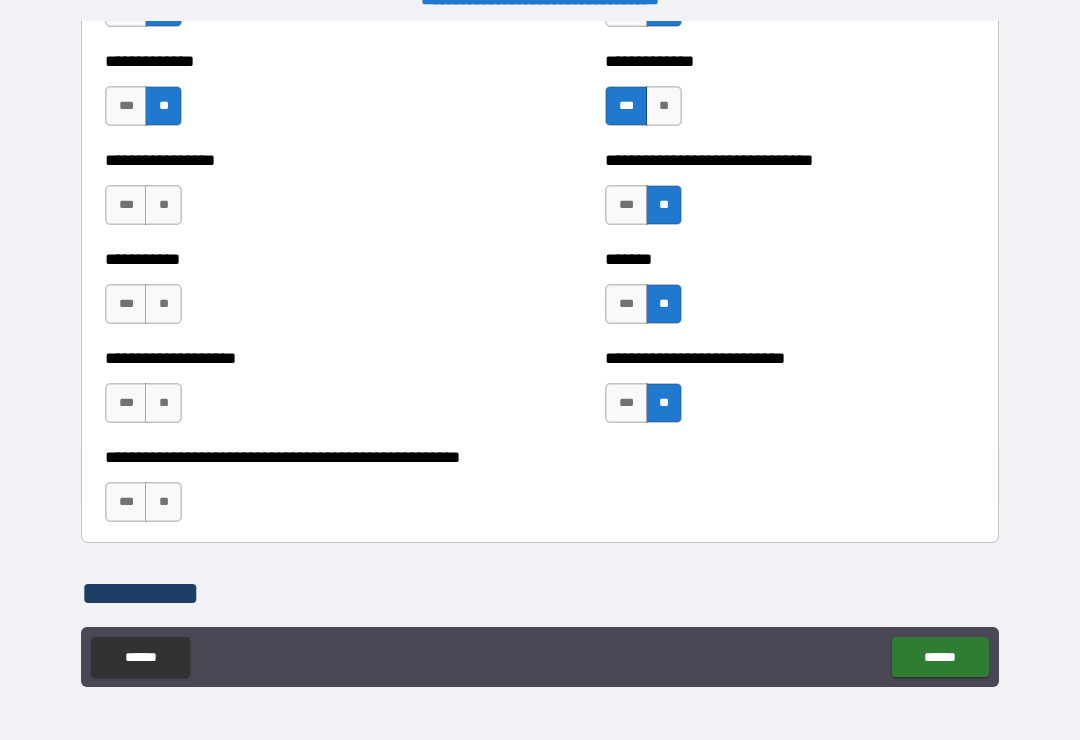 scroll, scrollTop: 7746, scrollLeft: 0, axis: vertical 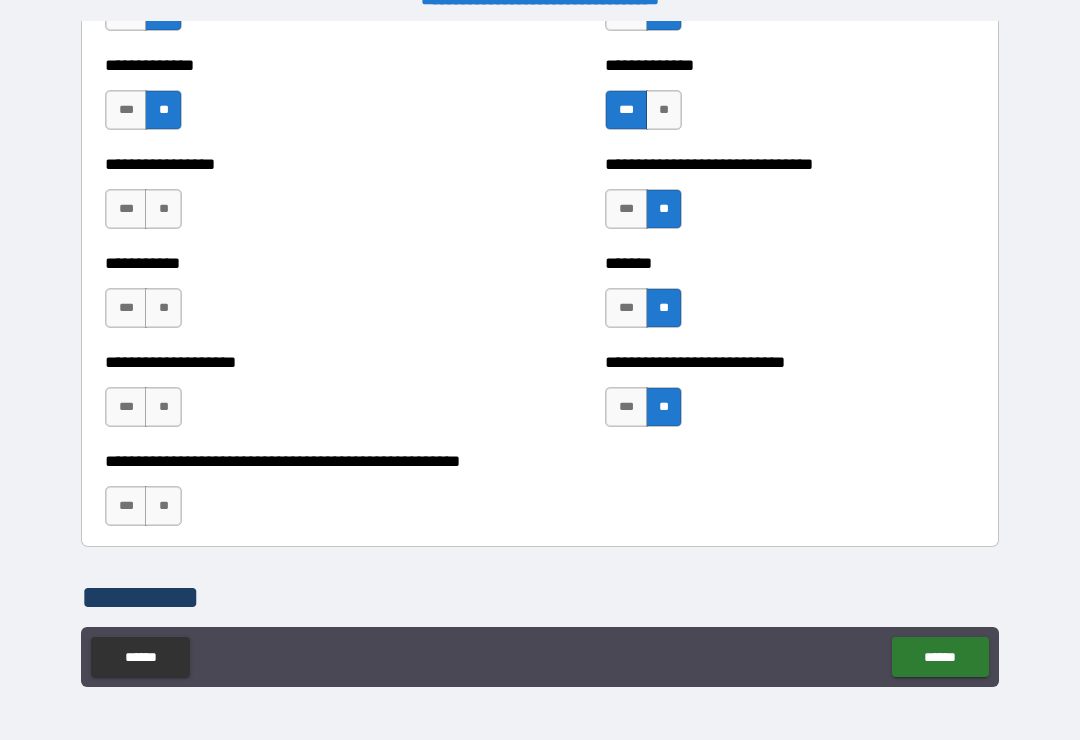click on "**" at bounding box center (163, 506) 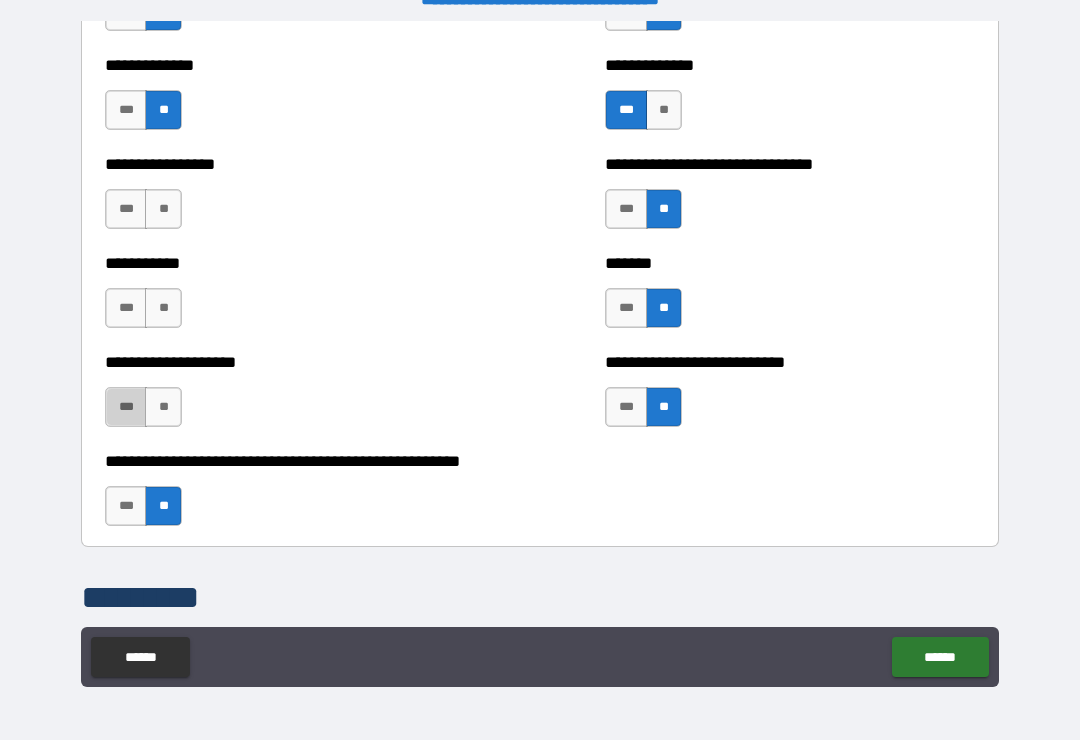 click on "***" at bounding box center [126, 407] 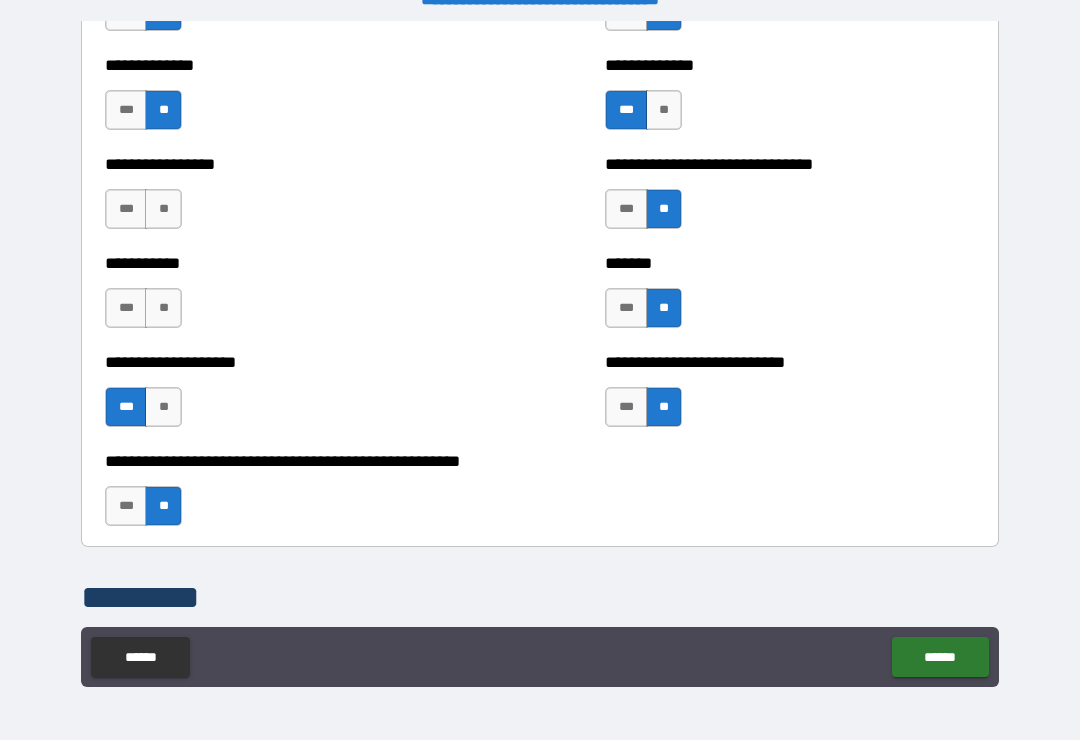 click on "**" at bounding box center (163, 308) 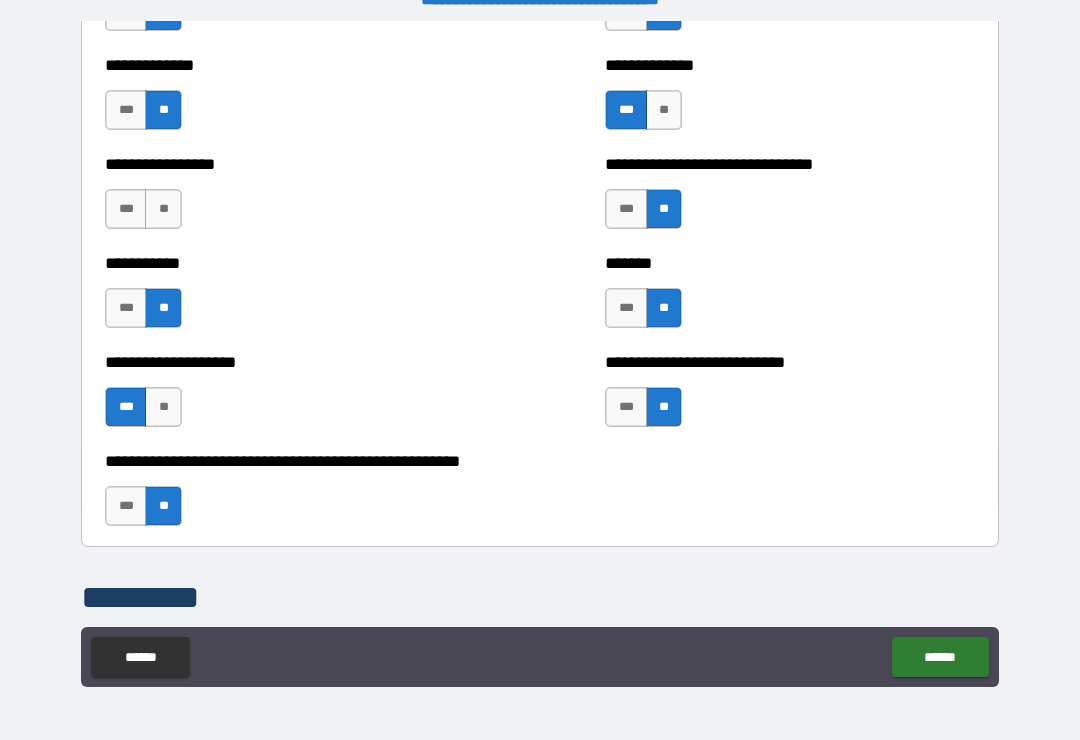 click on "**********" at bounding box center (290, 199) 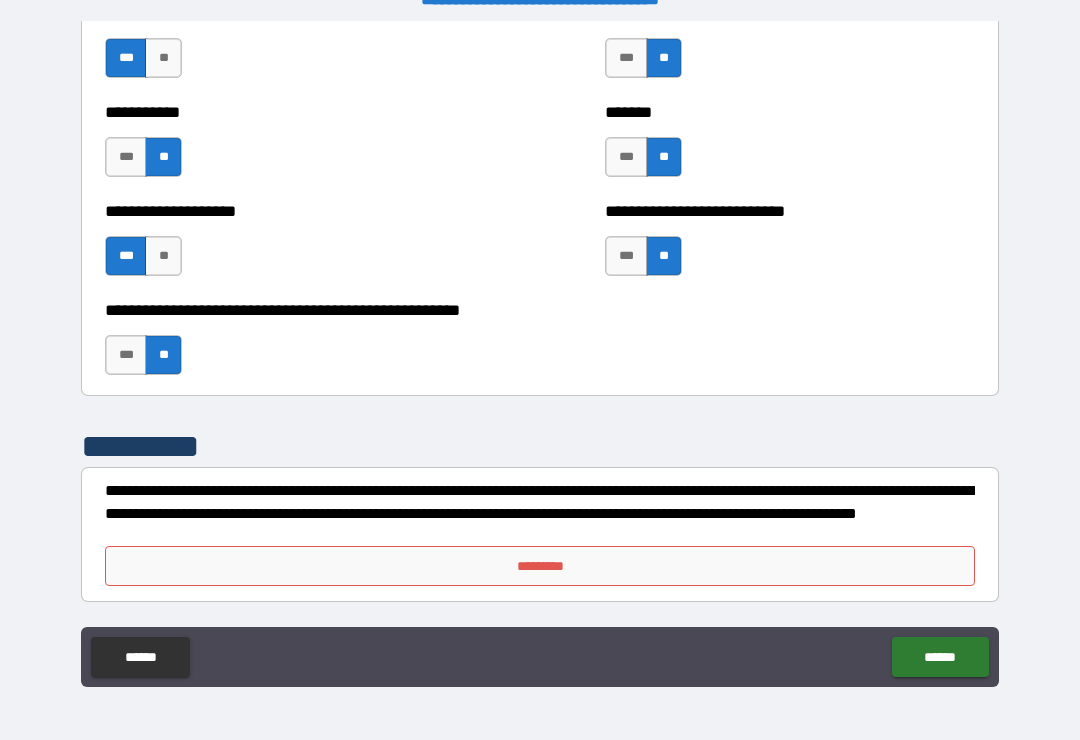 scroll, scrollTop: 7897, scrollLeft: 0, axis: vertical 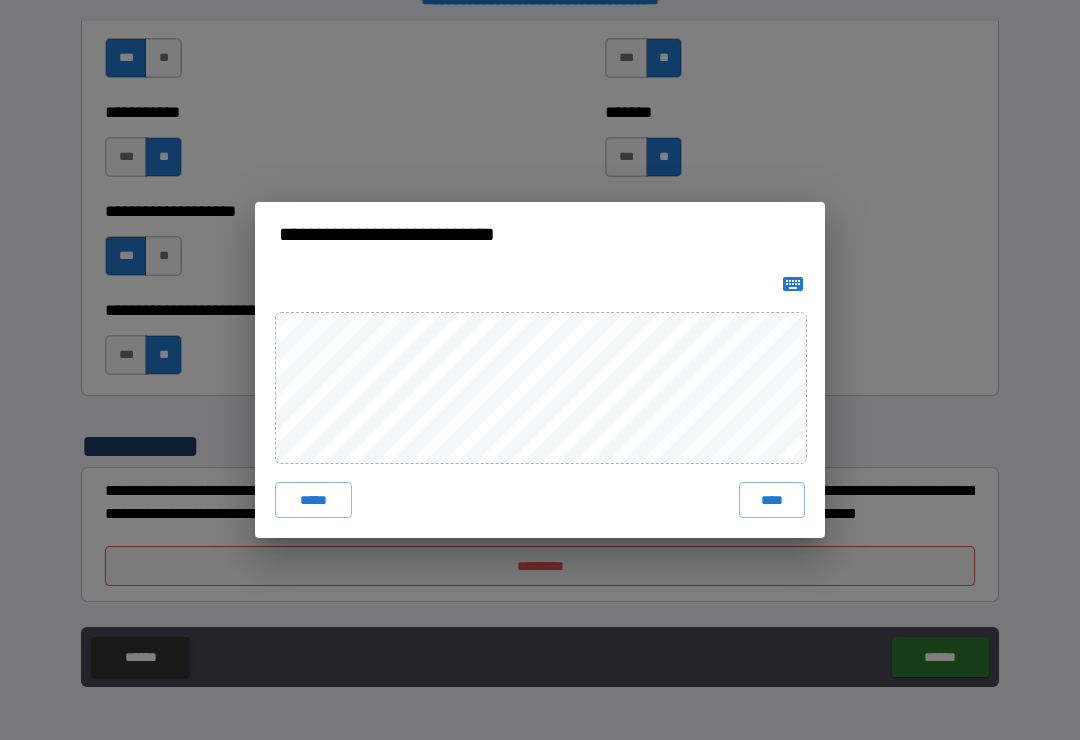 click on "****" at bounding box center [772, 500] 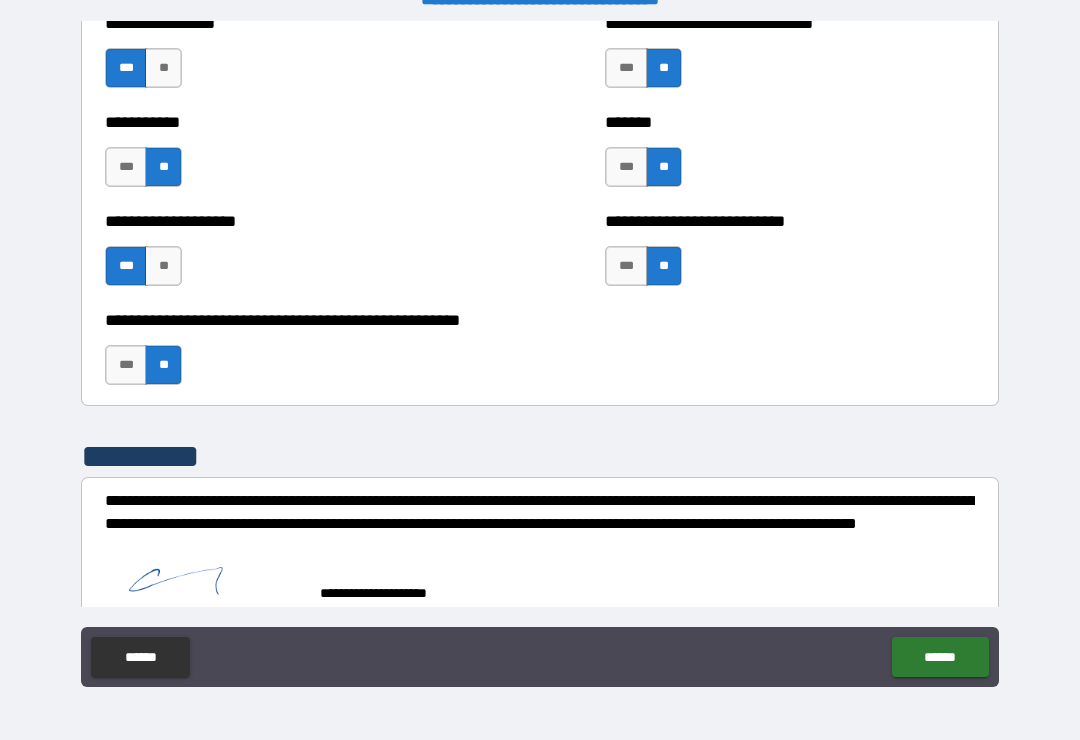 click on "******" at bounding box center [940, 657] 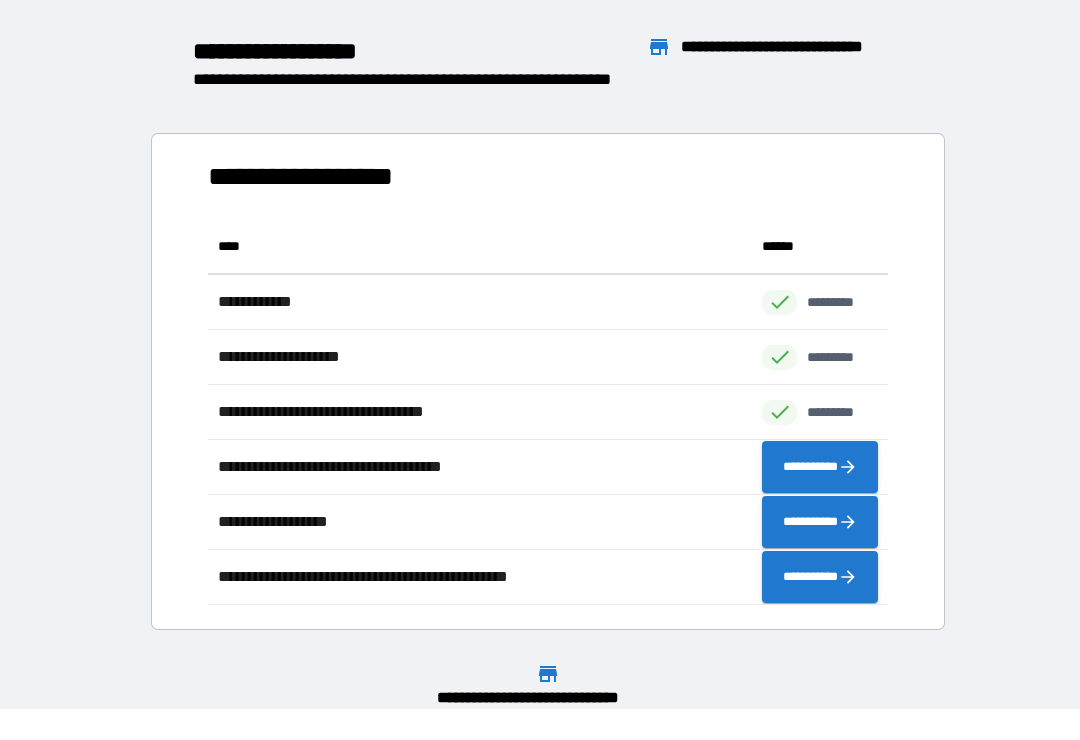 scroll, scrollTop: 1, scrollLeft: 1, axis: both 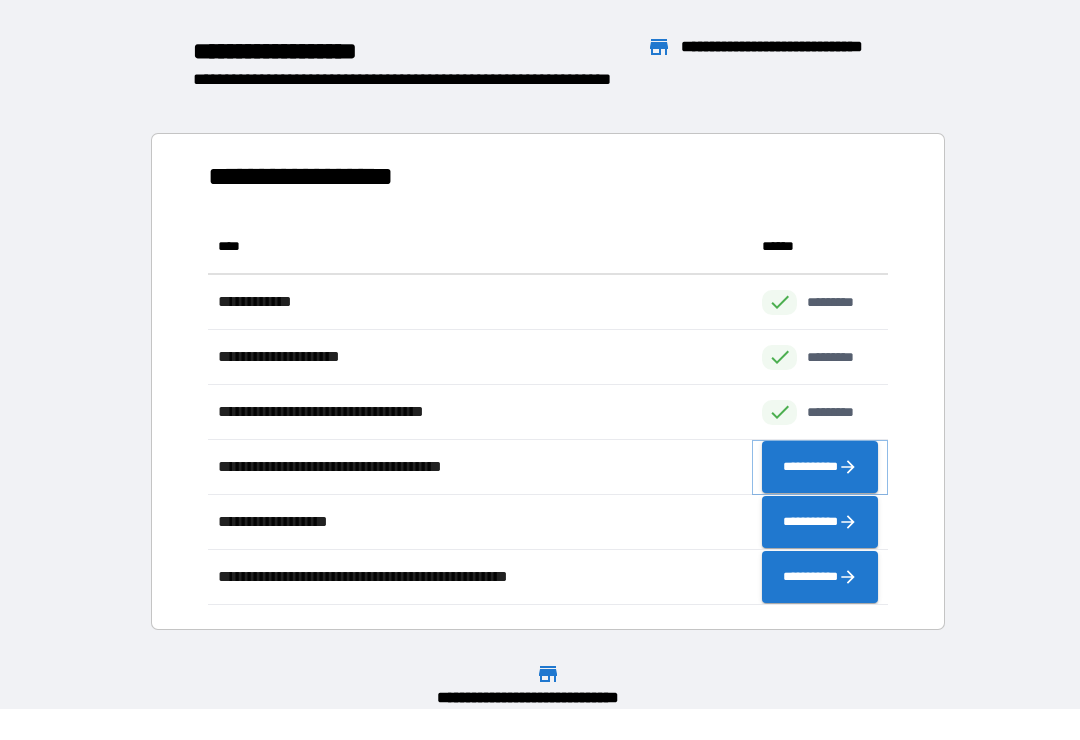 click on "**********" at bounding box center [820, 467] 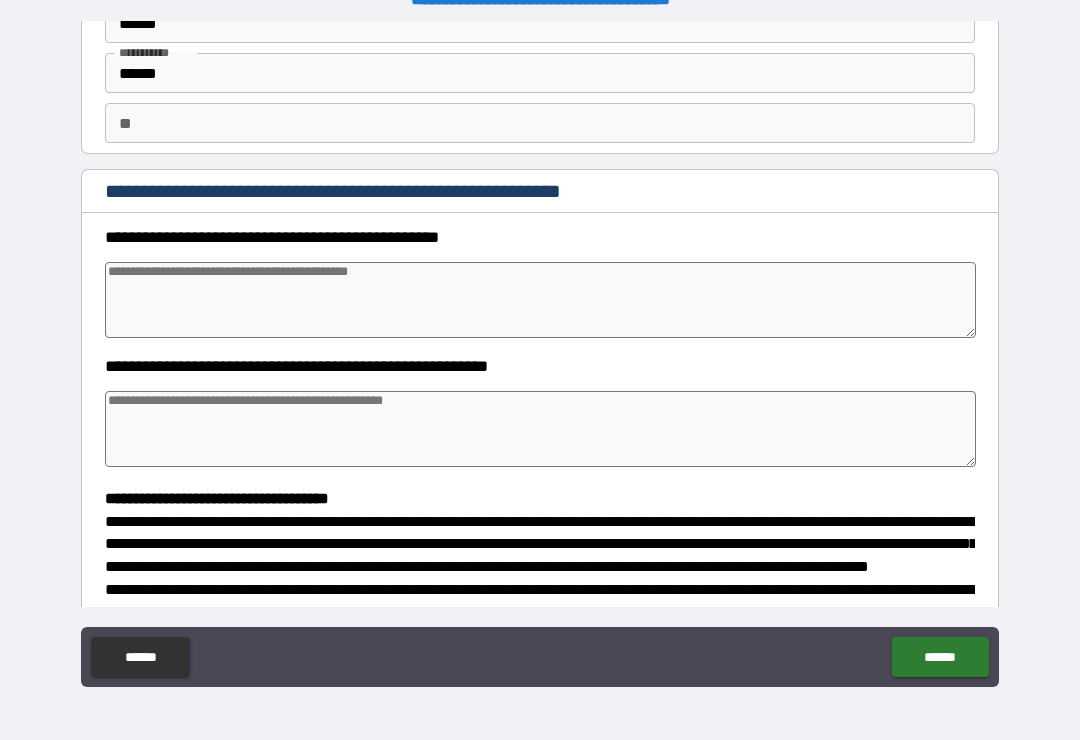 scroll, scrollTop: 112, scrollLeft: 0, axis: vertical 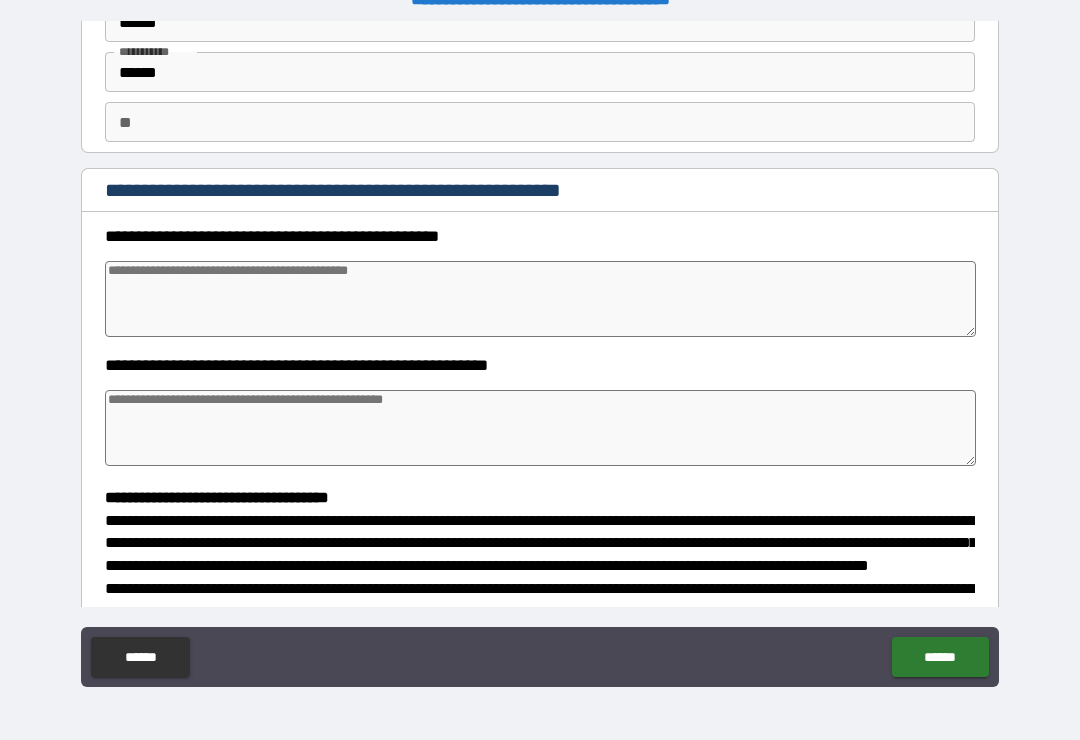 click at bounding box center [540, 299] 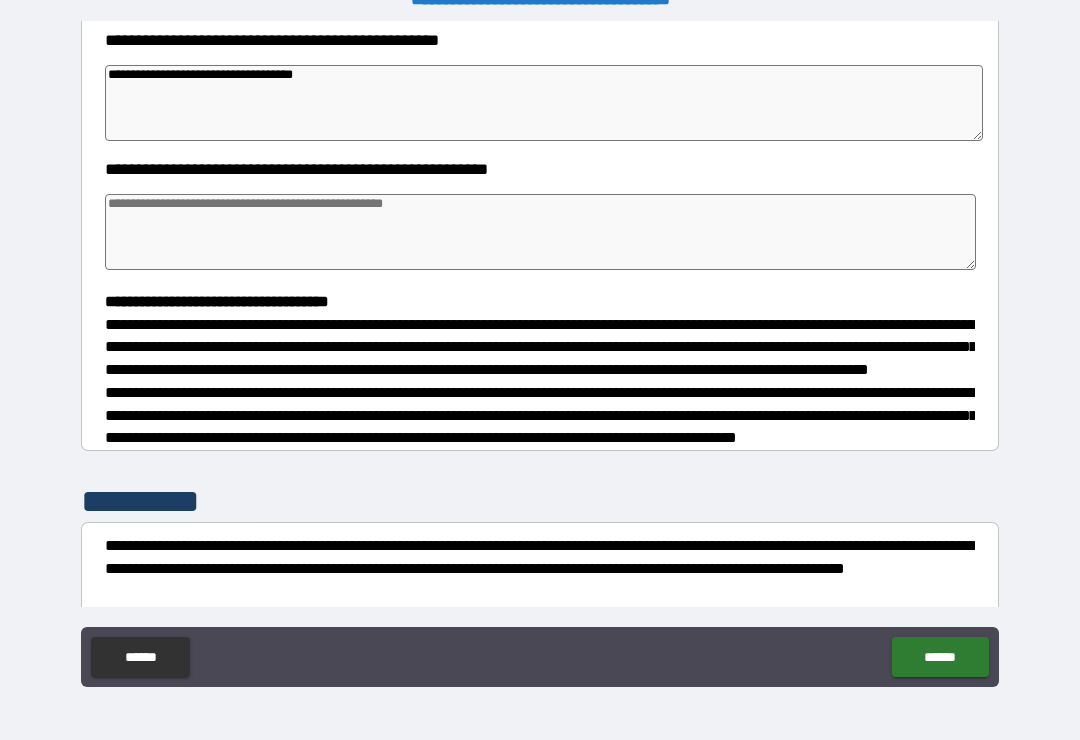 scroll, scrollTop: 326, scrollLeft: 0, axis: vertical 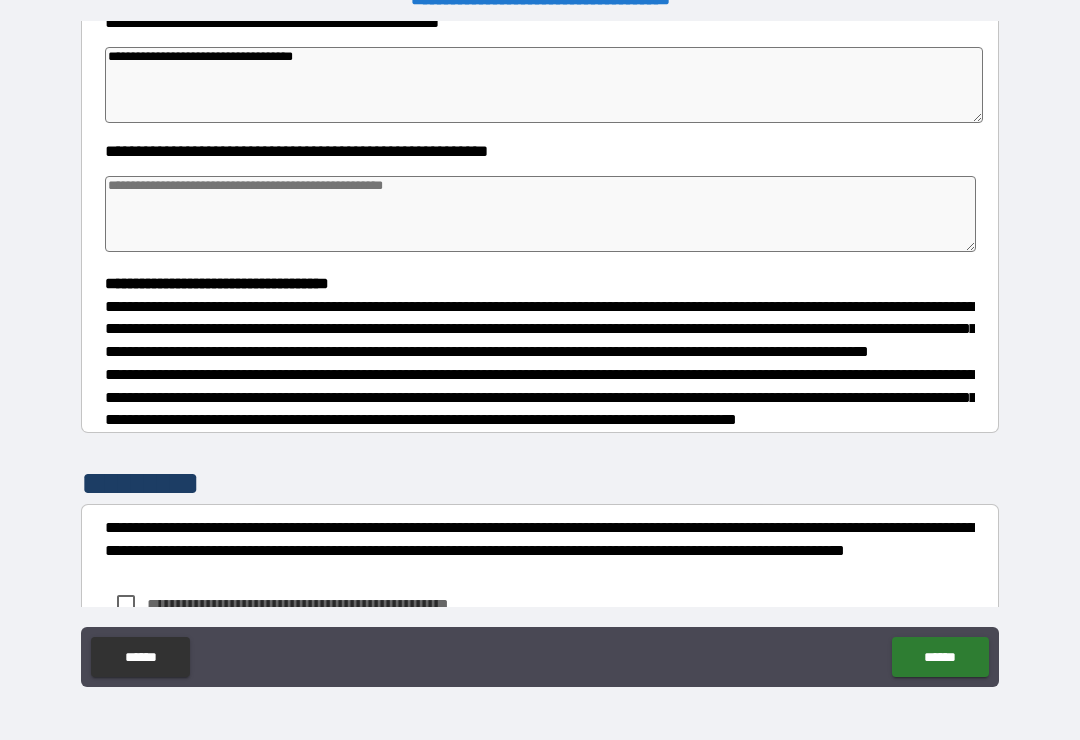 click at bounding box center [540, 214] 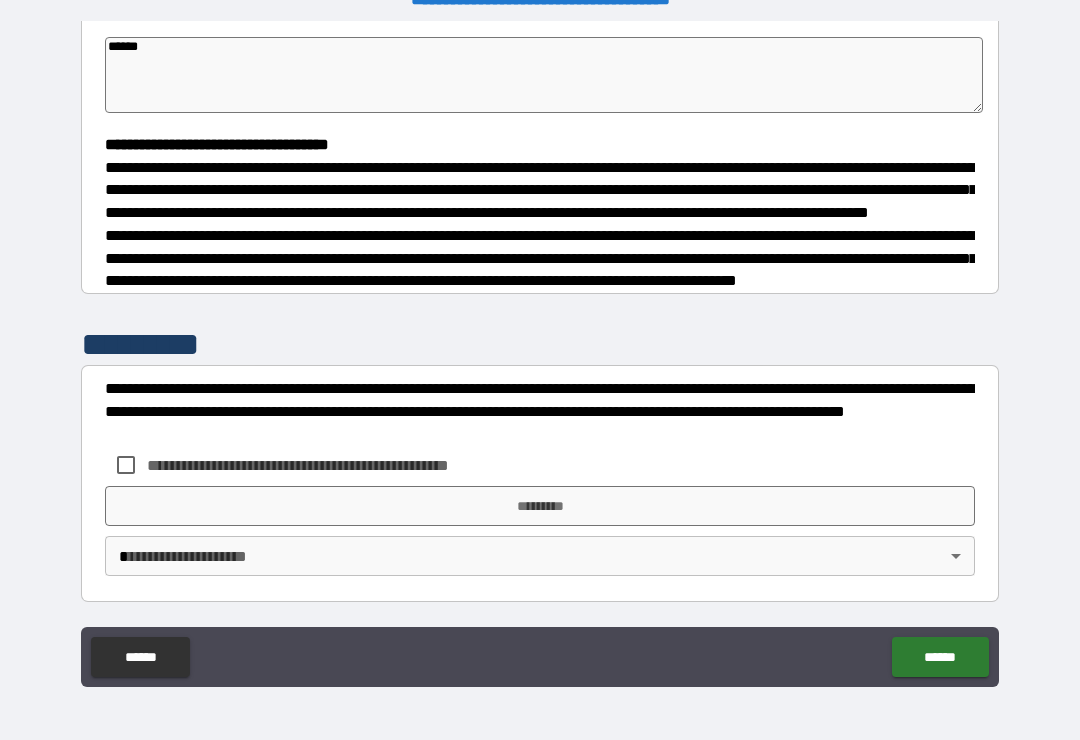 scroll, scrollTop: 500, scrollLeft: 0, axis: vertical 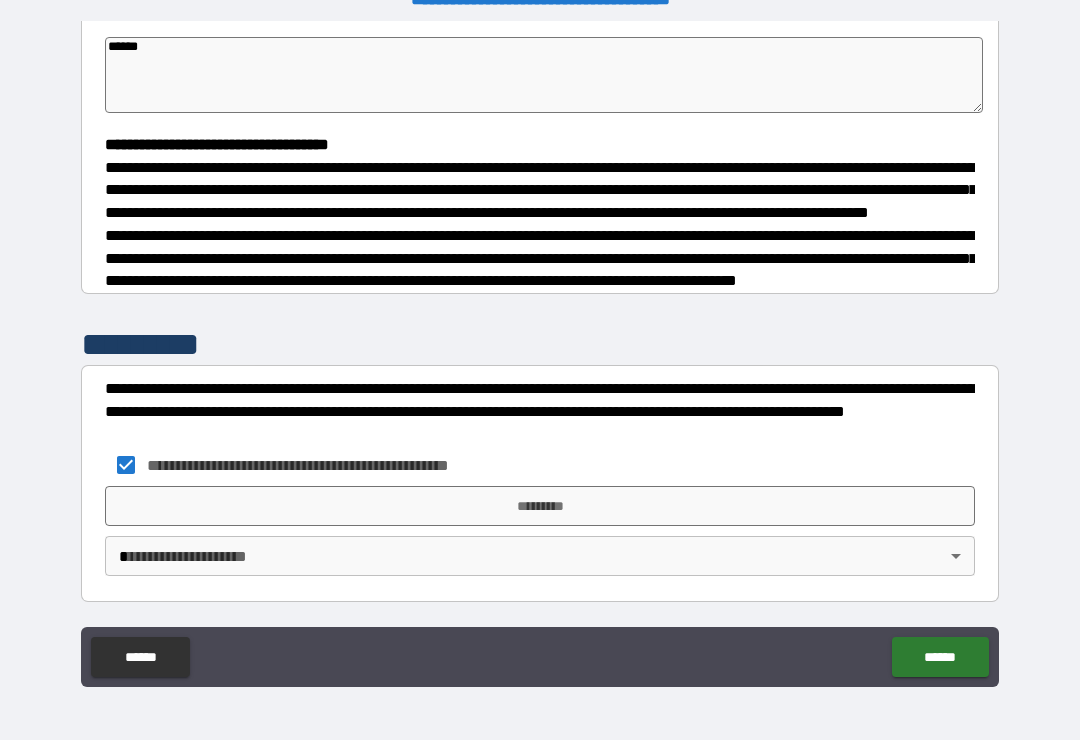 click on "*********" at bounding box center (540, 506) 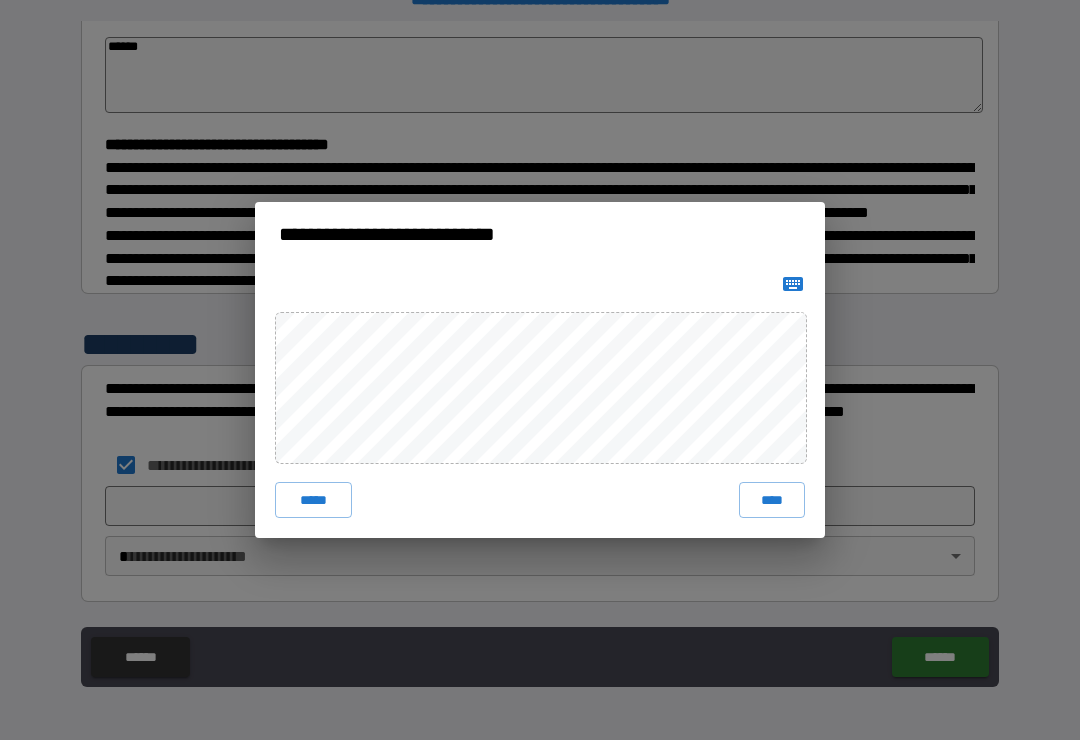 click on "***** ****" at bounding box center (540, 402) 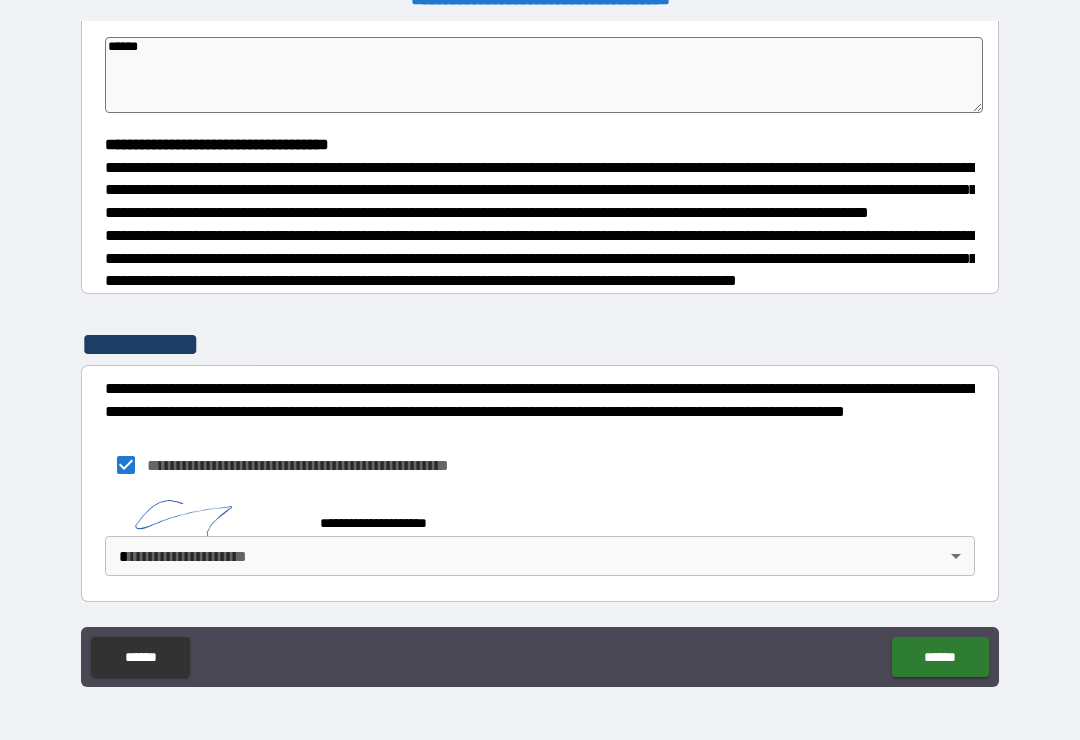 scroll, scrollTop: 494, scrollLeft: 0, axis: vertical 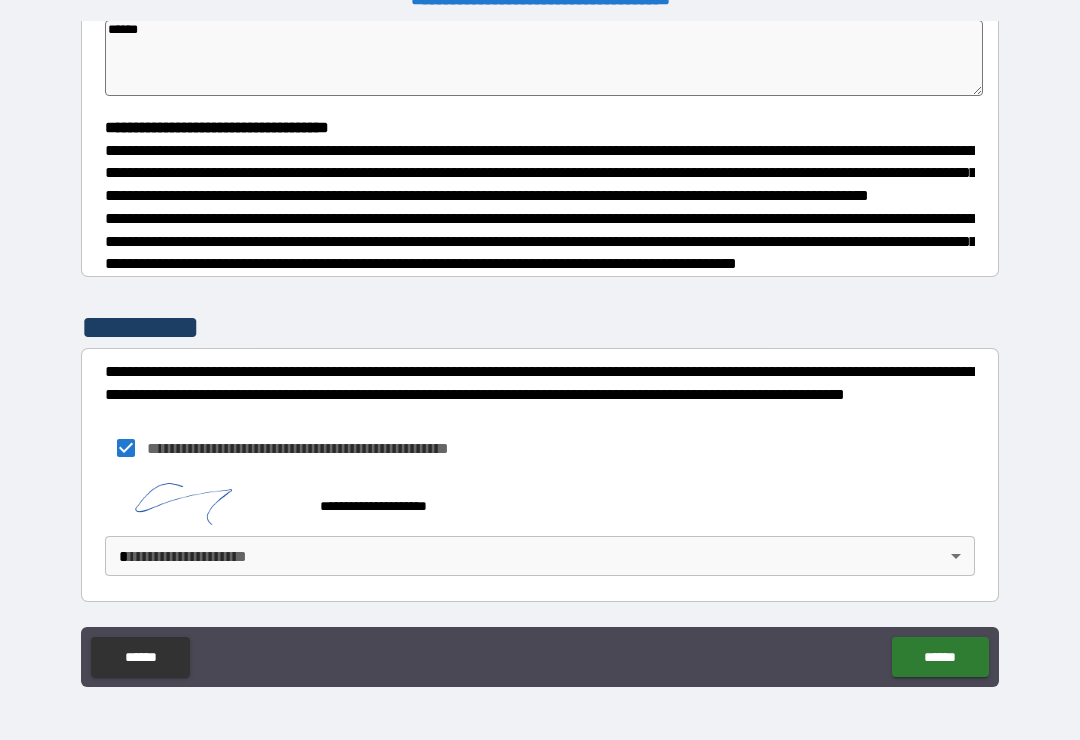 click on "******" at bounding box center [940, 657] 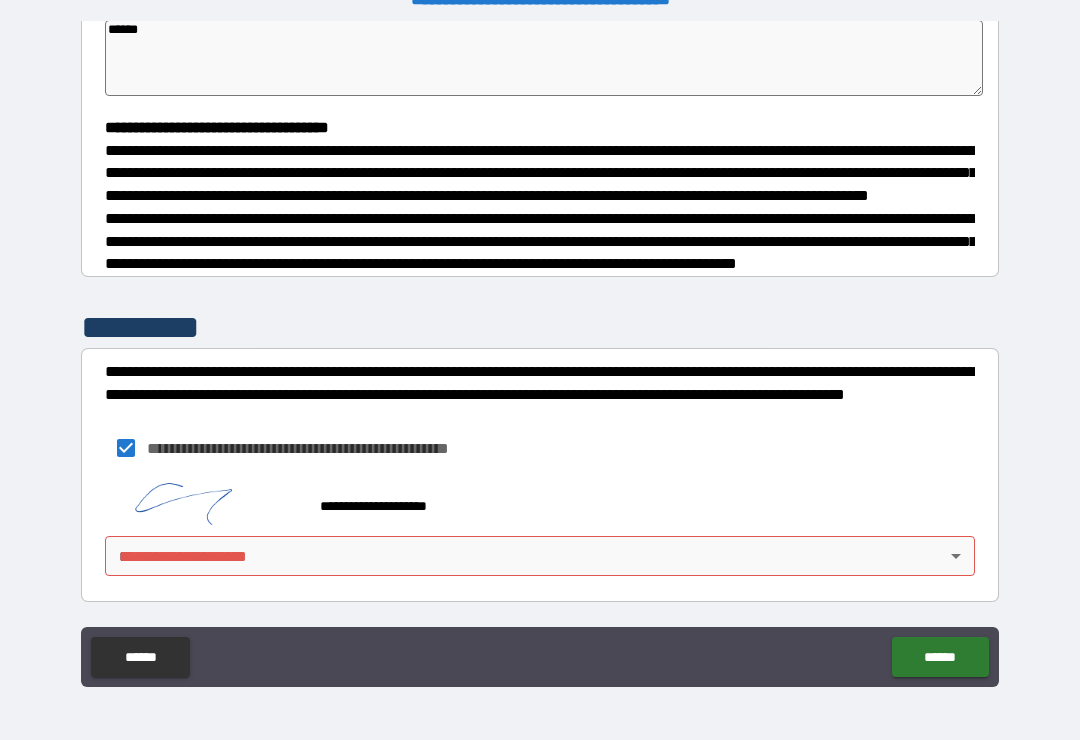 scroll, scrollTop: 521, scrollLeft: 0, axis: vertical 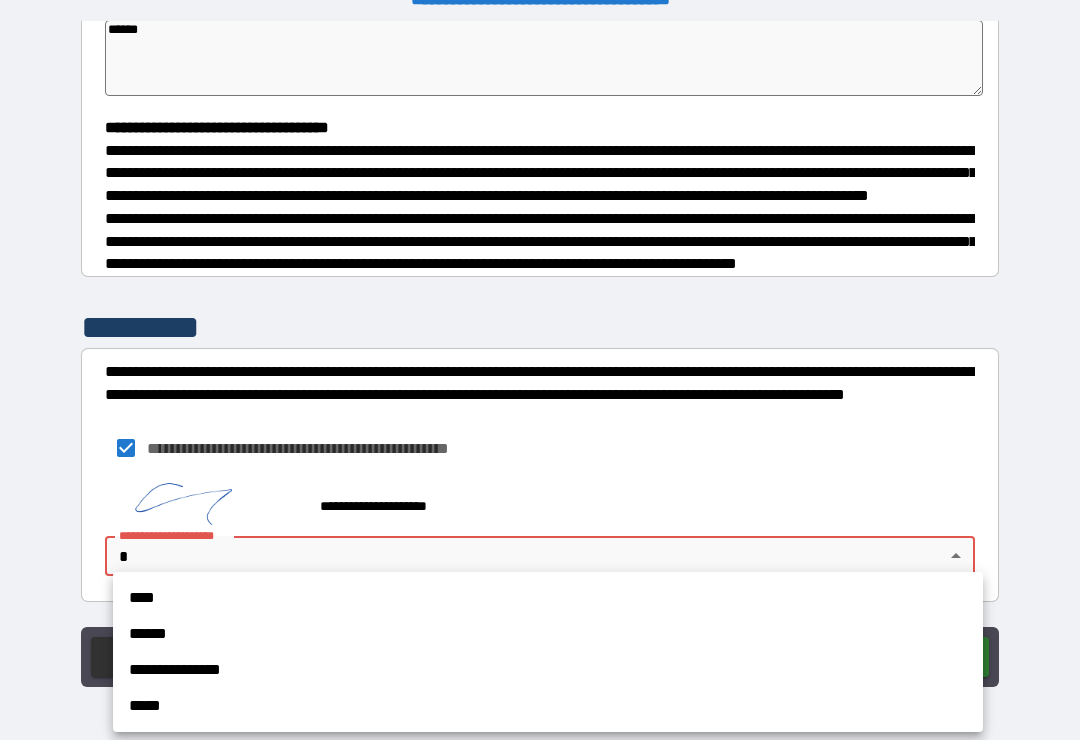 click on "****" at bounding box center (548, 598) 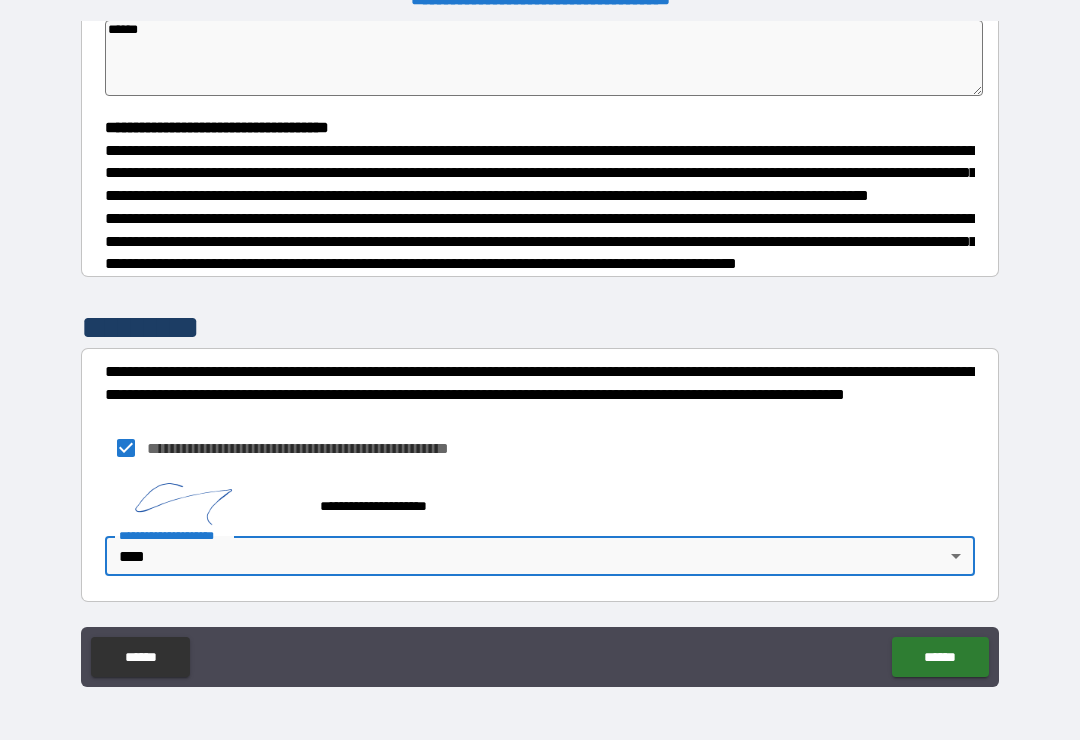 click on "******" at bounding box center [940, 657] 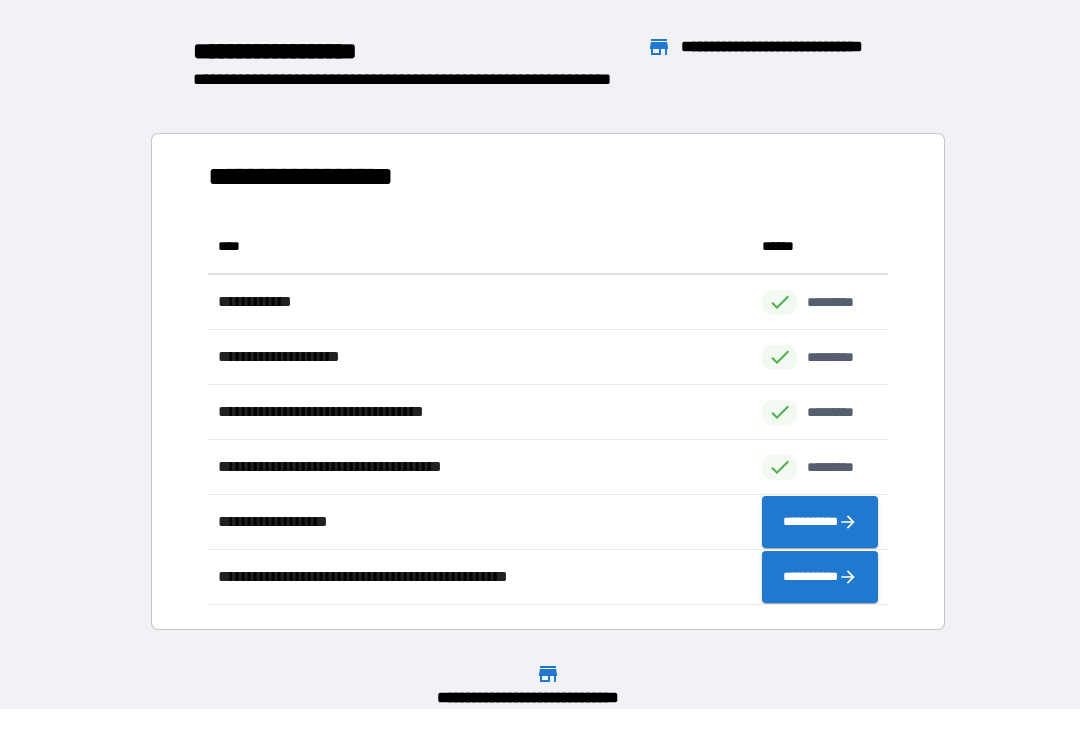 scroll, scrollTop: 386, scrollLeft: 680, axis: both 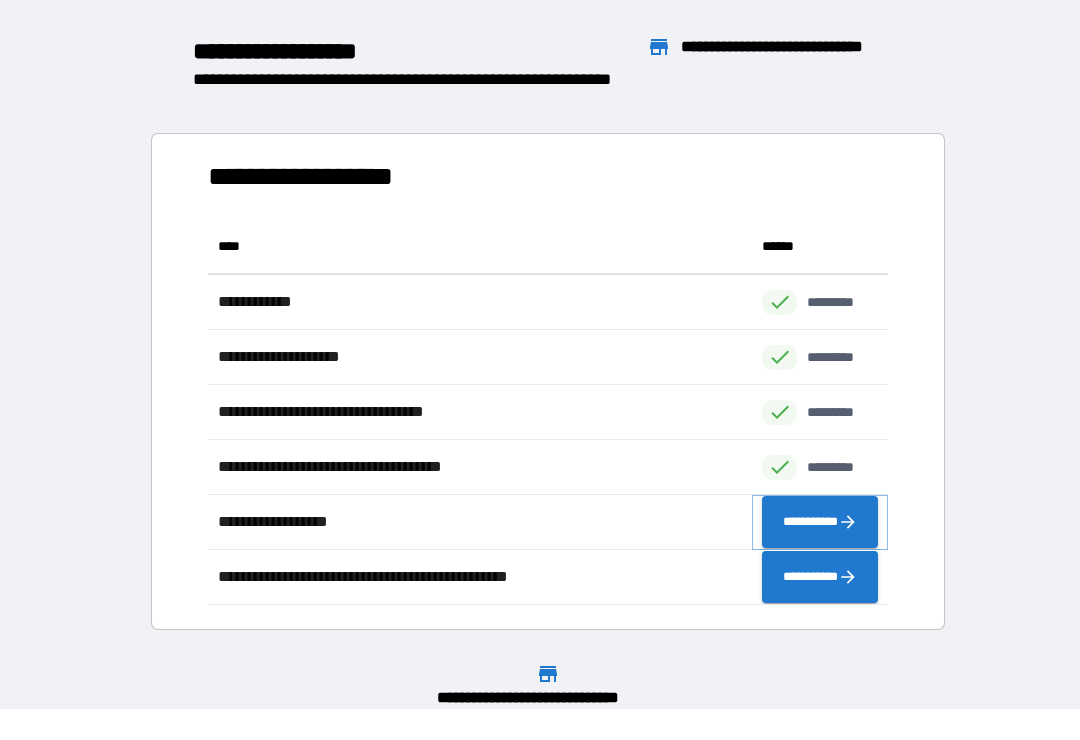 click on "**********" at bounding box center [820, 522] 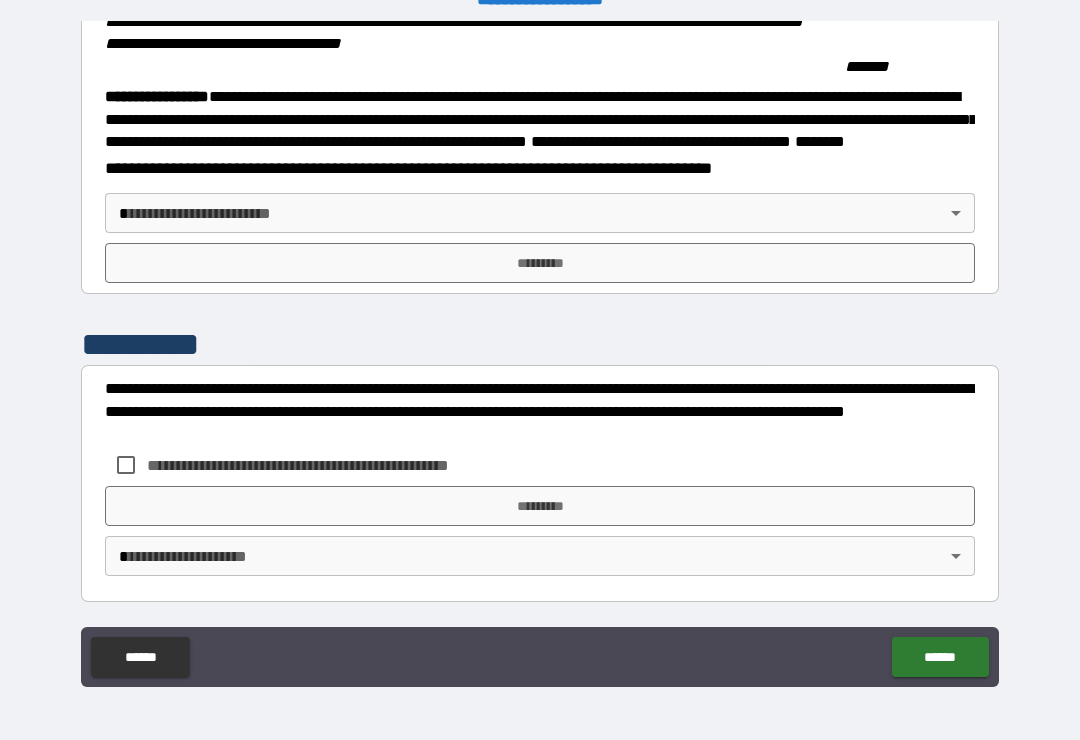 scroll, scrollTop: 2184, scrollLeft: 0, axis: vertical 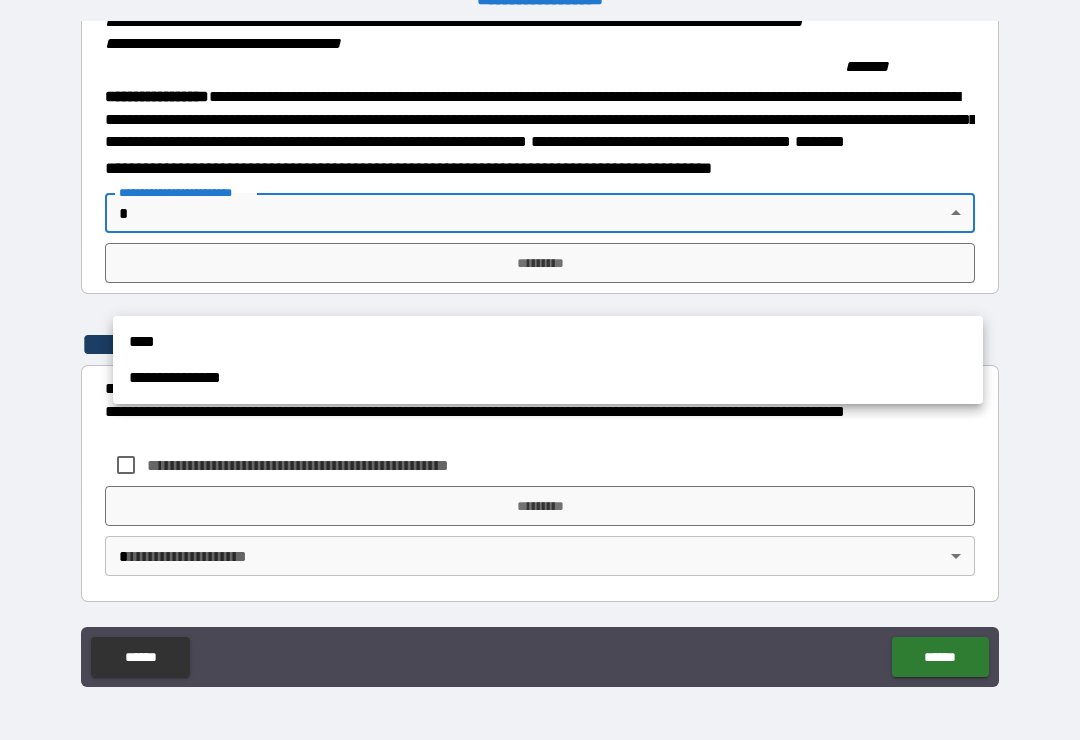 click on "****" at bounding box center [548, 342] 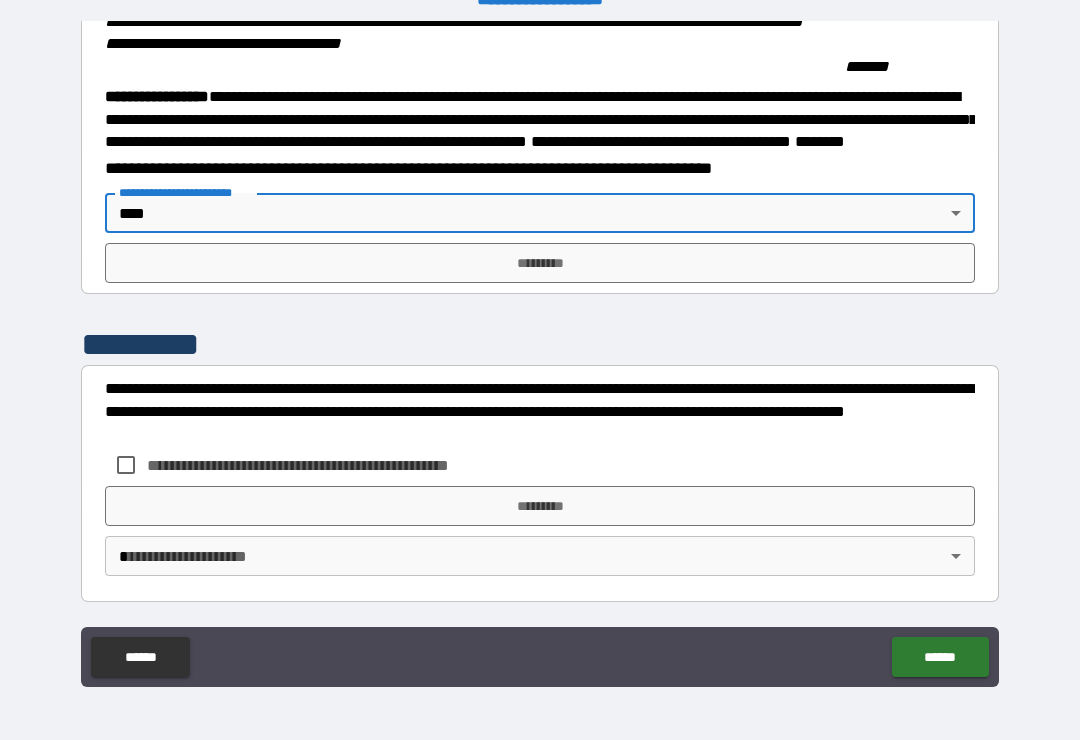click on "*********" at bounding box center [540, 263] 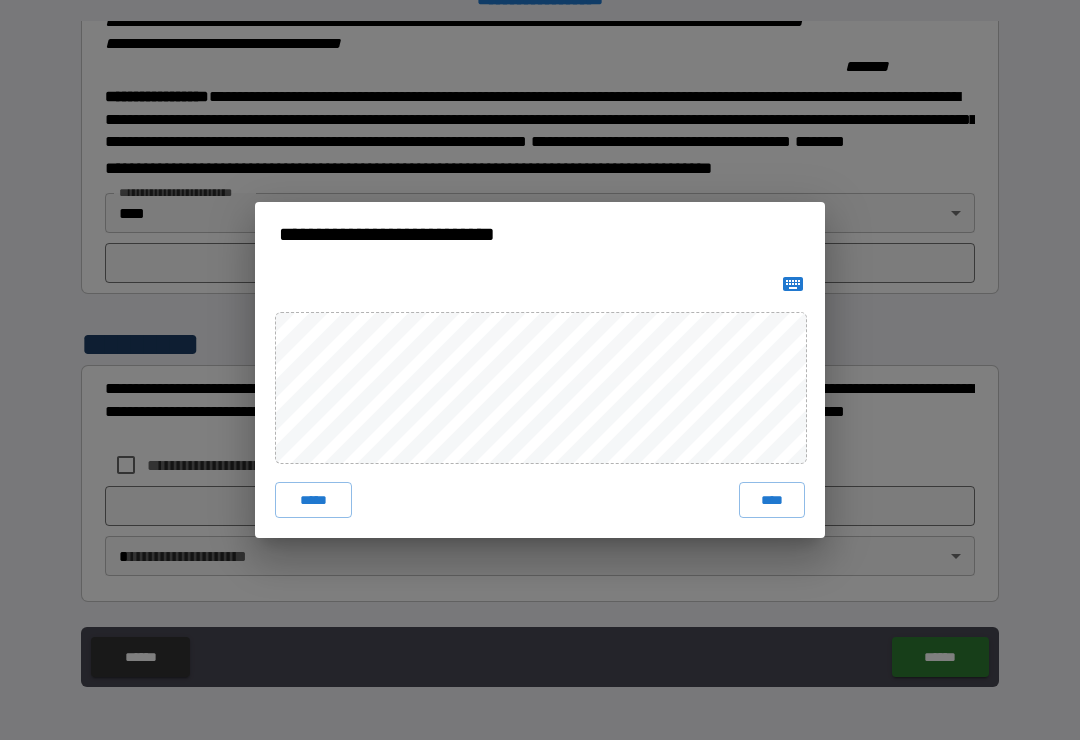click on "****" at bounding box center (772, 500) 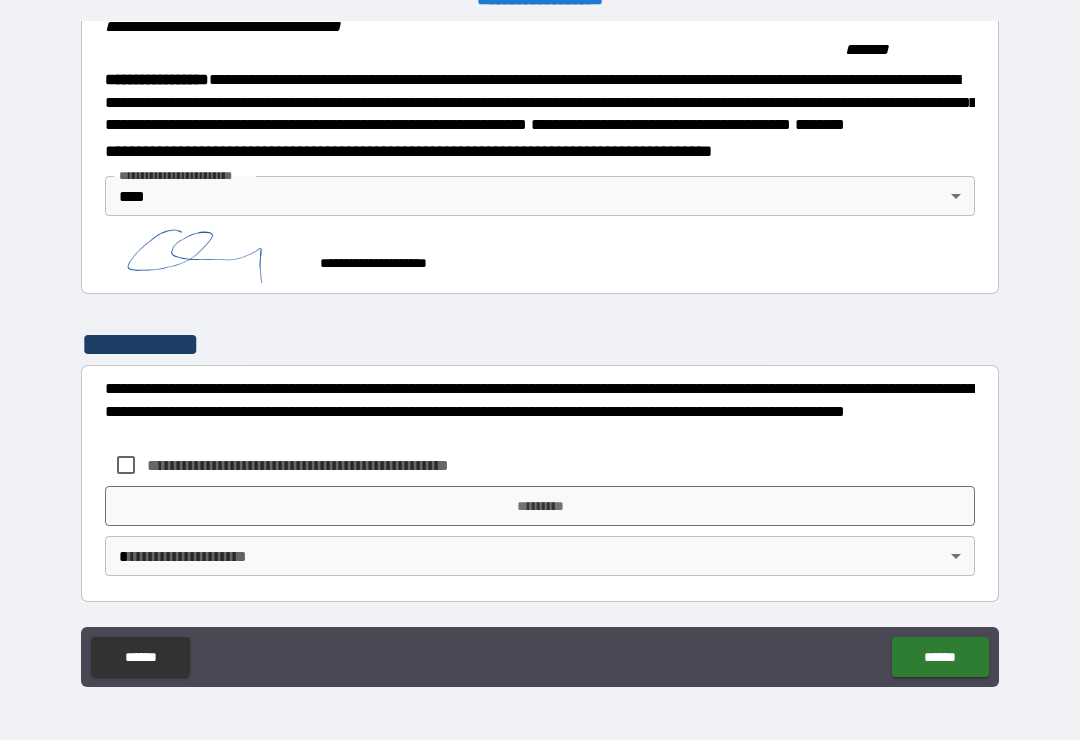 scroll, scrollTop: 2276, scrollLeft: 0, axis: vertical 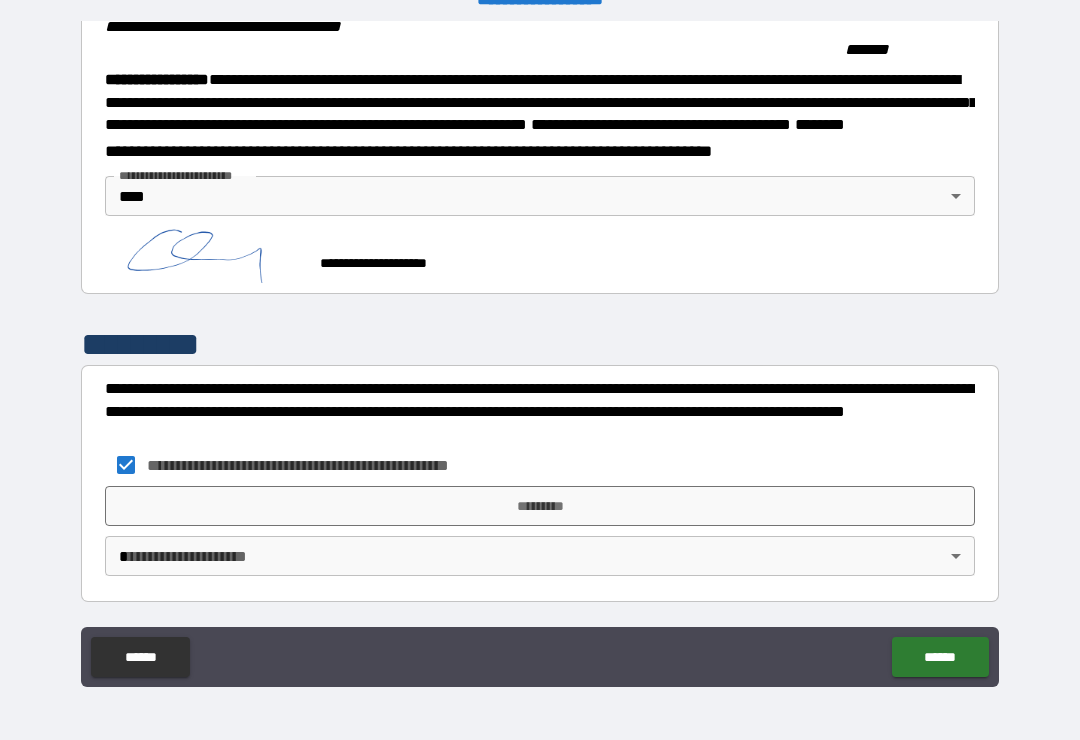 click on "*********" at bounding box center (540, 506) 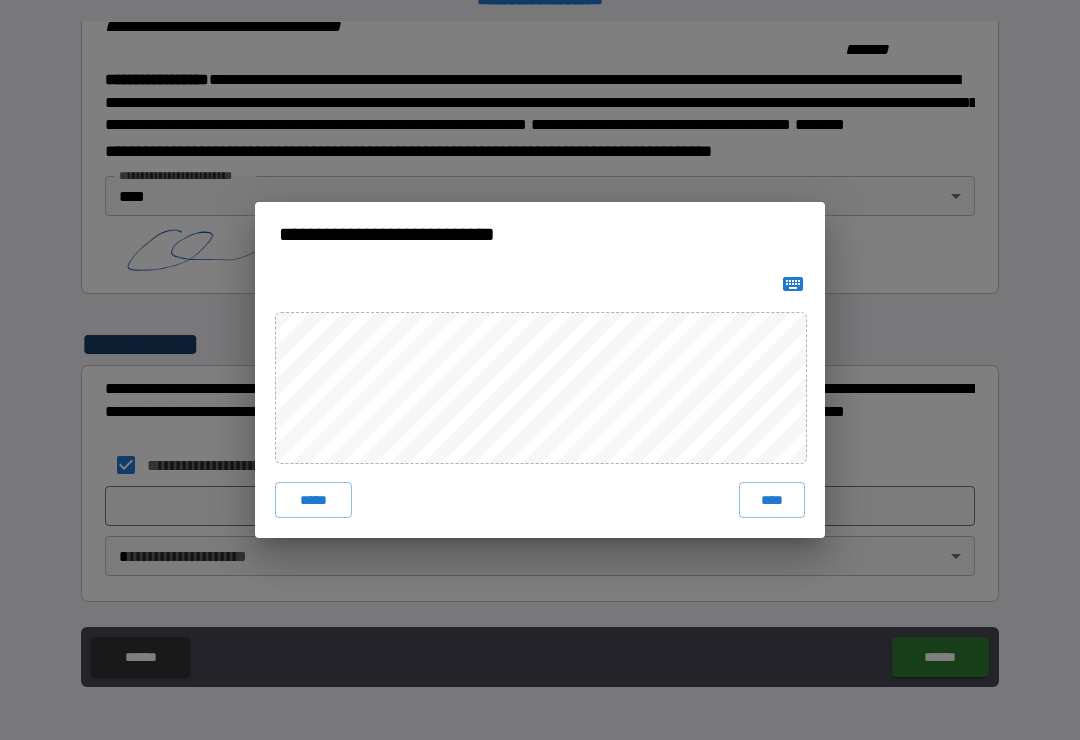 click on "****" at bounding box center (772, 500) 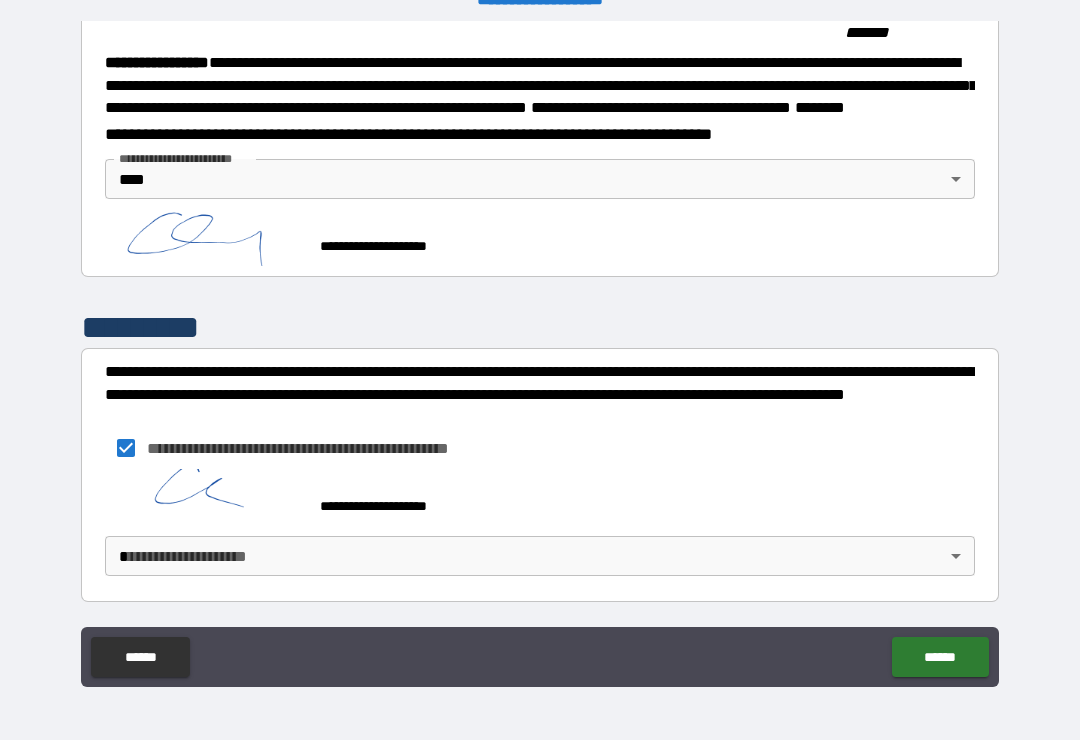 click on "**********" at bounding box center (540, 354) 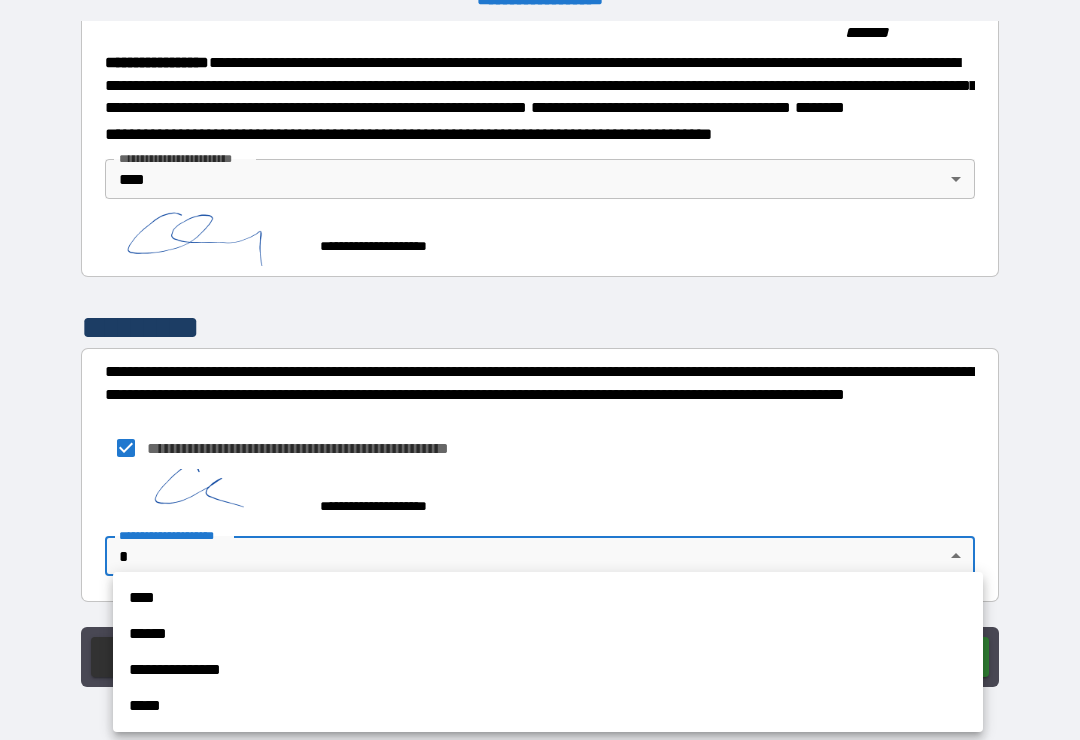click on "****" at bounding box center (548, 598) 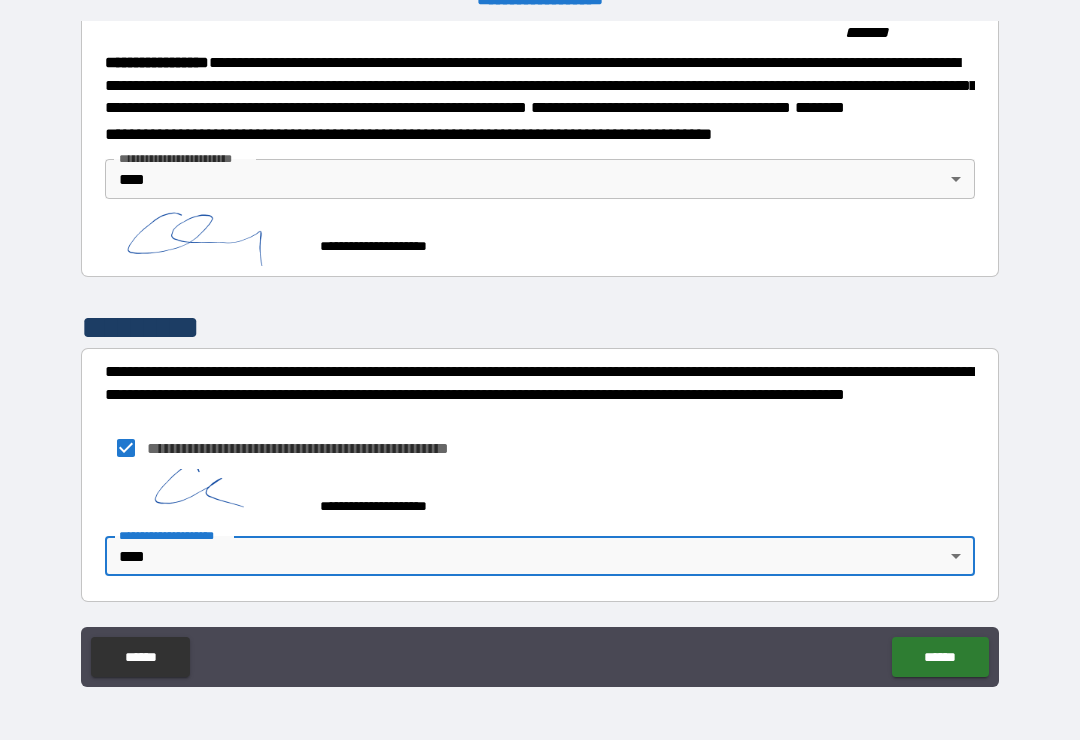 click on "******" at bounding box center [940, 657] 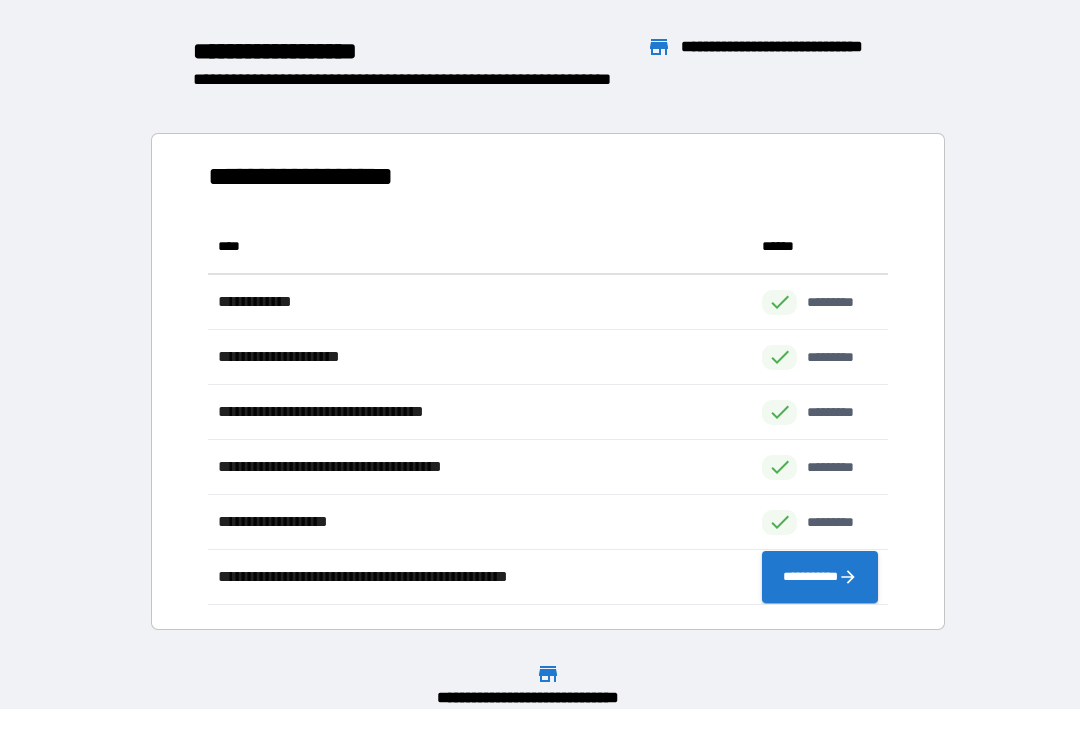 scroll, scrollTop: 1, scrollLeft: 1, axis: both 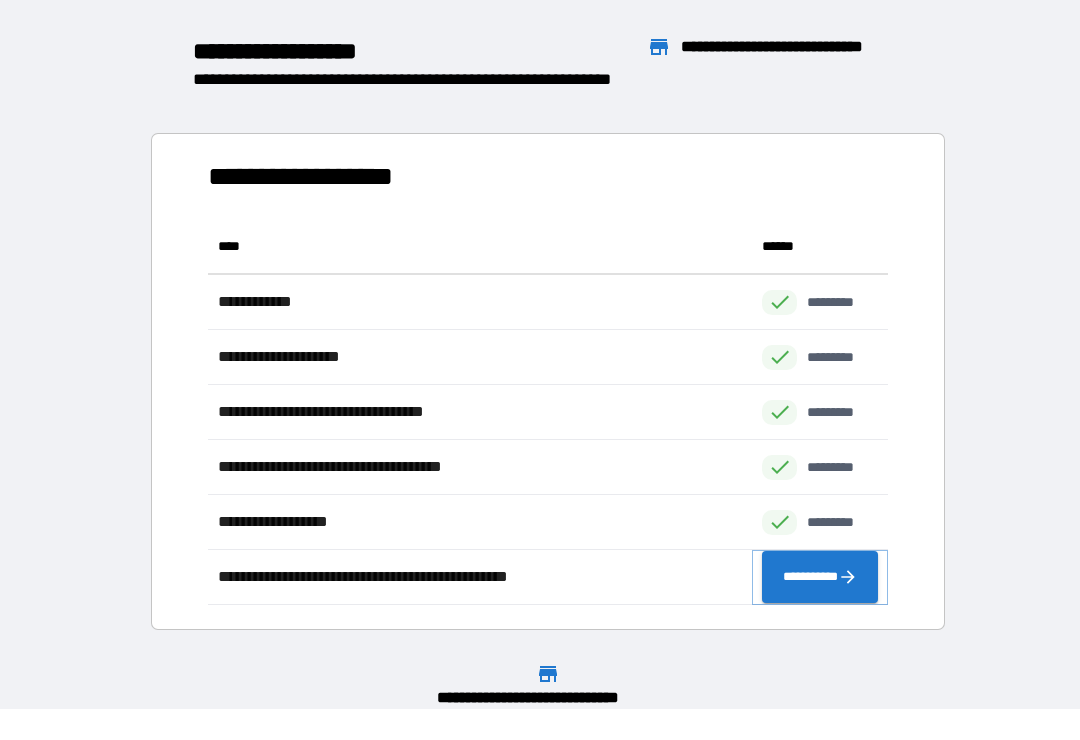 click 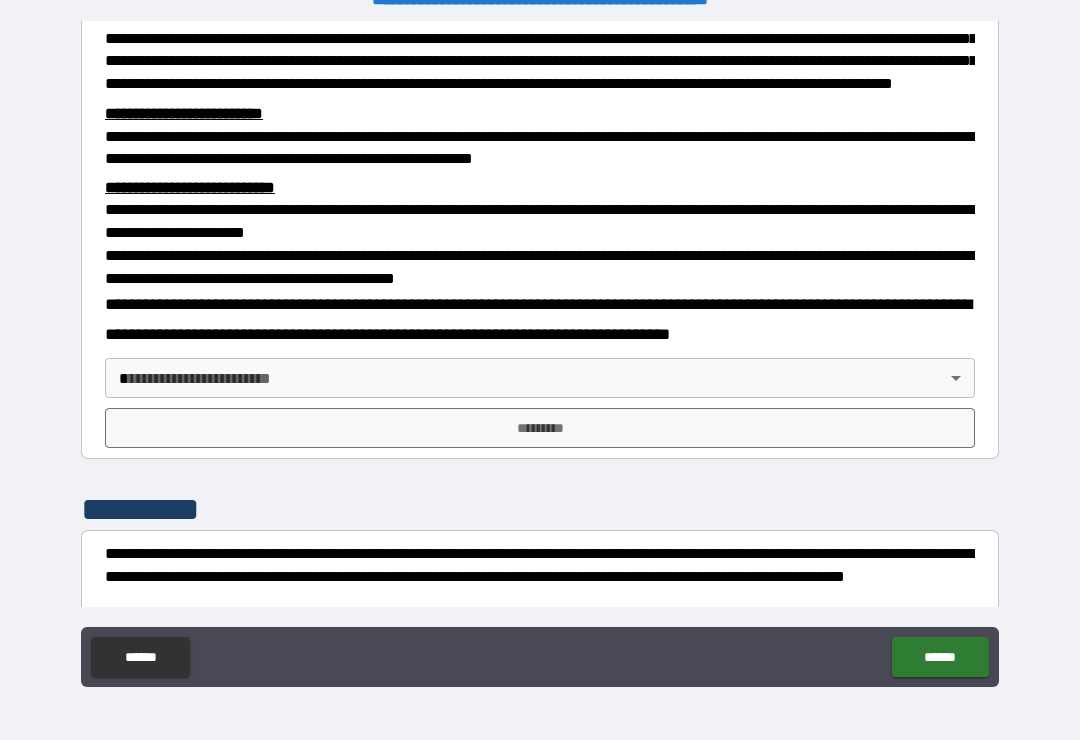 scroll, scrollTop: 503, scrollLeft: 0, axis: vertical 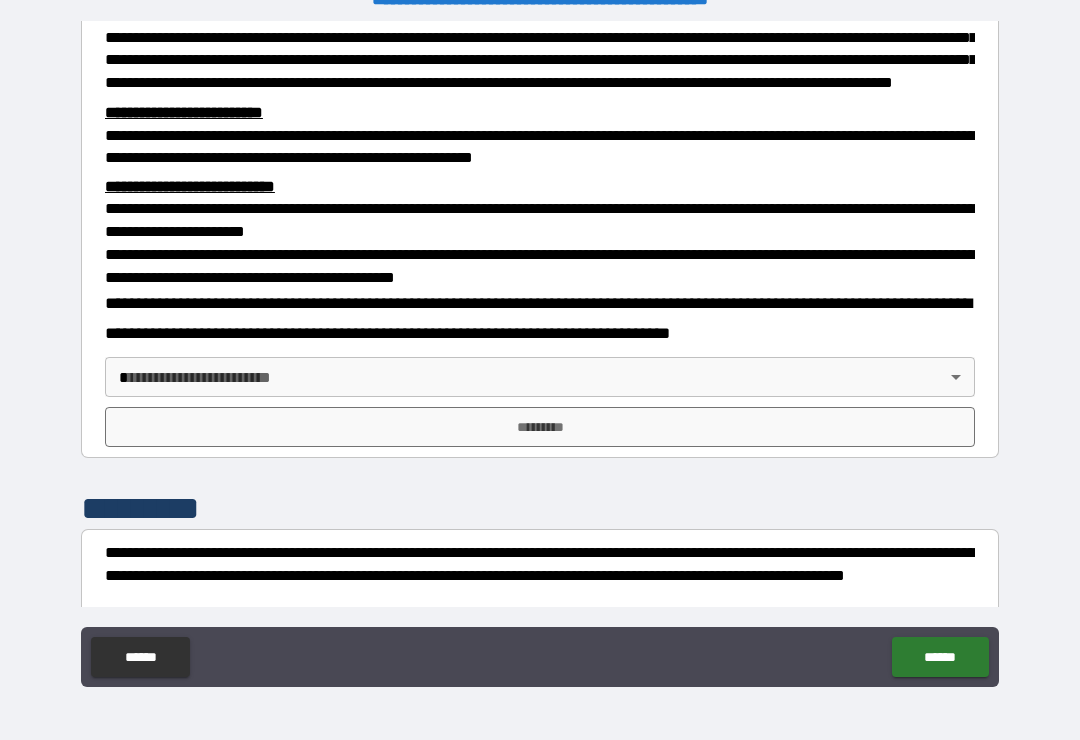 click on "**********" at bounding box center [540, 354] 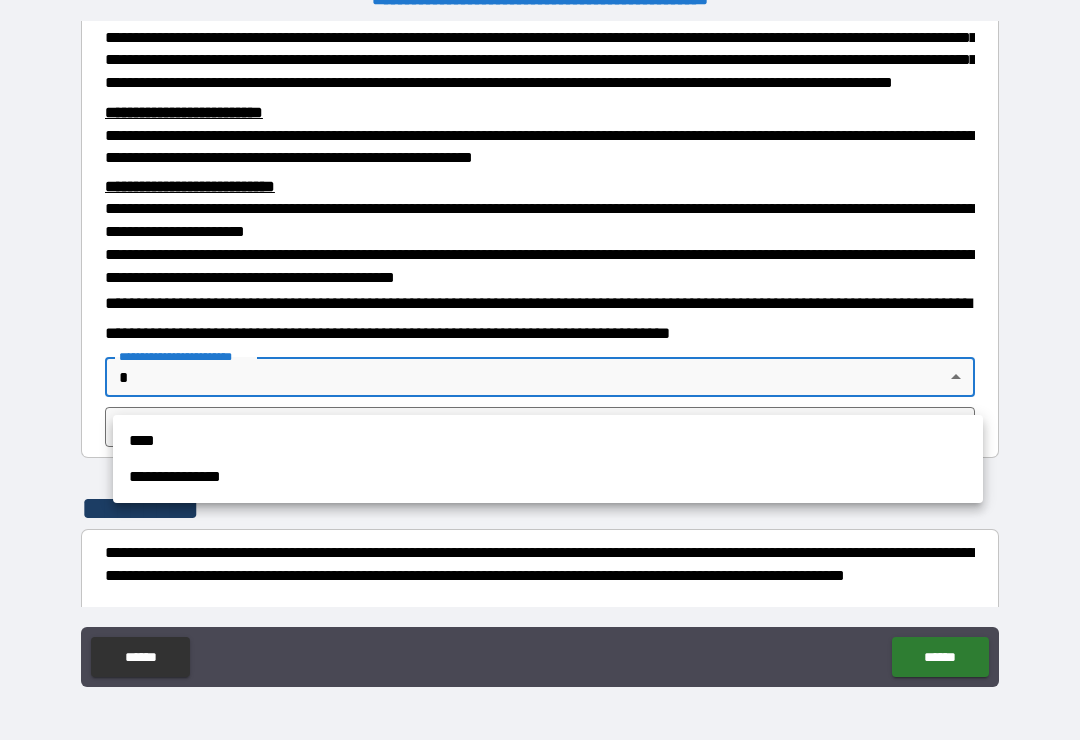 click on "****" at bounding box center [548, 441] 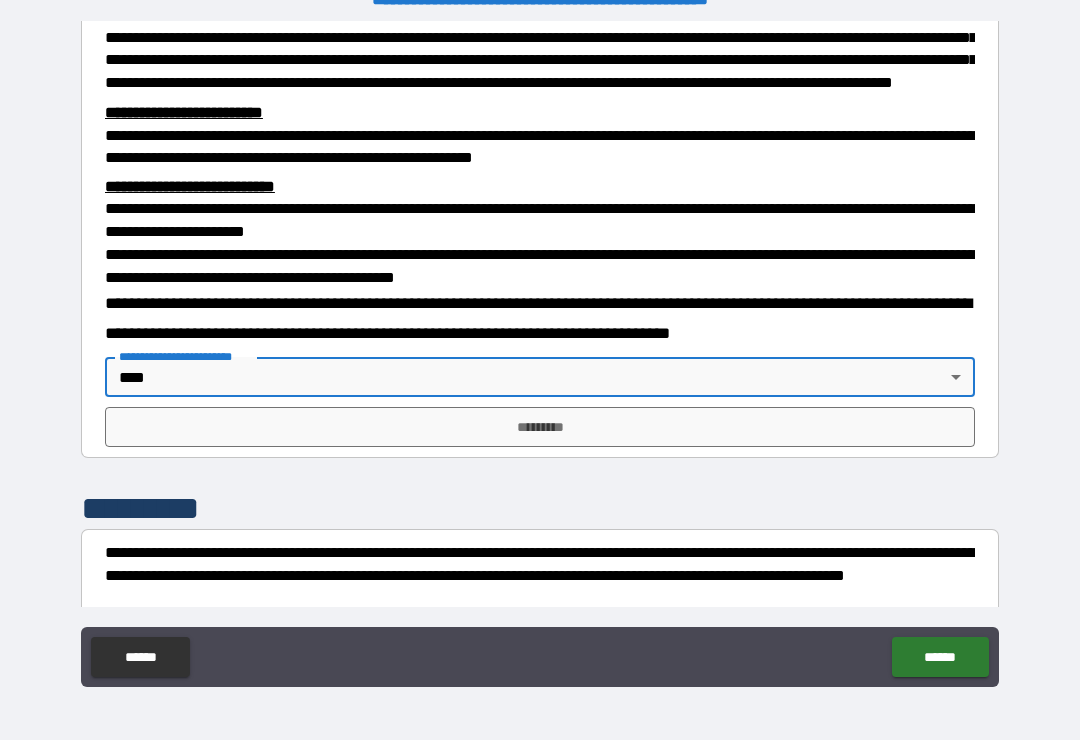 click on "*********" at bounding box center [540, 427] 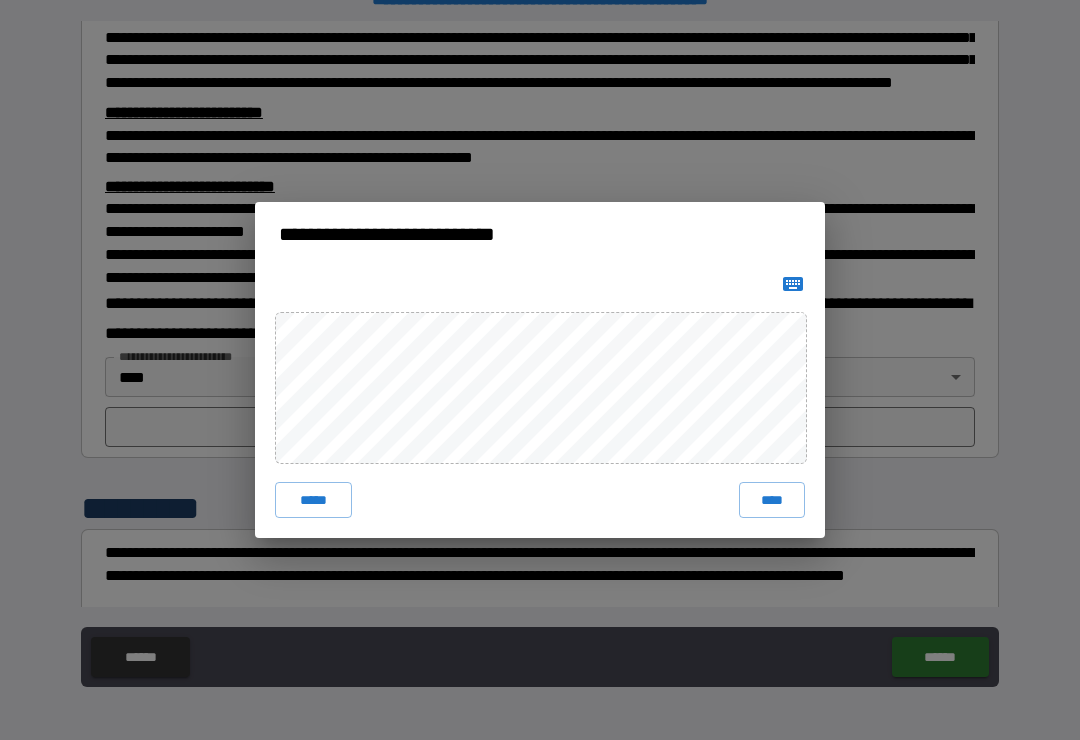 click on "****" at bounding box center [772, 500] 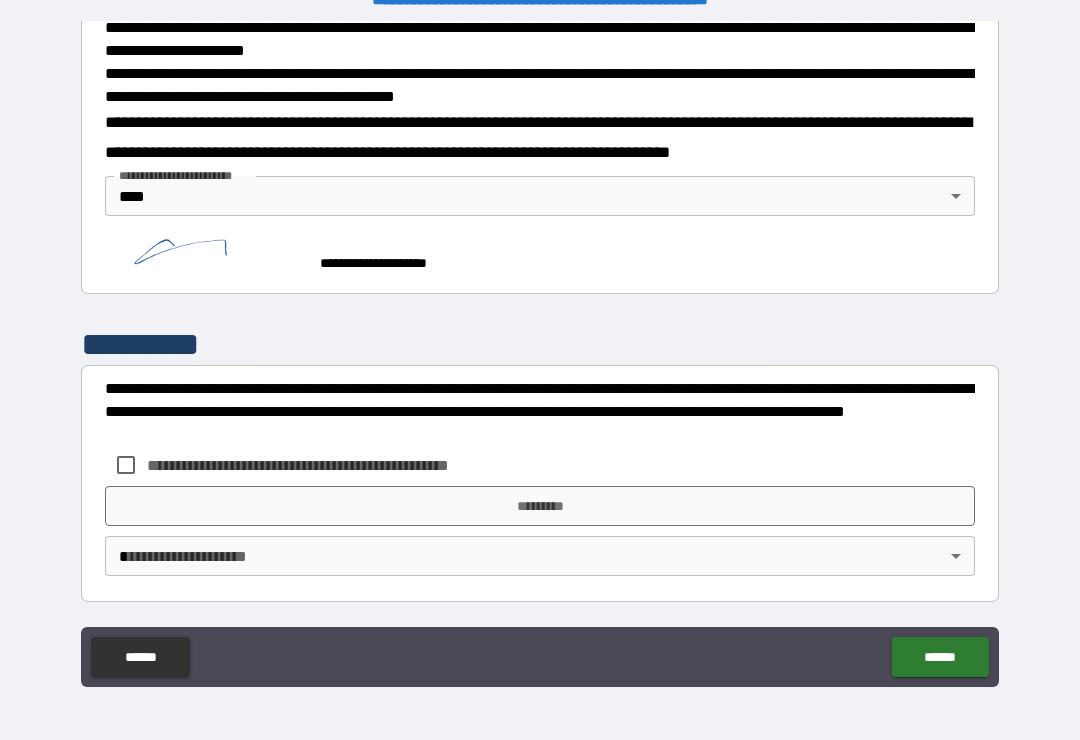 scroll, scrollTop: 694, scrollLeft: 0, axis: vertical 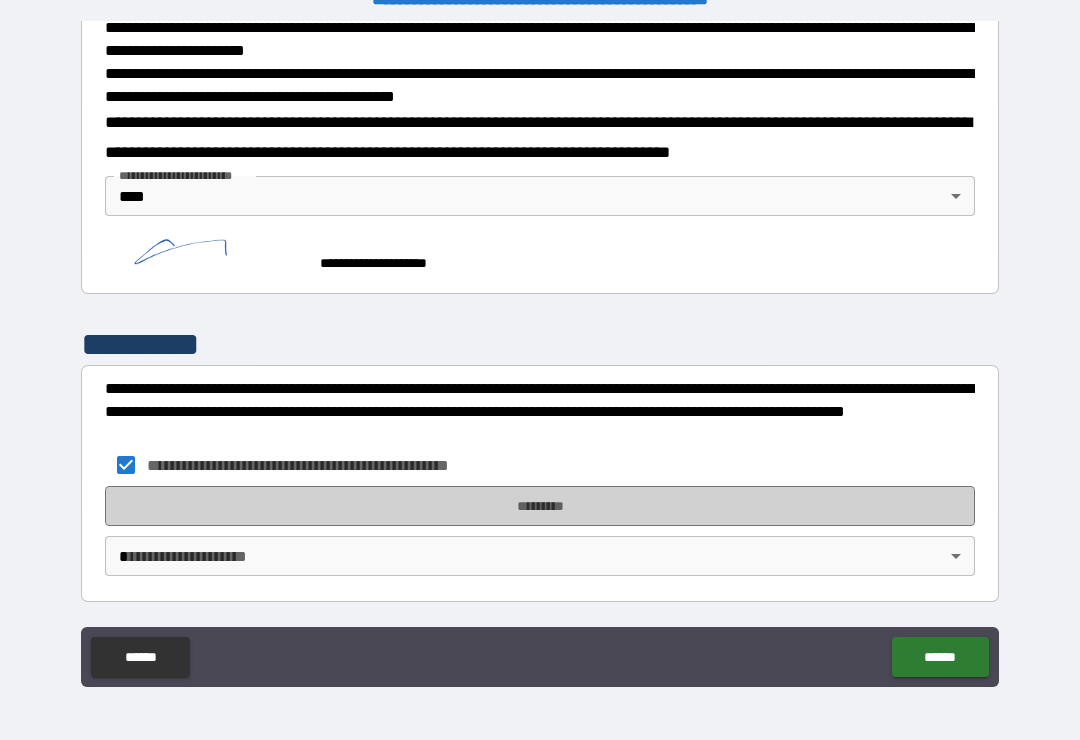 click on "*********" at bounding box center [540, 506] 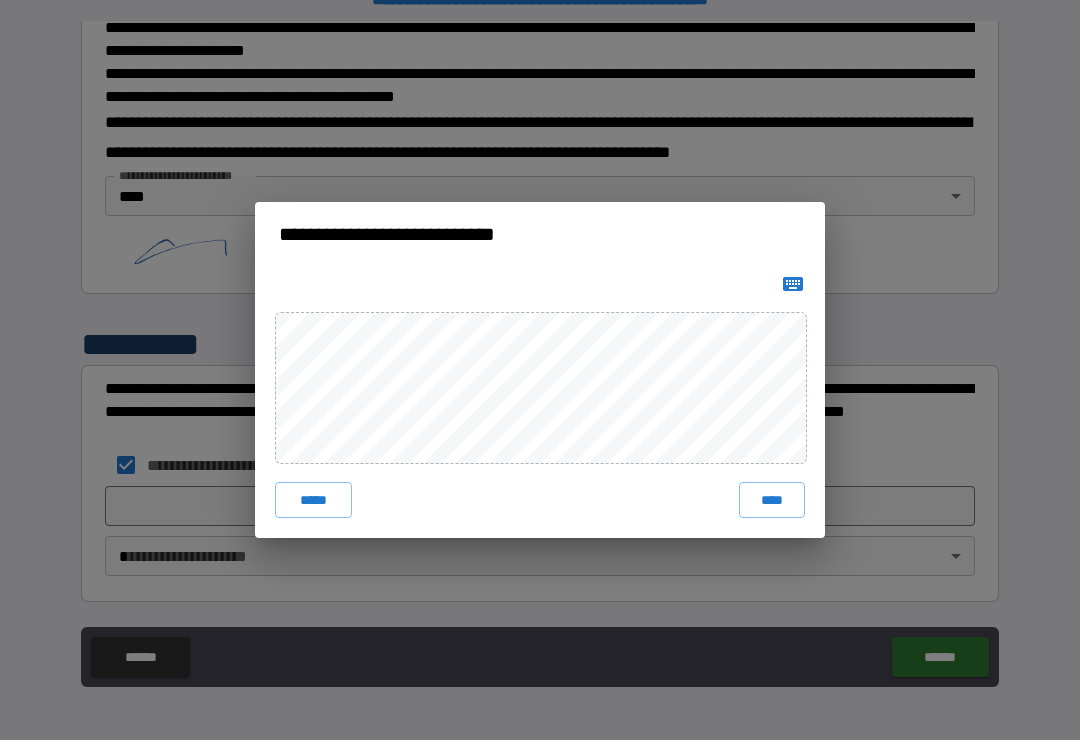 click on "****" at bounding box center (772, 500) 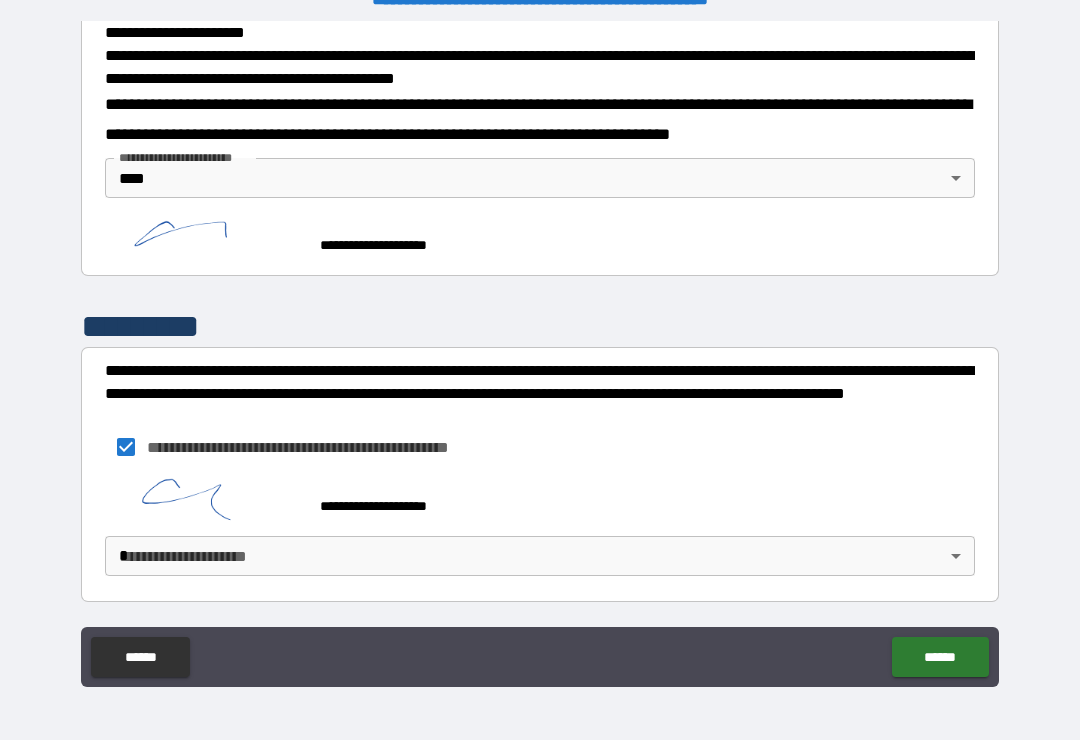 scroll, scrollTop: 711, scrollLeft: 0, axis: vertical 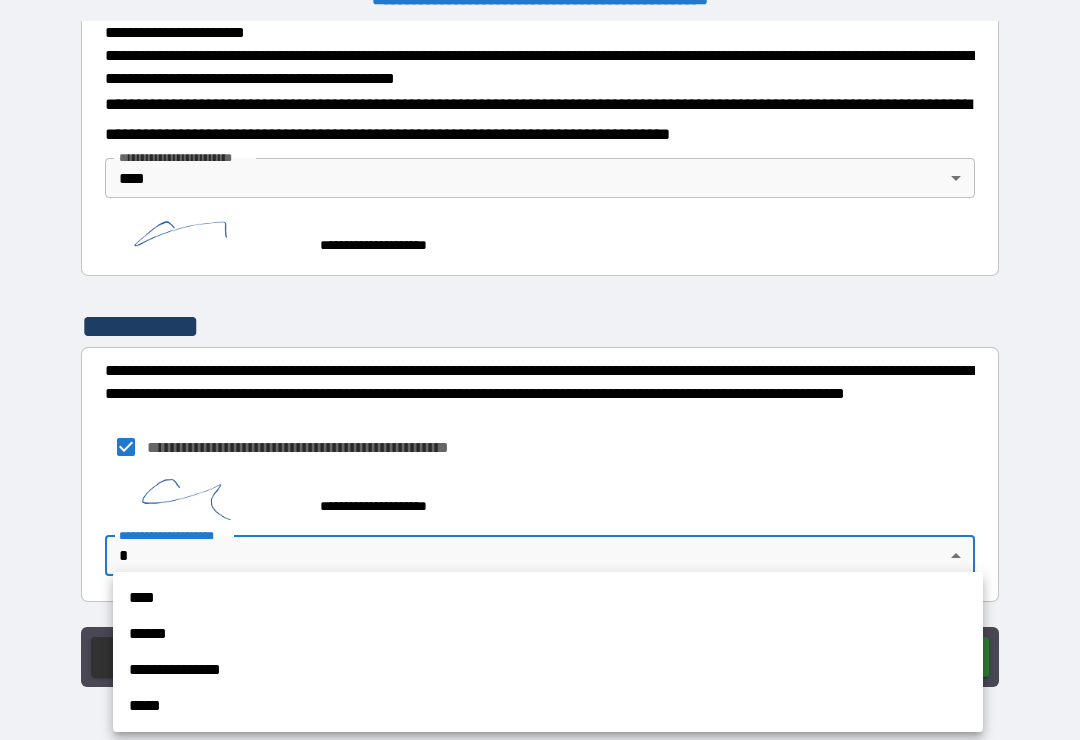 click on "****" at bounding box center [548, 598] 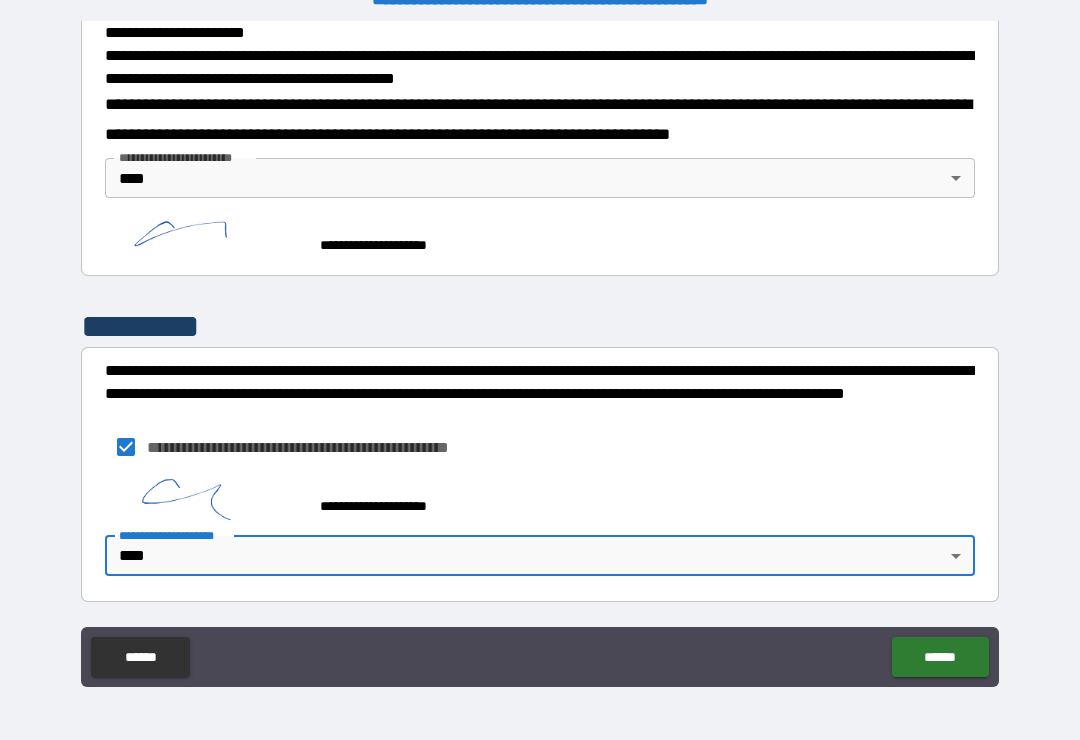 click on "******" at bounding box center (940, 657) 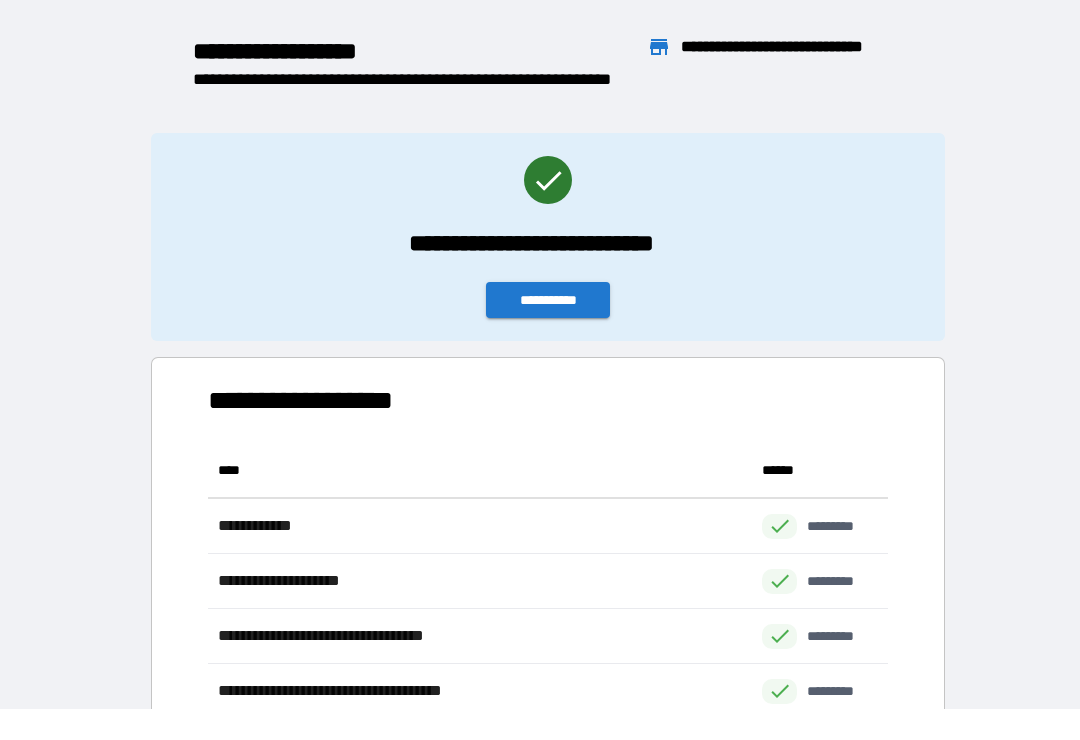 scroll, scrollTop: 1, scrollLeft: 1, axis: both 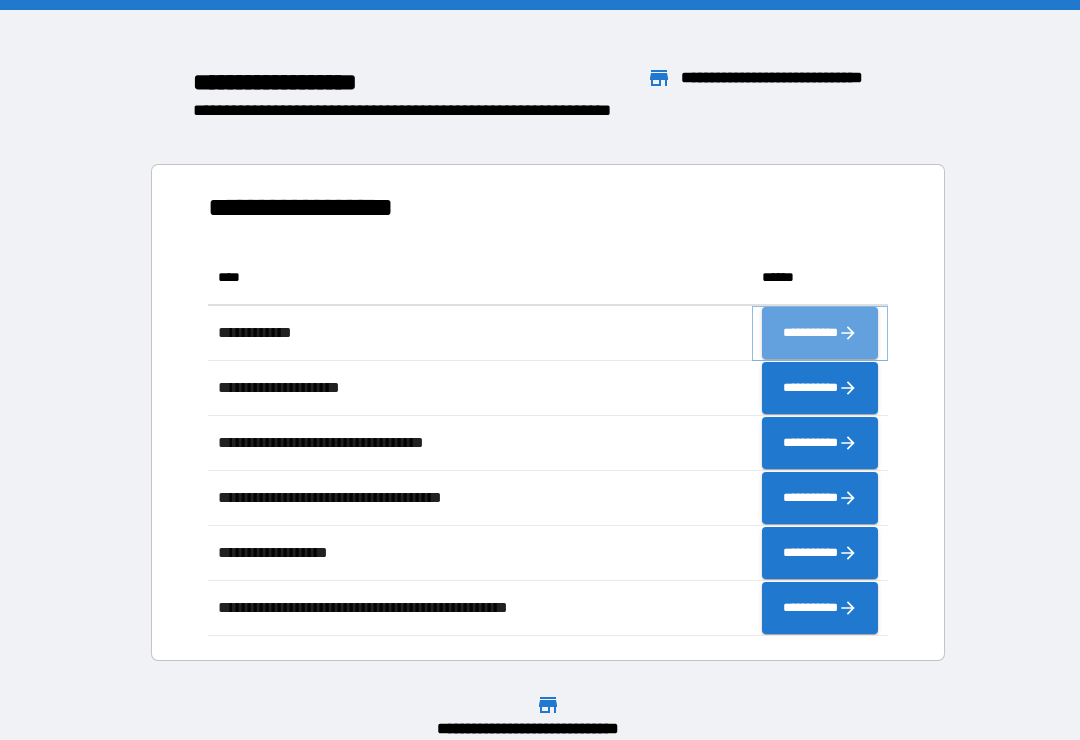 click on "**********" at bounding box center (820, 333) 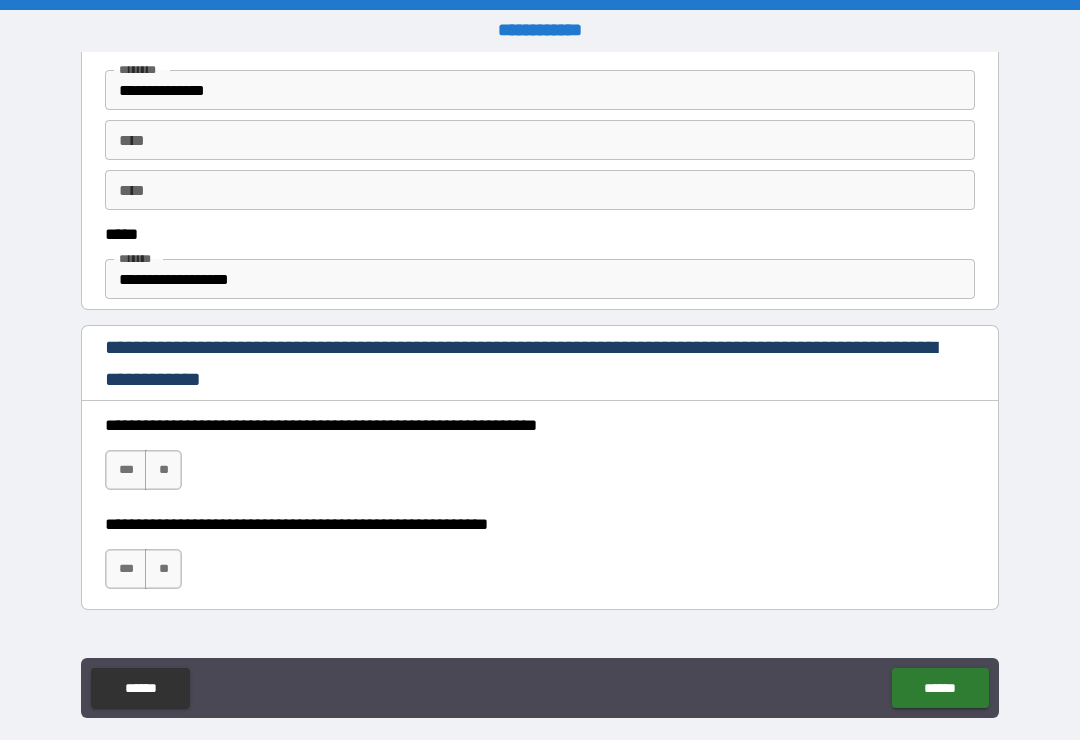 scroll, scrollTop: 1085, scrollLeft: 0, axis: vertical 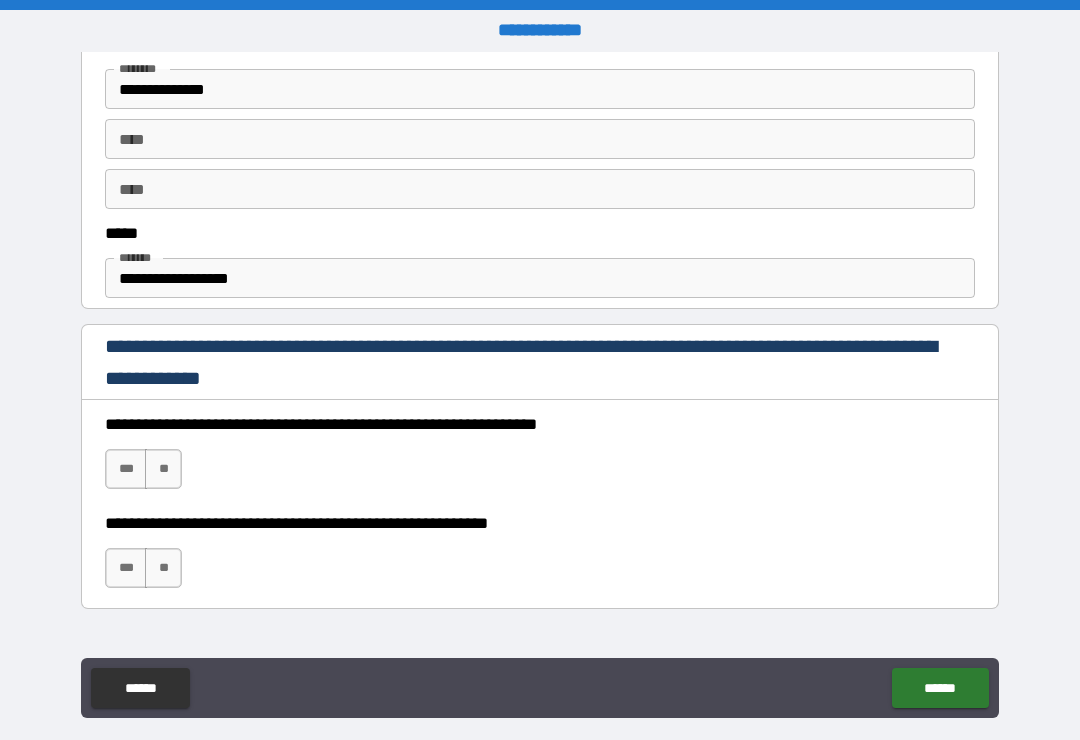 click on "***" at bounding box center (126, 469) 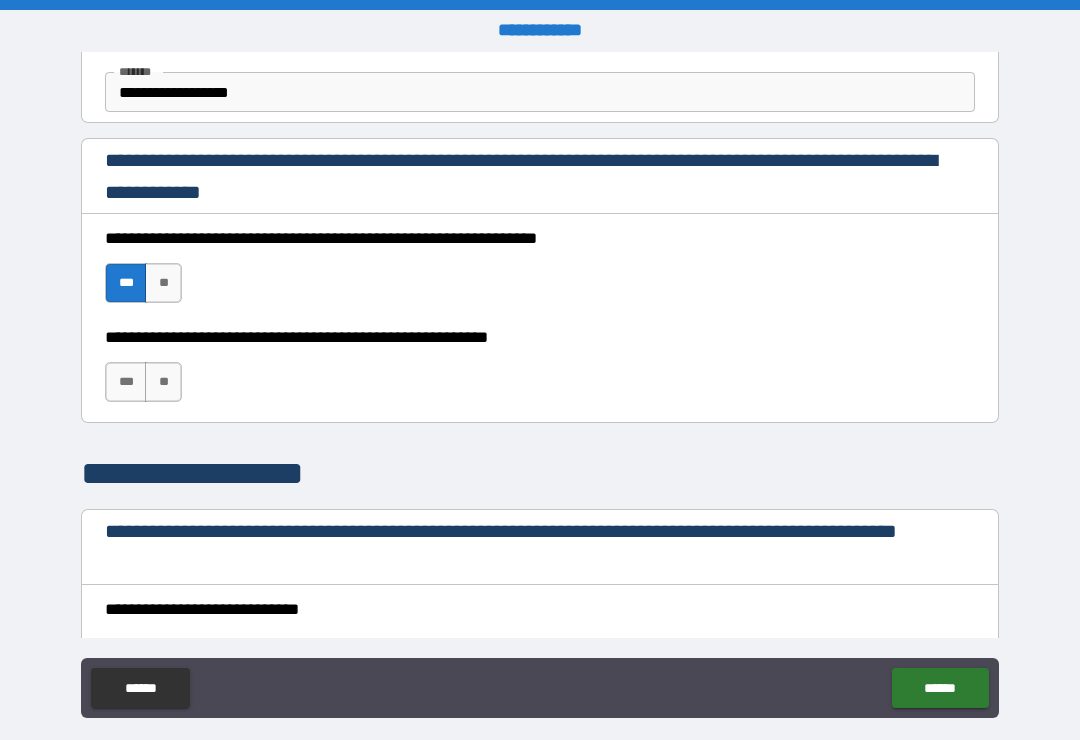 scroll, scrollTop: 1272, scrollLeft: 0, axis: vertical 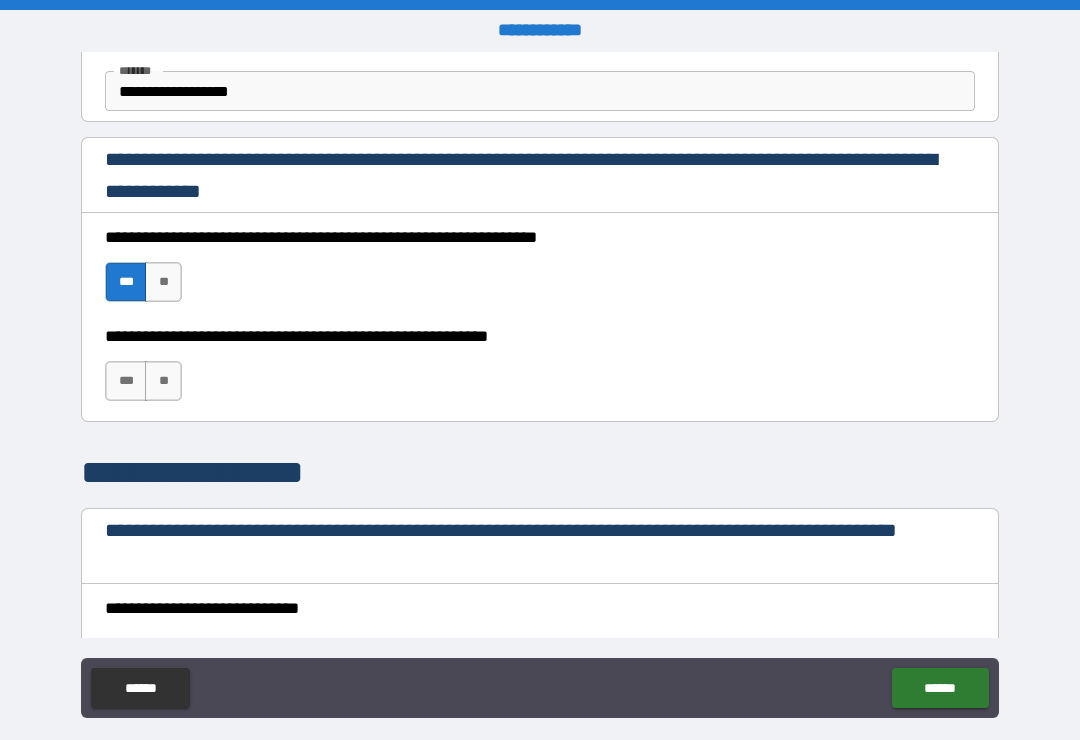 click on "***" at bounding box center (126, 381) 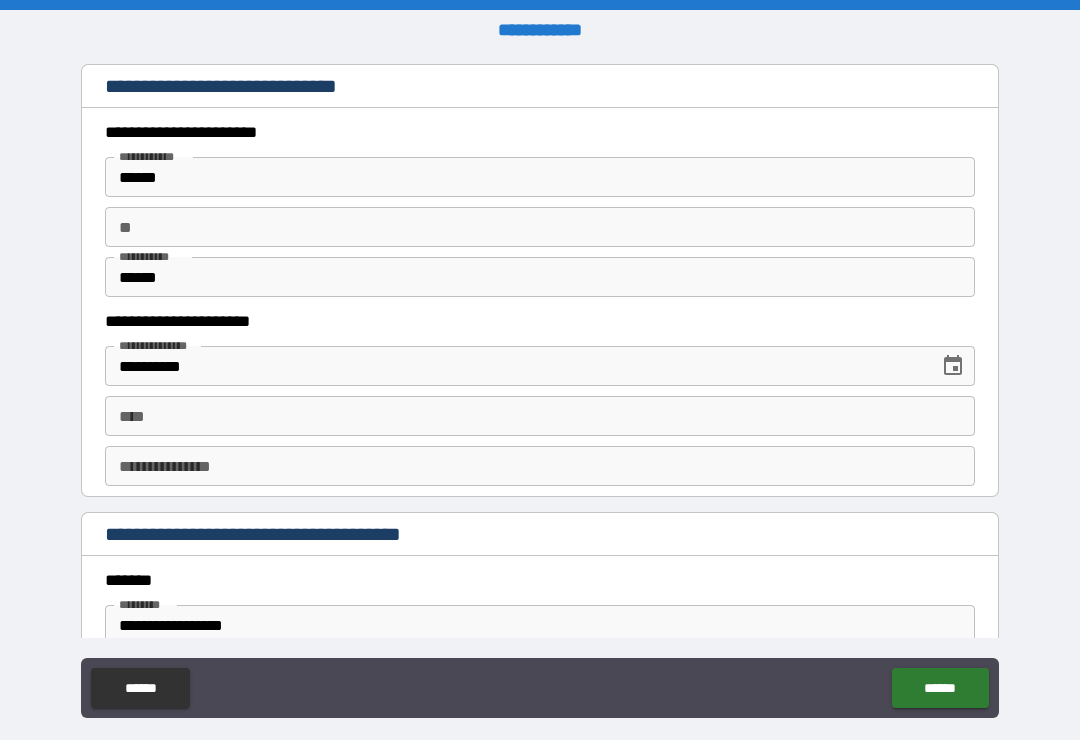 scroll, scrollTop: 1909, scrollLeft: 0, axis: vertical 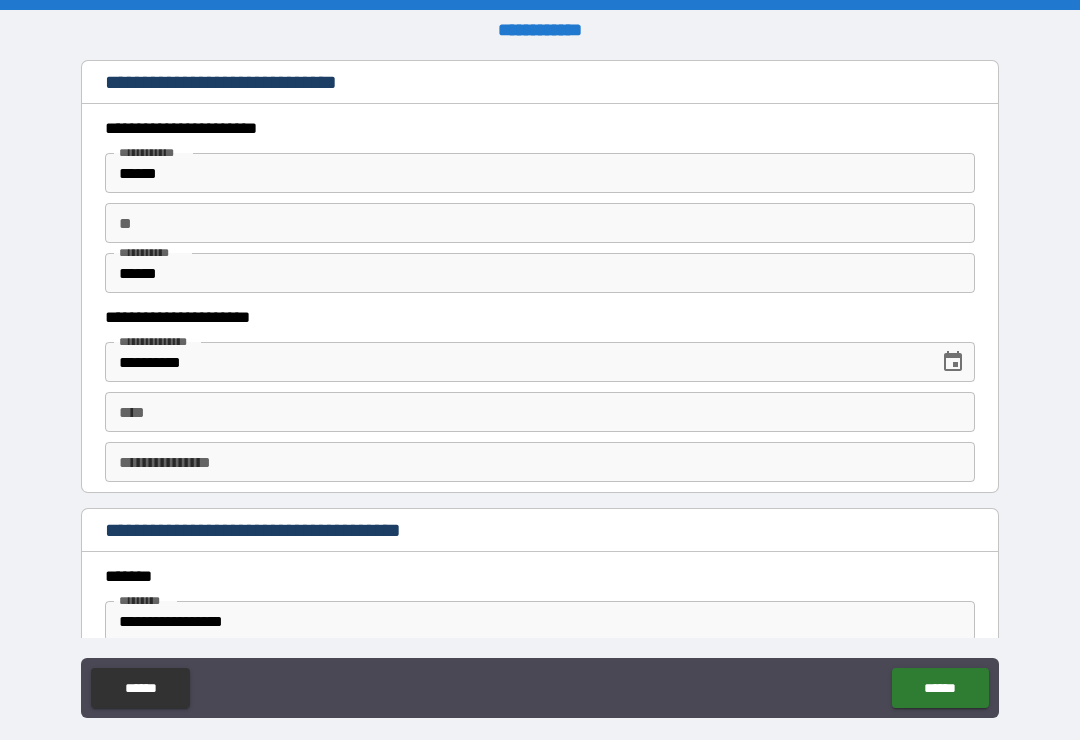 click on "****" at bounding box center (540, 412) 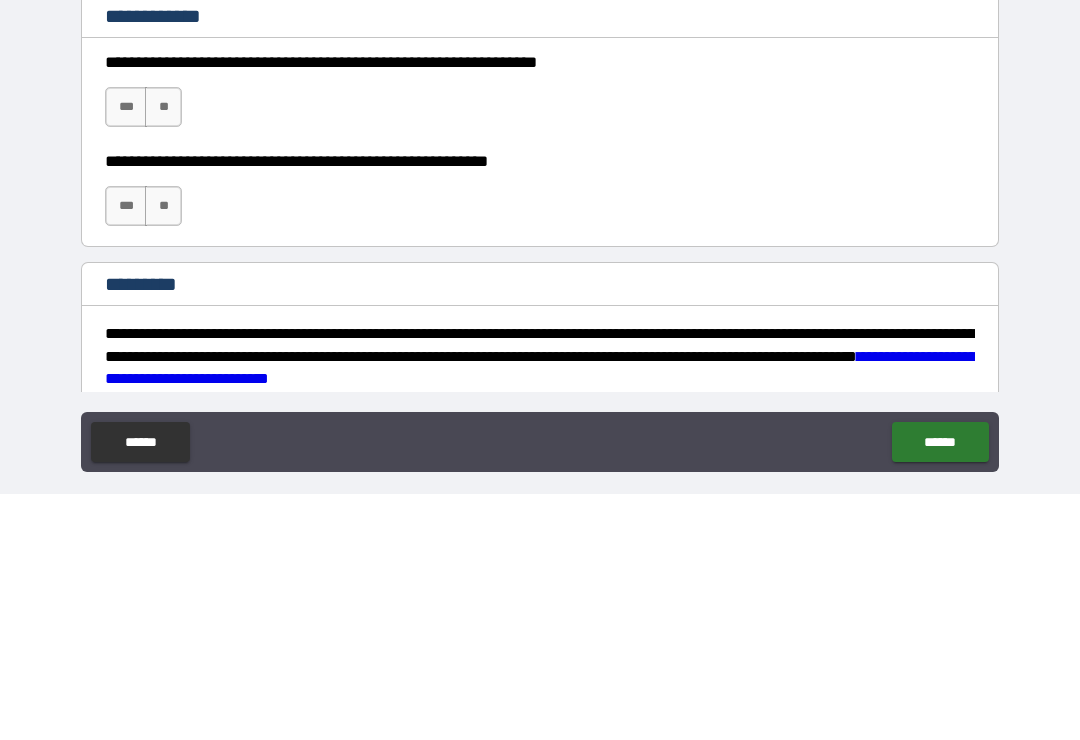 scroll, scrollTop: 2842, scrollLeft: 0, axis: vertical 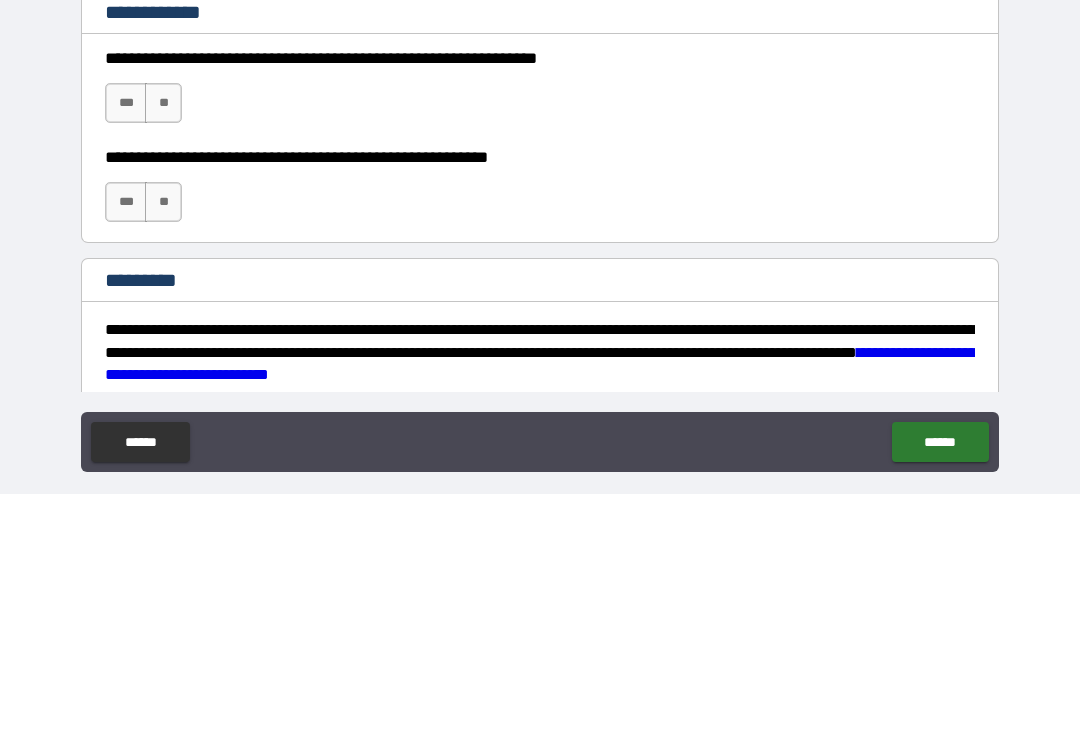 type on "**********" 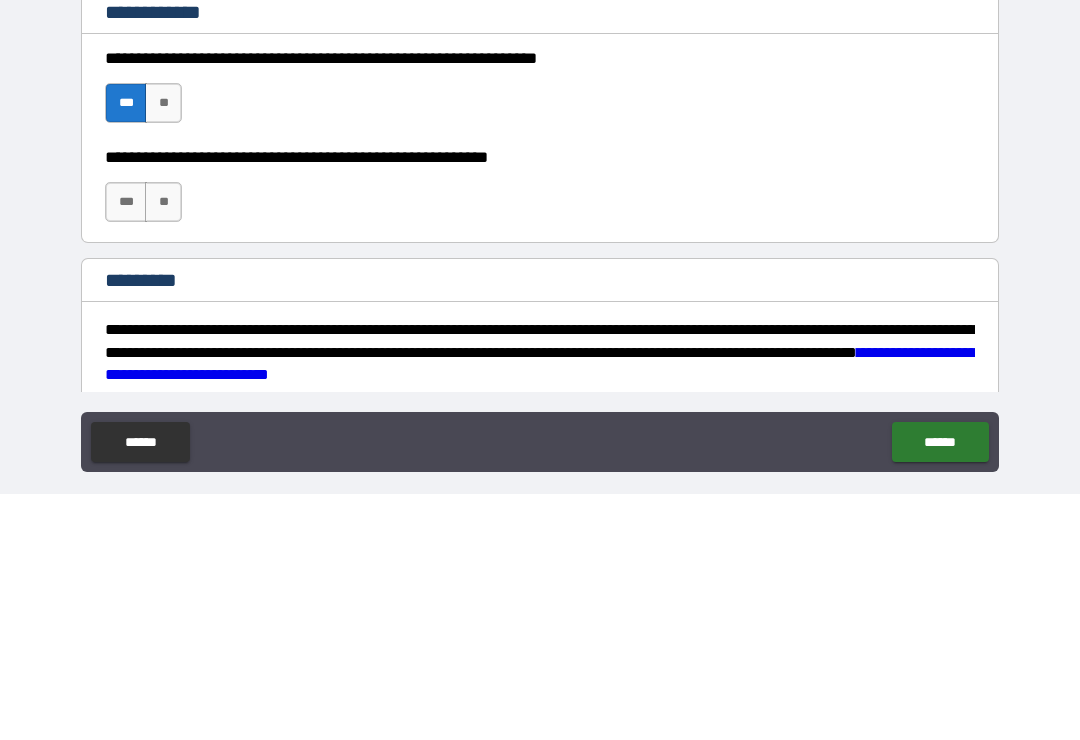 scroll, scrollTop: 31, scrollLeft: 0, axis: vertical 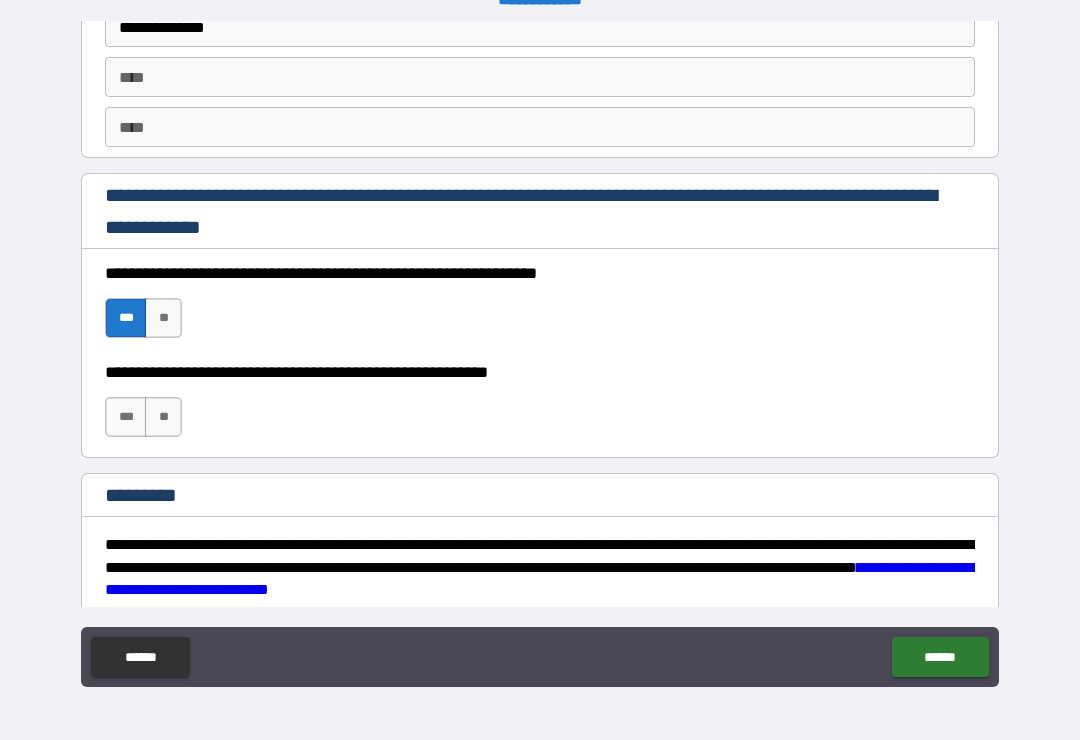 click on "***" at bounding box center [126, 417] 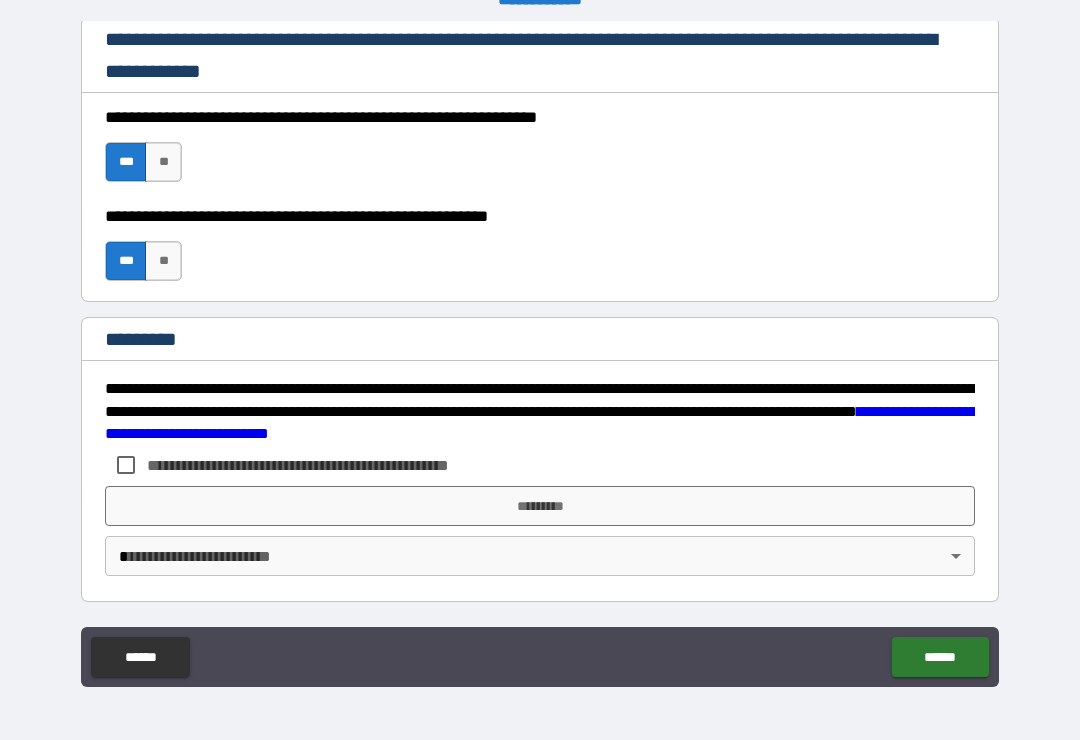 scroll, scrollTop: 2998, scrollLeft: 0, axis: vertical 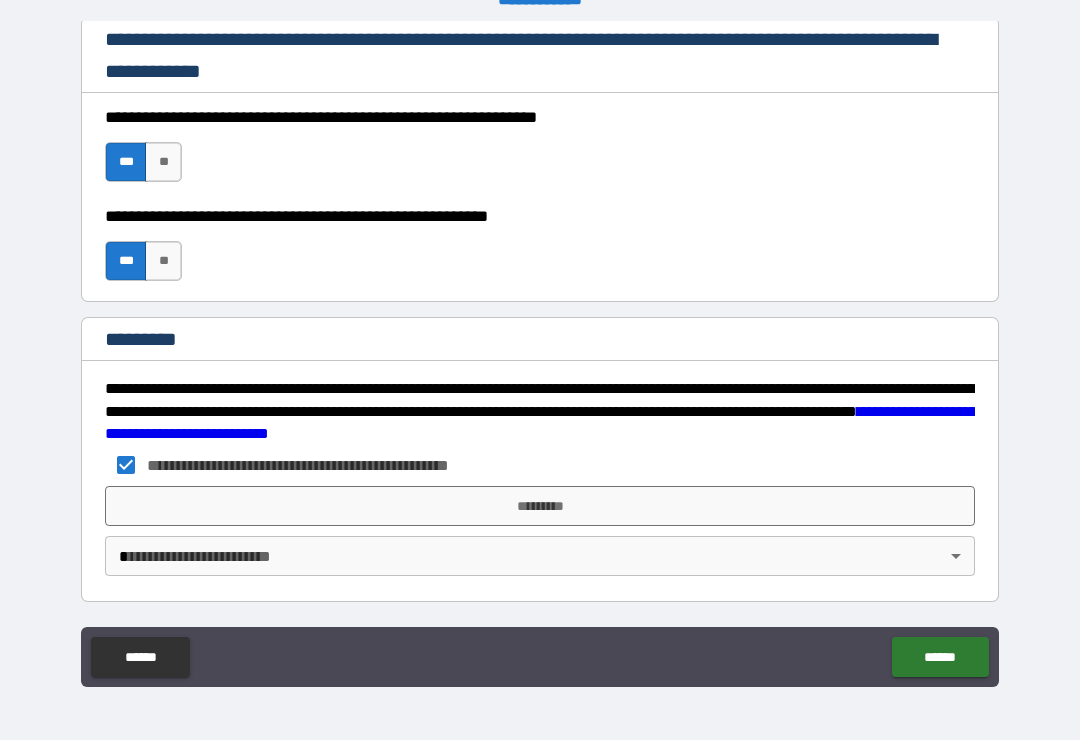 click on "*********" at bounding box center (540, 506) 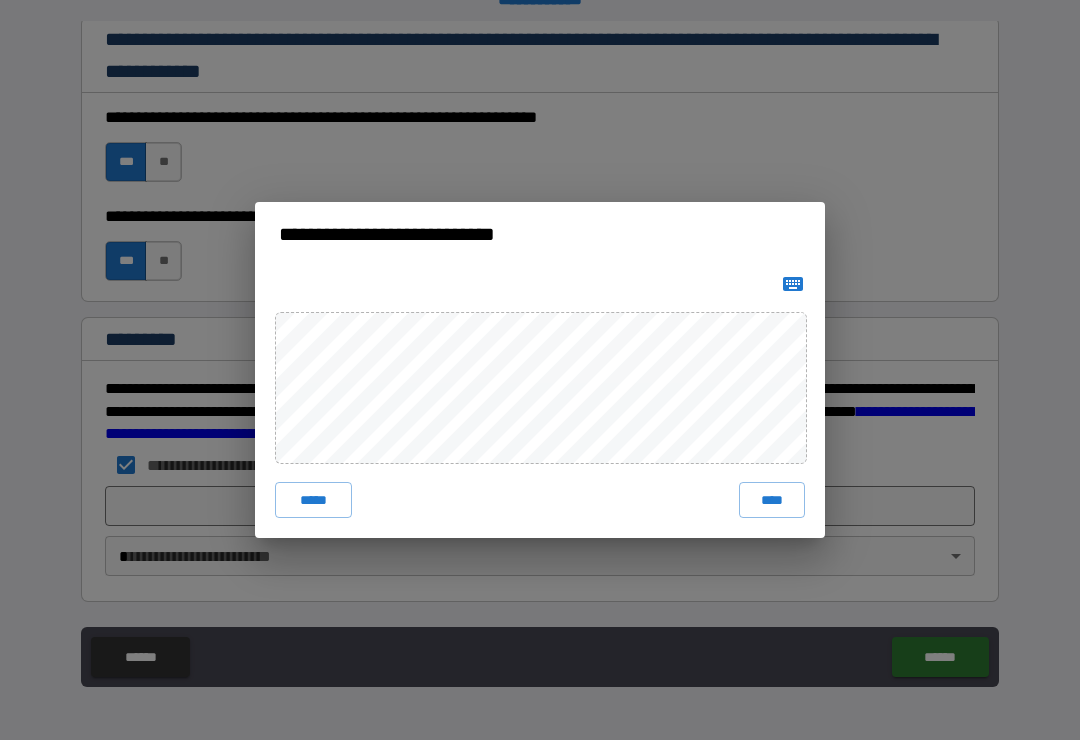 click on "****" at bounding box center [772, 500] 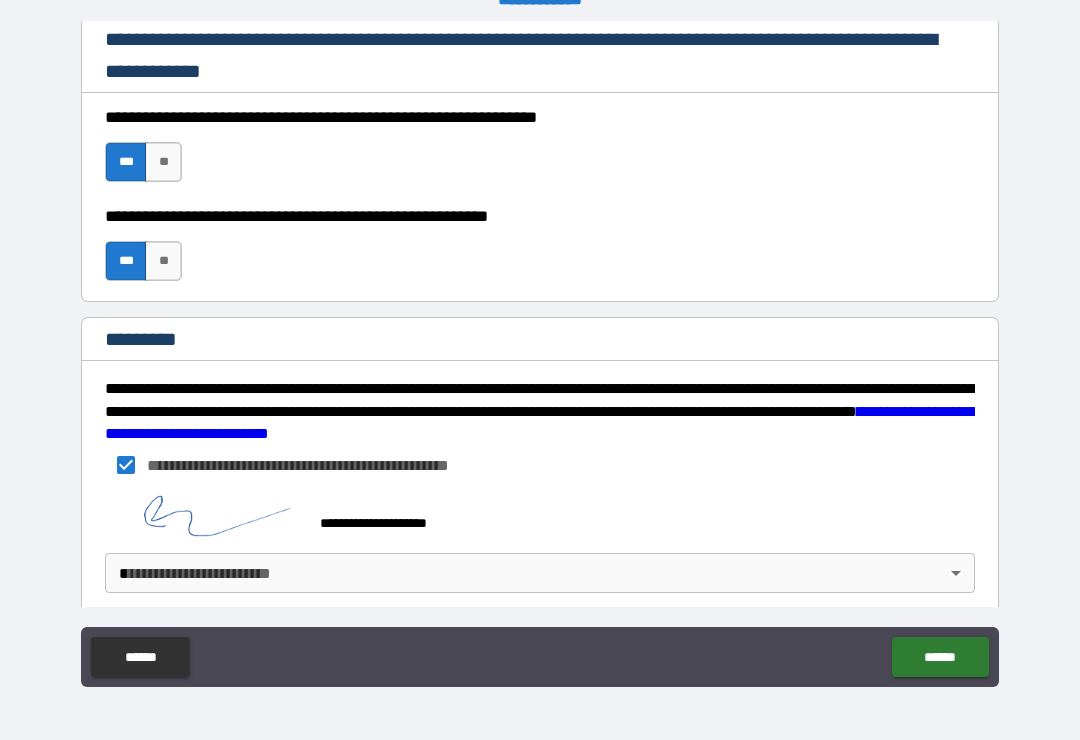 scroll, scrollTop: 2988, scrollLeft: 0, axis: vertical 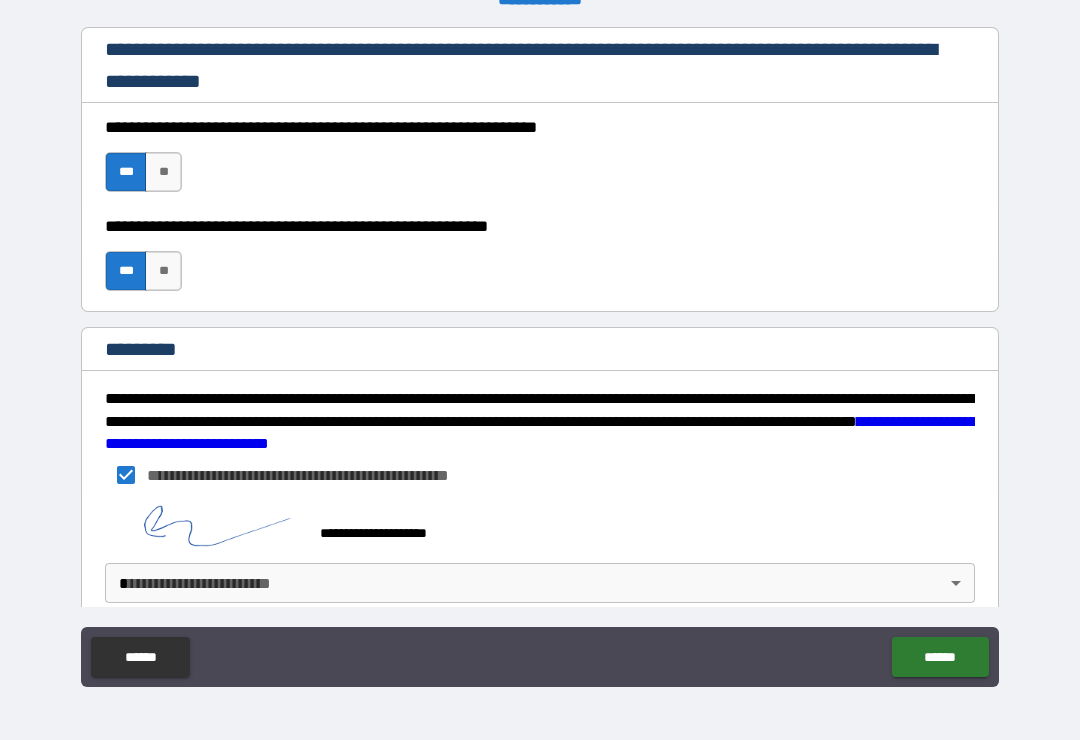 click on "******" at bounding box center (940, 657) 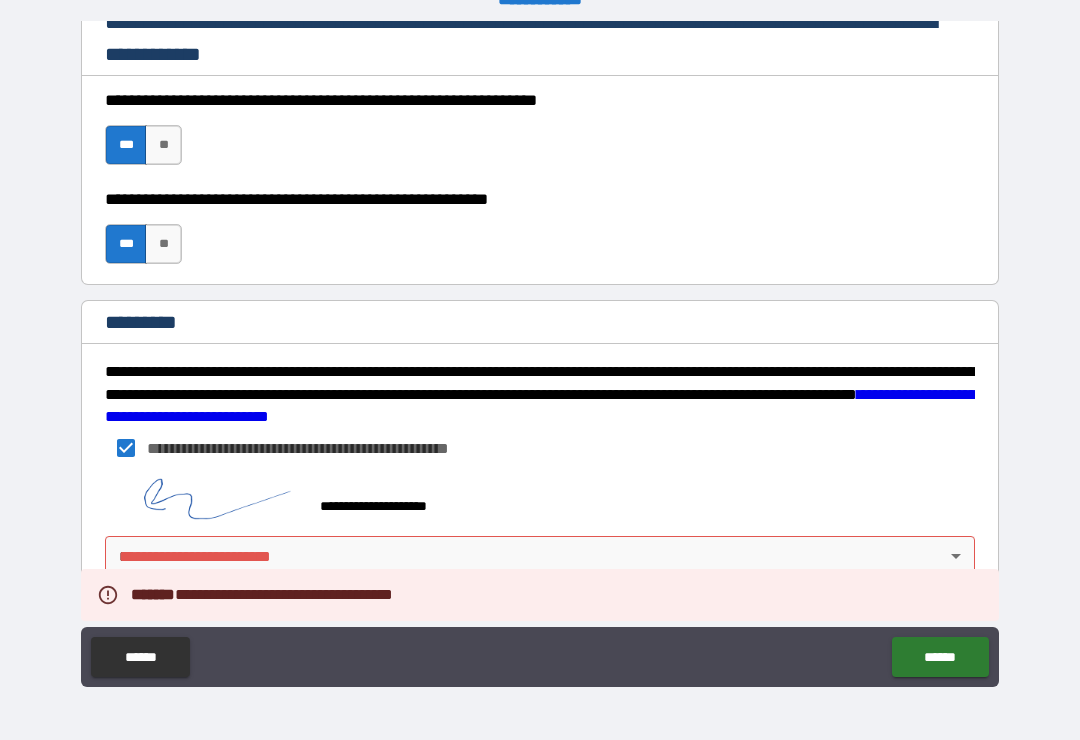 scroll, scrollTop: 3015, scrollLeft: 0, axis: vertical 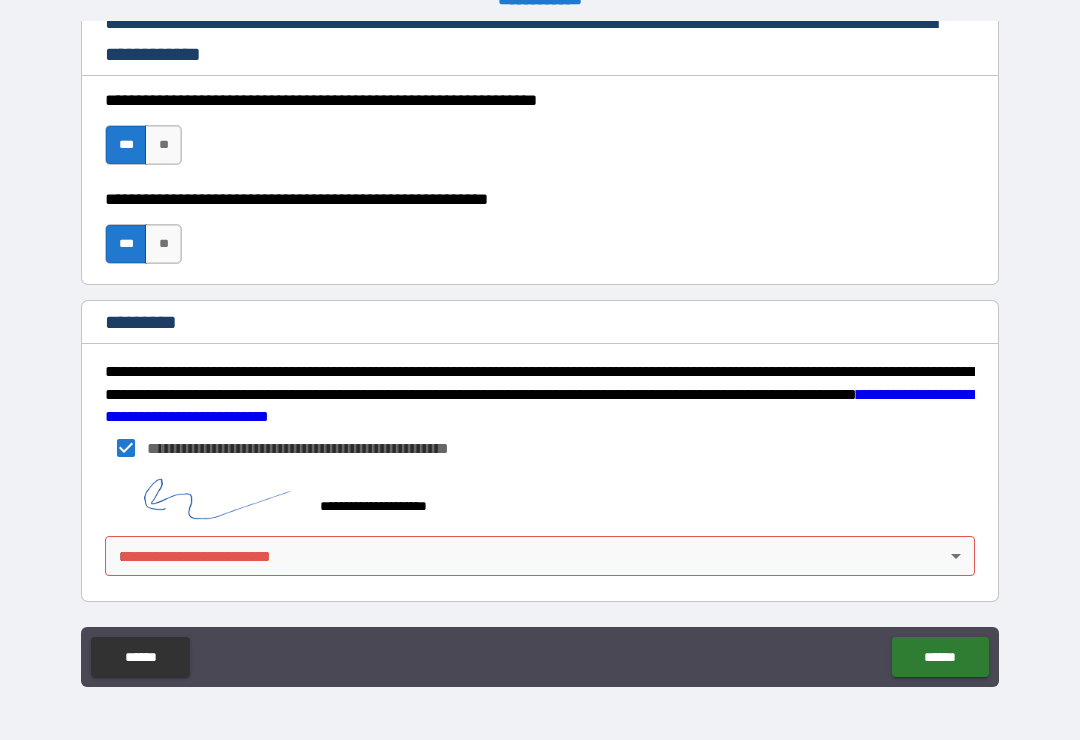 click on "**********" at bounding box center (540, 354) 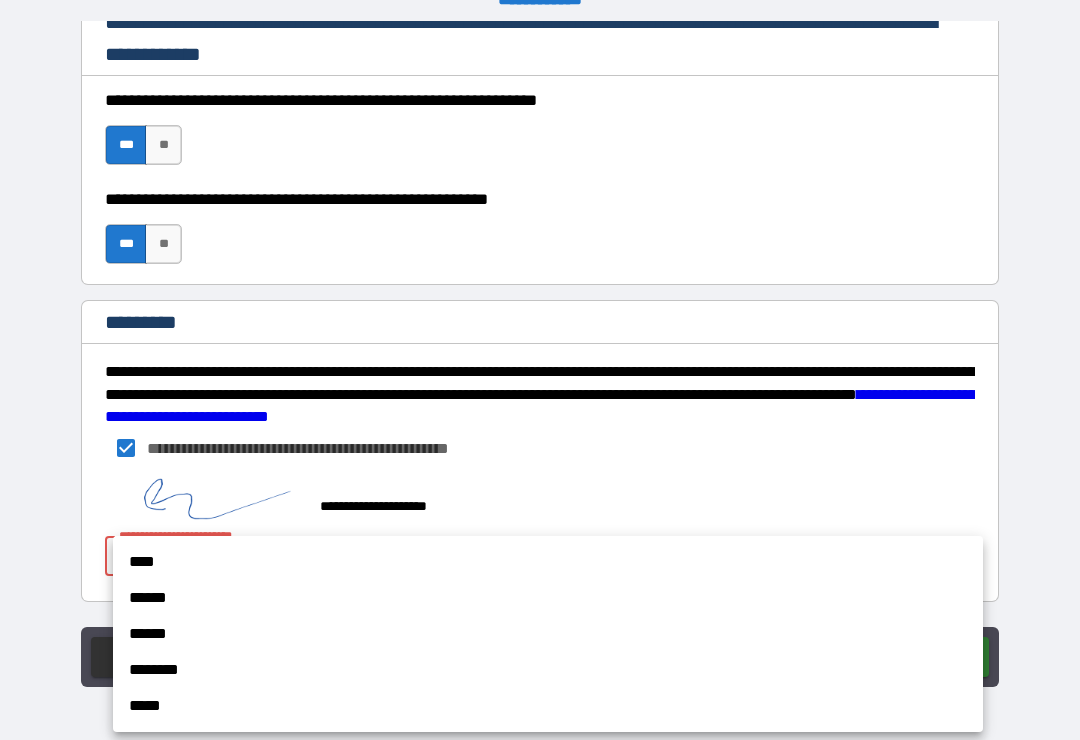 click on "****" at bounding box center [548, 562] 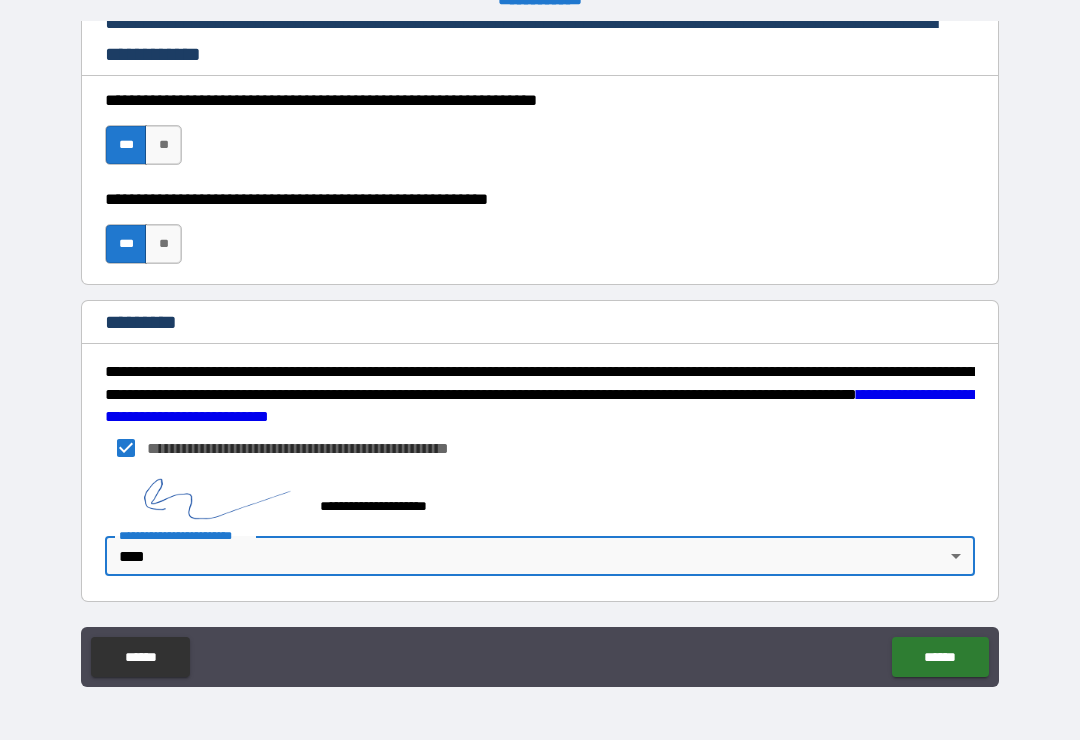 scroll, scrollTop: 3016, scrollLeft: 0, axis: vertical 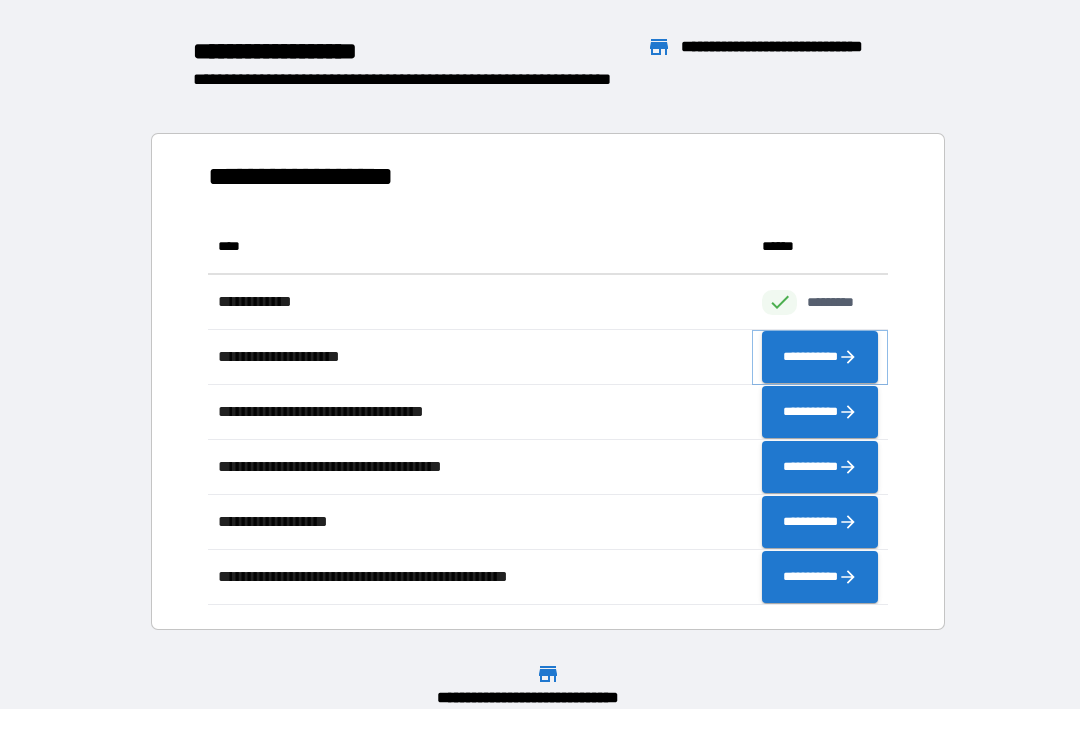 click on "**********" at bounding box center [820, 357] 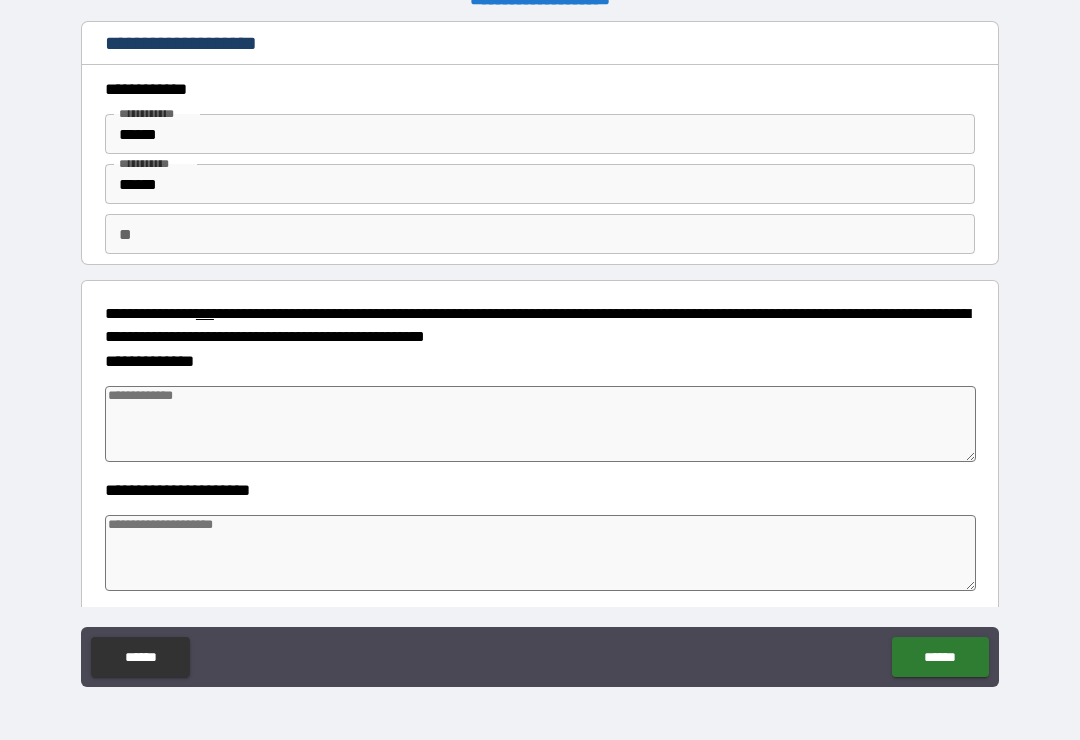 type on "*" 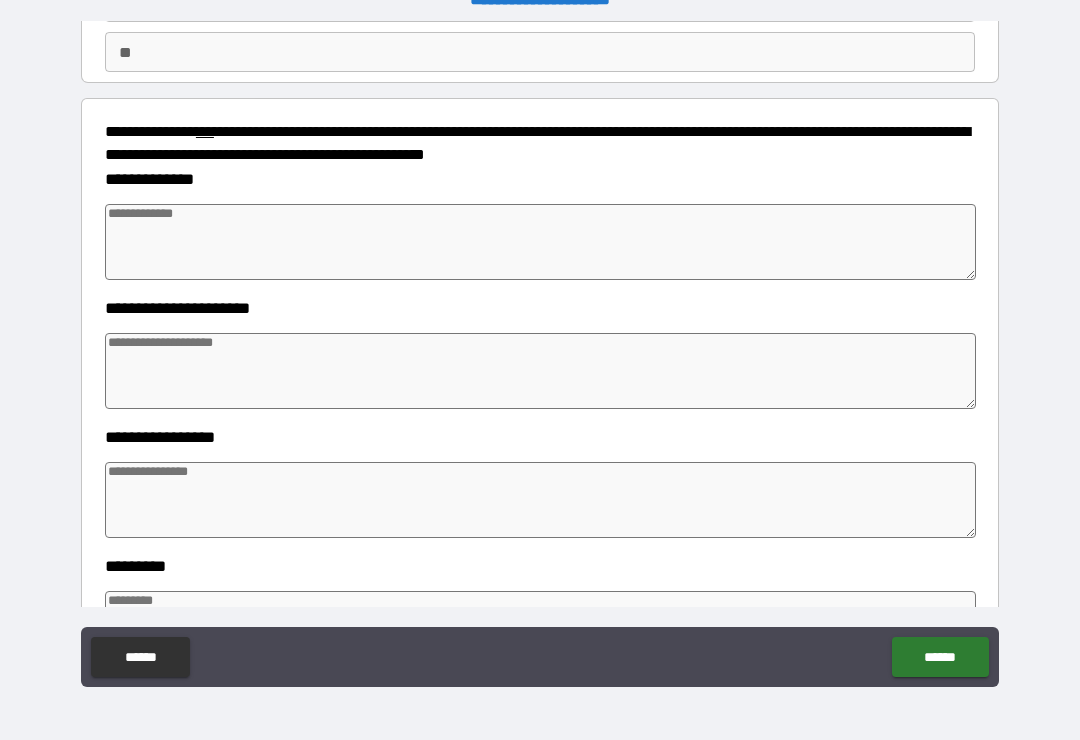 scroll, scrollTop: 183, scrollLeft: 0, axis: vertical 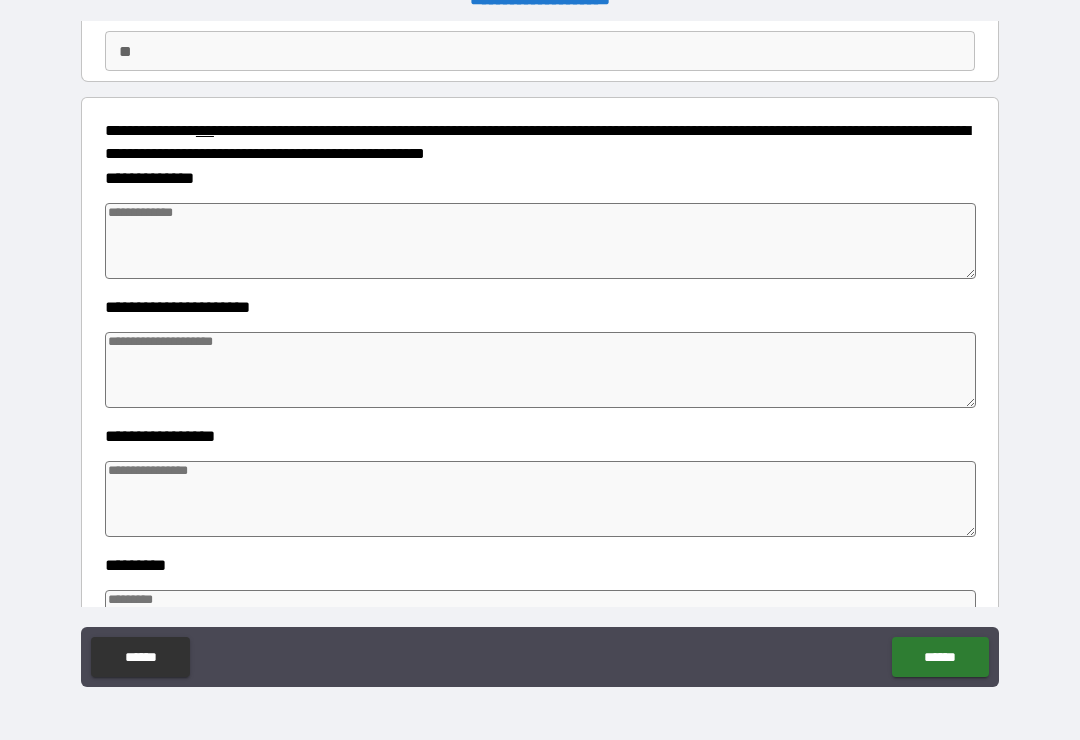 click at bounding box center (540, 241) 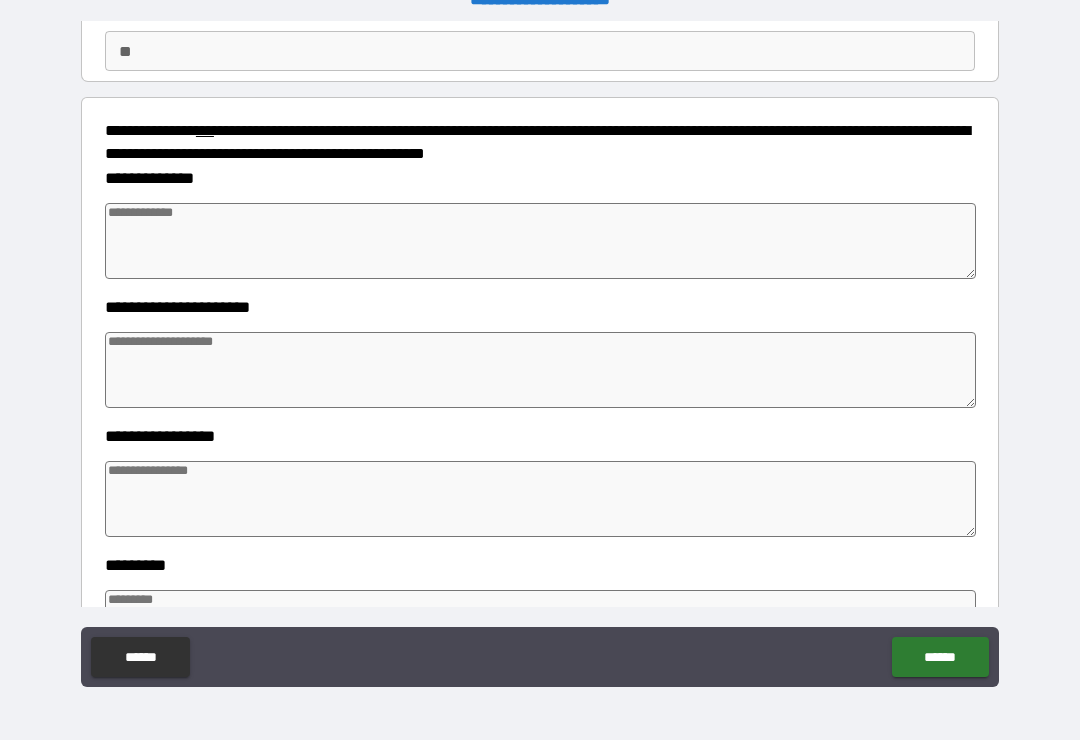 type on "*" 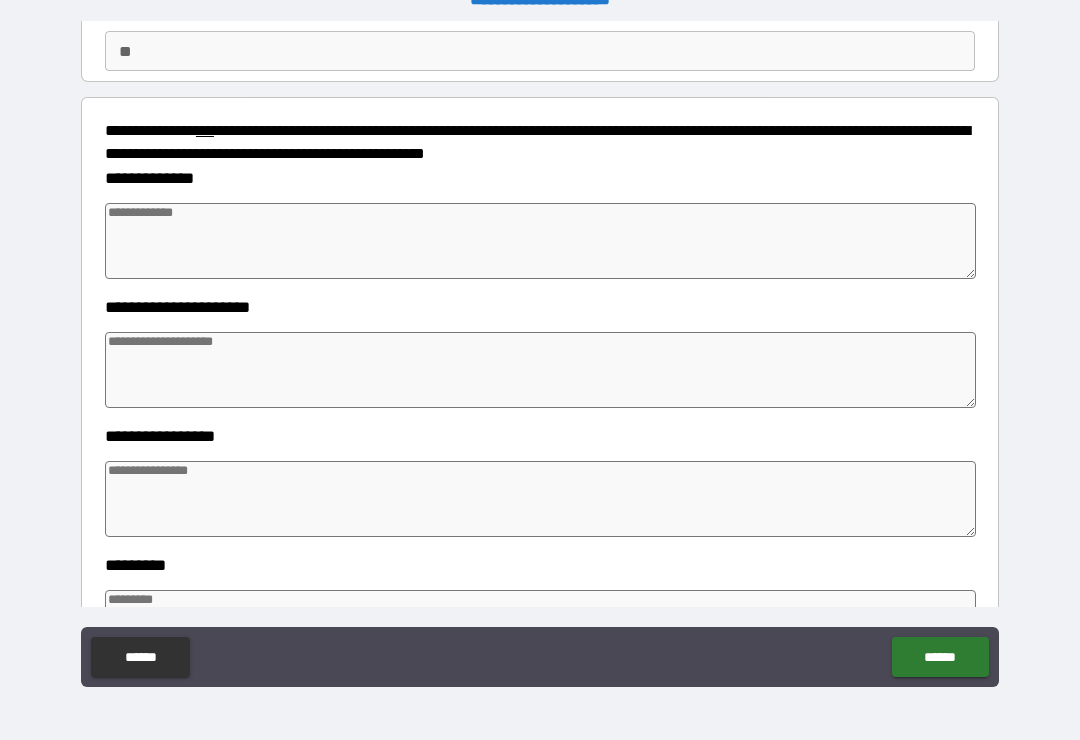 type on "*" 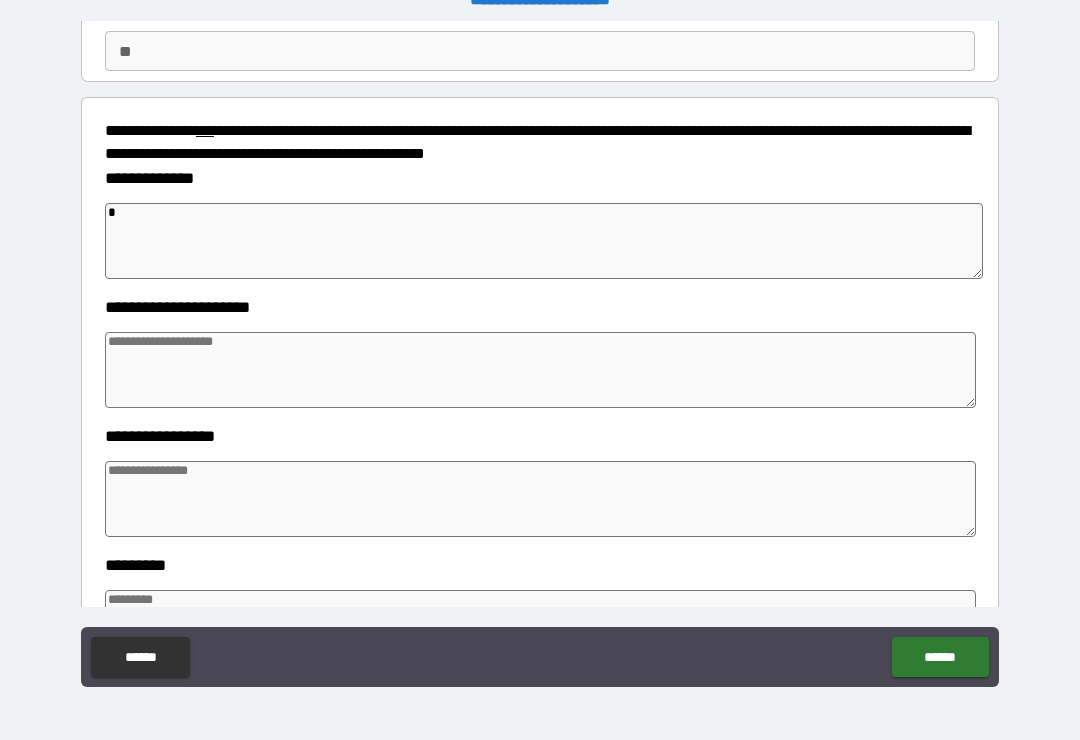 type on "*" 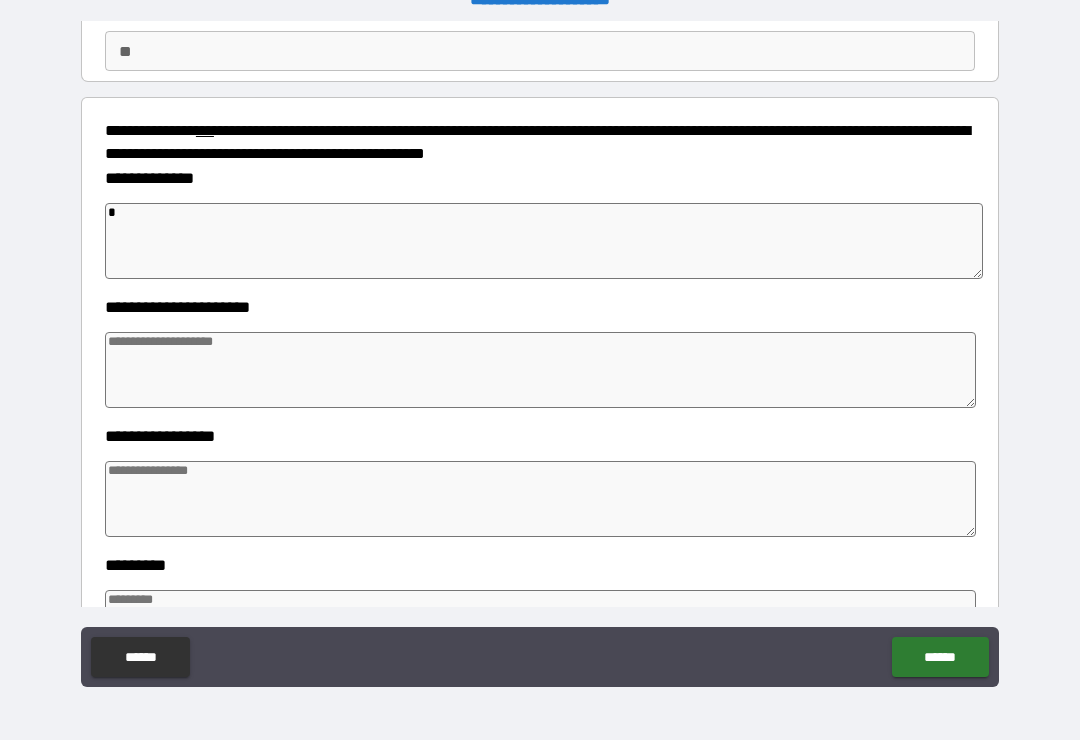 type on "*" 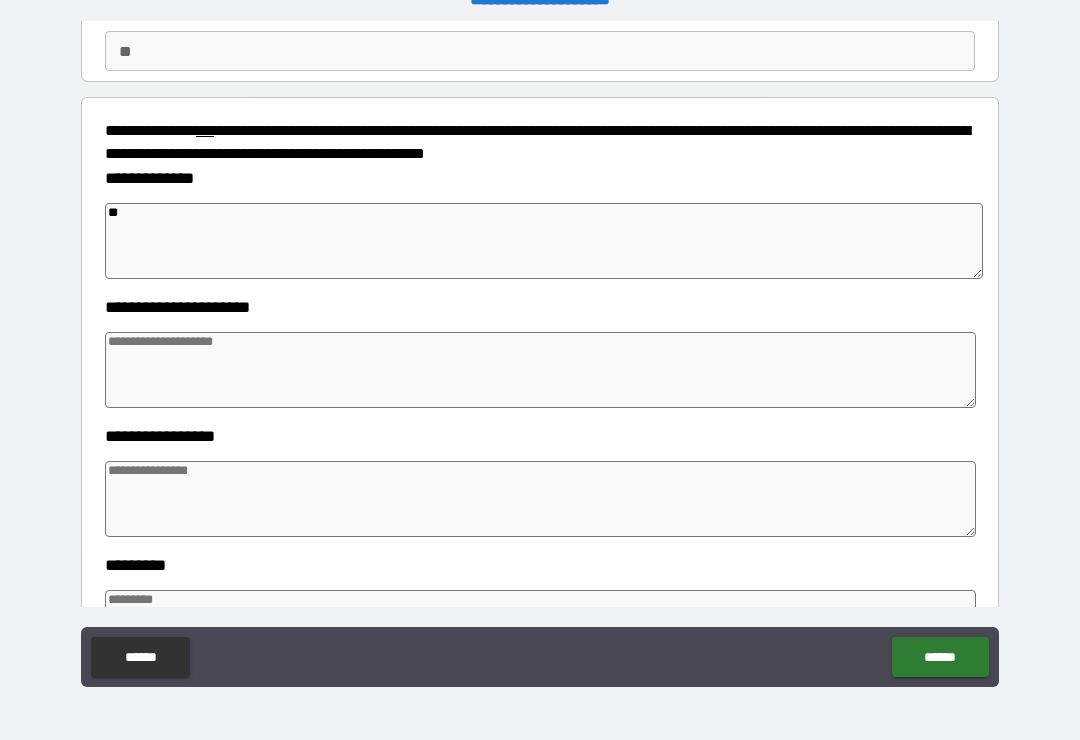 type on "*" 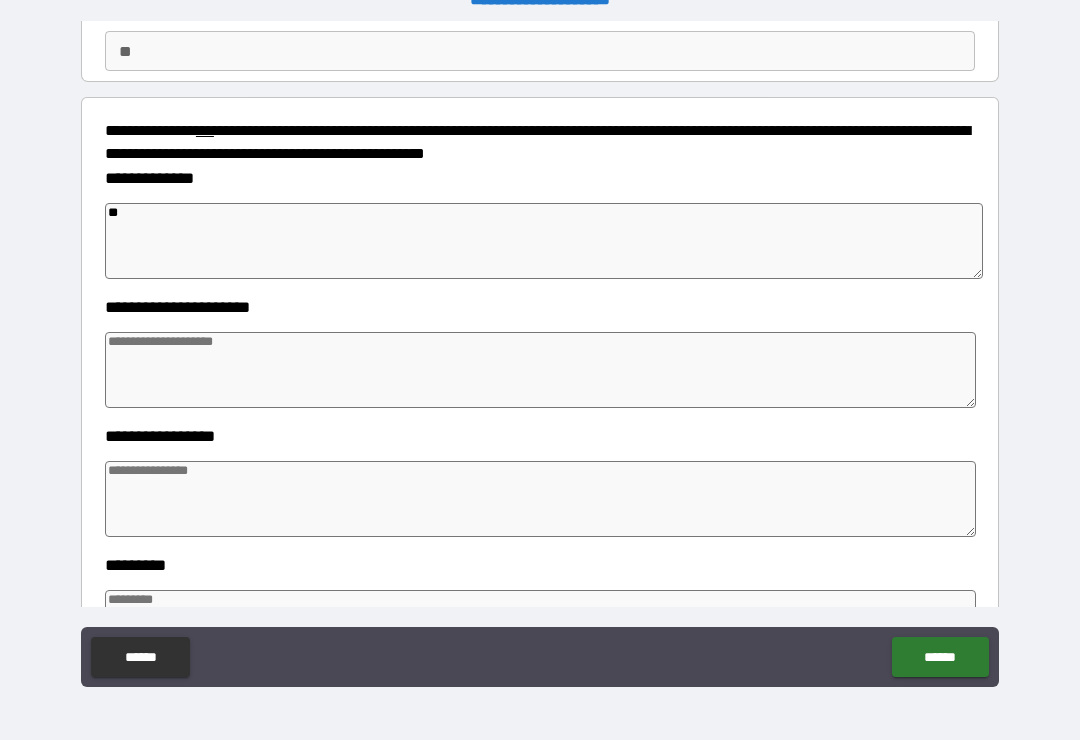 type on "*" 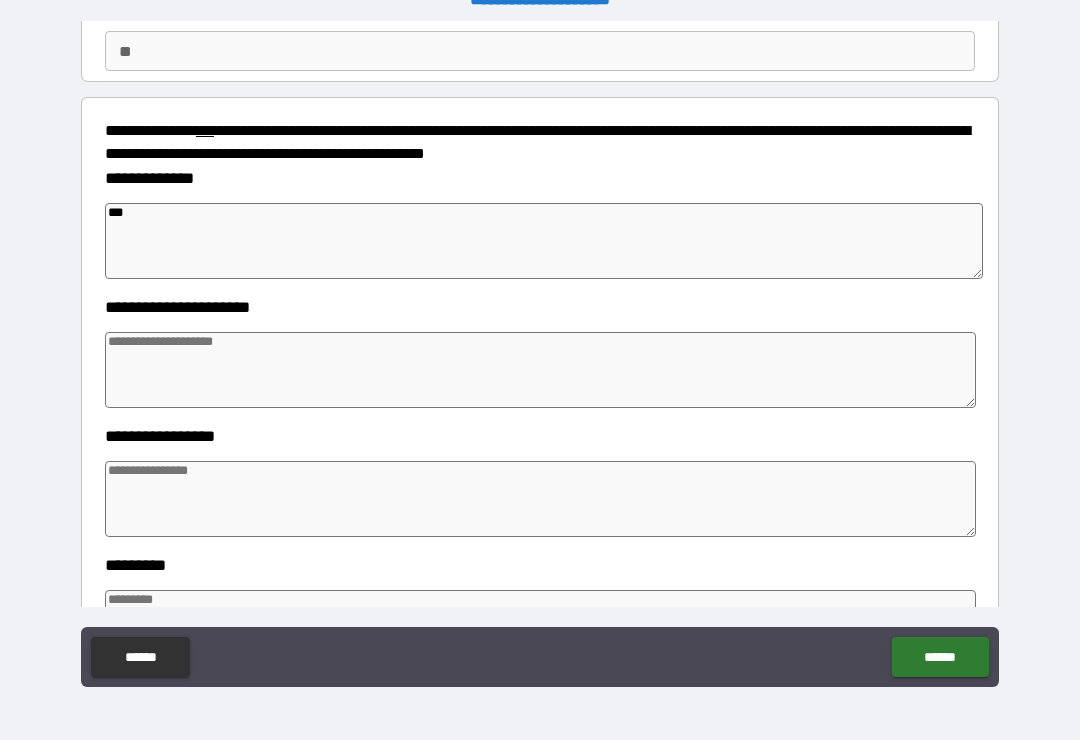 type on "*" 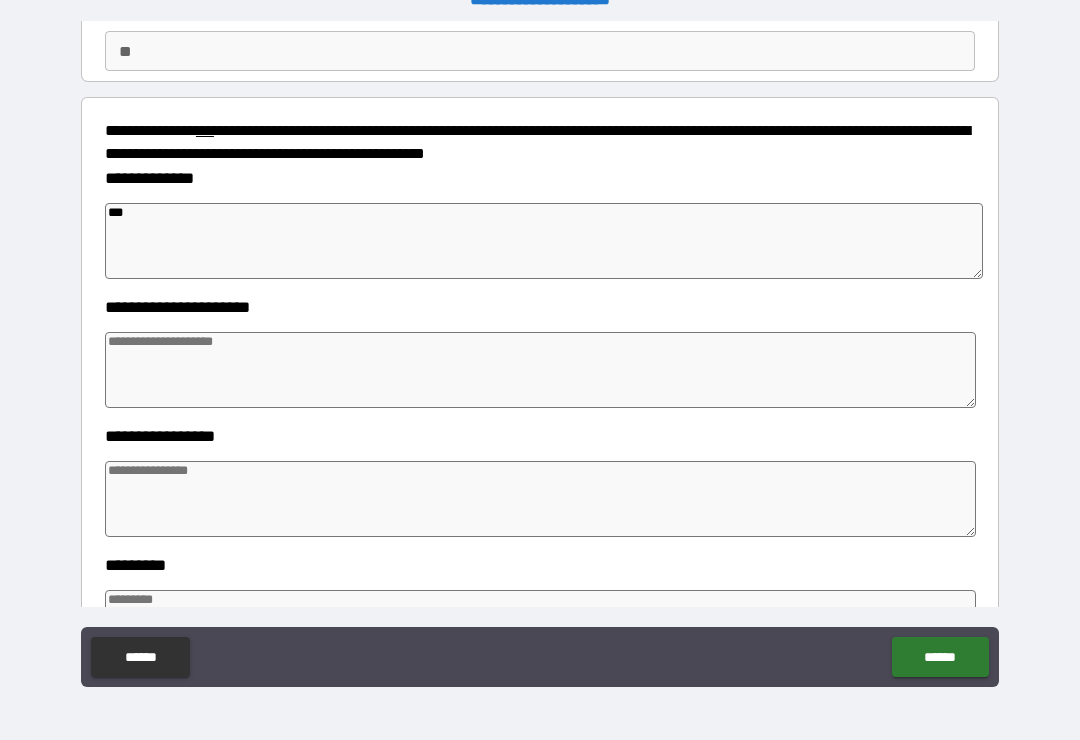 type on "*" 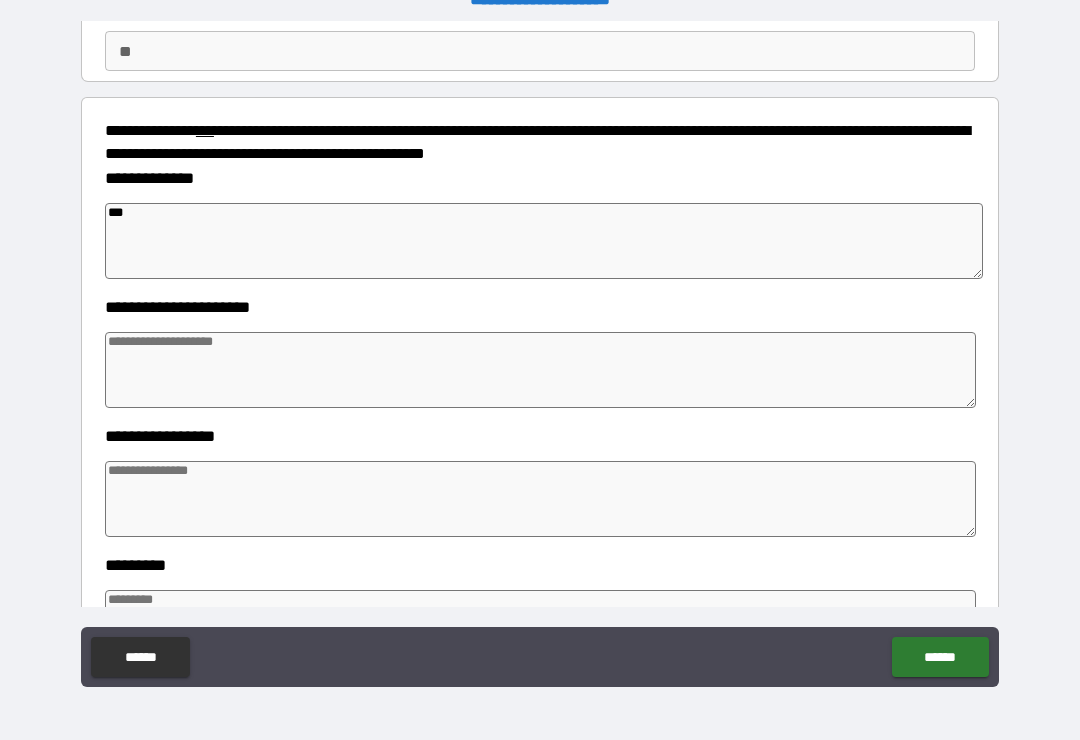 type on "*" 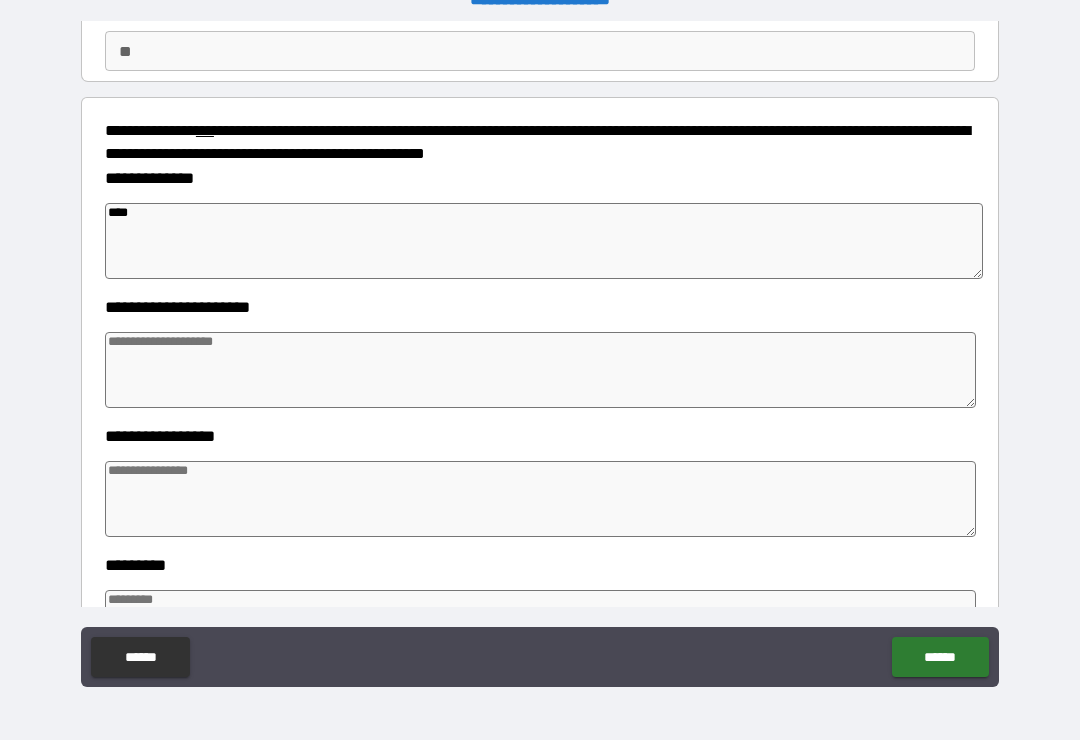 type on "*" 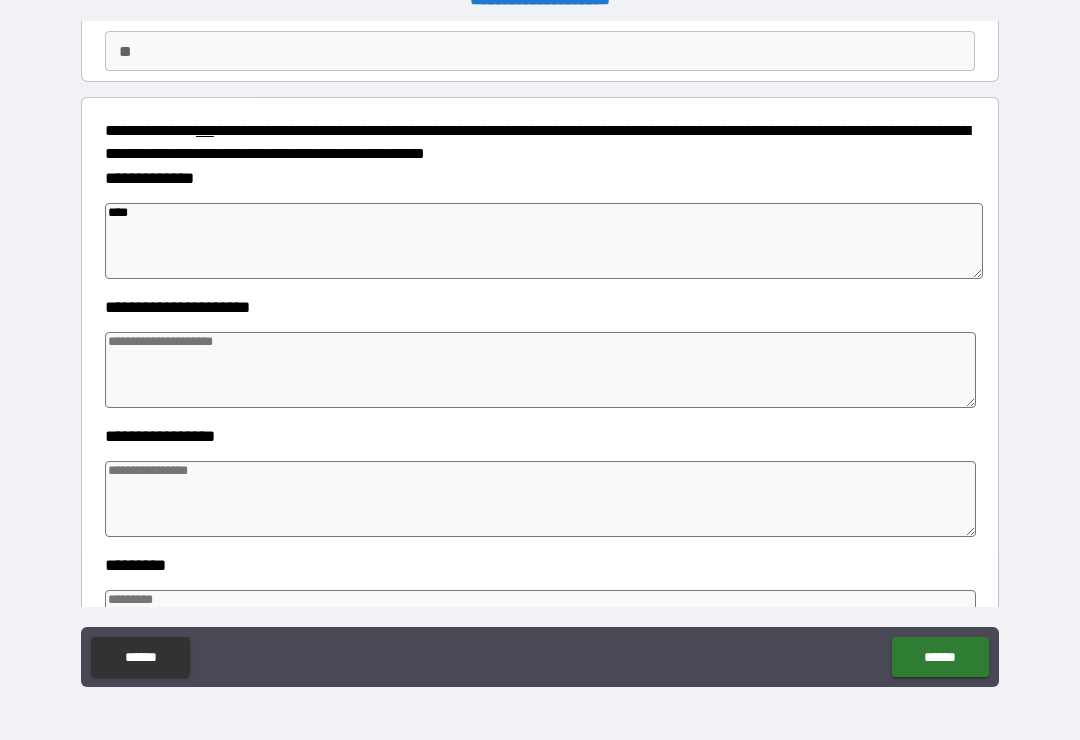 type on "*" 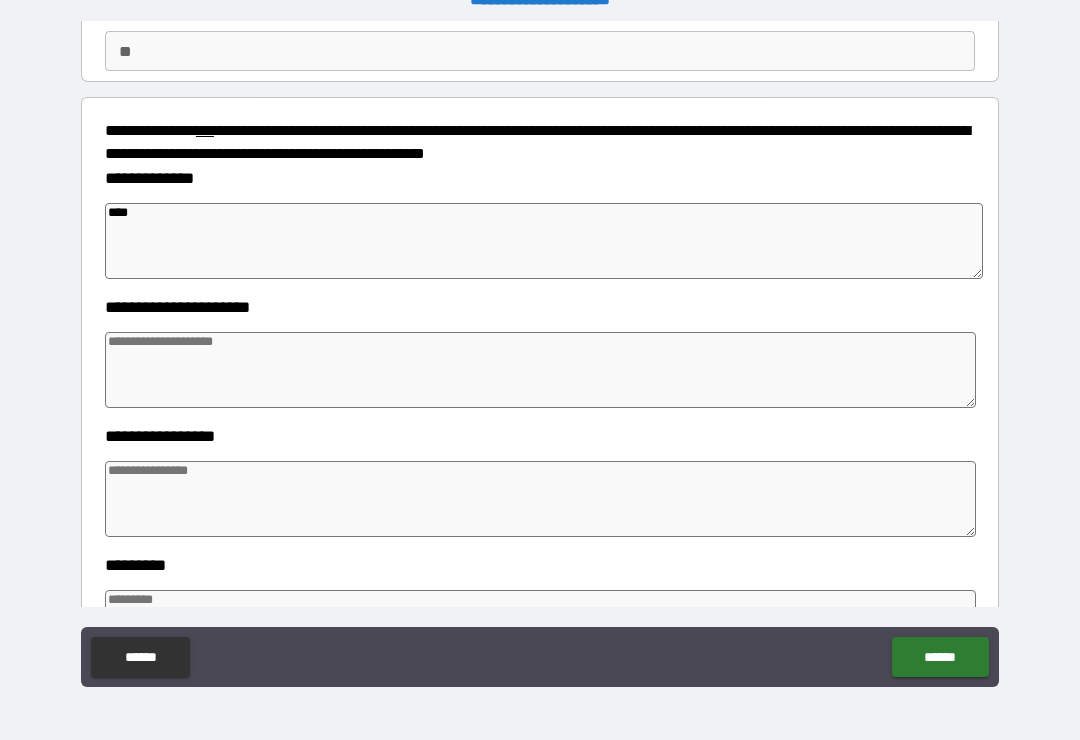 type on "*" 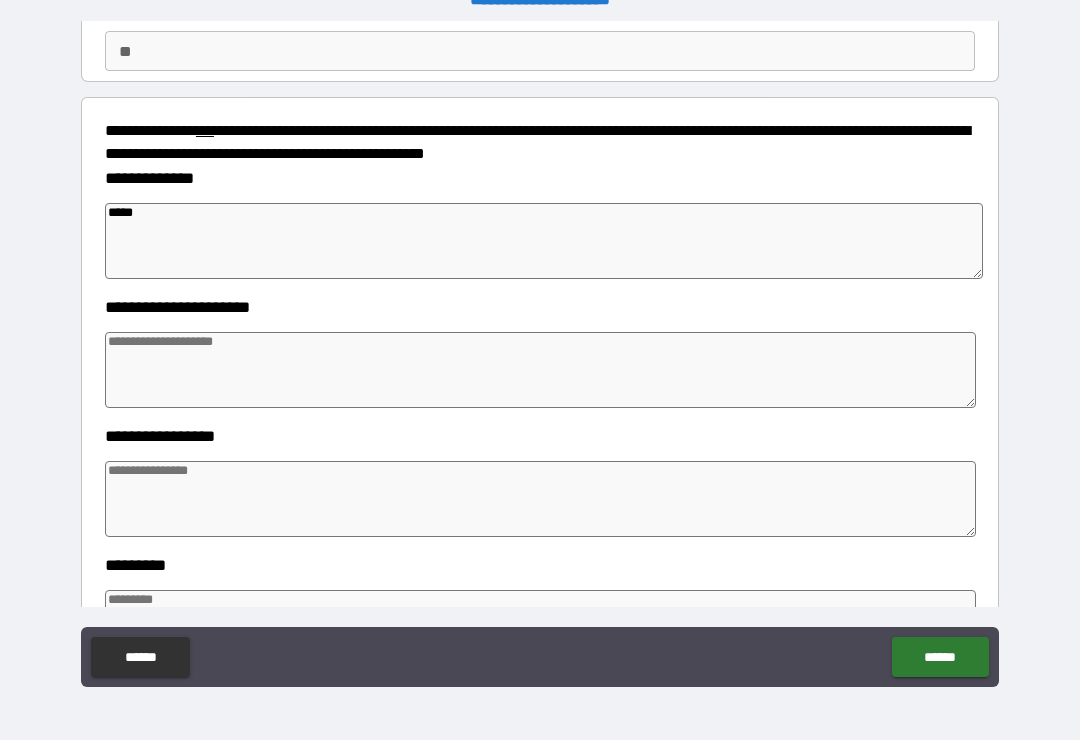 type on "*" 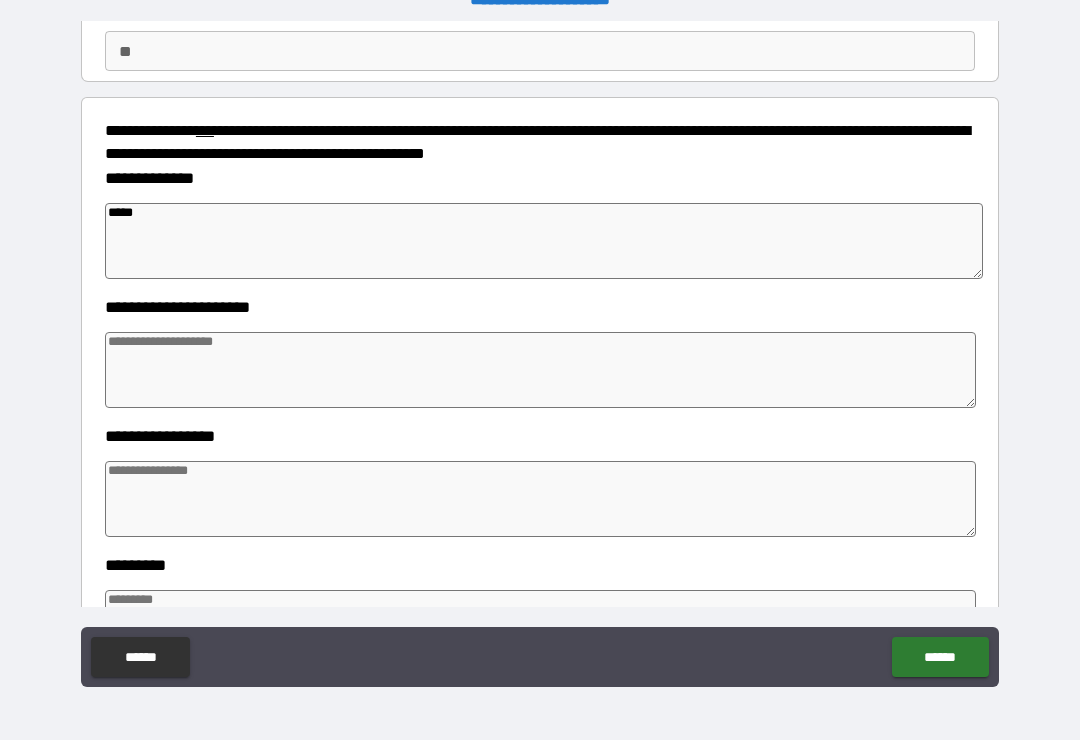 type on "******" 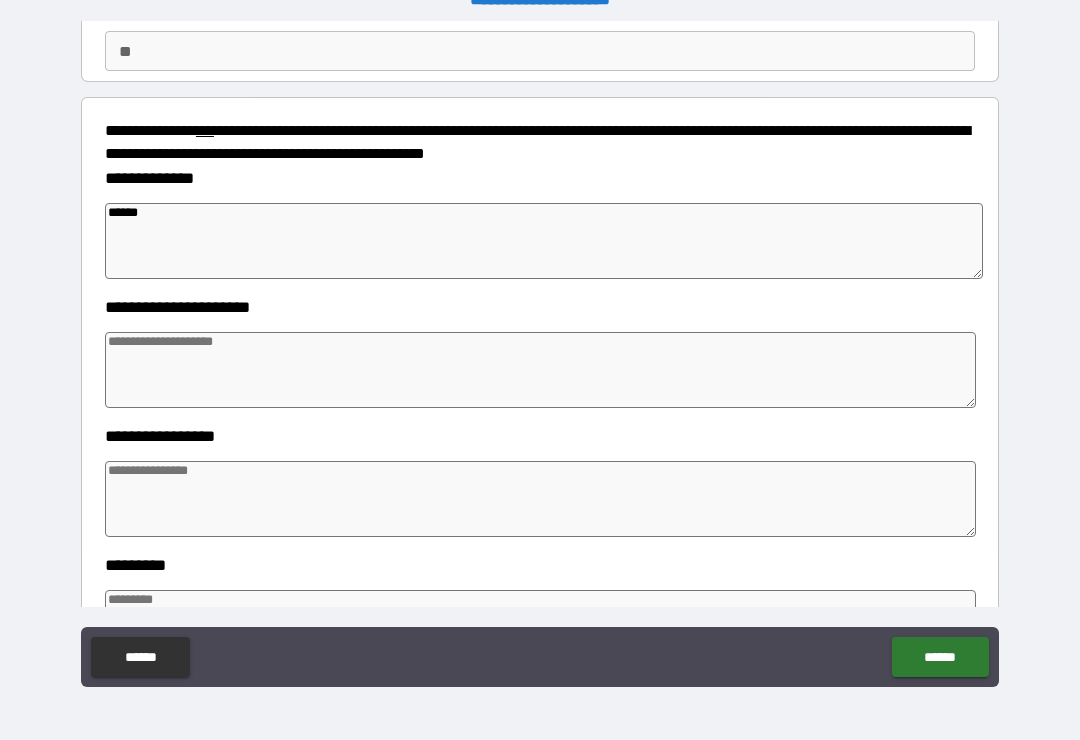 type on "*" 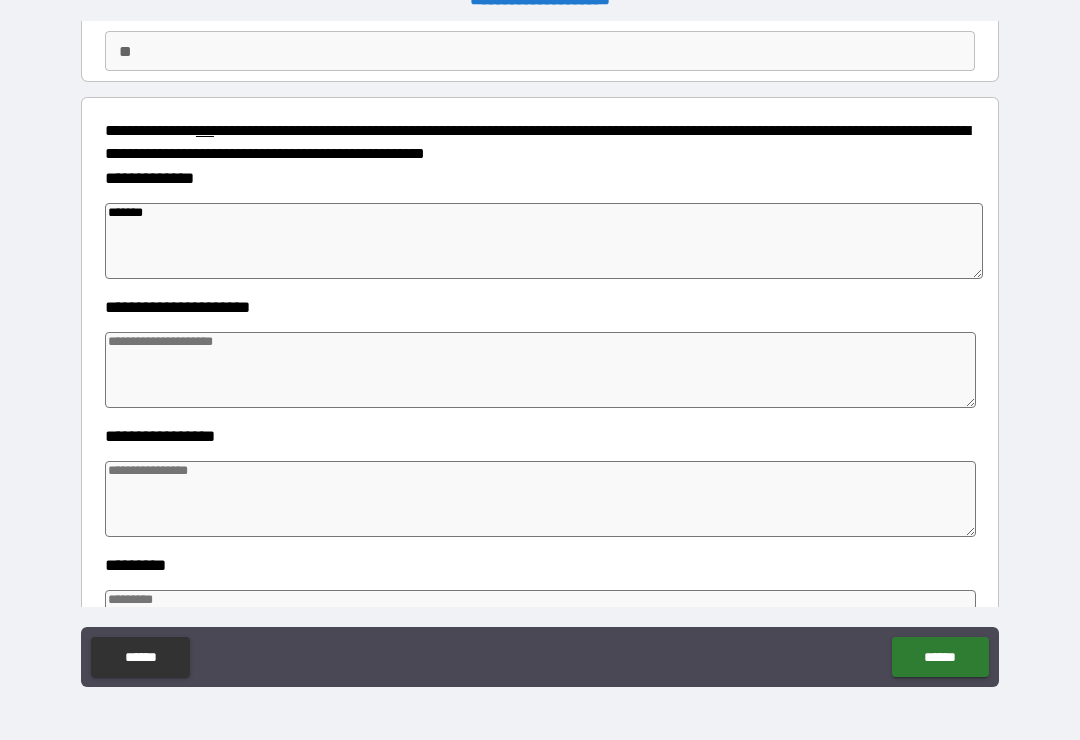 type on "*" 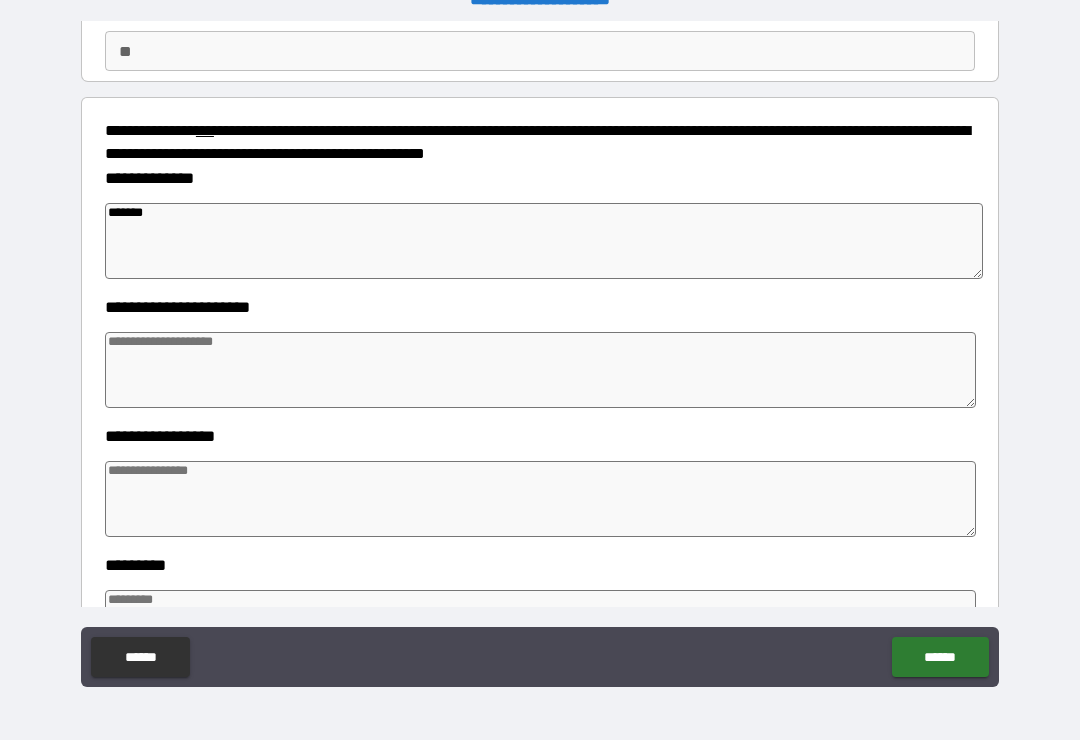 type on "*" 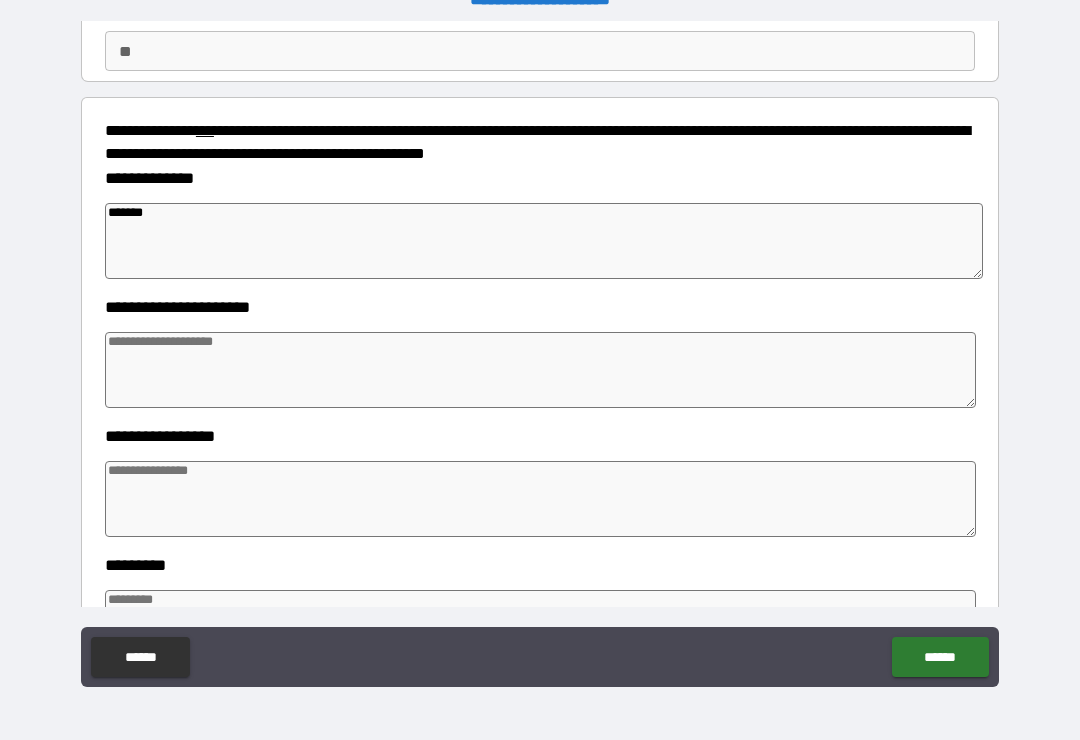 type on "*" 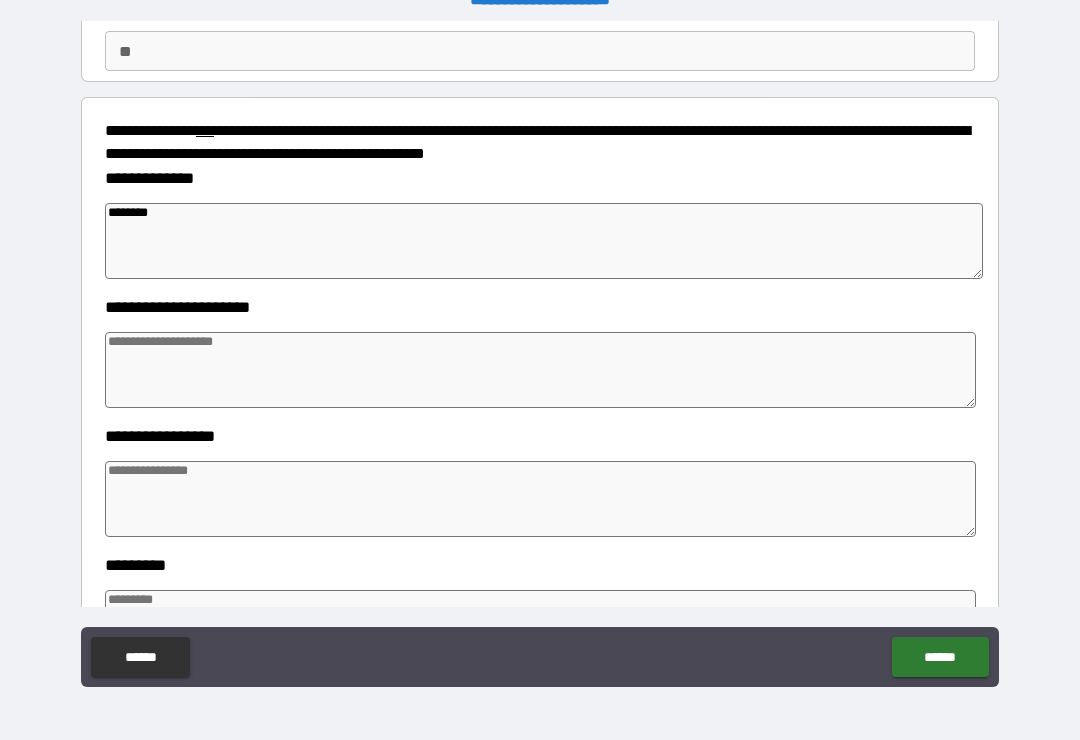 type on "*" 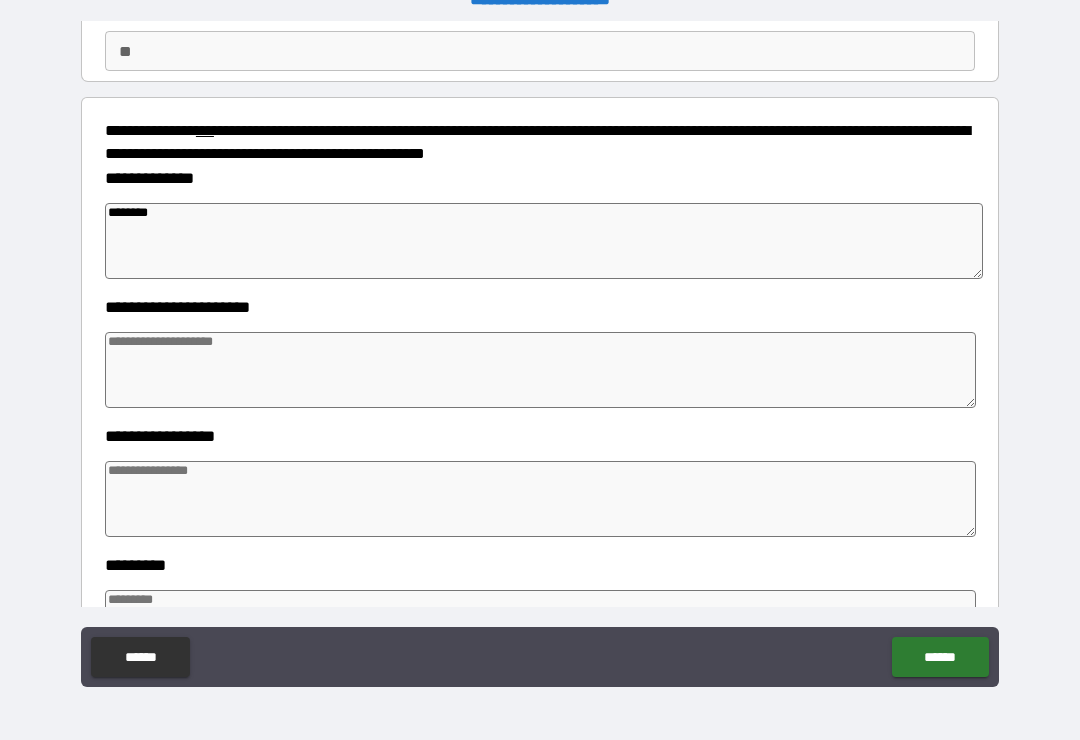 type on "*" 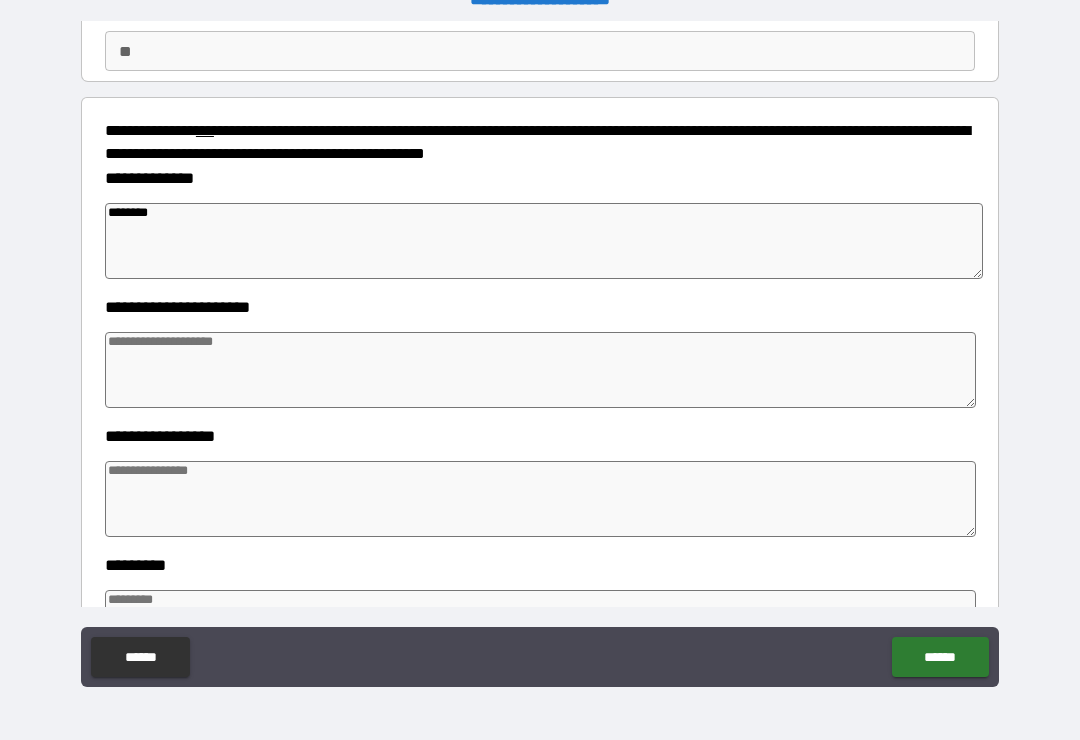 type on "*" 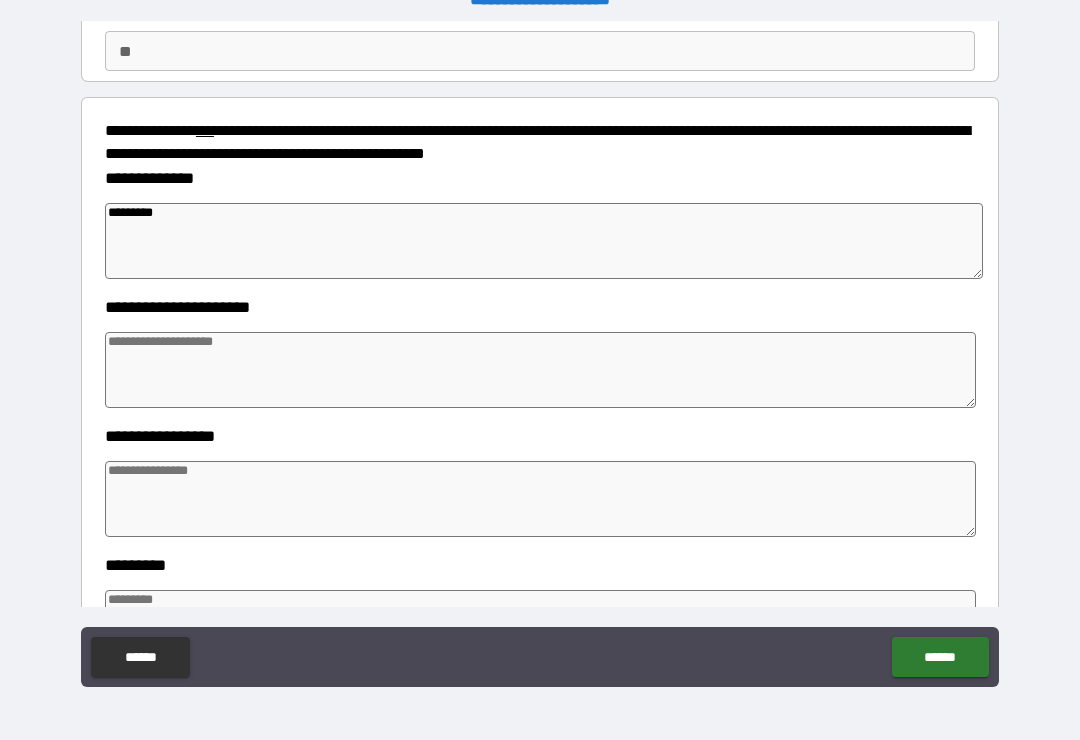 type on "*" 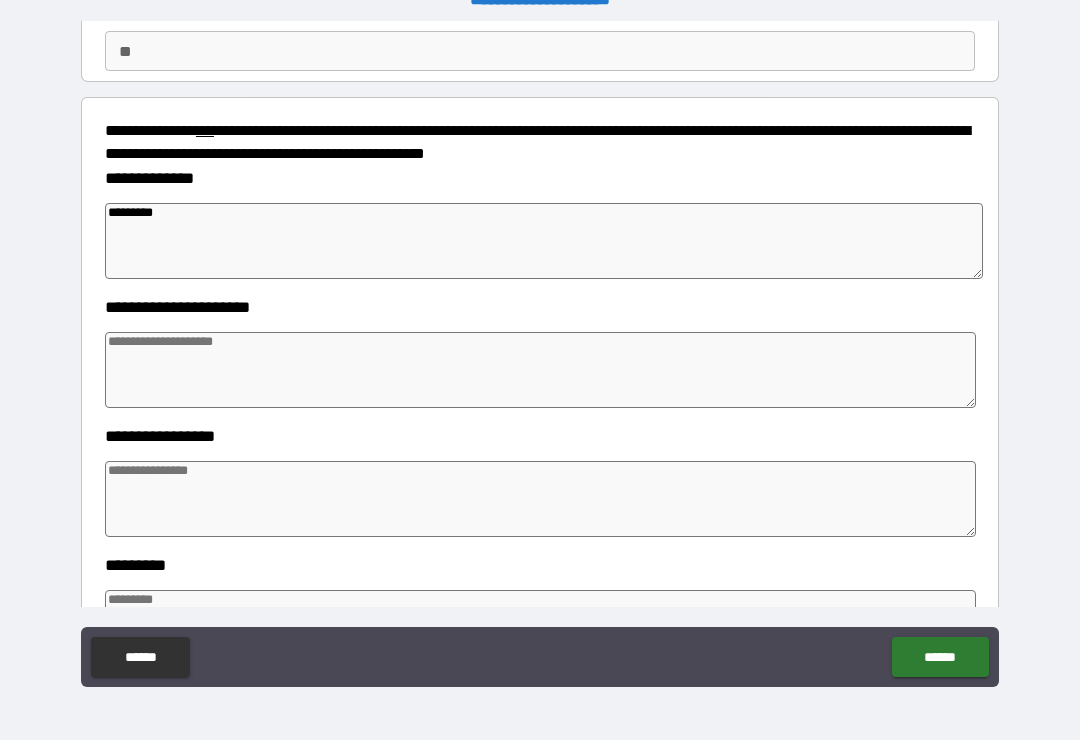 type on "*" 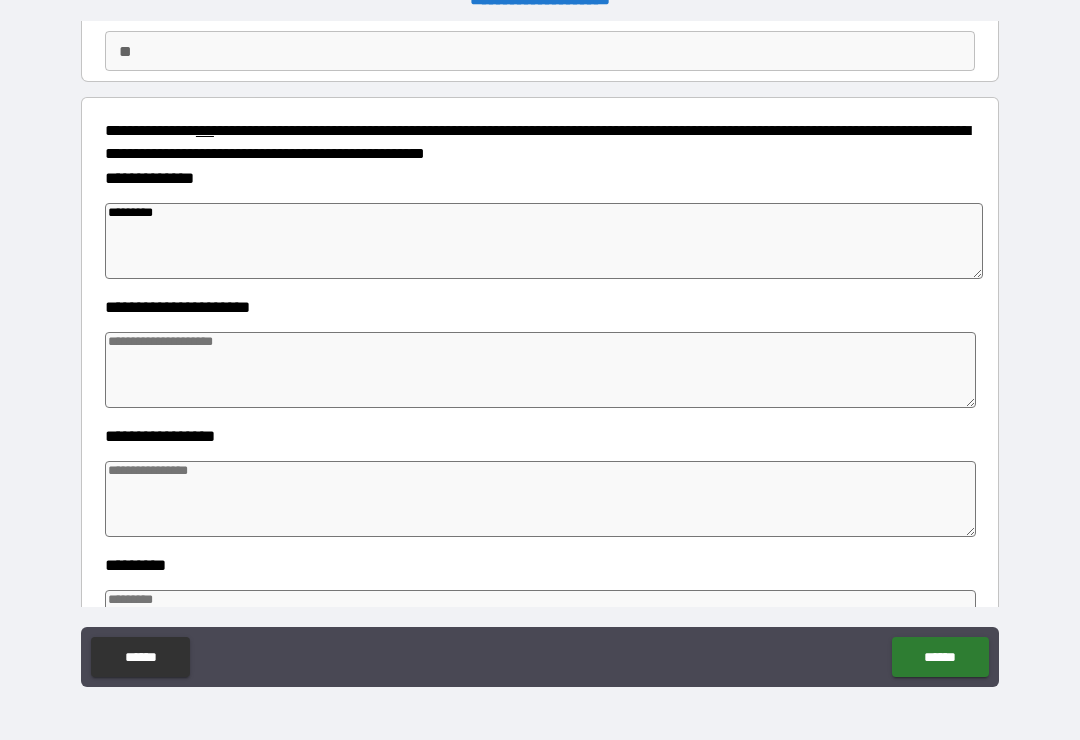 type on "*" 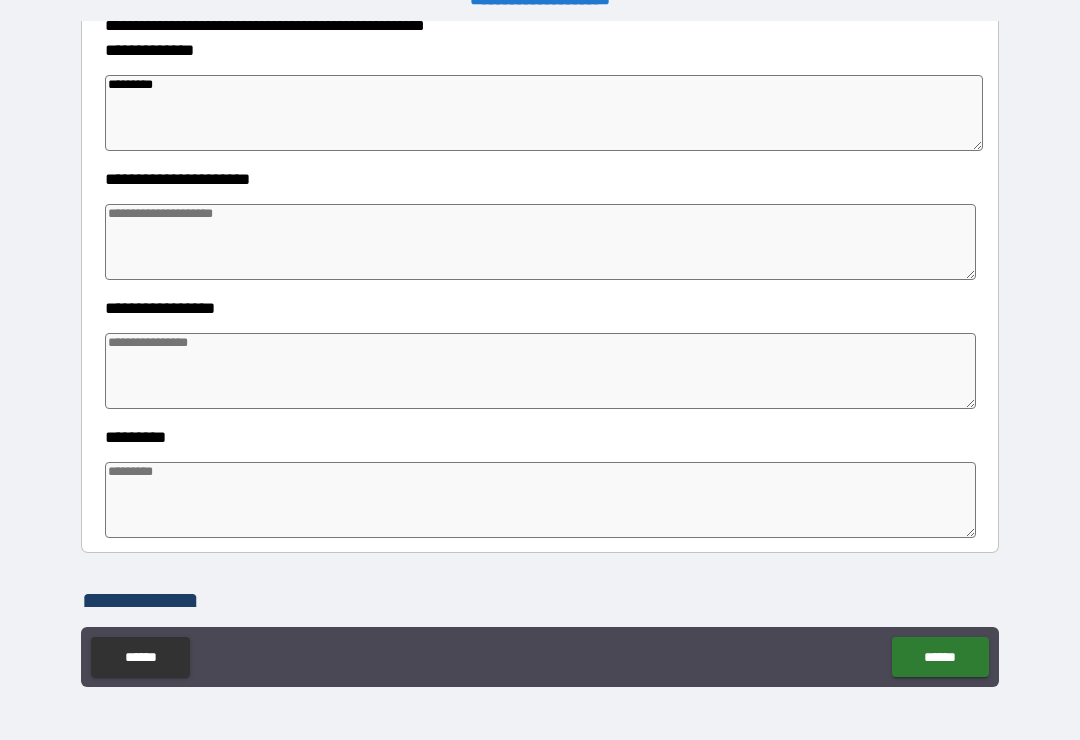 scroll, scrollTop: 351, scrollLeft: 0, axis: vertical 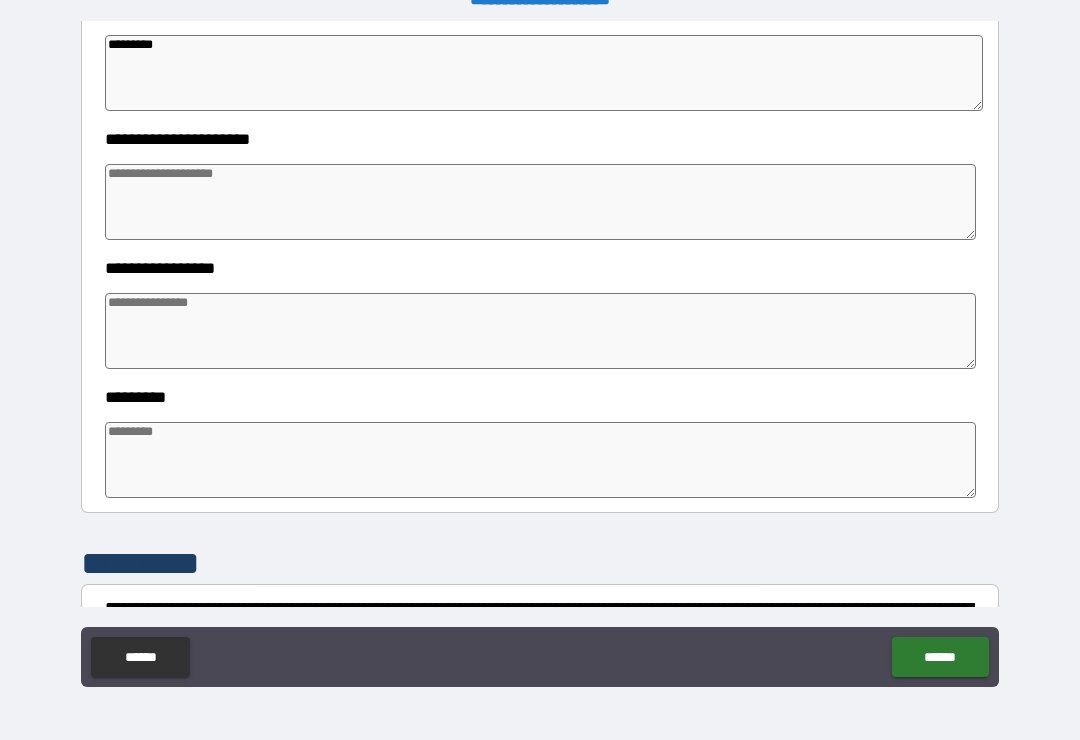 type on "*********" 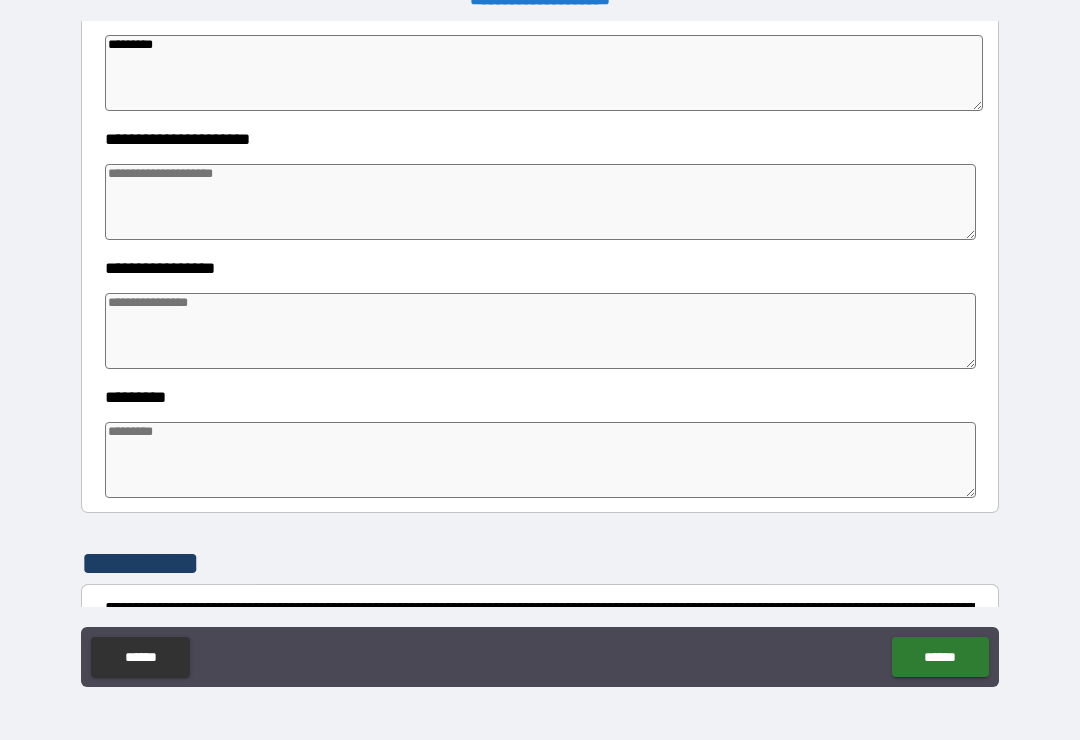 type on "*" 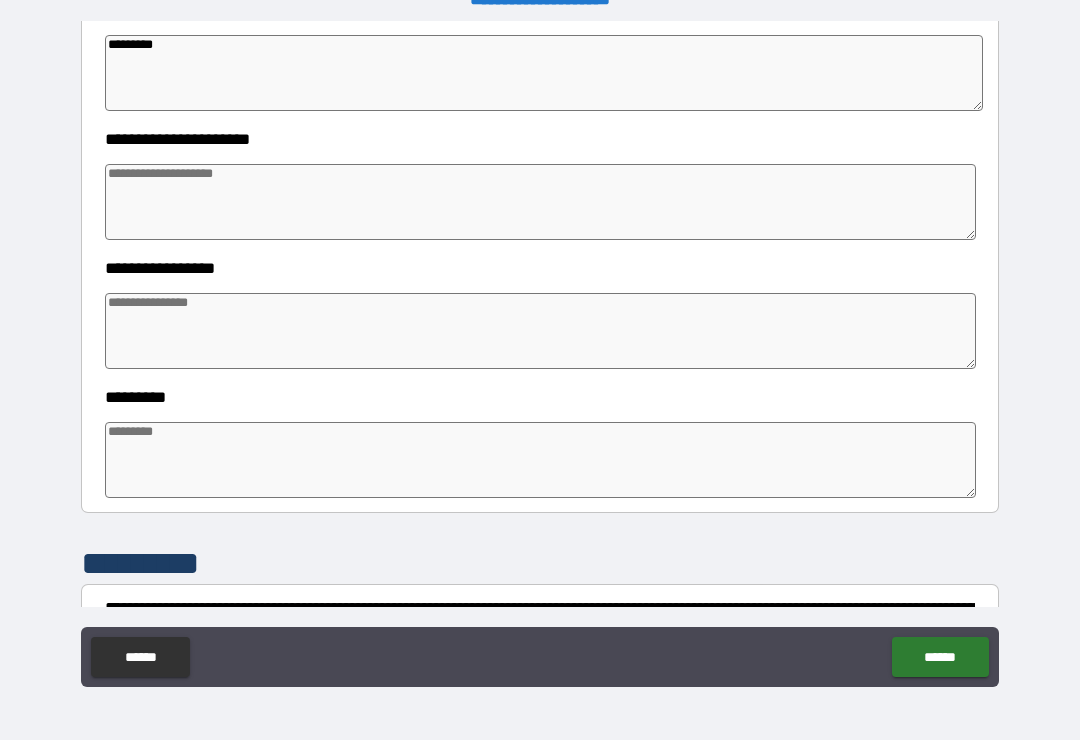 type on "*" 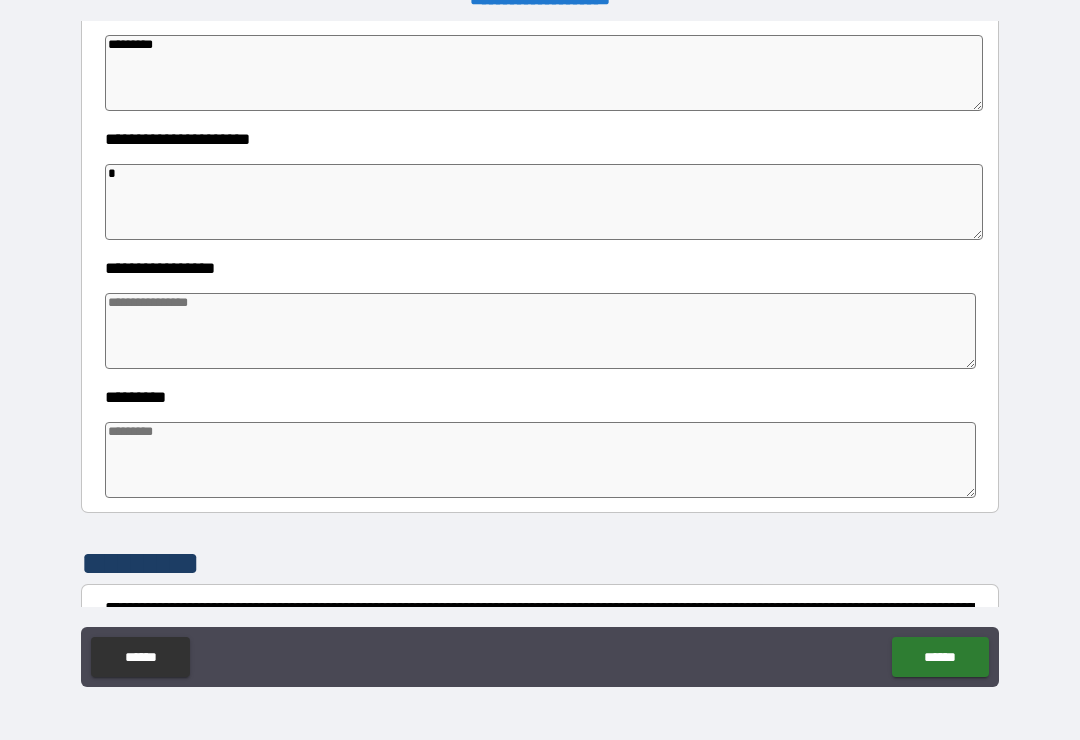 type on "*" 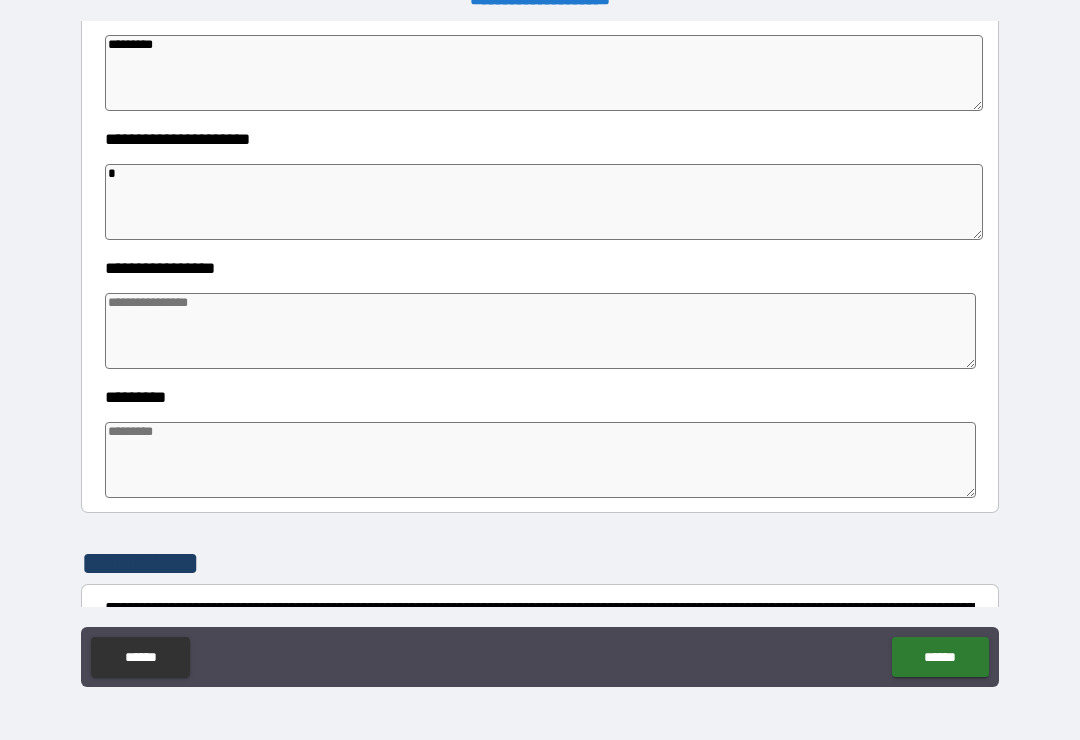 type on "*" 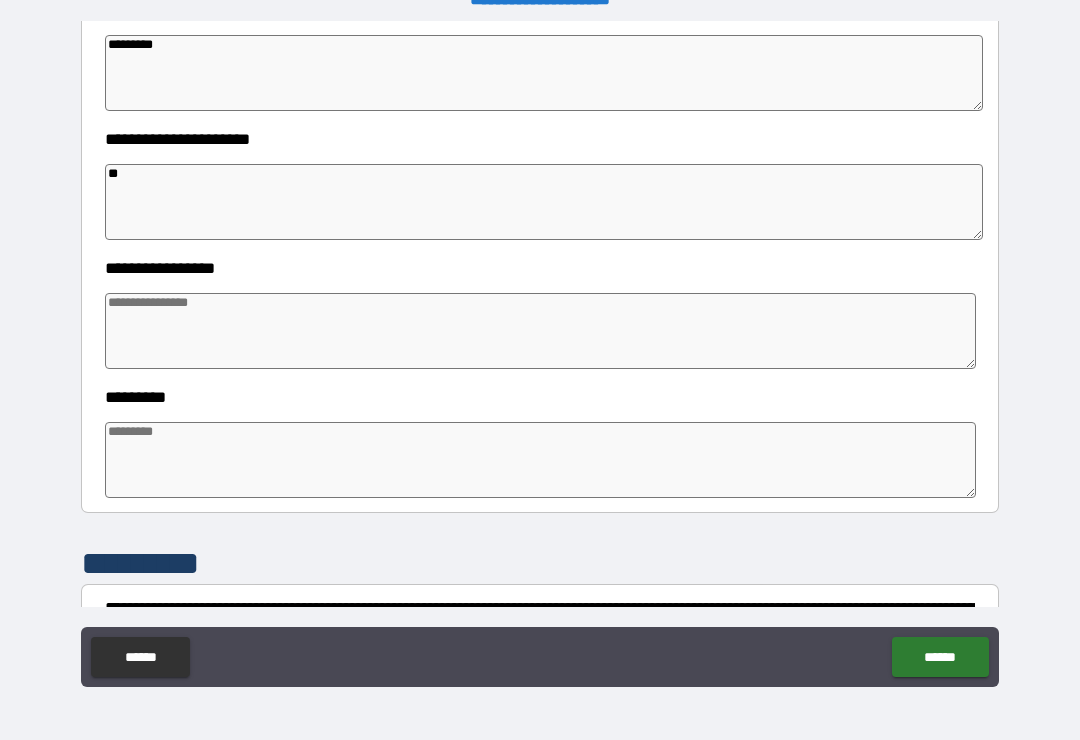 type on "*" 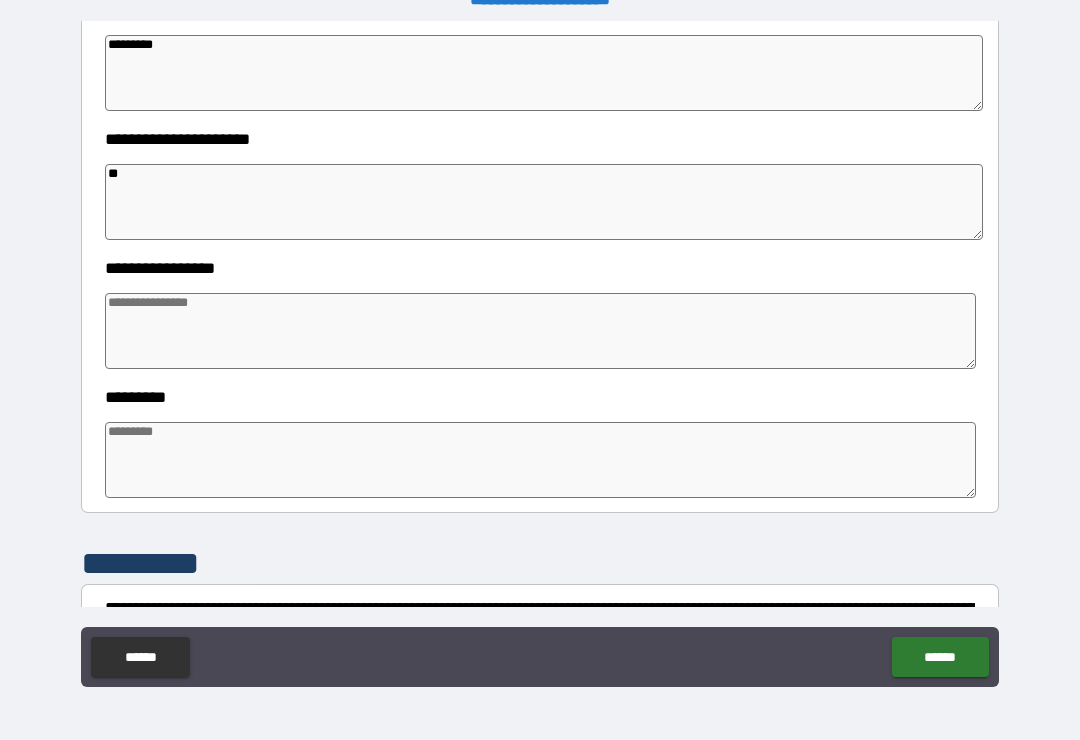 type on "*" 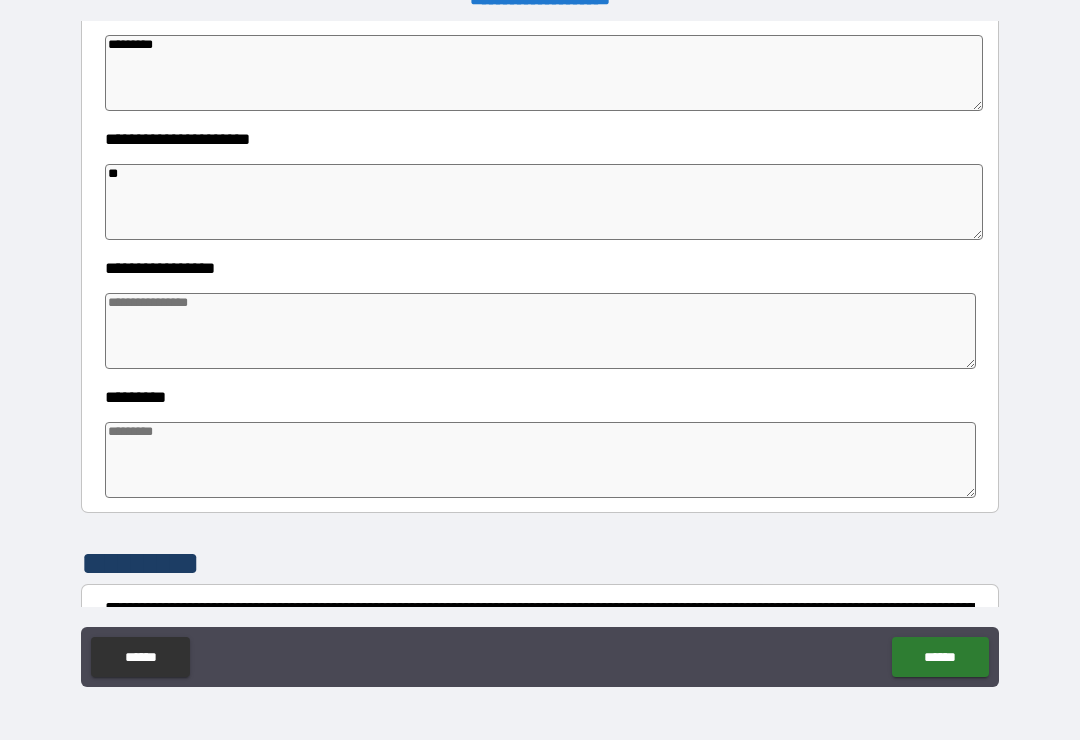 type on "*" 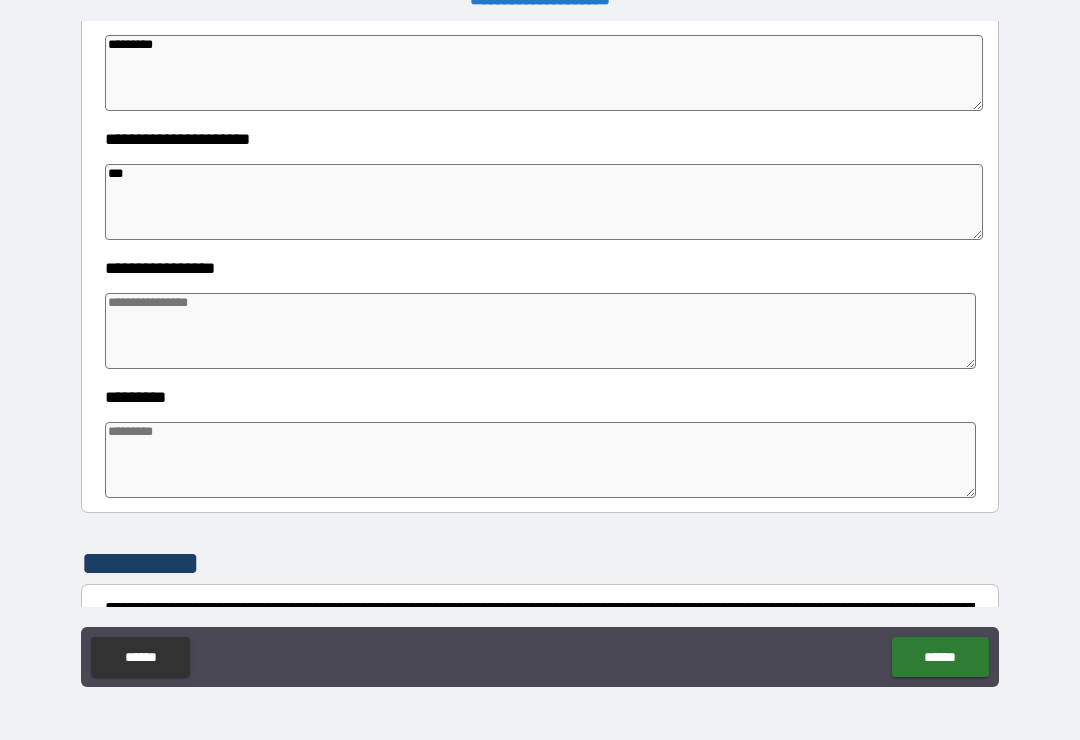 type on "*" 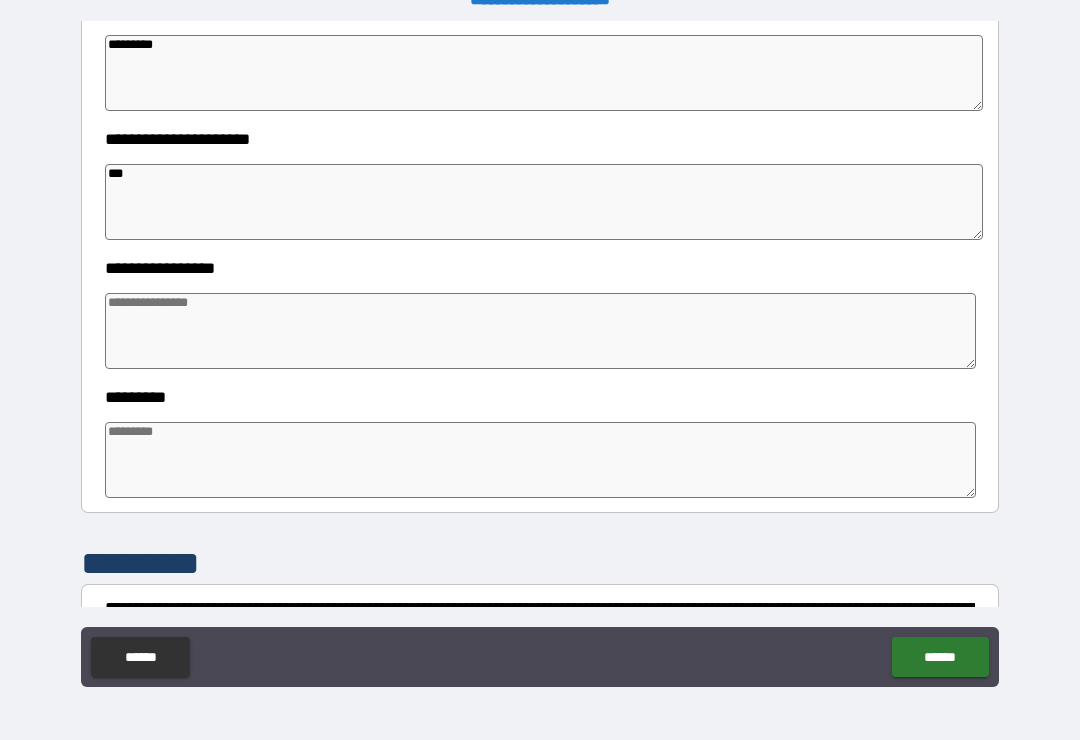 type on "*" 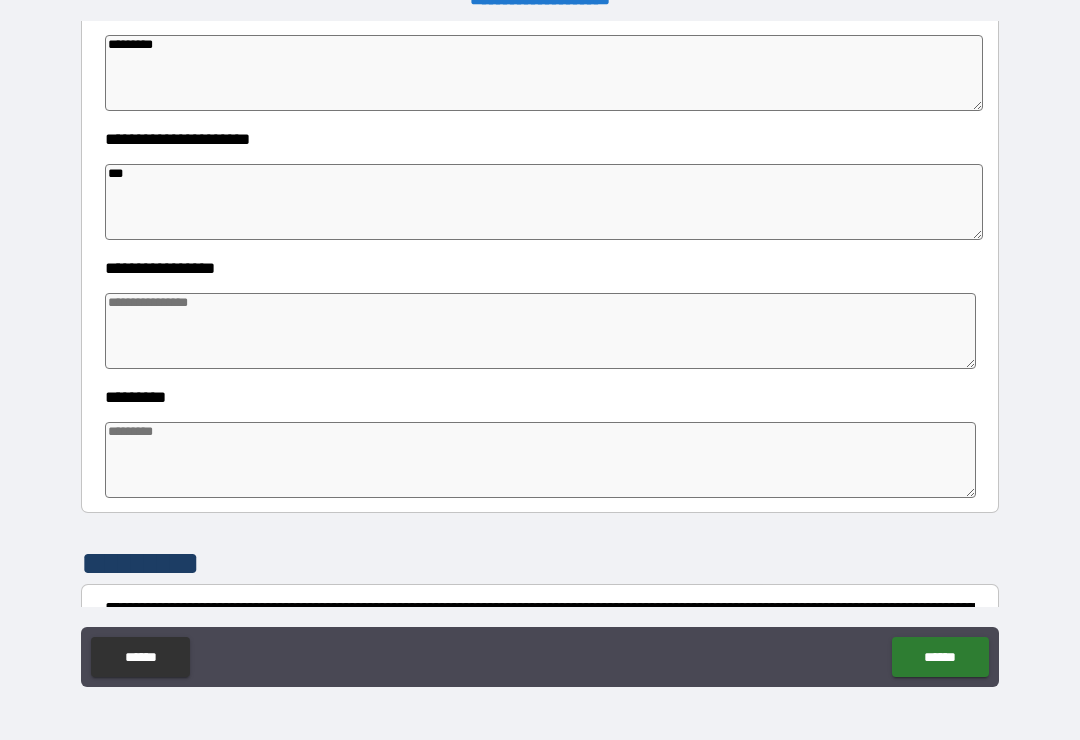 type on "*" 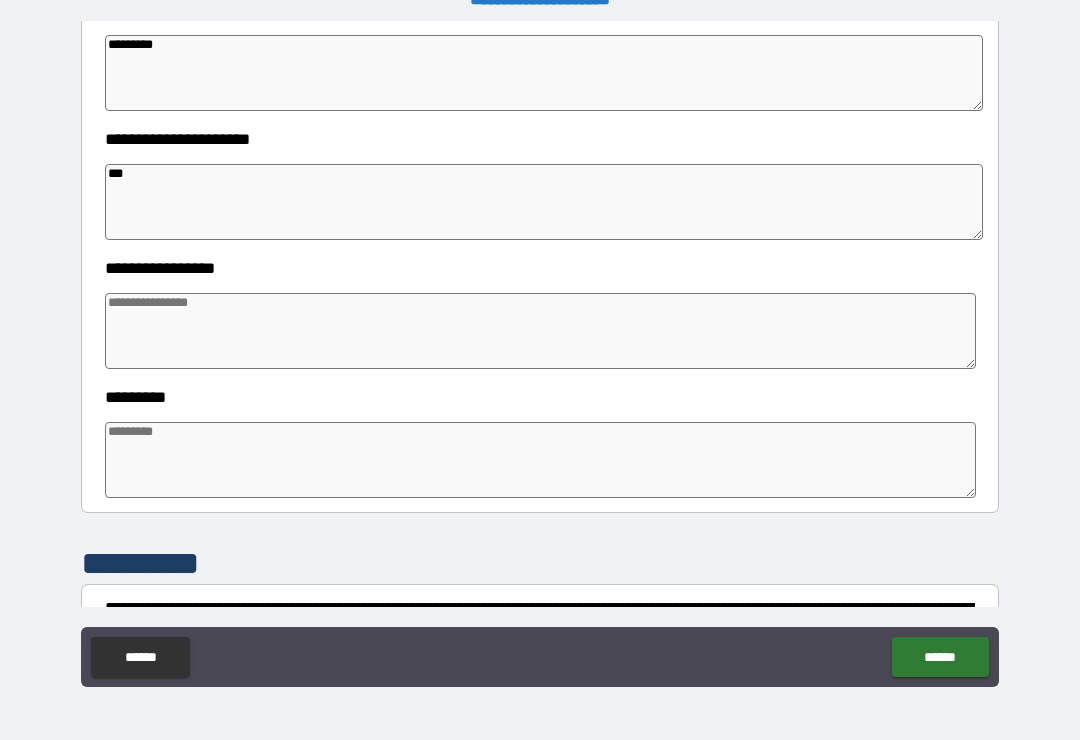 type on "****" 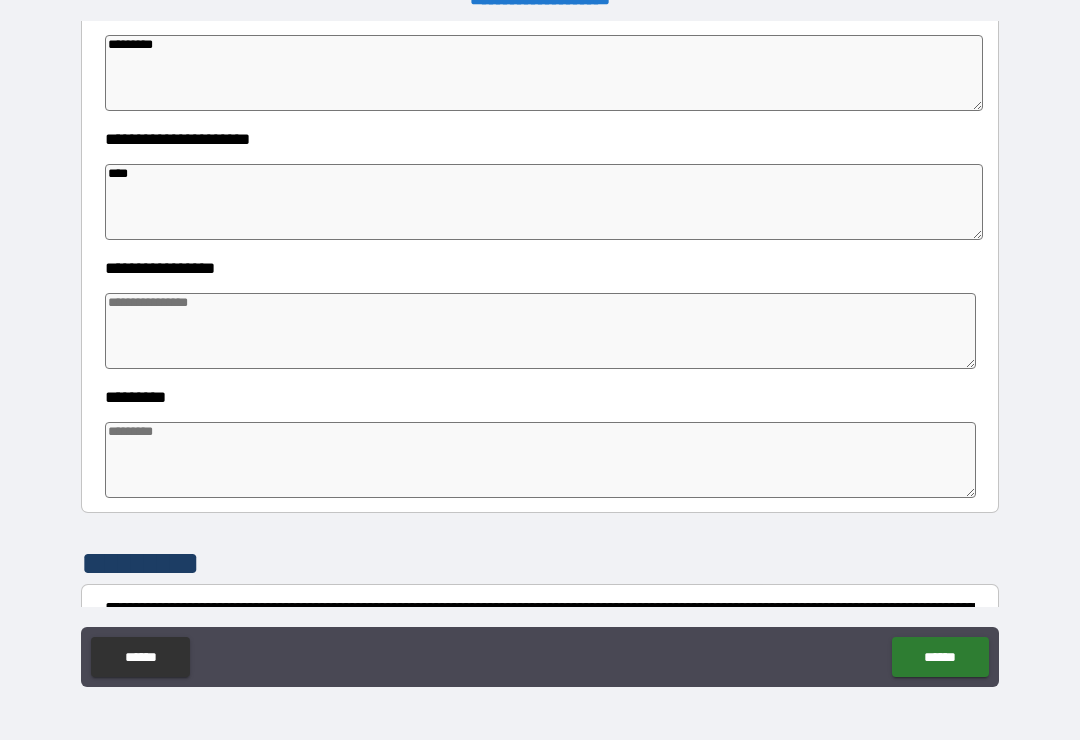 type on "*" 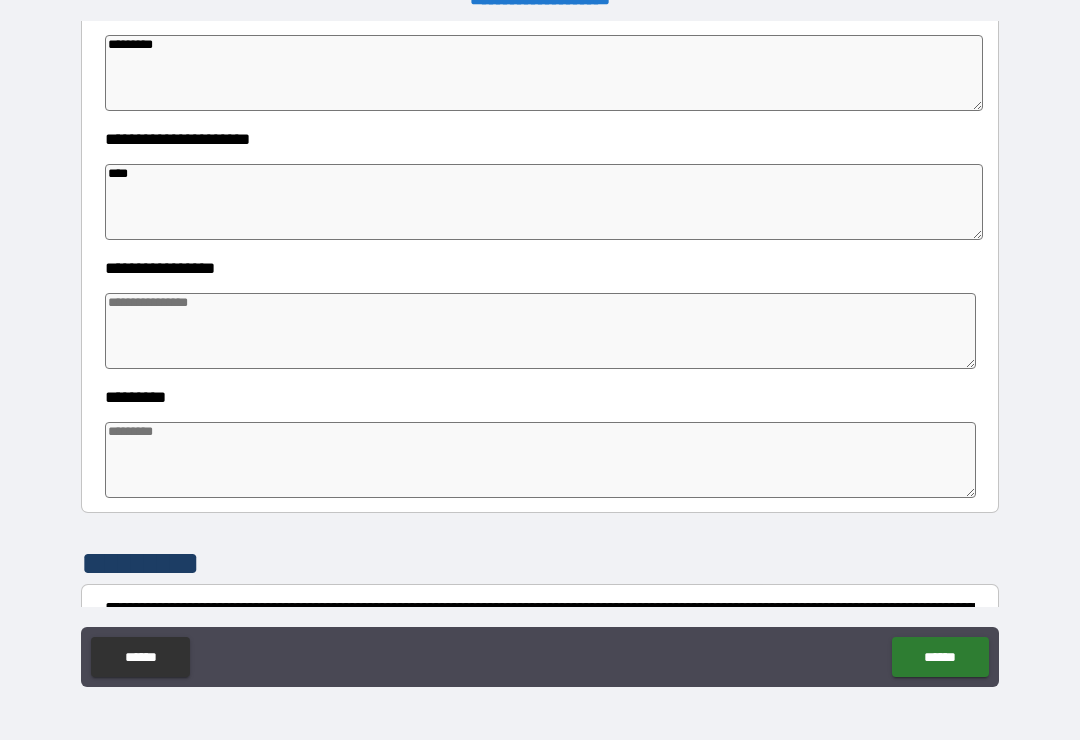 type on "*" 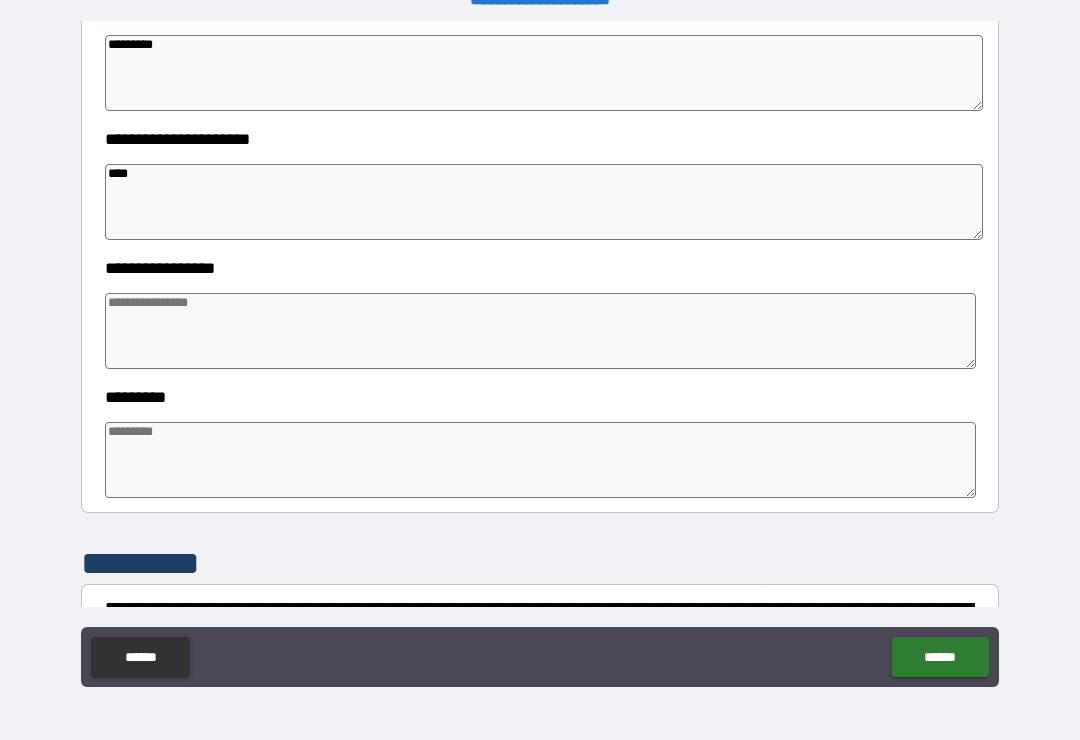 type on "*" 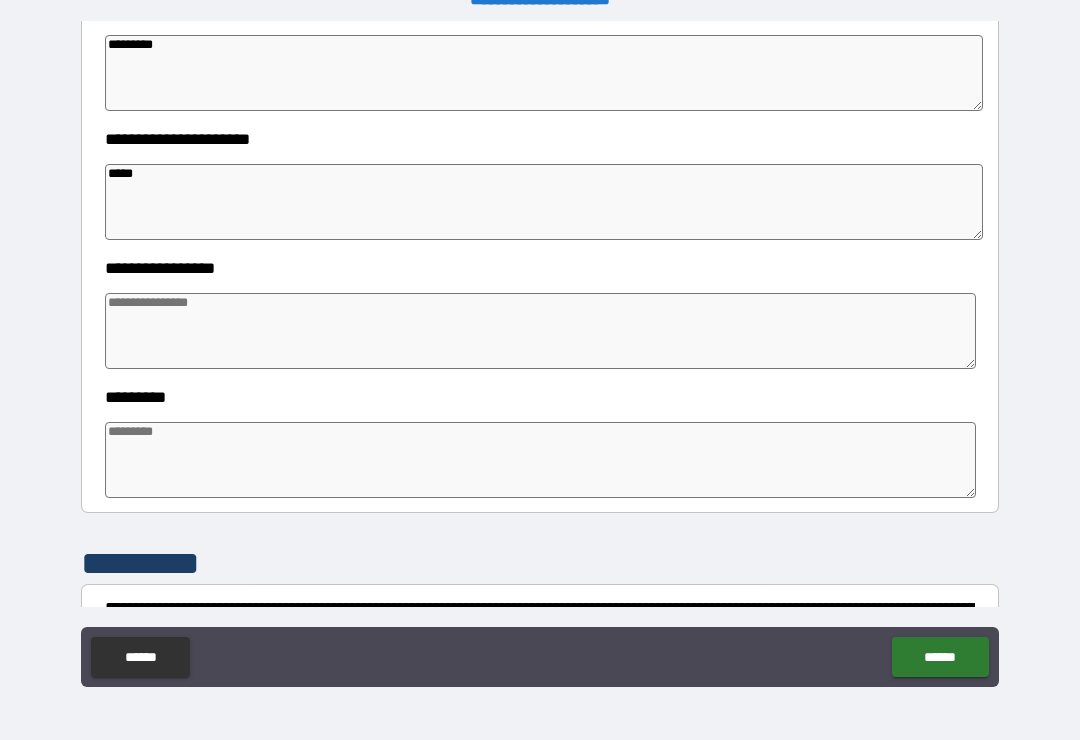 type on "*" 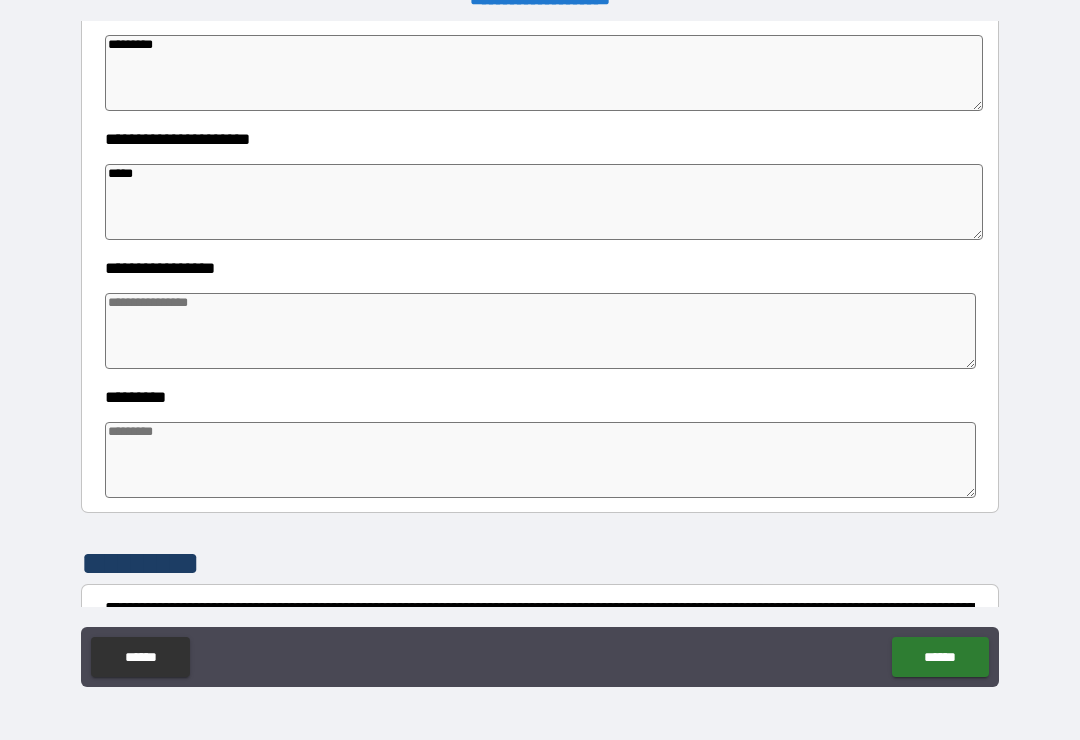 type on "******" 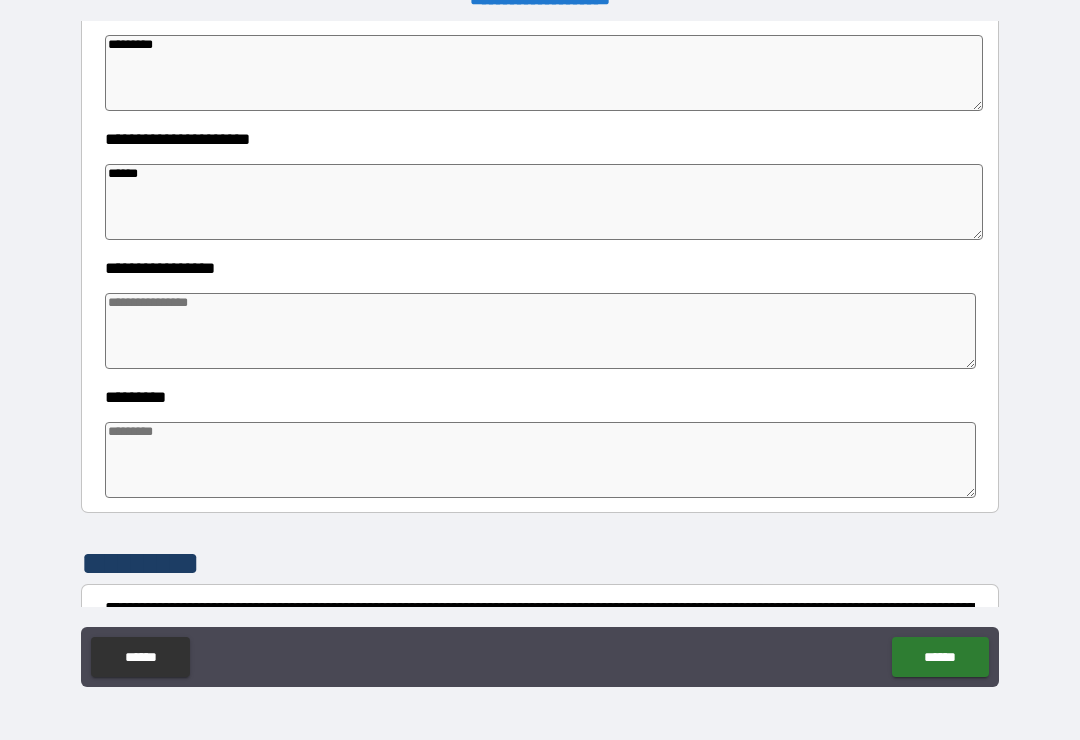 type on "*" 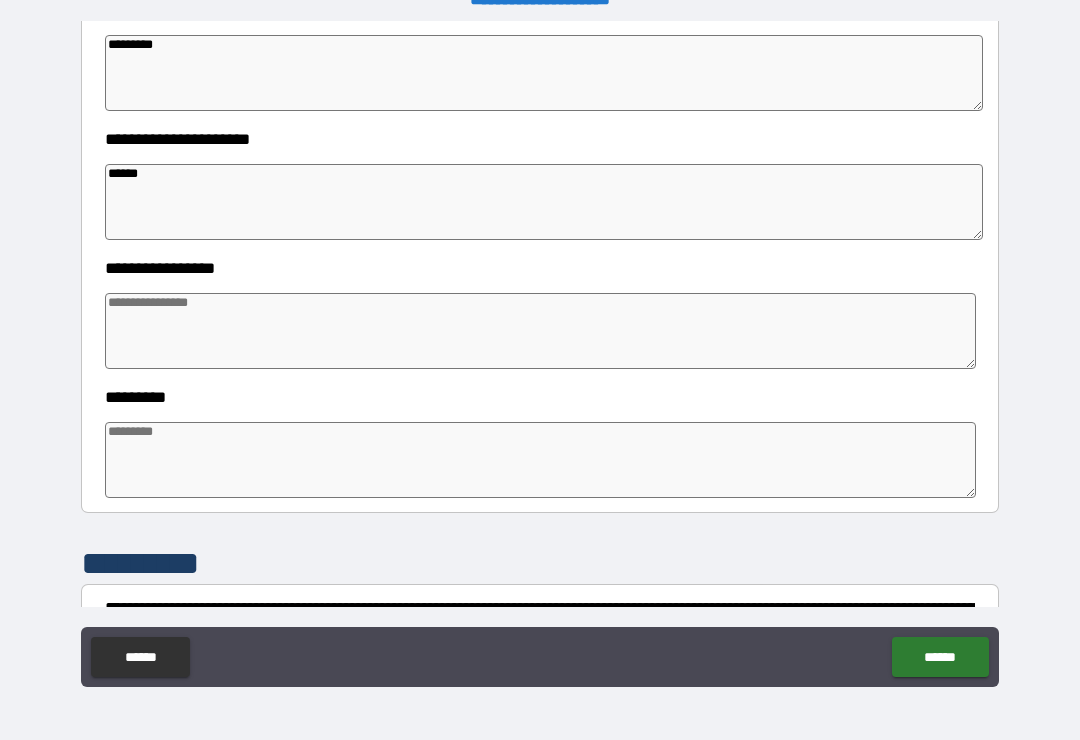 type on "*" 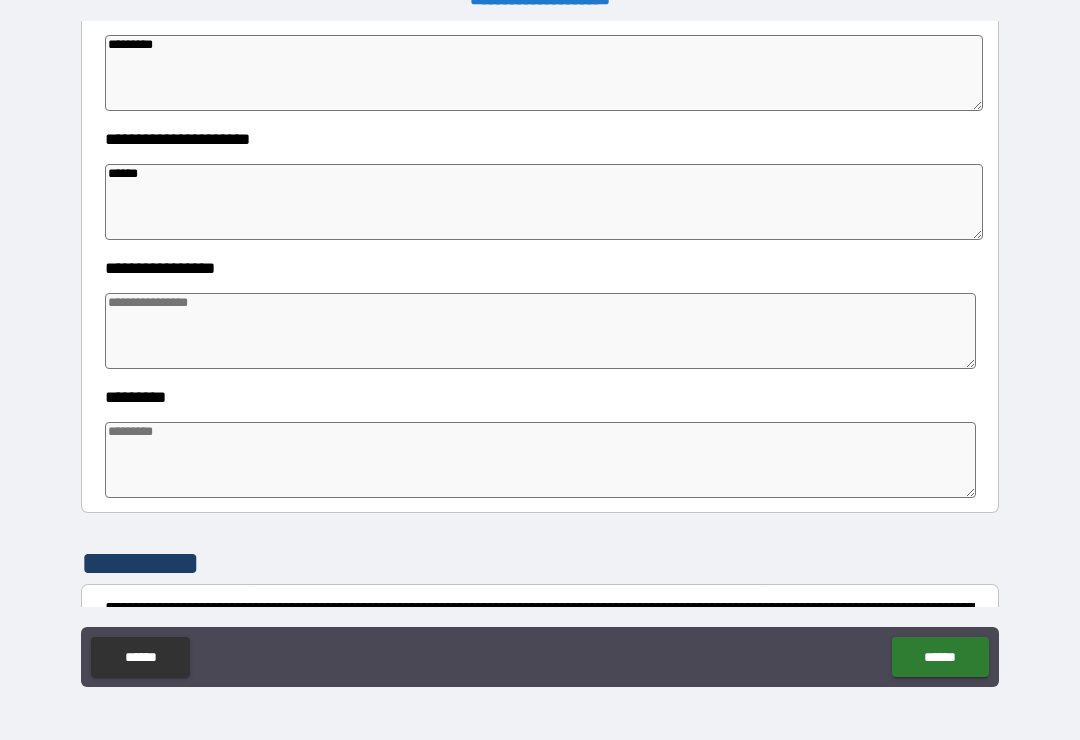type on "*" 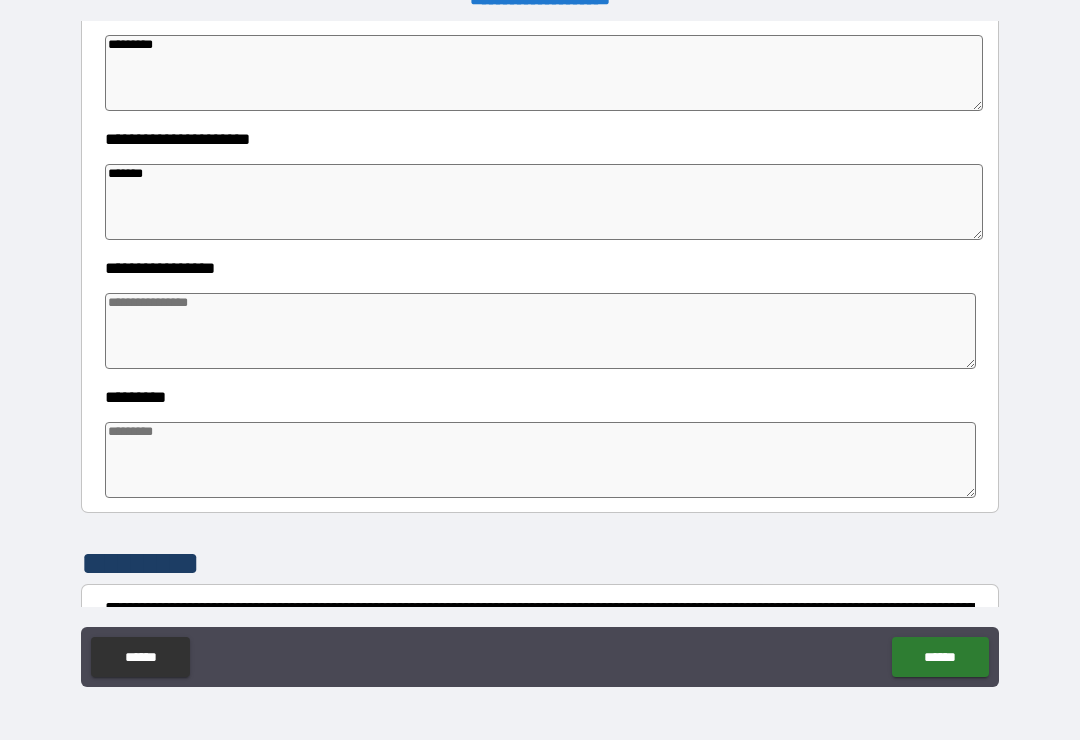 type on "*" 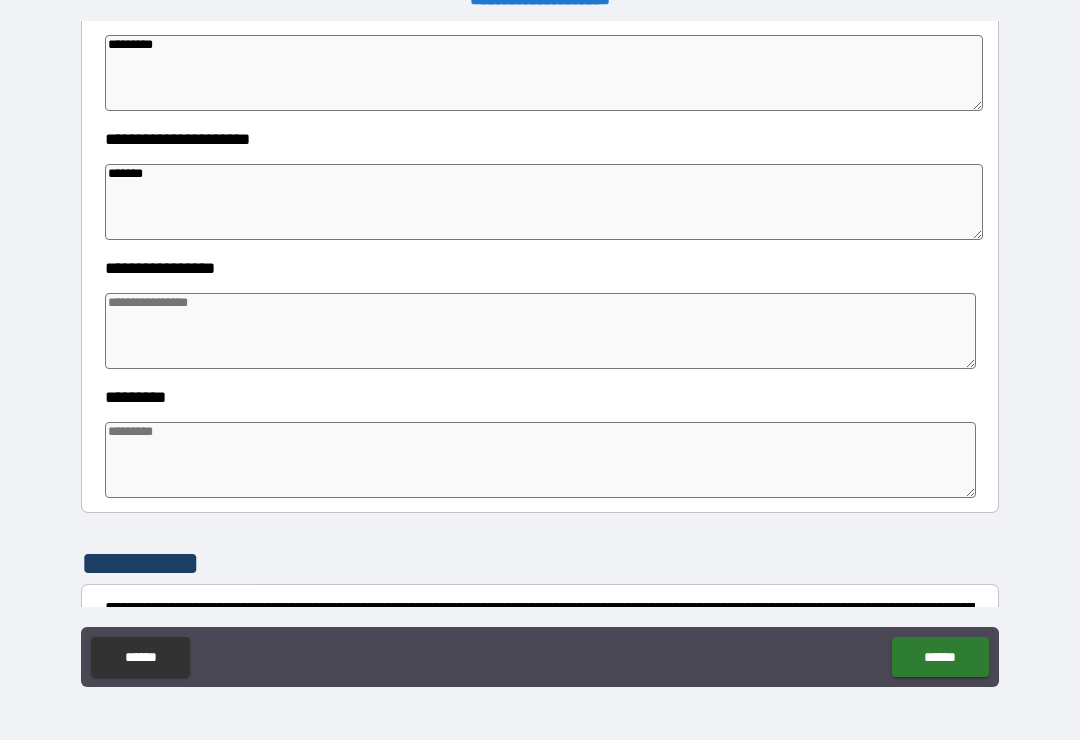 type on "********" 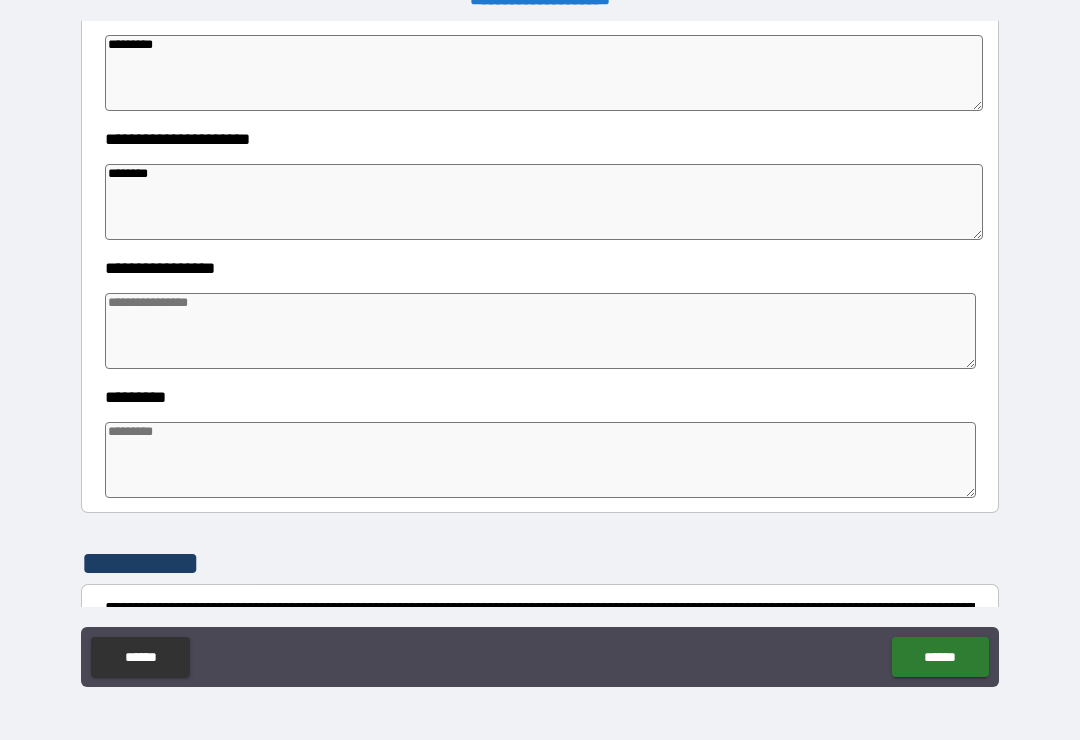type on "*" 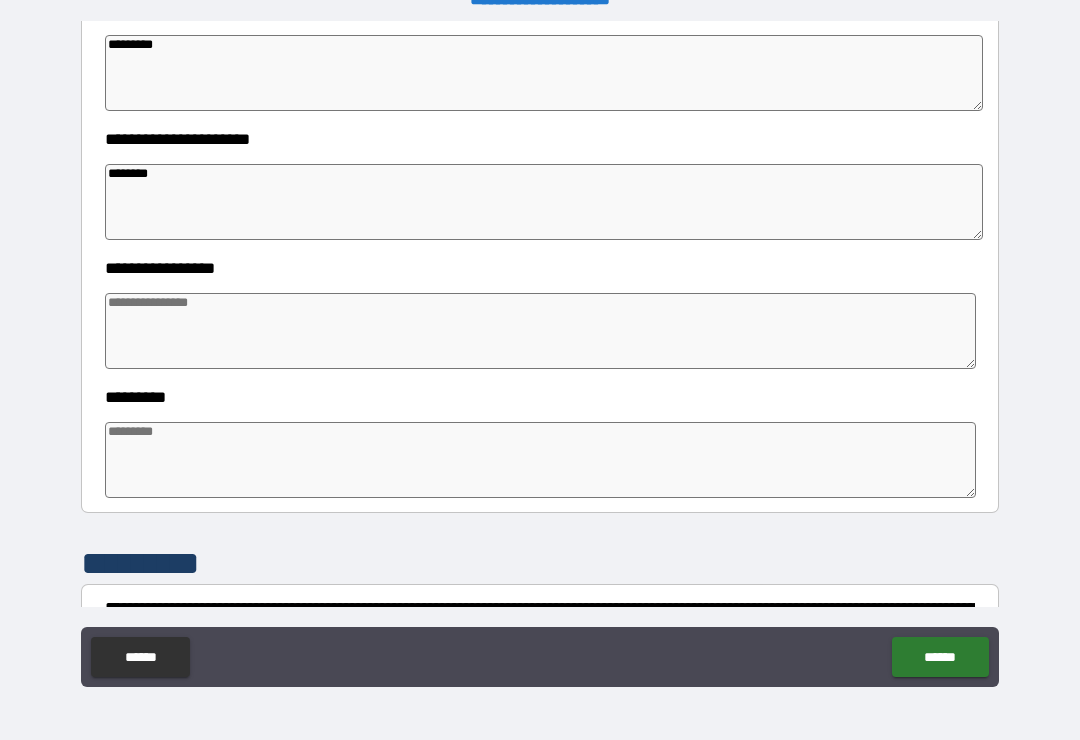 type on "*" 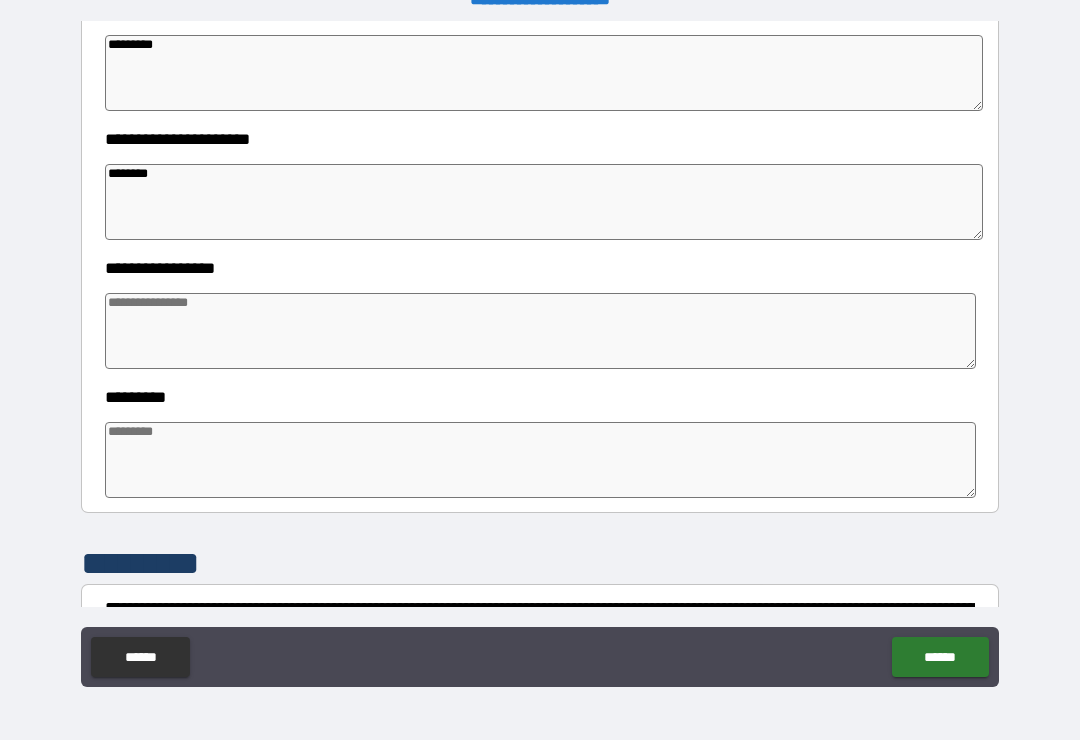 type on "*********" 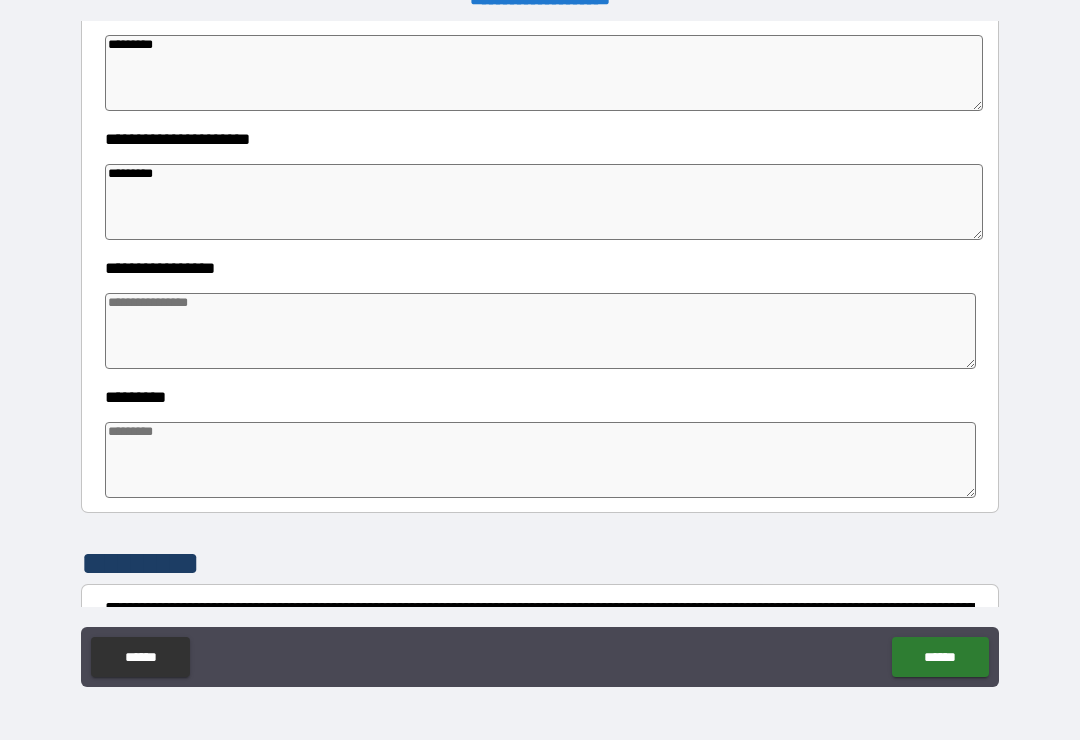 type on "*" 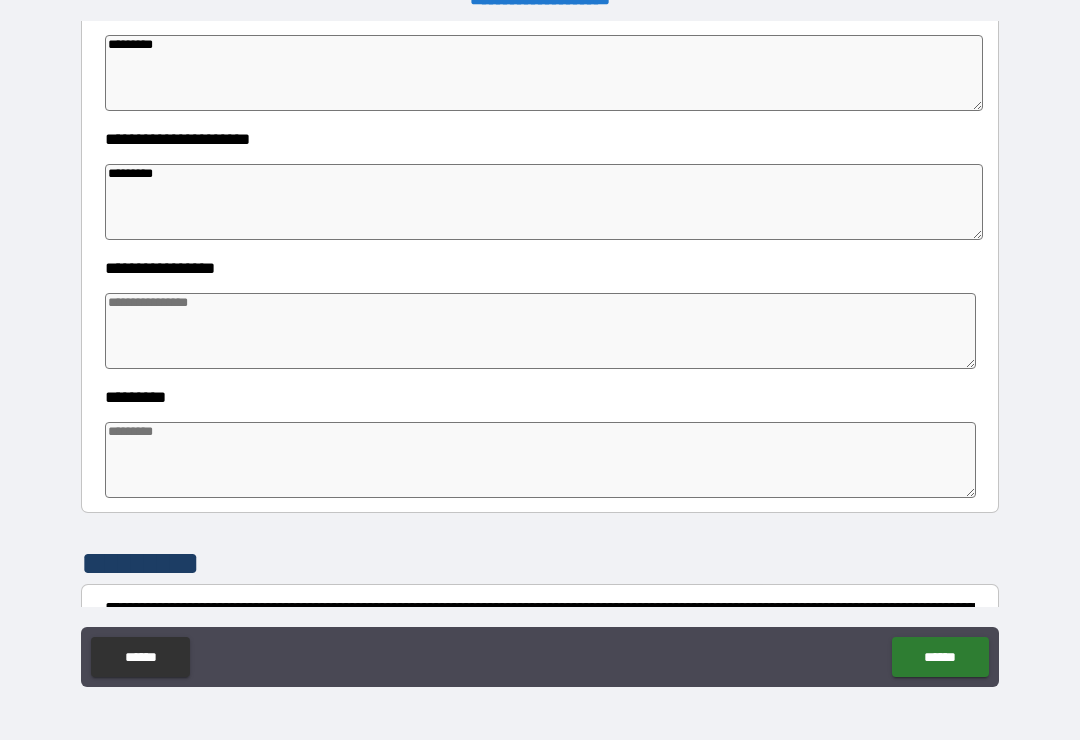 type on "*" 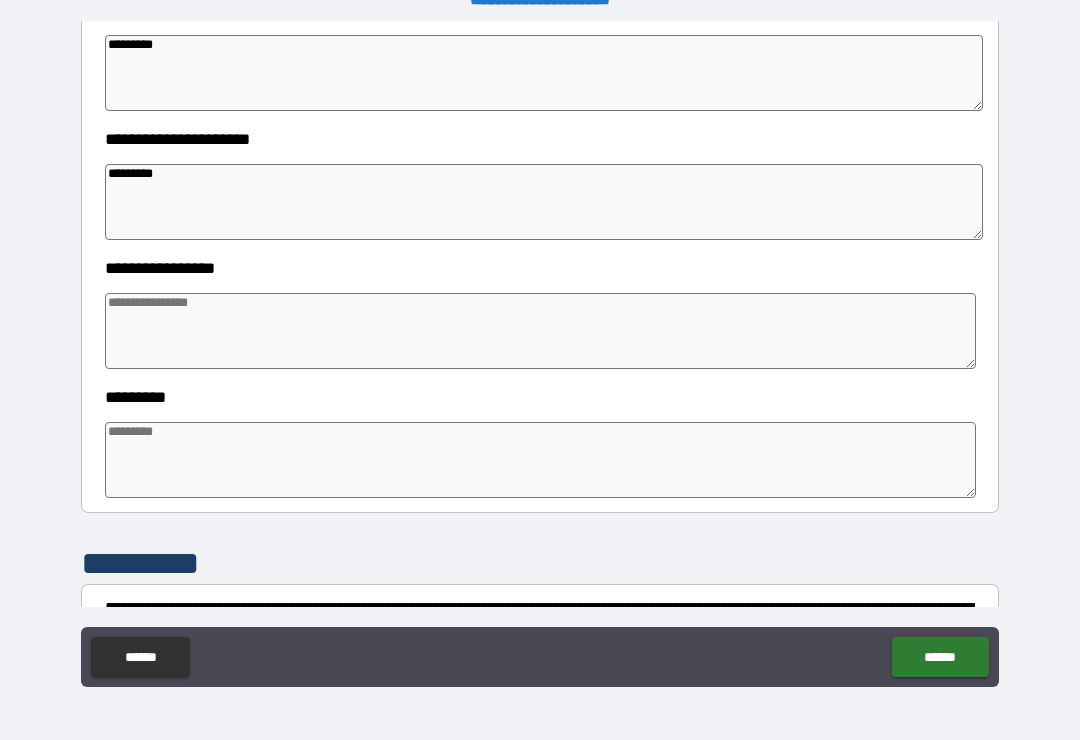 type on "**********" 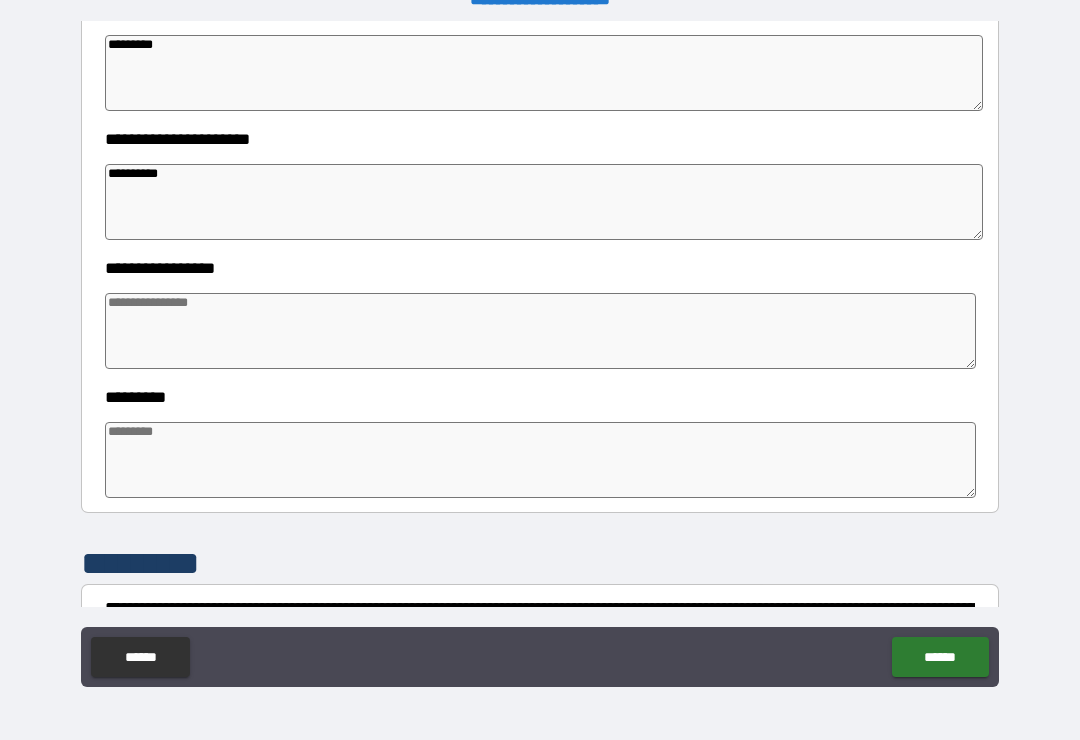 type on "*" 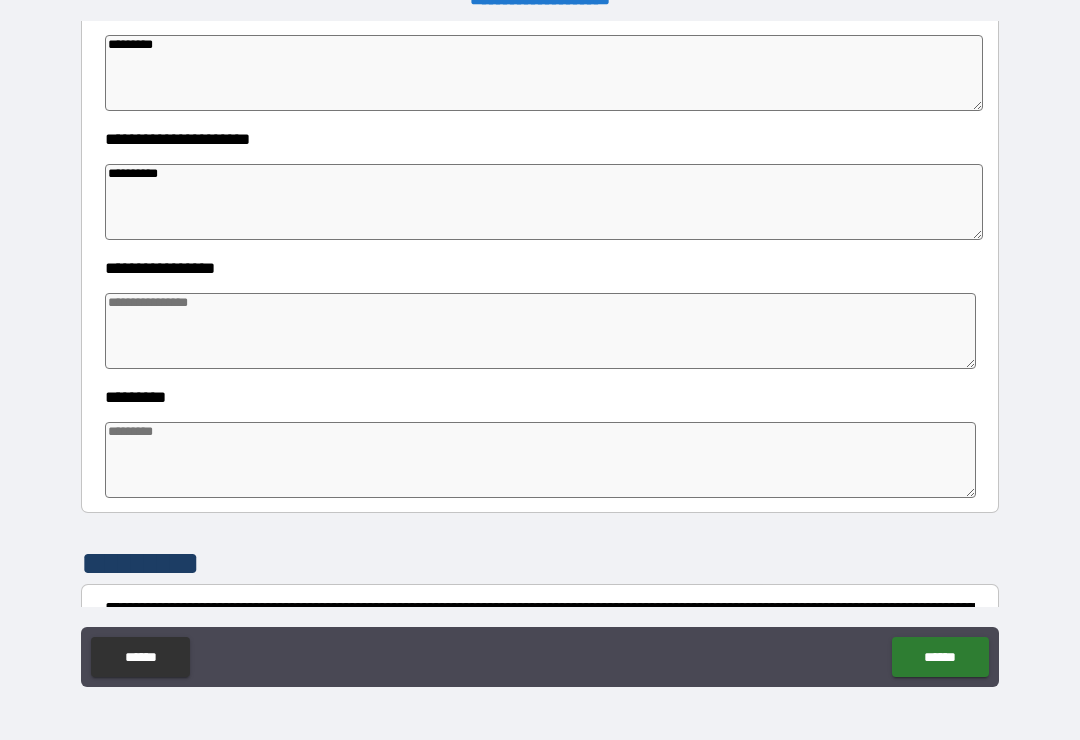 type on "*" 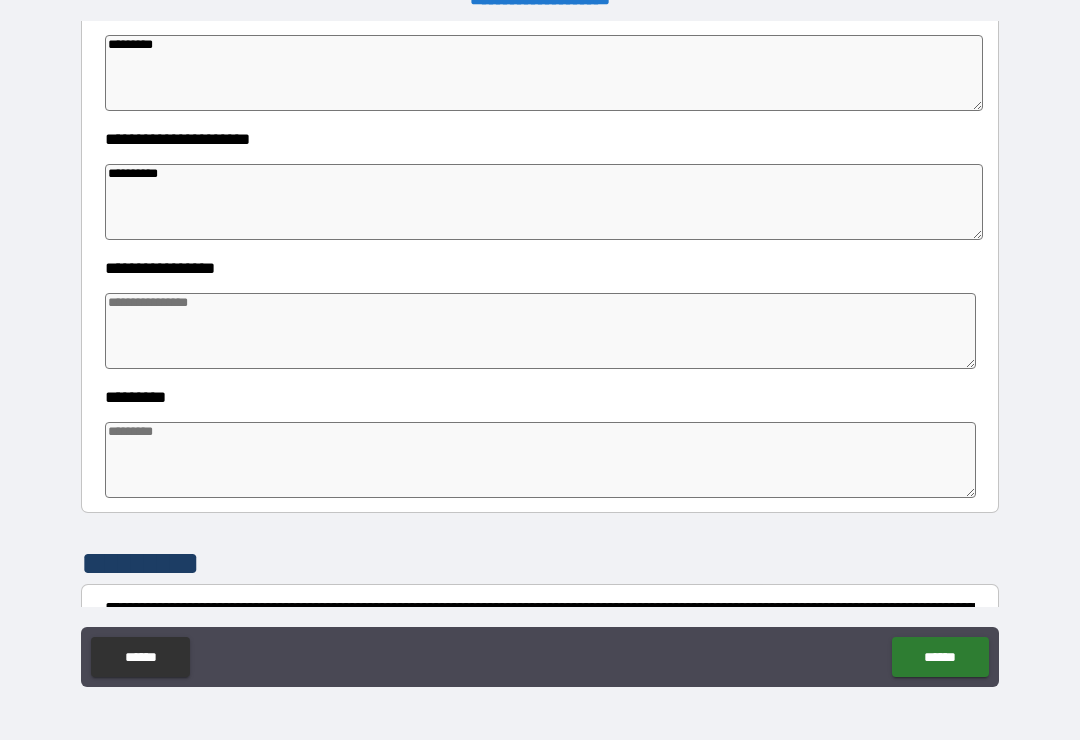 type on "*" 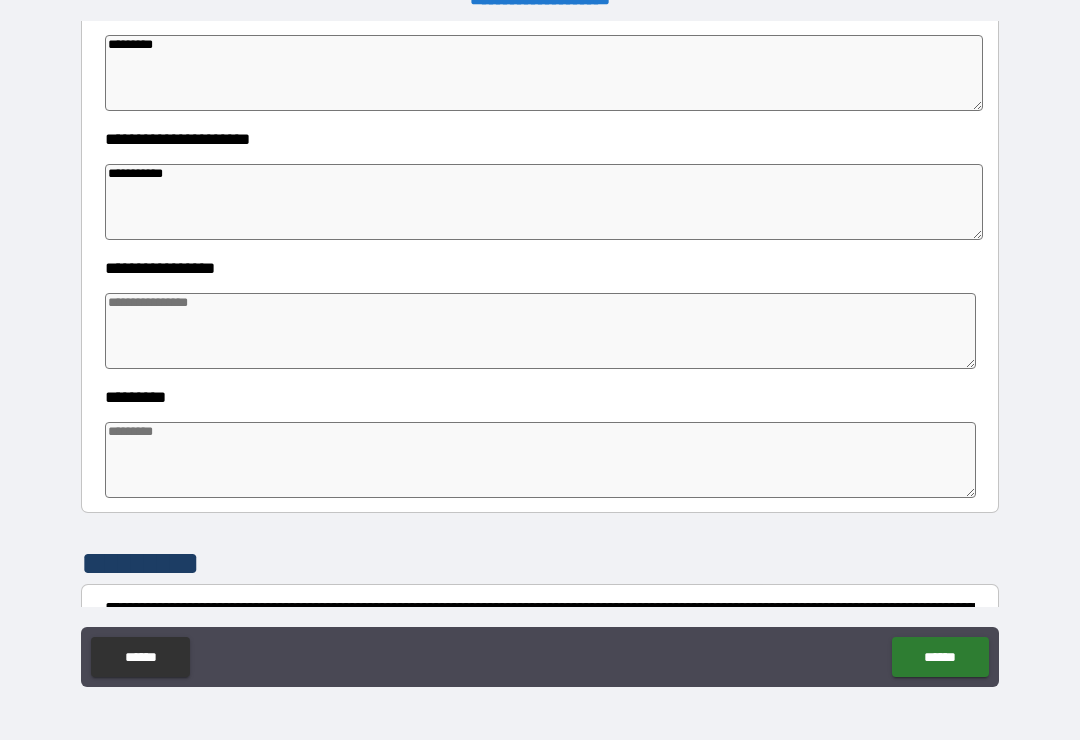 type on "*" 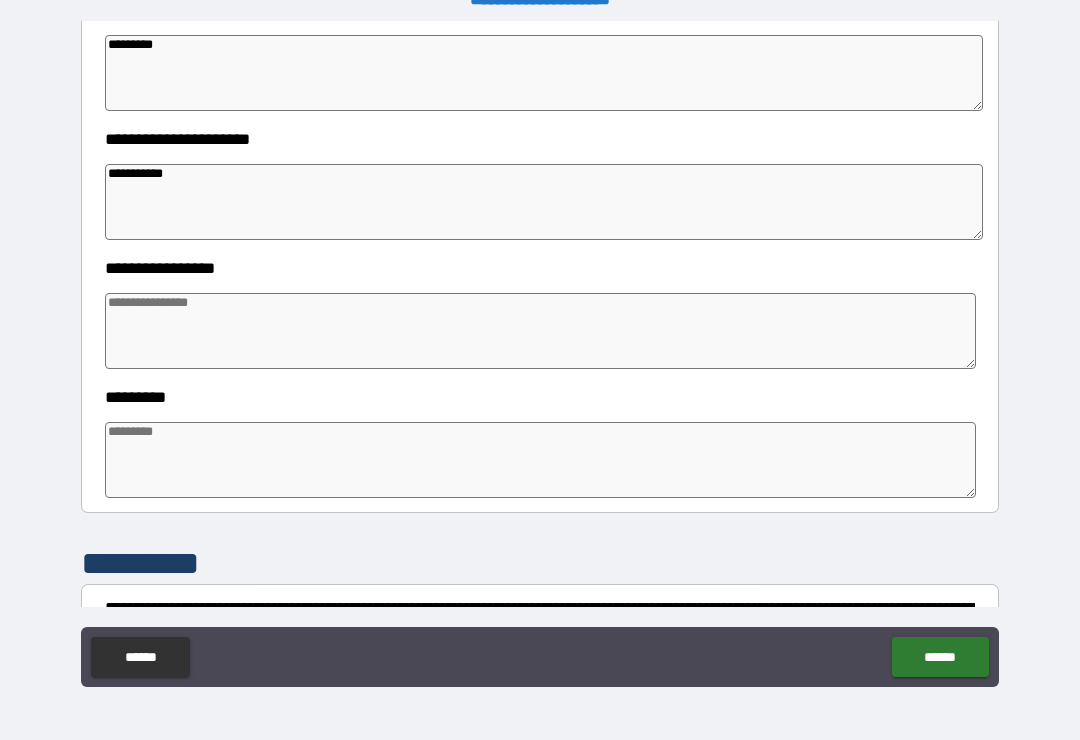 type on "*" 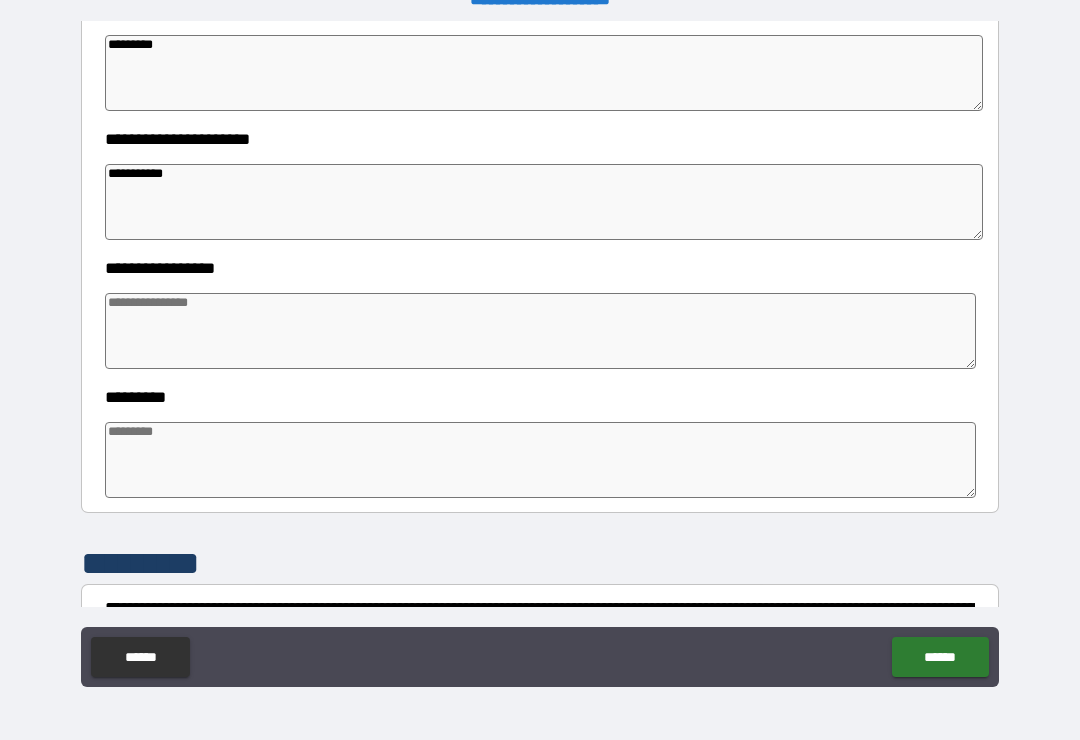 type on "*" 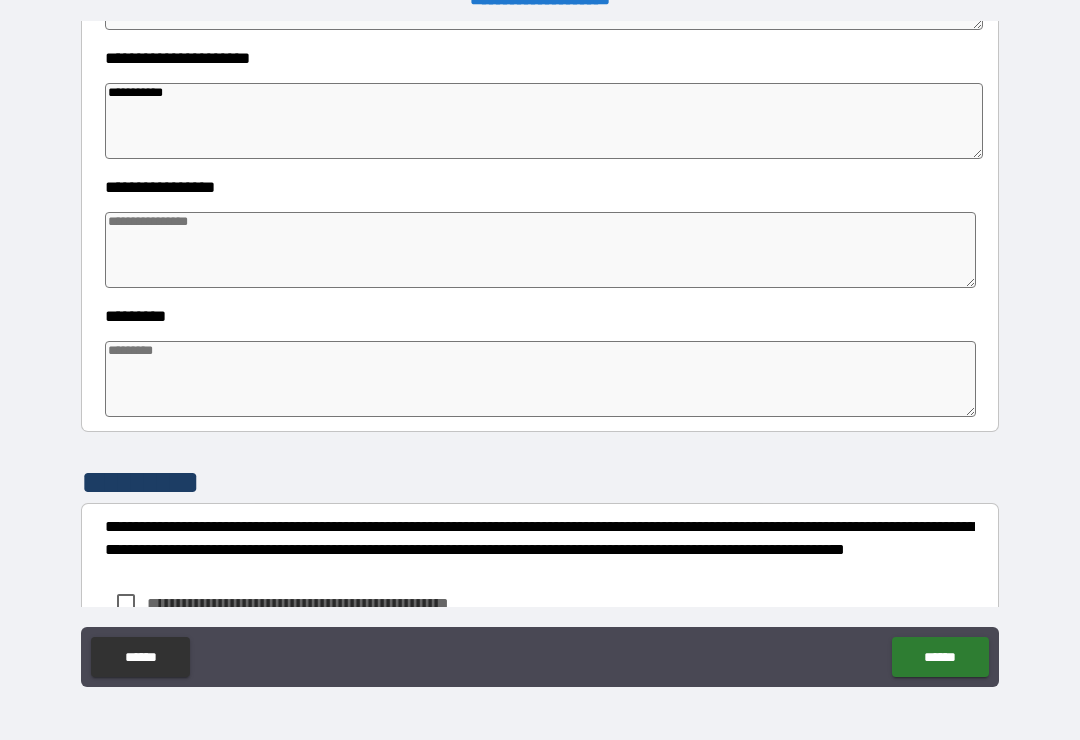 scroll, scrollTop: 463, scrollLeft: 0, axis: vertical 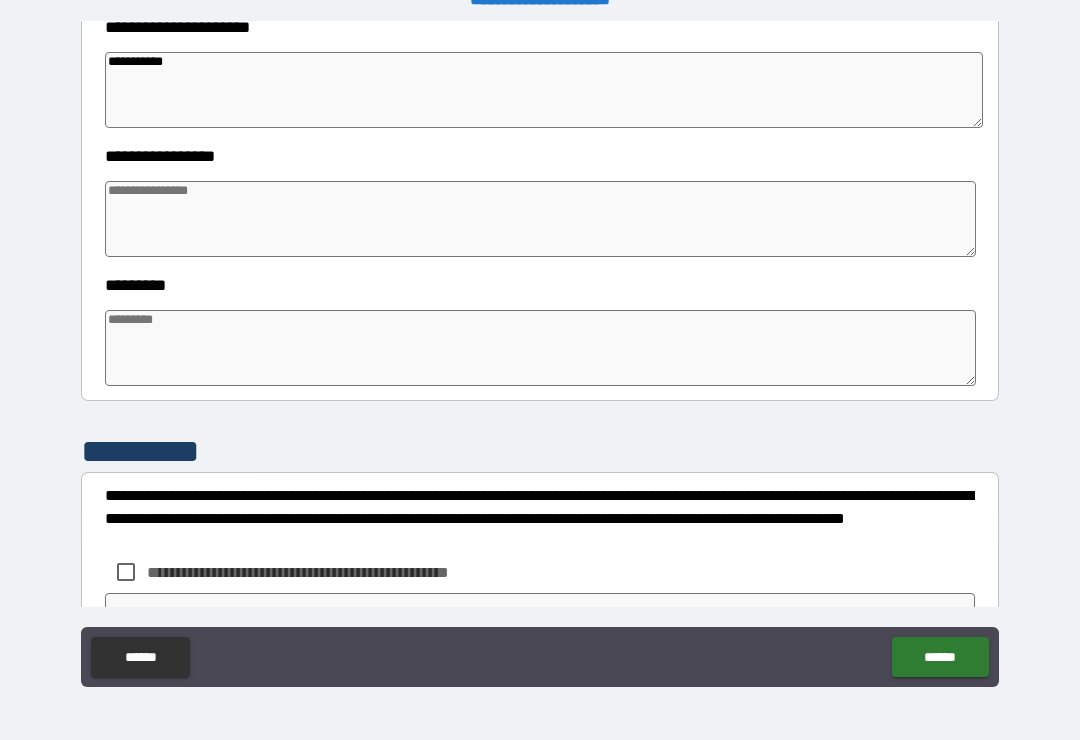 type on "**********" 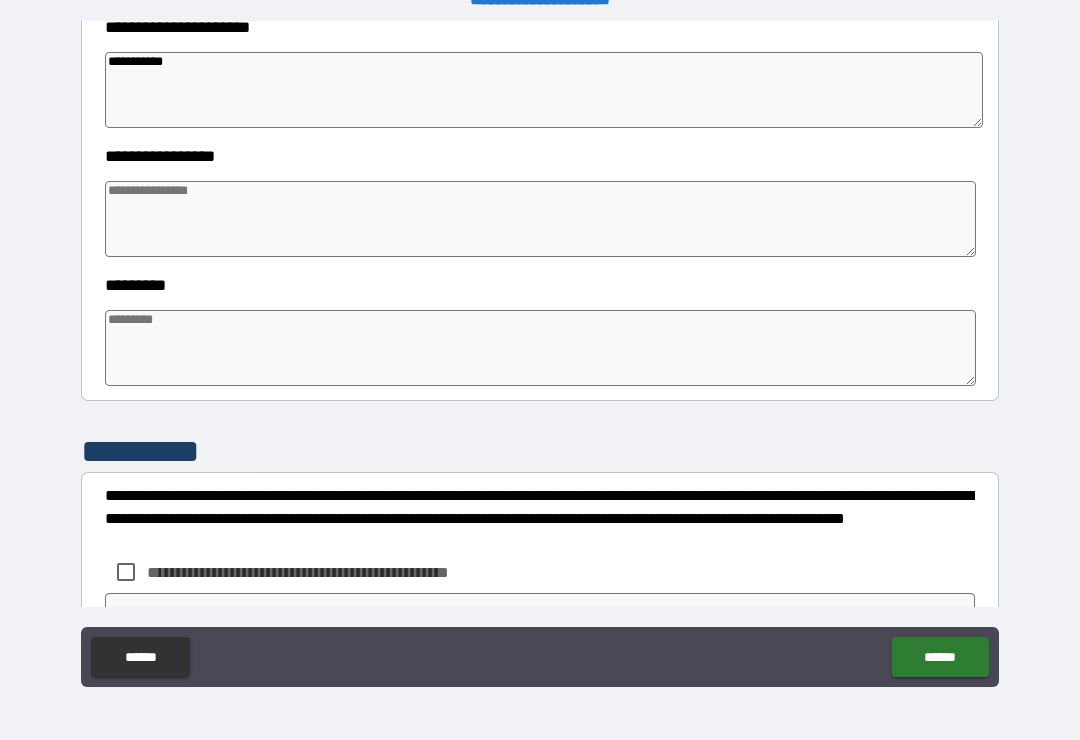 type on "*" 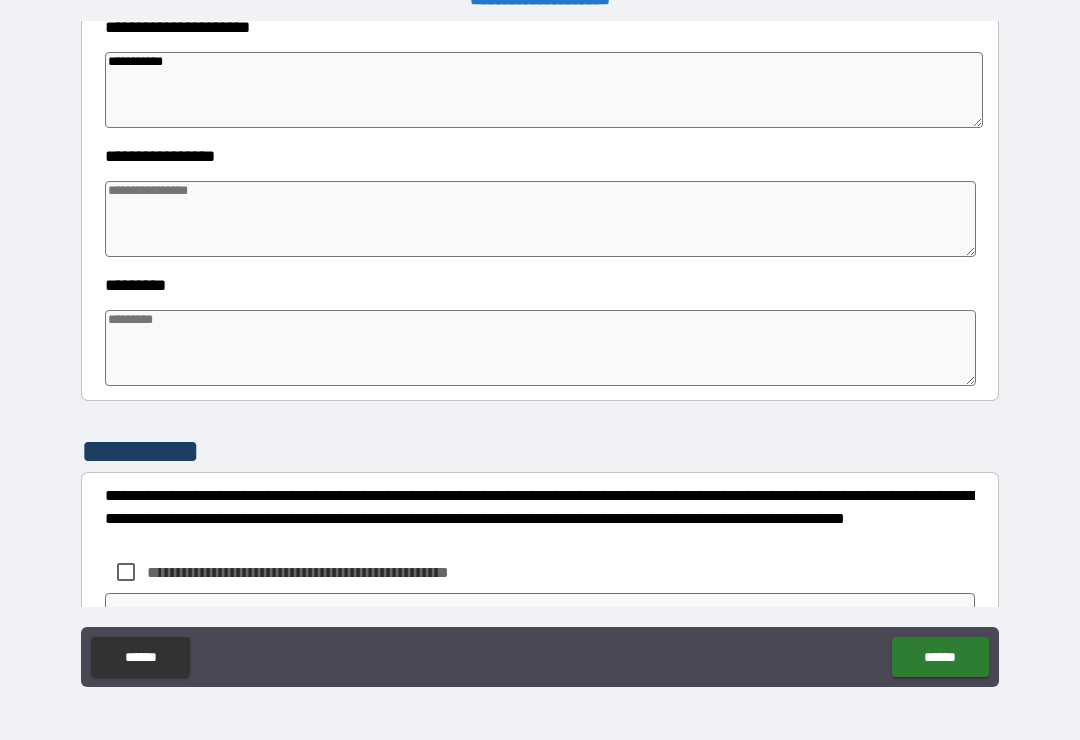 type on "*" 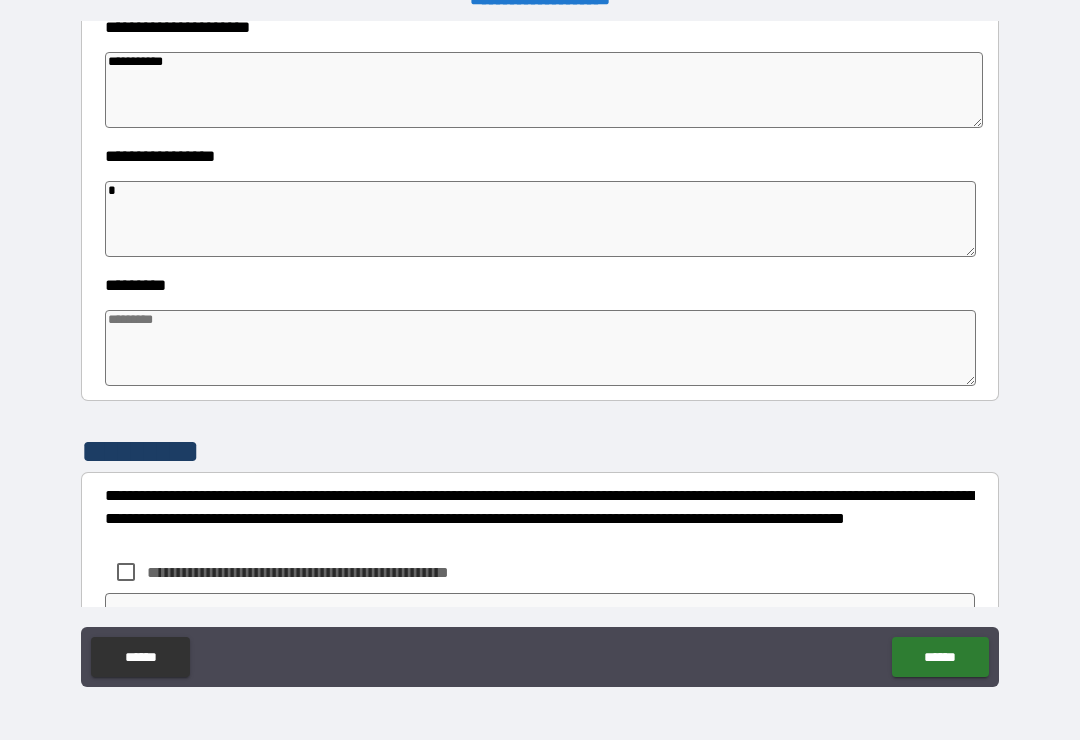 type on "*" 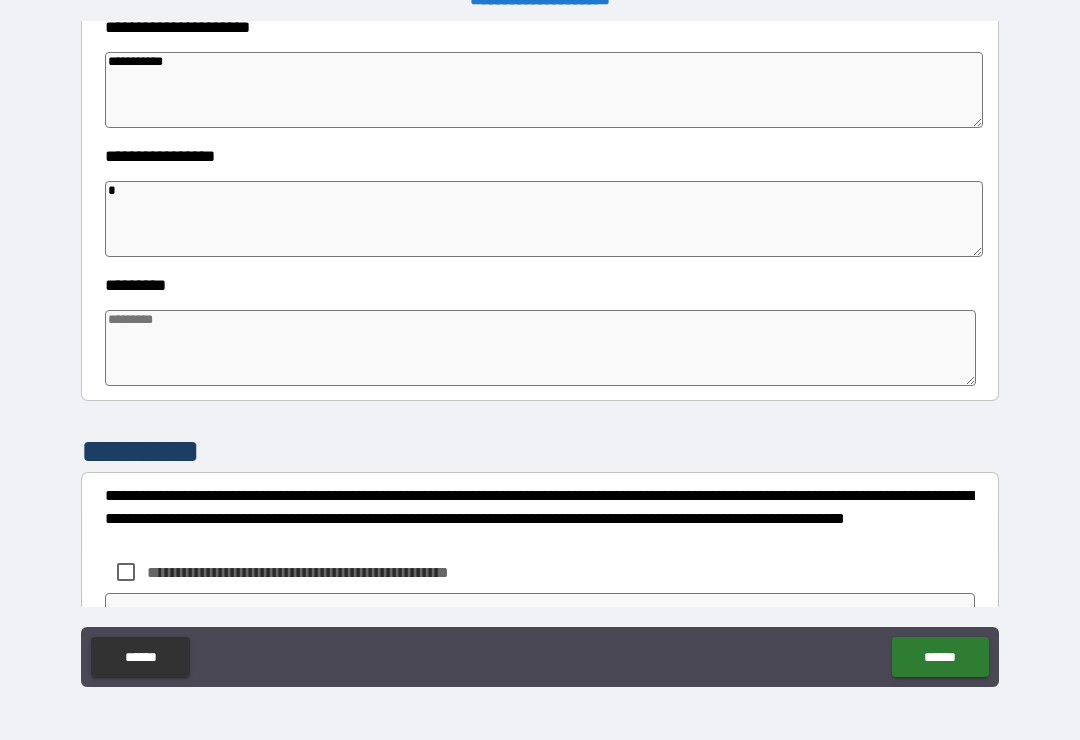 type on "*" 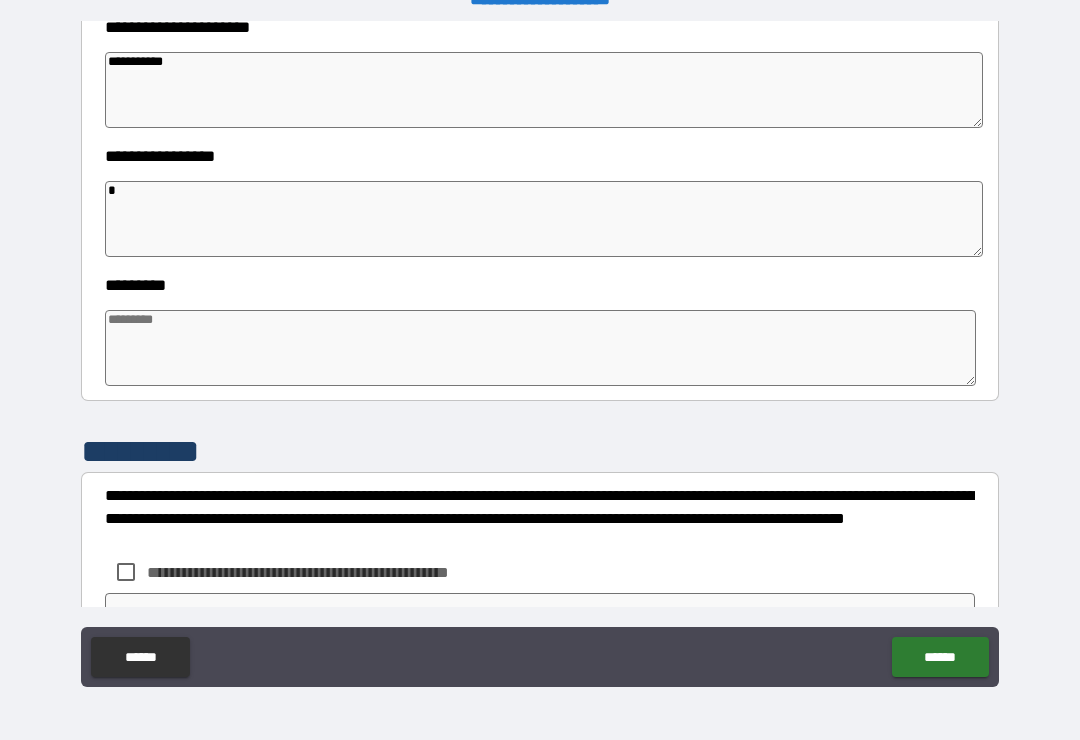 type on "*" 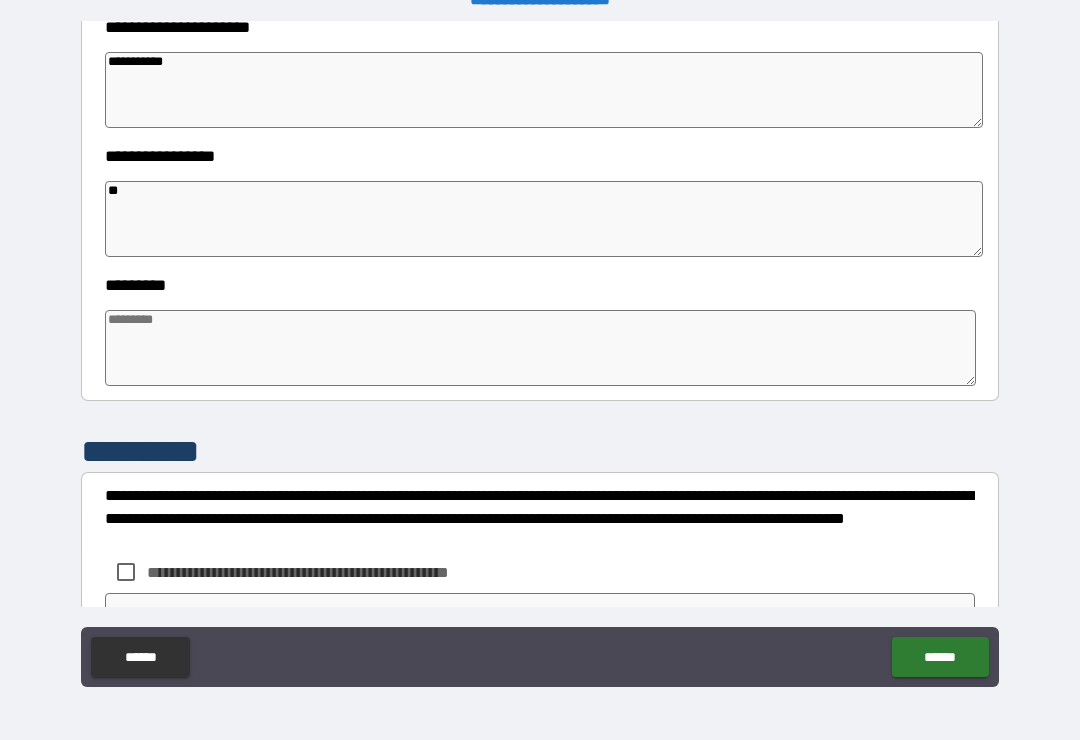 type on "*" 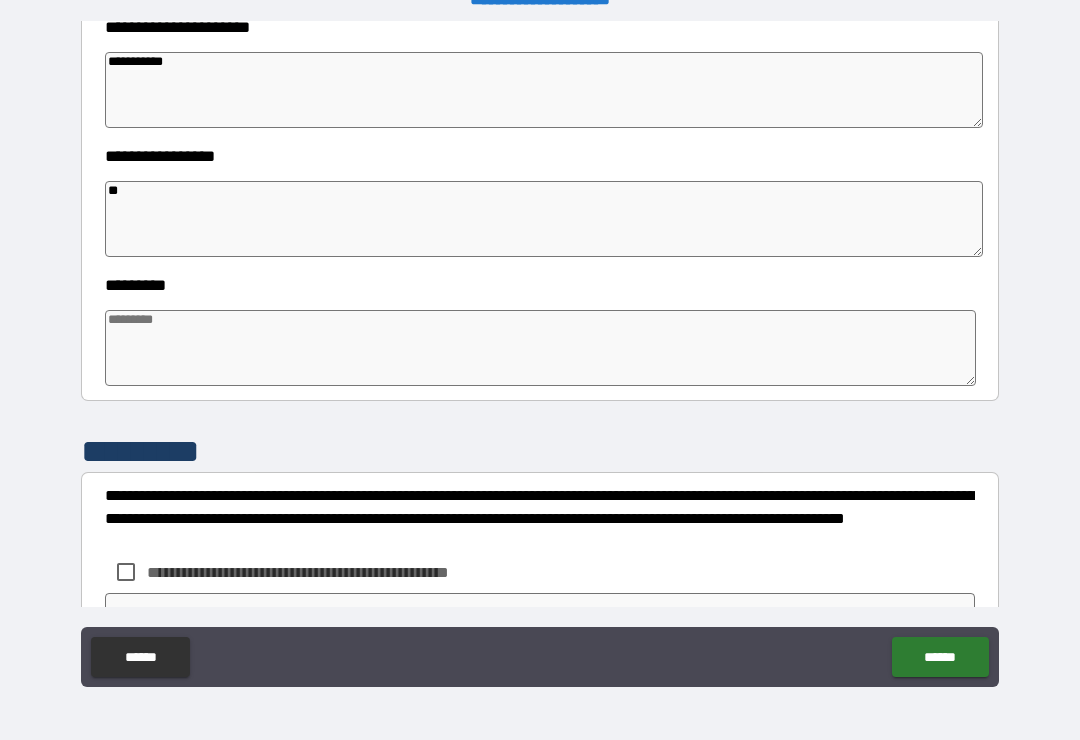 type on "*" 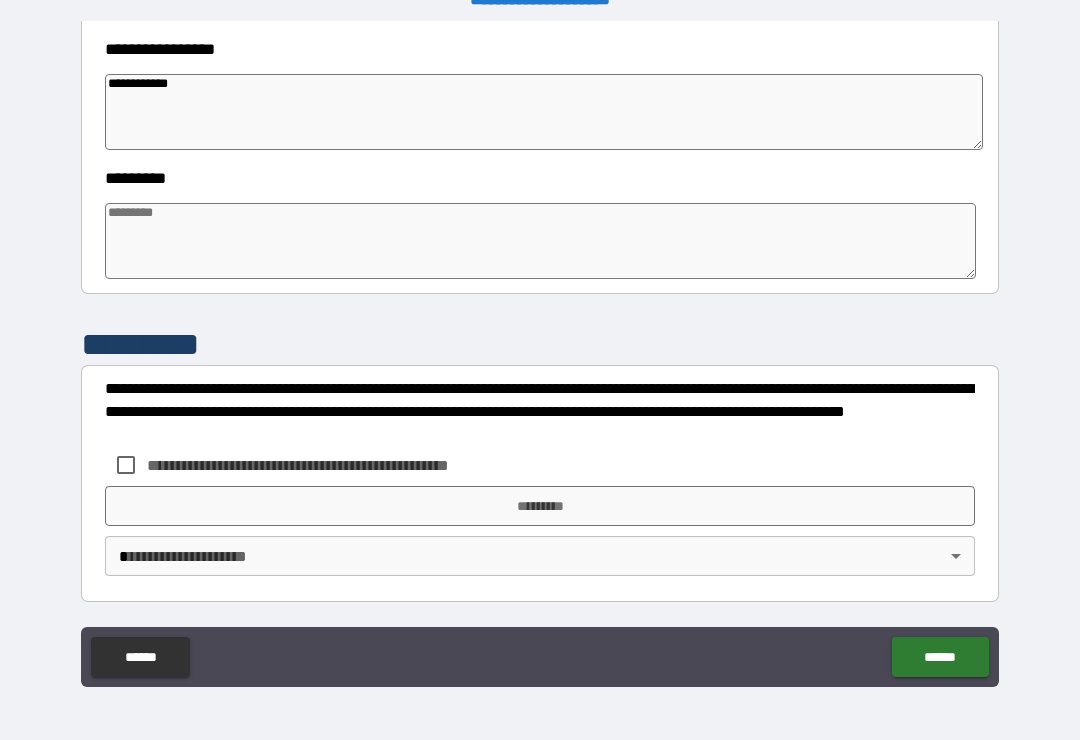 scroll, scrollTop: 570, scrollLeft: 0, axis: vertical 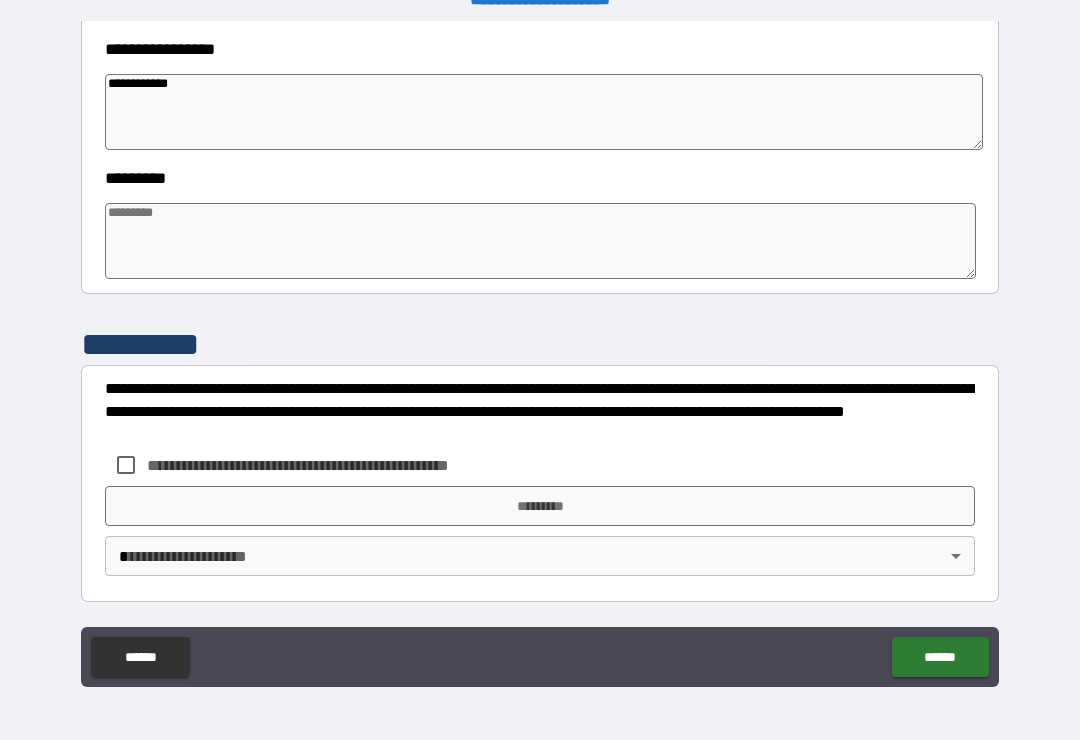 click at bounding box center (540, 241) 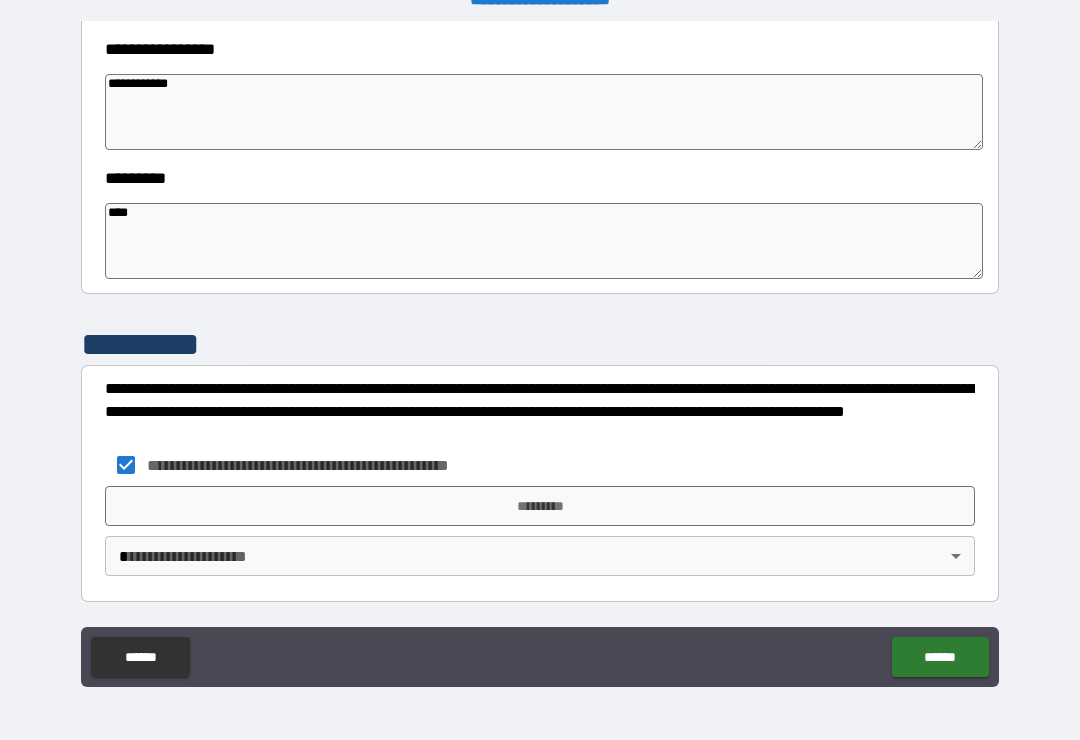 click on "*********" at bounding box center (540, 506) 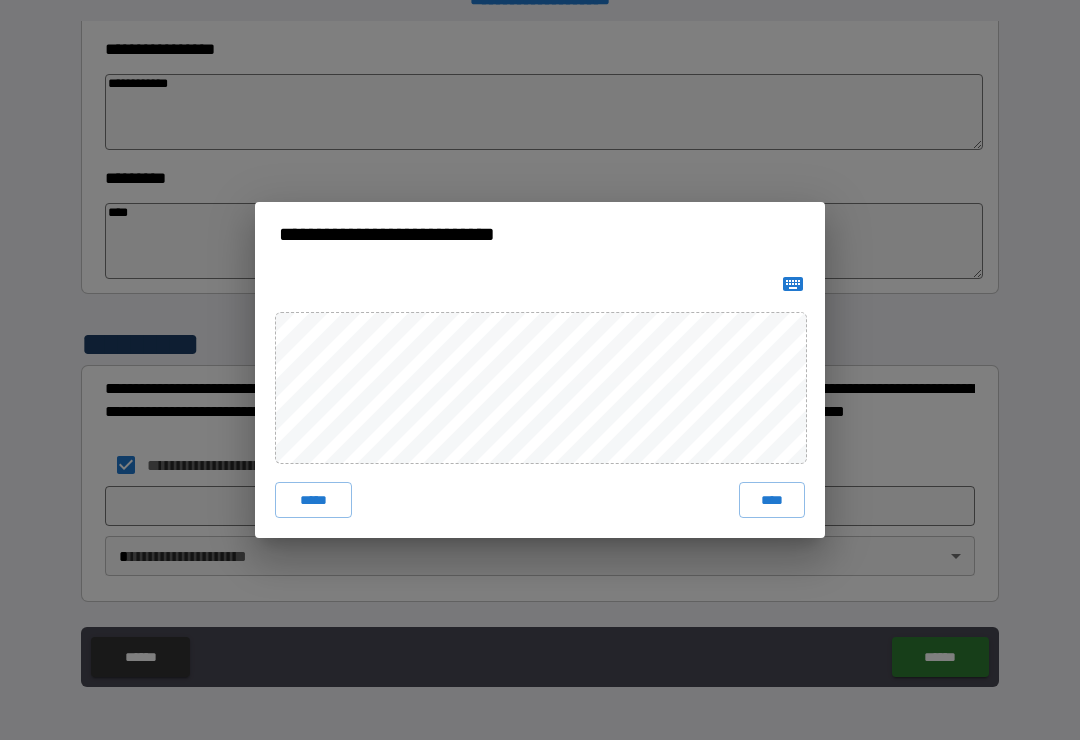click on "****" at bounding box center [772, 500] 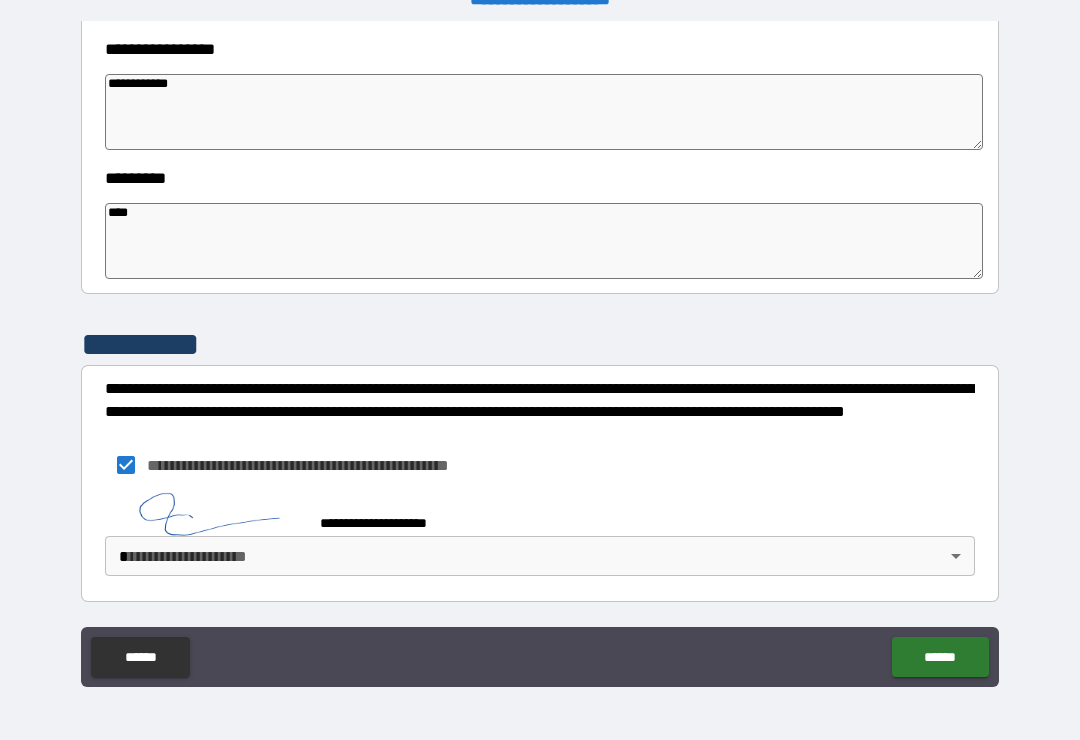 scroll, scrollTop: 560, scrollLeft: 0, axis: vertical 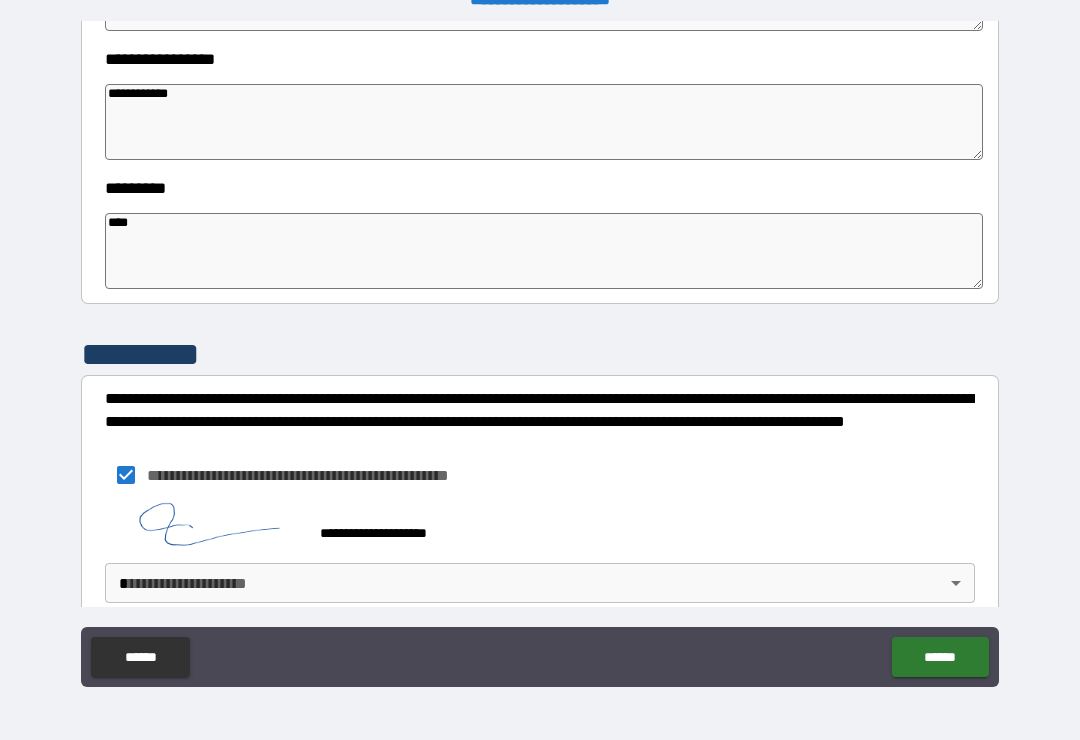 click on "**********" at bounding box center (540, 354) 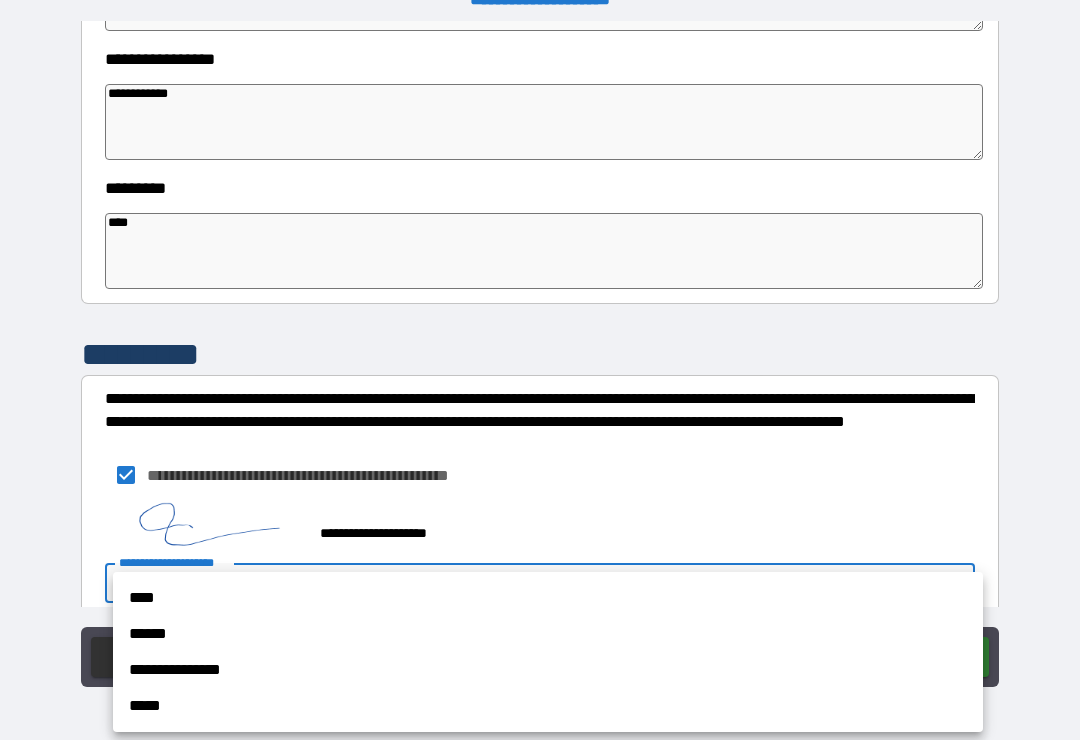 click on "****" at bounding box center (548, 598) 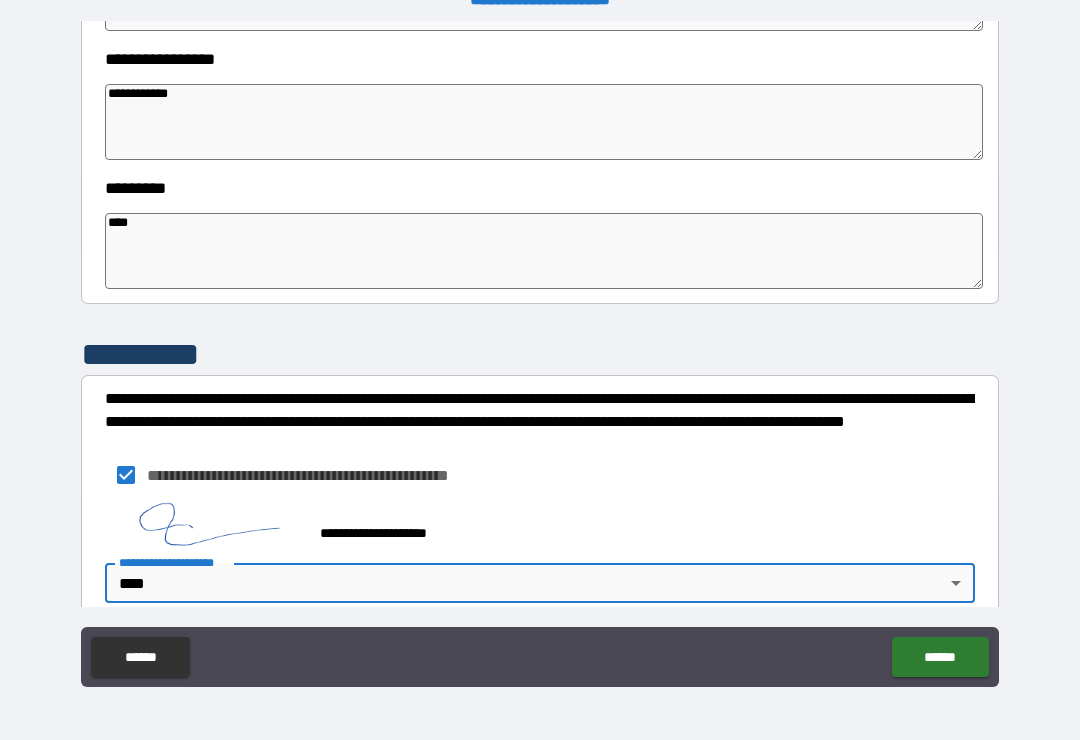 click on "******" at bounding box center [940, 657] 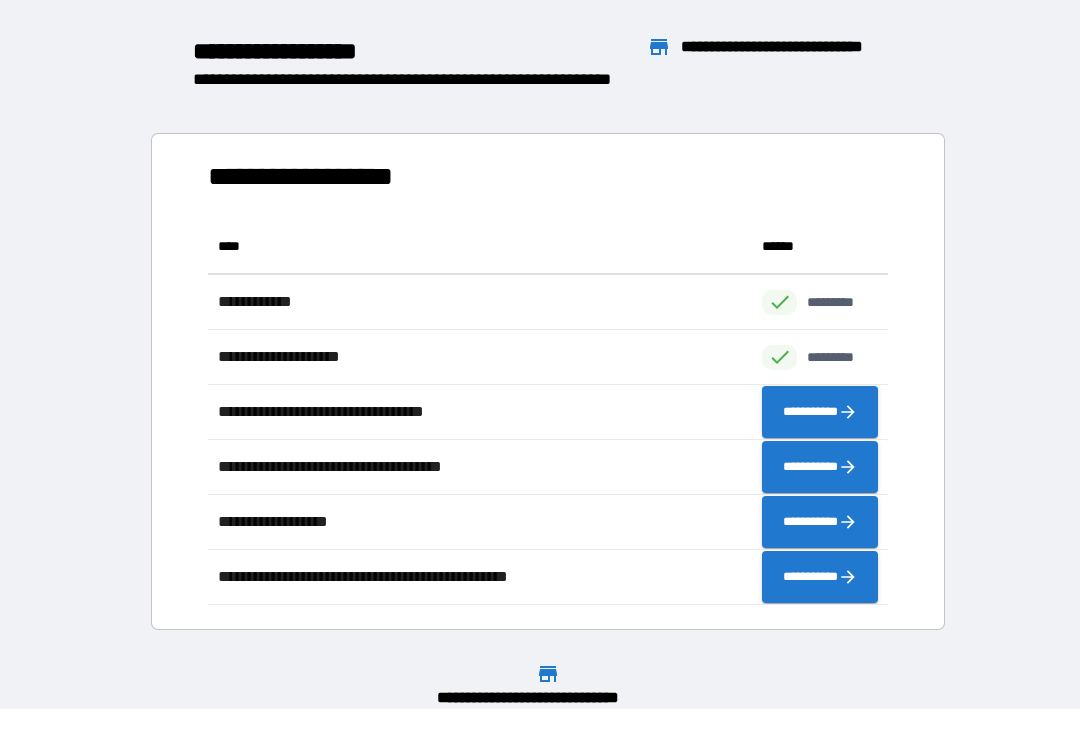 scroll, scrollTop: 1, scrollLeft: 1, axis: both 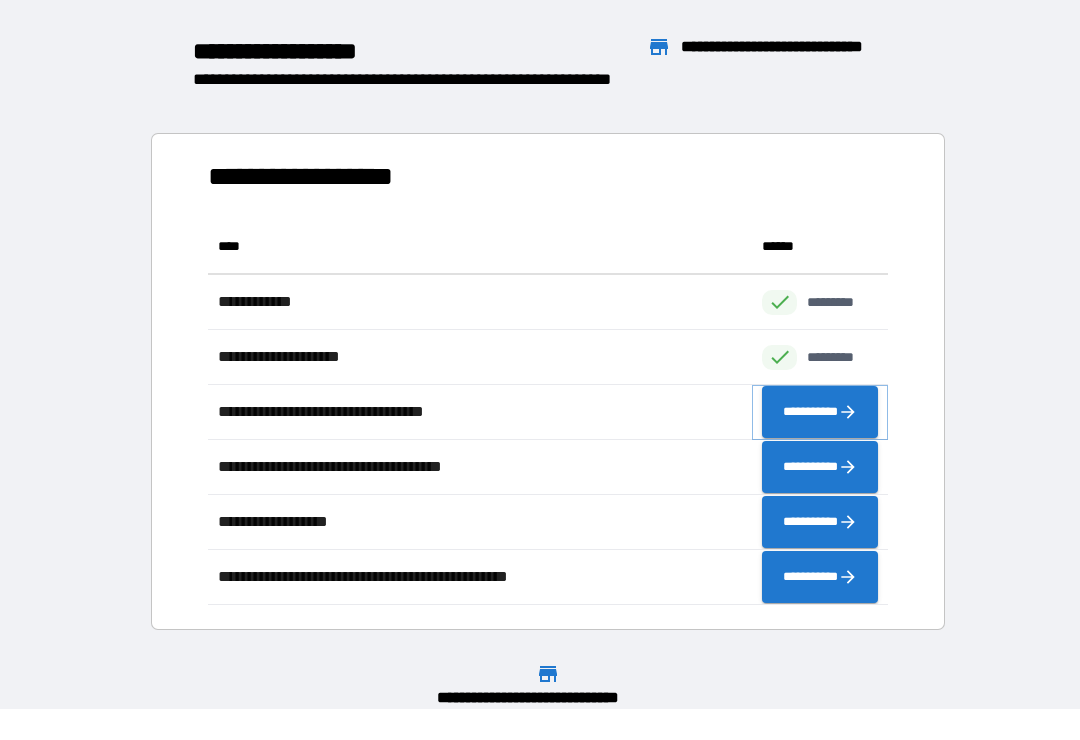 click on "**********" at bounding box center [820, 412] 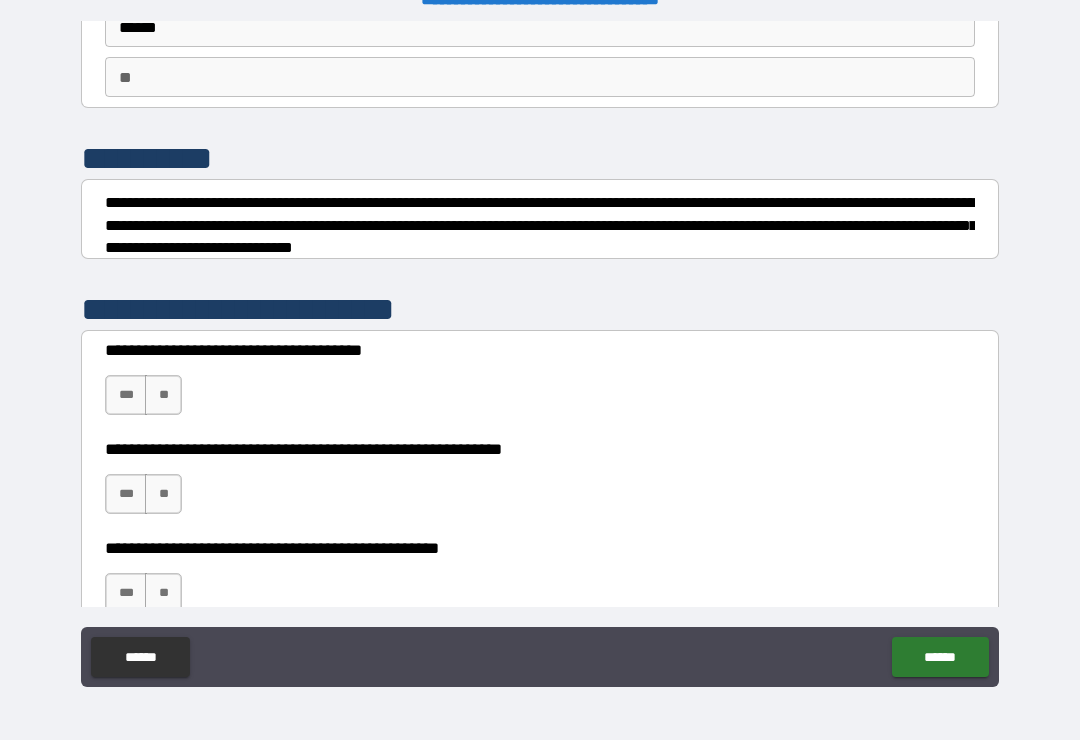 scroll, scrollTop: 166, scrollLeft: 0, axis: vertical 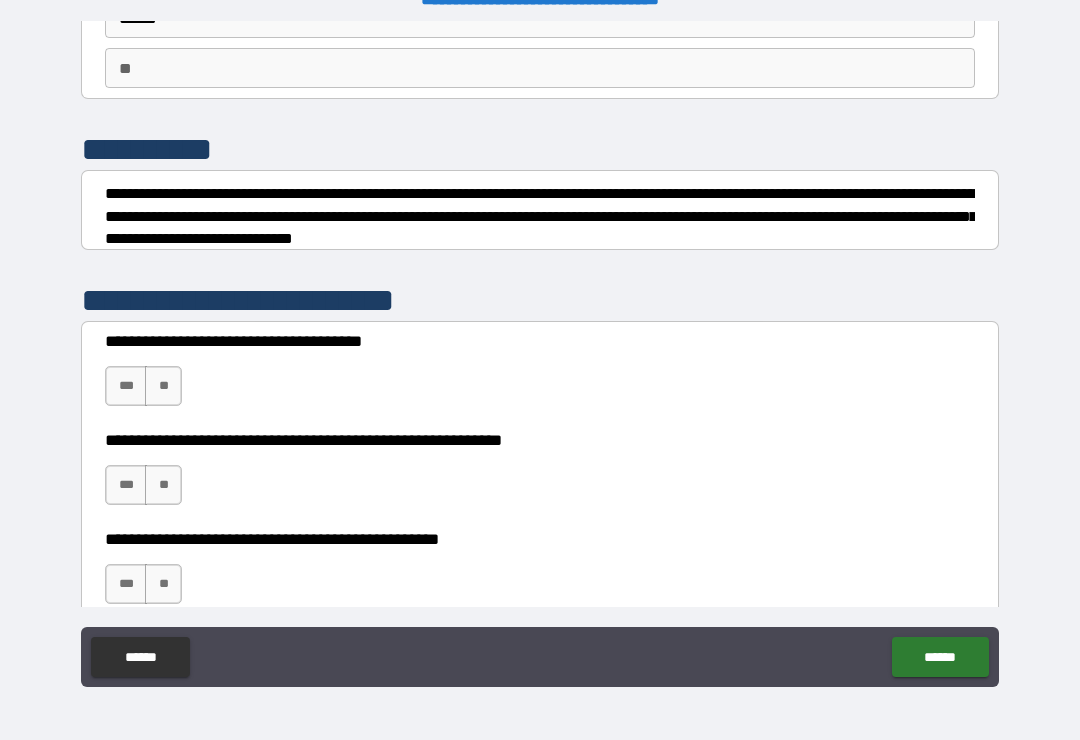 click on "**" at bounding box center [163, 386] 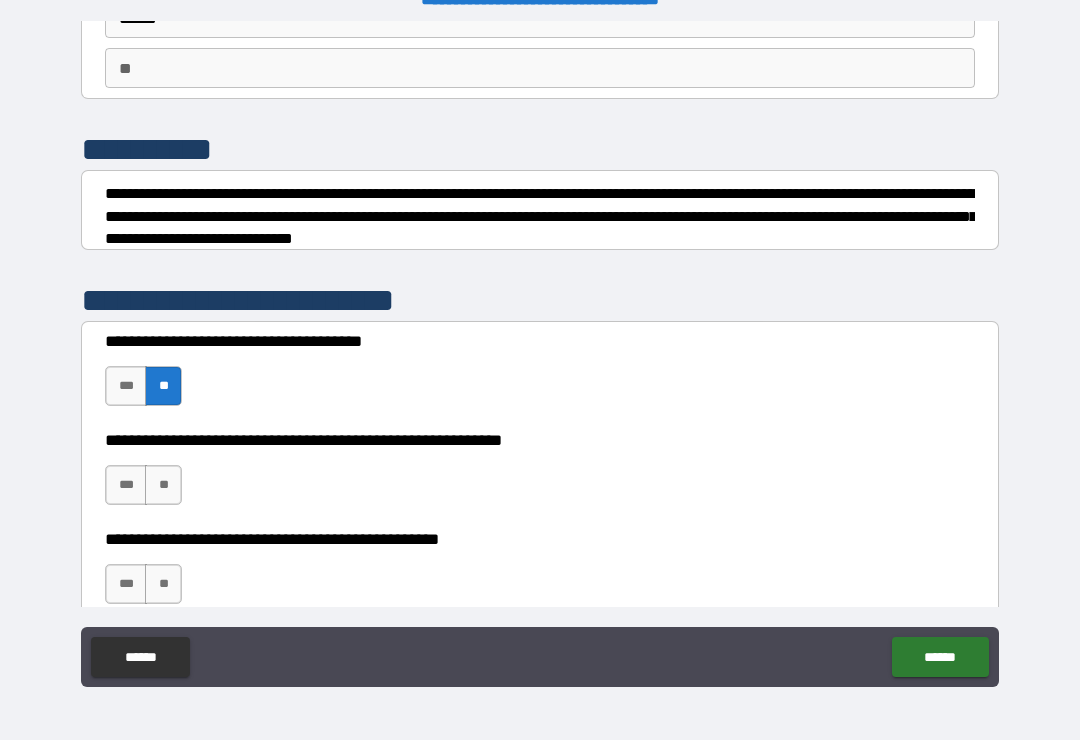 click on "**********" at bounding box center (540, 475) 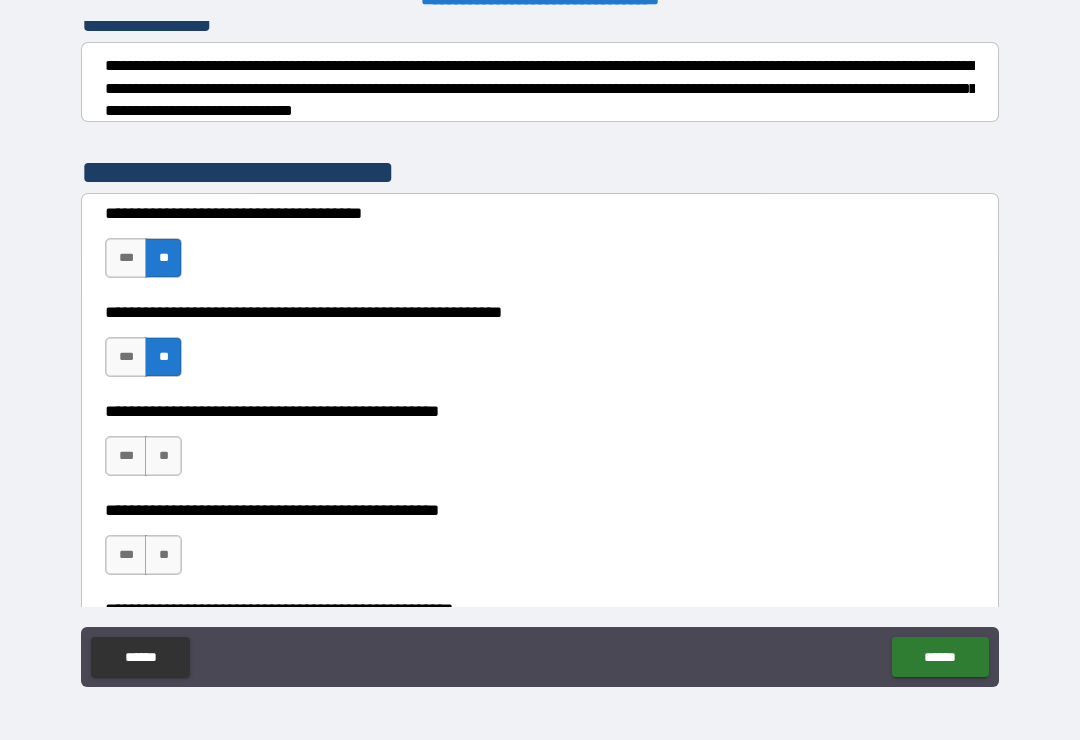 scroll, scrollTop: 298, scrollLeft: 0, axis: vertical 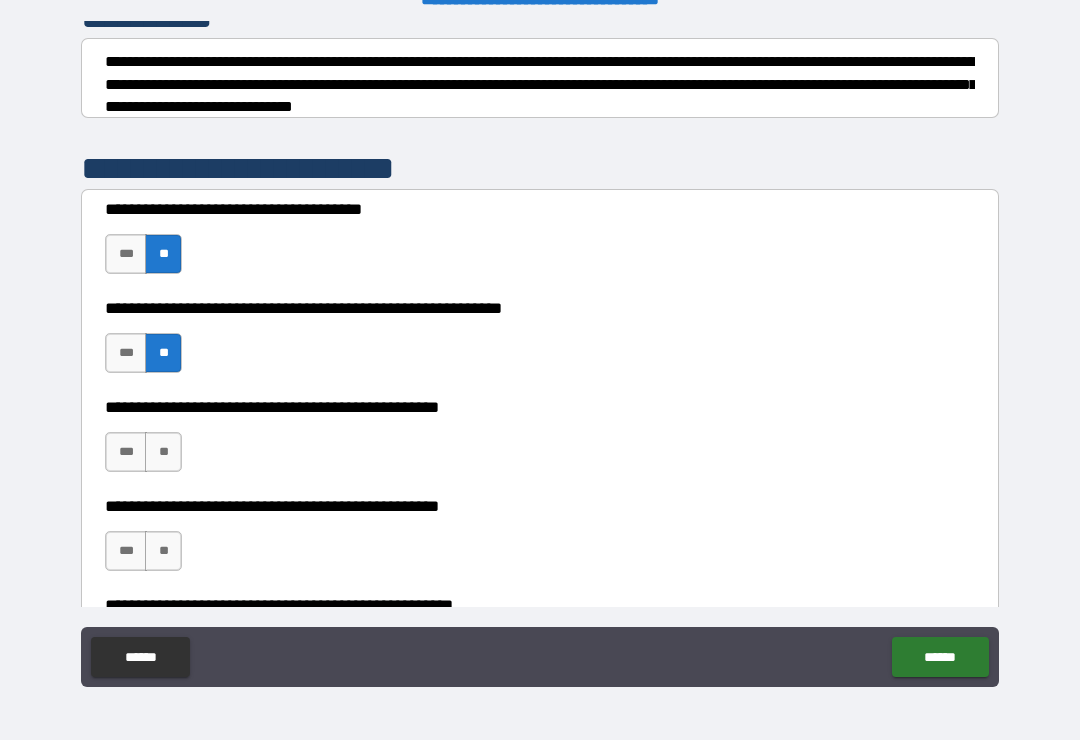 click on "*** **" at bounding box center [146, 457] 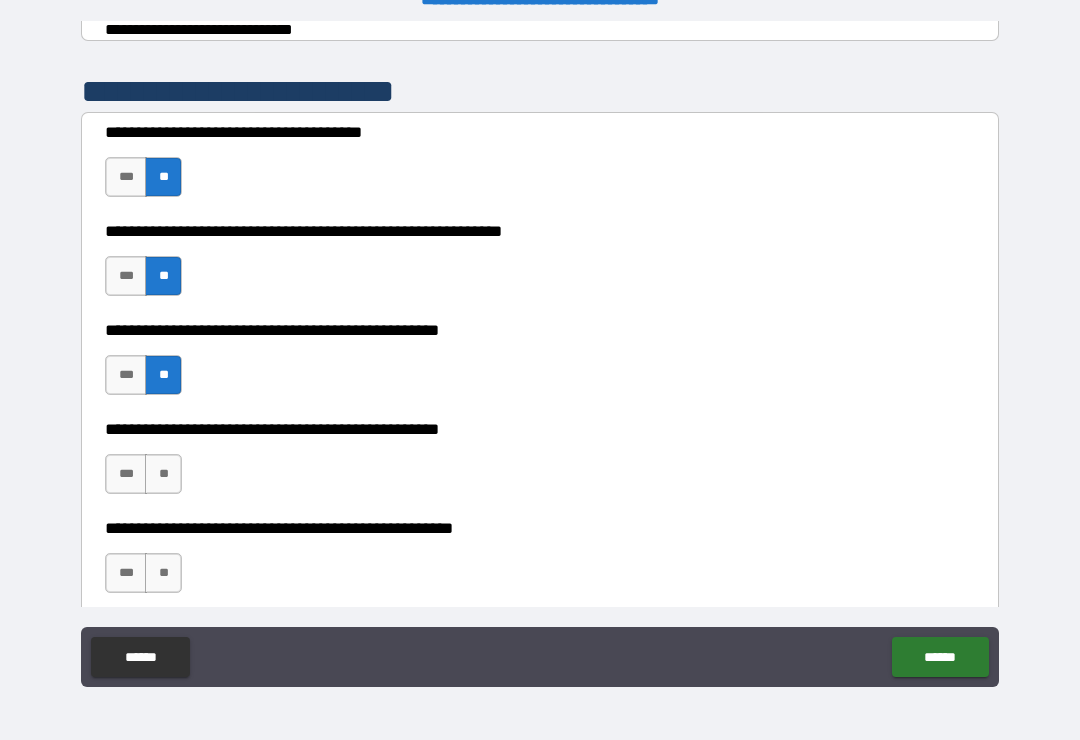 scroll, scrollTop: 379, scrollLeft: 0, axis: vertical 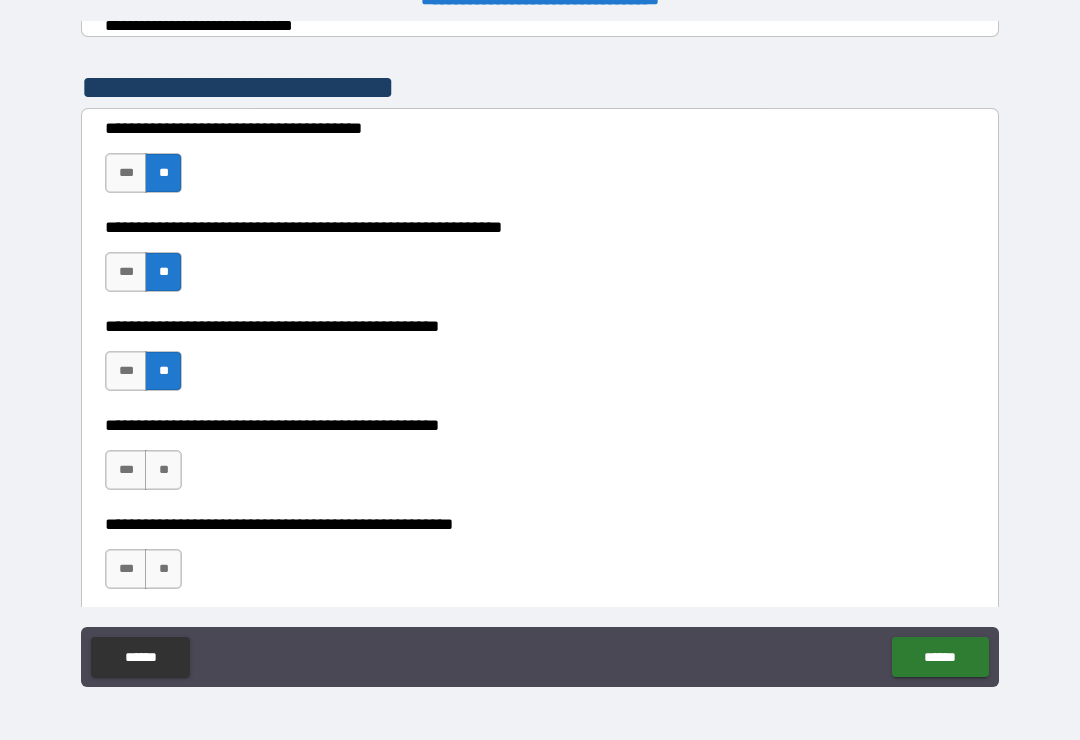 click on "**" at bounding box center (163, 569) 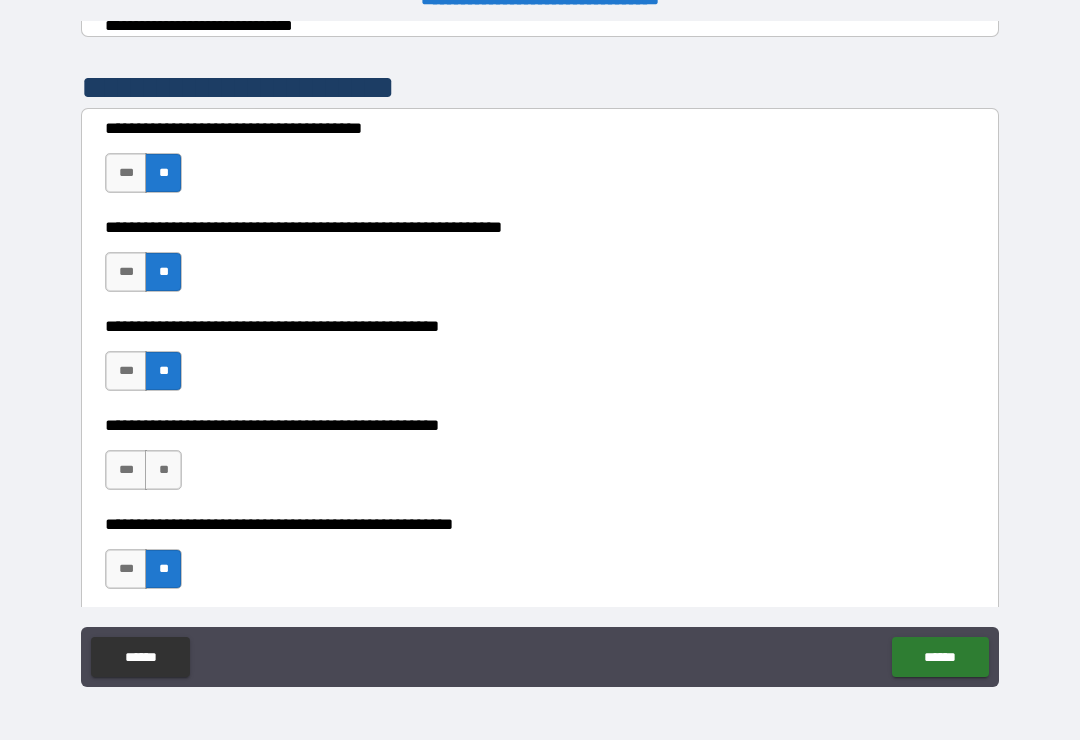 click on "***" at bounding box center [126, 470] 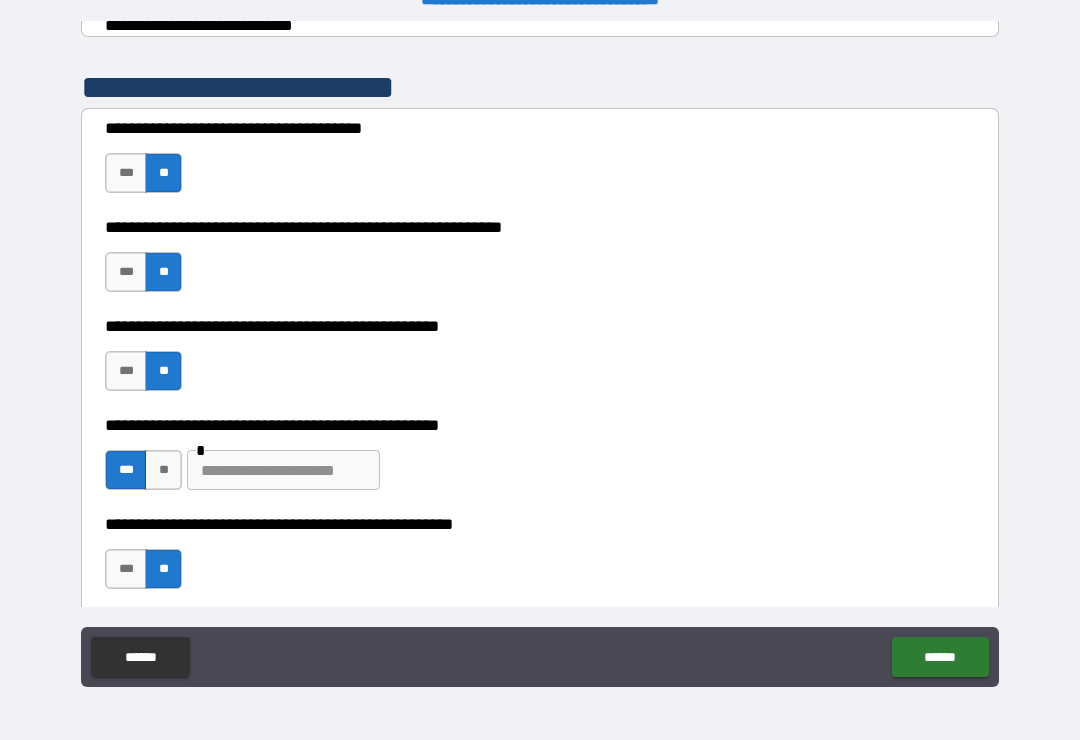 click at bounding box center (283, 470) 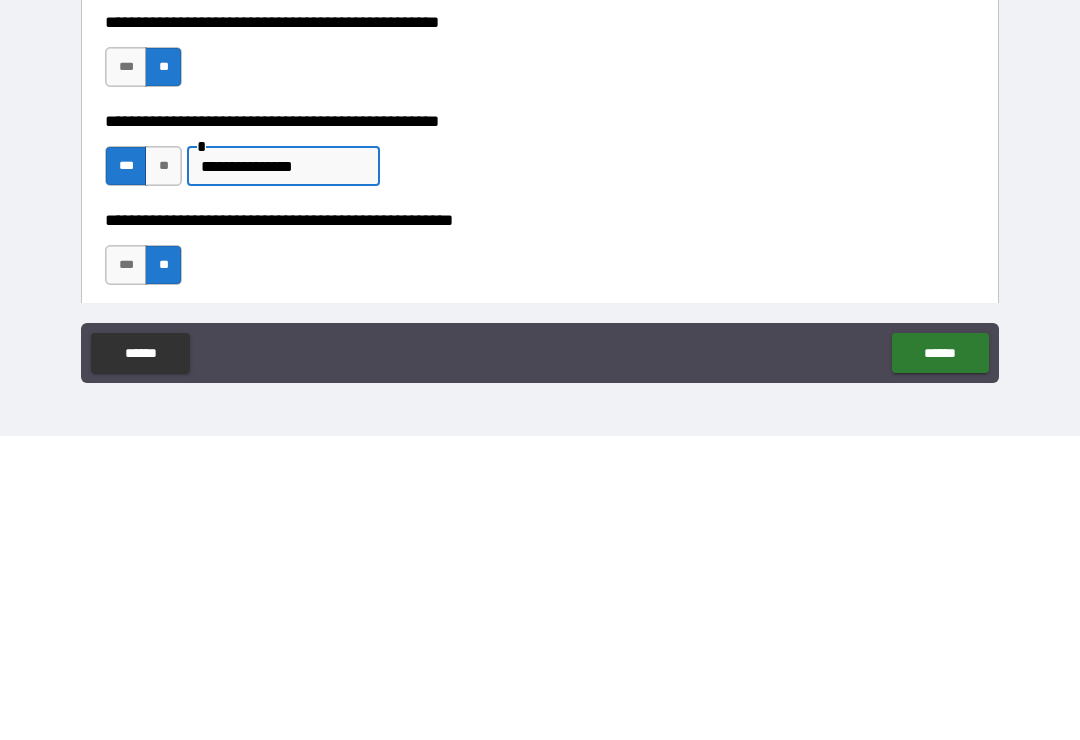 click on "**********" at bounding box center [540, 460] 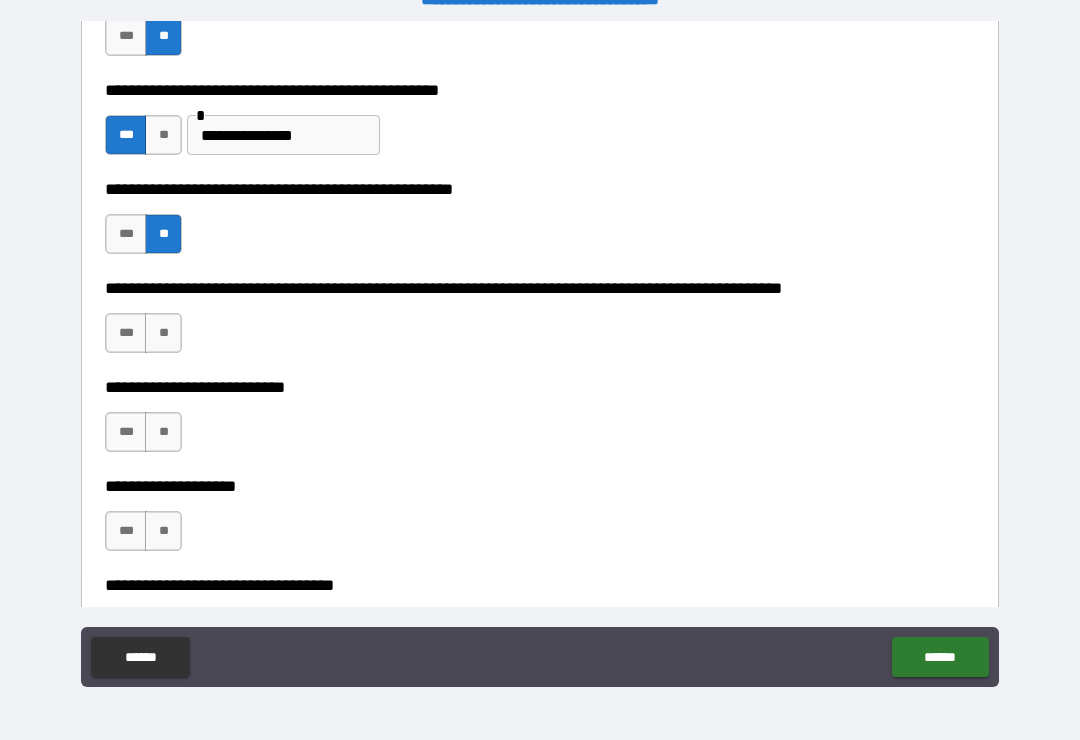 scroll, scrollTop: 719, scrollLeft: 0, axis: vertical 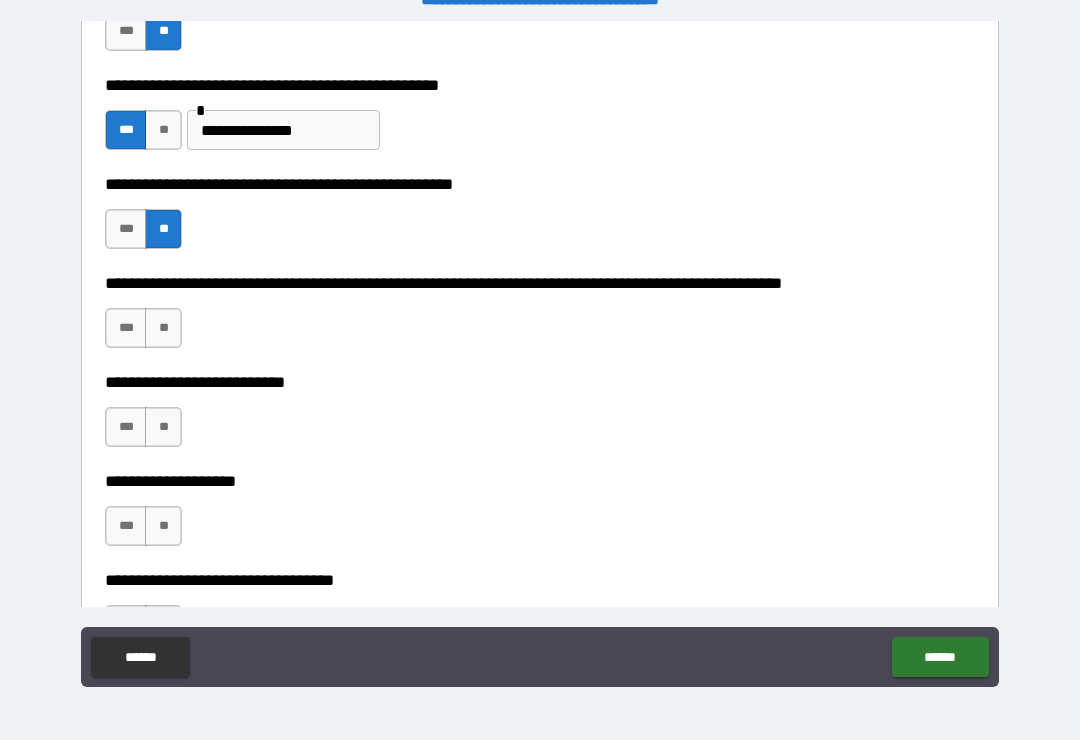 click on "**" at bounding box center [163, 328] 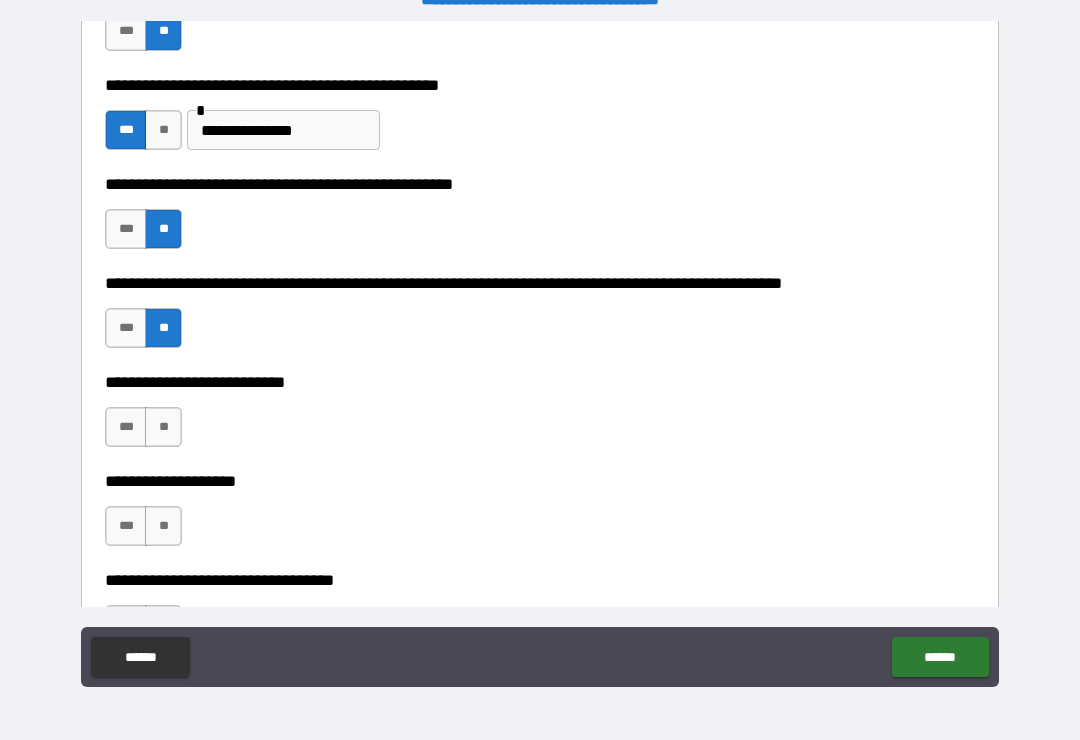 click on "**" at bounding box center (163, 427) 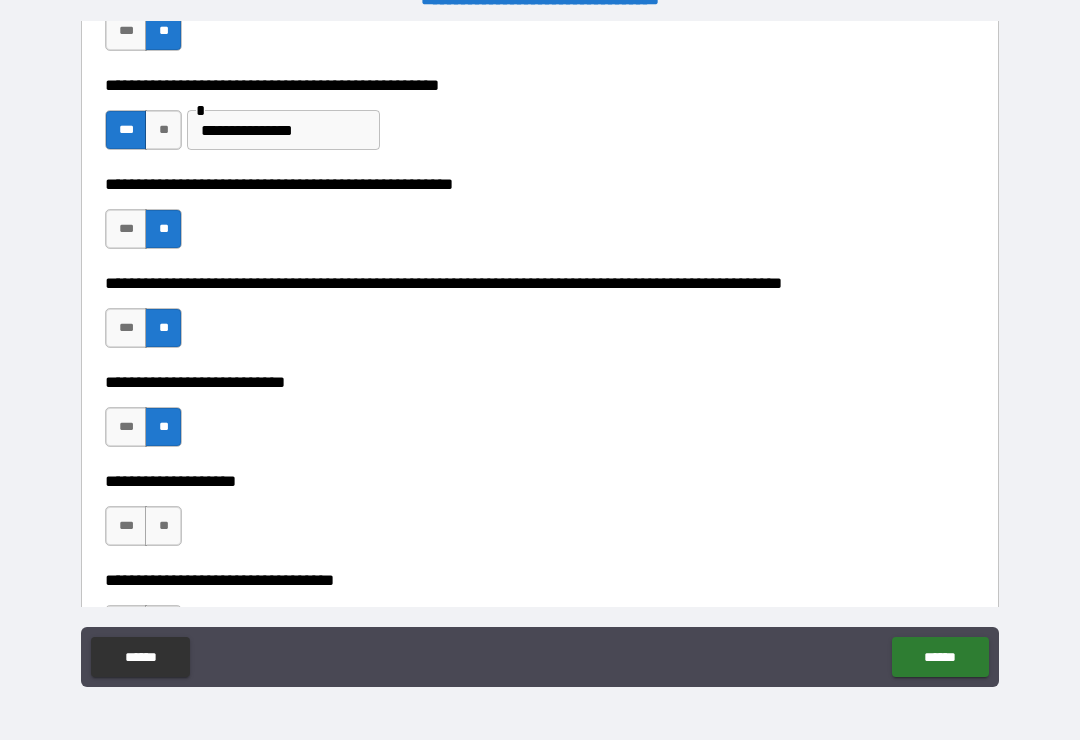 click on "**" at bounding box center (163, 526) 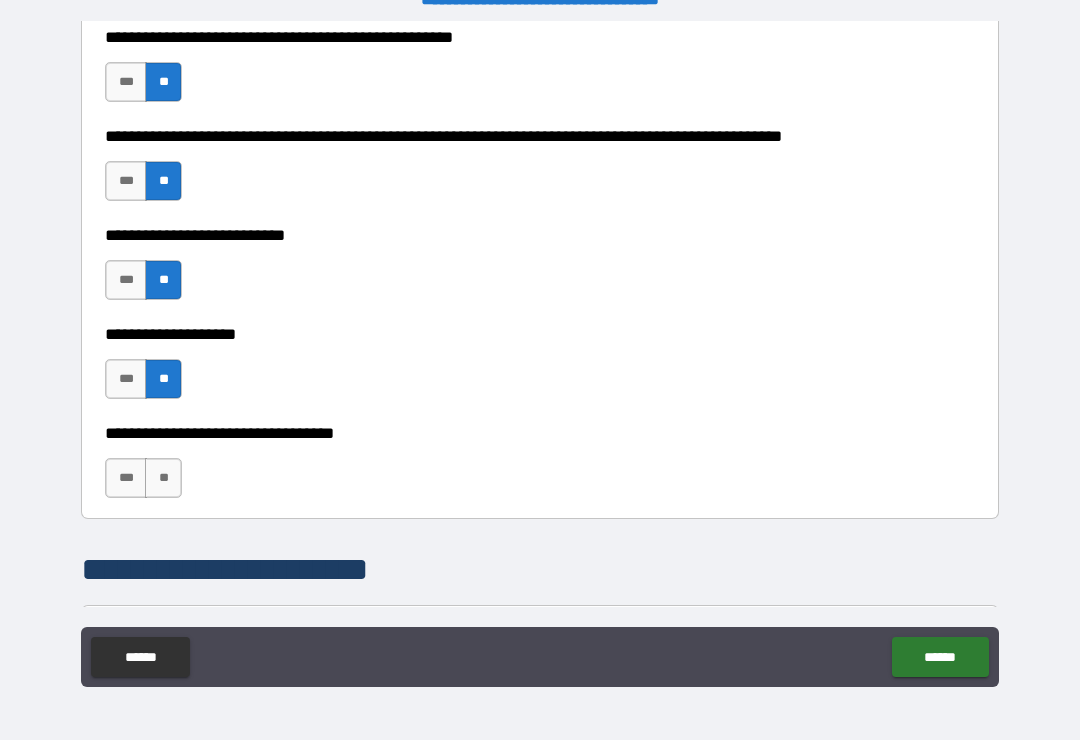 scroll, scrollTop: 872, scrollLeft: 0, axis: vertical 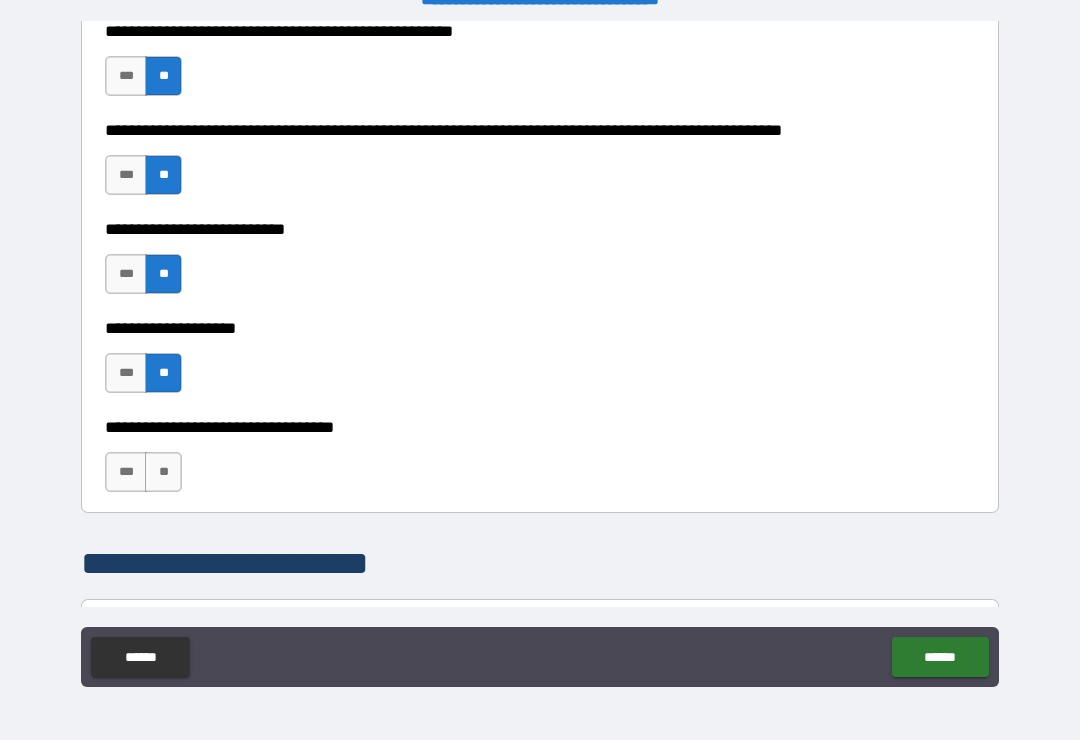 click on "**" at bounding box center (163, 472) 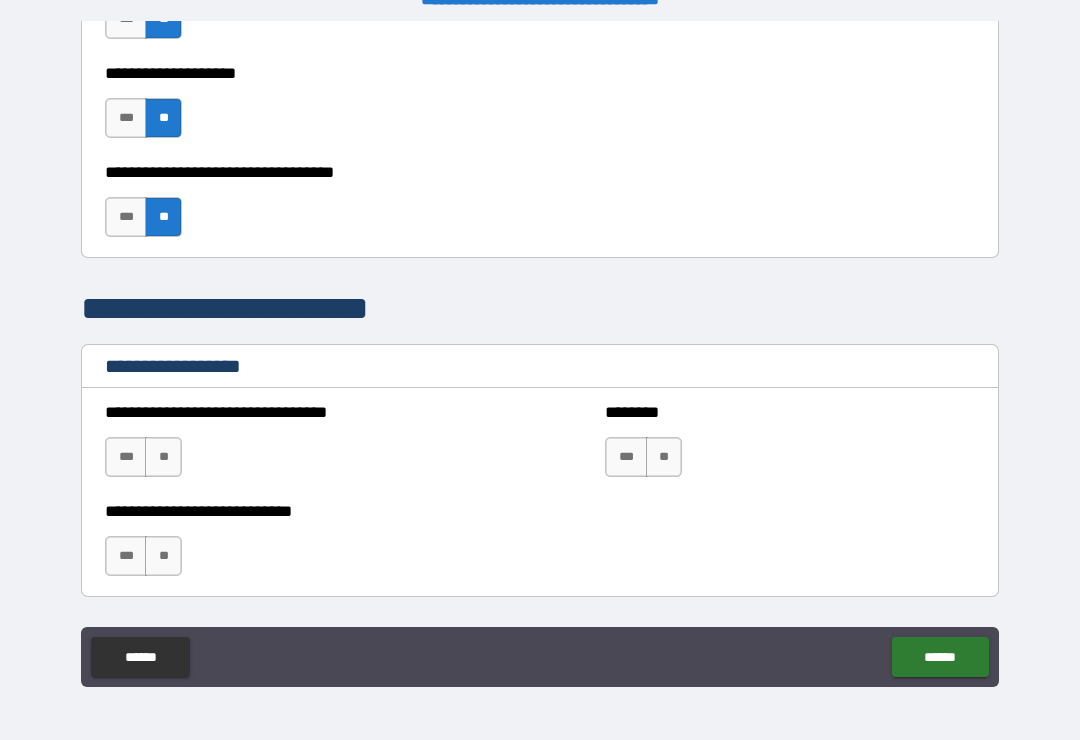 scroll, scrollTop: 1148, scrollLeft: 0, axis: vertical 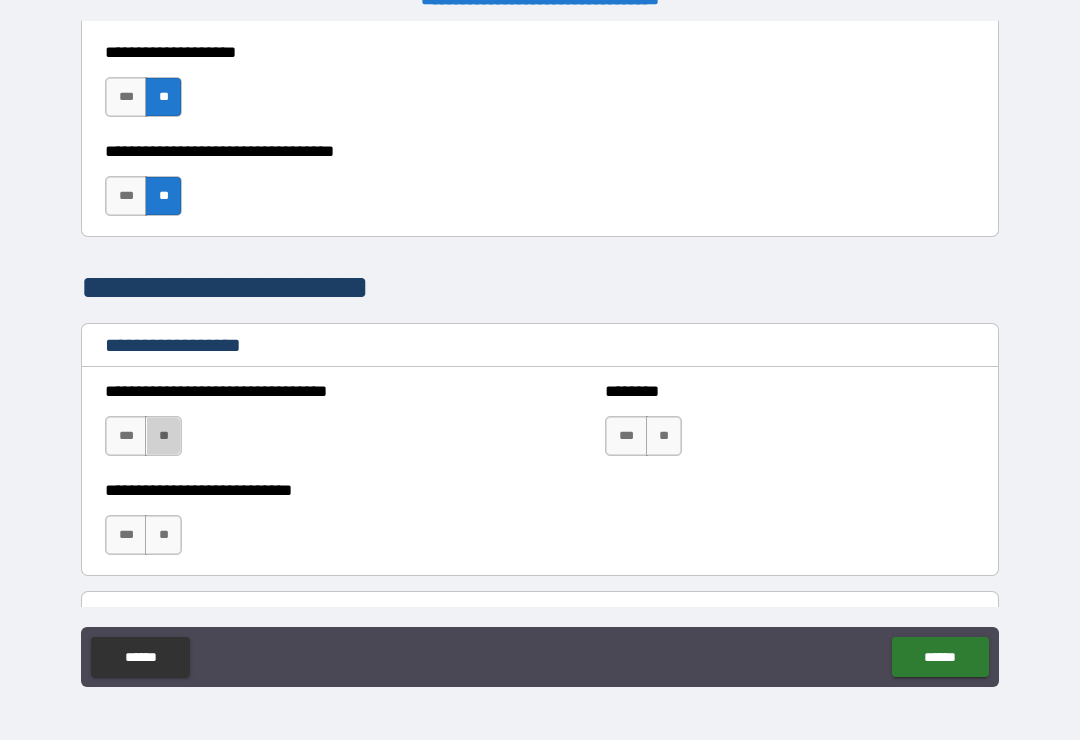 click on "**" at bounding box center (163, 436) 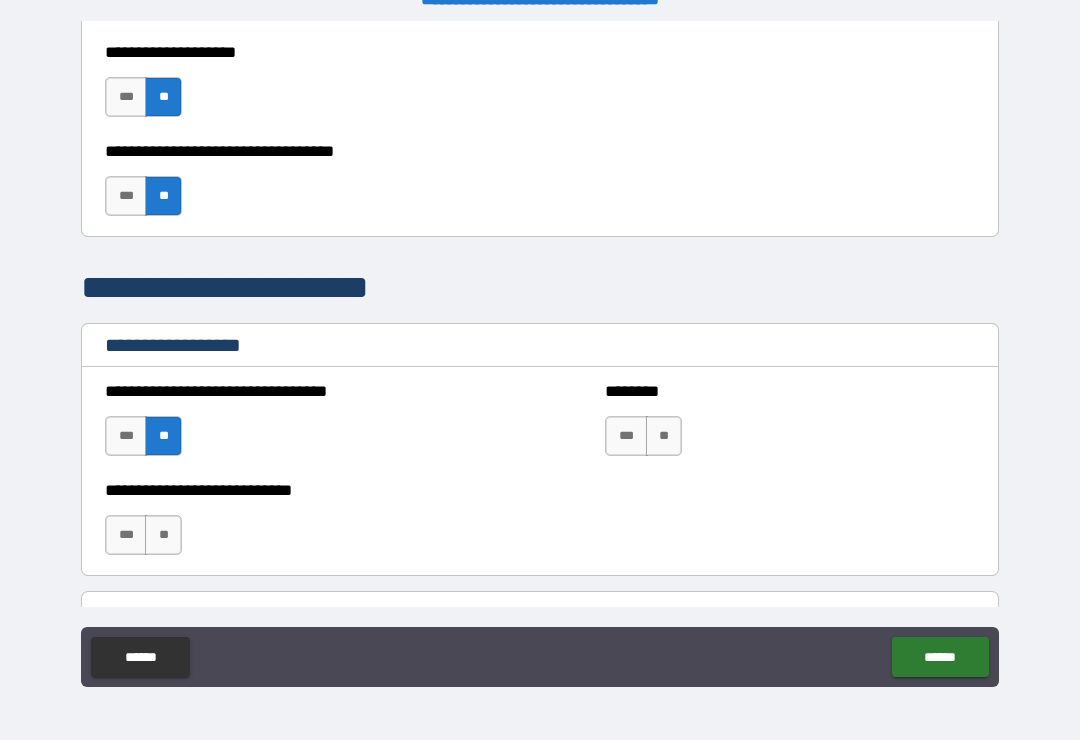 click on "**" at bounding box center [163, 535] 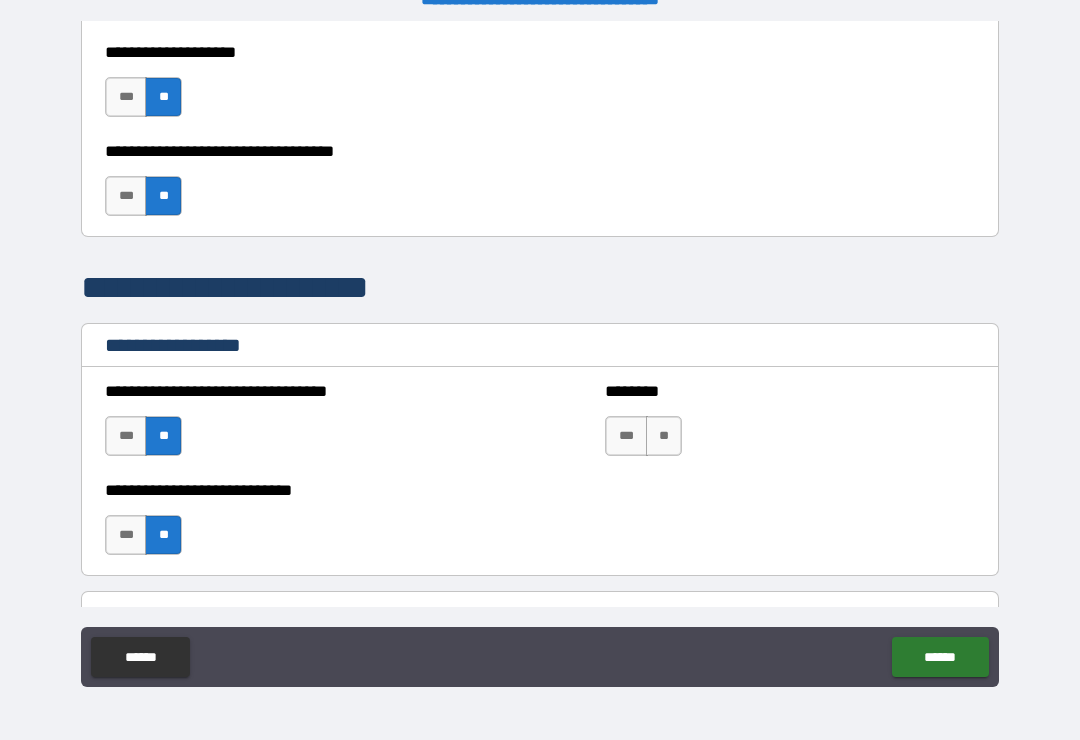 click on "**" at bounding box center [664, 436] 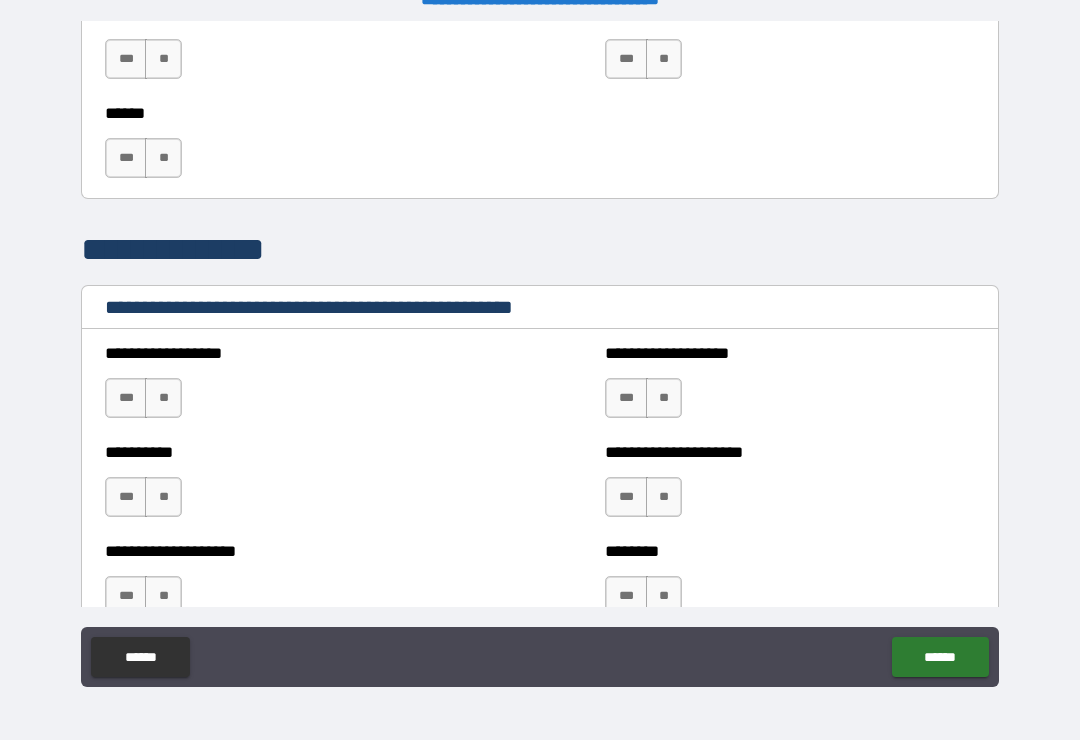 scroll, scrollTop: 2092, scrollLeft: 0, axis: vertical 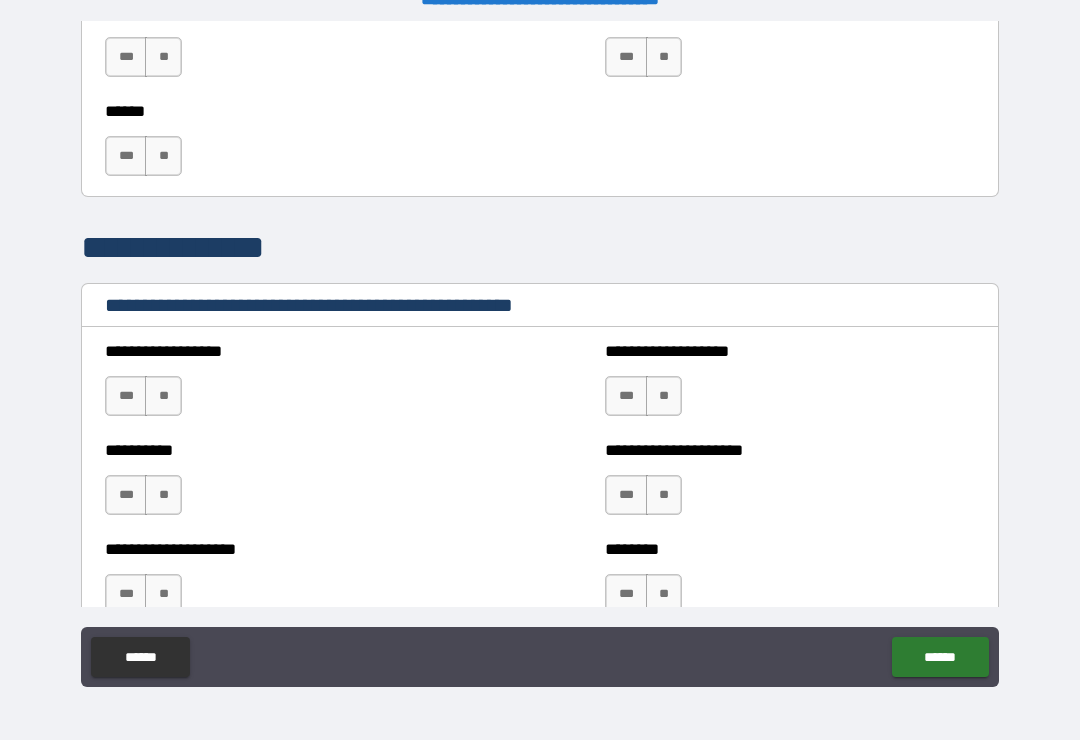 click on "**" at bounding box center [163, 396] 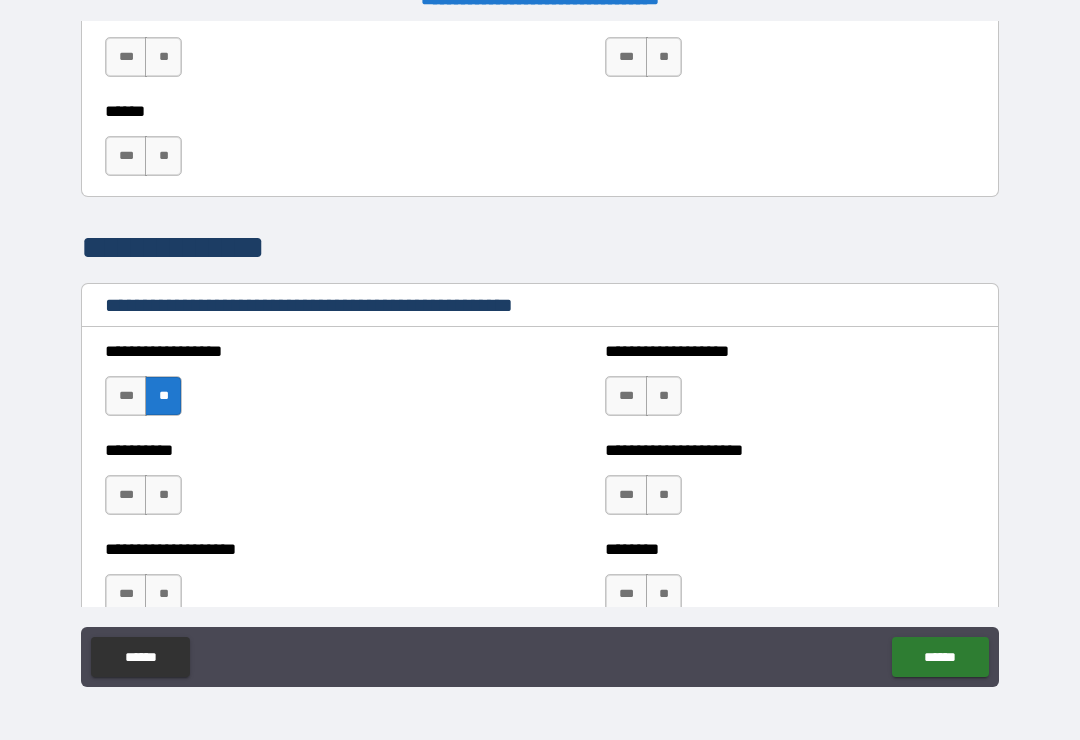 click on "**" at bounding box center [163, 495] 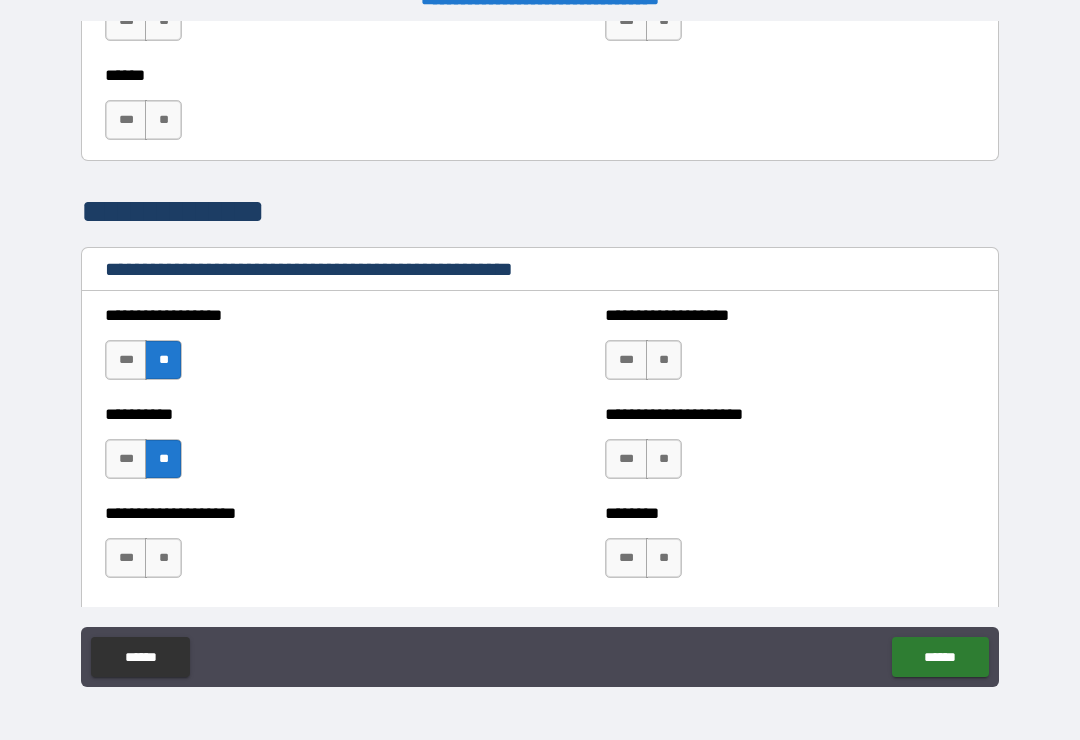 scroll, scrollTop: 2135, scrollLeft: 0, axis: vertical 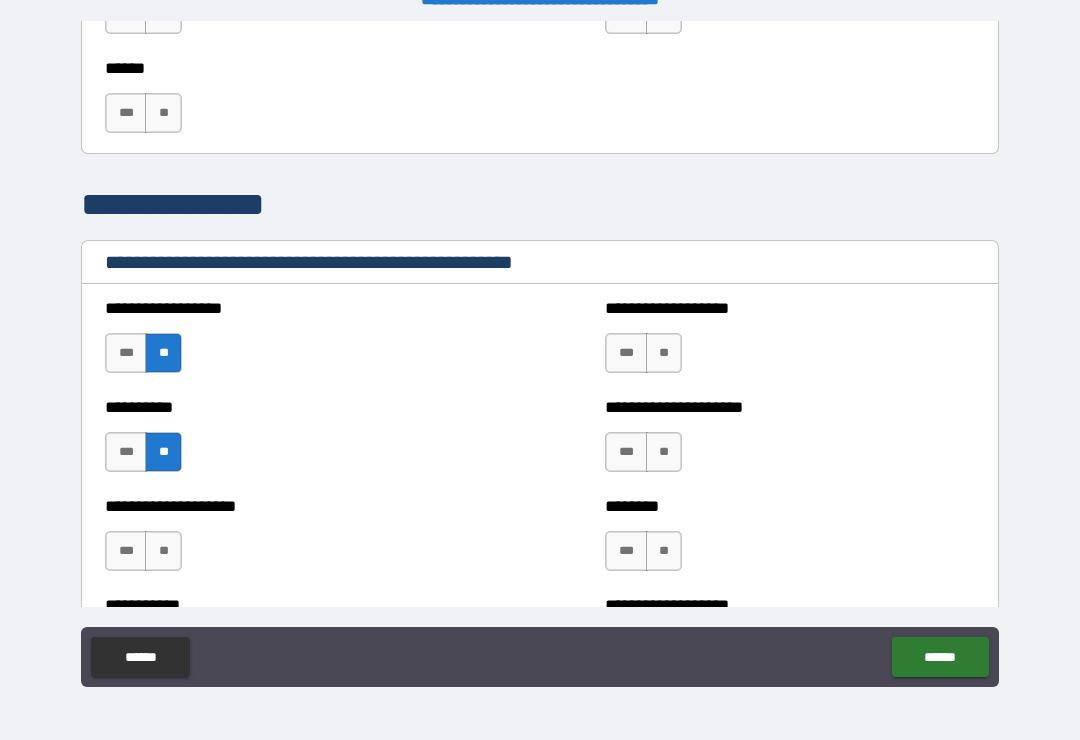 click on "**" at bounding box center [163, 551] 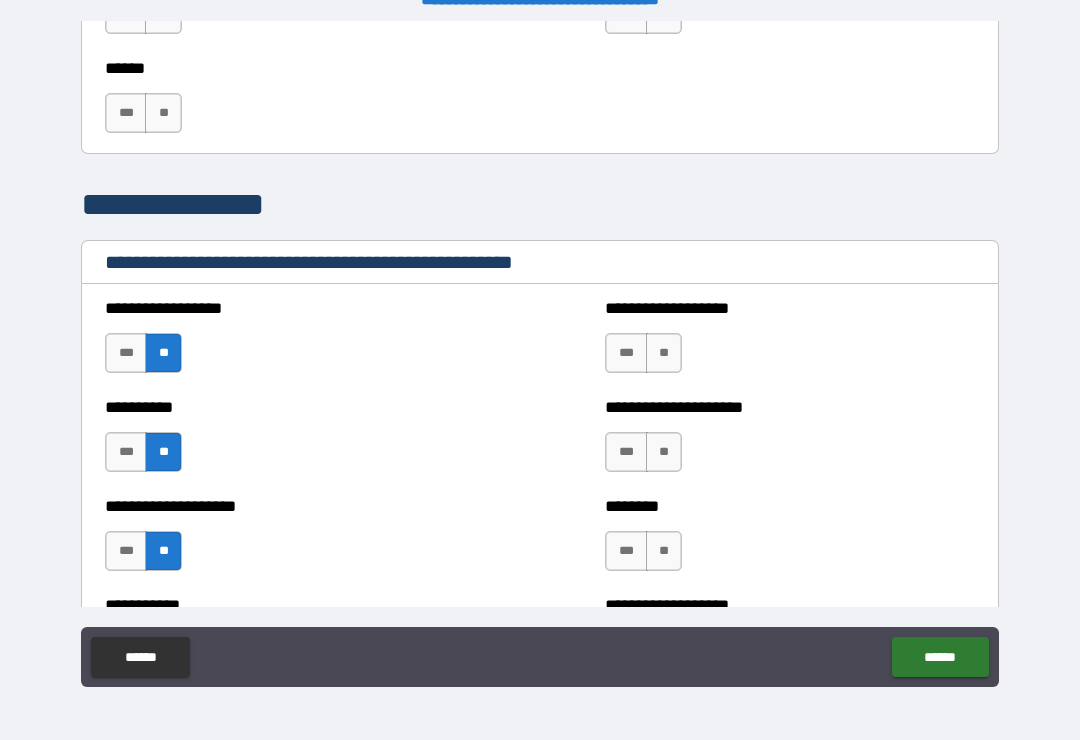 click on "**" at bounding box center (664, 353) 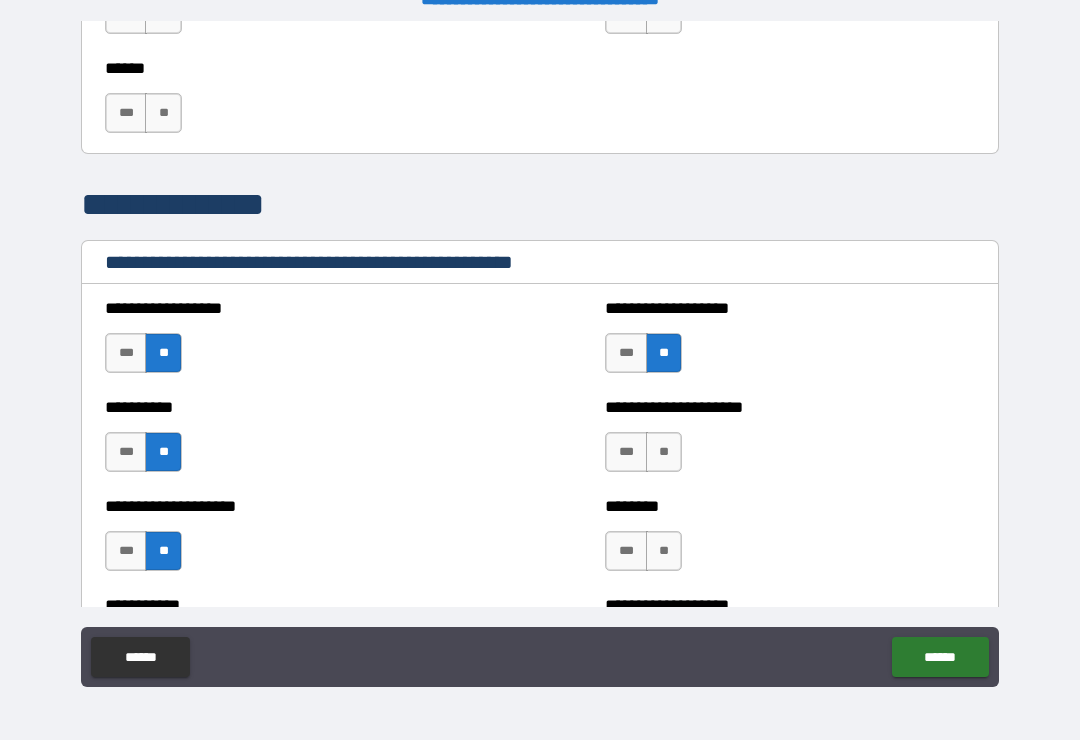 click on "**" at bounding box center [664, 452] 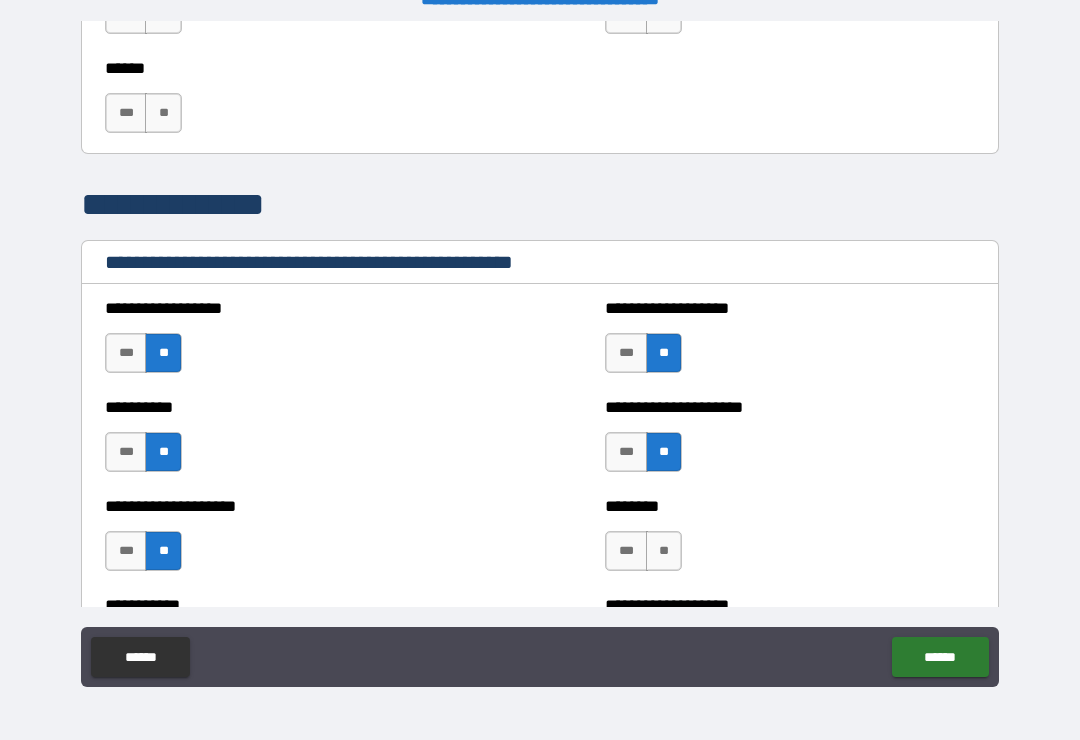click on "**" at bounding box center [664, 551] 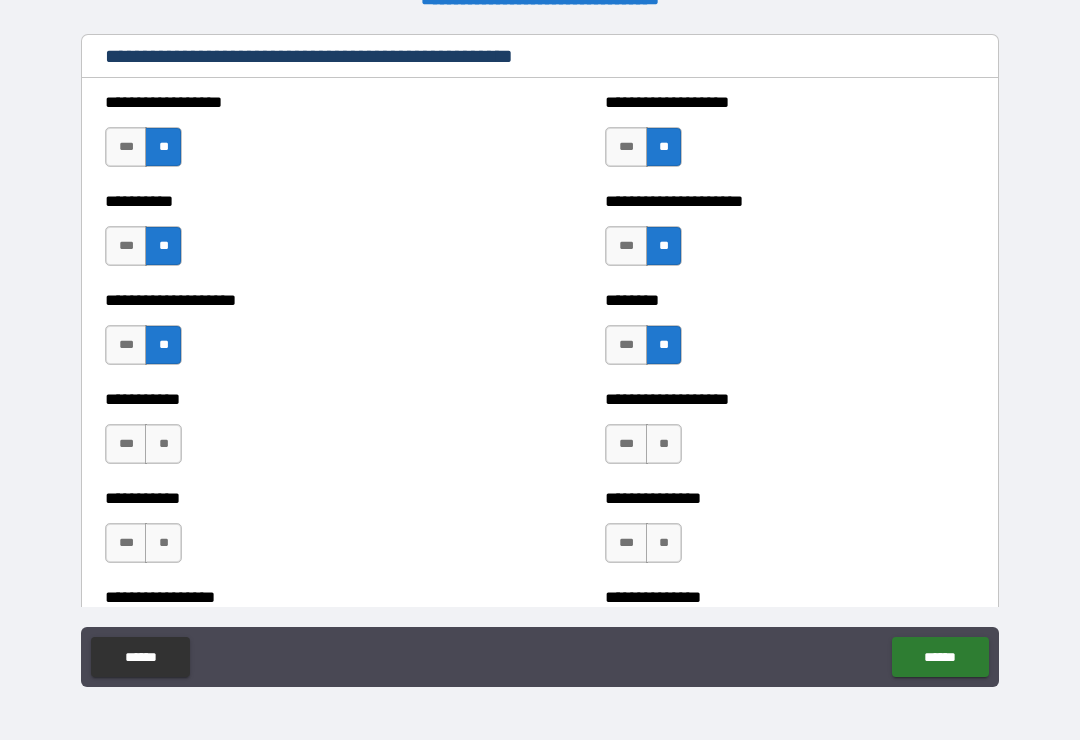scroll, scrollTop: 2354, scrollLeft: 0, axis: vertical 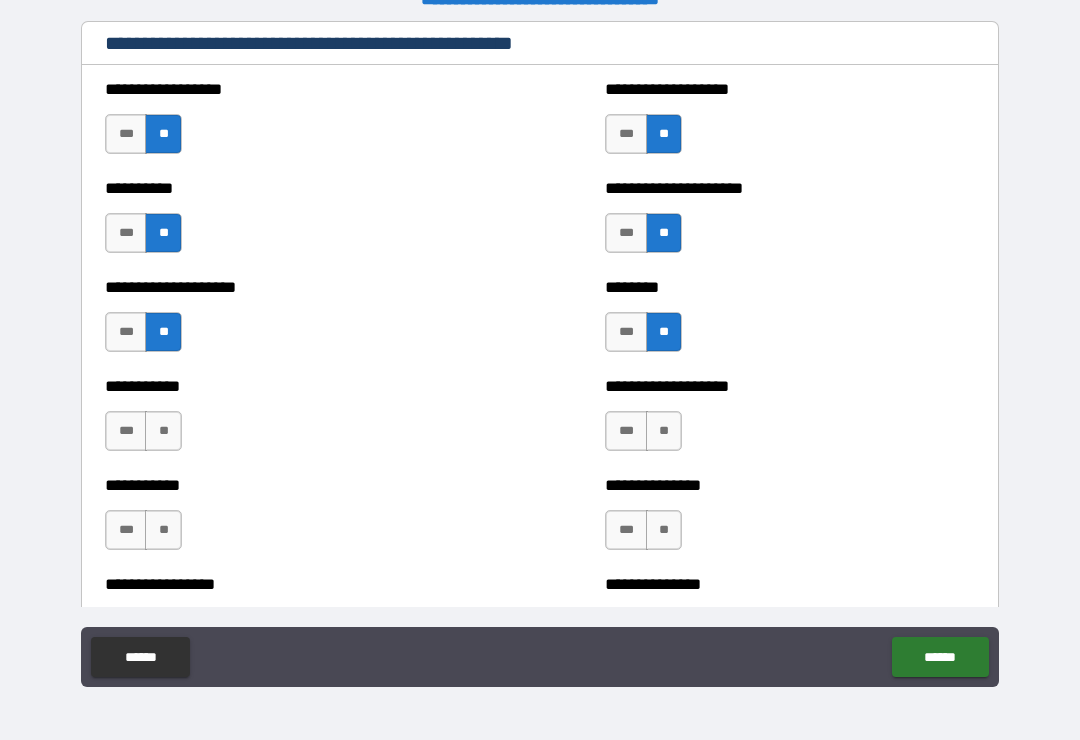 click on "**" at bounding box center [163, 431] 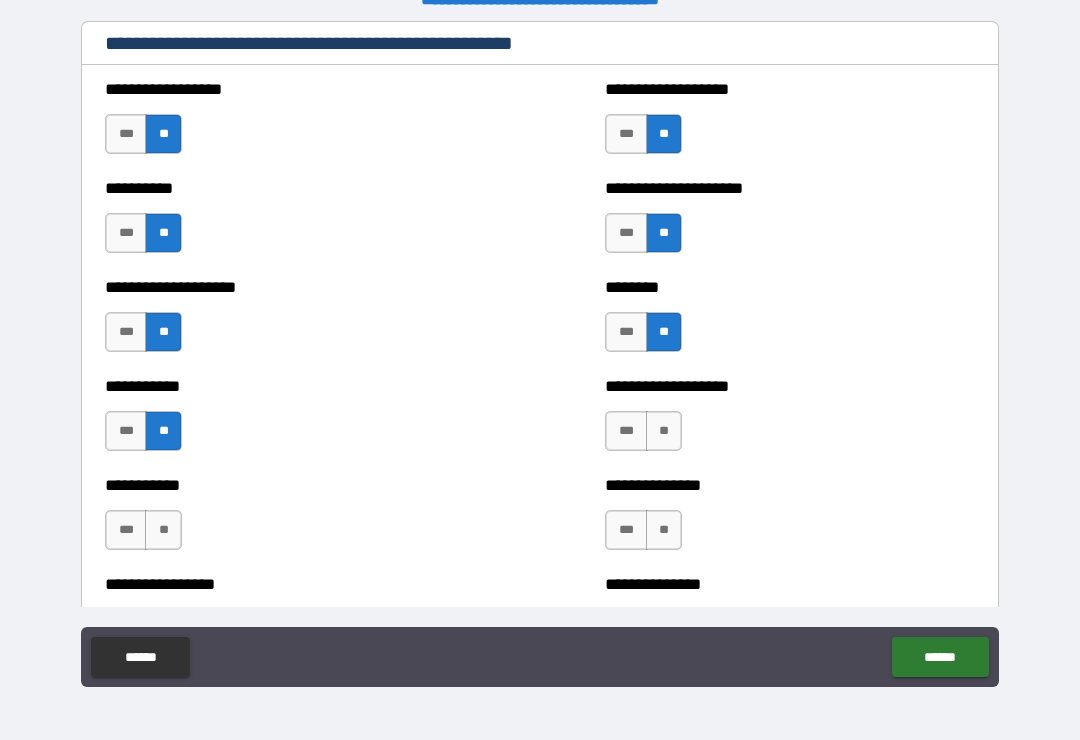 click on "**" at bounding box center [163, 530] 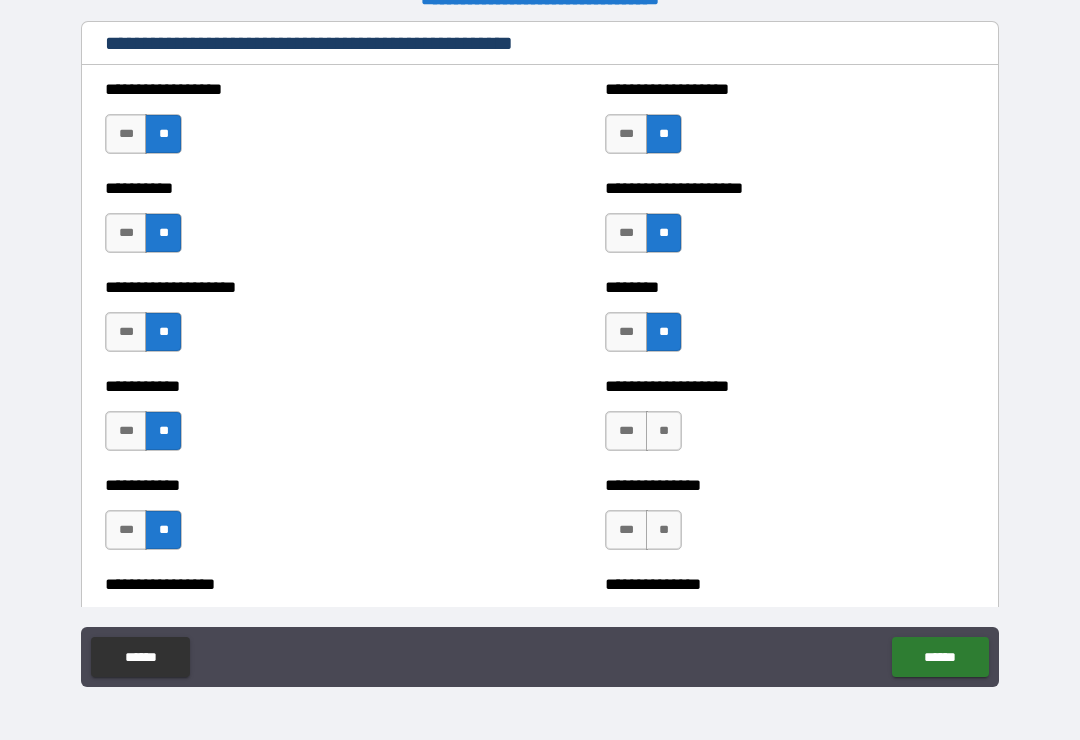 click on "**" at bounding box center (664, 431) 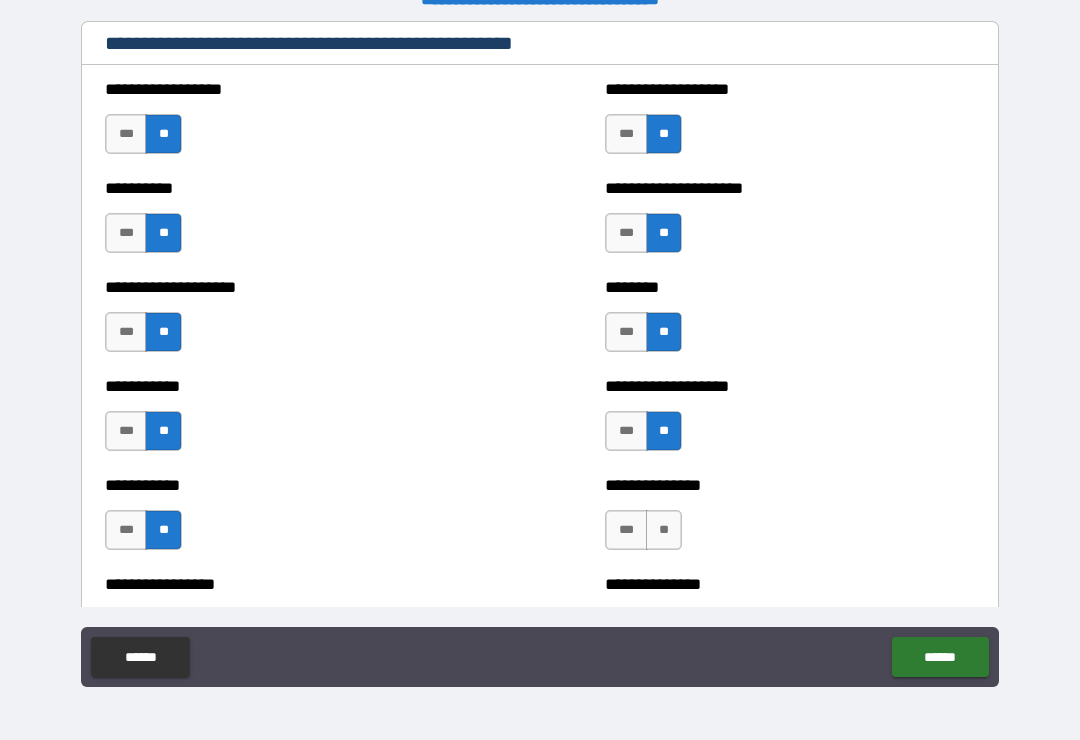 click on "**" at bounding box center [664, 530] 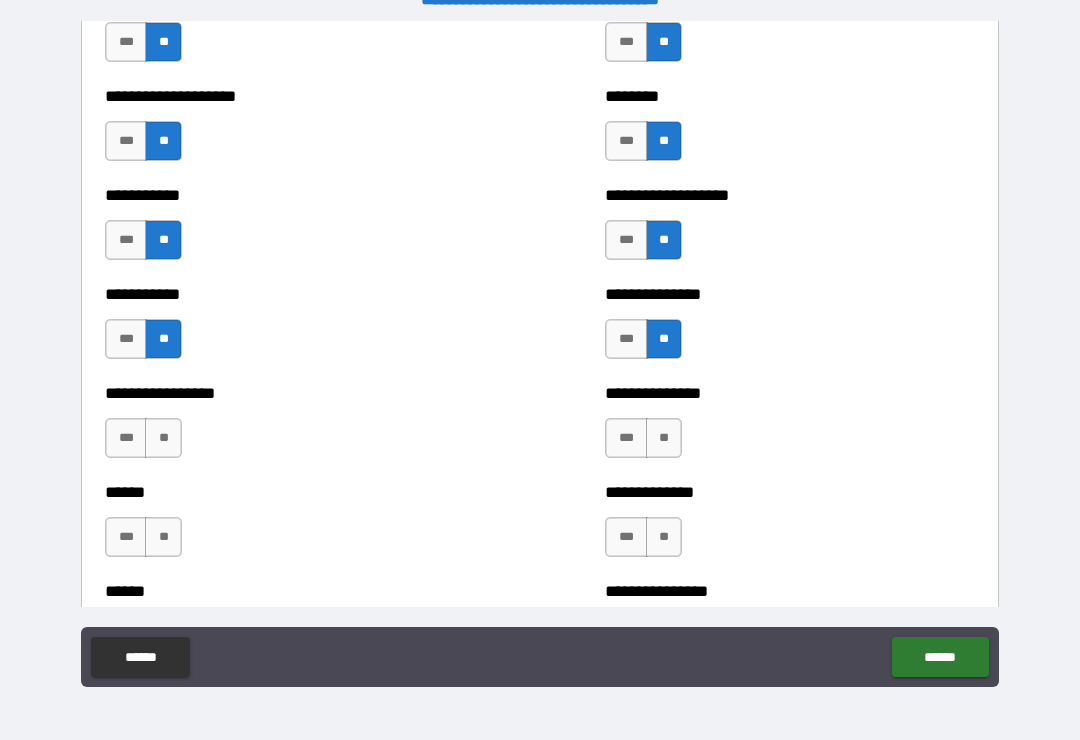 scroll, scrollTop: 2562, scrollLeft: 0, axis: vertical 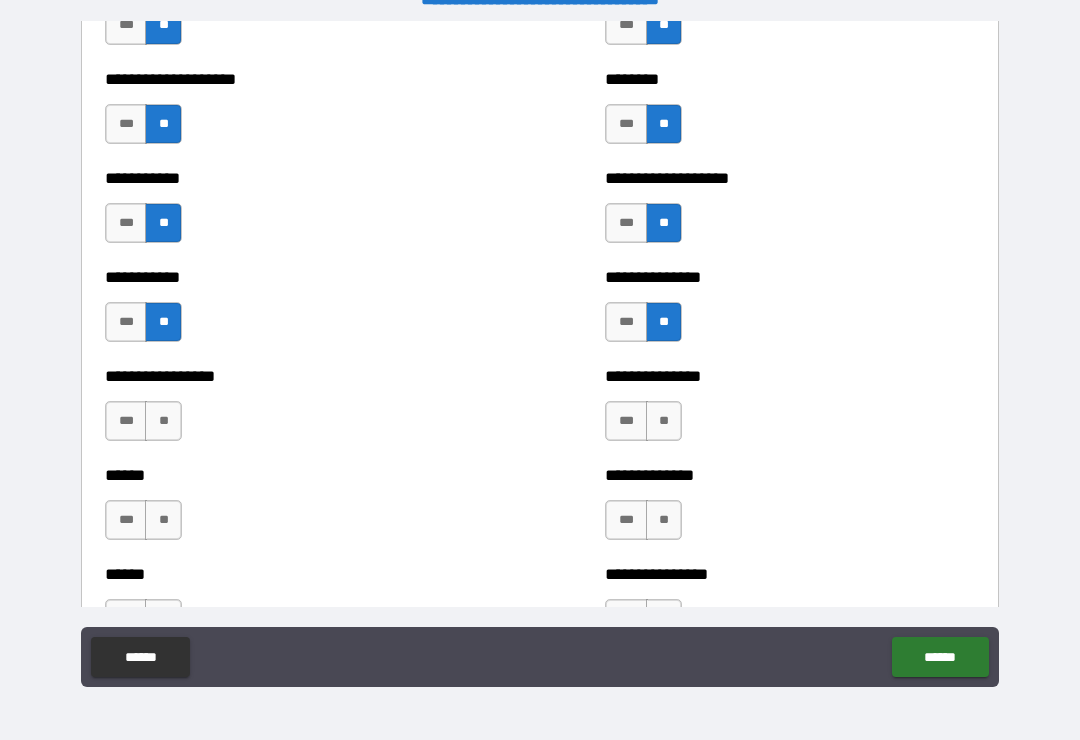 click on "**" at bounding box center (163, 421) 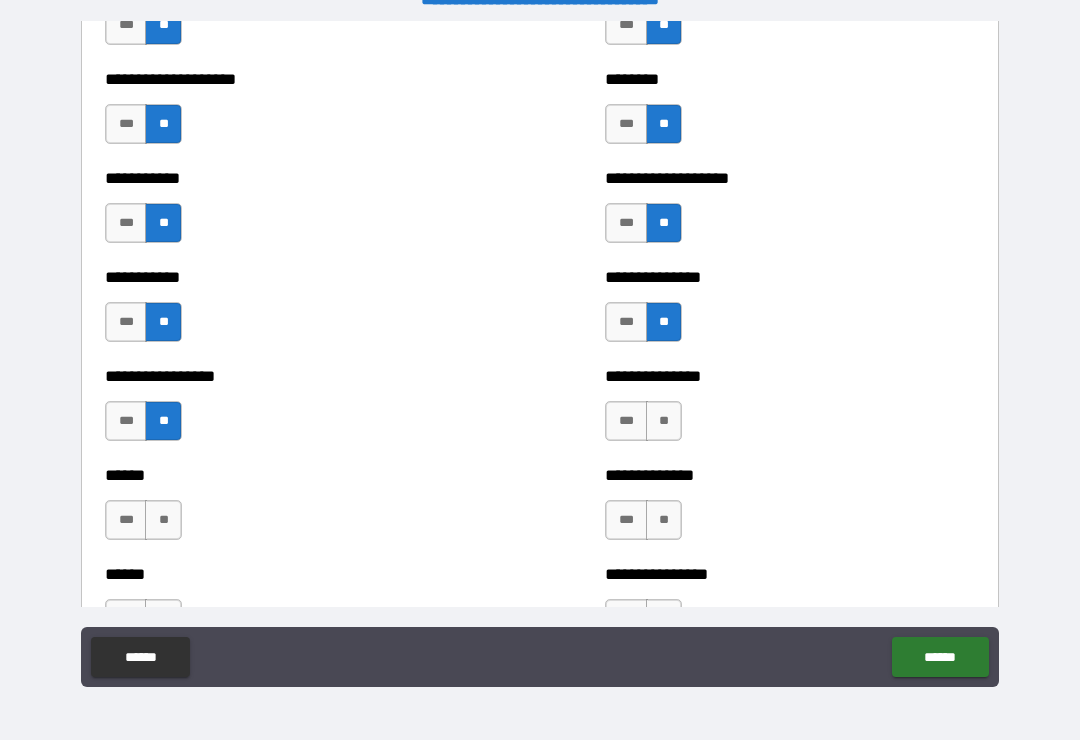 click on "**" at bounding box center (163, 520) 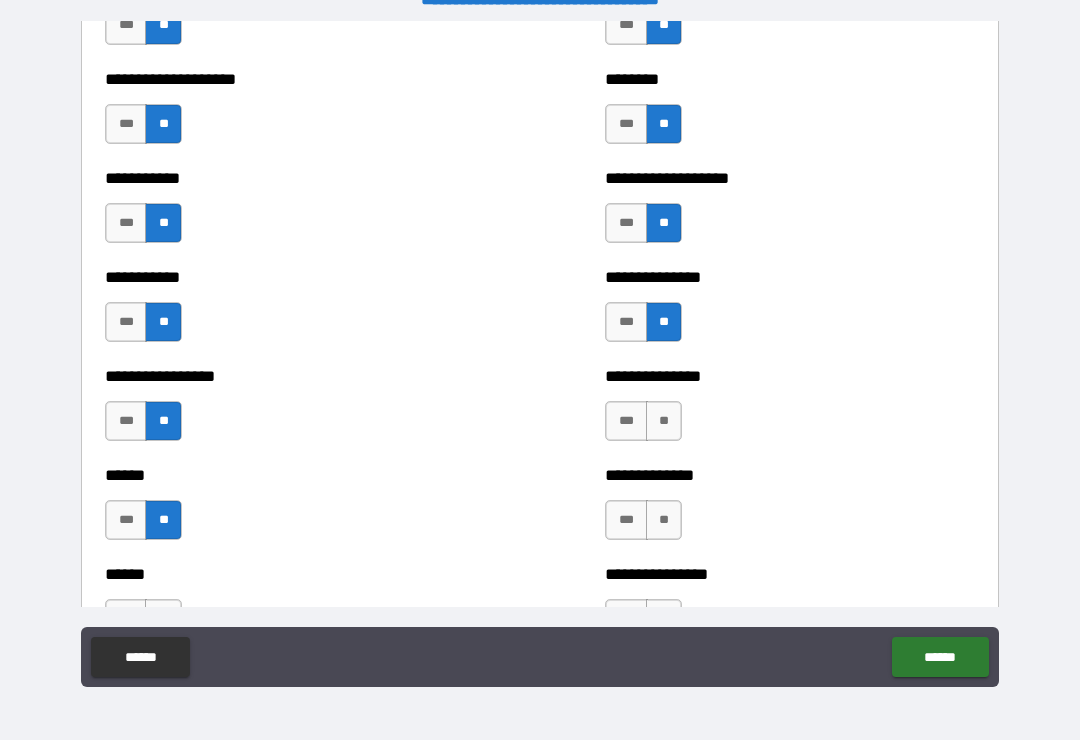 click on "**" at bounding box center (664, 421) 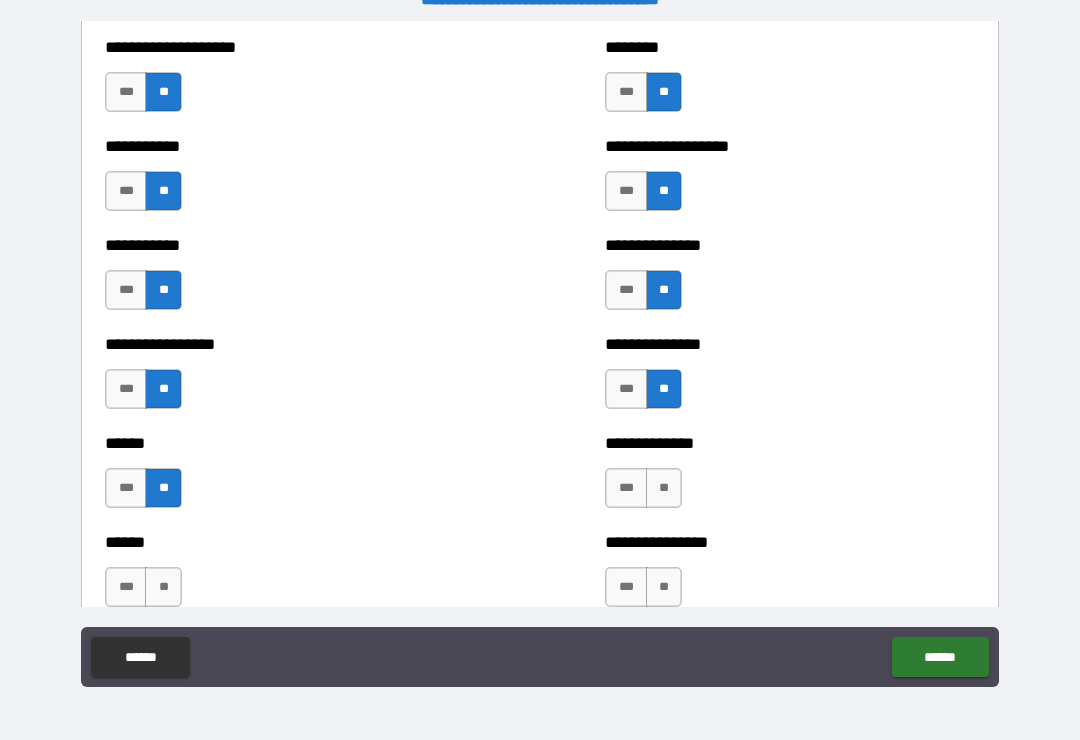scroll, scrollTop: 2619, scrollLeft: 0, axis: vertical 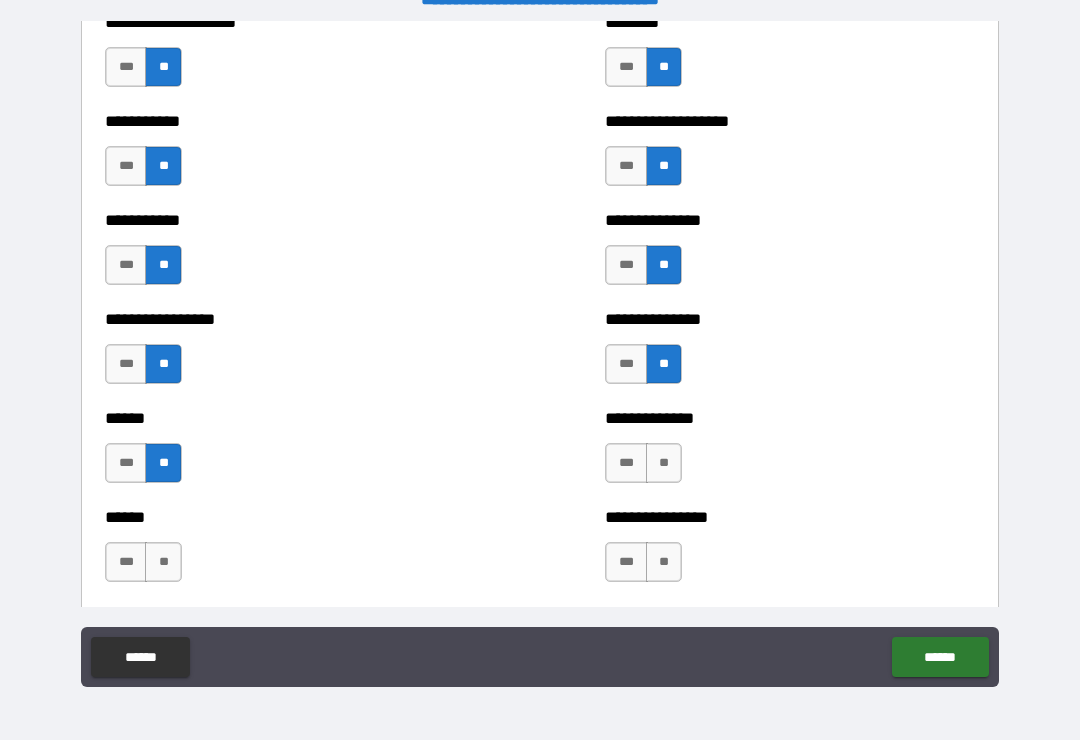 click on "**" at bounding box center [664, 463] 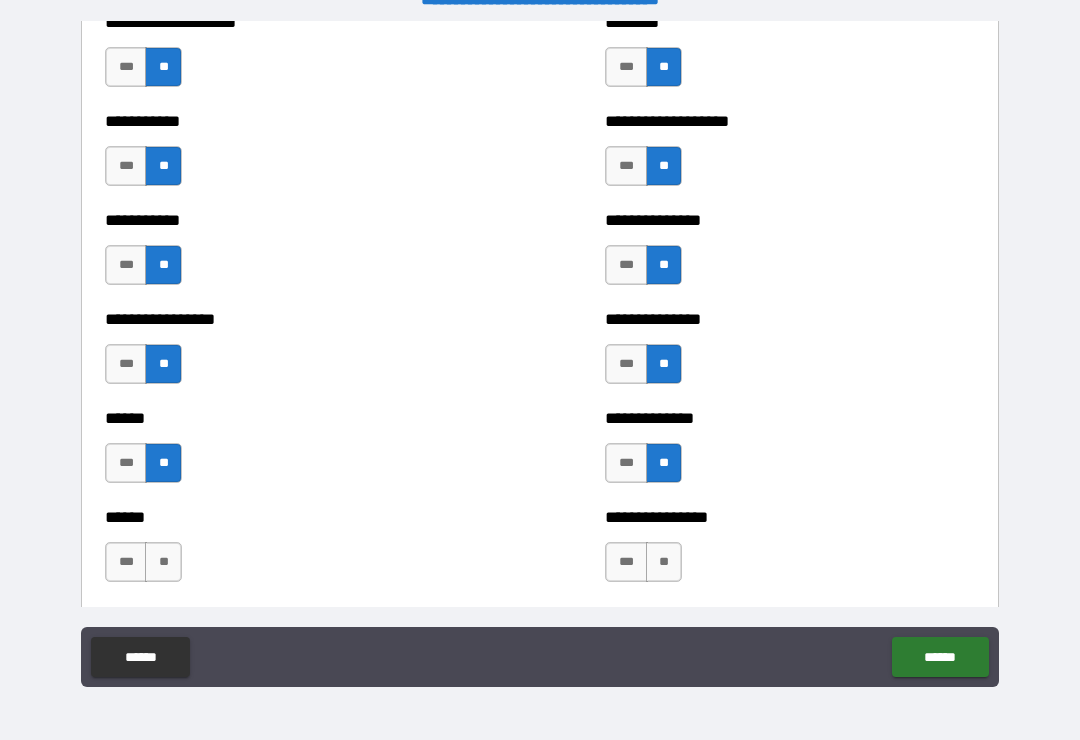click on "**" at bounding box center [664, 562] 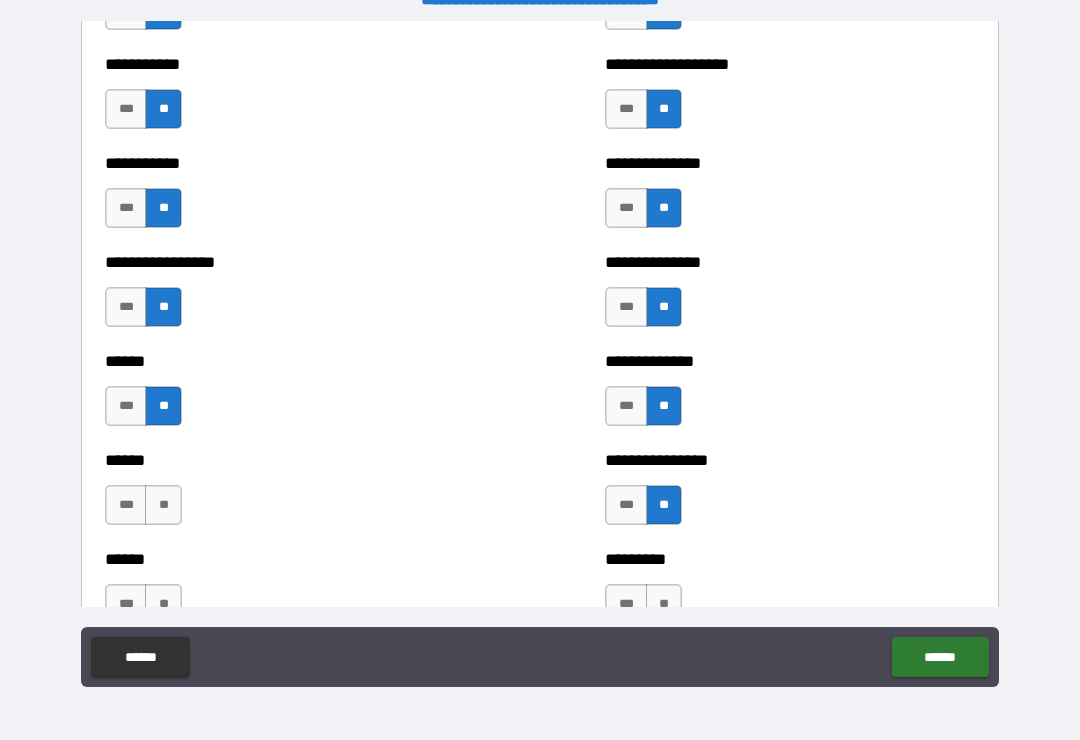 scroll, scrollTop: 2712, scrollLeft: 0, axis: vertical 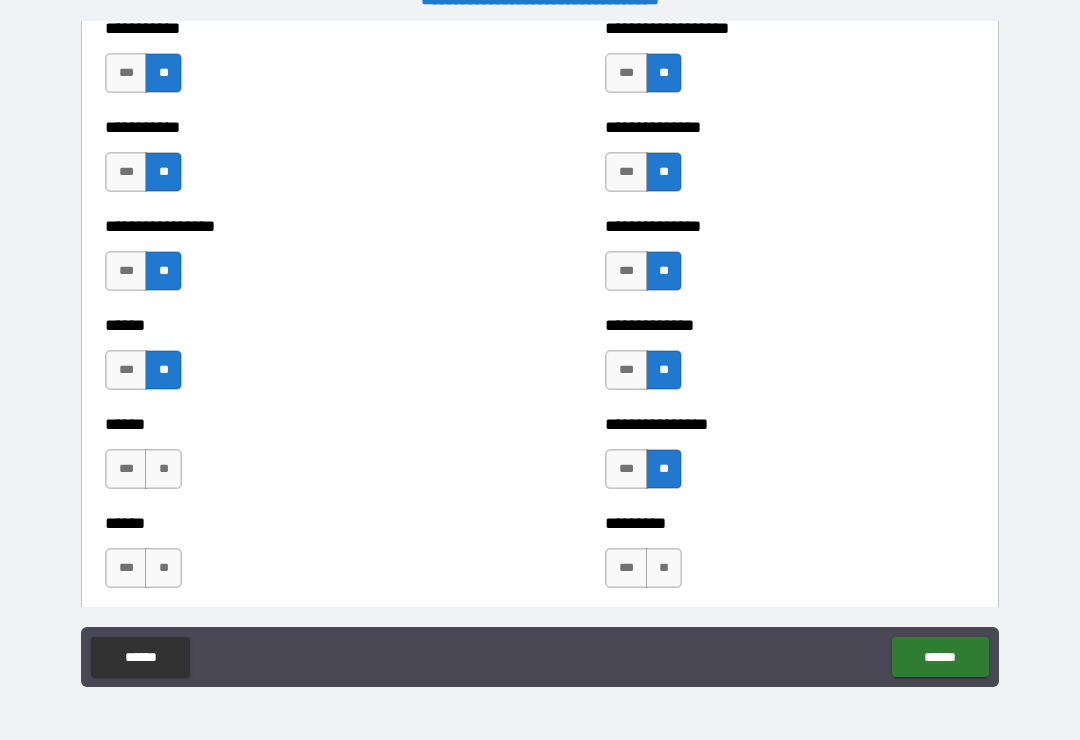 click on "**" at bounding box center (163, 469) 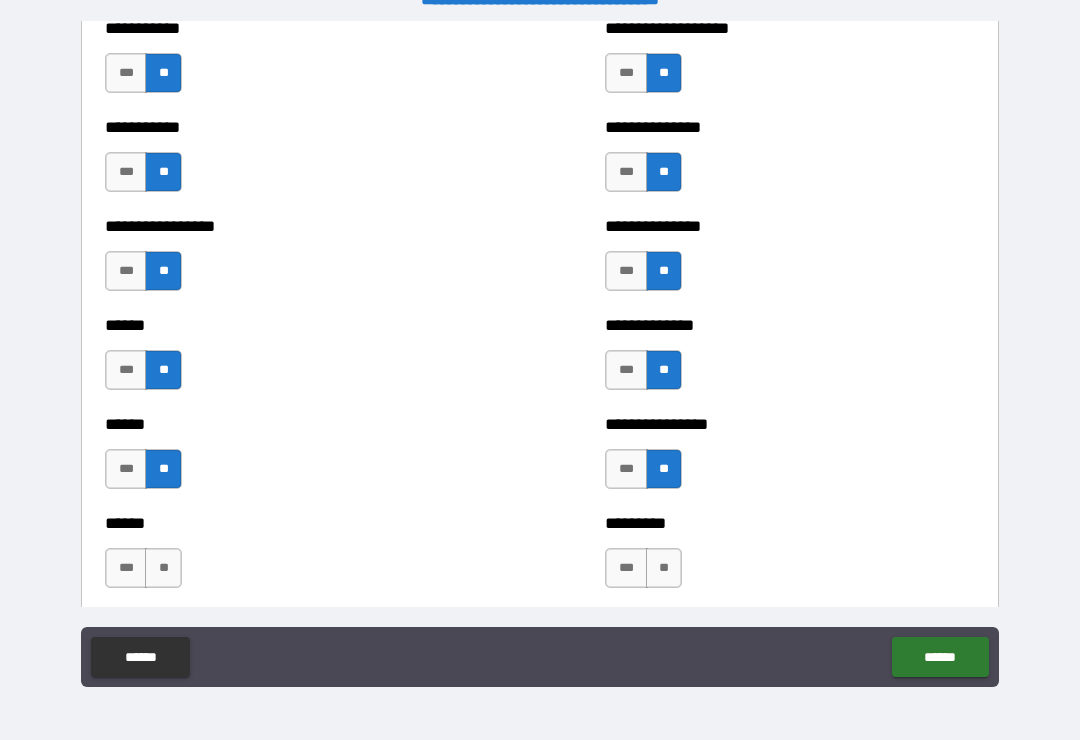 click on "**" at bounding box center [163, 568] 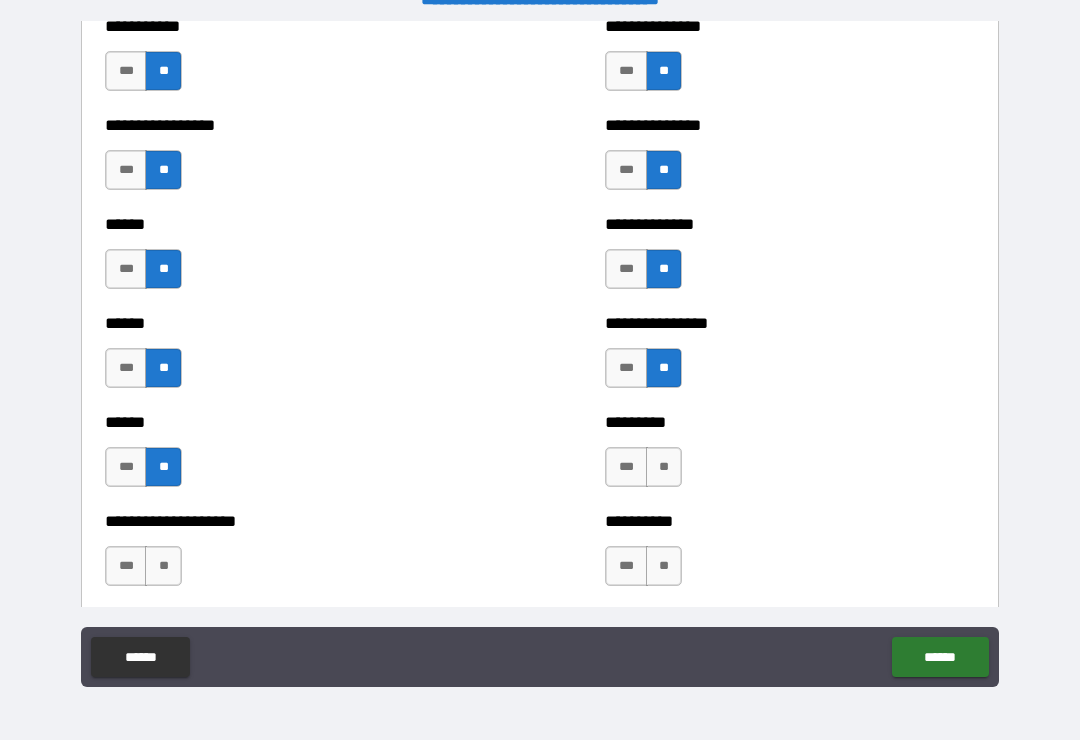scroll, scrollTop: 2829, scrollLeft: 0, axis: vertical 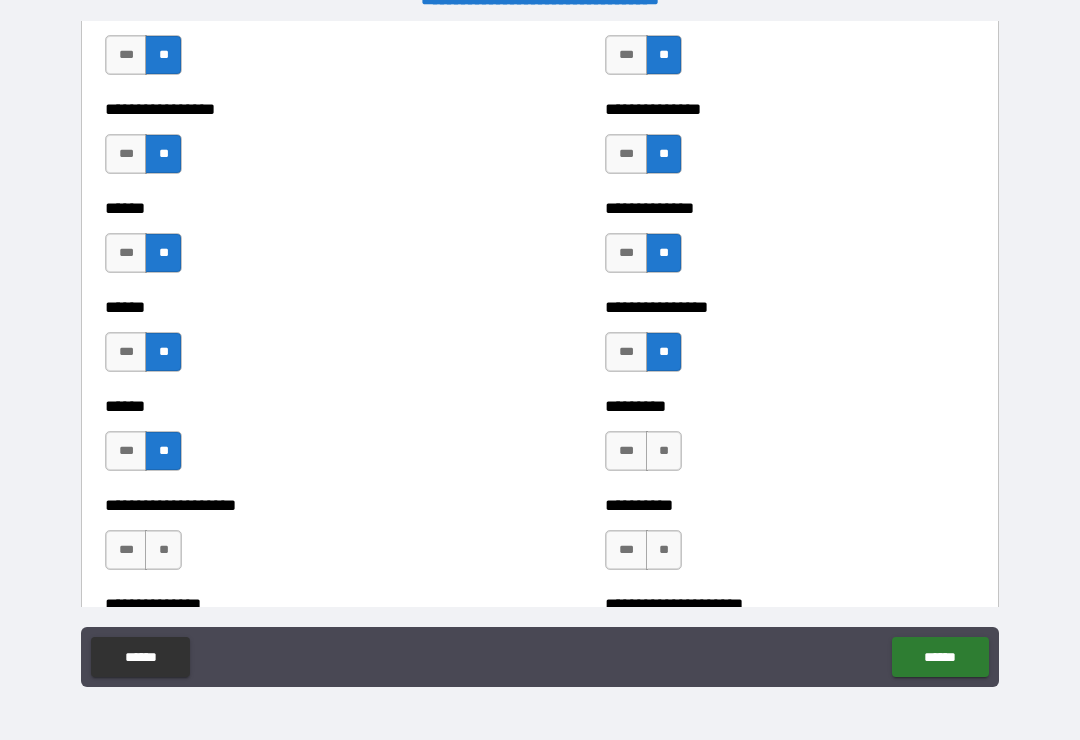 click on "**" at bounding box center (664, 451) 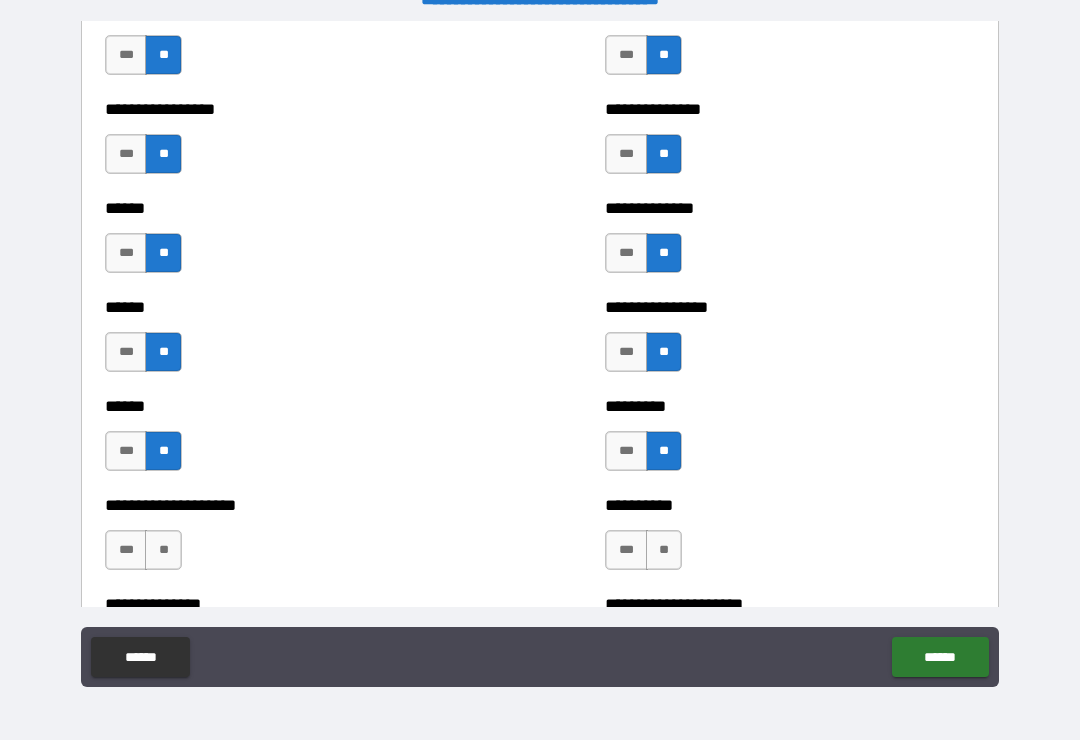 click on "***" at bounding box center [126, 550] 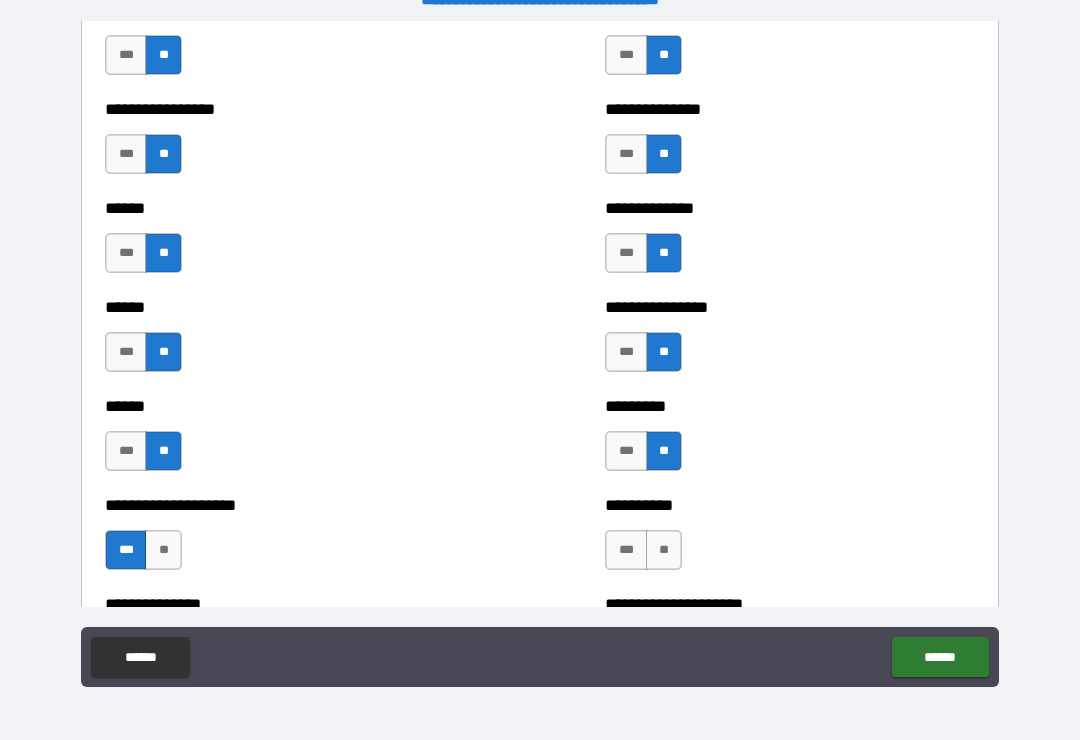 scroll, scrollTop: 2889, scrollLeft: 0, axis: vertical 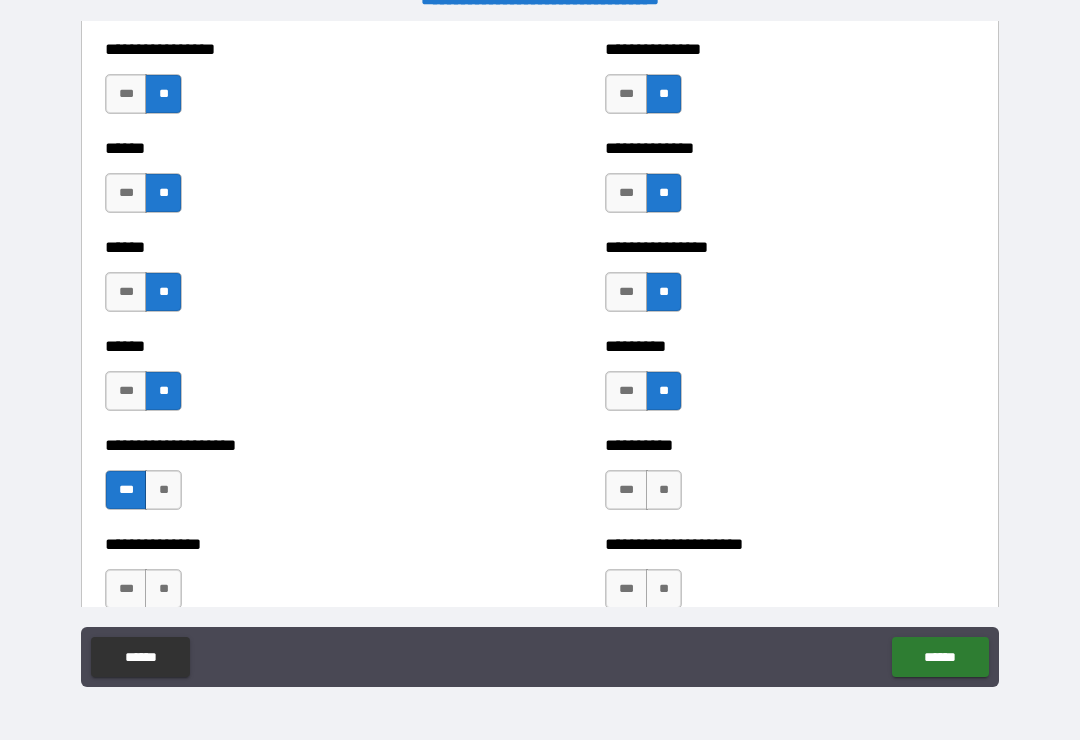 click on "**" at bounding box center [664, 490] 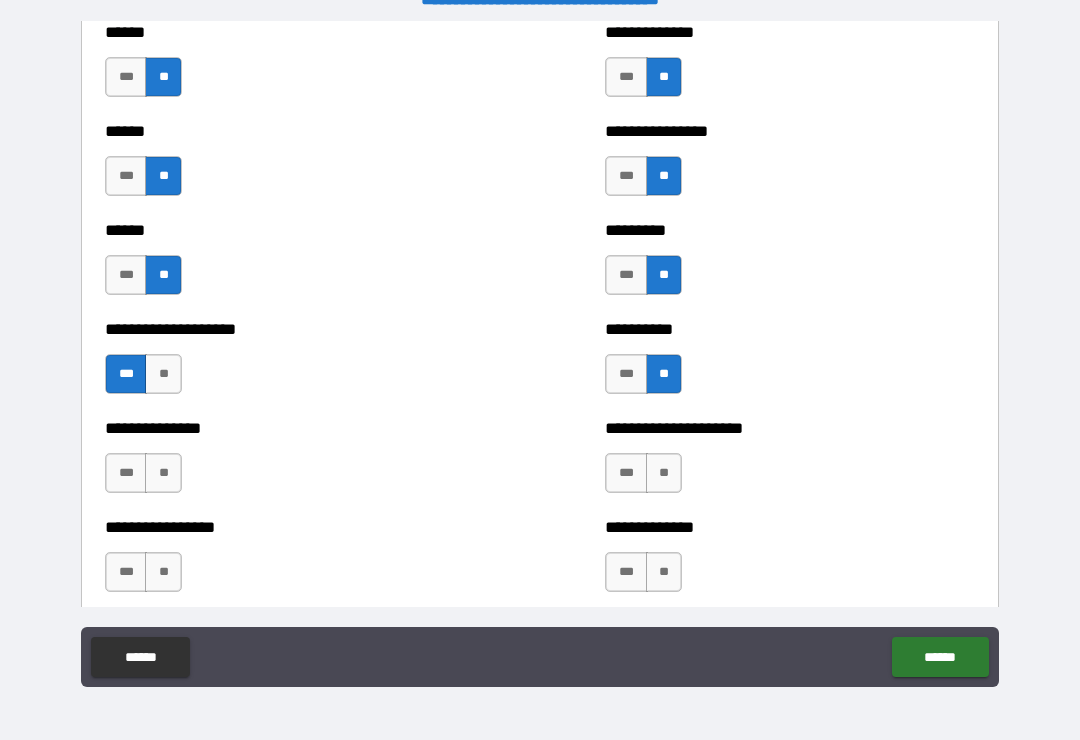 scroll, scrollTop: 3009, scrollLeft: 0, axis: vertical 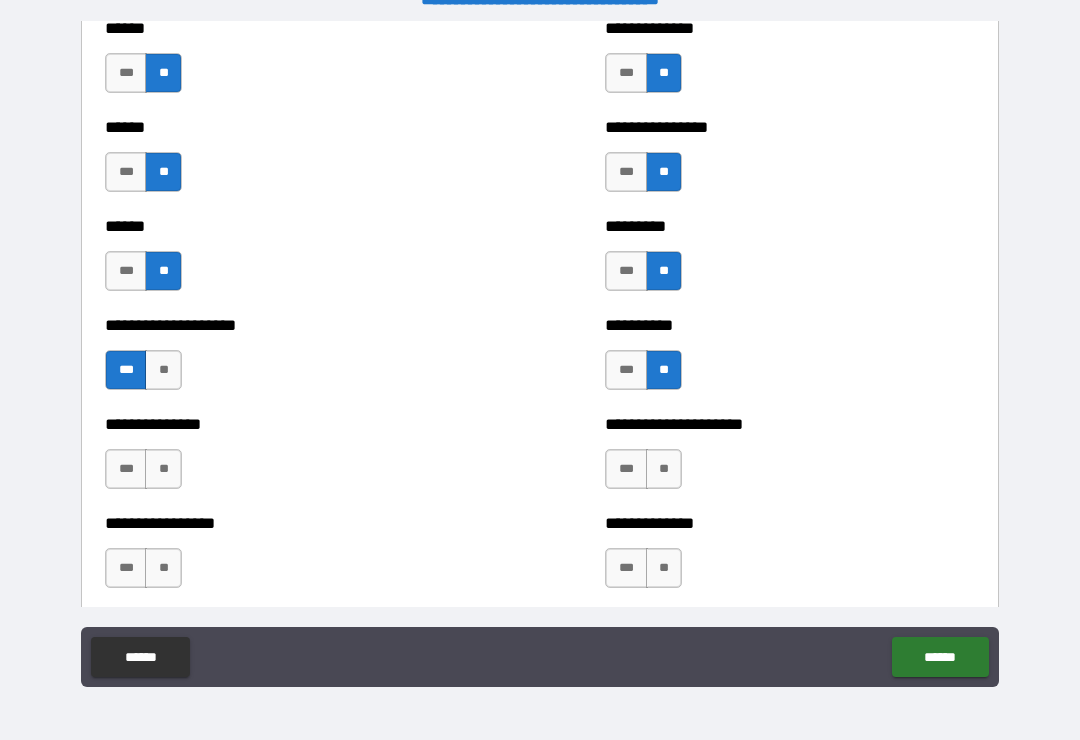 click on "**" at bounding box center [163, 469] 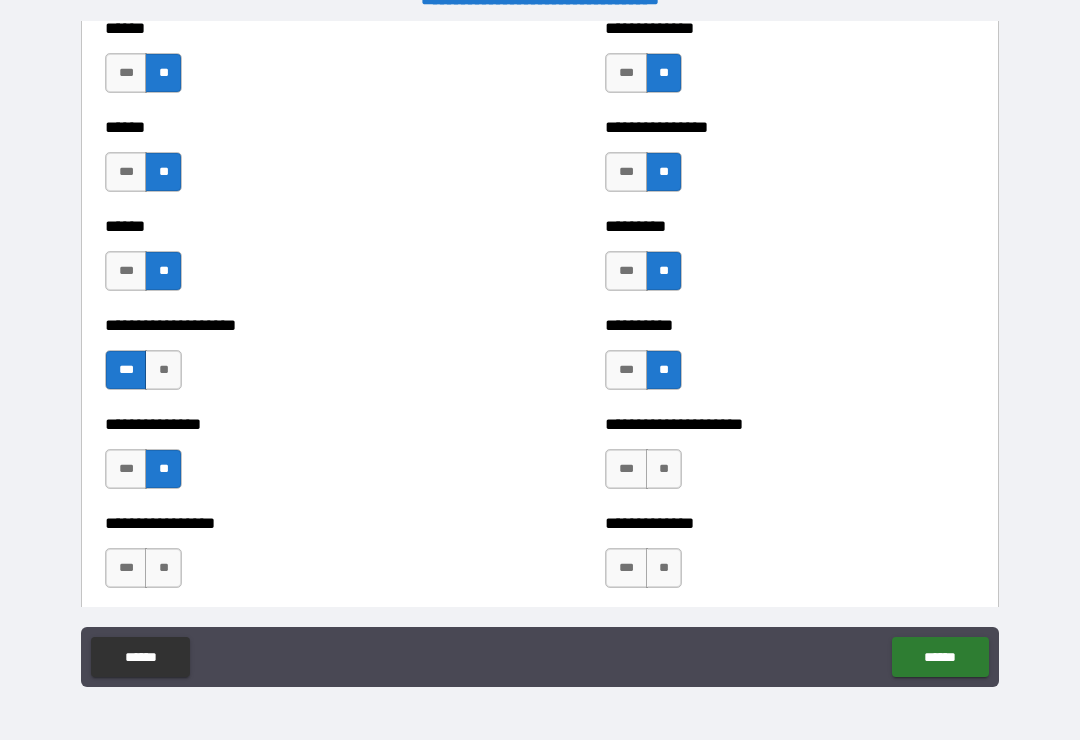 click on "**********" at bounding box center (790, 459) 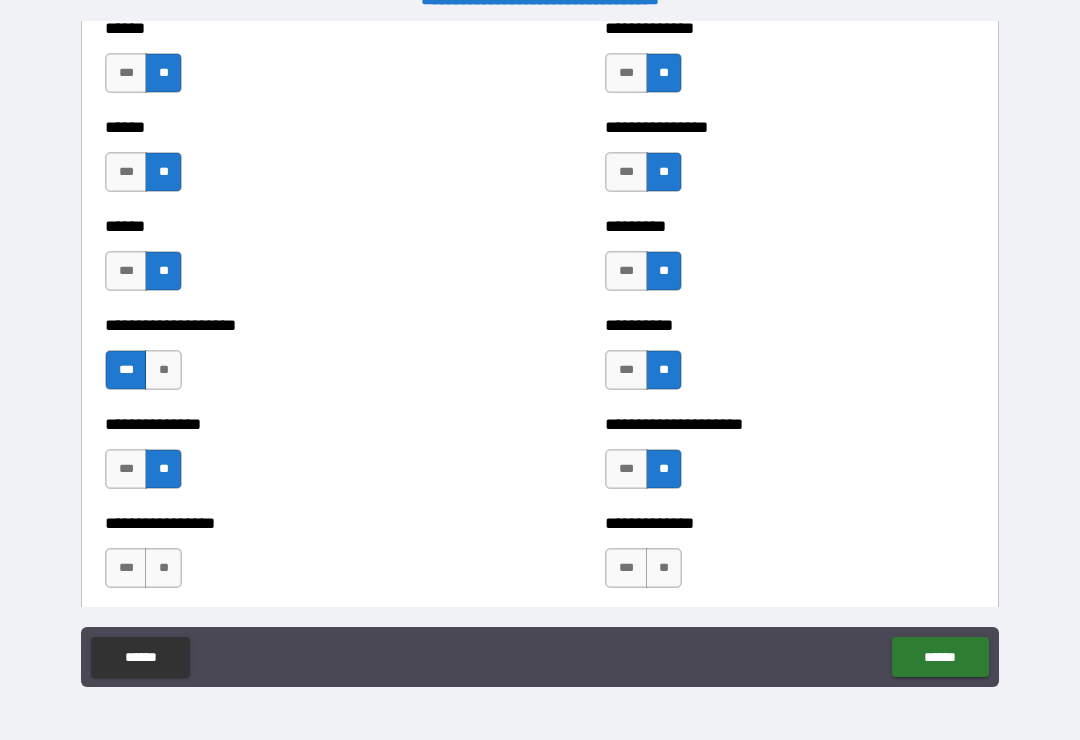 click on "**" at bounding box center (664, 568) 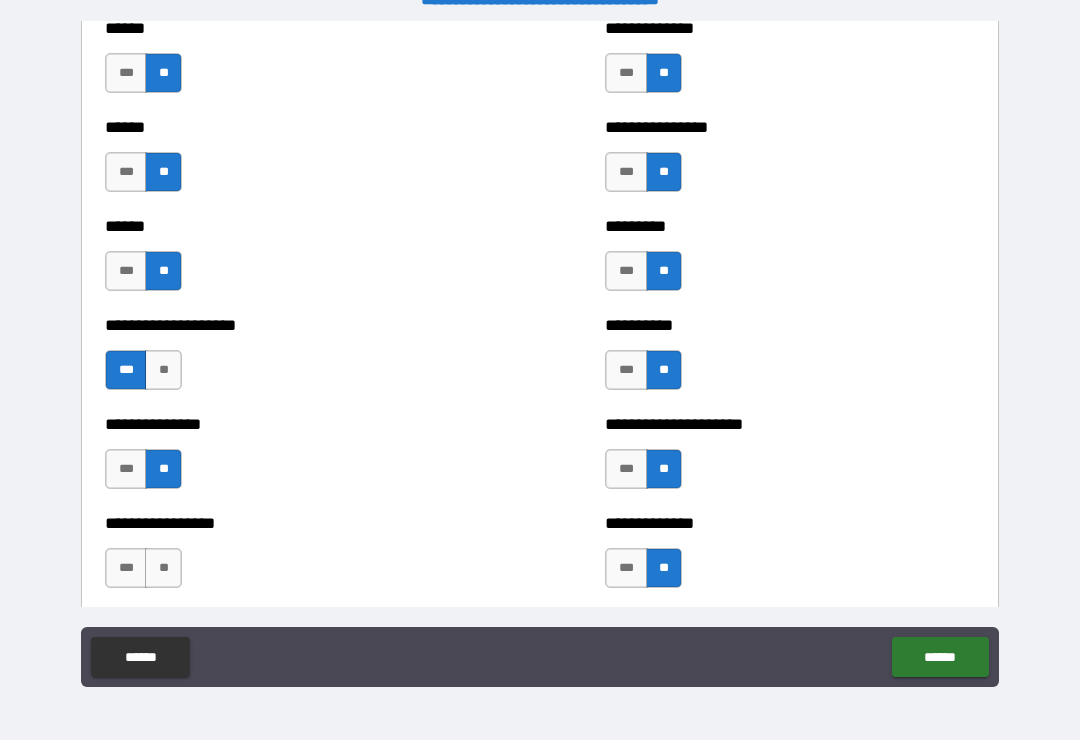 click on "**********" at bounding box center [290, 558] 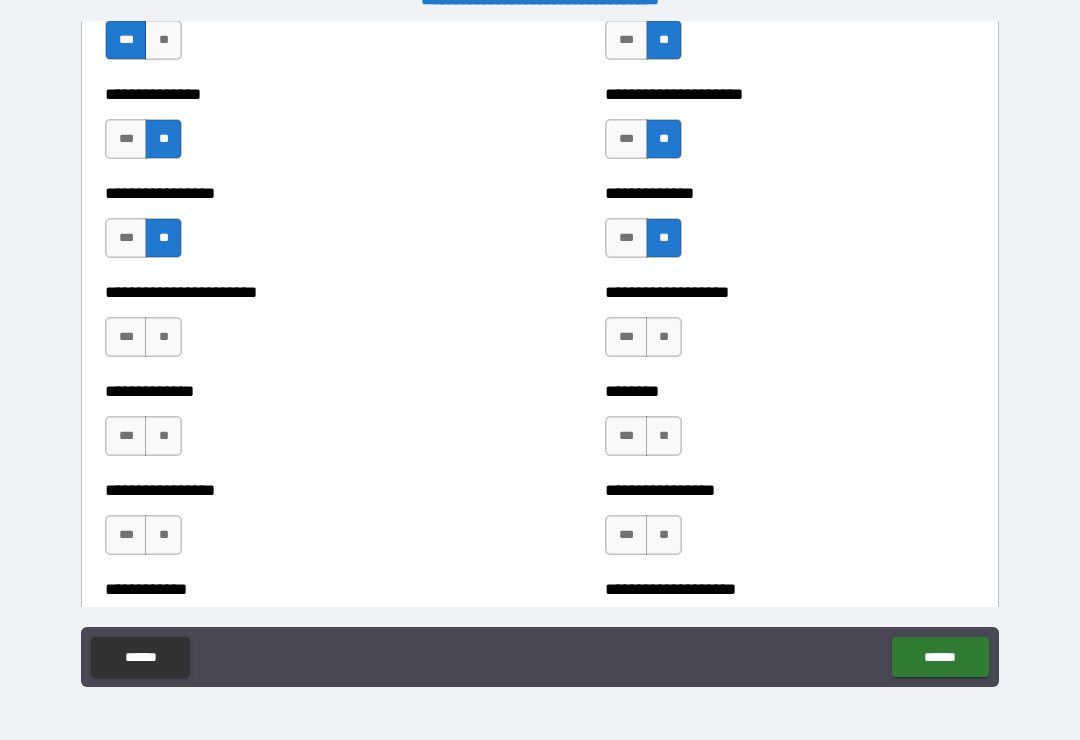 scroll, scrollTop: 3341, scrollLeft: 0, axis: vertical 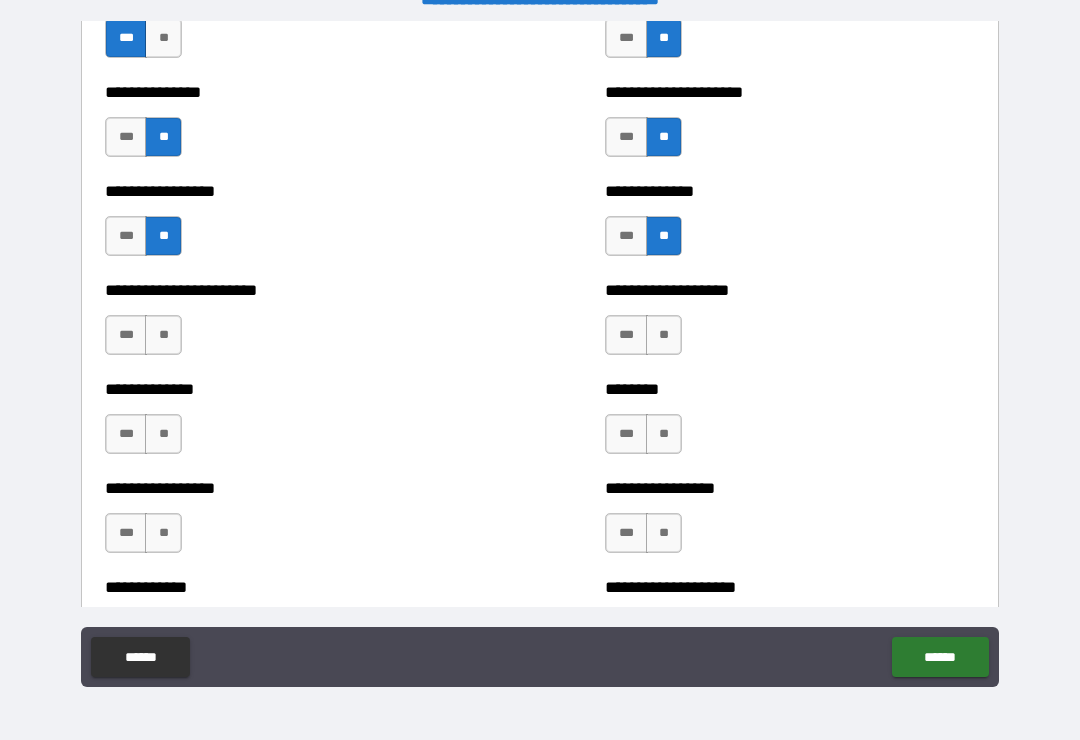 click on "**" at bounding box center (163, 335) 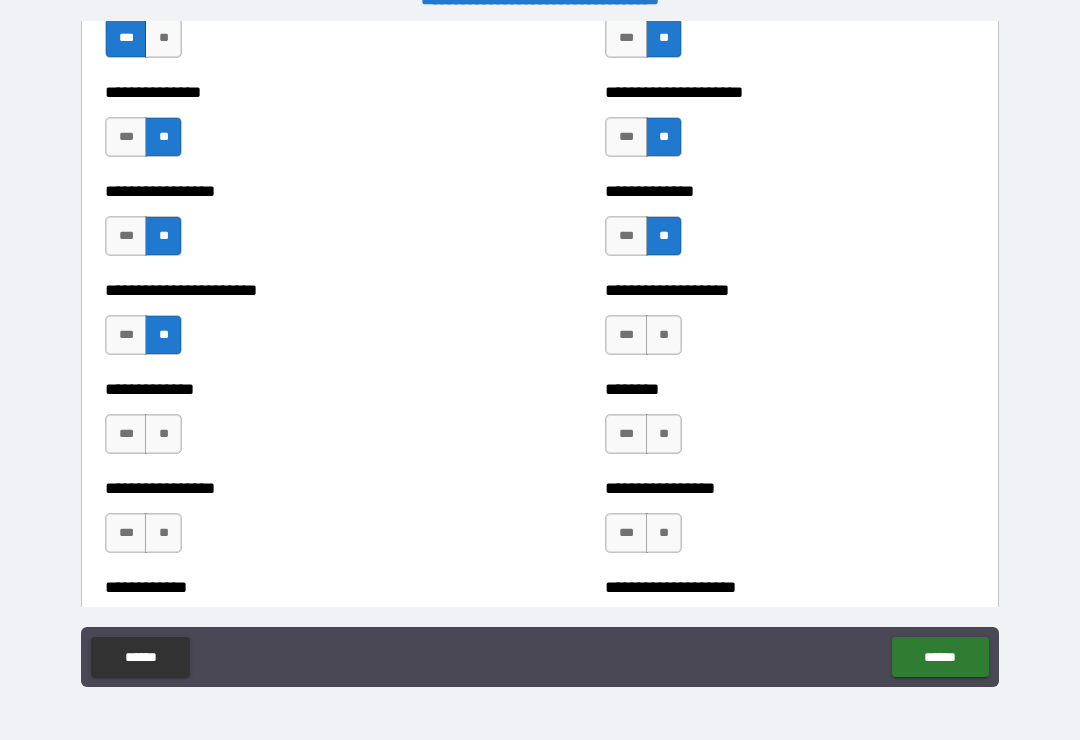 click on "**" at bounding box center (163, 434) 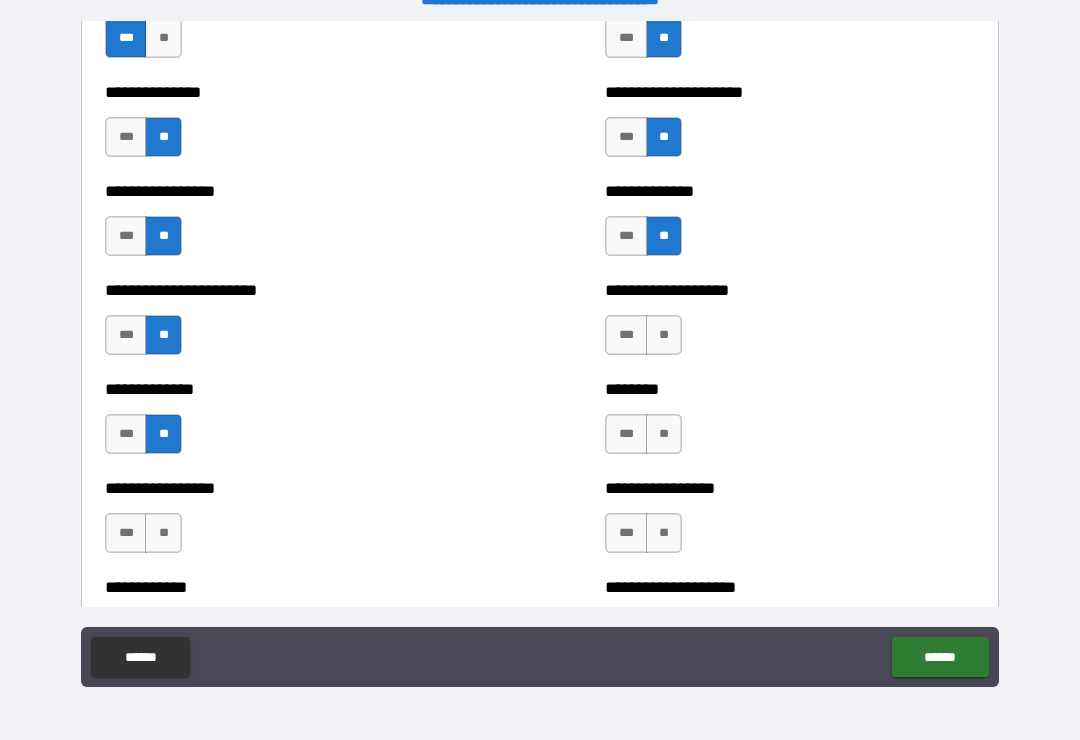 click on "**" at bounding box center [163, 533] 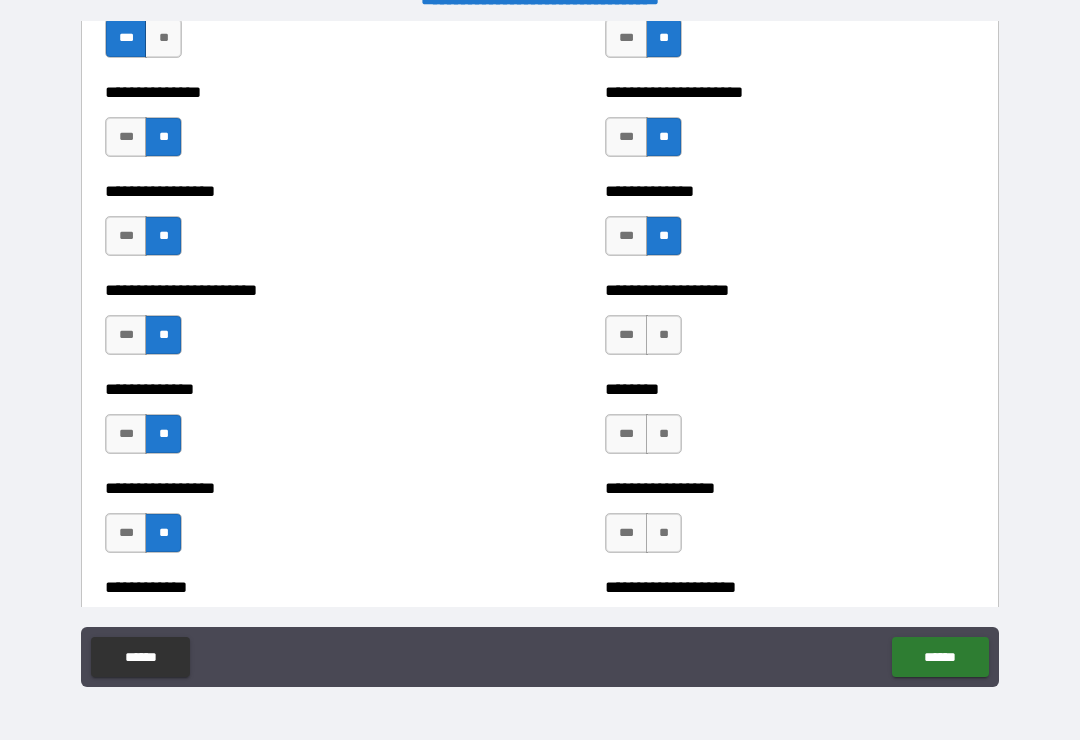 click on "**" at bounding box center [664, 335] 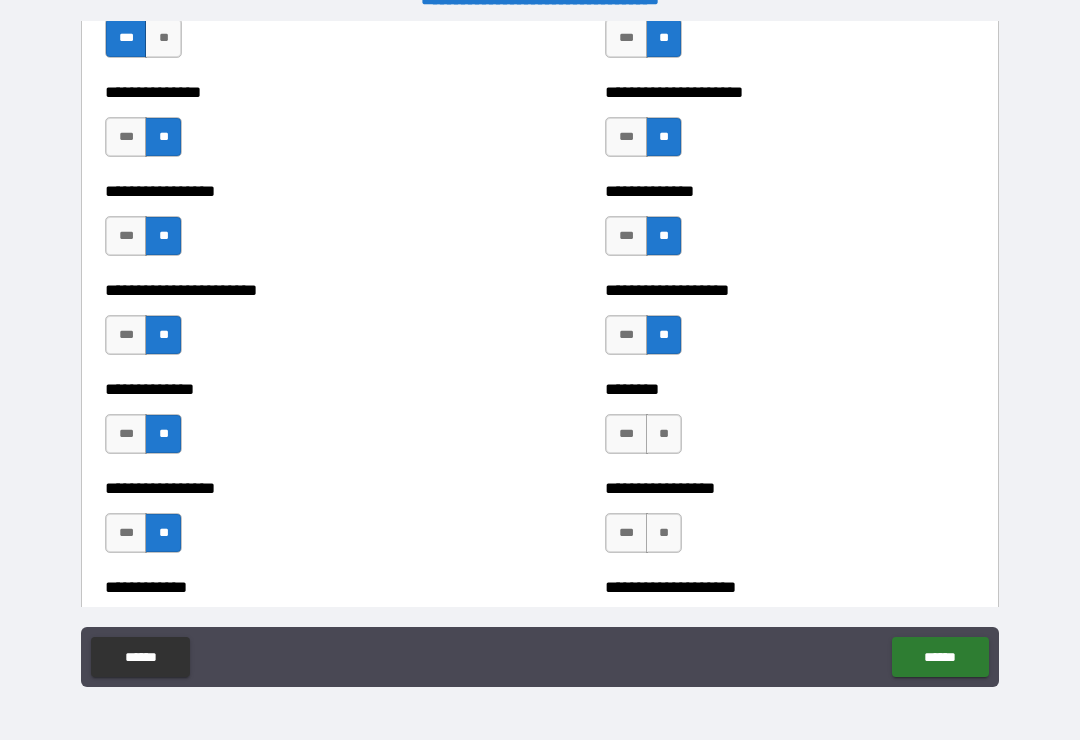 click on "**" at bounding box center (664, 434) 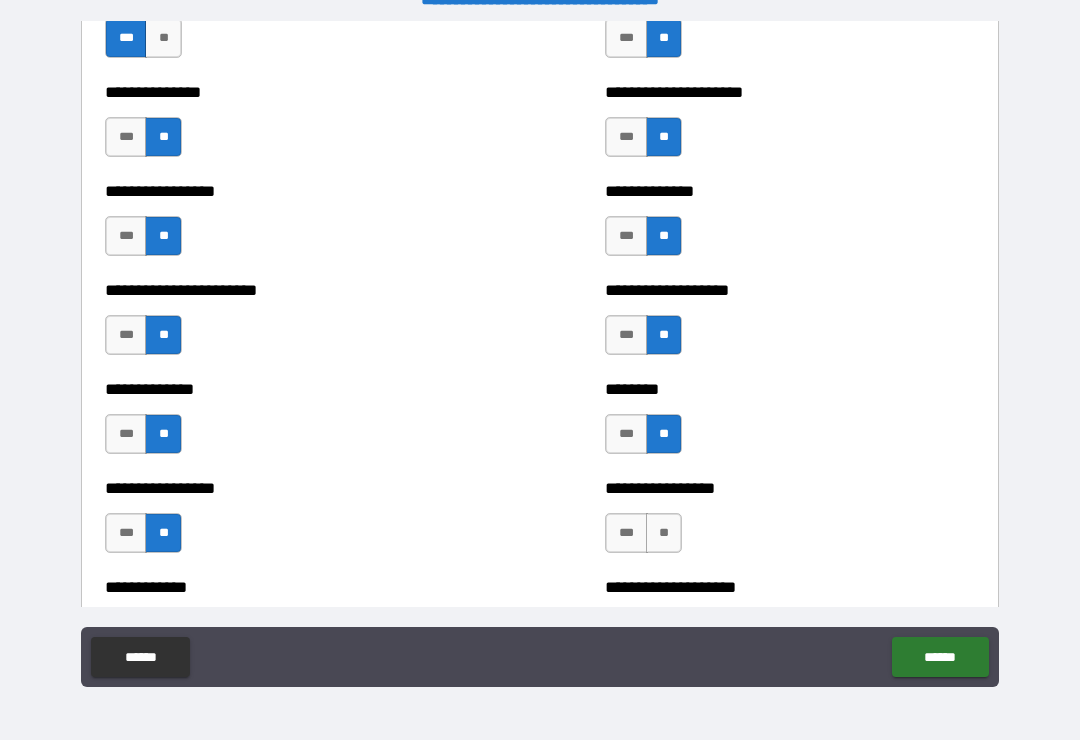 click on "**" at bounding box center (664, 533) 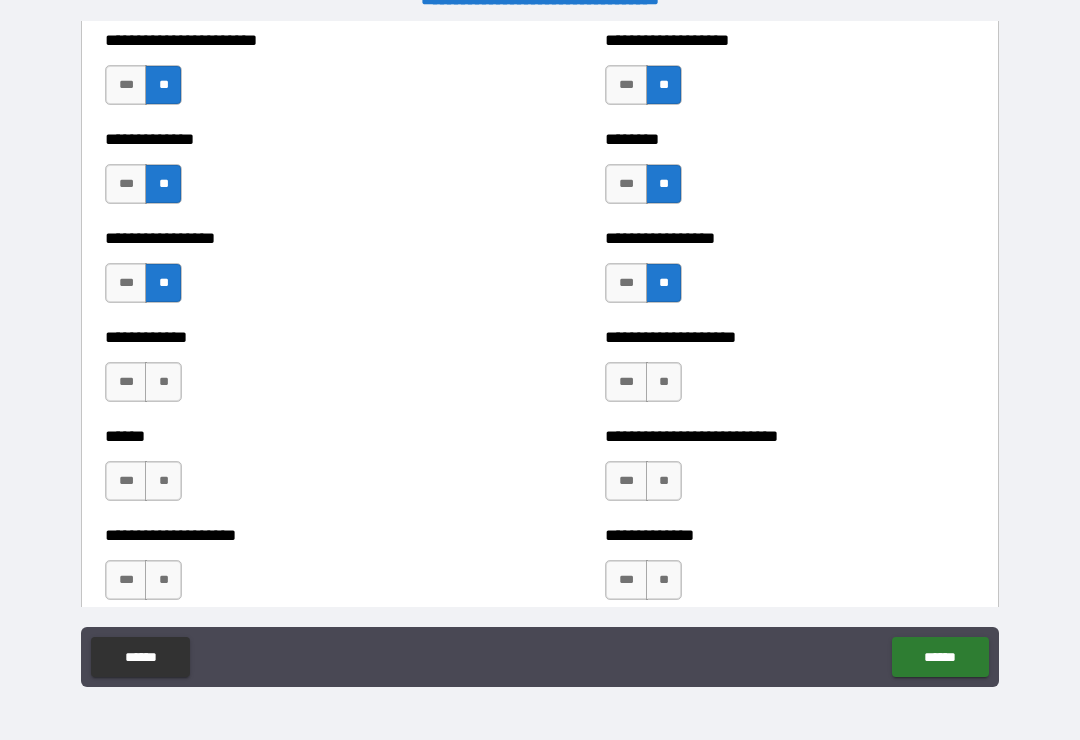 scroll, scrollTop: 3592, scrollLeft: 0, axis: vertical 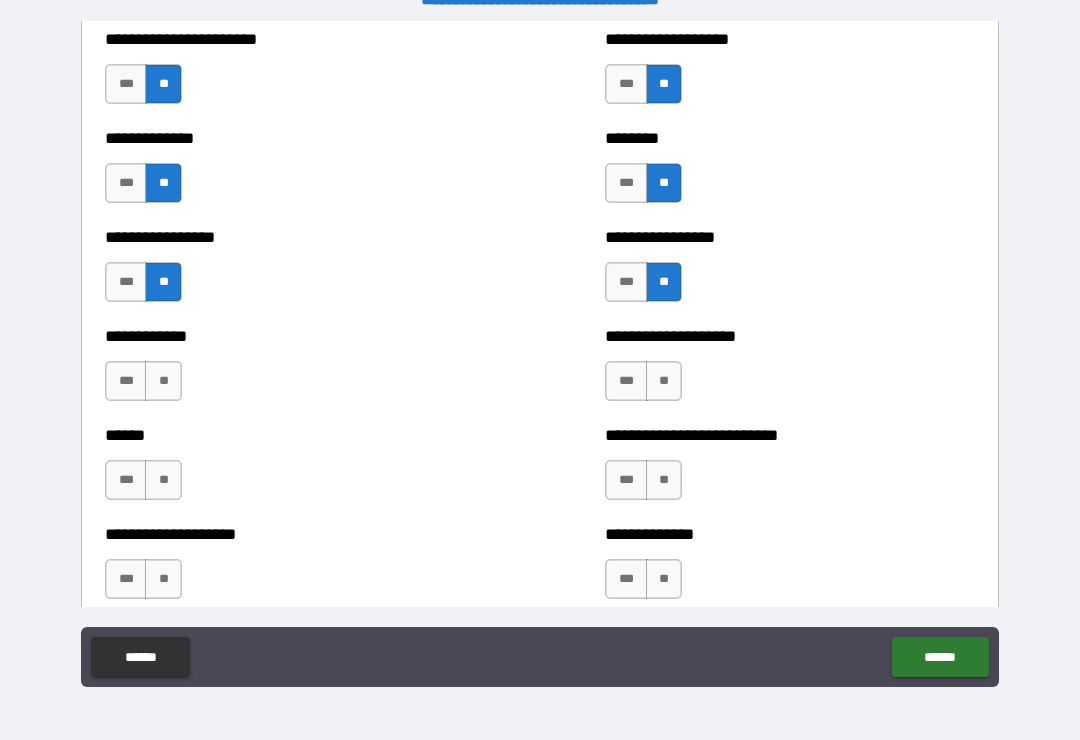click on "**" at bounding box center (664, 381) 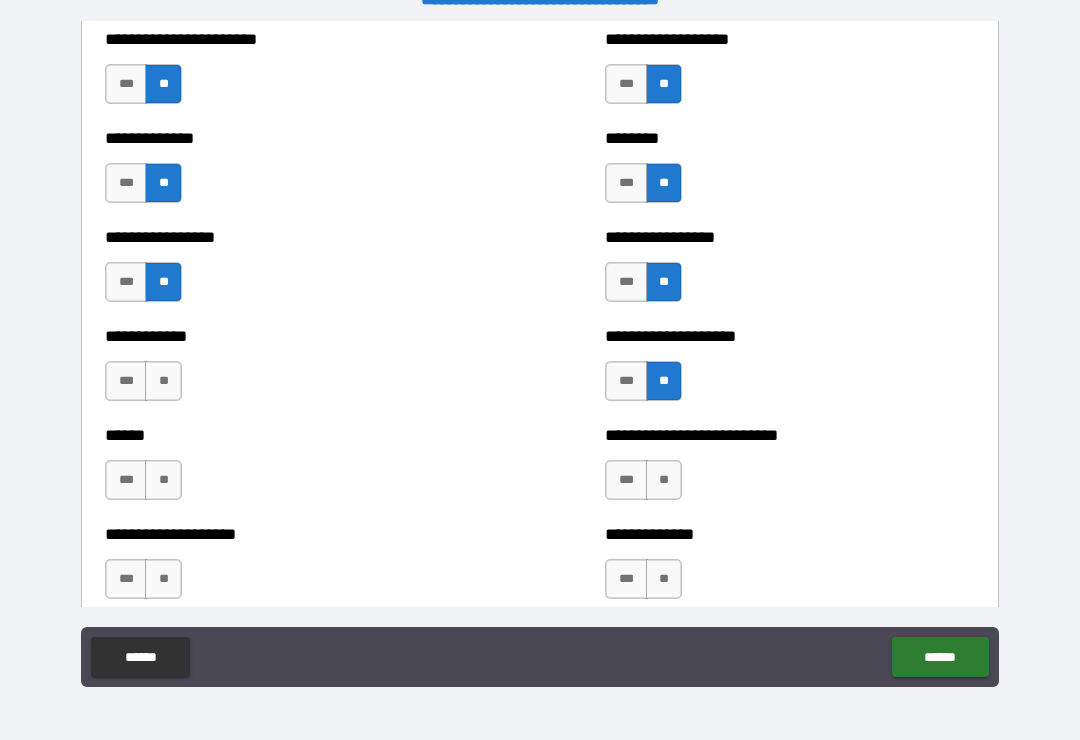 click on "**" at bounding box center (664, 480) 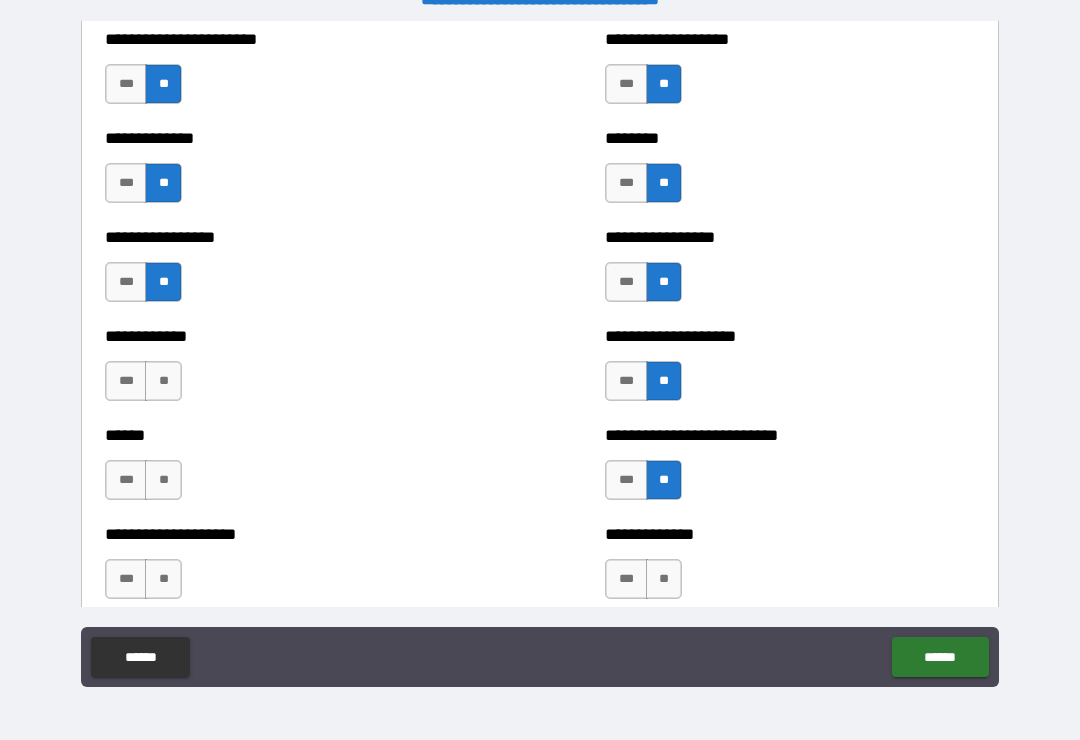 click on "**" at bounding box center [664, 579] 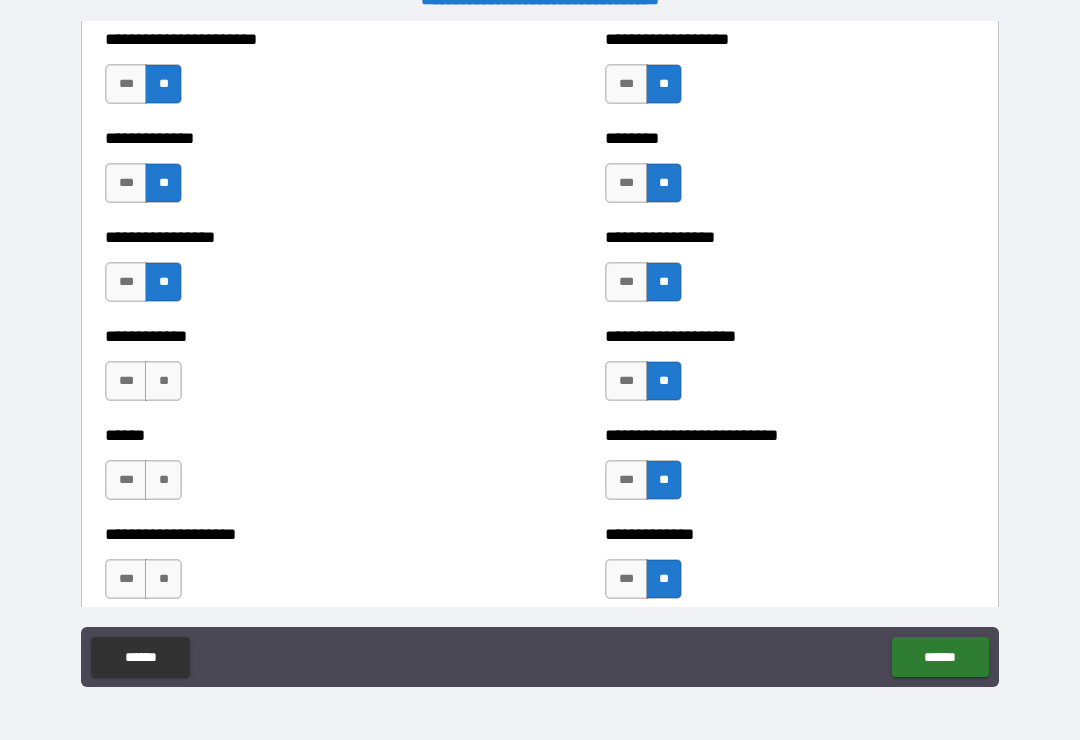 click on "**********" at bounding box center [290, 371] 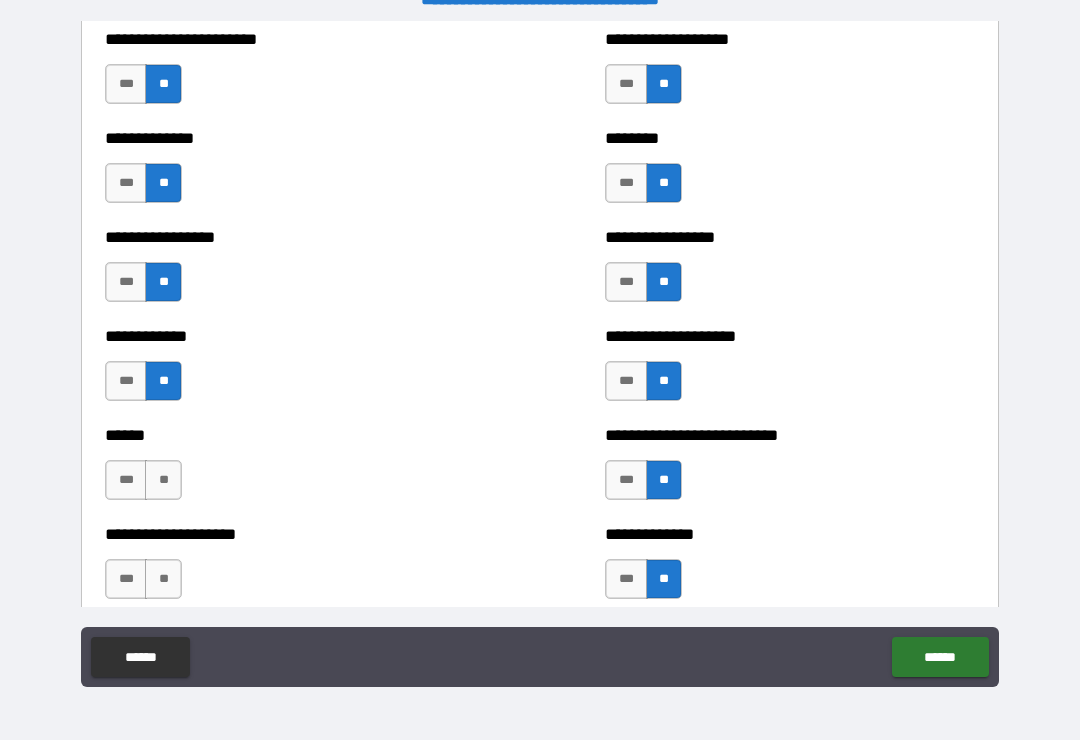 click on "**" at bounding box center [163, 480] 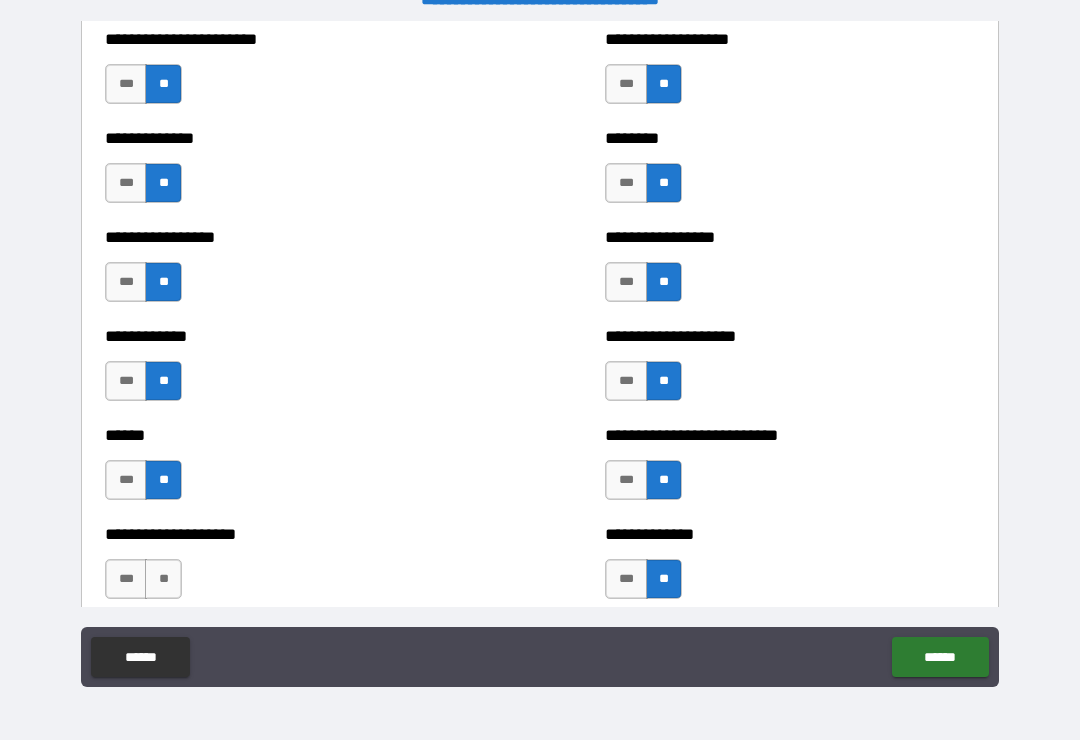 click on "**********" at bounding box center [290, 569] 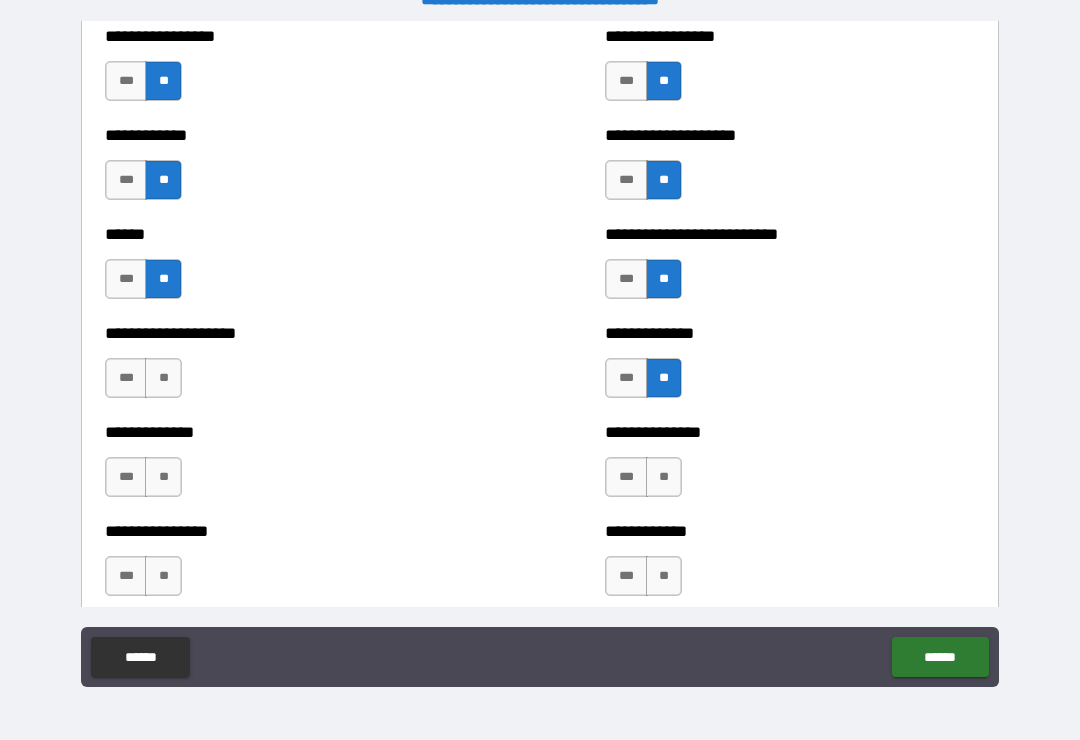 scroll, scrollTop: 3789, scrollLeft: 0, axis: vertical 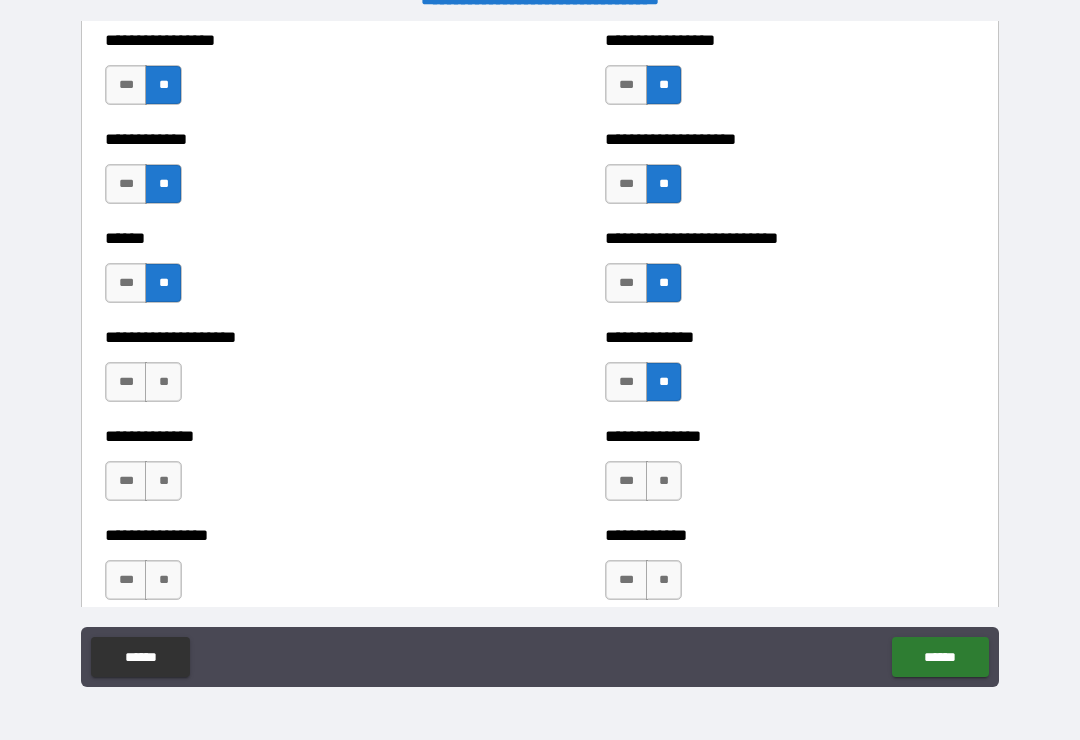 click on "**" at bounding box center (163, 382) 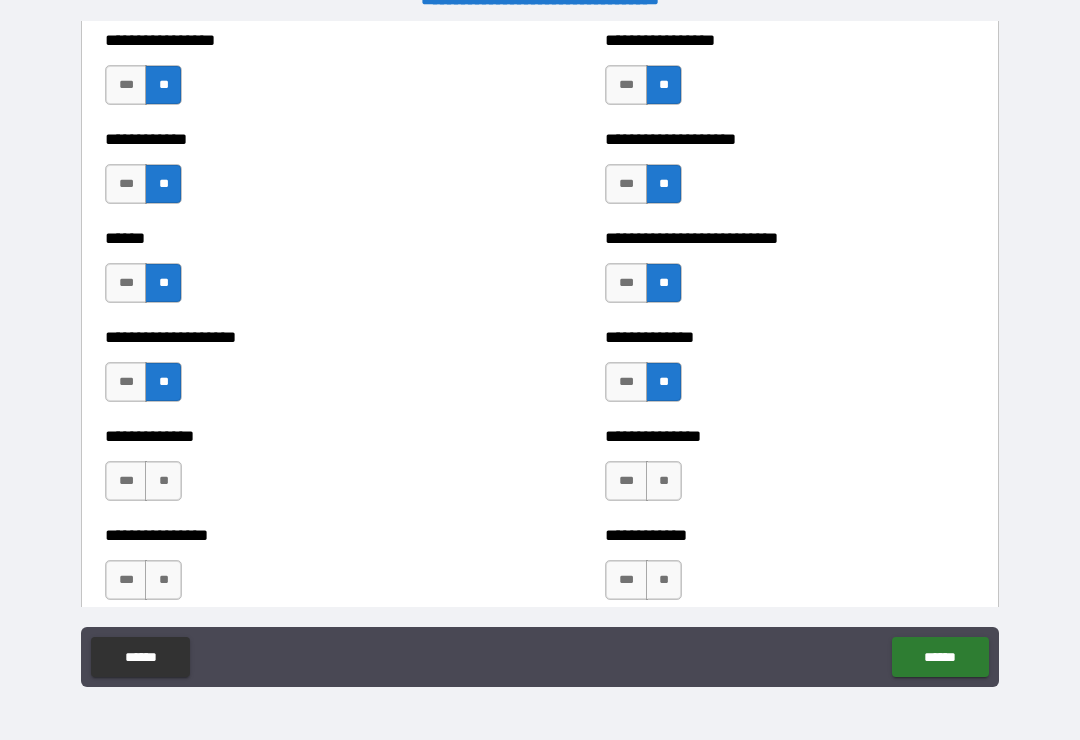 click on "**" at bounding box center [163, 481] 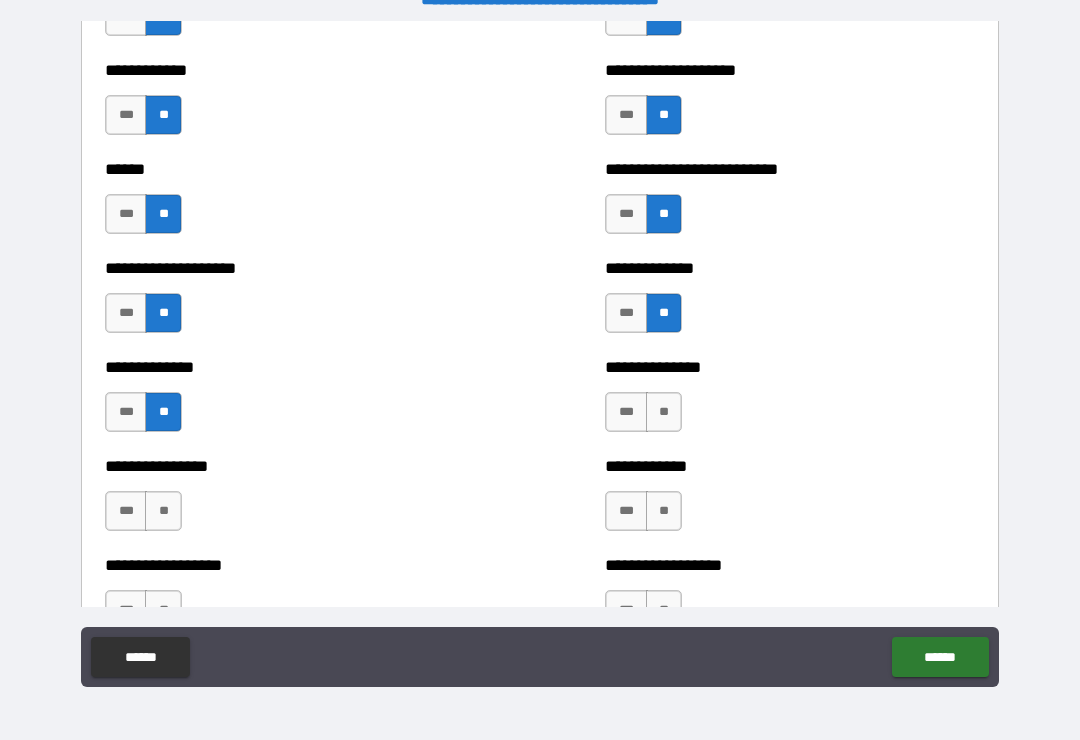 scroll, scrollTop: 3861, scrollLeft: 0, axis: vertical 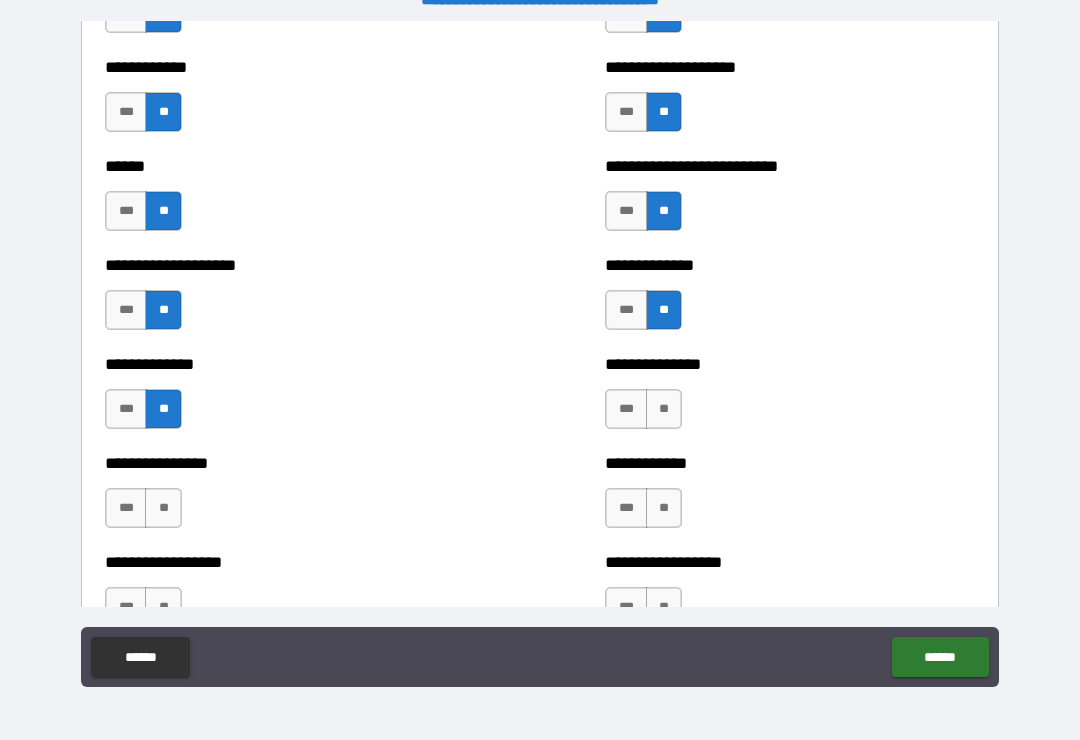 click on "***" at bounding box center (126, 508) 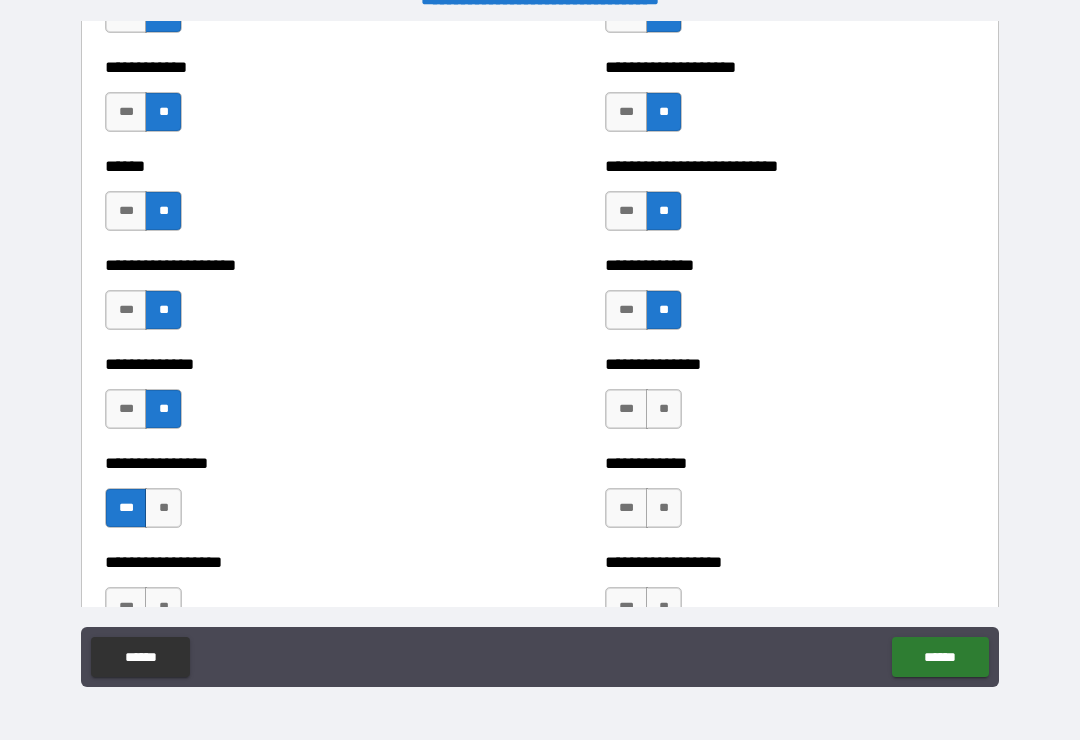 click on "***" at bounding box center (626, 409) 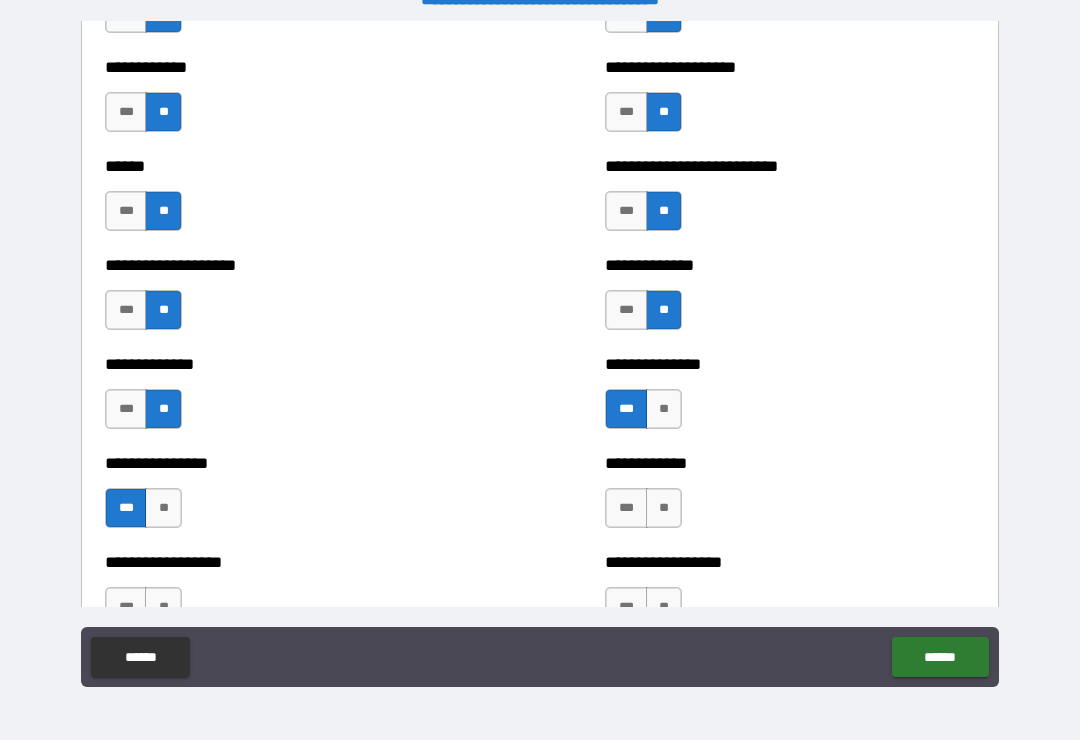click on "**" at bounding box center [664, 409] 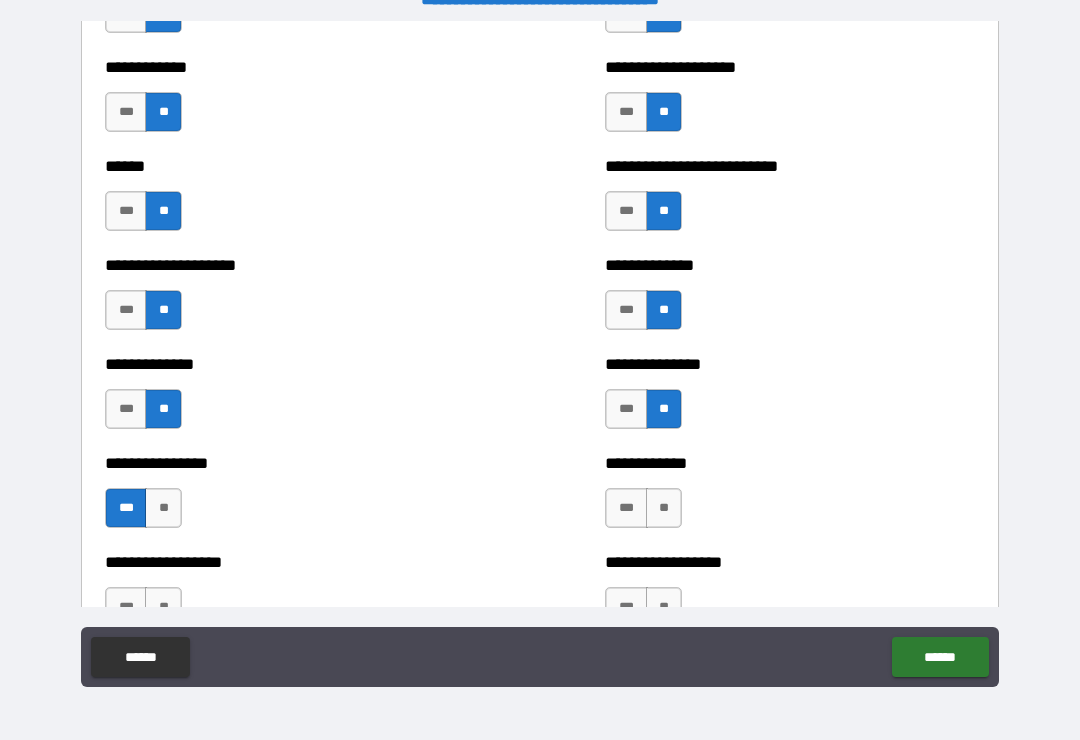 click on "**" at bounding box center [664, 508] 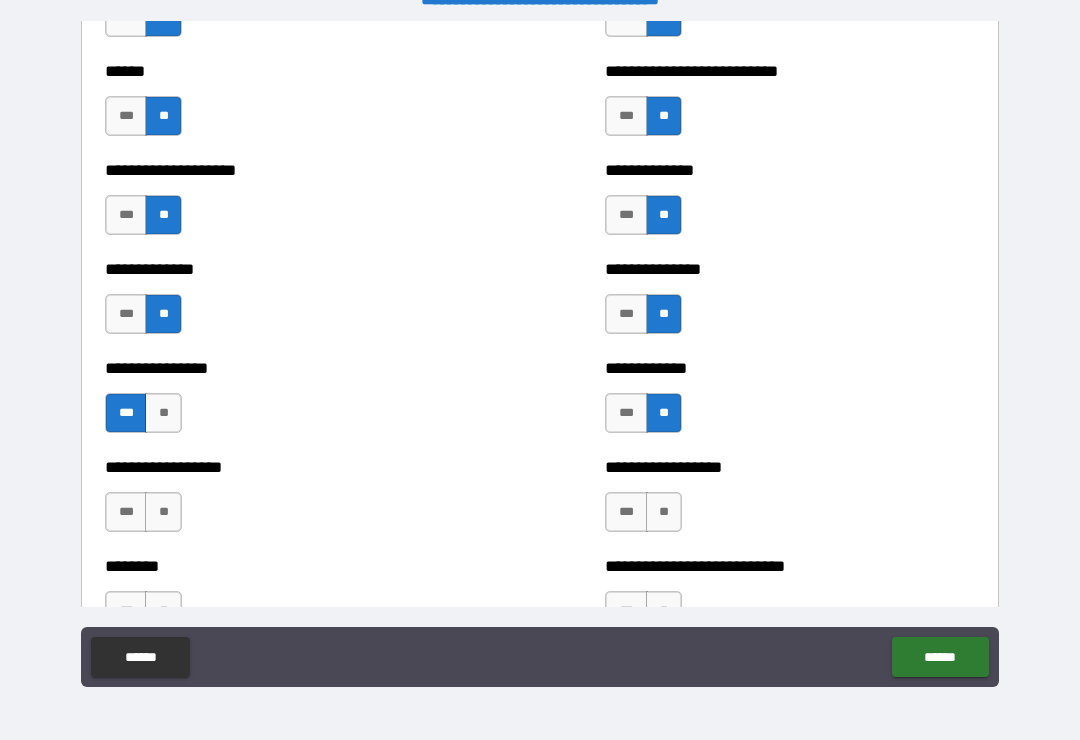 scroll, scrollTop: 3958, scrollLeft: 0, axis: vertical 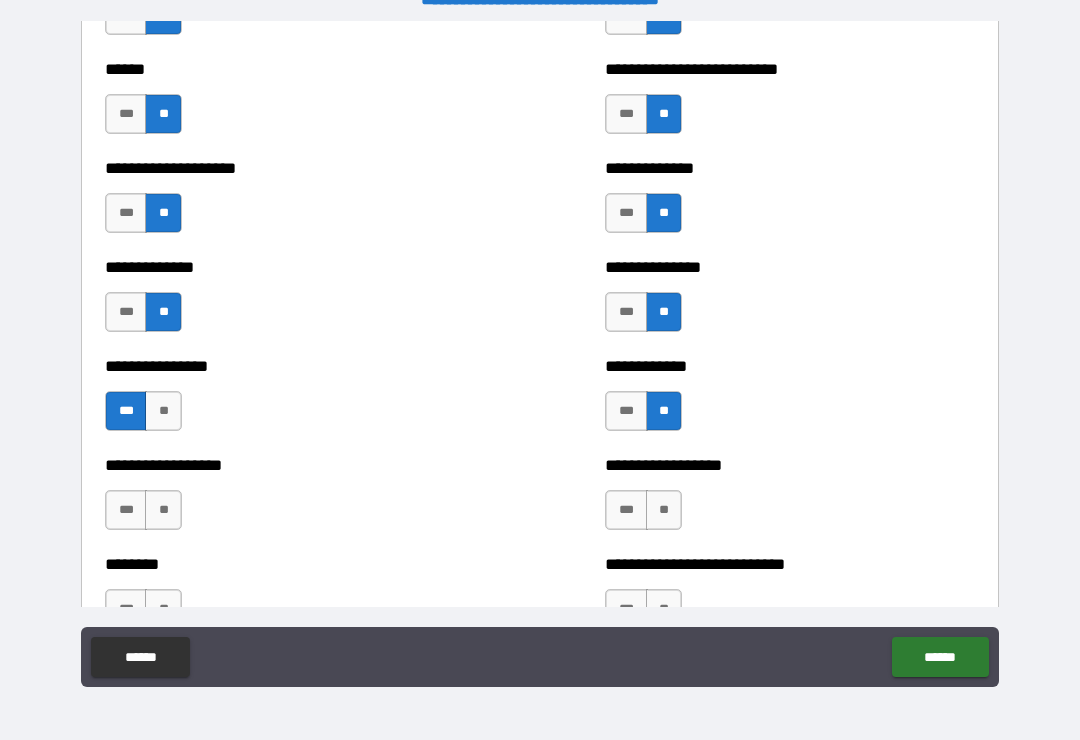 click on "**" at bounding box center (664, 510) 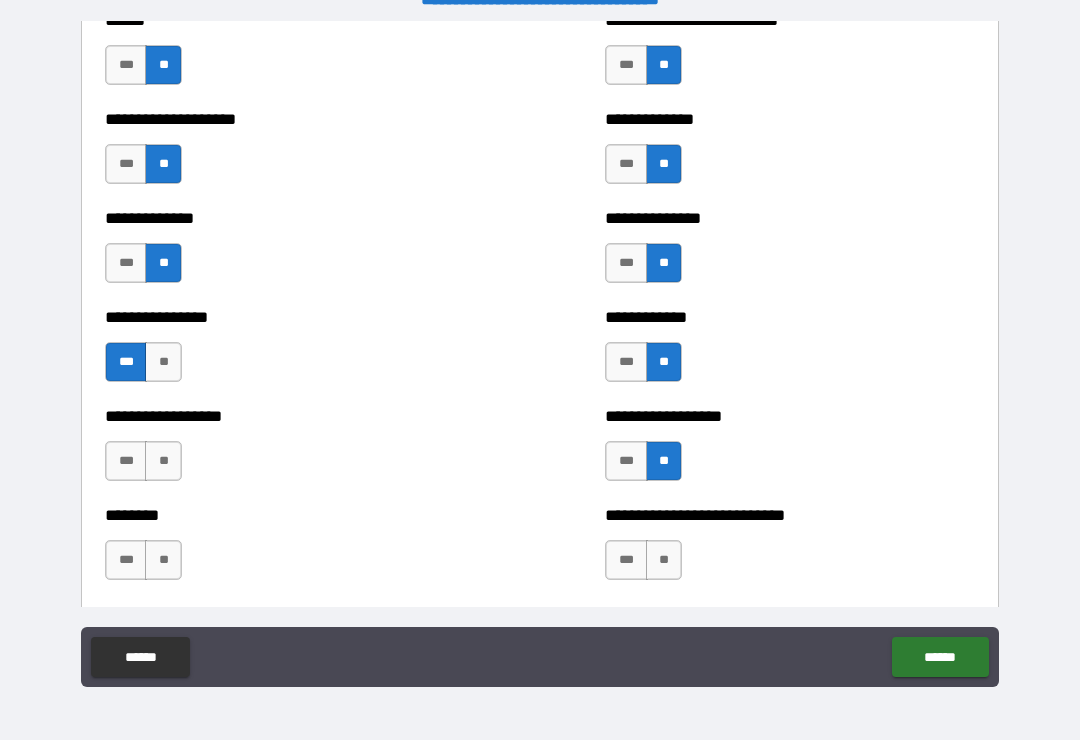 scroll, scrollTop: 4013, scrollLeft: 0, axis: vertical 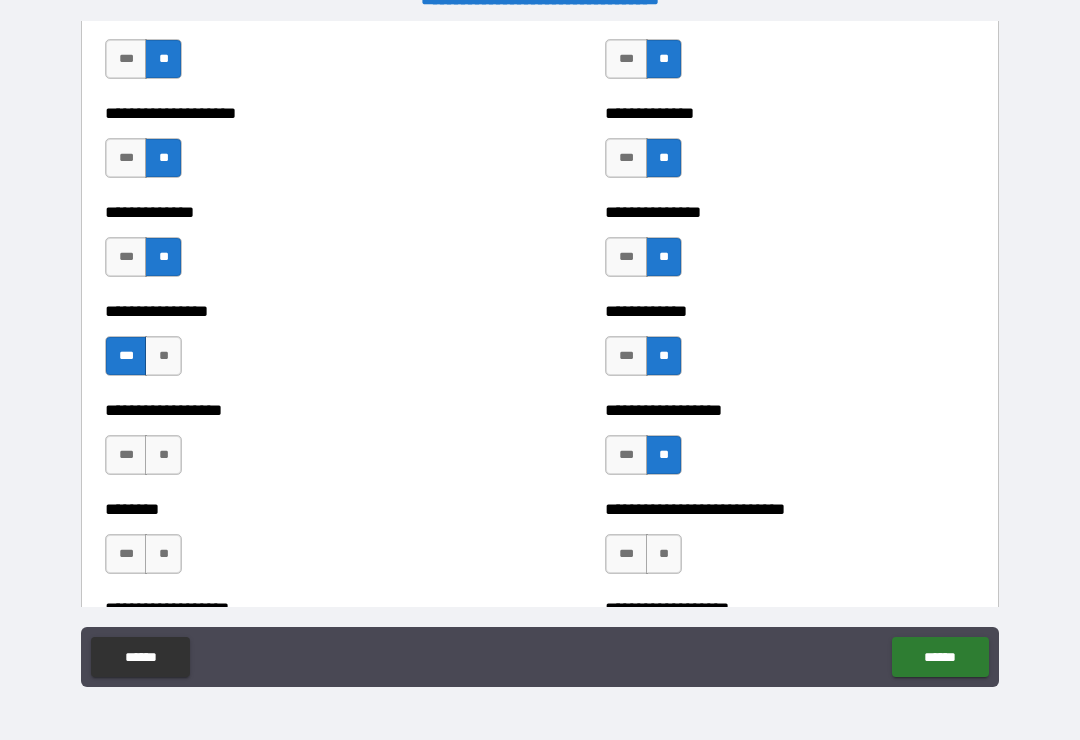 click on "**" at bounding box center (664, 554) 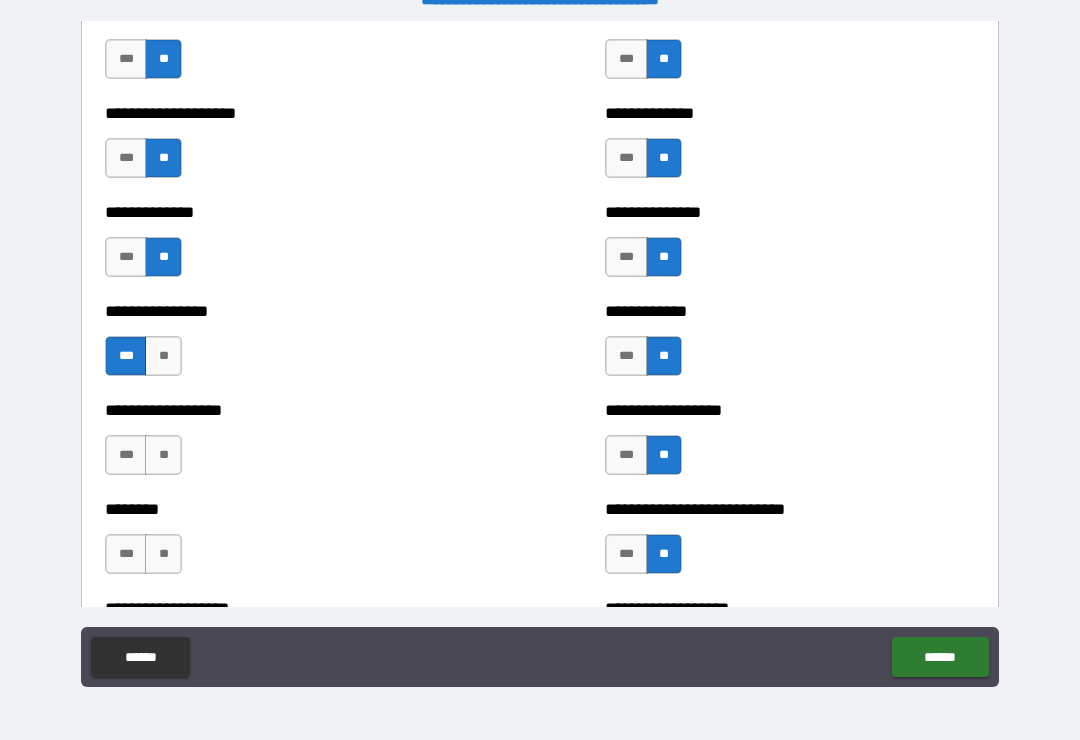 click on "**" at bounding box center (163, 455) 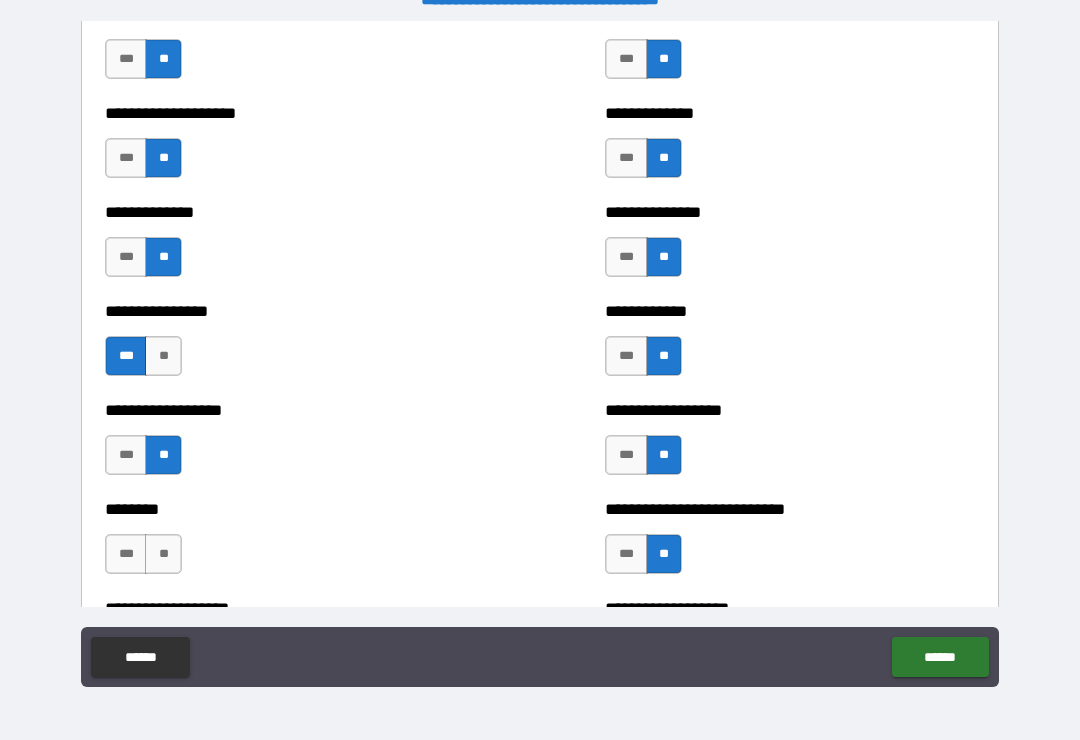click on "**" at bounding box center [163, 554] 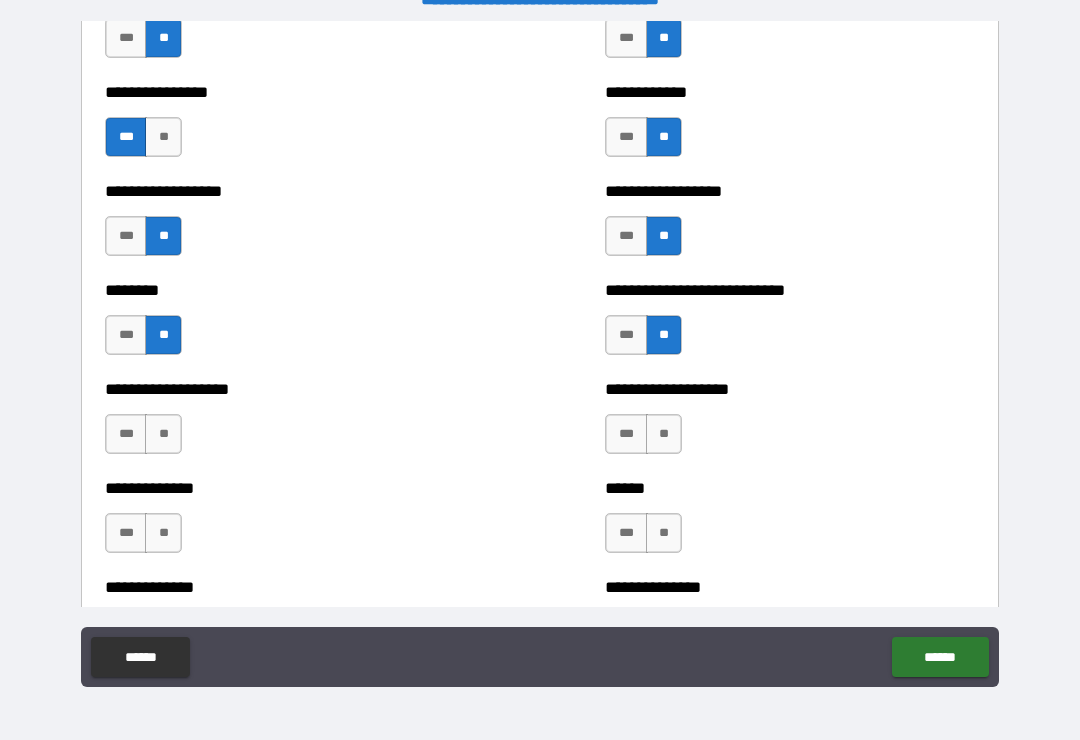 scroll, scrollTop: 4237, scrollLeft: 0, axis: vertical 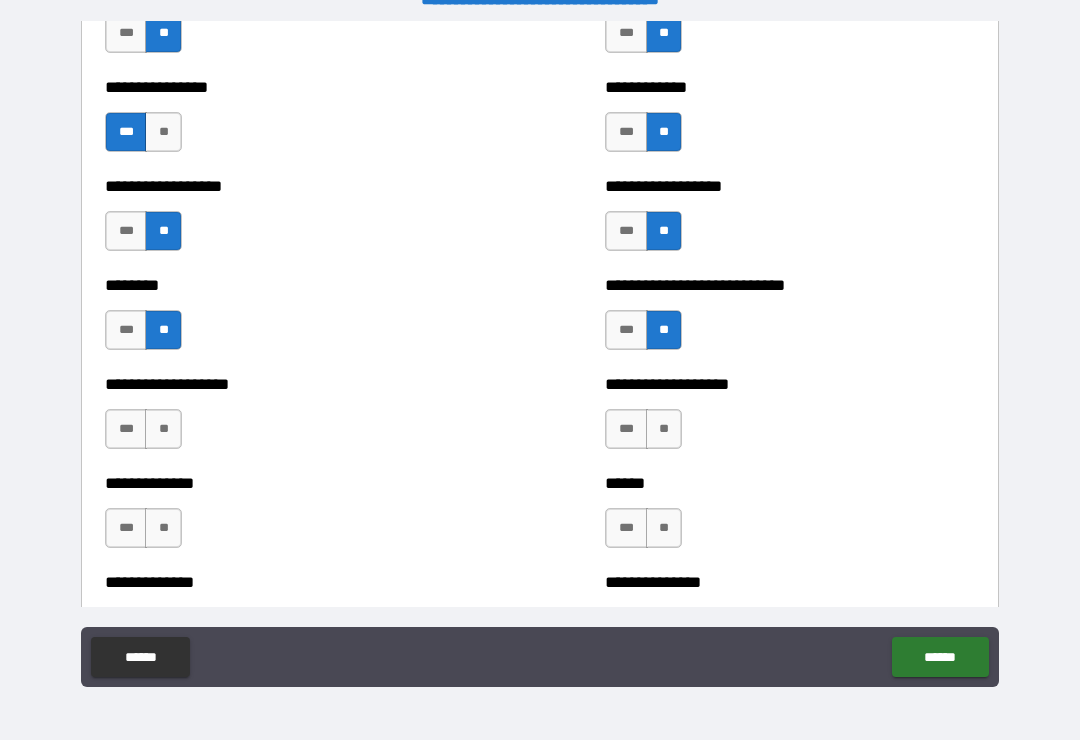 click on "**" at bounding box center (664, 429) 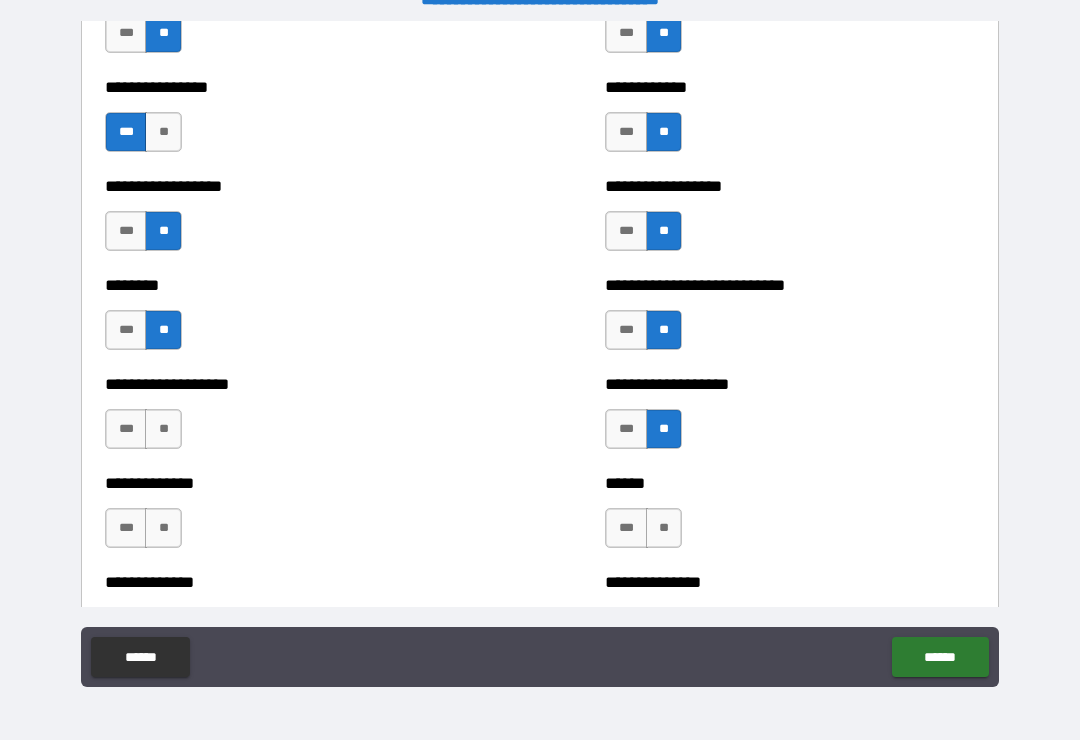 click on "**" at bounding box center [163, 429] 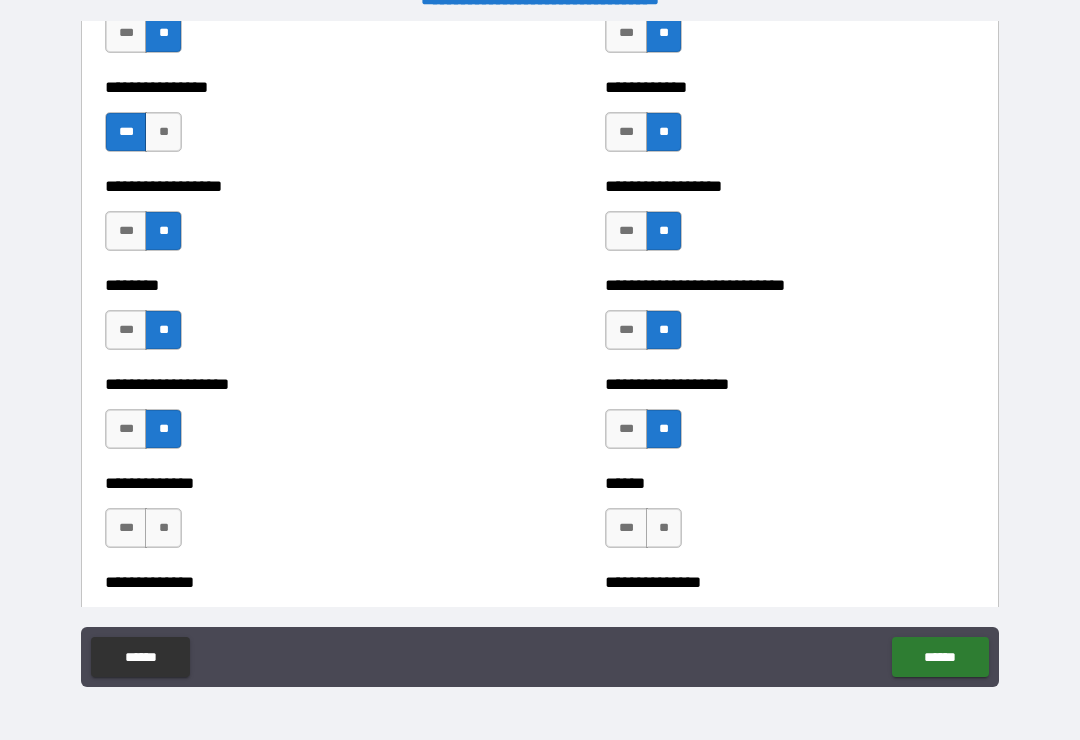 click on "**" at bounding box center [163, 528] 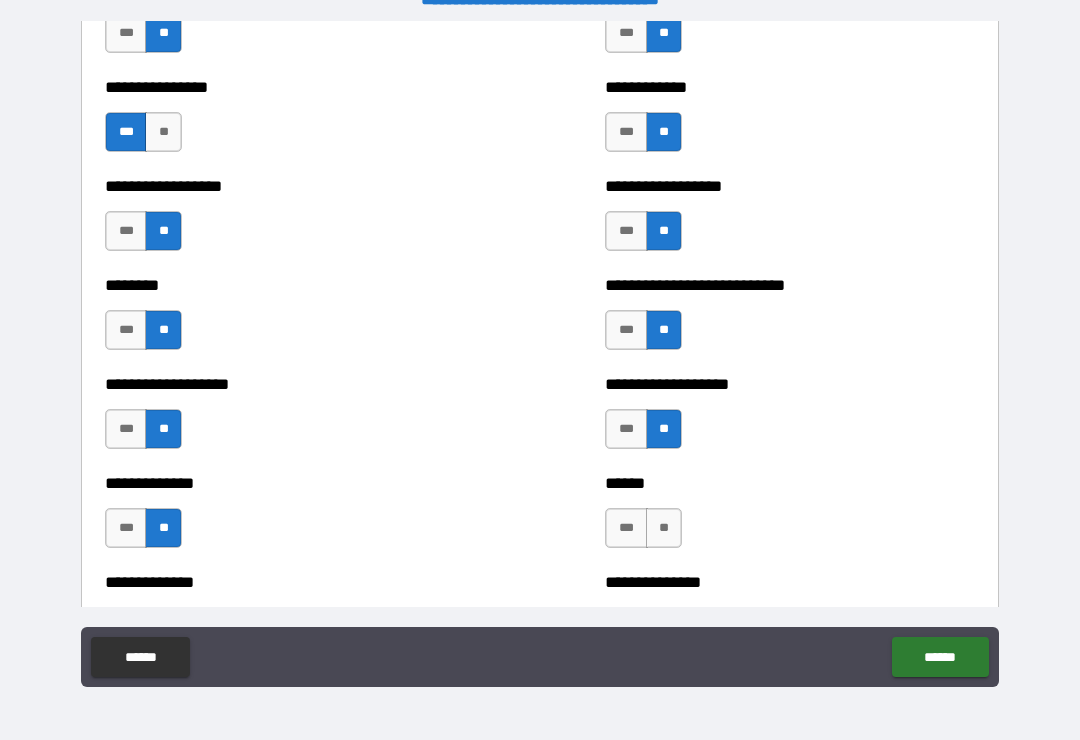 click on "**" at bounding box center [664, 528] 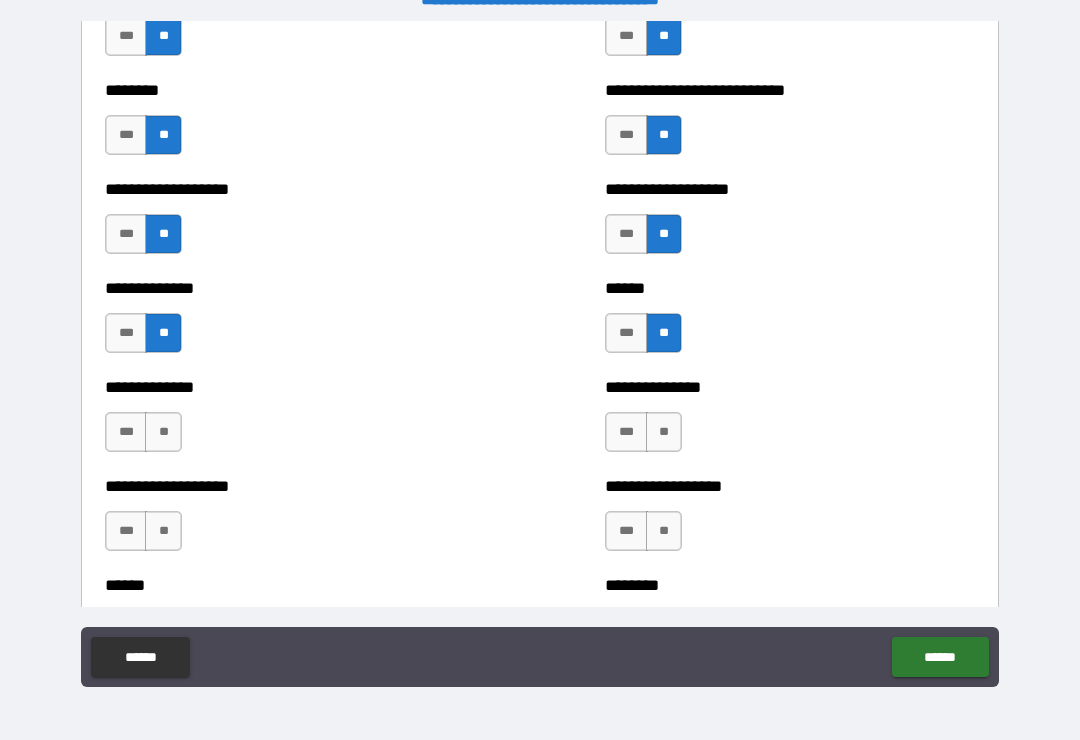 scroll, scrollTop: 4436, scrollLeft: 0, axis: vertical 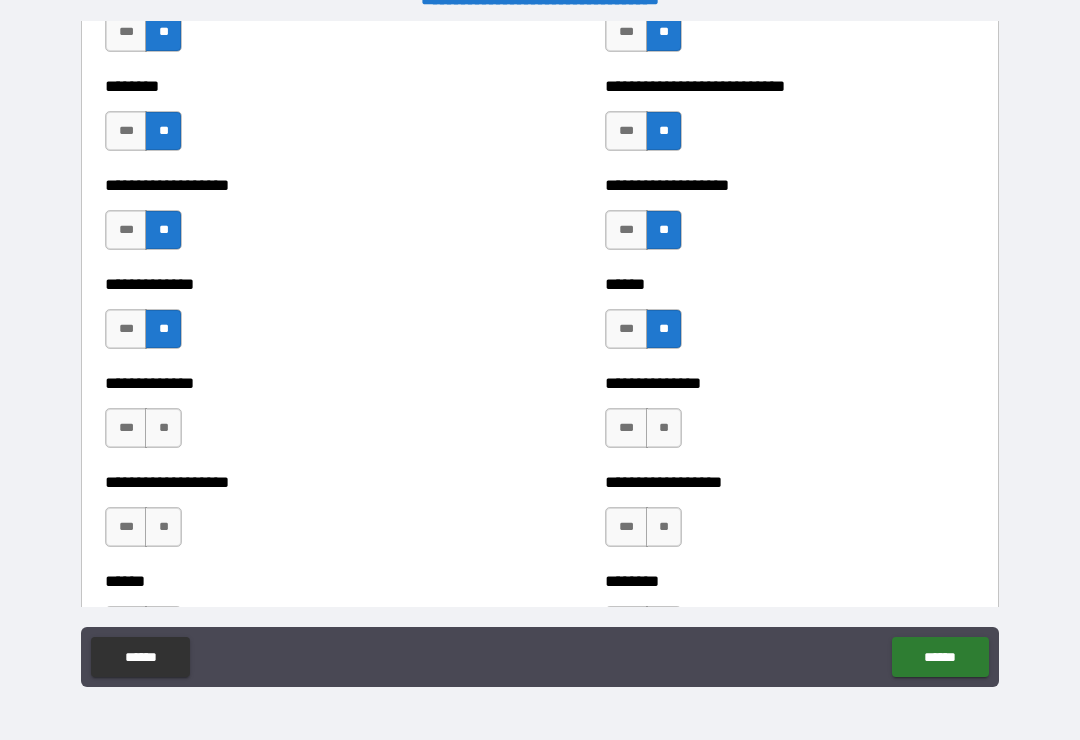 click on "**" at bounding box center (163, 428) 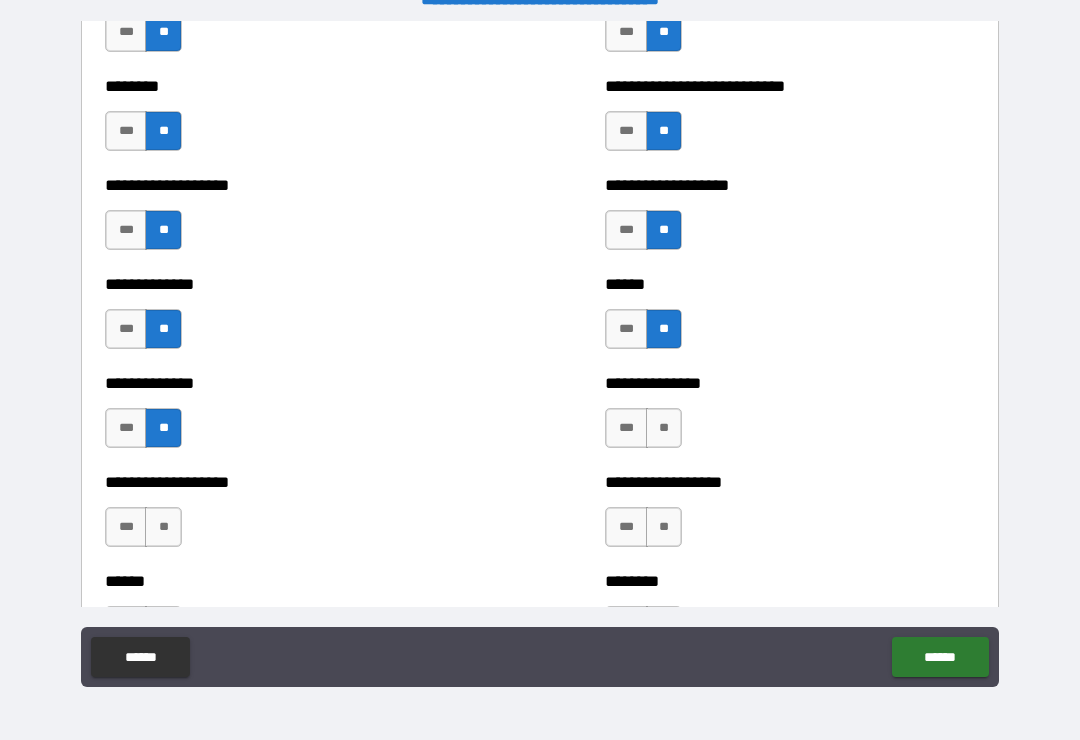 click on "**" at bounding box center (163, 428) 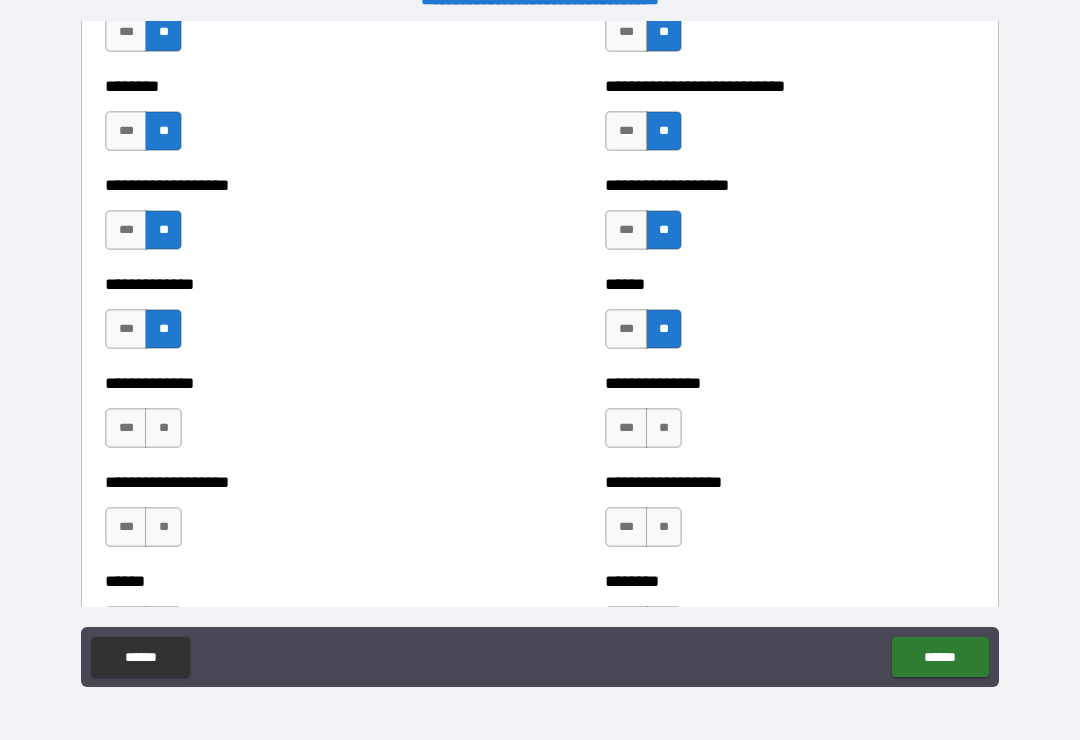click on "**" at bounding box center (163, 428) 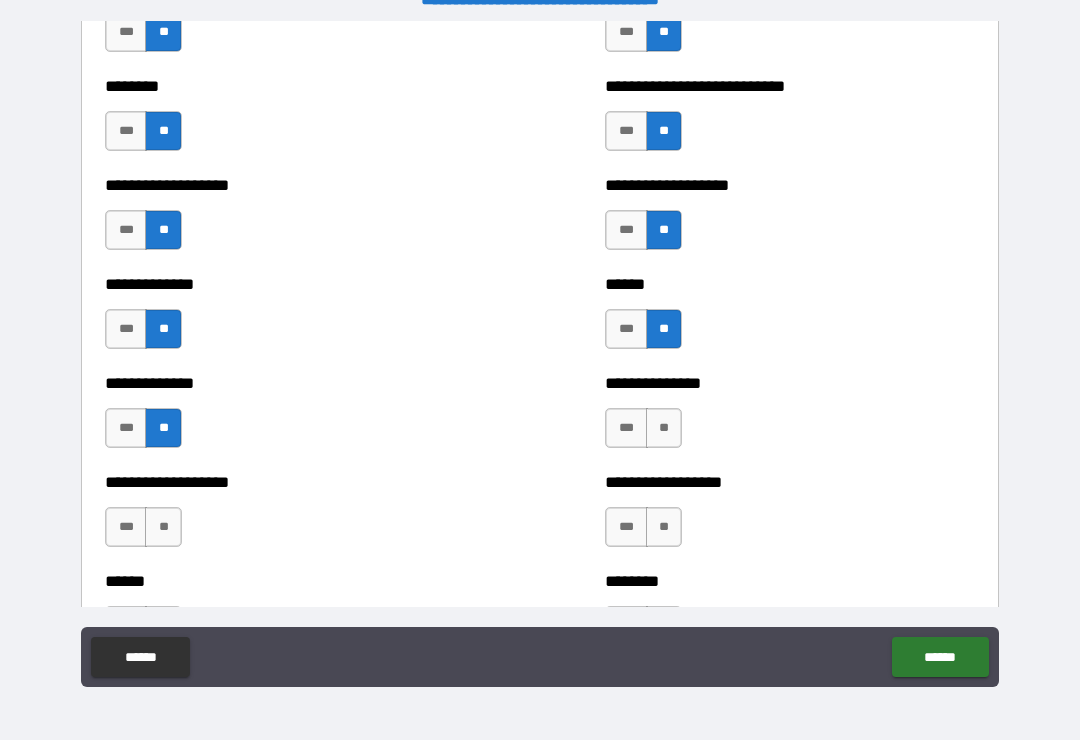 click on "**********" at bounding box center (790, 418) 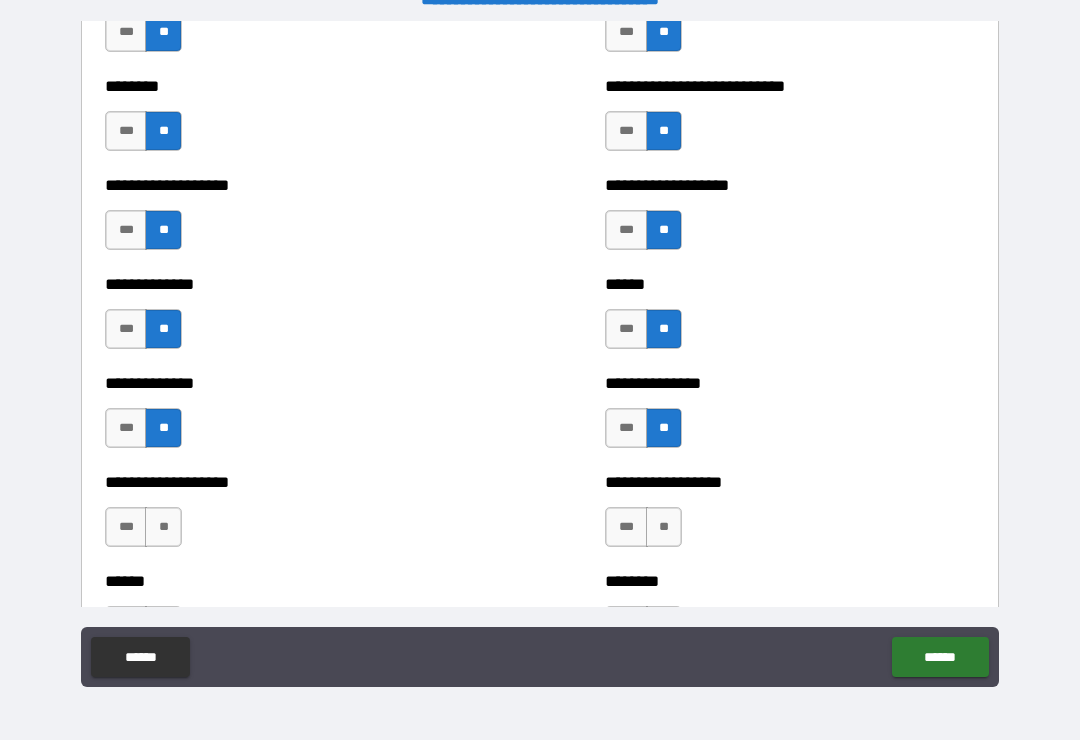click on "**" at bounding box center (664, 527) 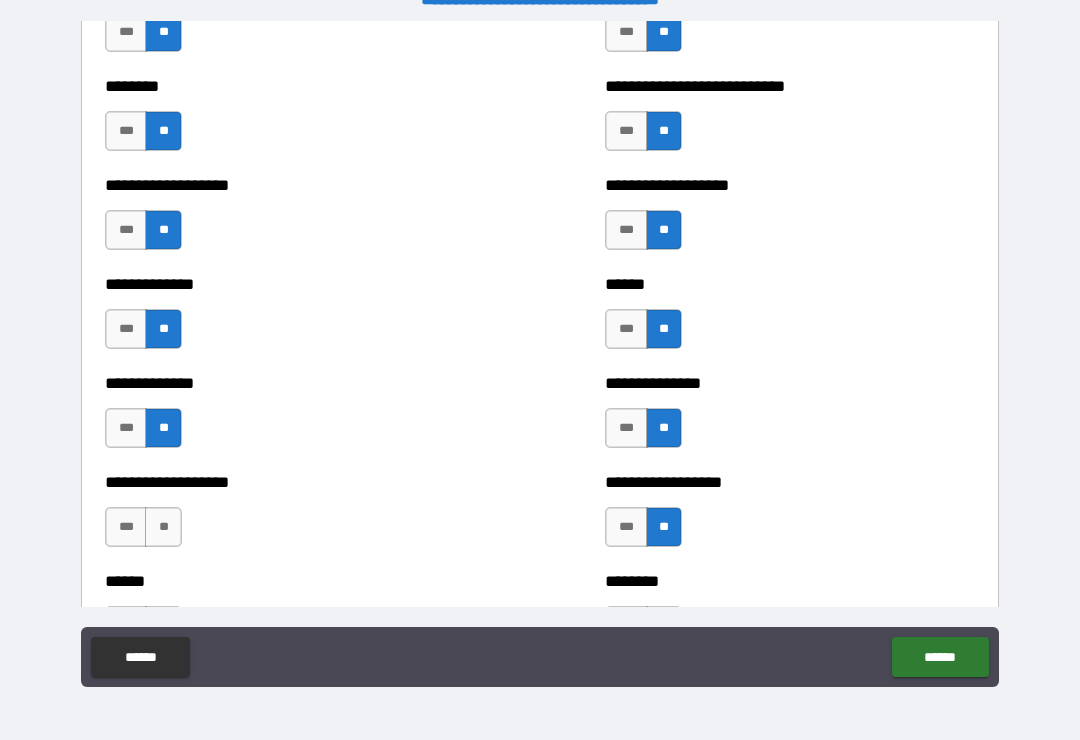 click on "**" at bounding box center (163, 527) 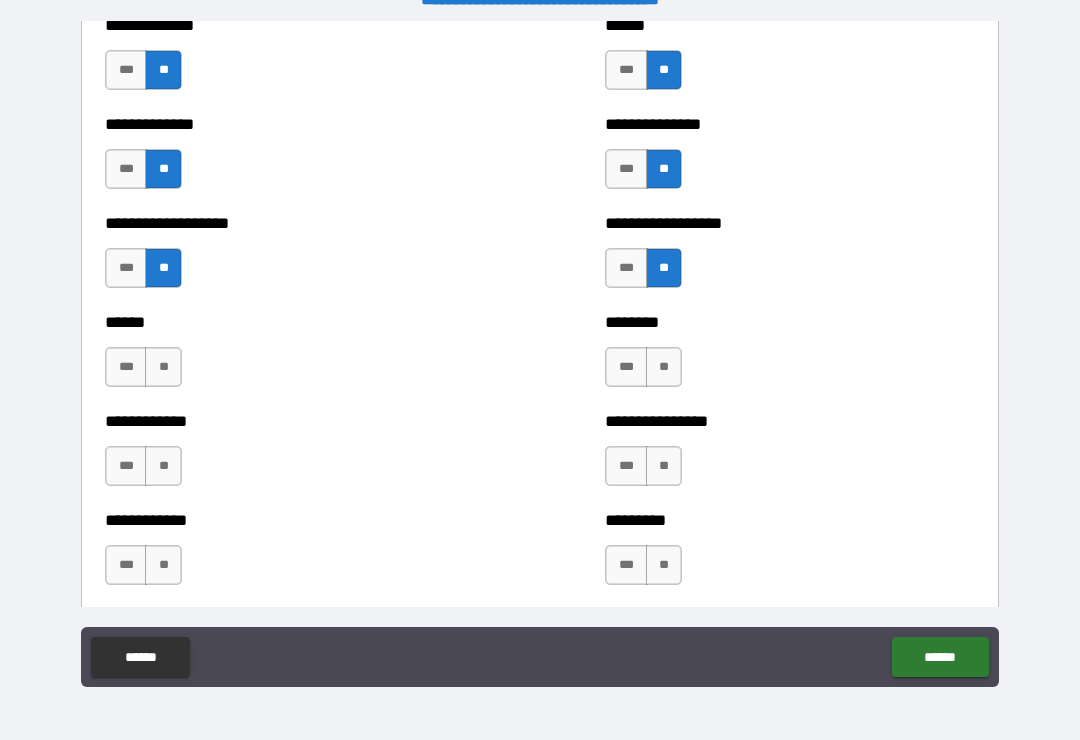 scroll, scrollTop: 4694, scrollLeft: 0, axis: vertical 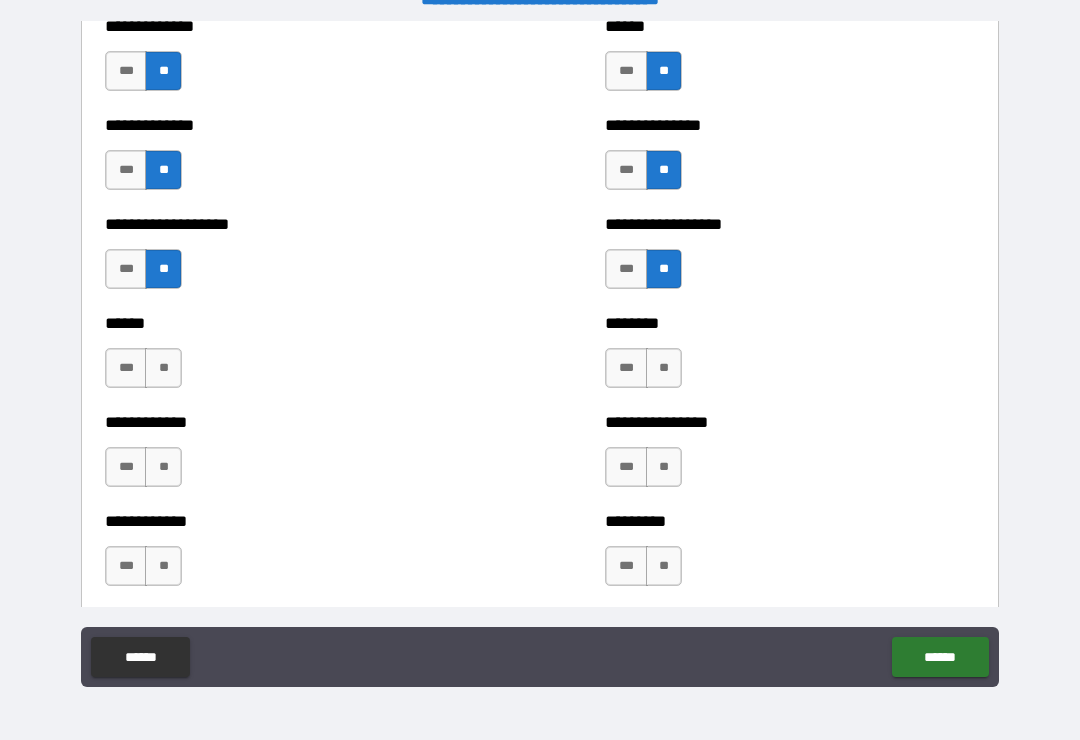 click on "**" at bounding box center [163, 368] 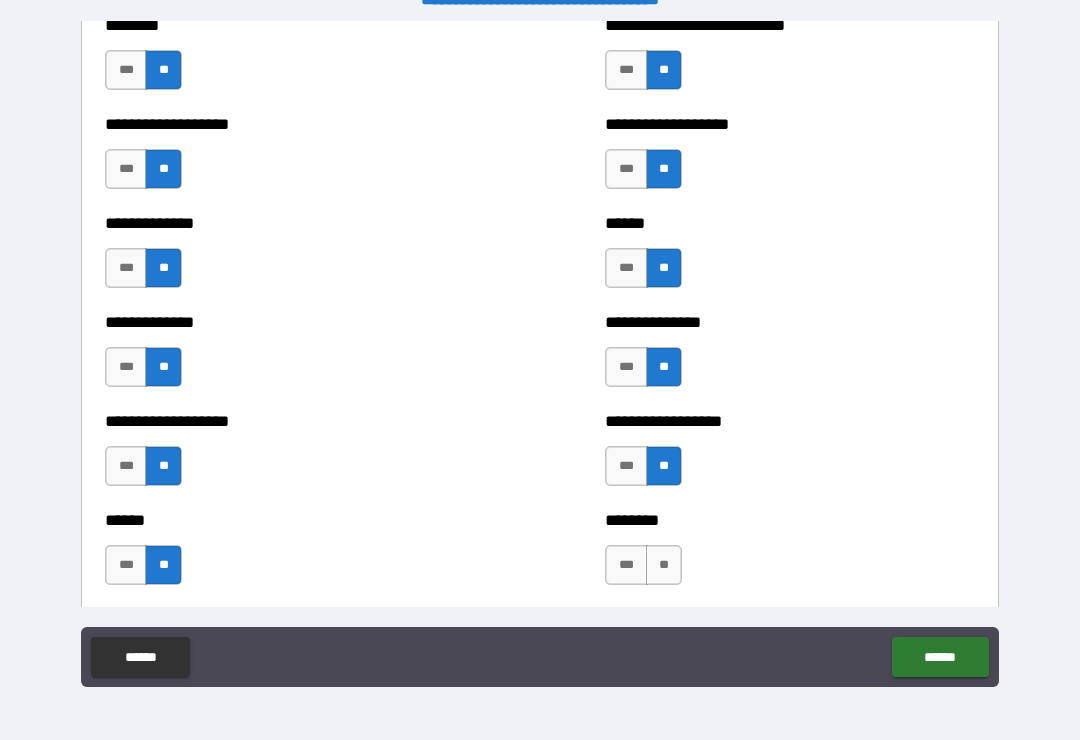 scroll, scrollTop: 4625, scrollLeft: 0, axis: vertical 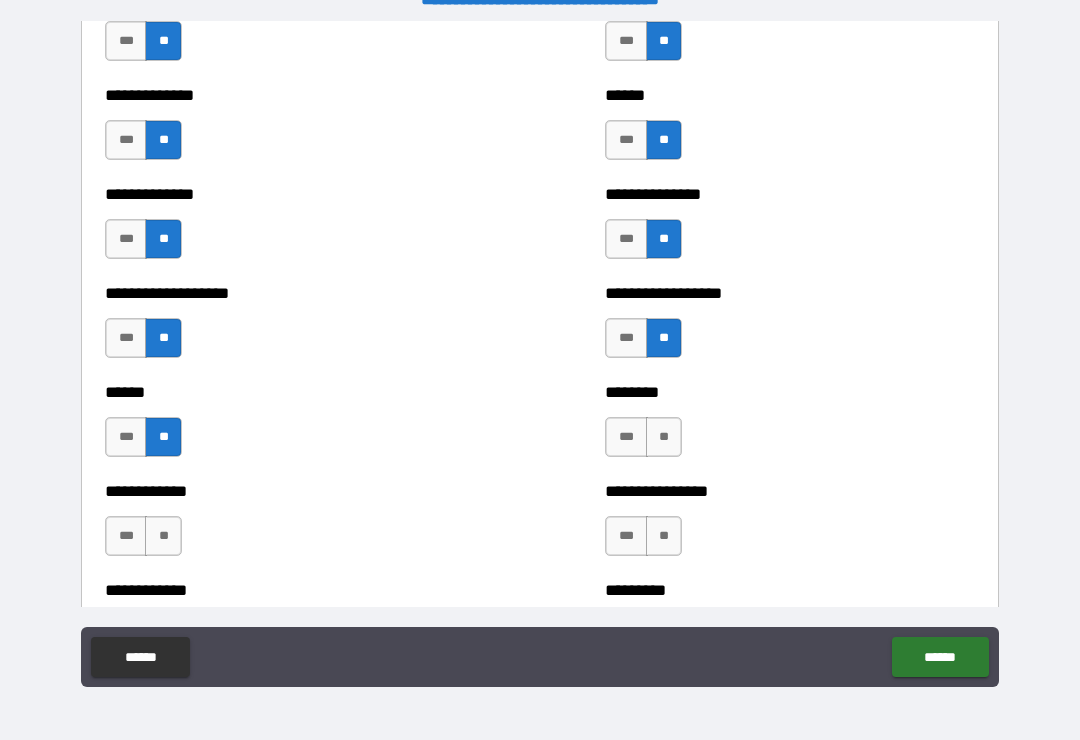 click on "**" at bounding box center [664, 437] 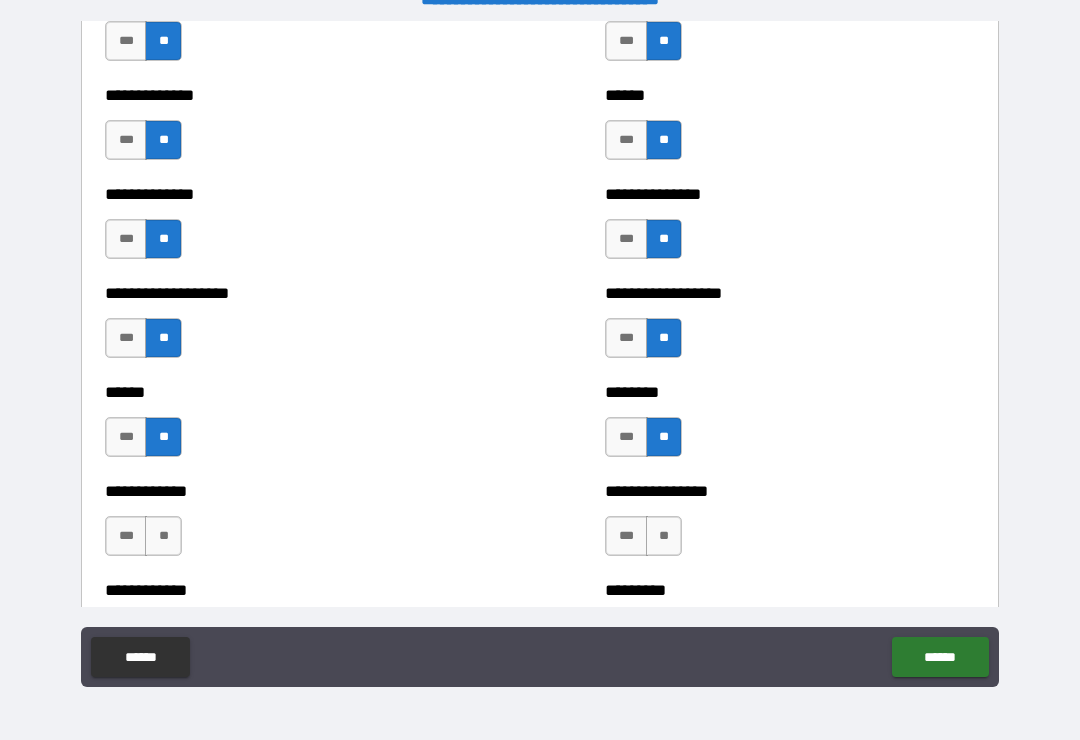 click on "**********" at bounding box center [790, 526] 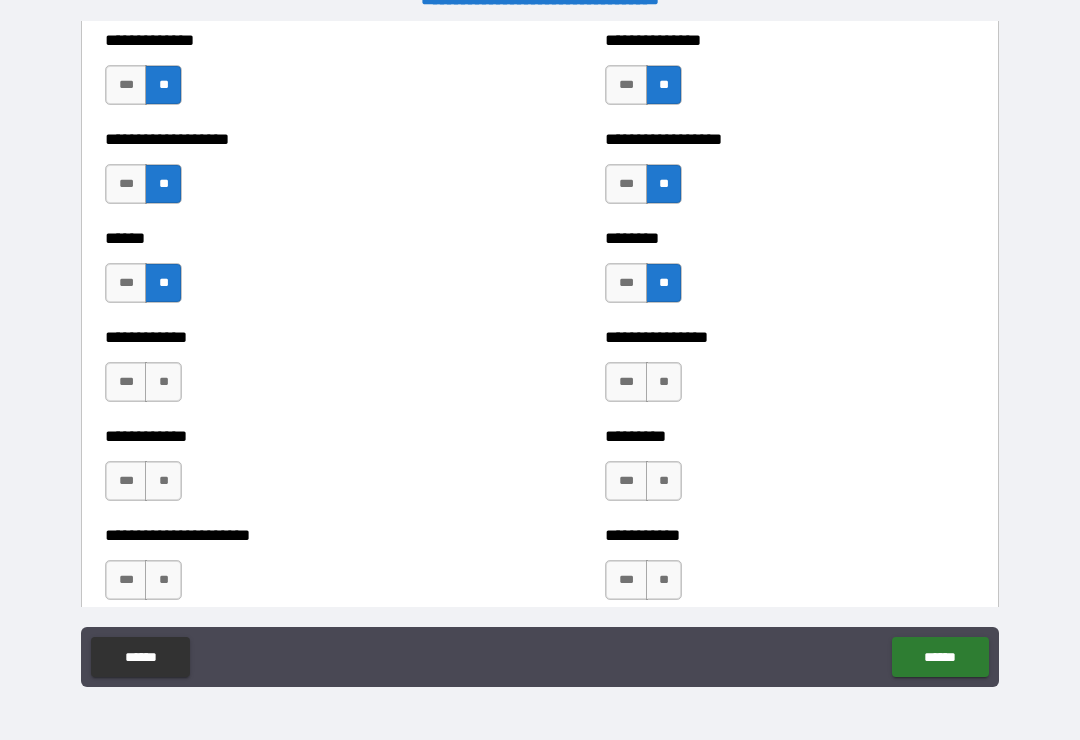 scroll, scrollTop: 4783, scrollLeft: 0, axis: vertical 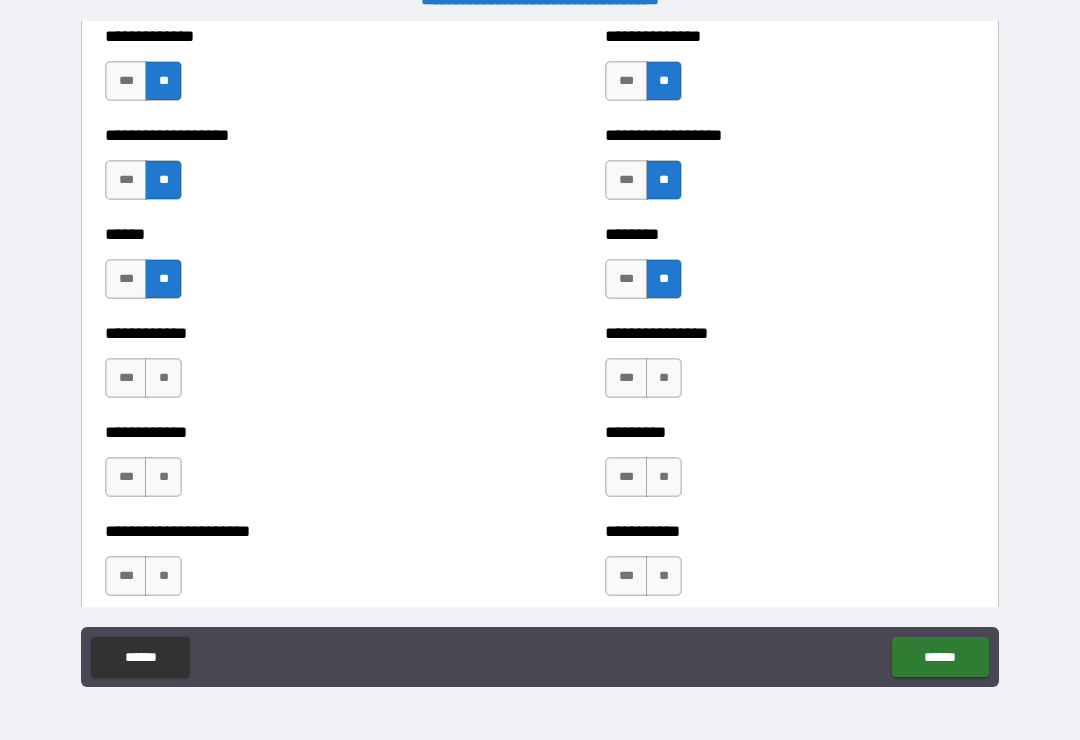 click on "**" at bounding box center (664, 378) 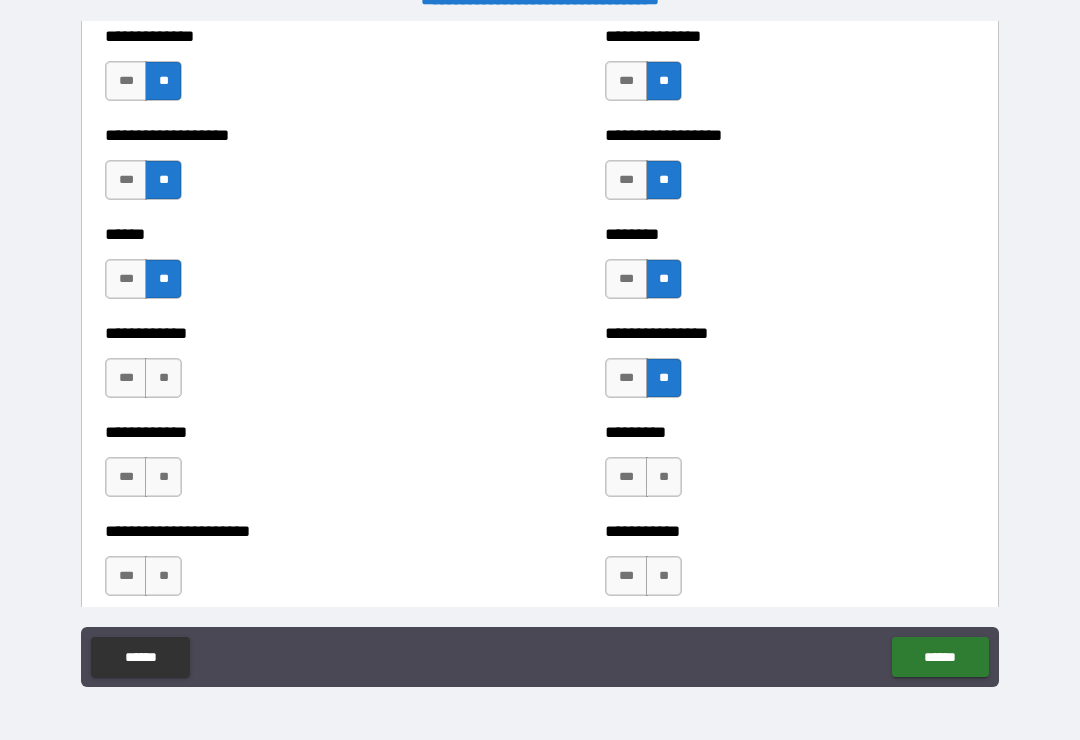 click on "**********" at bounding box center (290, 368) 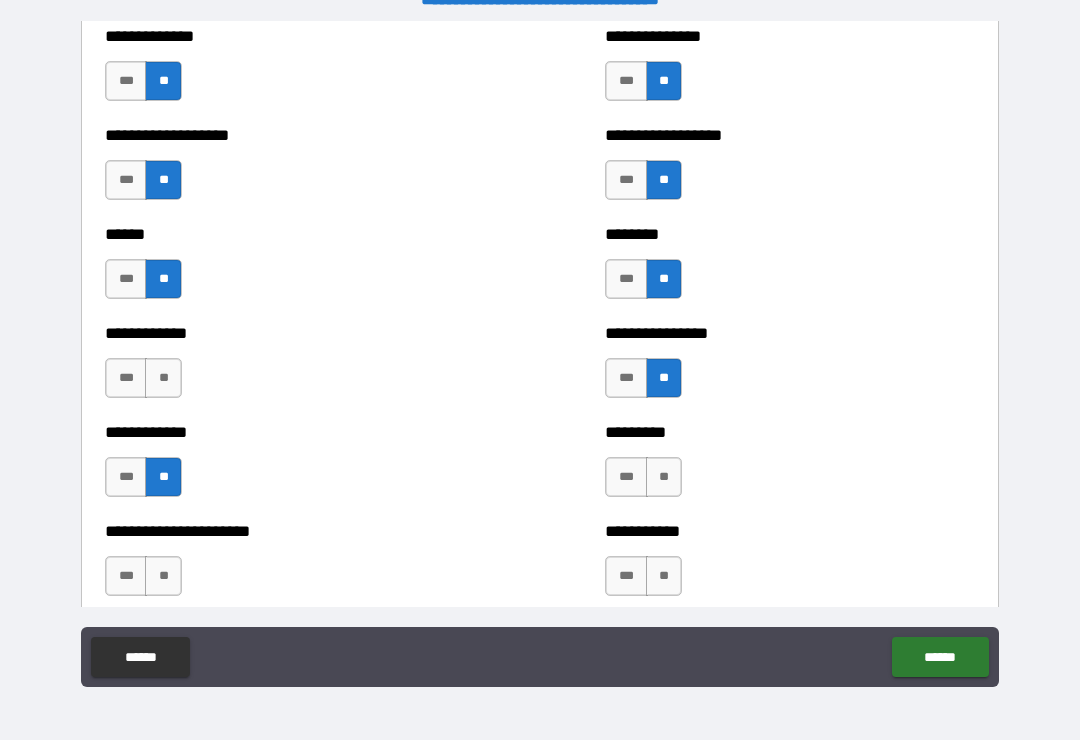 click on "**" at bounding box center (163, 378) 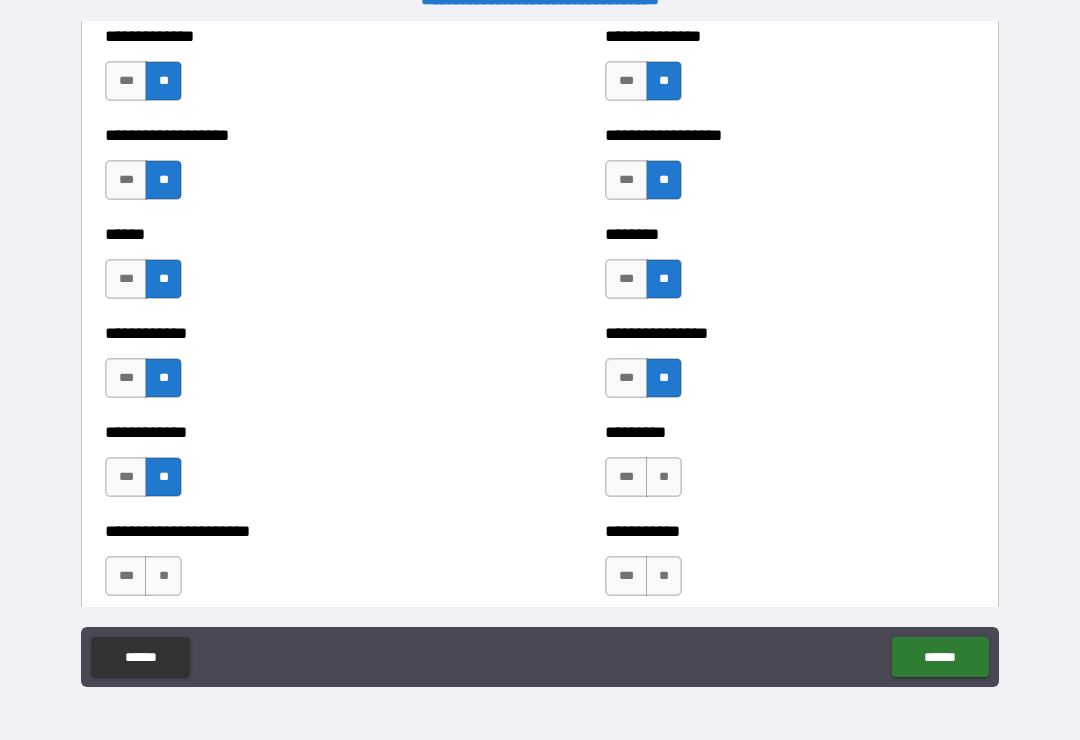 click on "**" at bounding box center (664, 477) 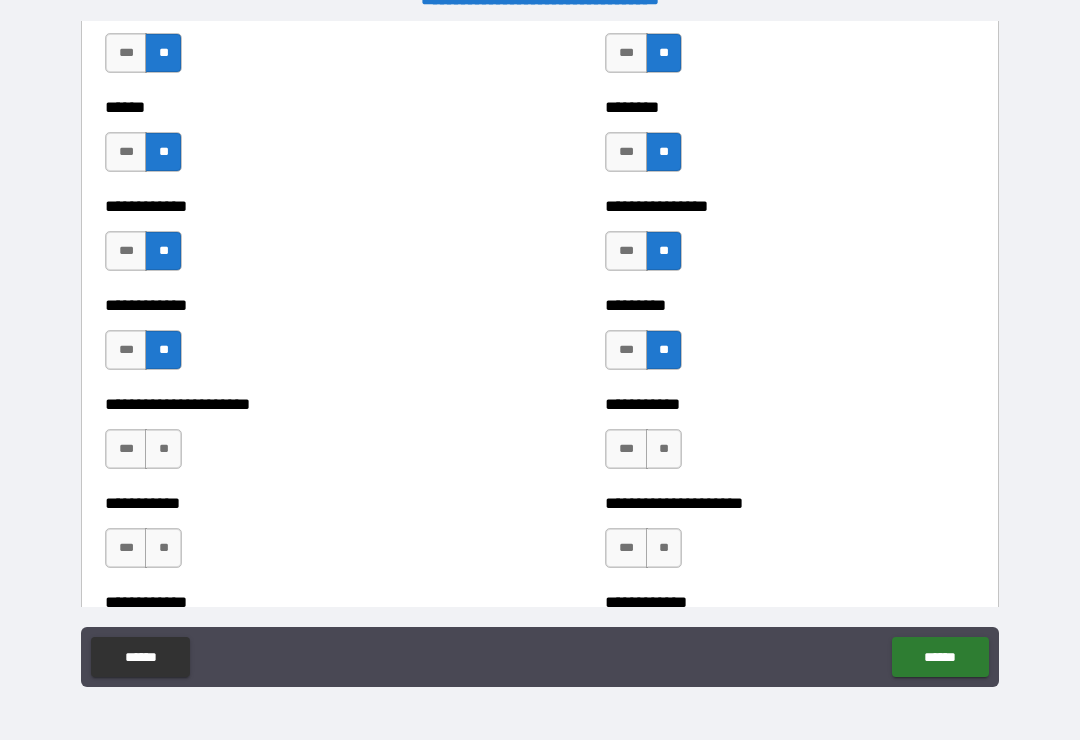 scroll, scrollTop: 4940, scrollLeft: 0, axis: vertical 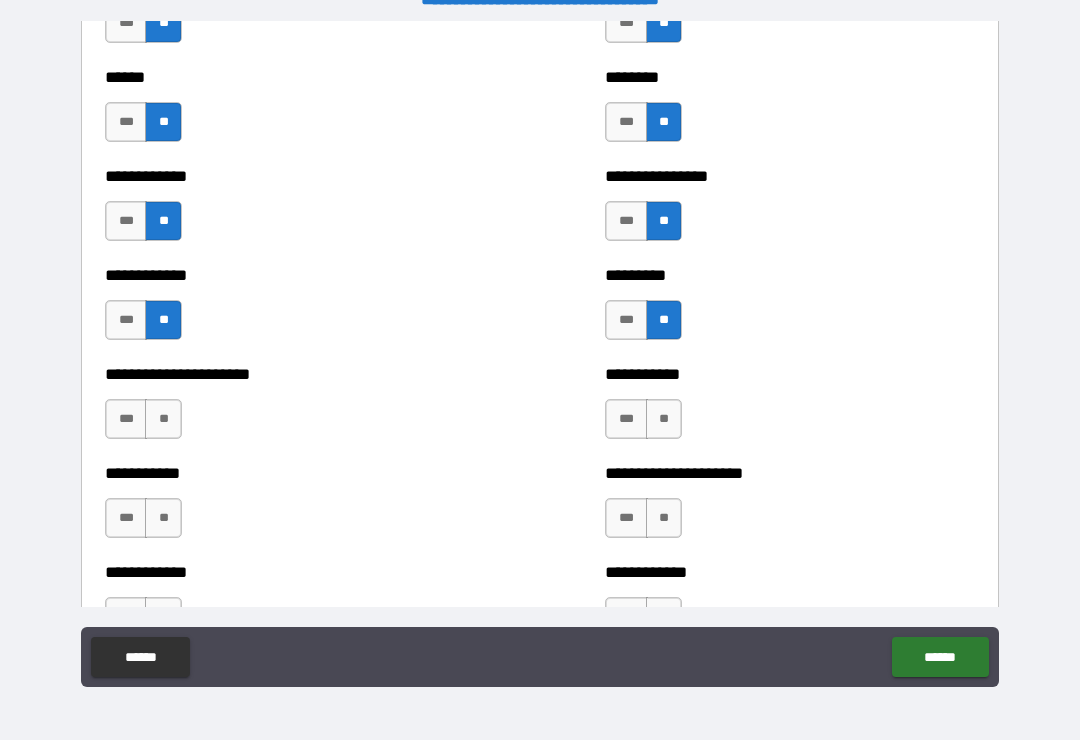 click on "**" at bounding box center (664, 419) 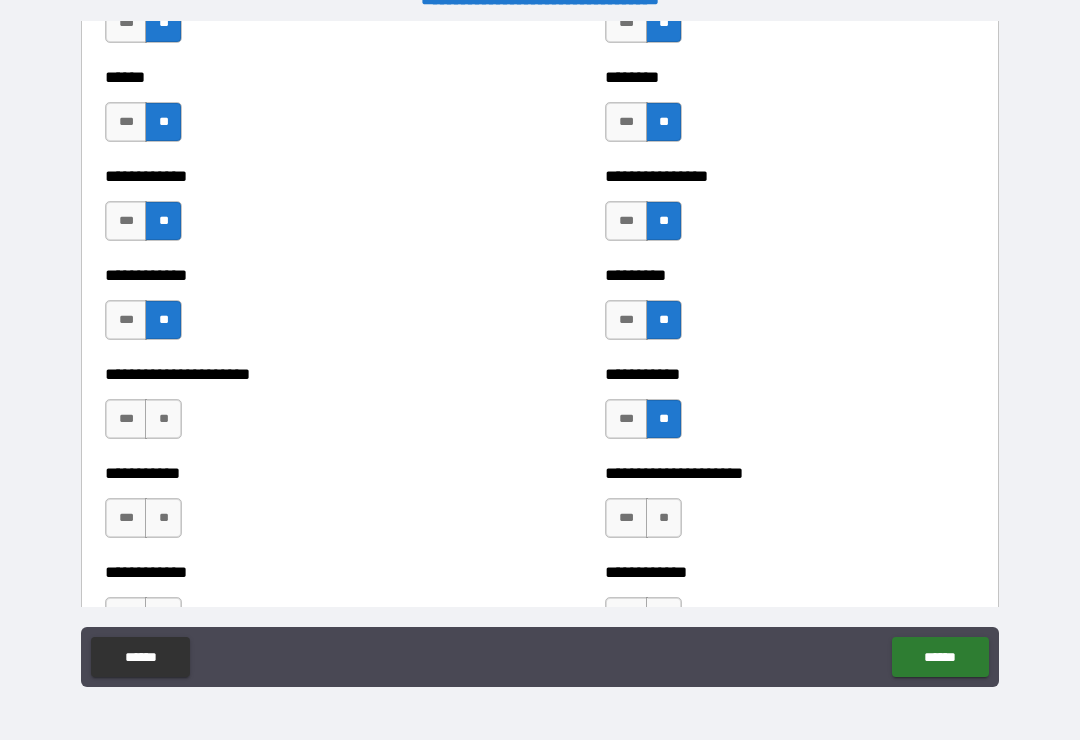 click on "**" at bounding box center (163, 419) 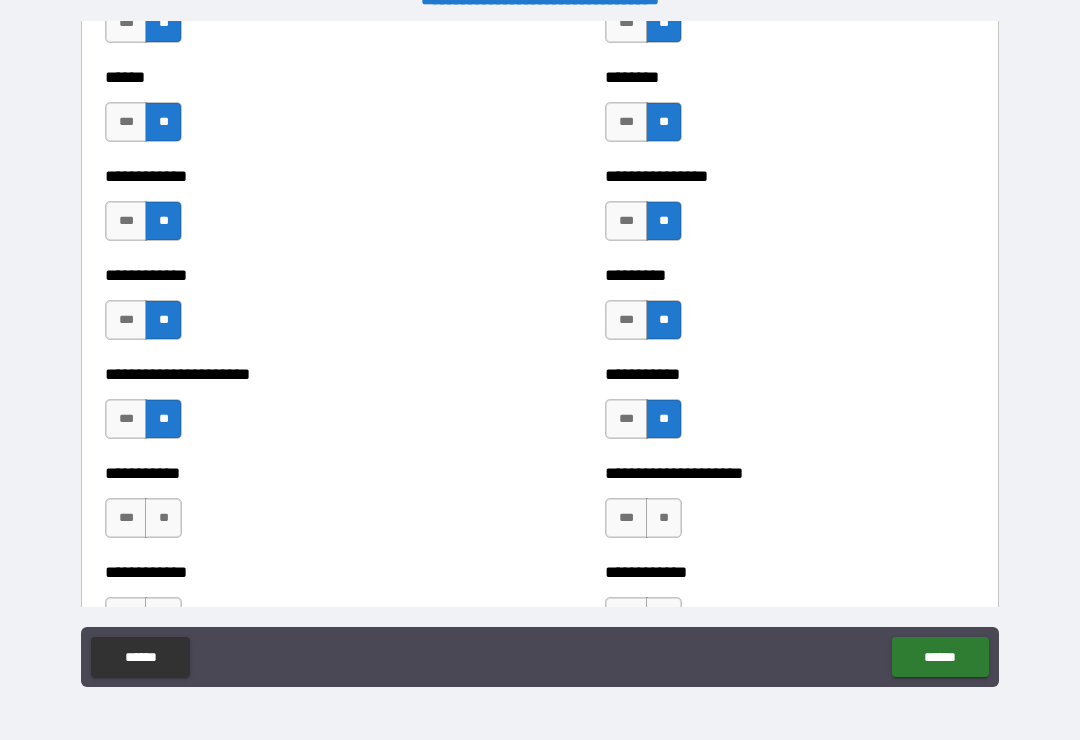click on "**" at bounding box center (163, 518) 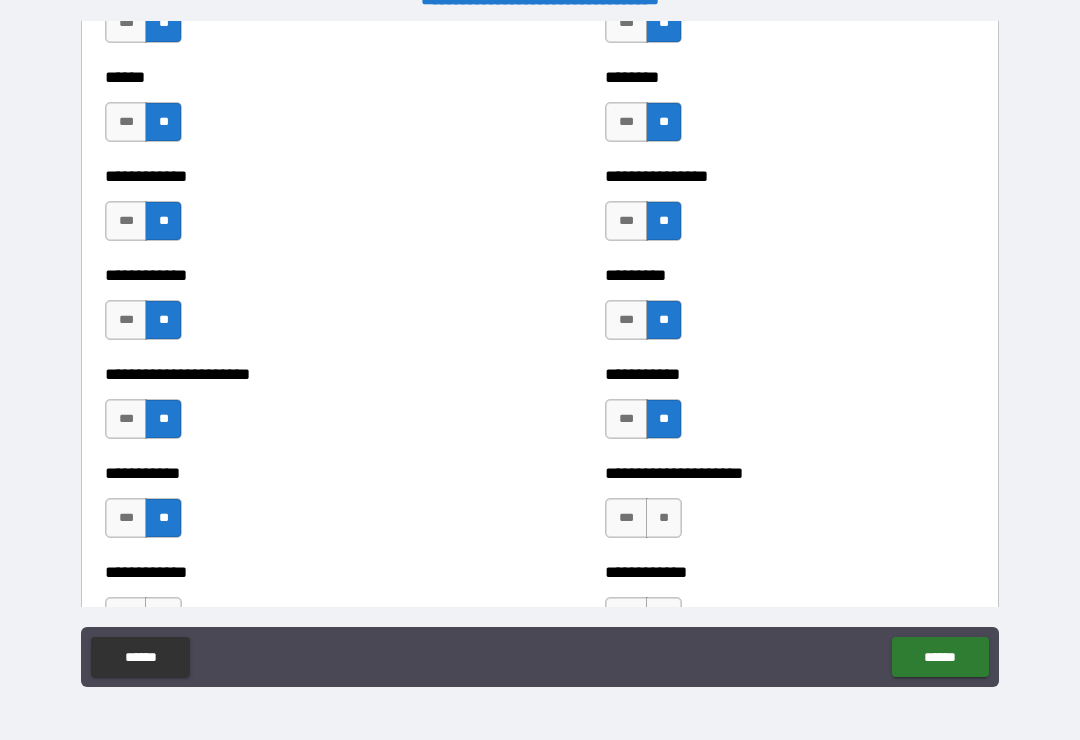 click on "**" at bounding box center [664, 518] 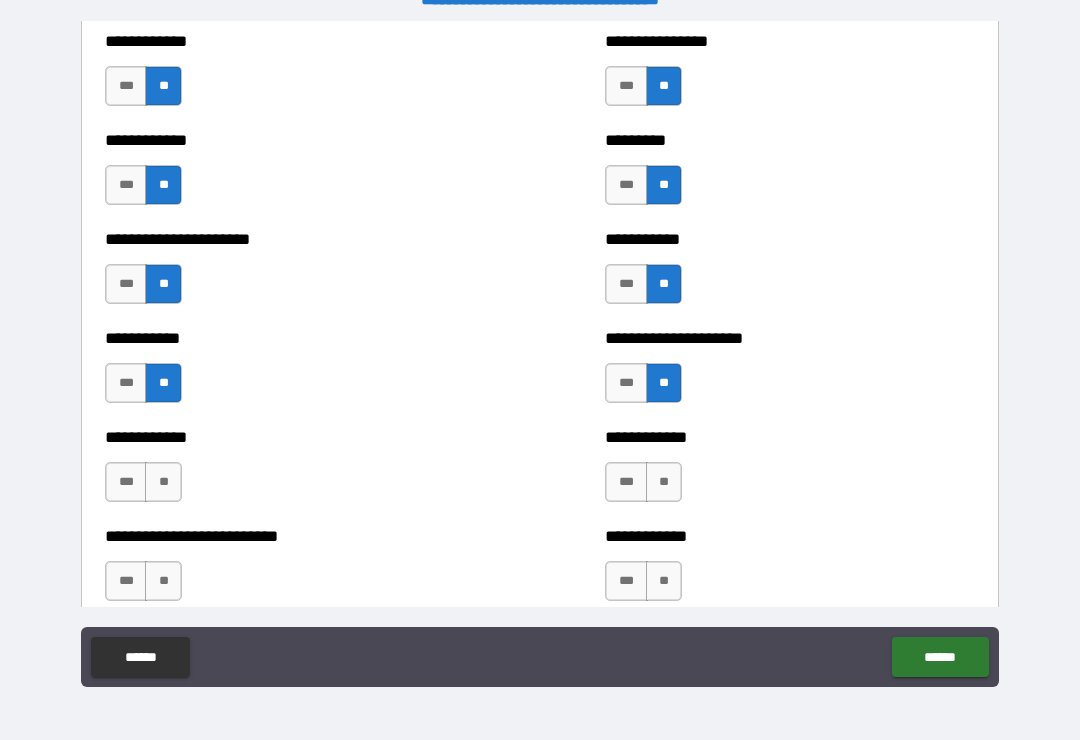 scroll, scrollTop: 5081, scrollLeft: 0, axis: vertical 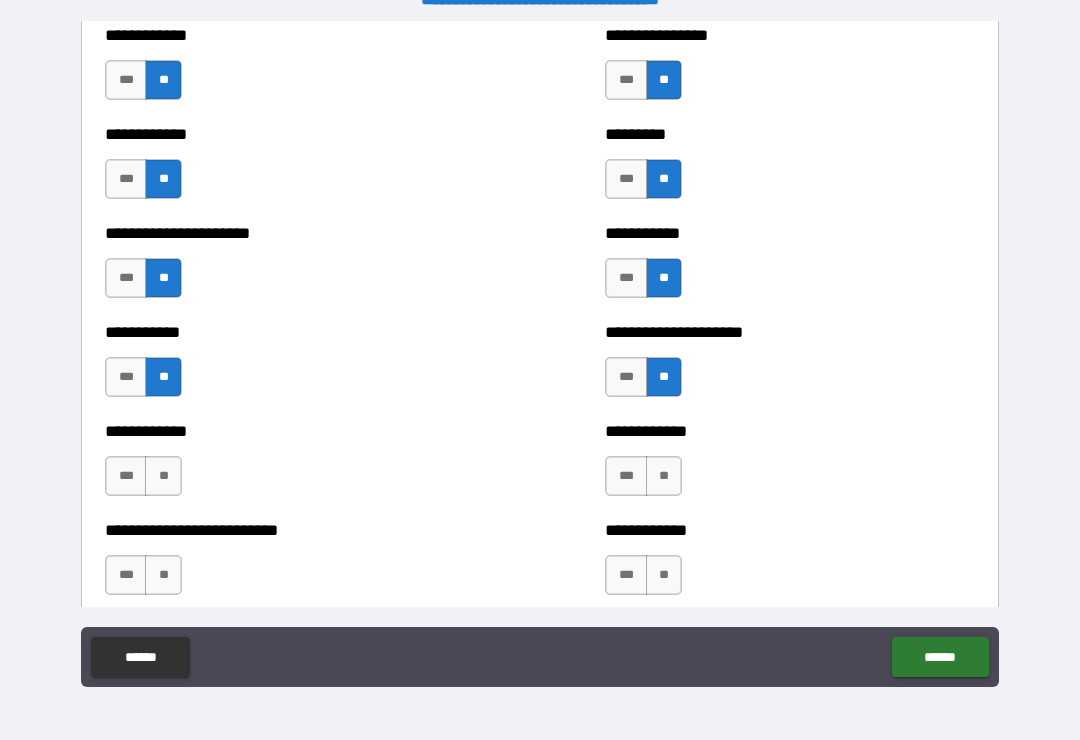 click on "**" at bounding box center (664, 476) 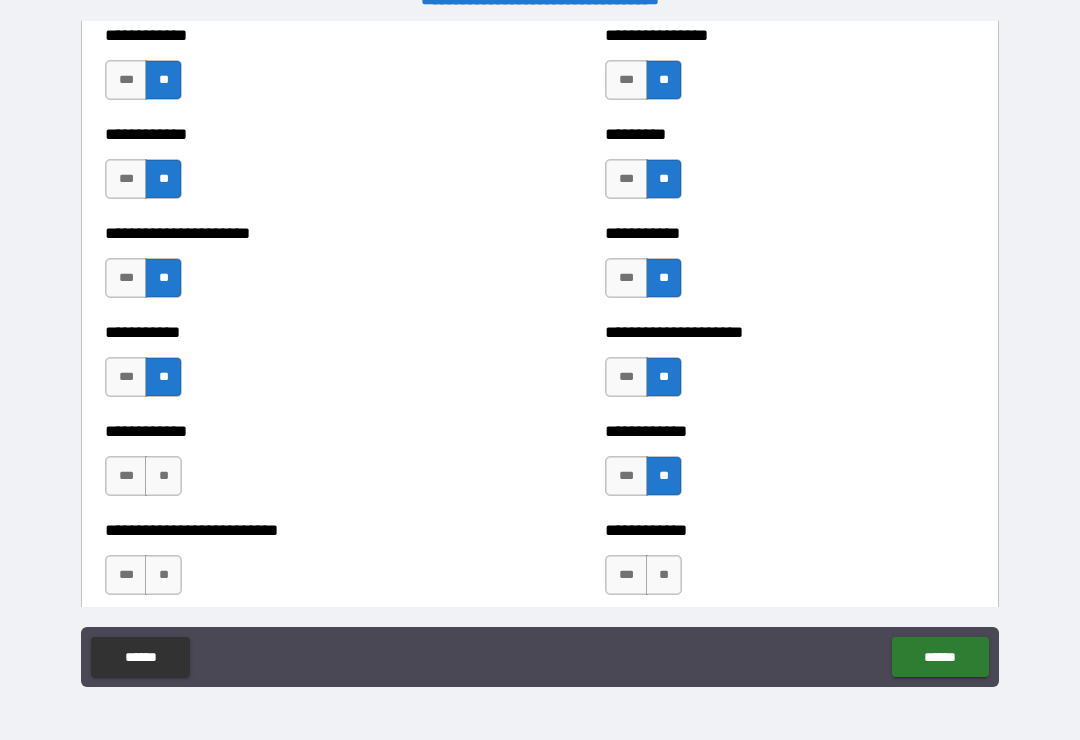 click on "**" at bounding box center (163, 476) 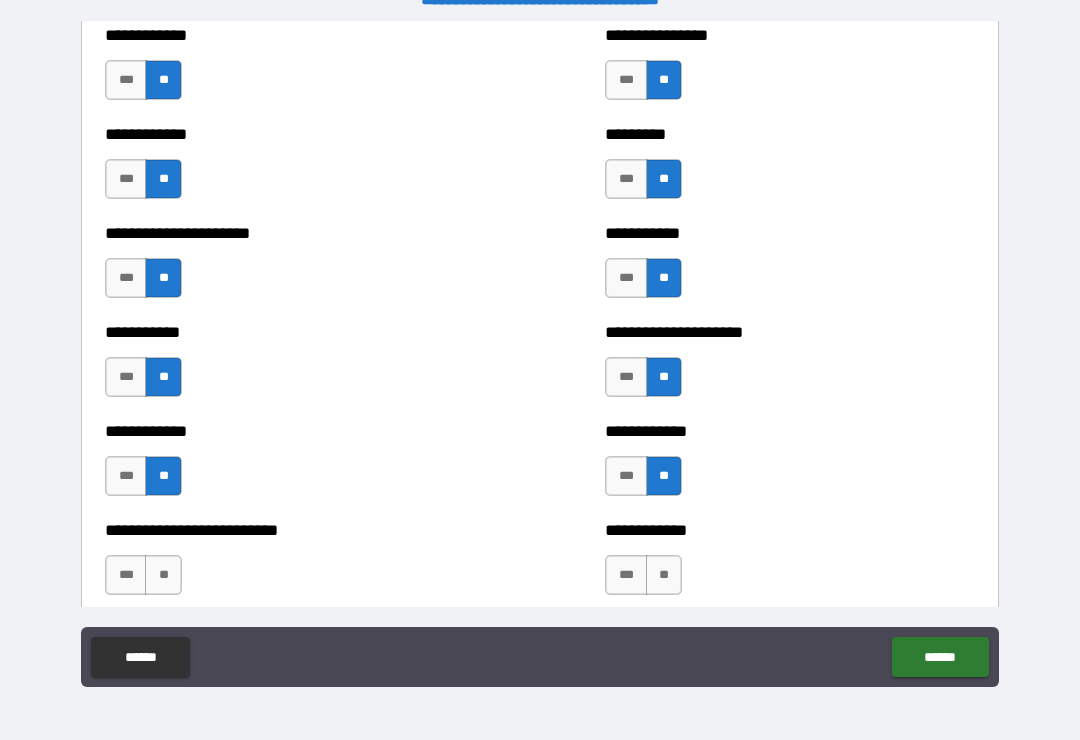 click on "**" at bounding box center [163, 575] 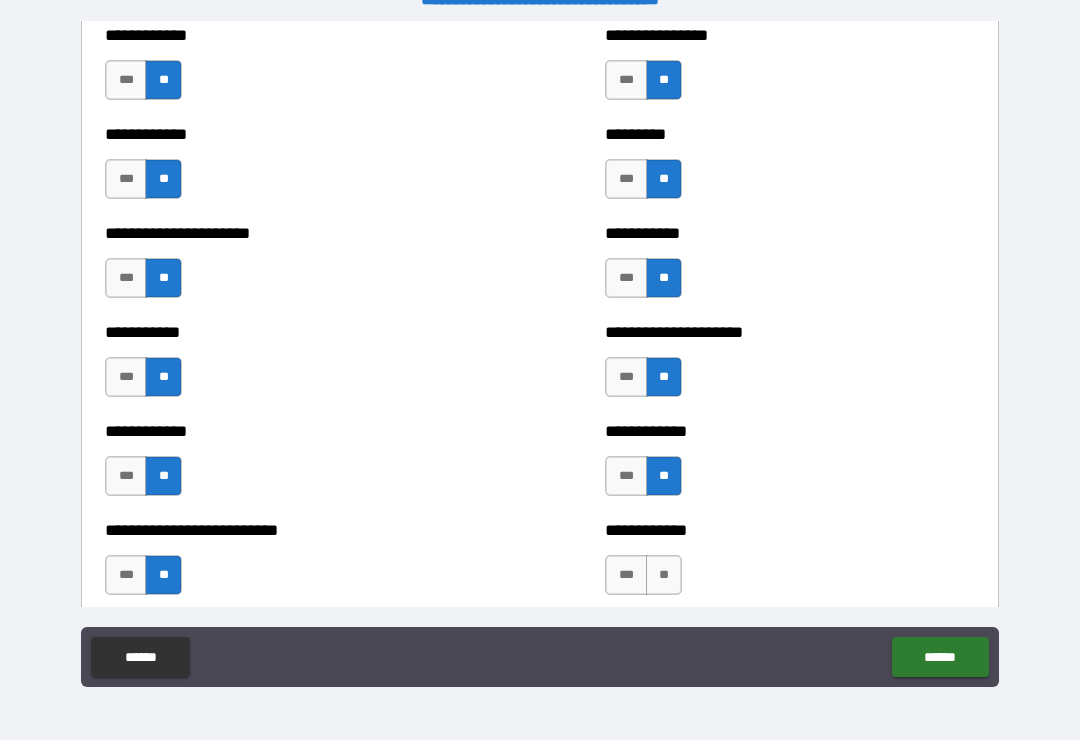 click on "**" at bounding box center [664, 575] 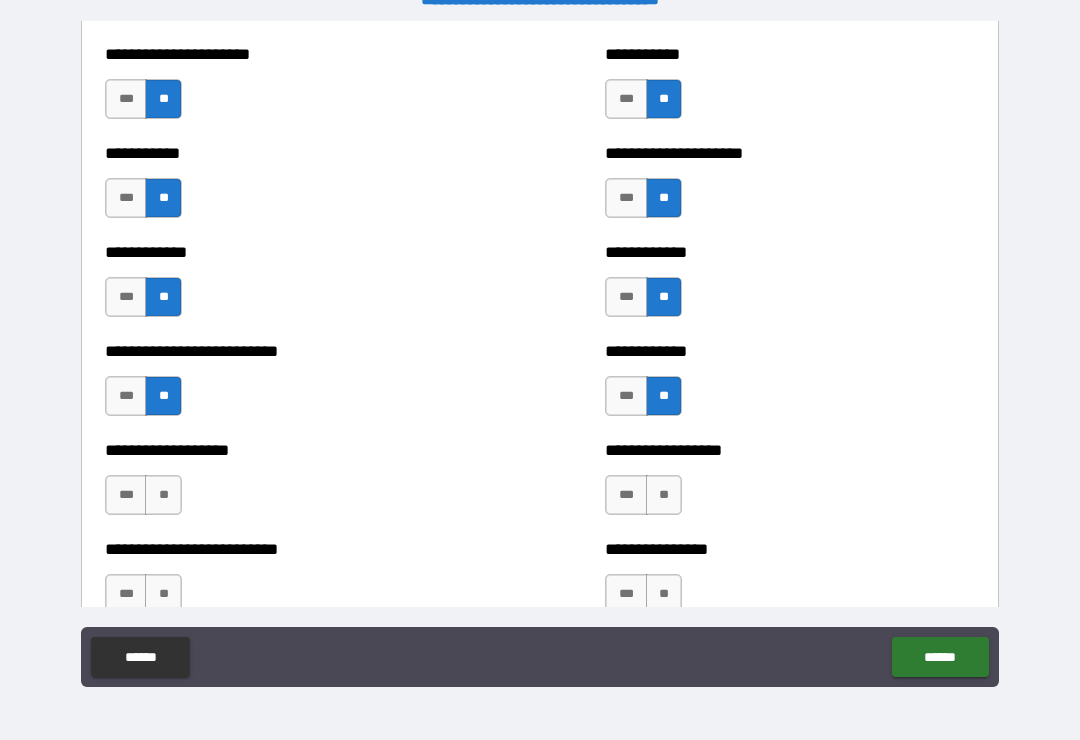 scroll, scrollTop: 5261, scrollLeft: 0, axis: vertical 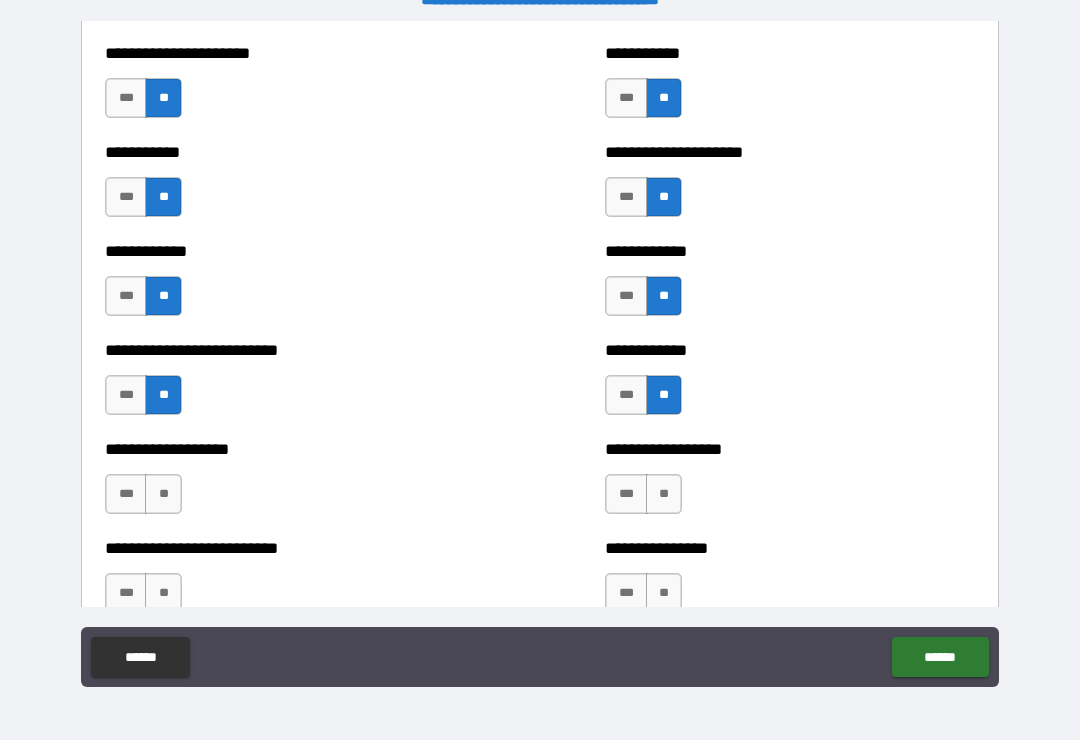 click on "**" at bounding box center [163, 494] 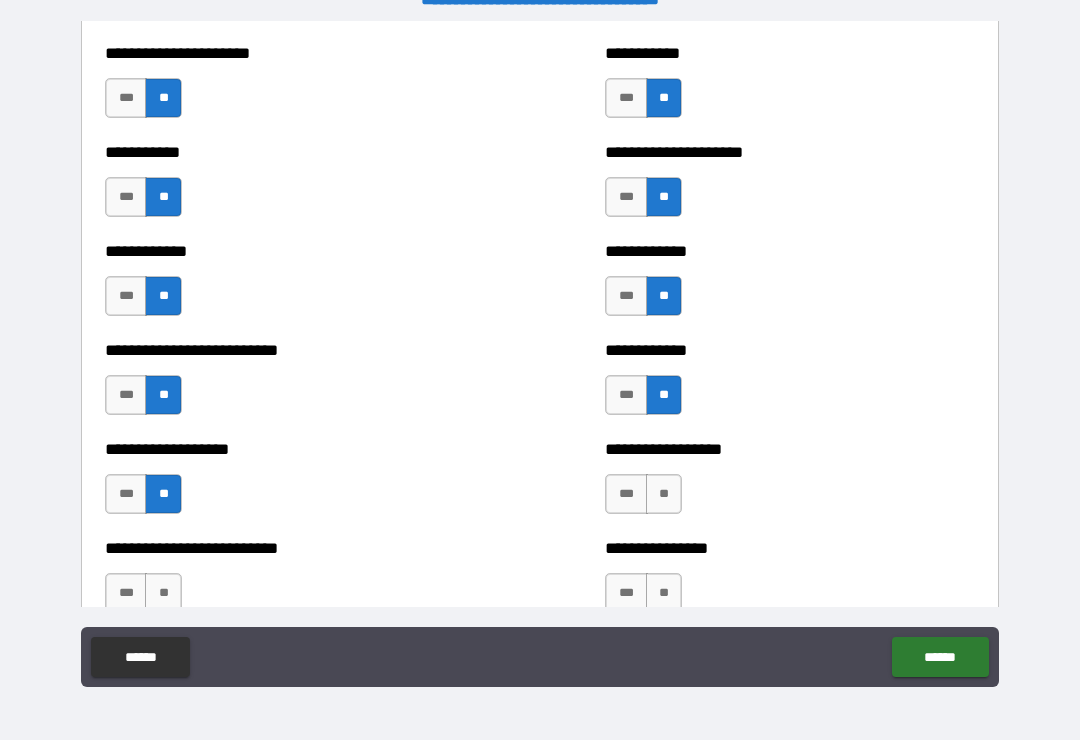 click on "**" at bounding box center (664, 494) 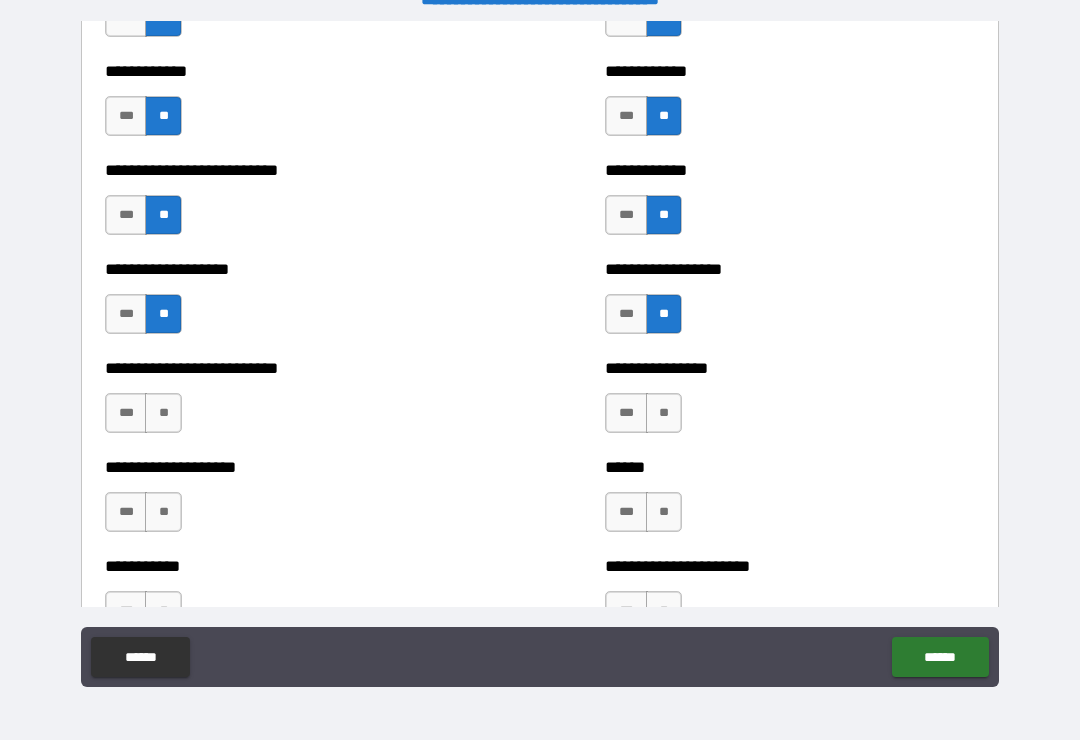 scroll, scrollTop: 5451, scrollLeft: 0, axis: vertical 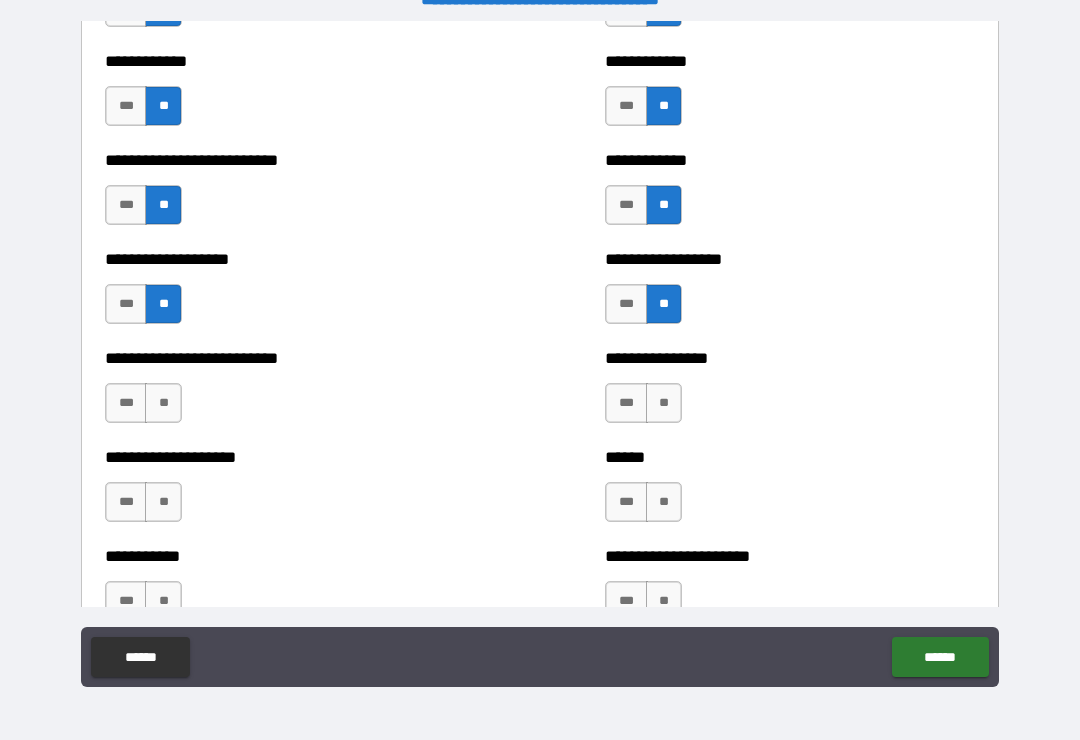 click on "**" at bounding box center [163, 403] 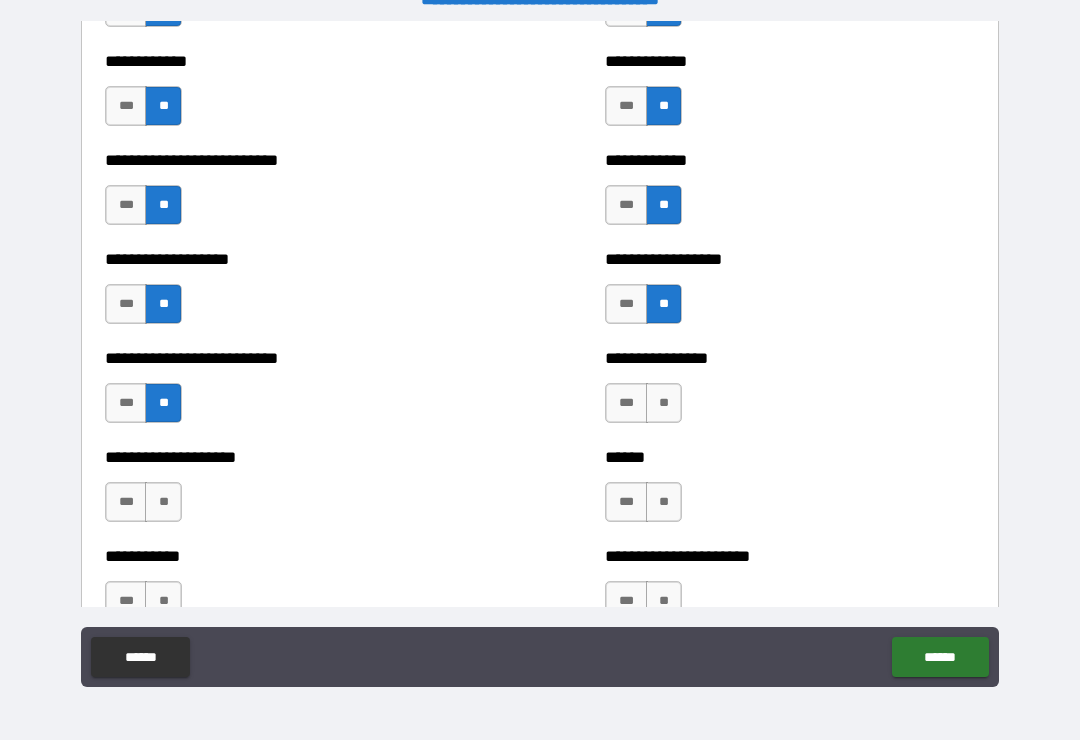 click on "**" at bounding box center [163, 502] 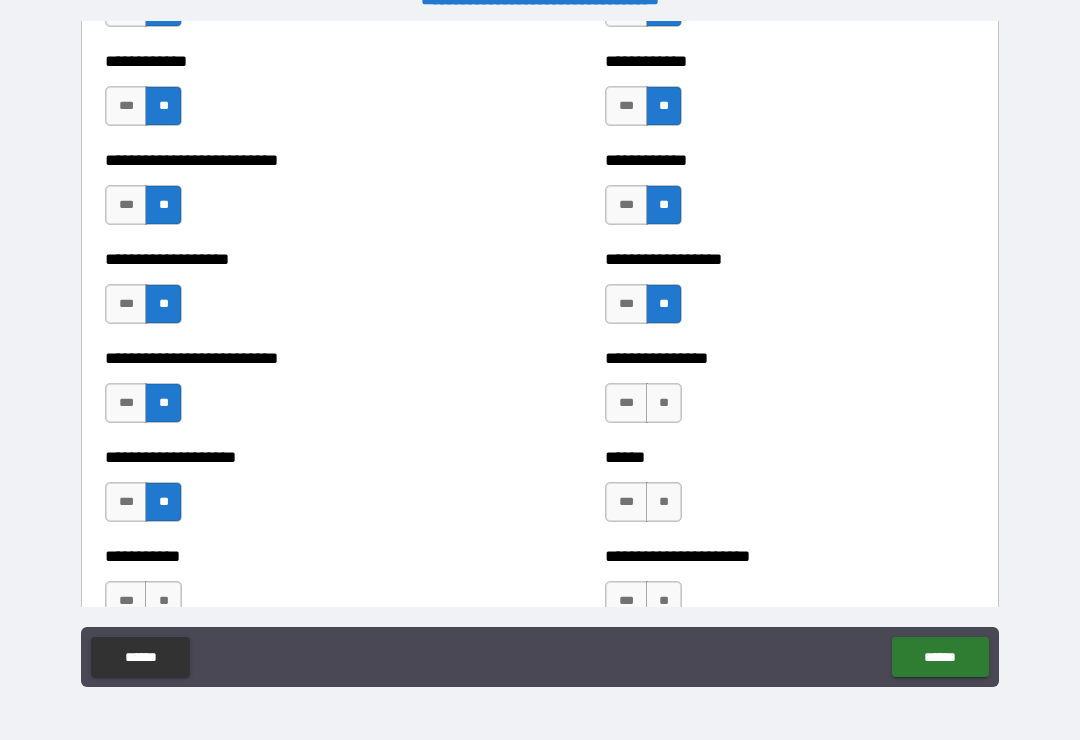 click on "**" at bounding box center (664, 502) 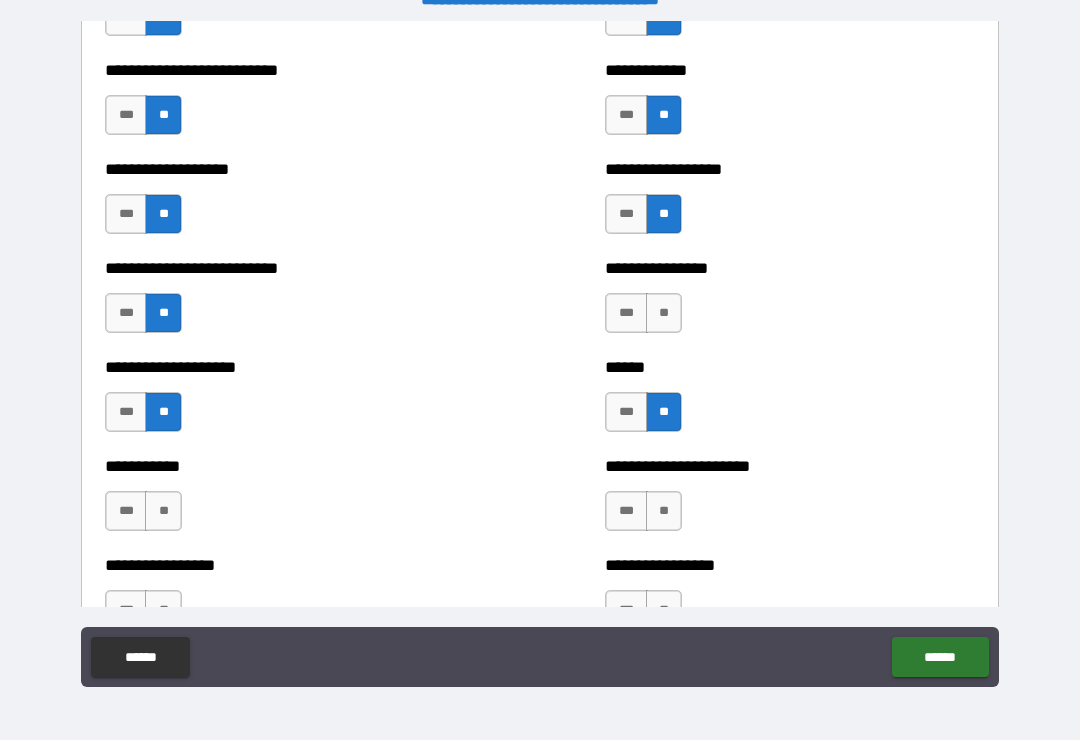 scroll, scrollTop: 5551, scrollLeft: 0, axis: vertical 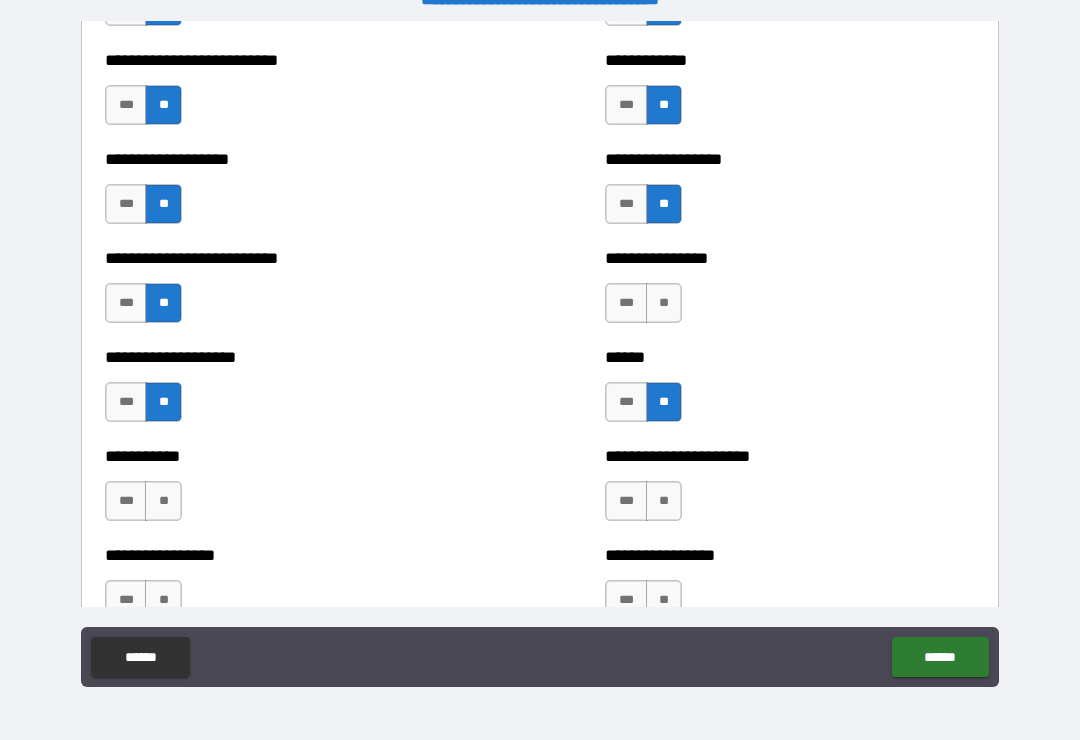 click on "**" at bounding box center (163, 501) 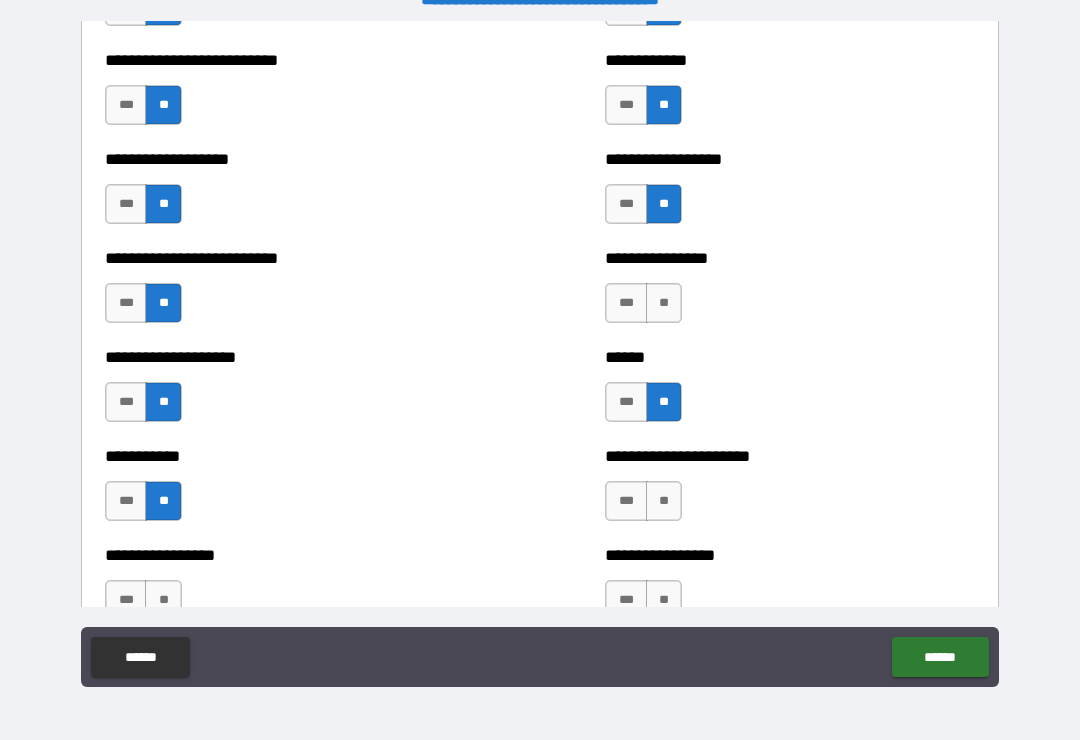 click on "**" at bounding box center (664, 501) 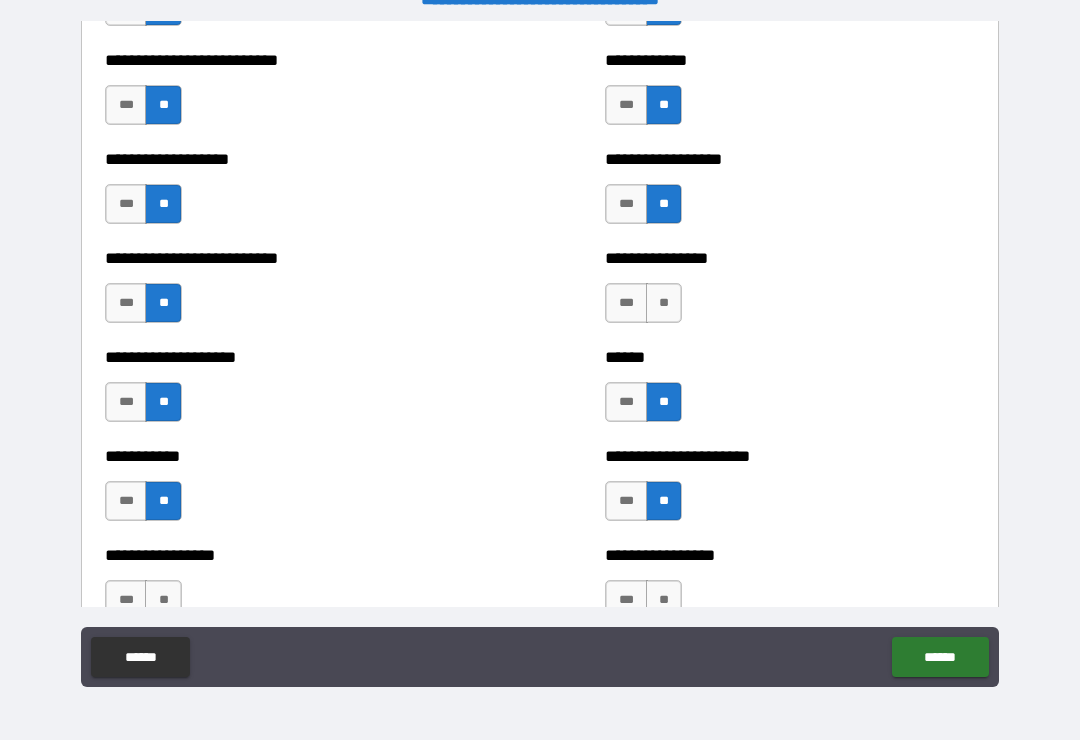 click on "**" at bounding box center (664, 501) 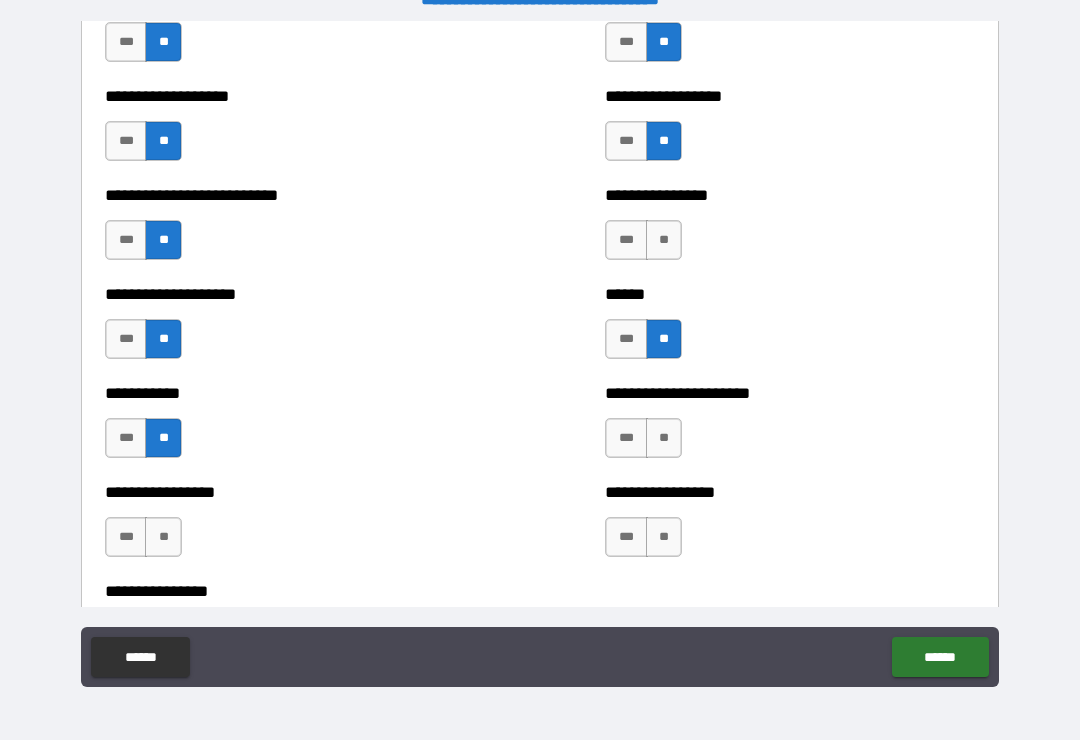 scroll, scrollTop: 5633, scrollLeft: 0, axis: vertical 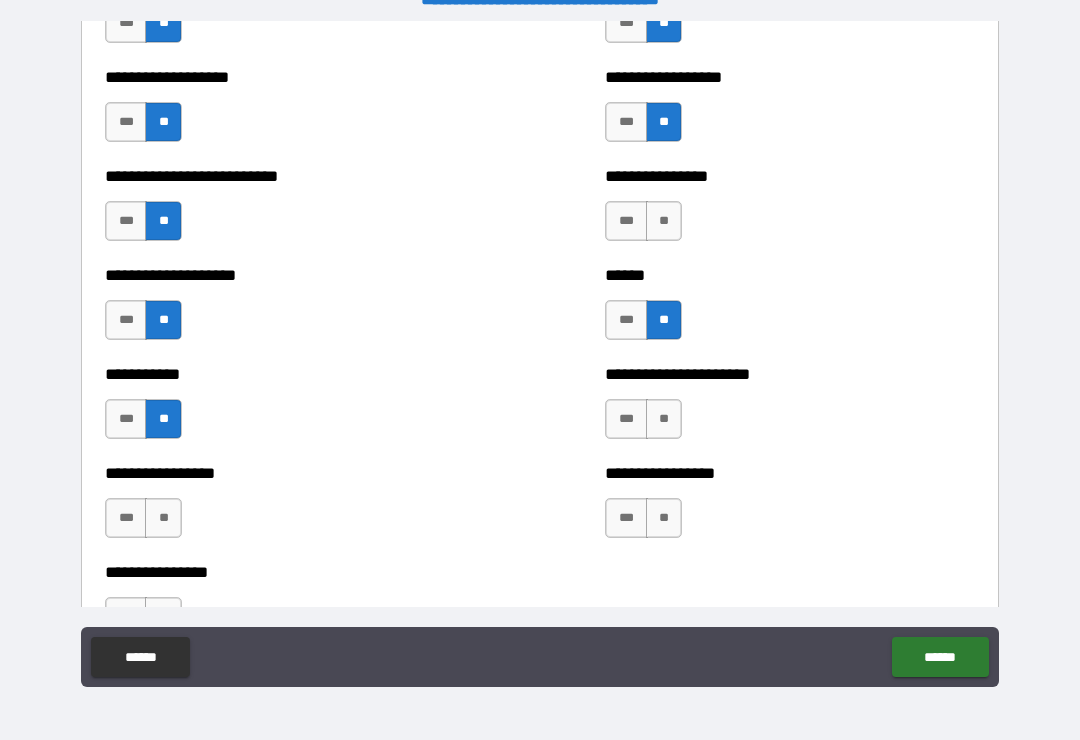 click on "**" at bounding box center (664, 419) 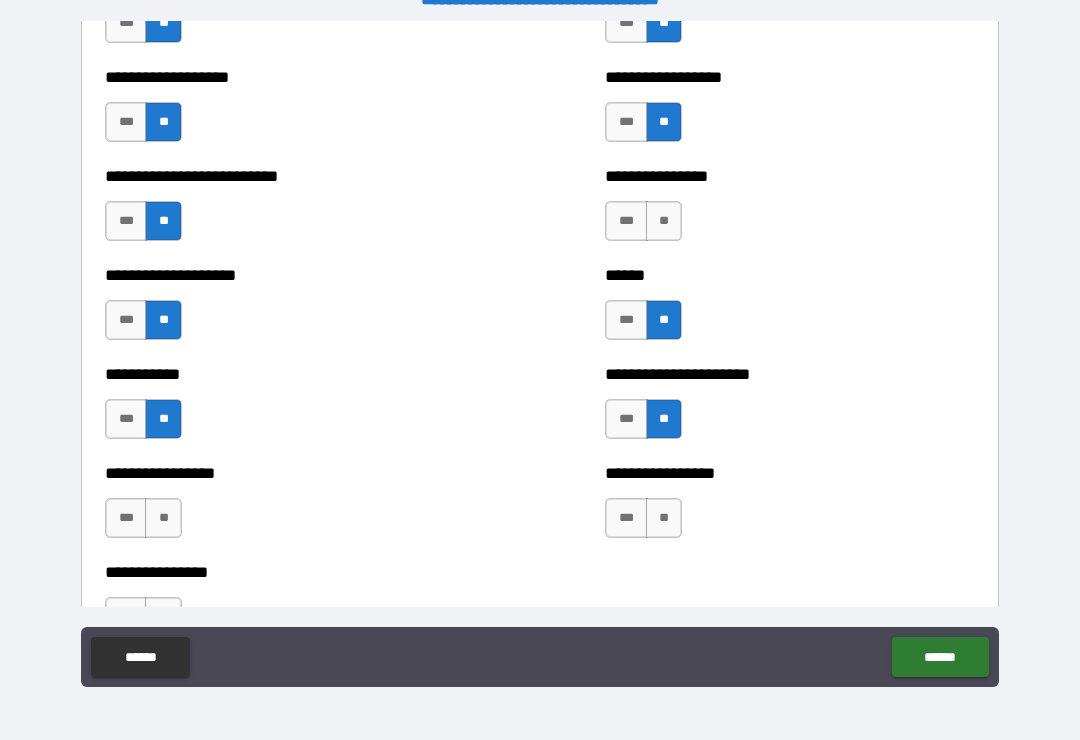 click on "**" at bounding box center (664, 518) 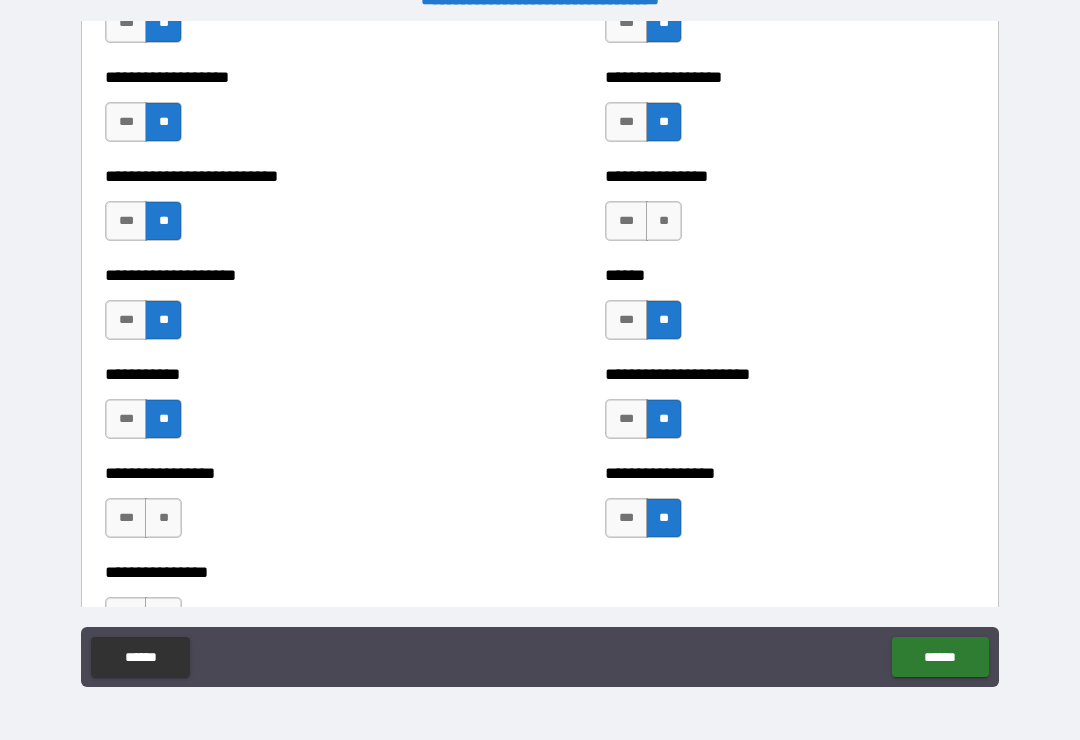 click on "**" at bounding box center (163, 518) 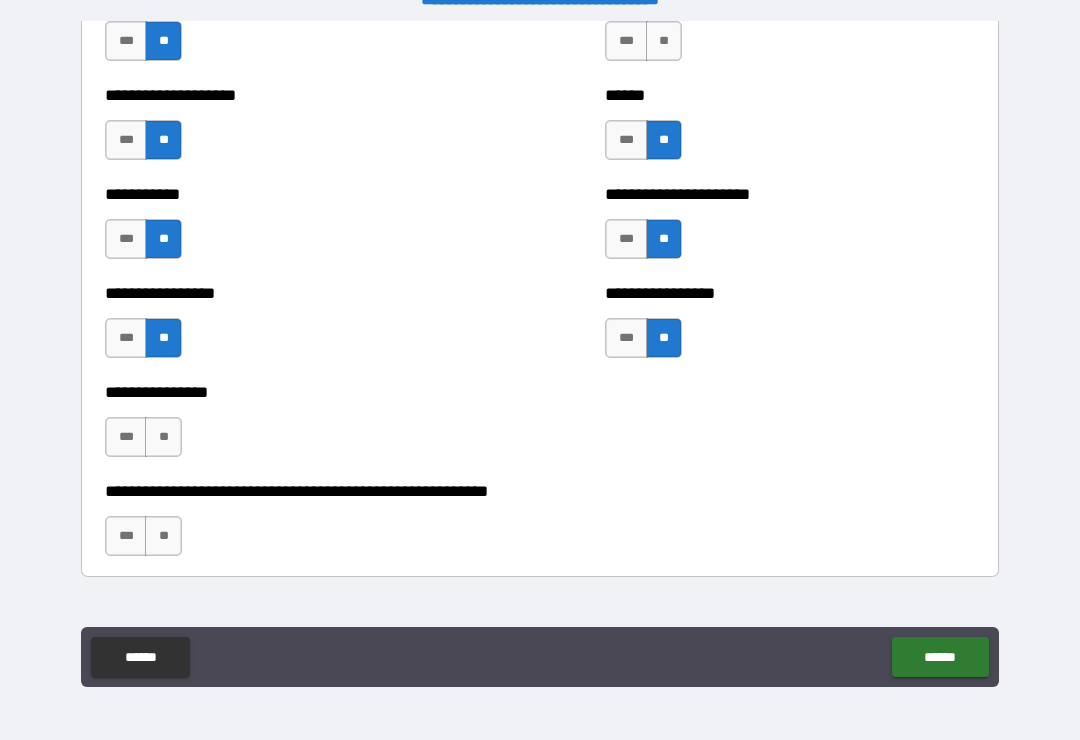 scroll, scrollTop: 5816, scrollLeft: 0, axis: vertical 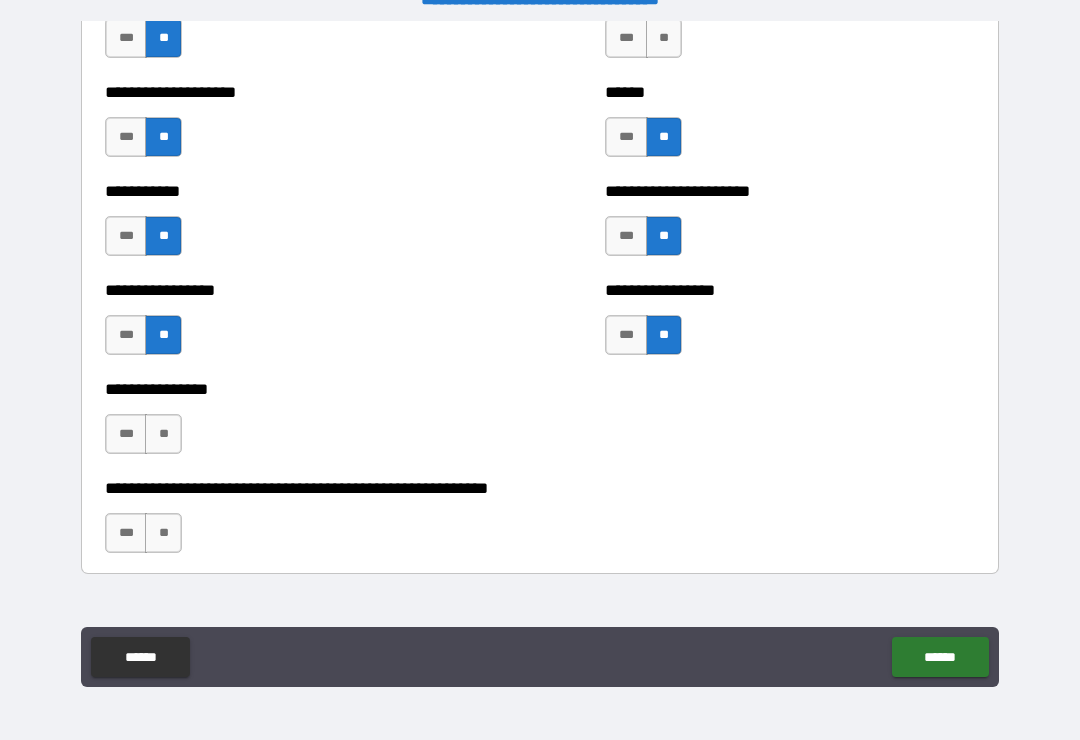 click on "**********" at bounding box center [290, 424] 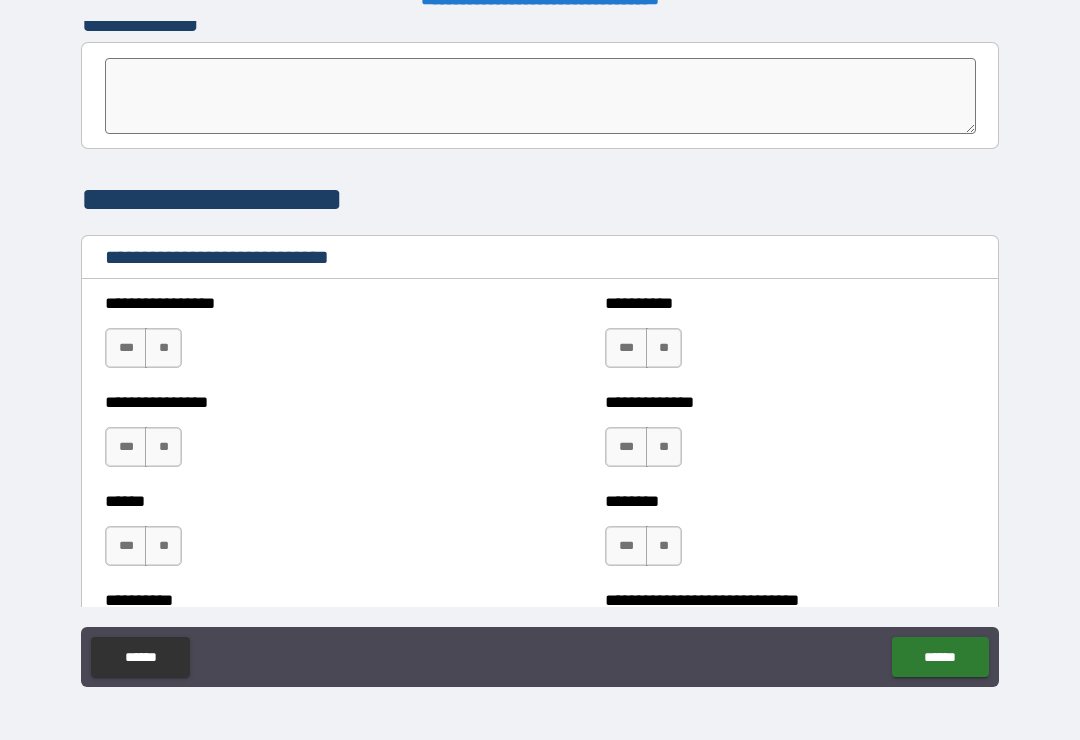 scroll, scrollTop: 6432, scrollLeft: 0, axis: vertical 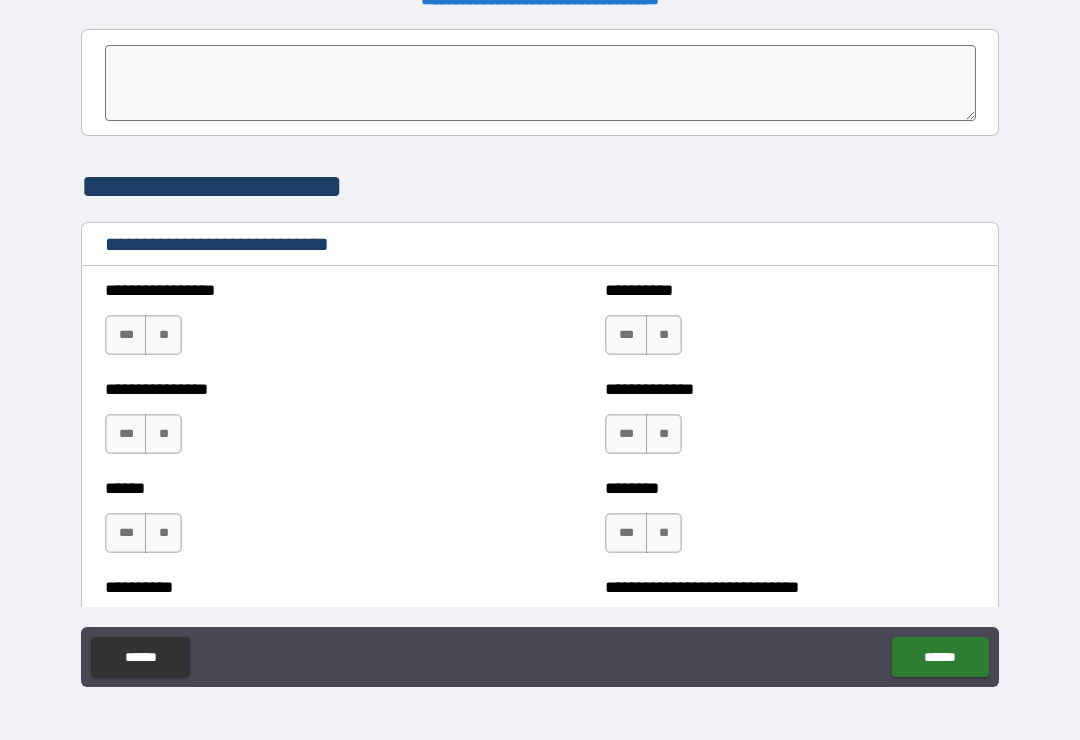 click on "**" at bounding box center (163, 335) 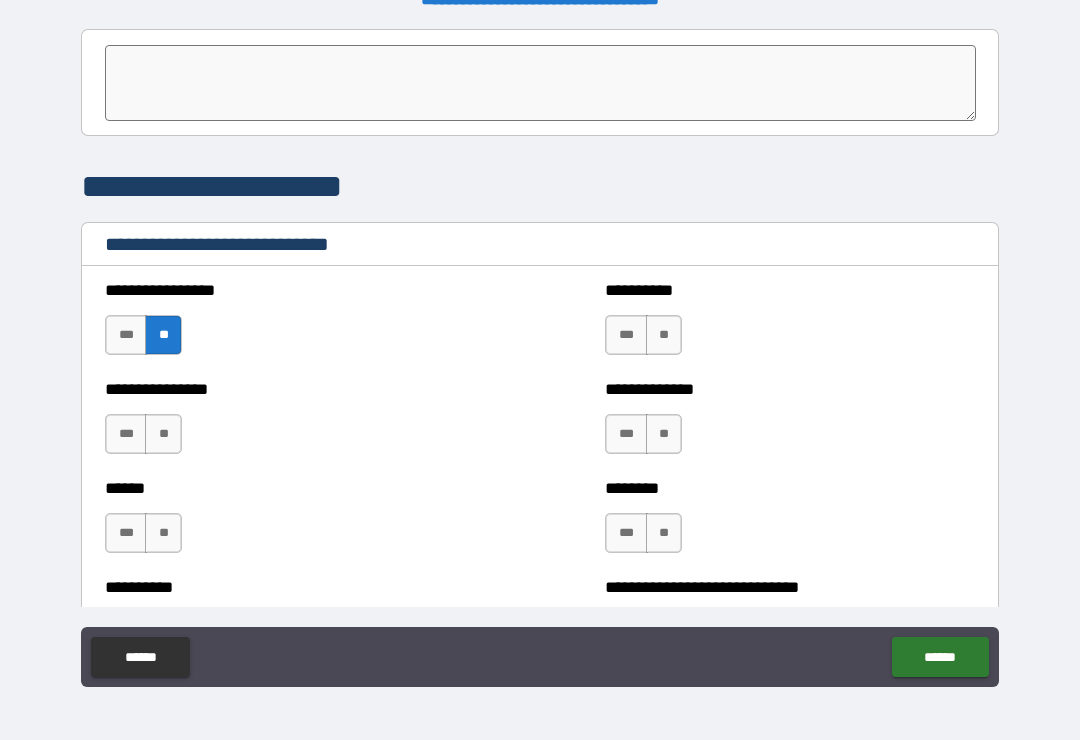 click on "**" at bounding box center (163, 434) 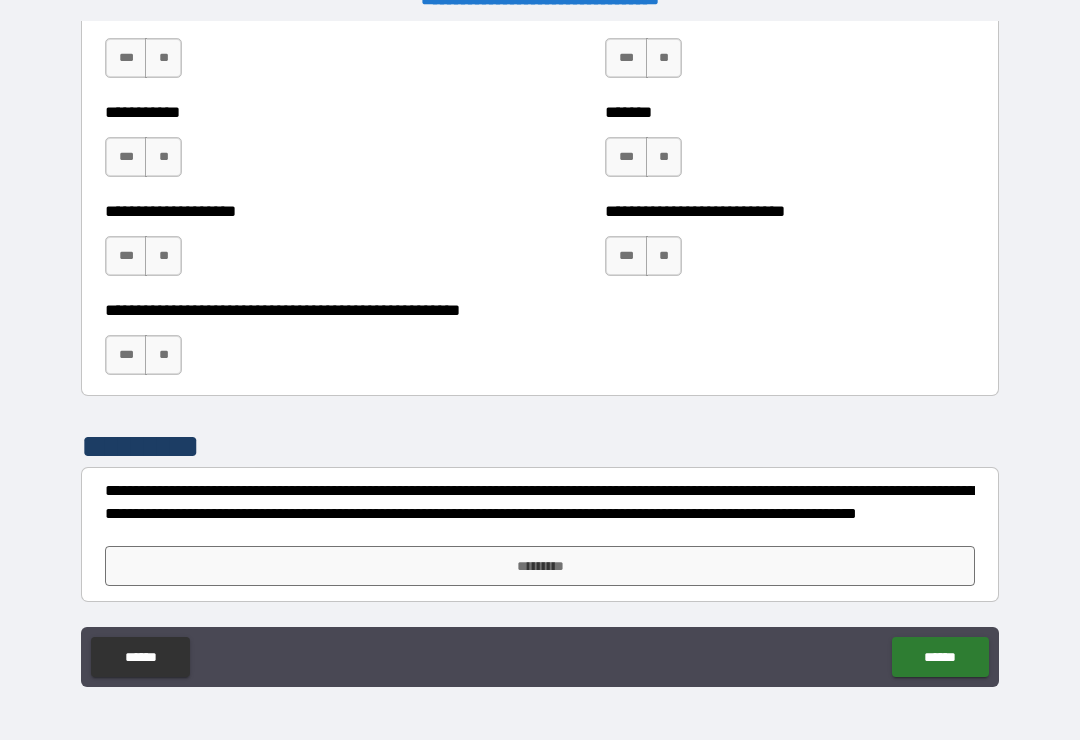 scroll, scrollTop: 7897, scrollLeft: 0, axis: vertical 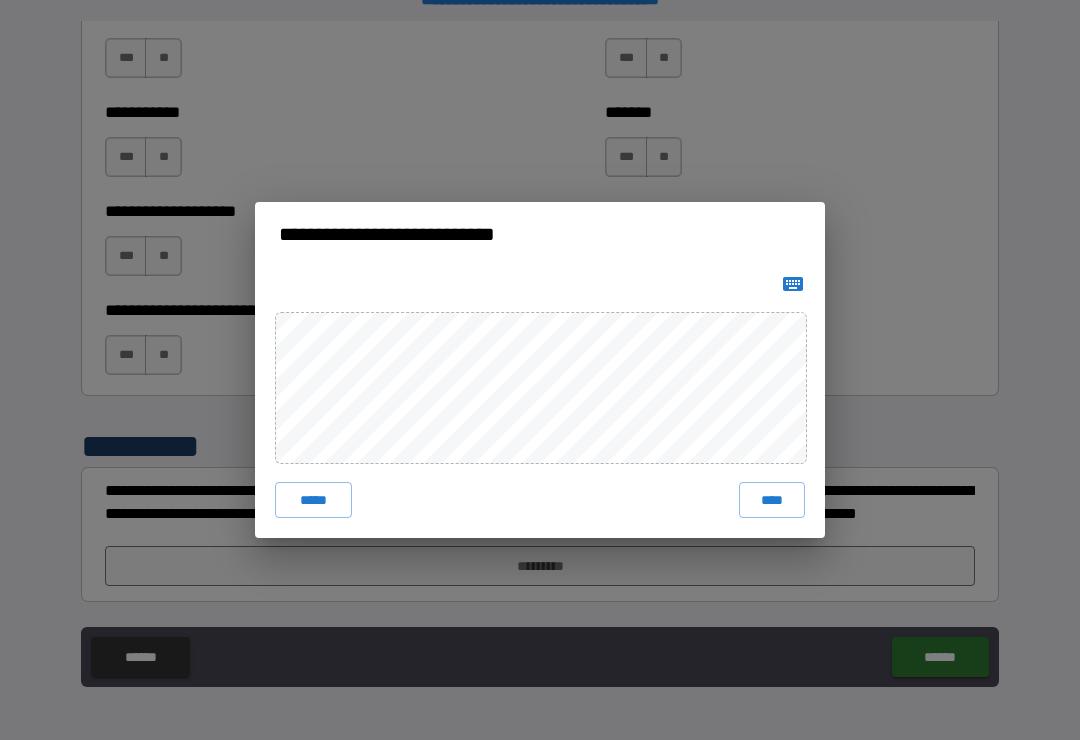 click on "****" at bounding box center (772, 500) 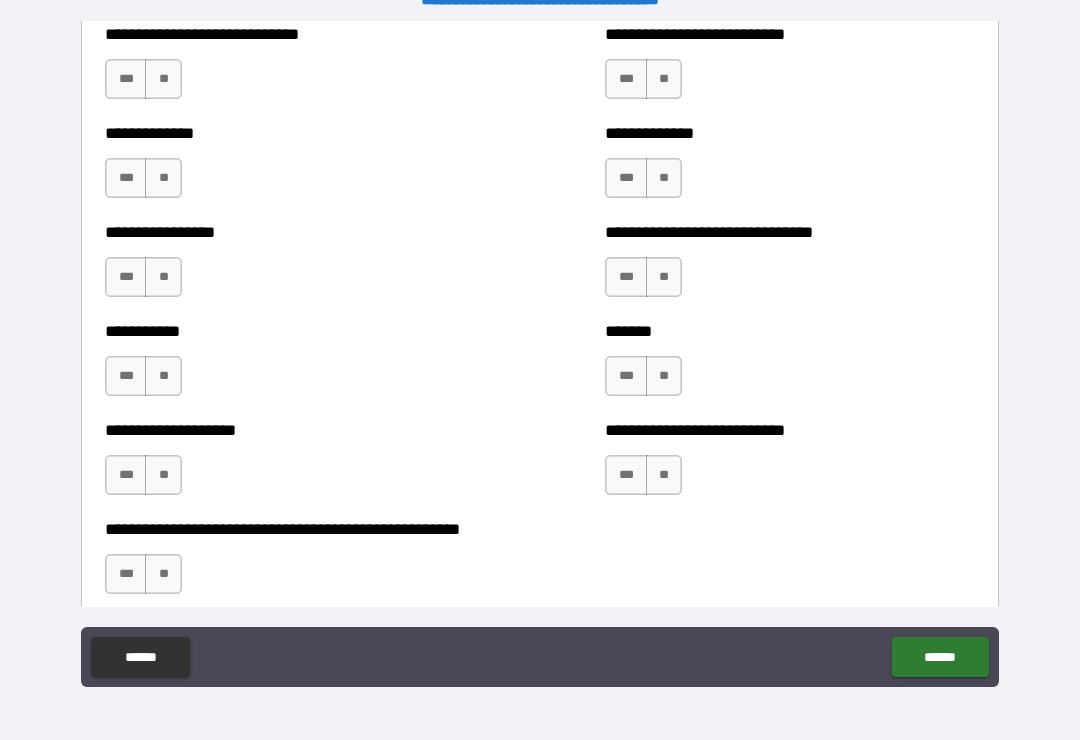scroll, scrollTop: 7679, scrollLeft: 0, axis: vertical 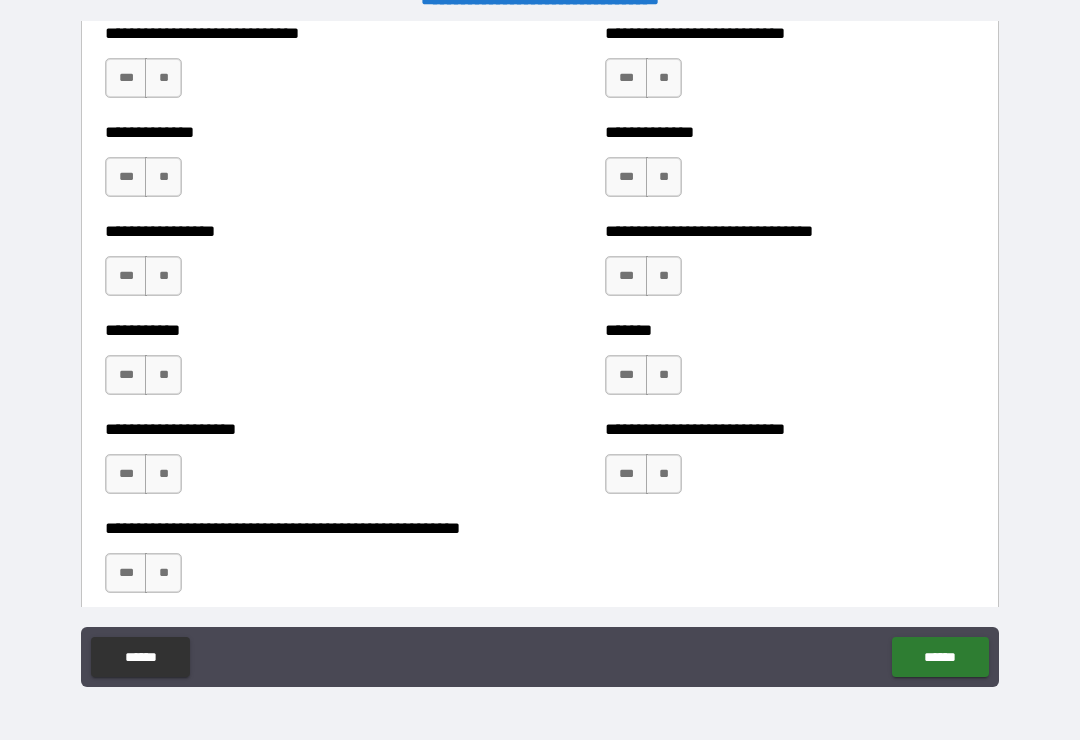 click on "**" at bounding box center [664, 474] 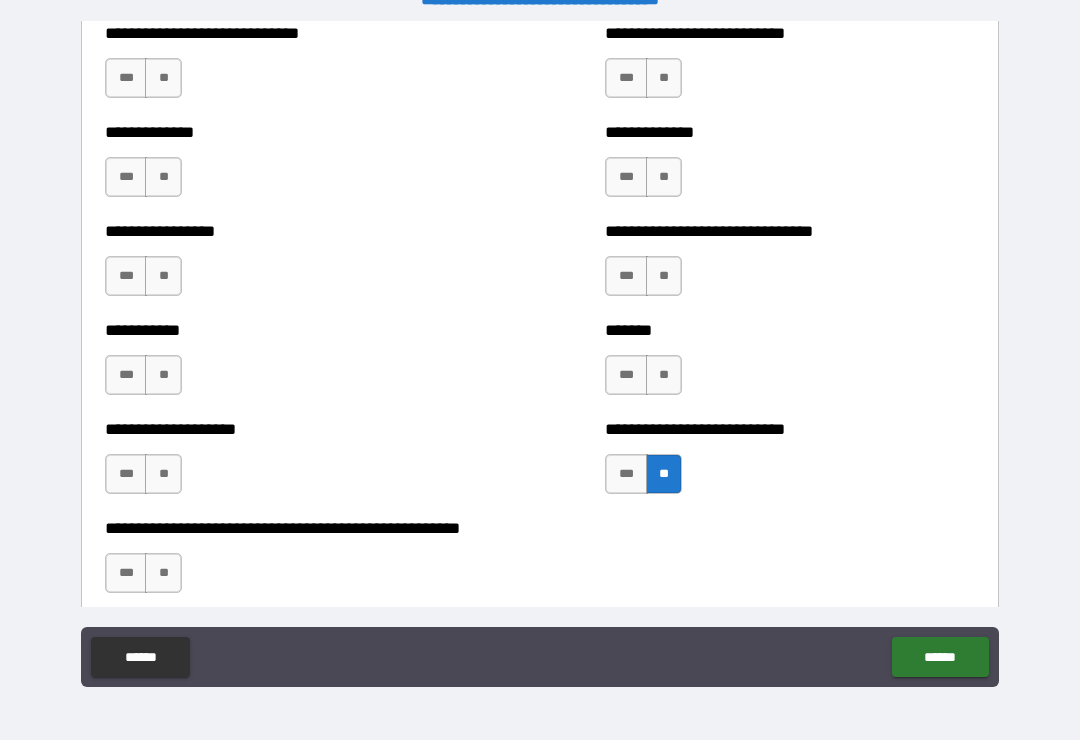 click on "**" at bounding box center [664, 375] 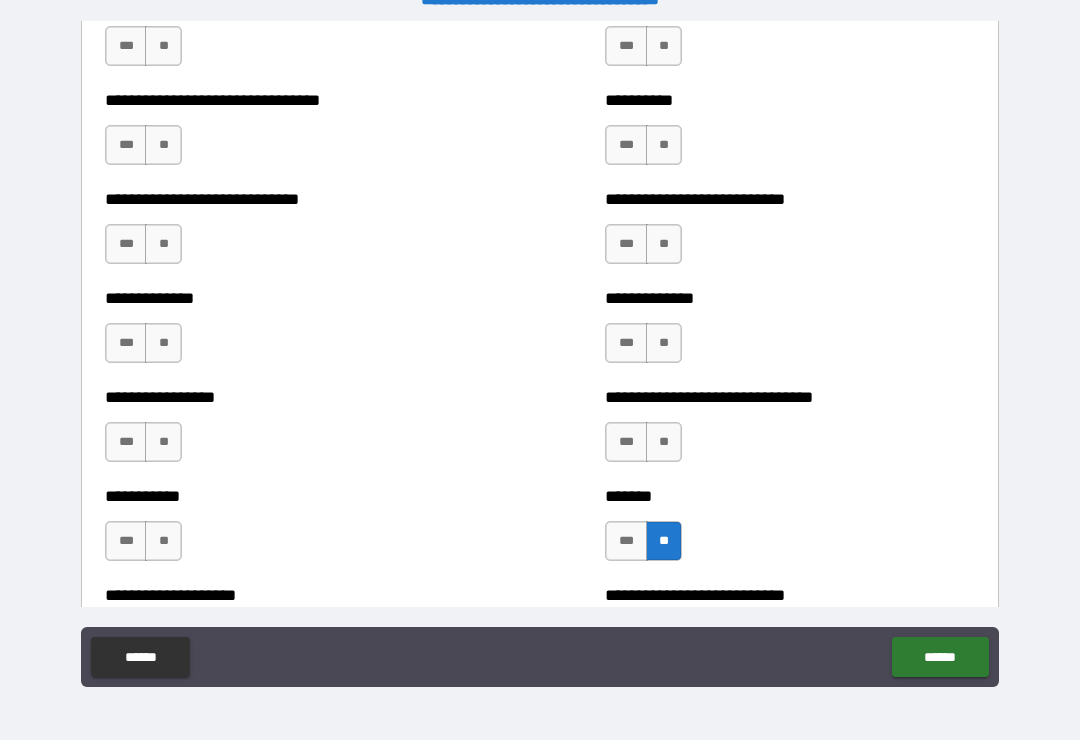 scroll, scrollTop: 7511, scrollLeft: 0, axis: vertical 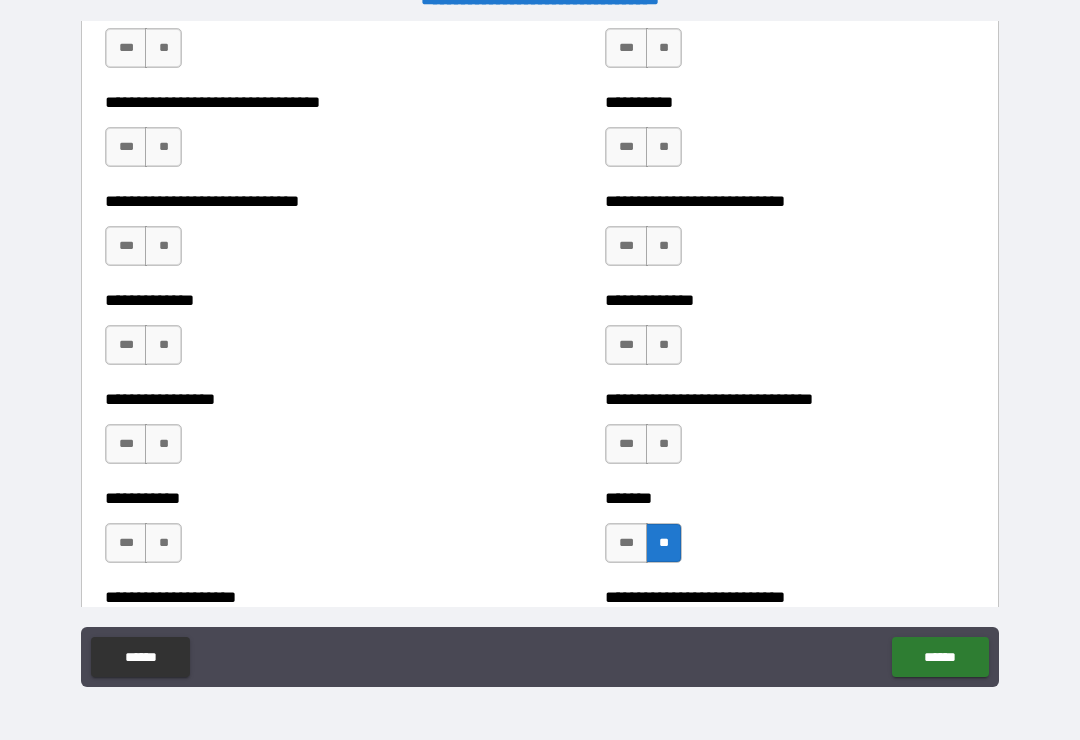 click on "**" at bounding box center [664, 444] 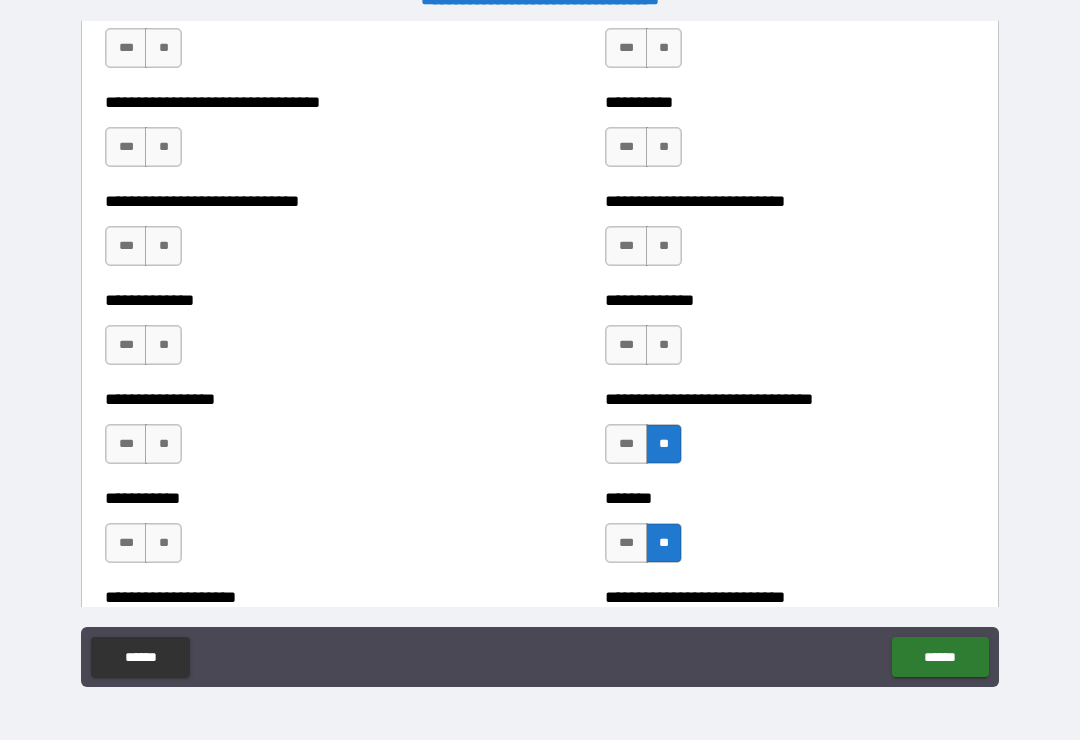 click on "**" at bounding box center (664, 345) 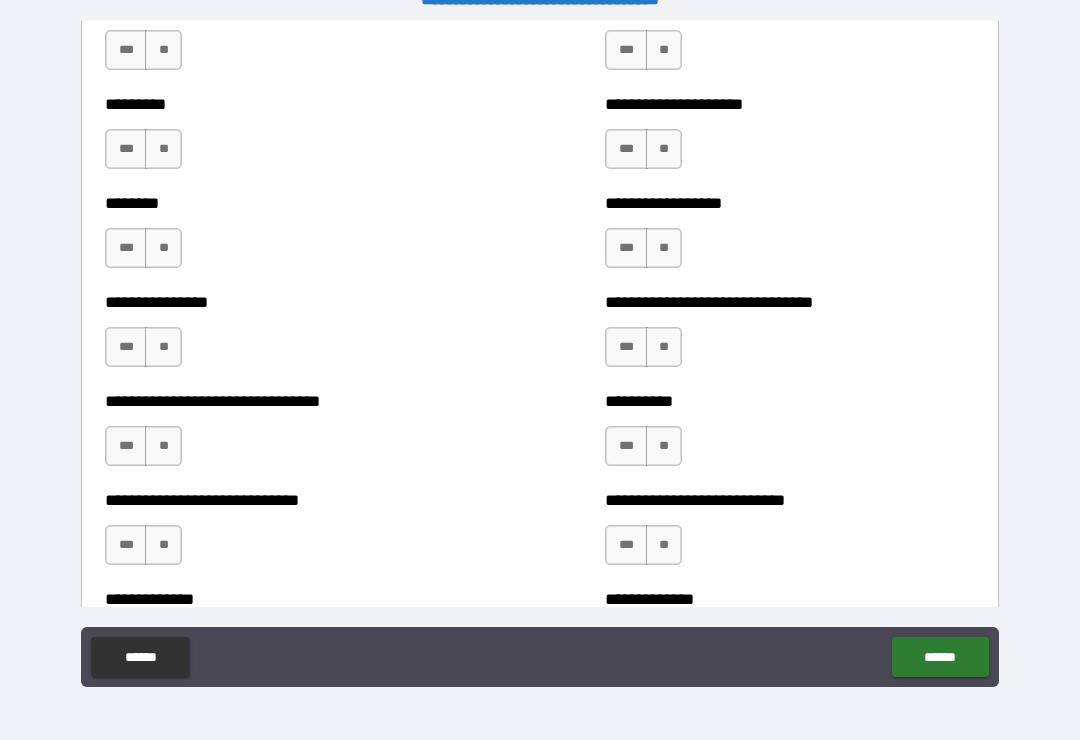 scroll, scrollTop: 7233, scrollLeft: 0, axis: vertical 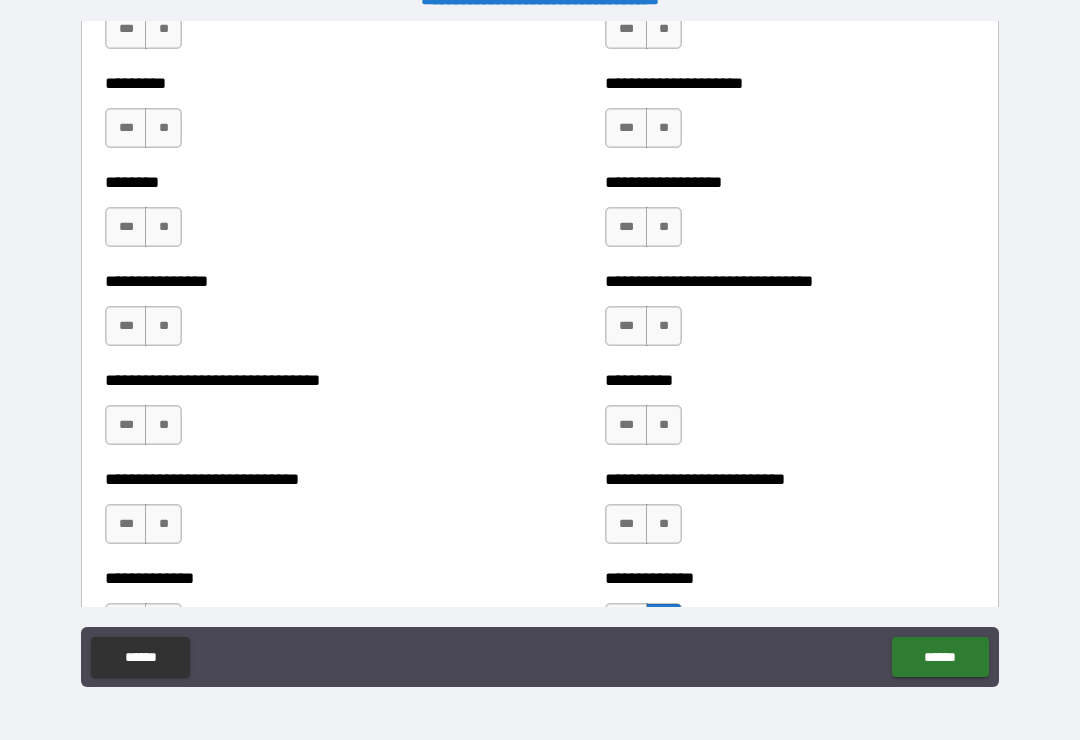 click on "**" at bounding box center (664, 524) 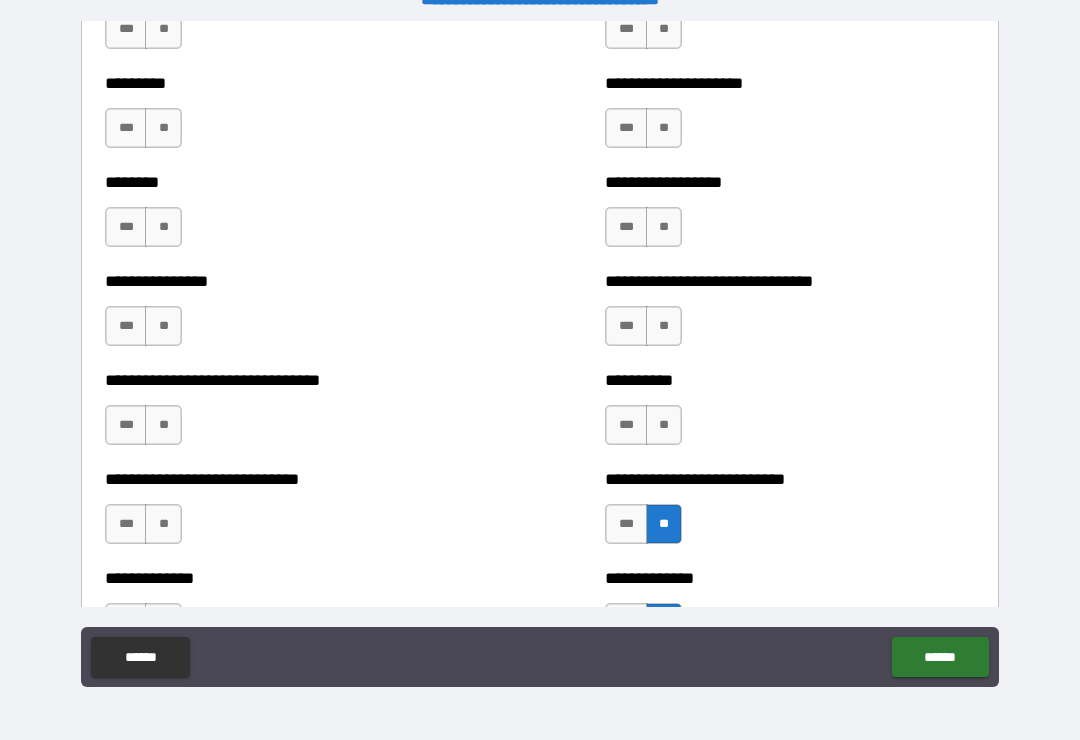 click on "**" at bounding box center (664, 425) 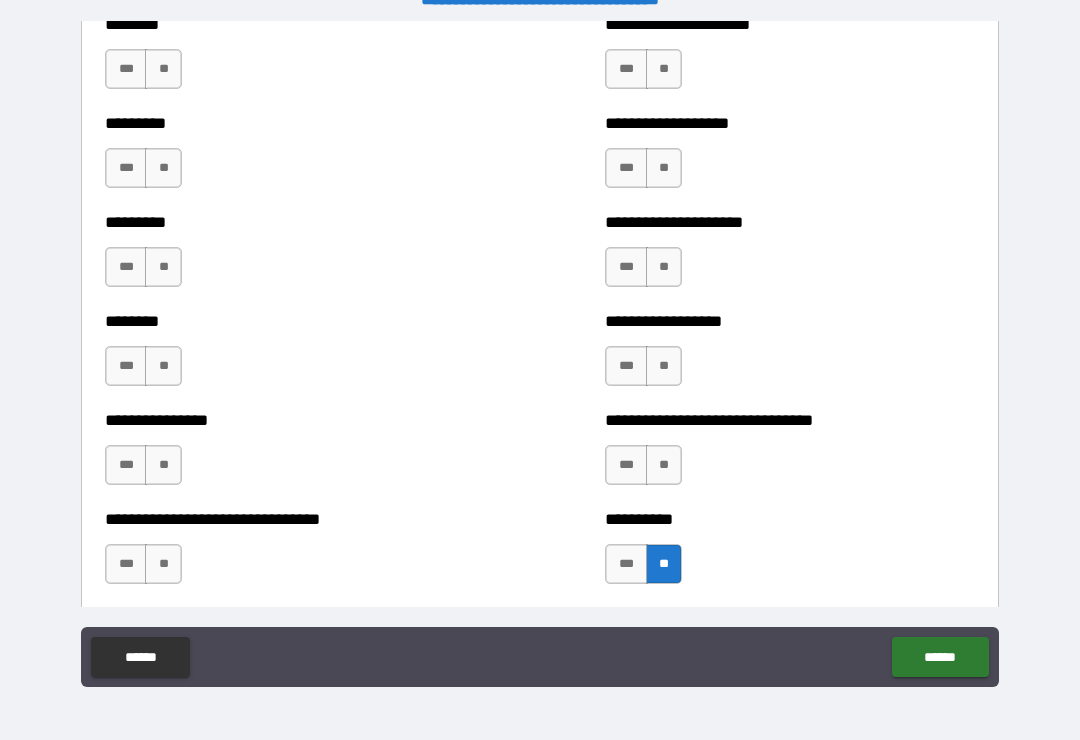 scroll, scrollTop: 7075, scrollLeft: 0, axis: vertical 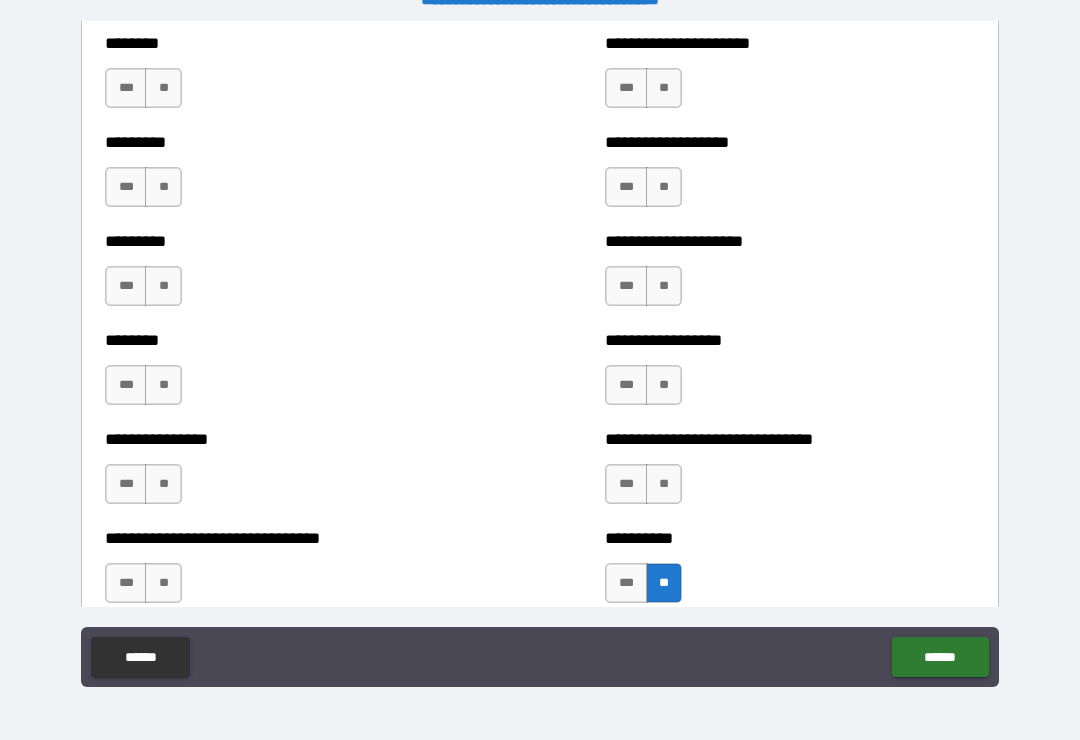 click on "**" at bounding box center (664, 385) 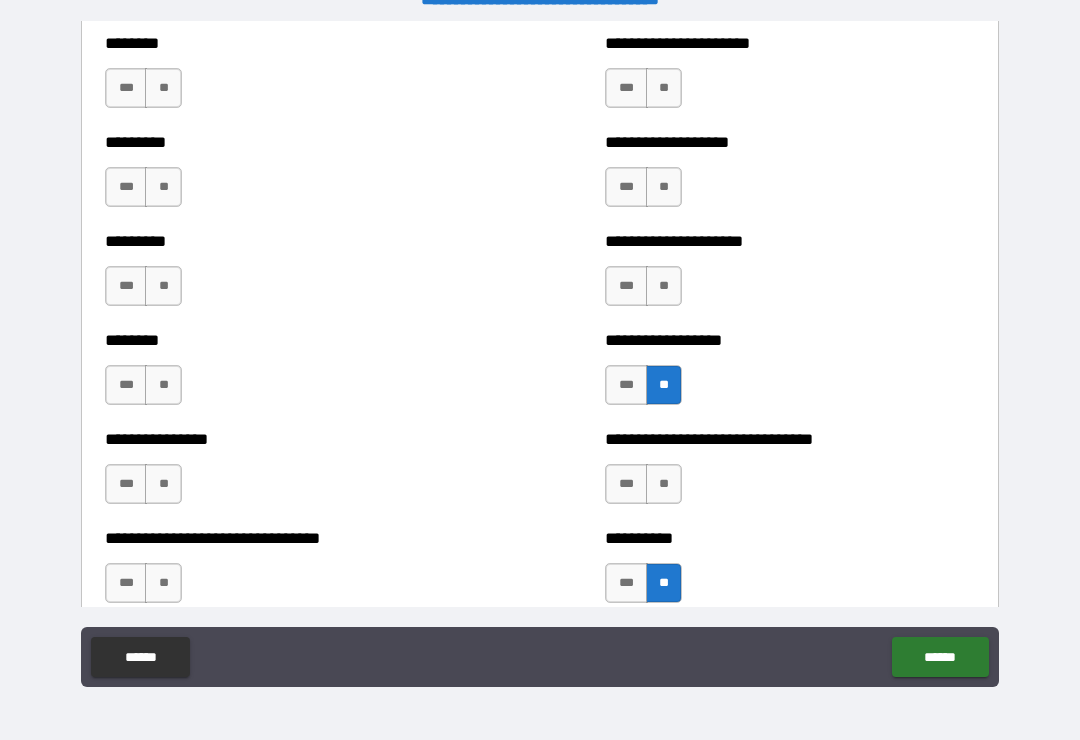 click on "**" at bounding box center [664, 286] 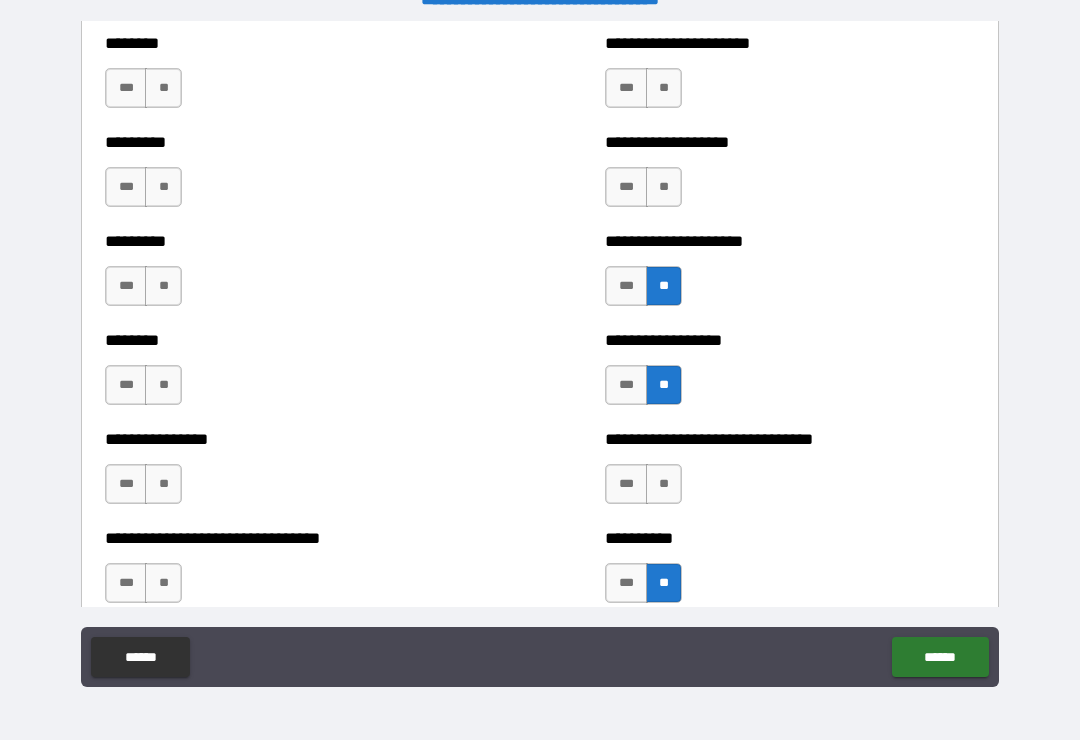 click on "**" at bounding box center (664, 484) 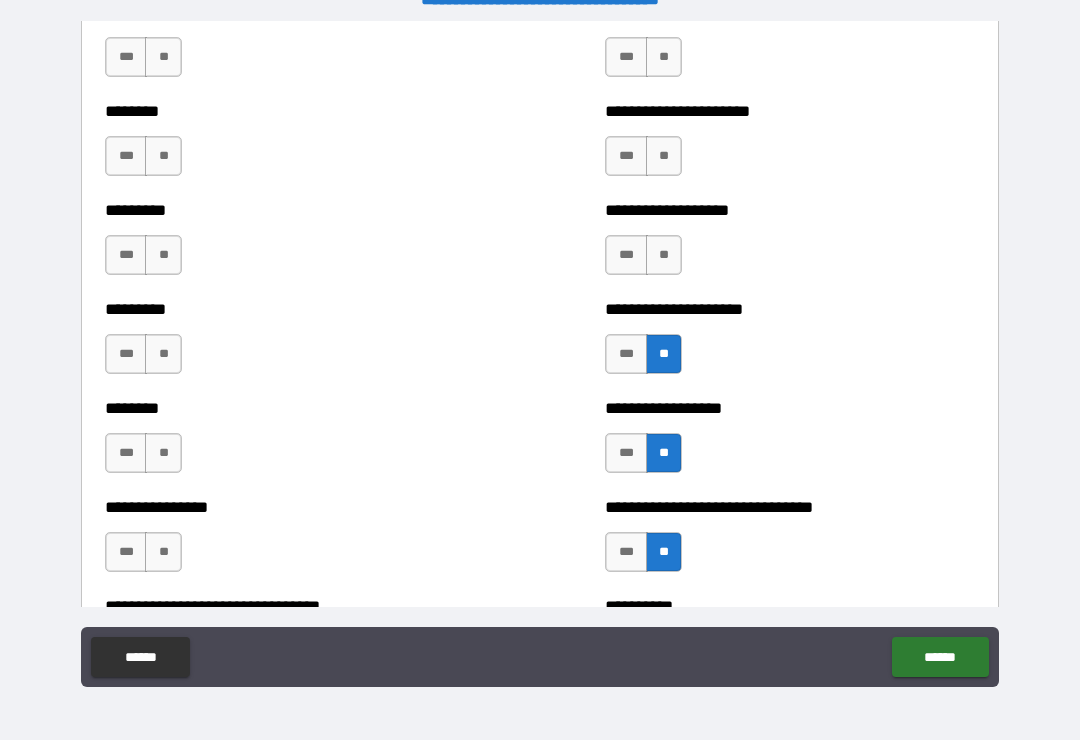 scroll, scrollTop: 6984, scrollLeft: 0, axis: vertical 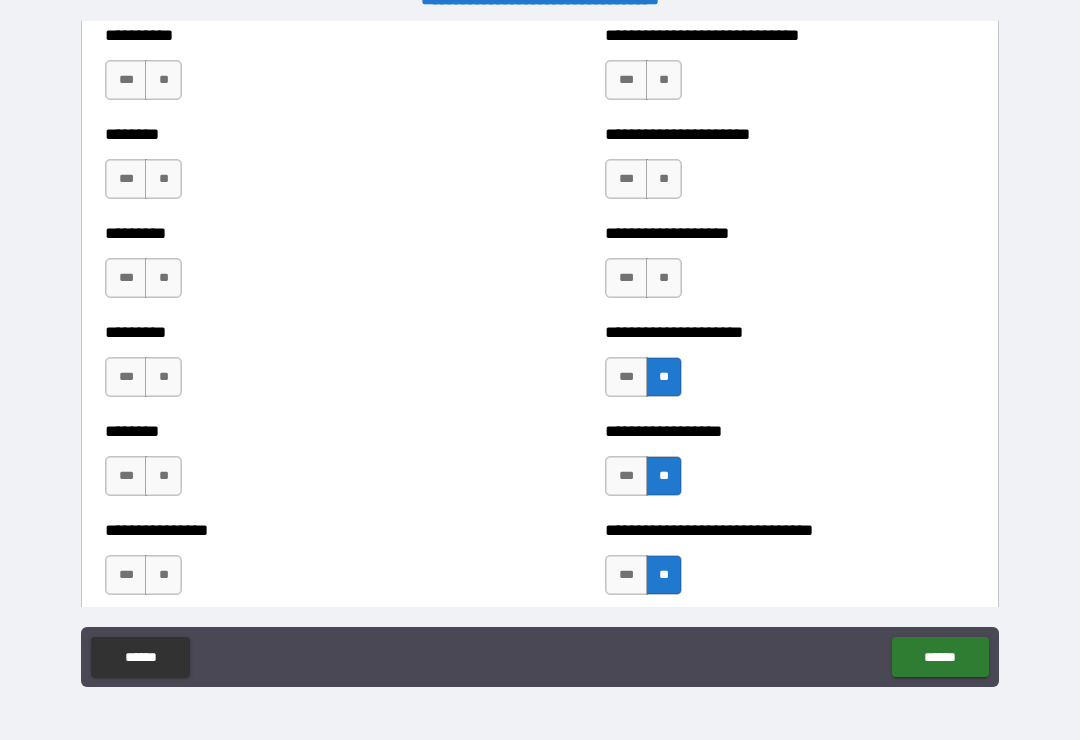click on "**" at bounding box center (664, 278) 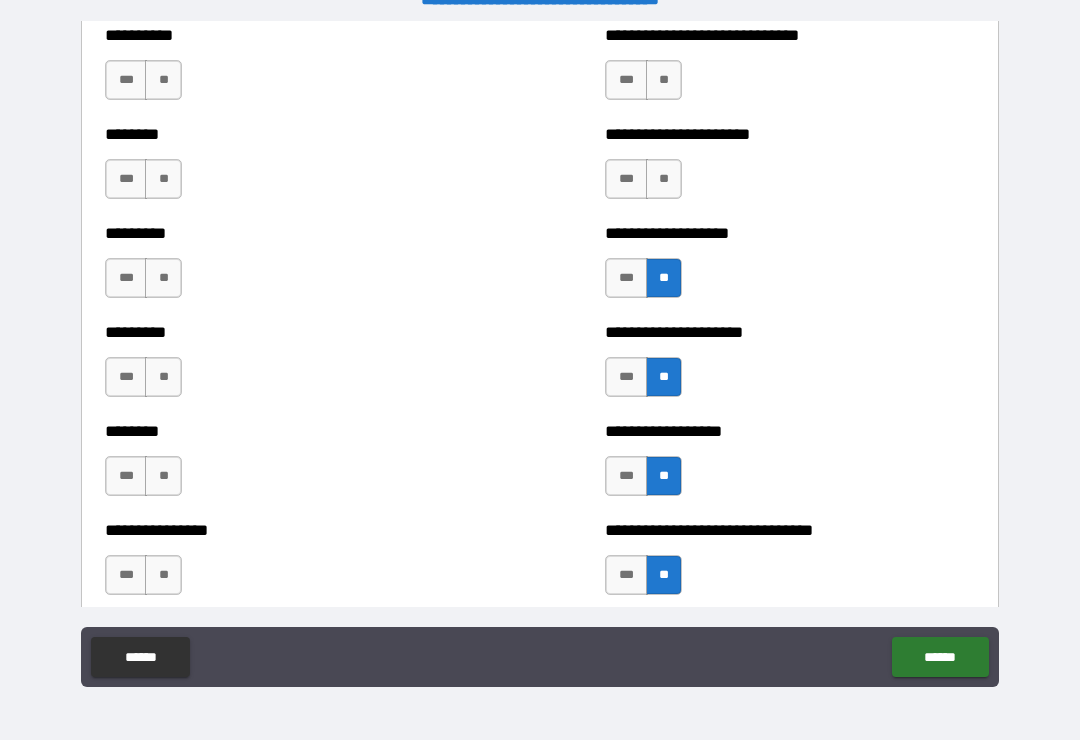 click on "**********" at bounding box center (790, 169) 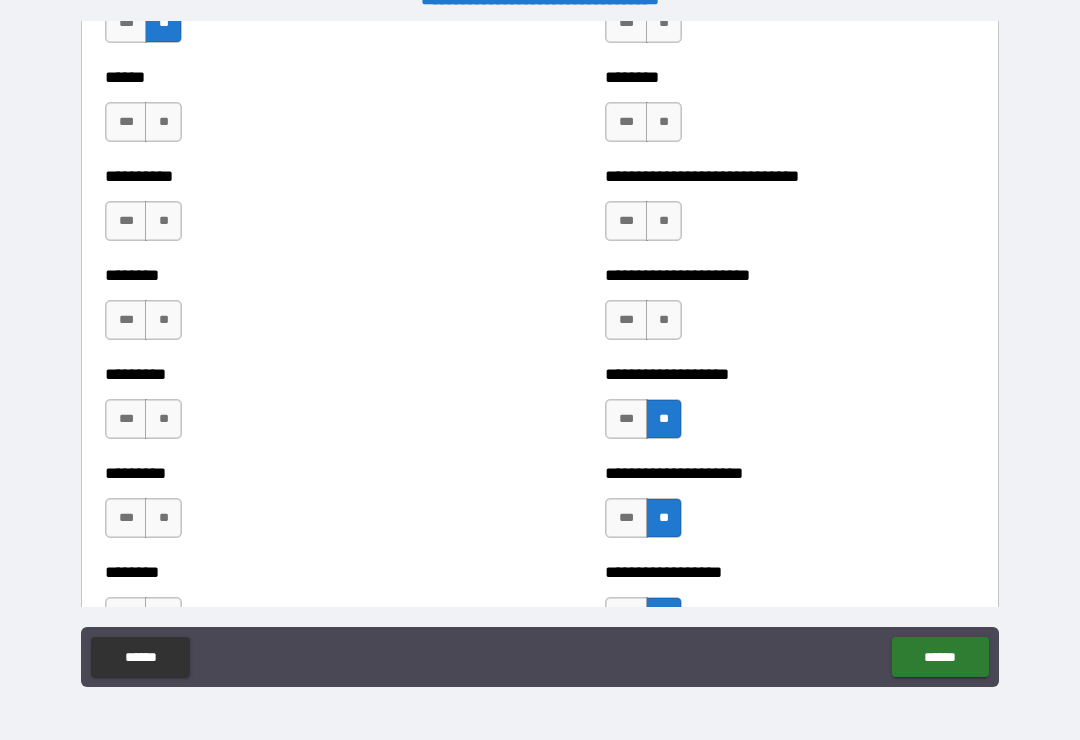 scroll, scrollTop: 6812, scrollLeft: 0, axis: vertical 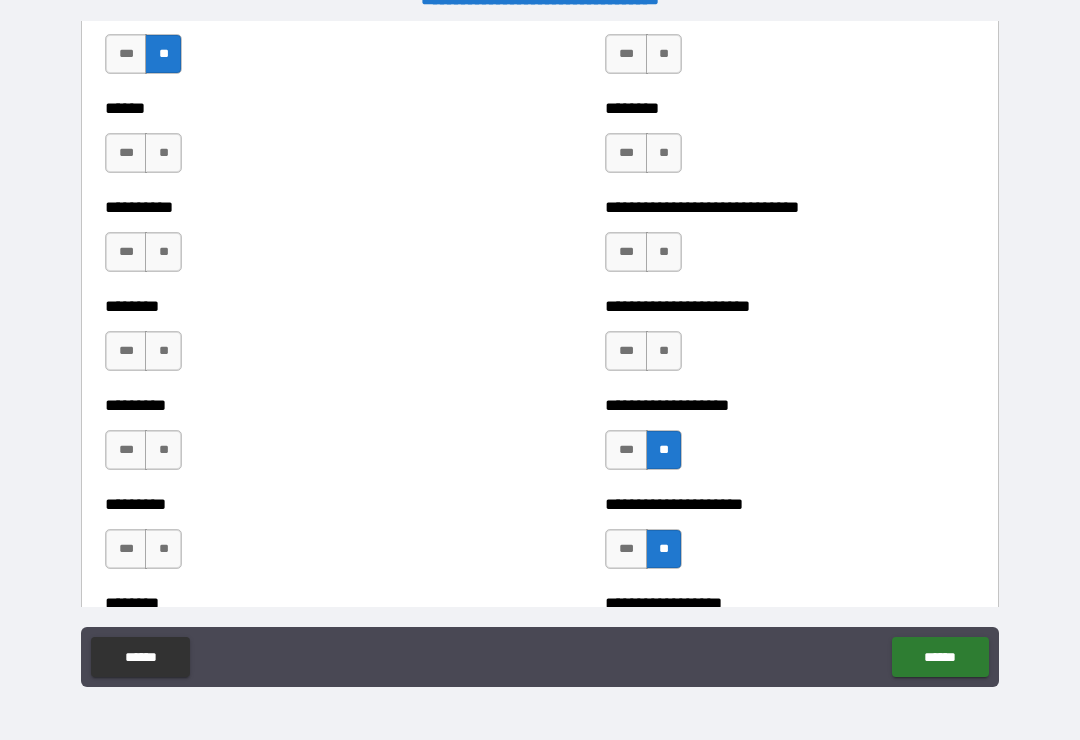 click on "**" at bounding box center [664, 252] 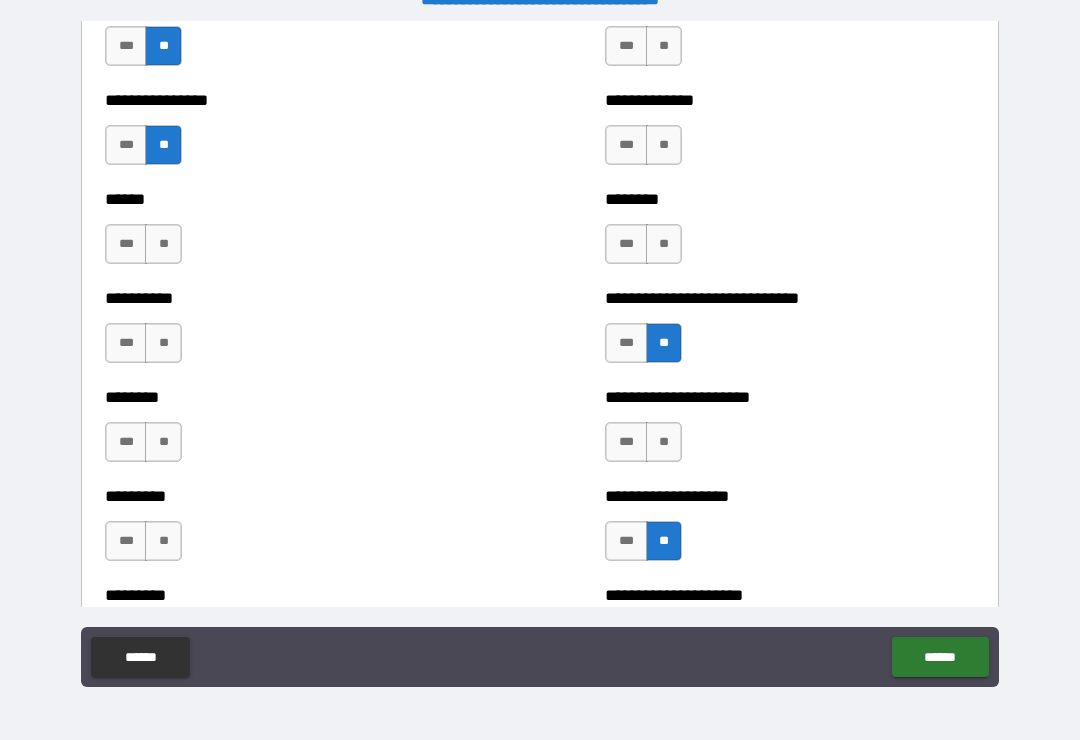 scroll, scrollTop: 6714, scrollLeft: 0, axis: vertical 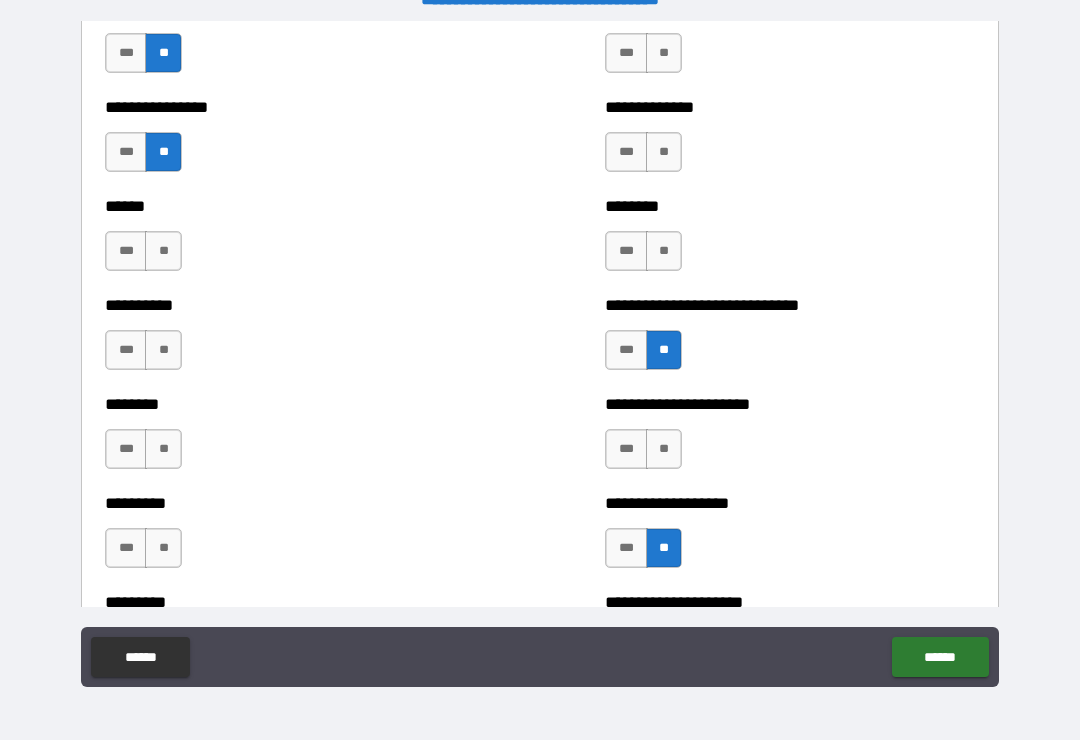 click on "**" at bounding box center (664, 251) 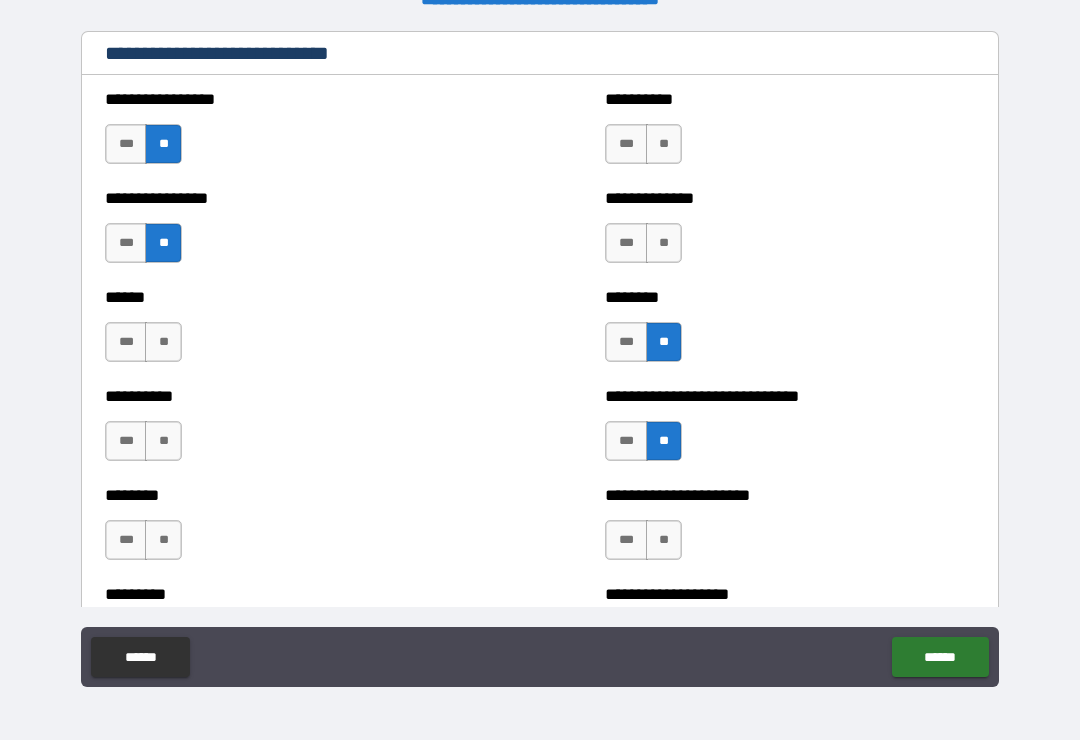 scroll, scrollTop: 6619, scrollLeft: 0, axis: vertical 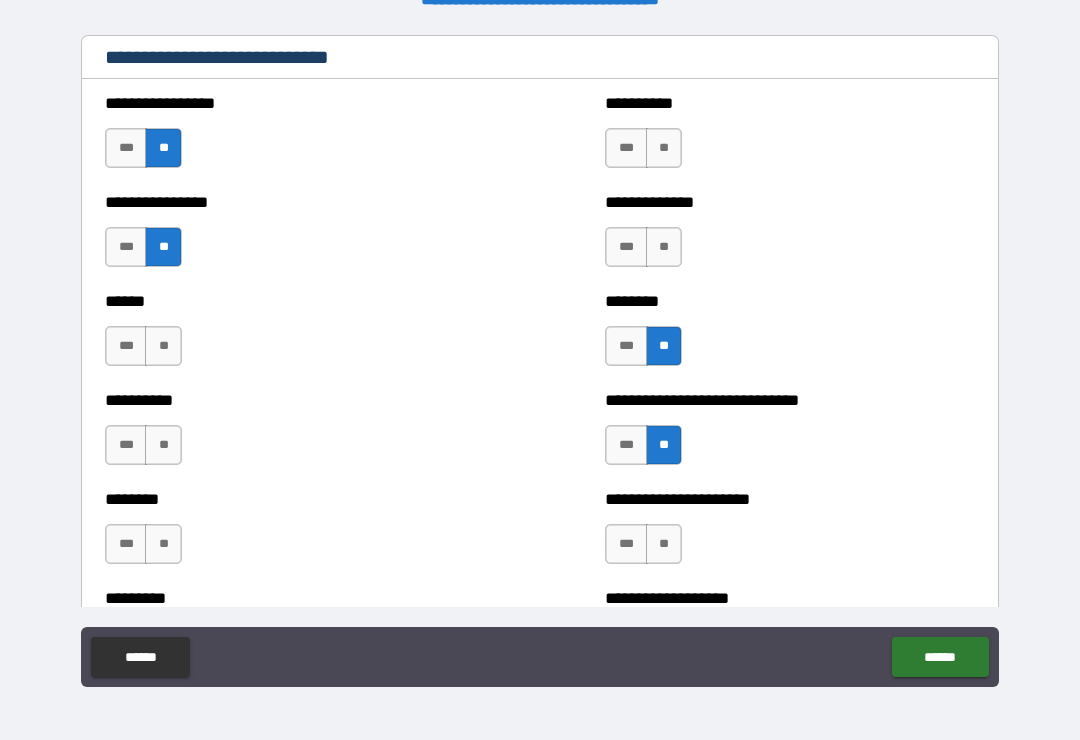 click on "**" at bounding box center (664, 148) 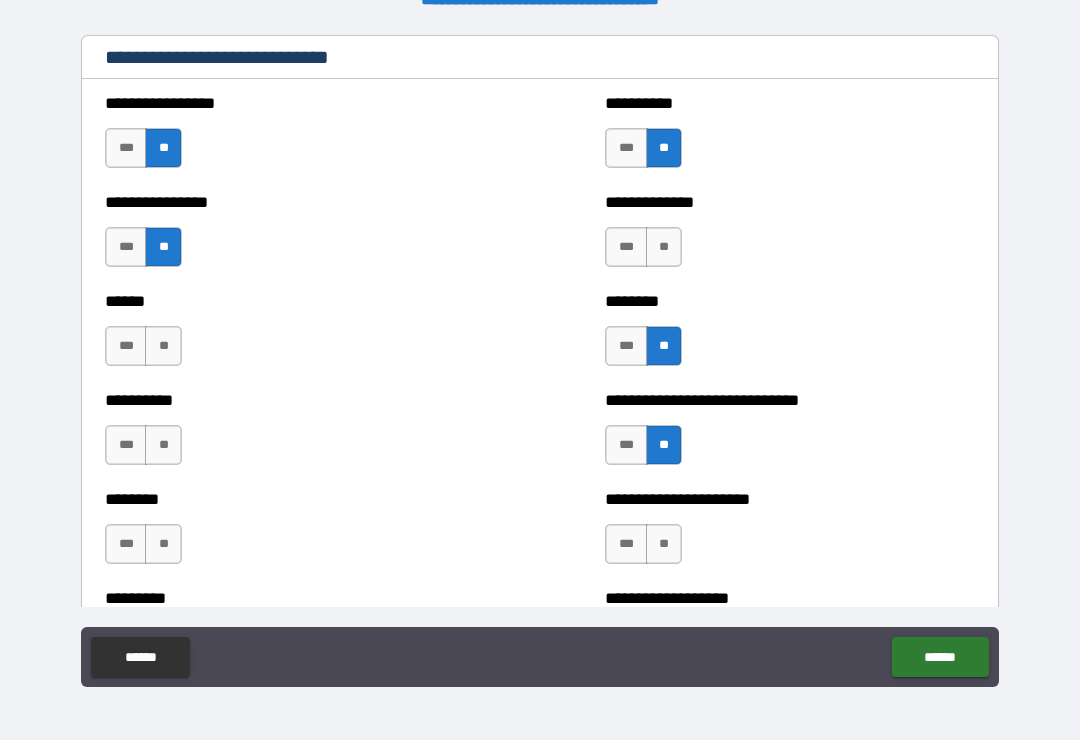 click on "***" at bounding box center (626, 247) 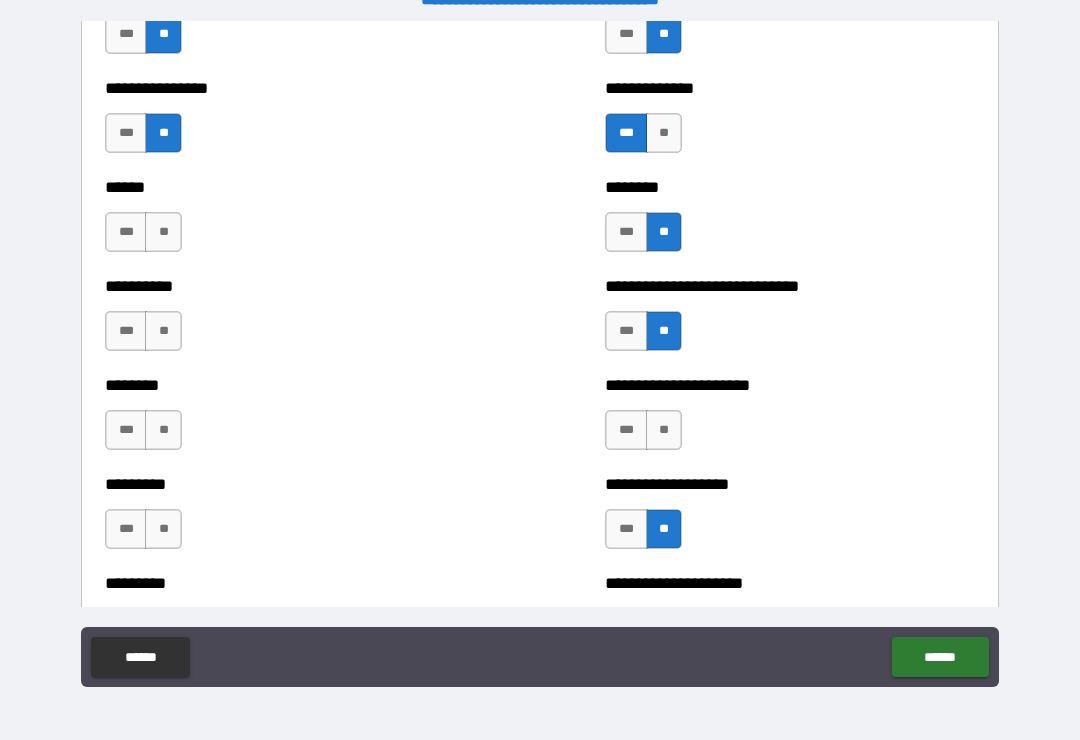 scroll, scrollTop: 6735, scrollLeft: 0, axis: vertical 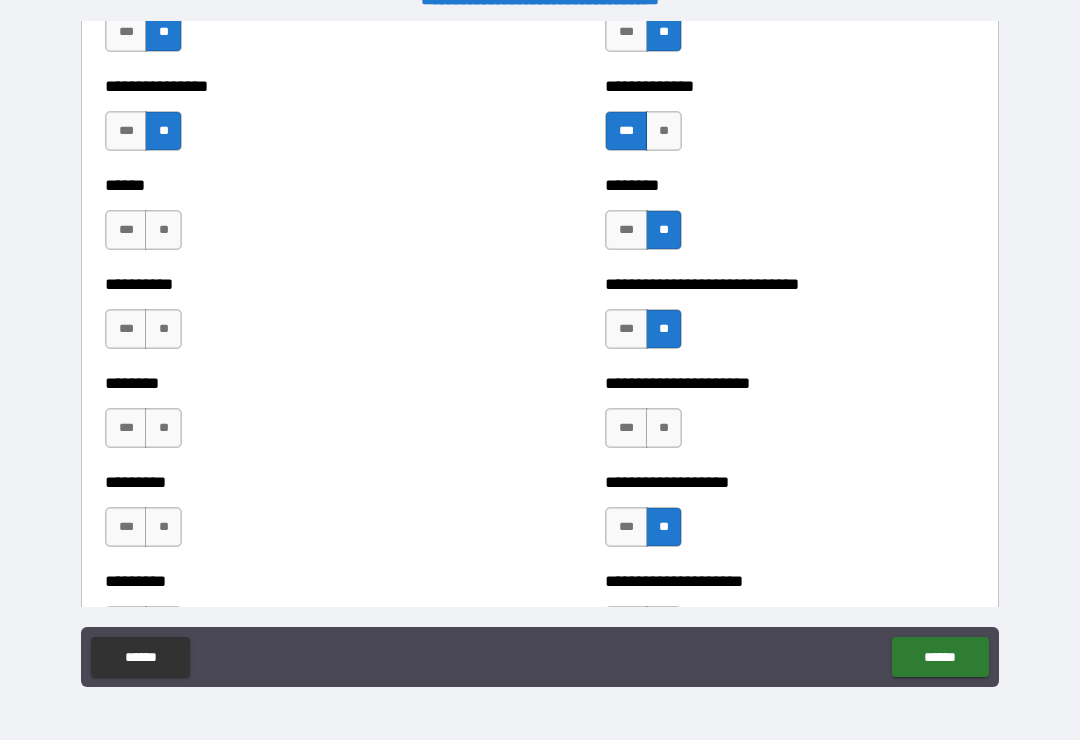 click on "**" at bounding box center (163, 230) 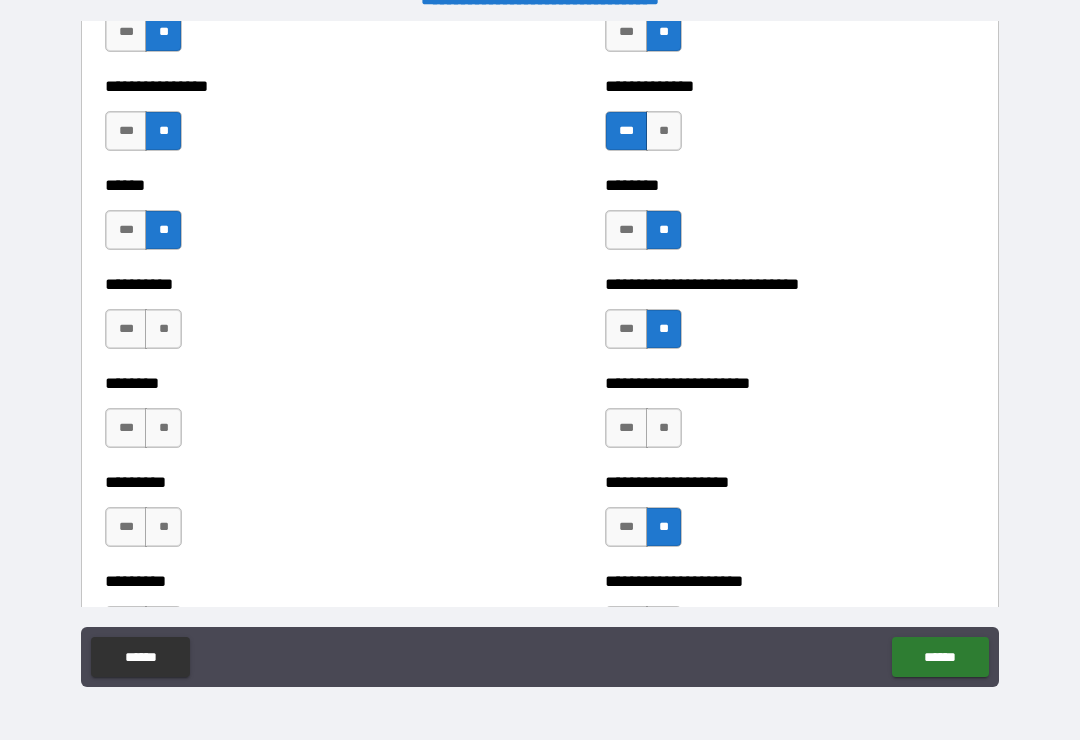 click on "***" at bounding box center (126, 230) 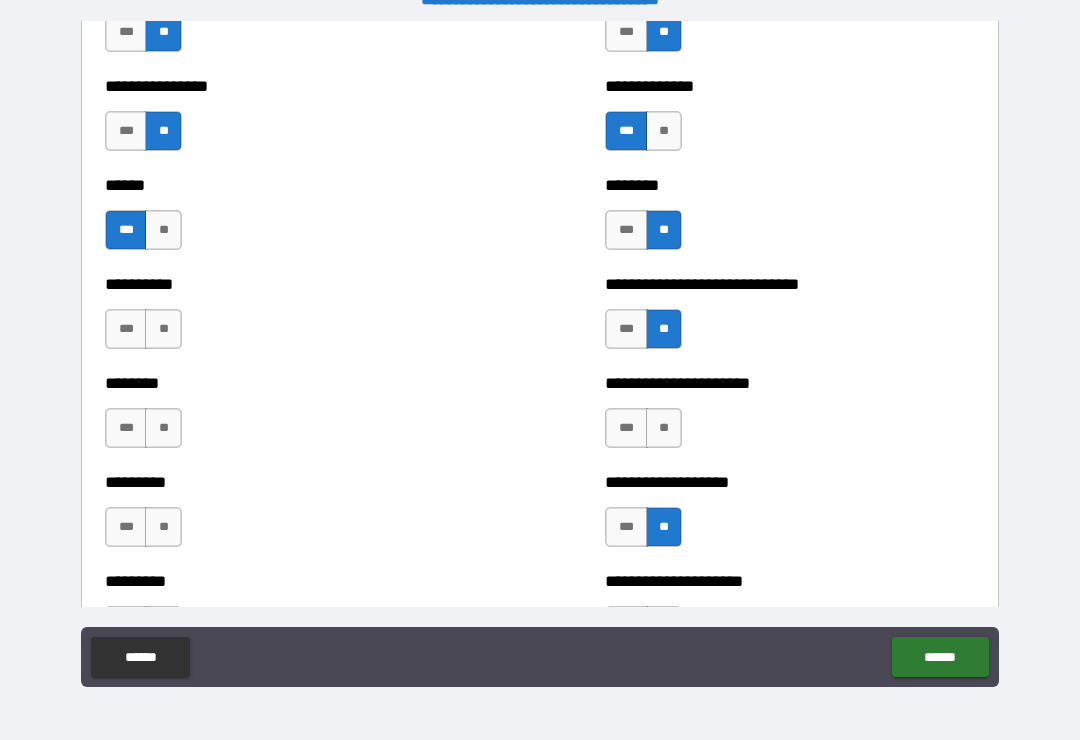 click on "**" at bounding box center [163, 329] 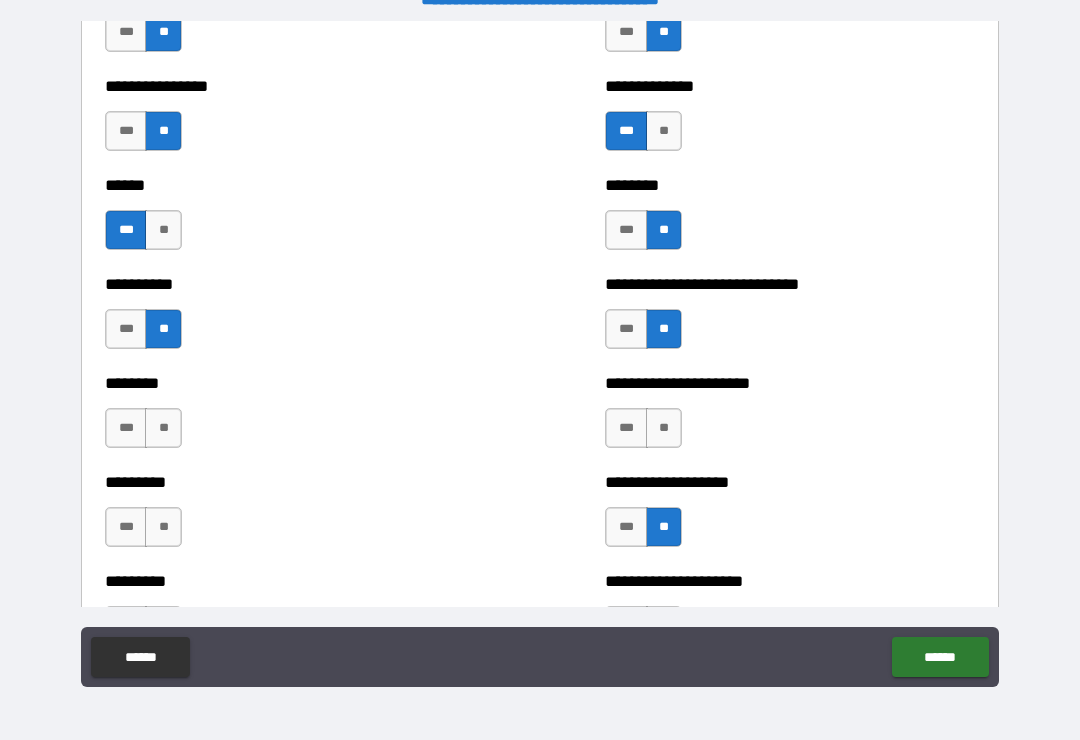 click on "**" at bounding box center [163, 428] 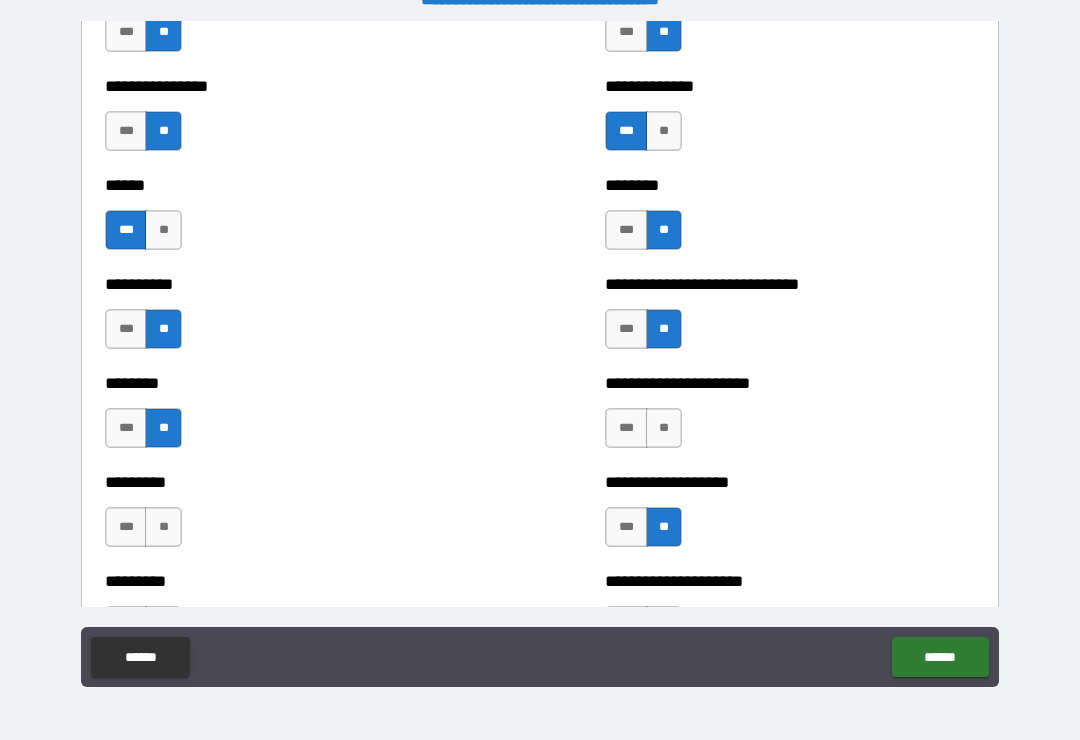 click on "*** **" at bounding box center [146, 532] 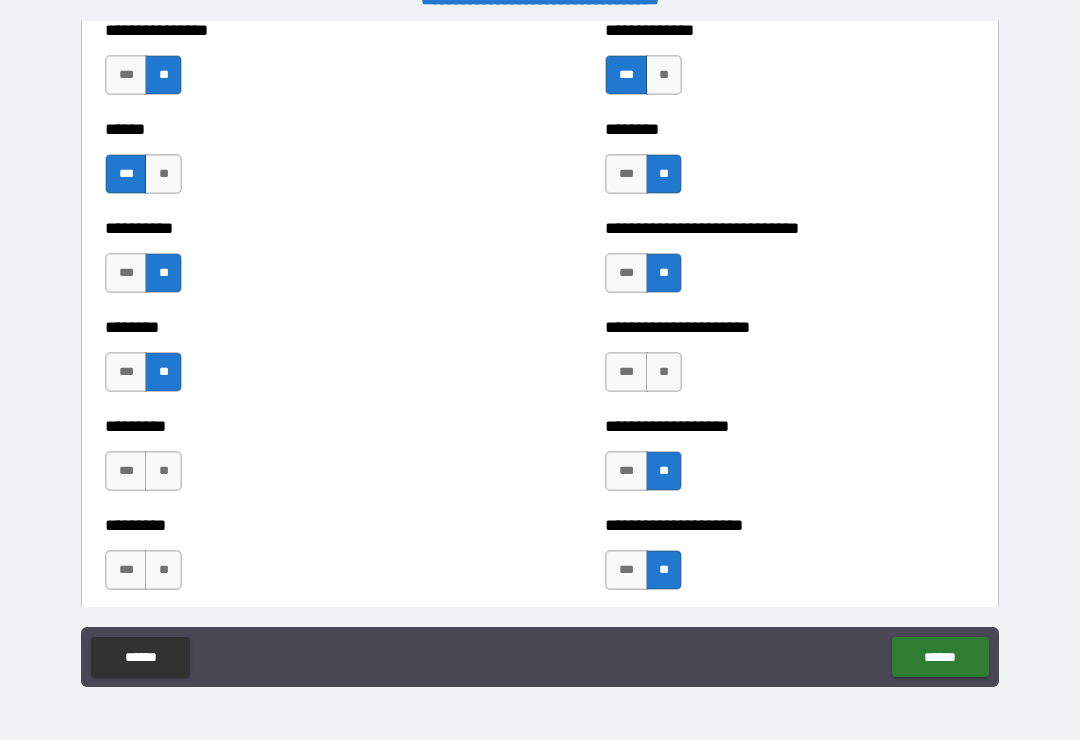 scroll, scrollTop: 6880, scrollLeft: 0, axis: vertical 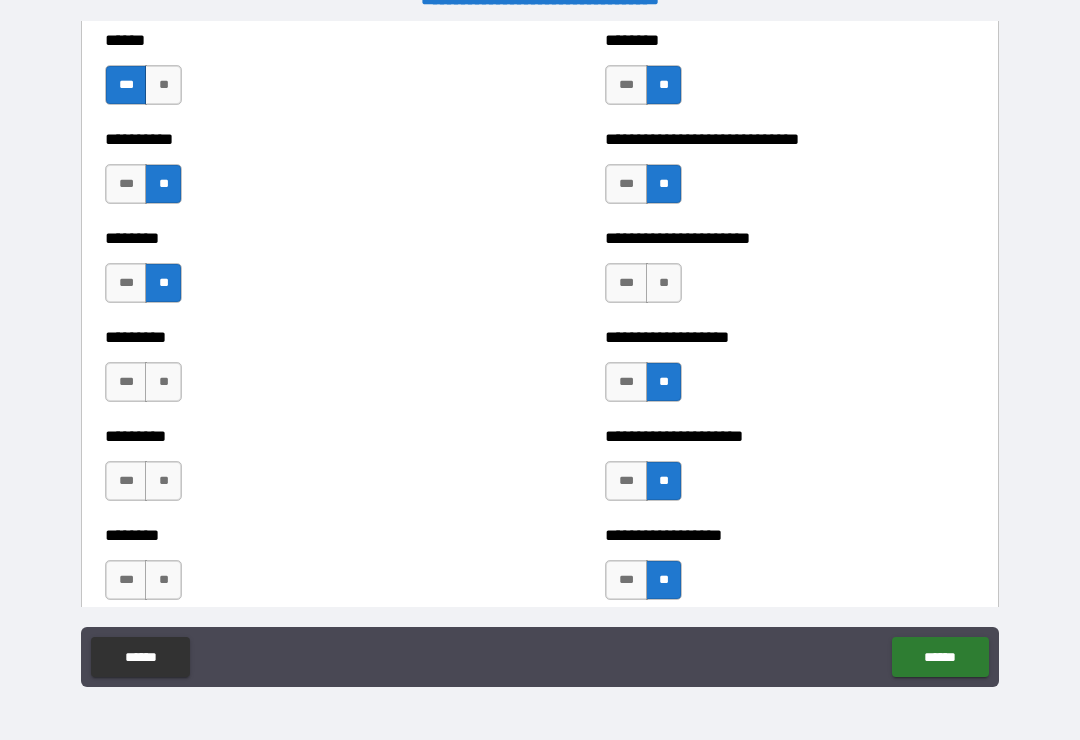 click on "**" at bounding box center (163, 382) 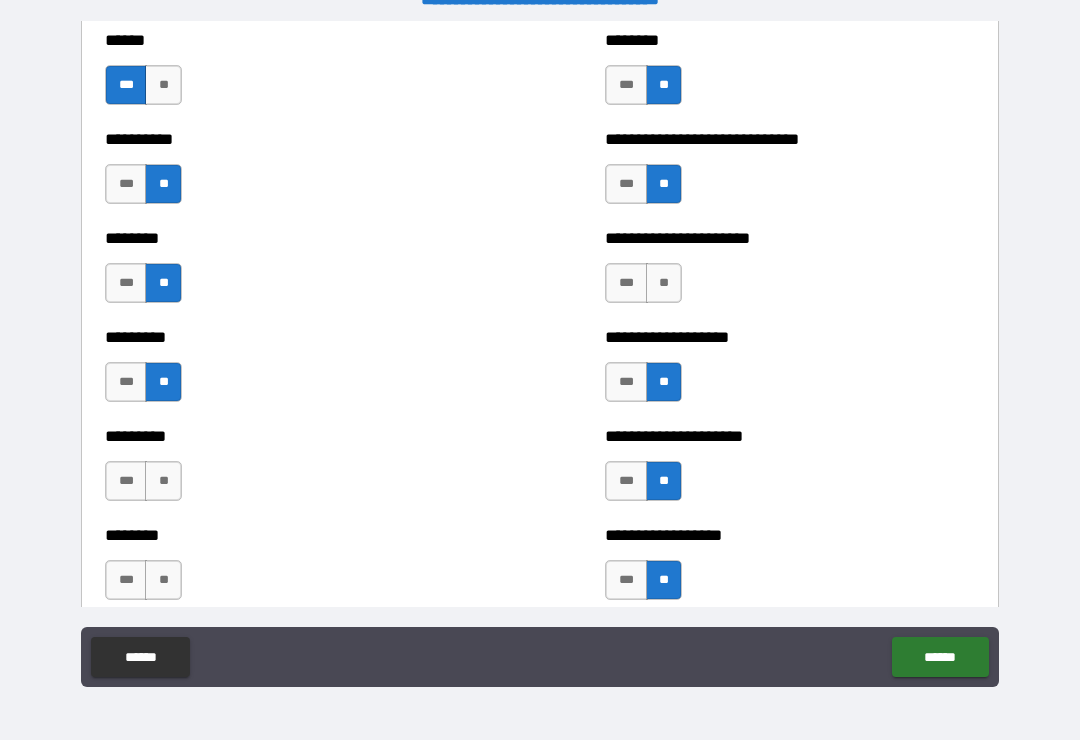 click on "**" at bounding box center (163, 481) 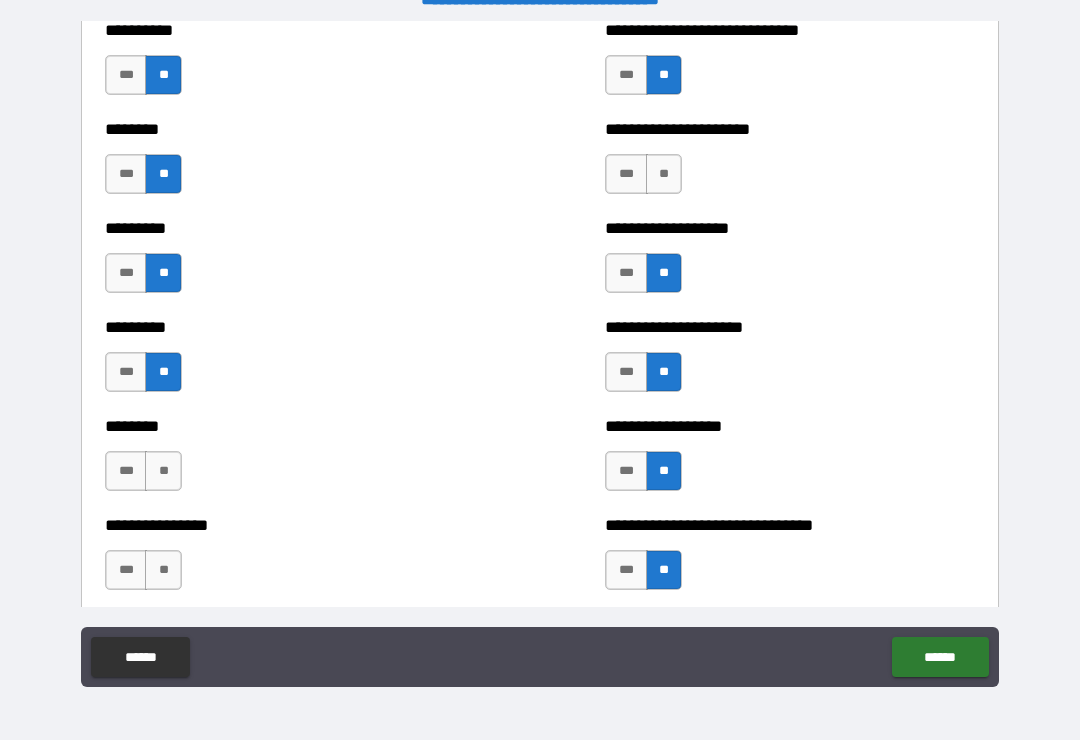 scroll, scrollTop: 7000, scrollLeft: 0, axis: vertical 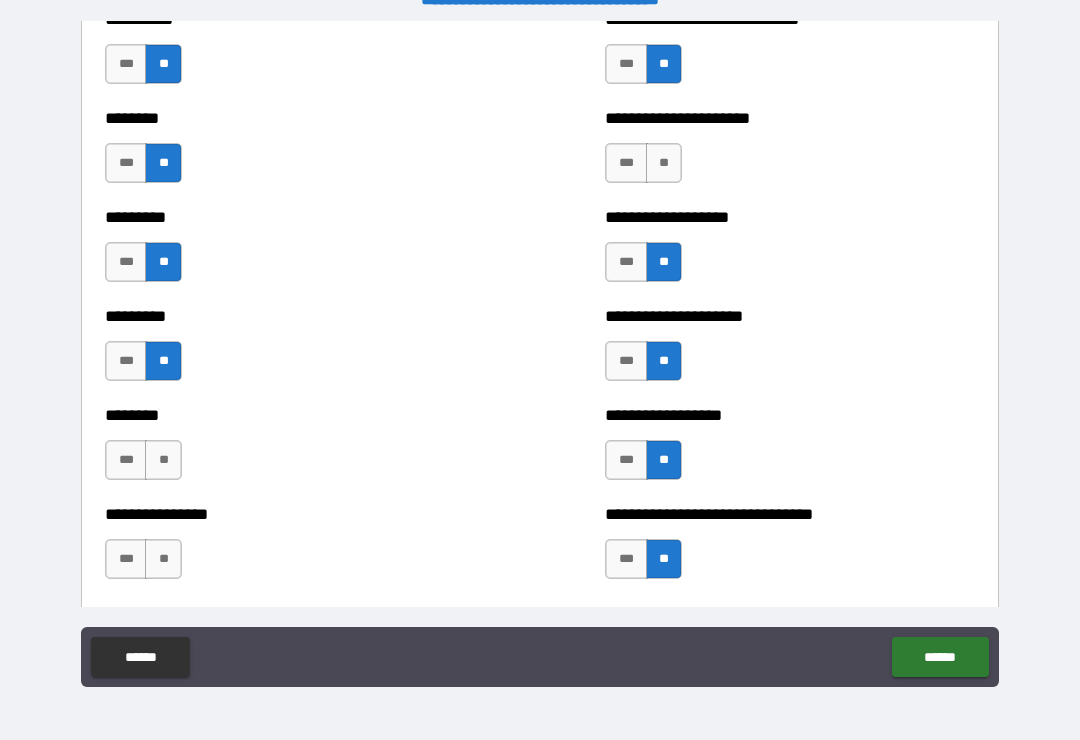 click on "***" at bounding box center (126, 262) 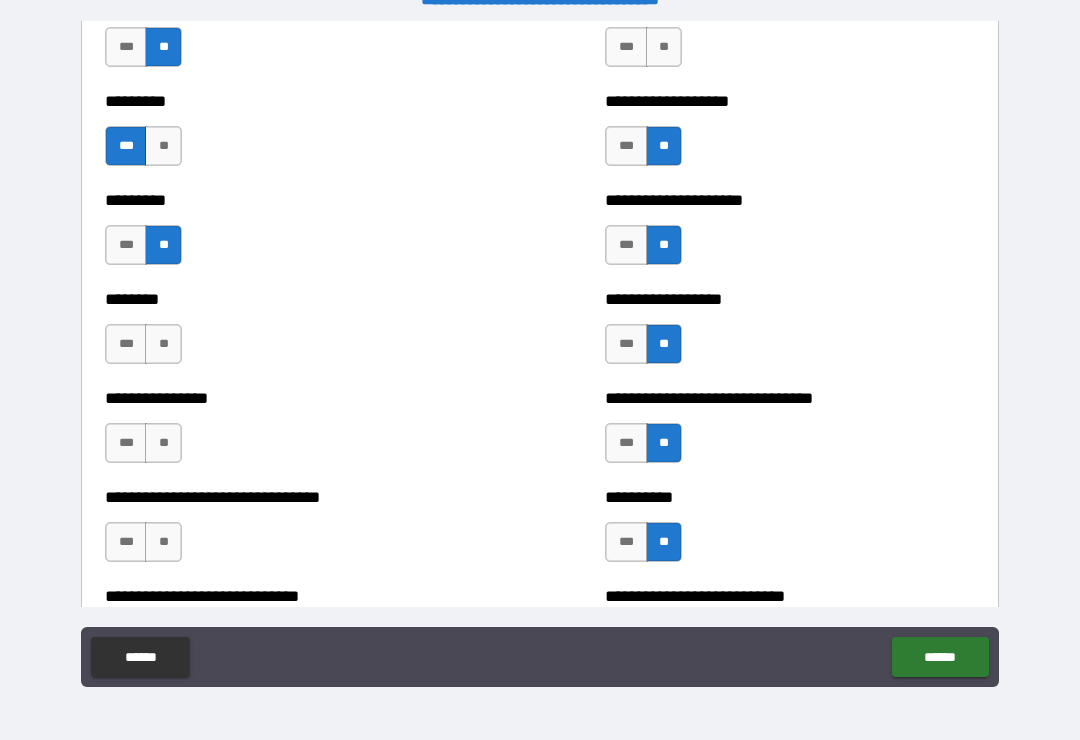 scroll, scrollTop: 7117, scrollLeft: 0, axis: vertical 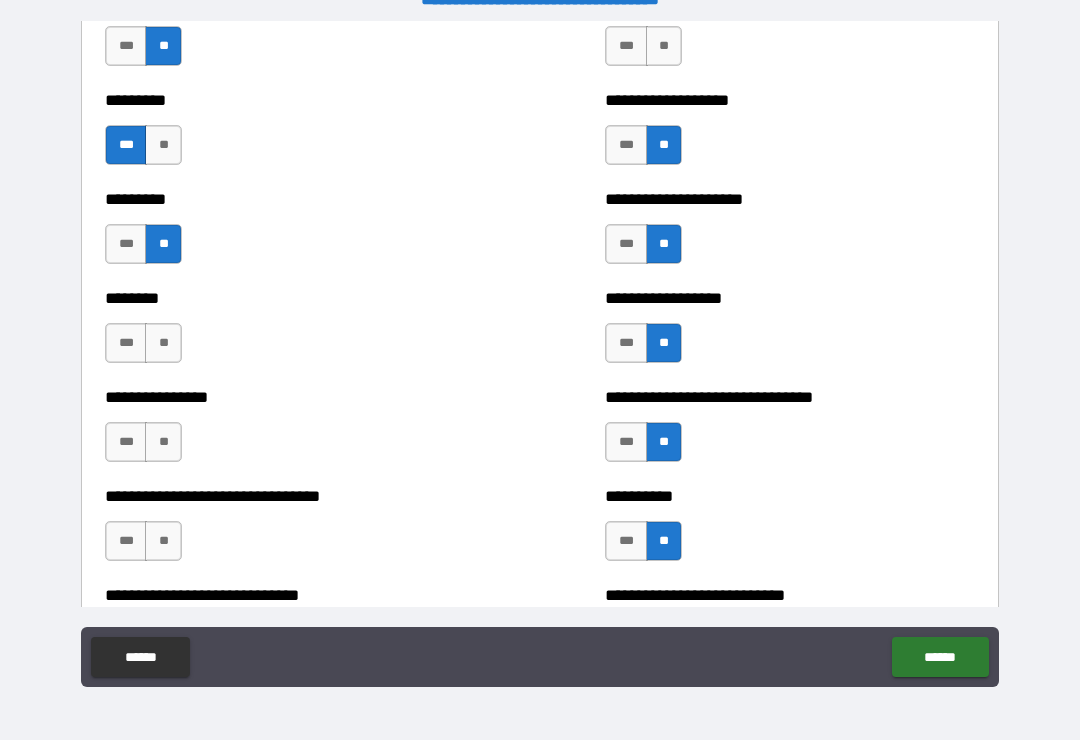 click on "**" at bounding box center (163, 343) 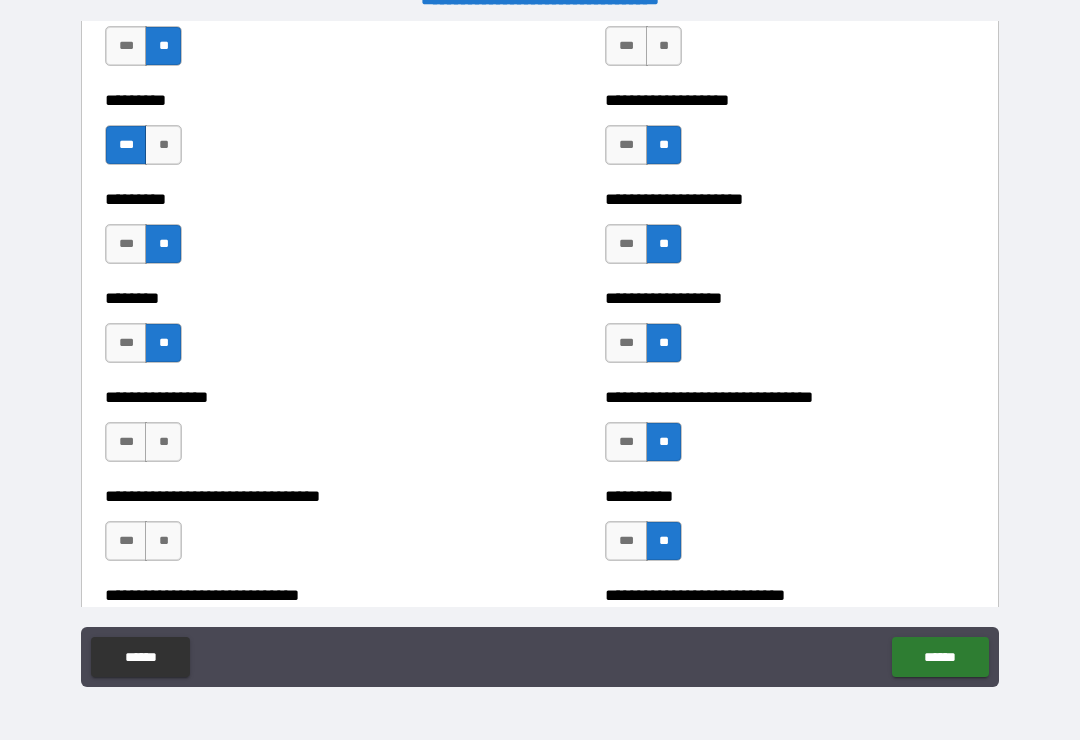 click on "**********" at bounding box center (290, 432) 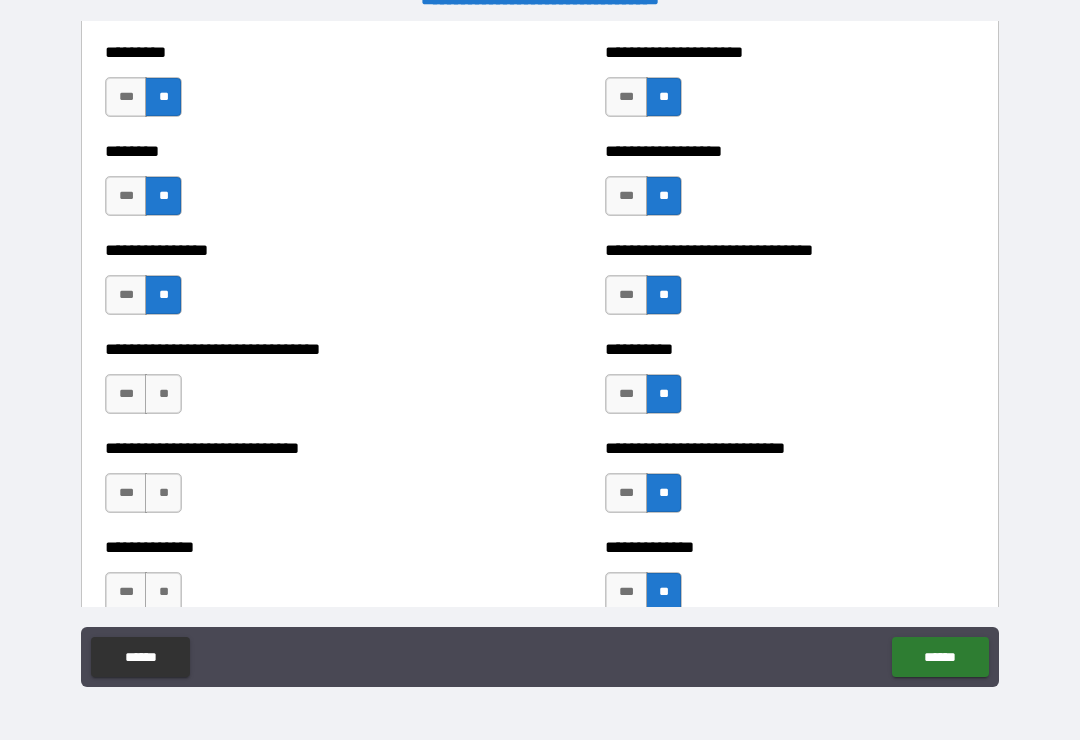scroll, scrollTop: 7270, scrollLeft: 0, axis: vertical 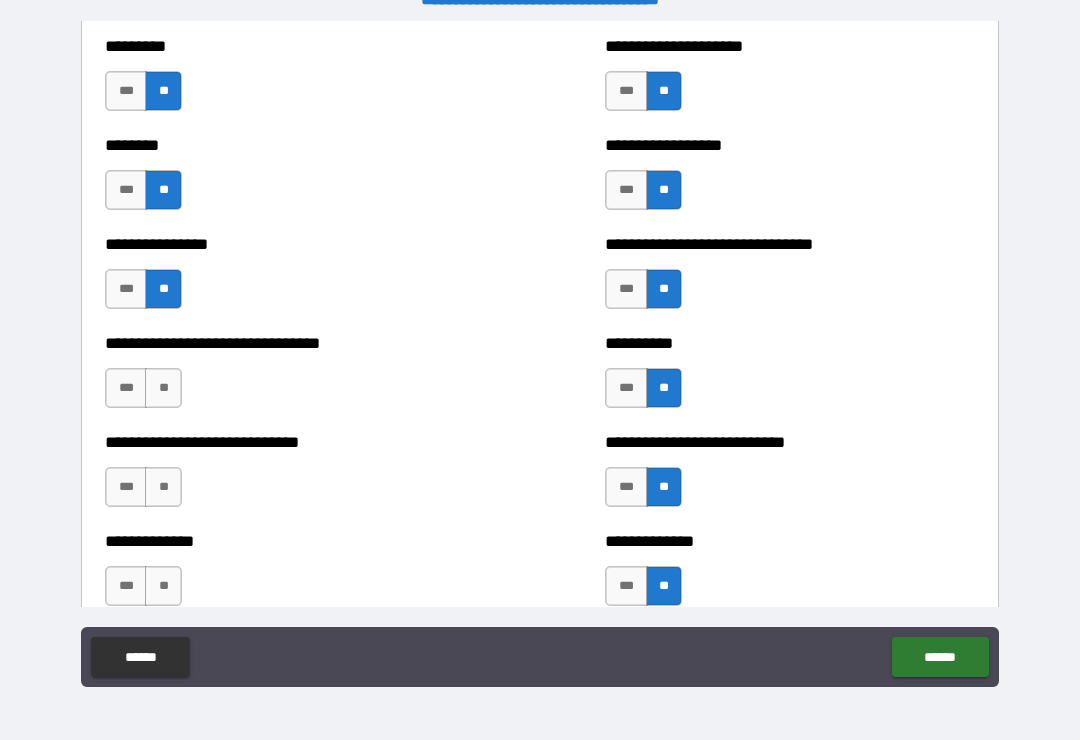 click on "**" at bounding box center [163, 388] 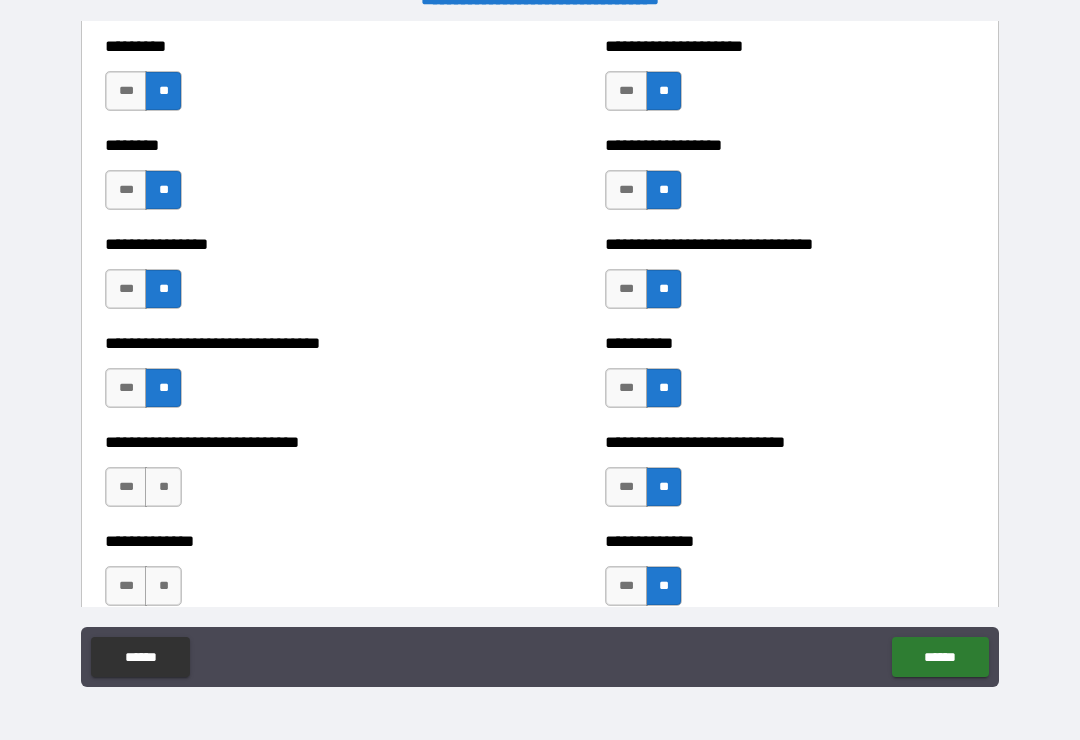 click on "**" at bounding box center [163, 487] 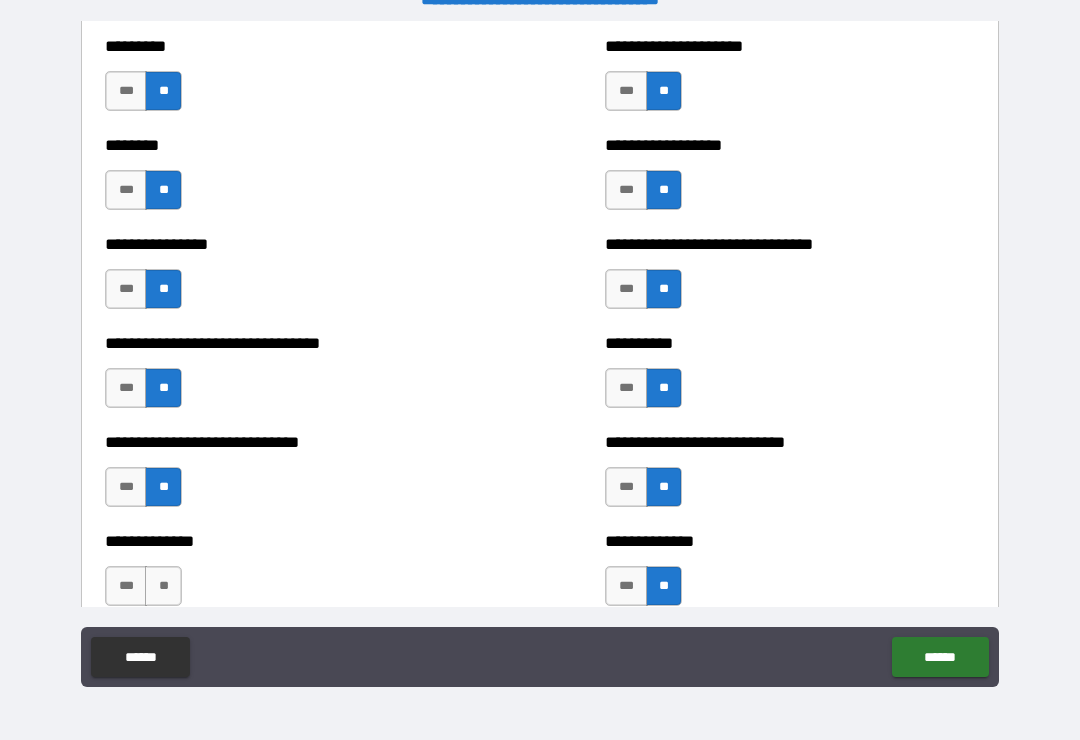 click on "**" at bounding box center (163, 586) 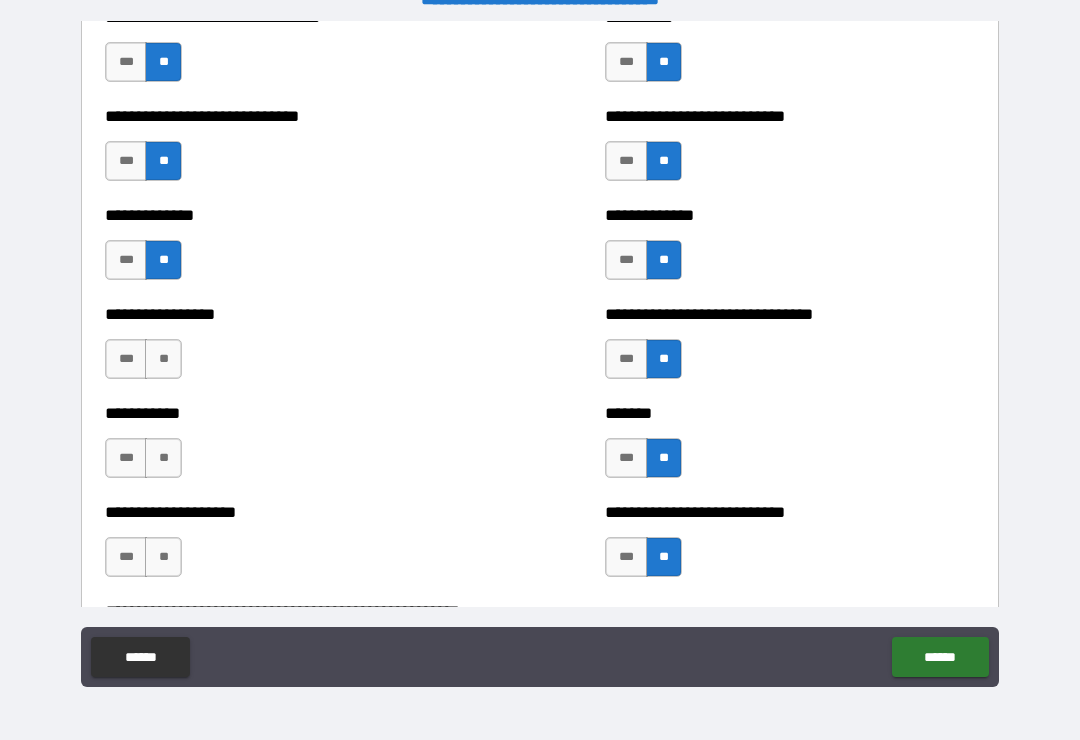 scroll, scrollTop: 7624, scrollLeft: 0, axis: vertical 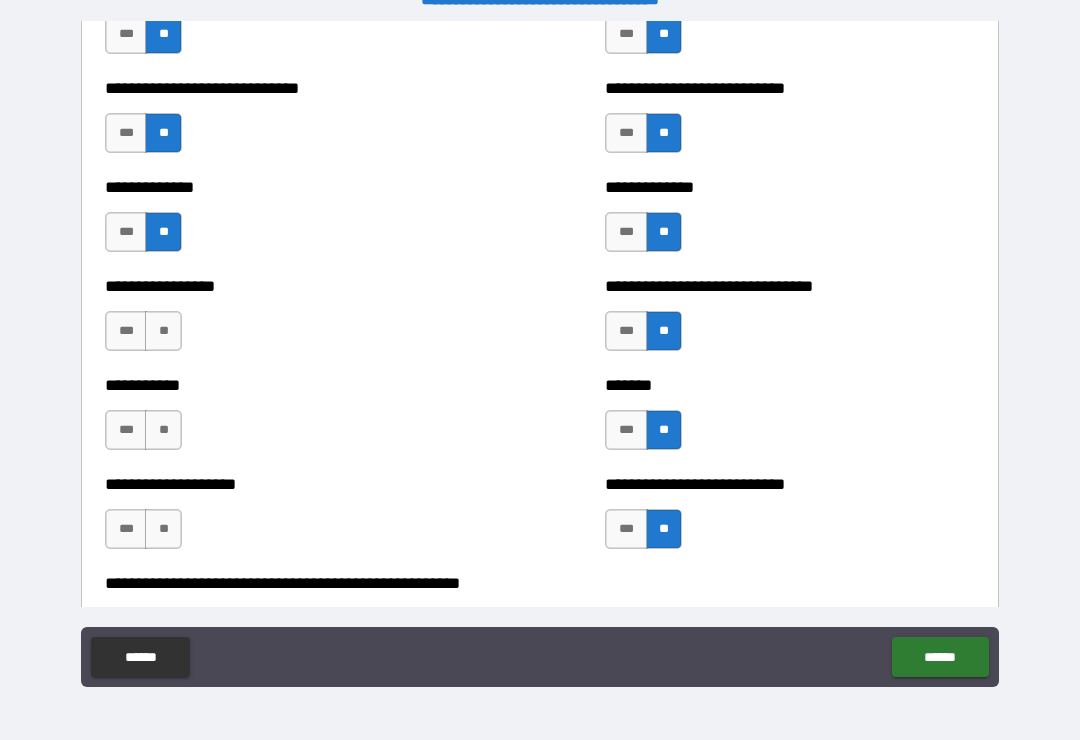 click on "**" at bounding box center (163, 331) 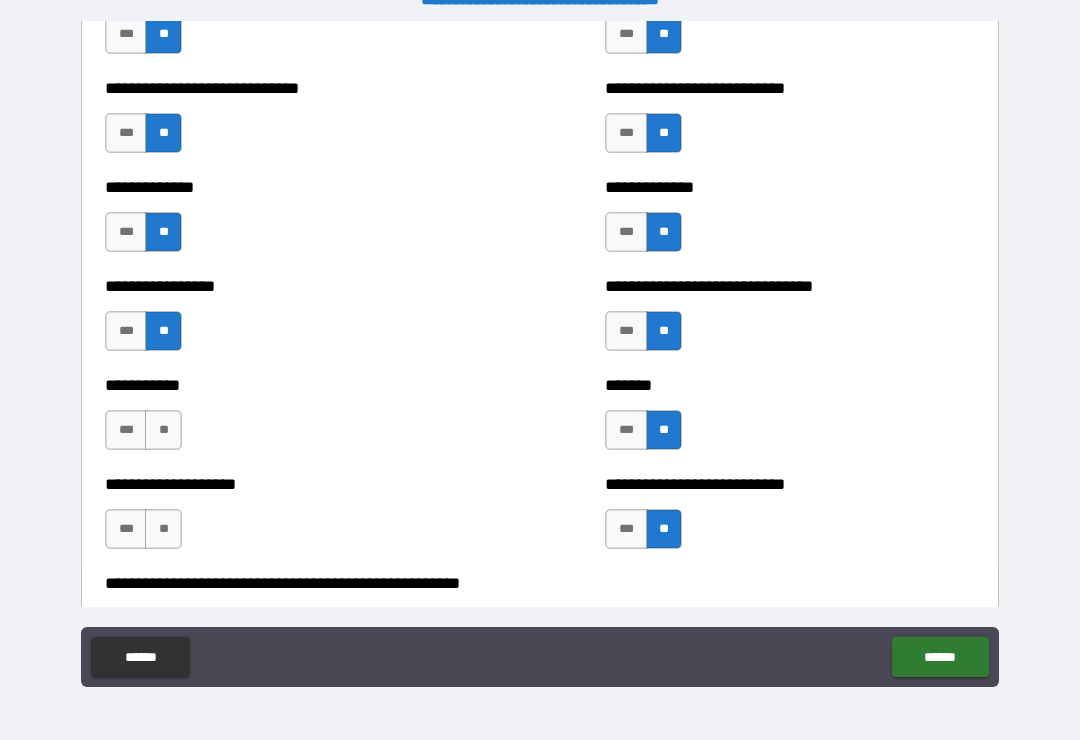 click on "**" at bounding box center [163, 430] 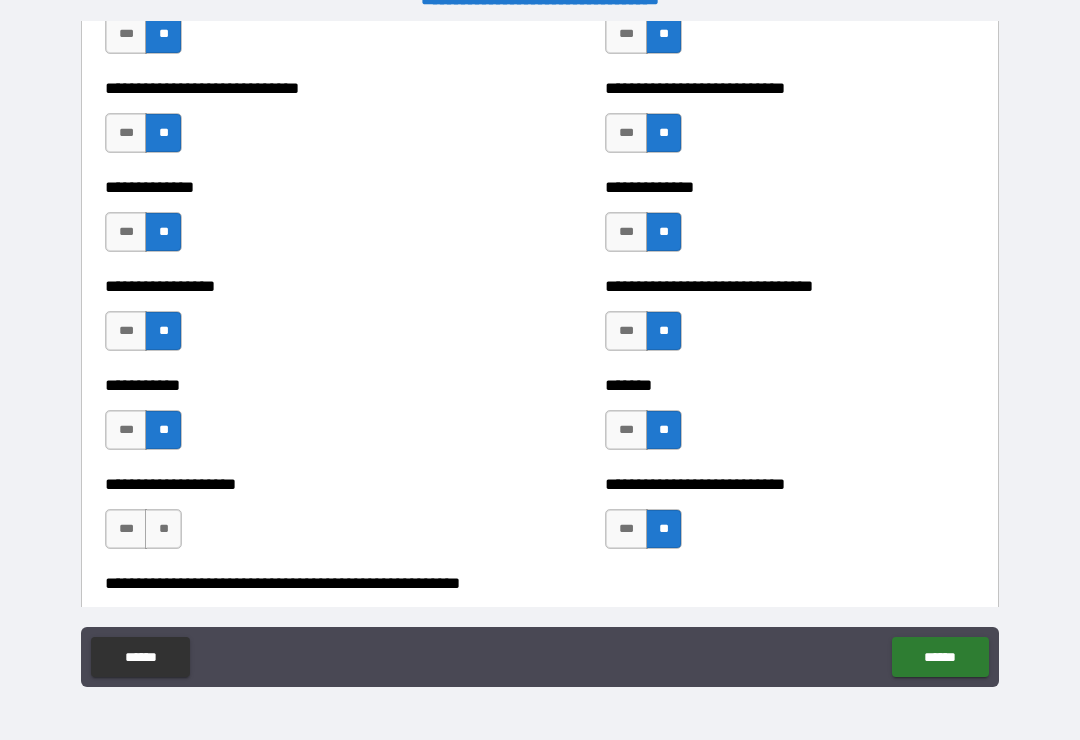 click on "**" at bounding box center (163, 529) 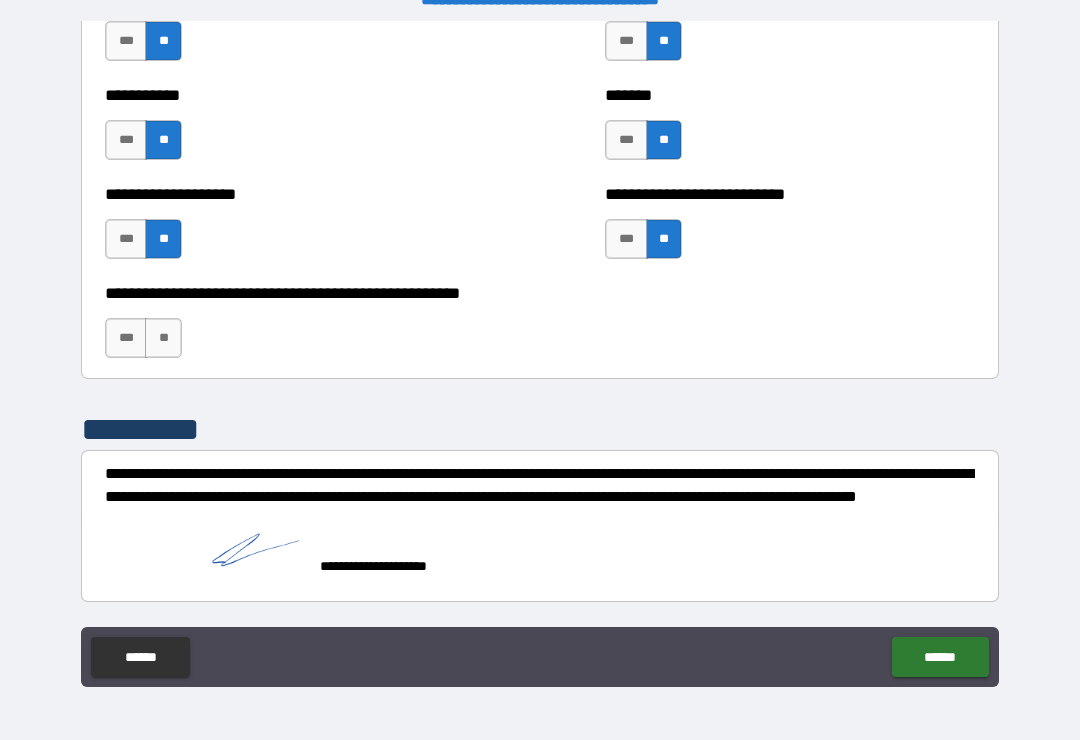 scroll, scrollTop: 7914, scrollLeft: 0, axis: vertical 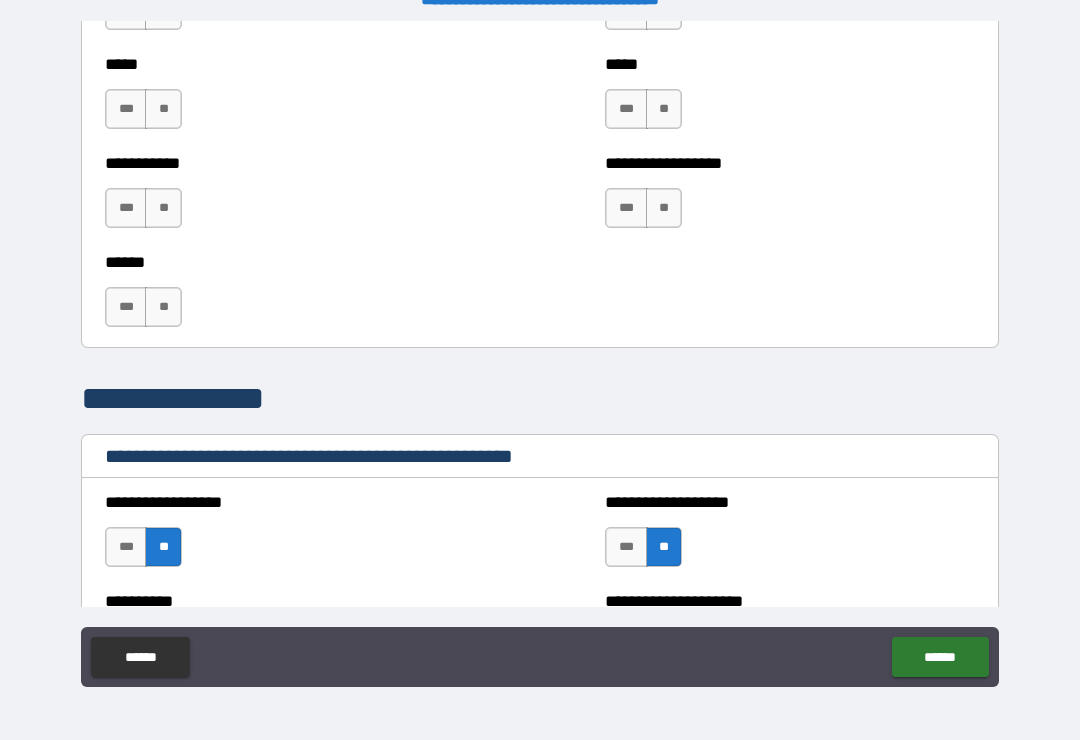 click on "******" at bounding box center [940, 657] 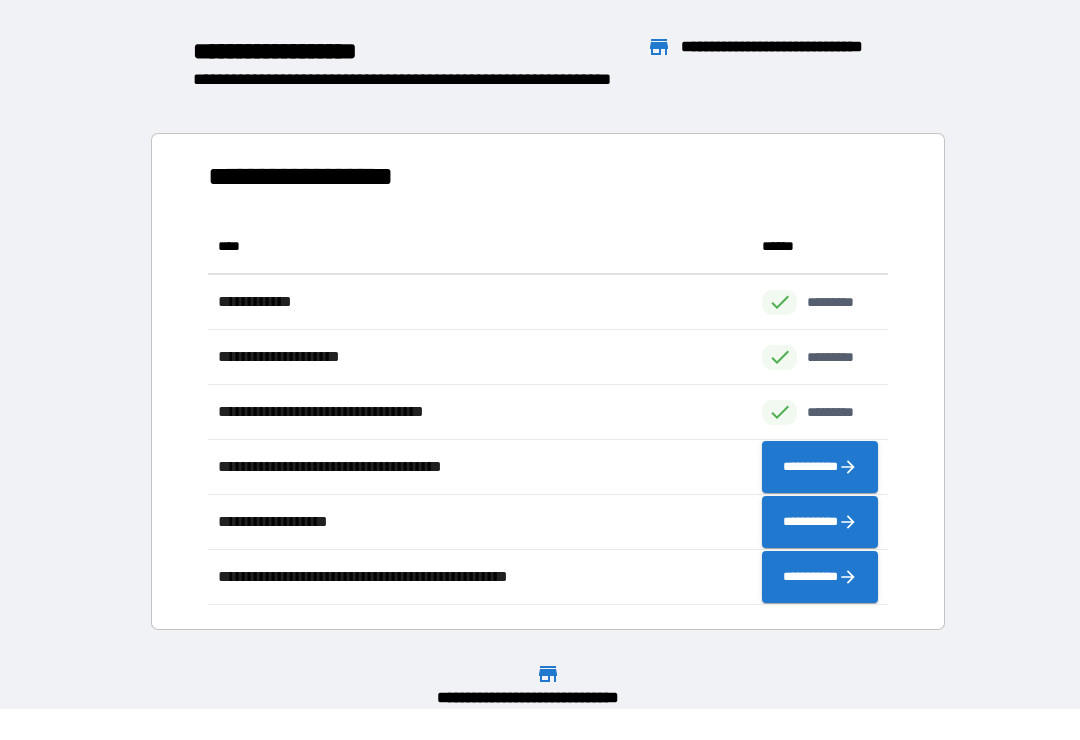 scroll, scrollTop: 1, scrollLeft: 1, axis: both 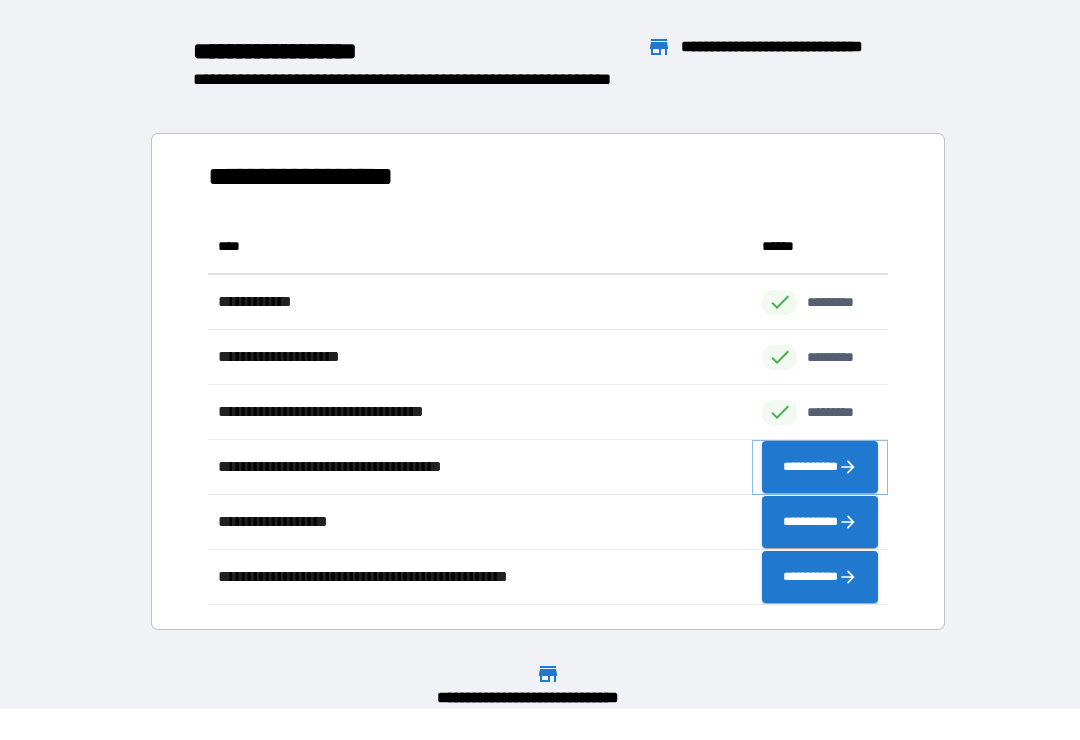 click on "**********" at bounding box center [820, 467] 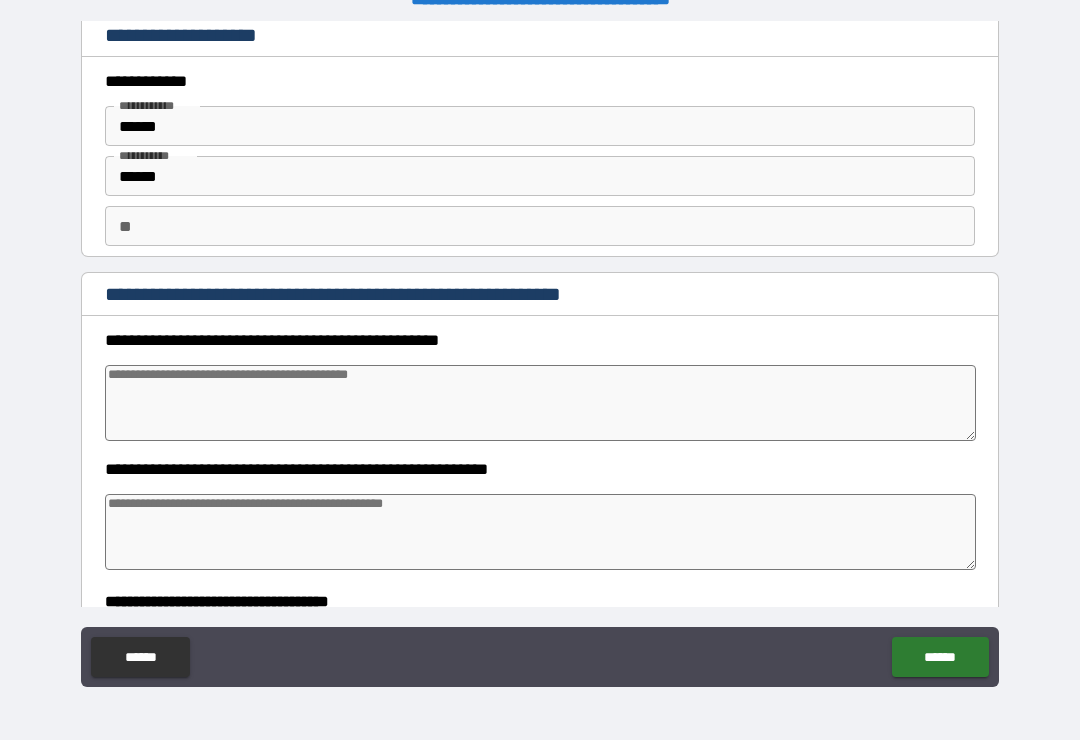 scroll, scrollTop: 9, scrollLeft: 0, axis: vertical 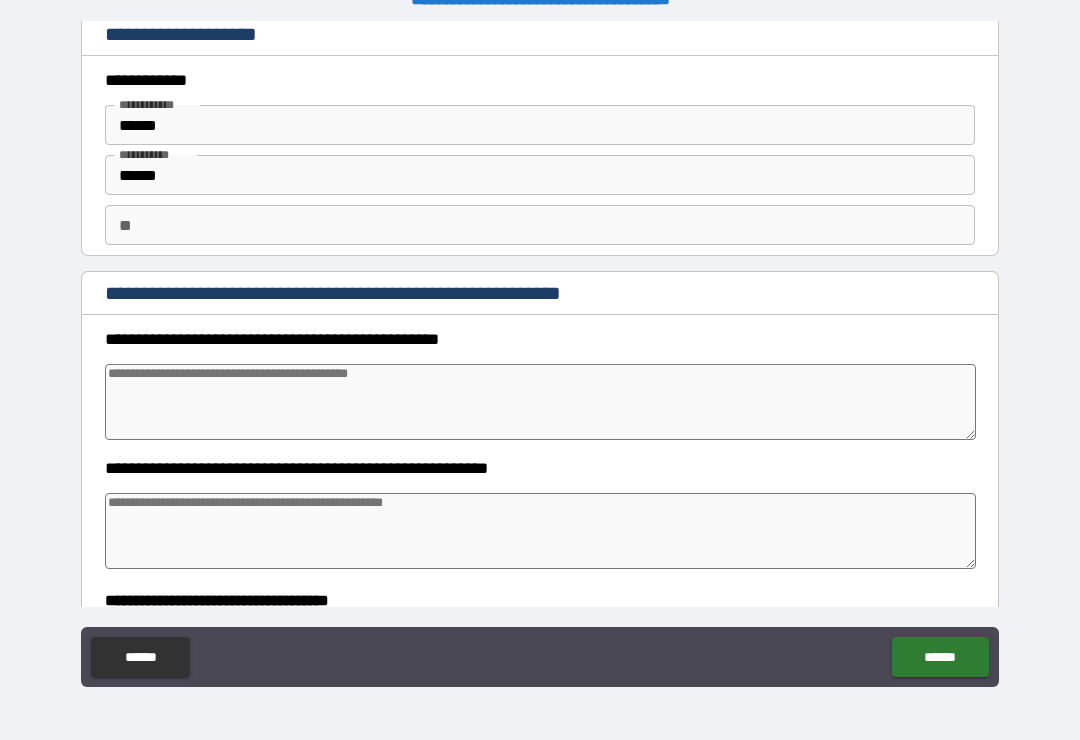 click at bounding box center [540, 402] 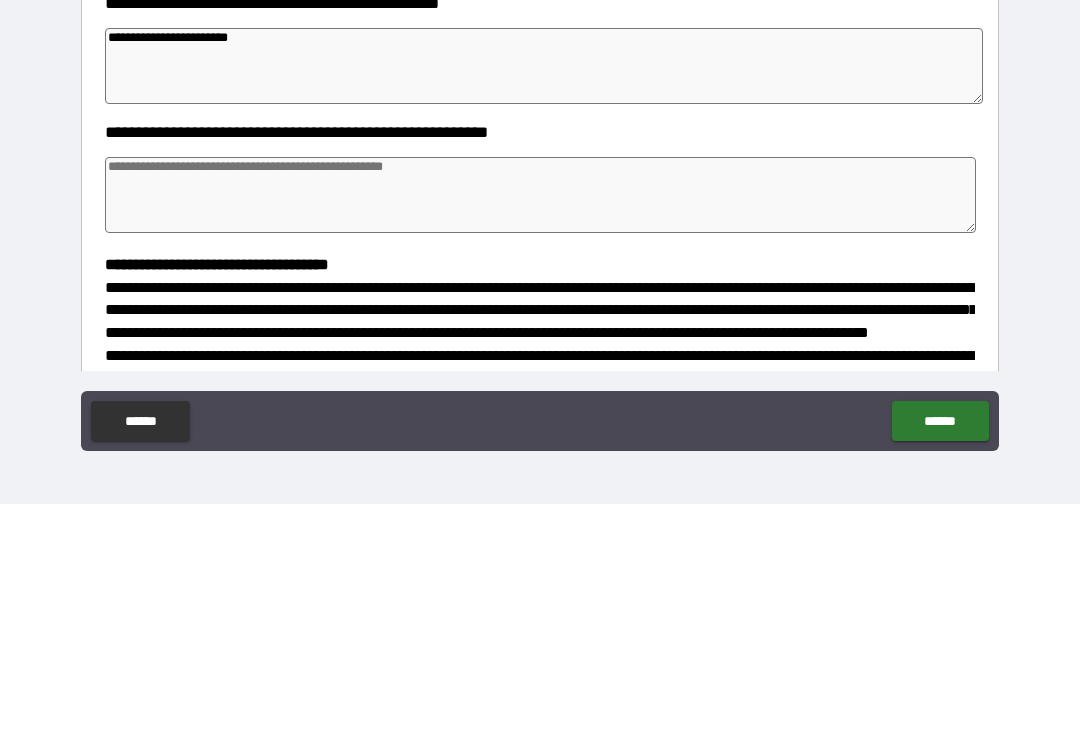 scroll, scrollTop: 113, scrollLeft: 0, axis: vertical 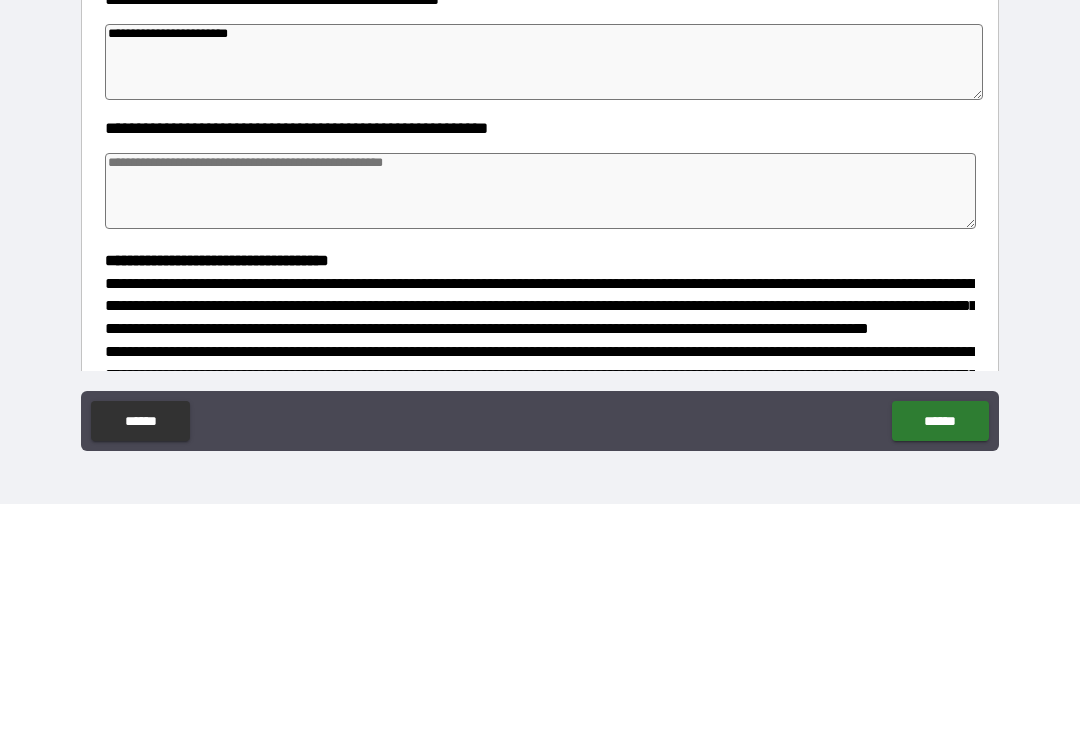 click at bounding box center (540, 427) 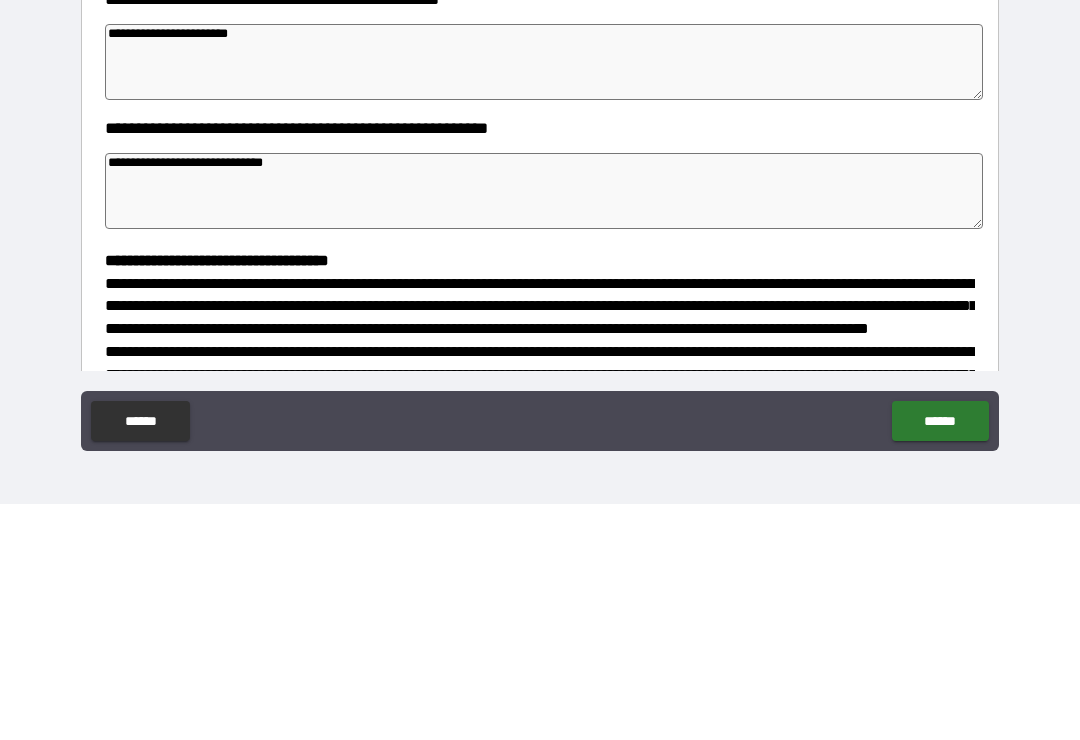 click on "**********" at bounding box center [544, 427] 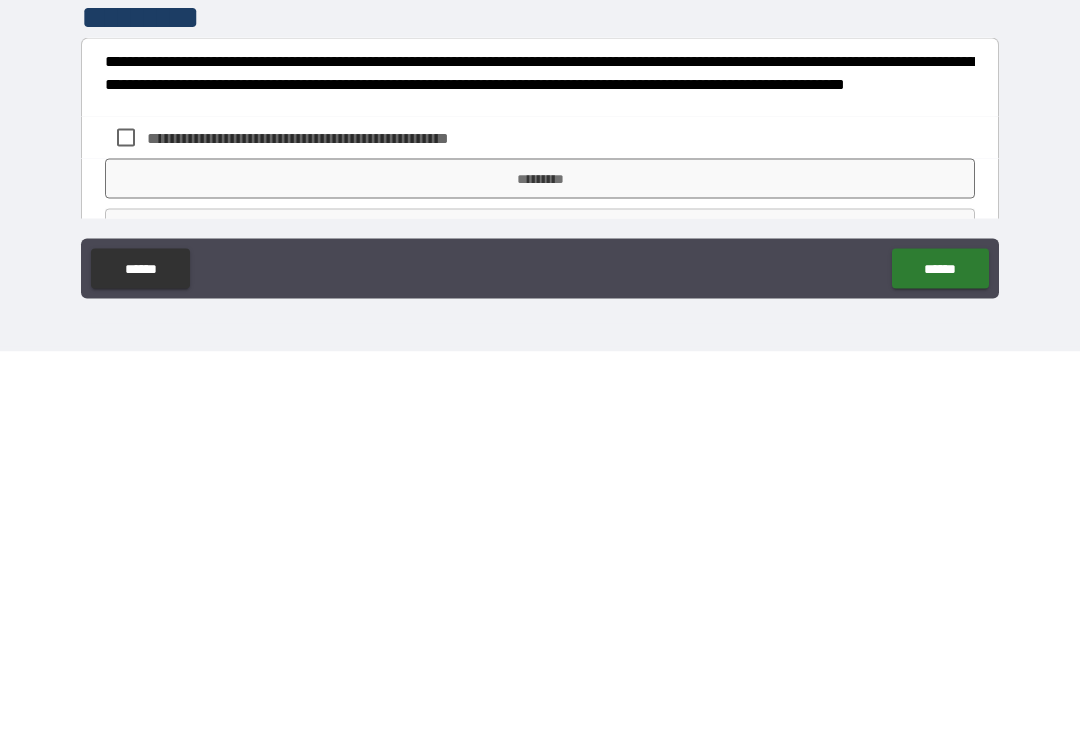 scroll, scrollTop: 415, scrollLeft: 0, axis: vertical 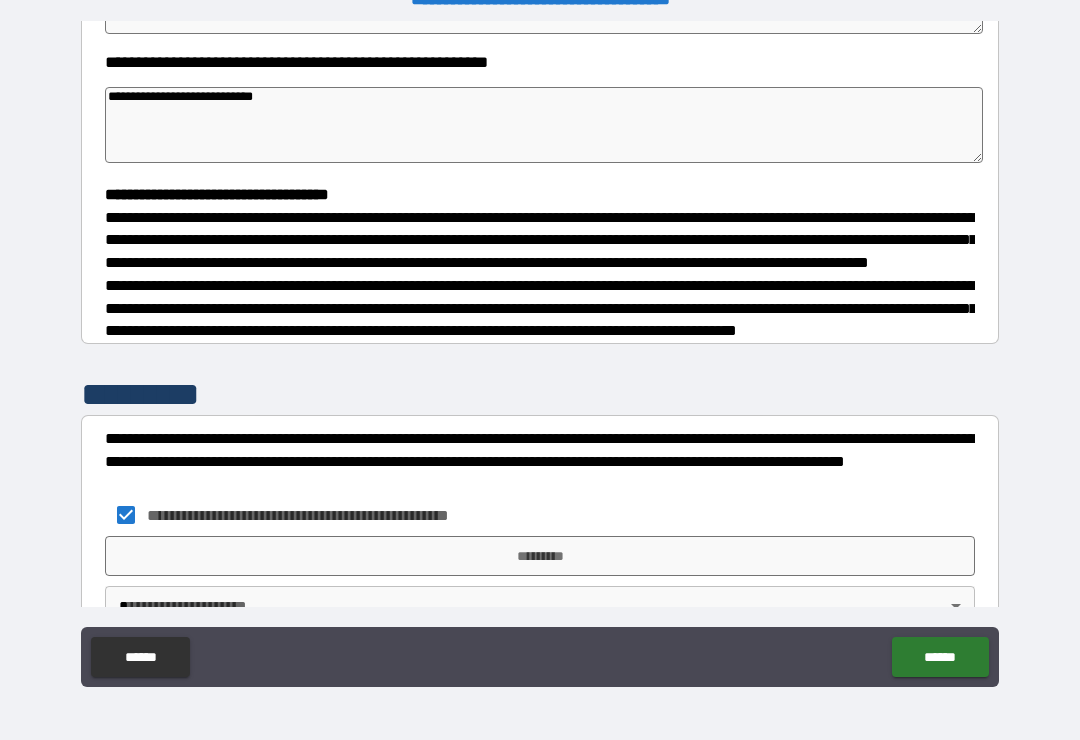 click on "*********" at bounding box center [540, 556] 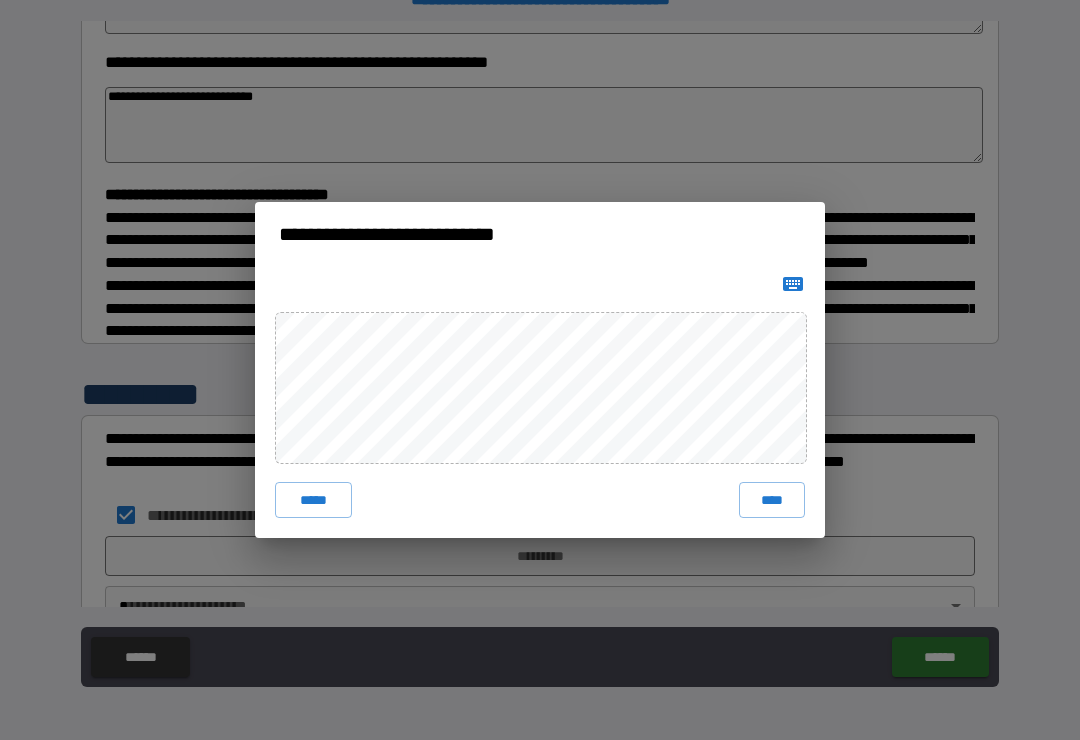 click on "****" at bounding box center [772, 500] 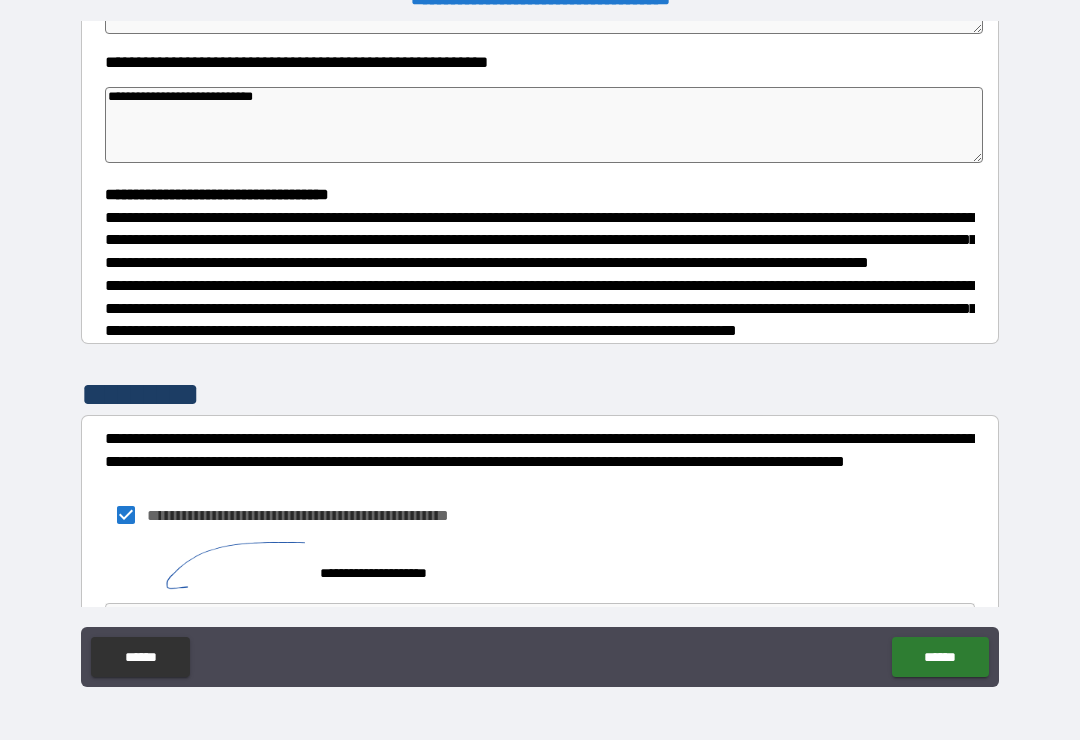 click on "******" at bounding box center [940, 657] 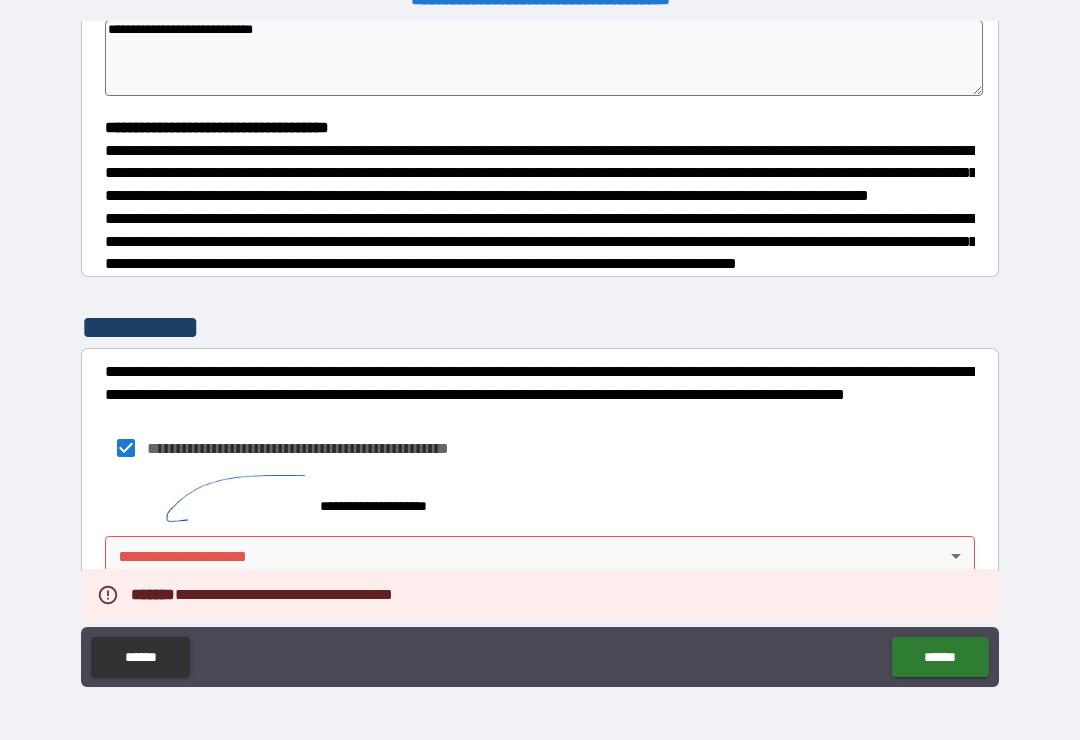 scroll, scrollTop: 521, scrollLeft: 0, axis: vertical 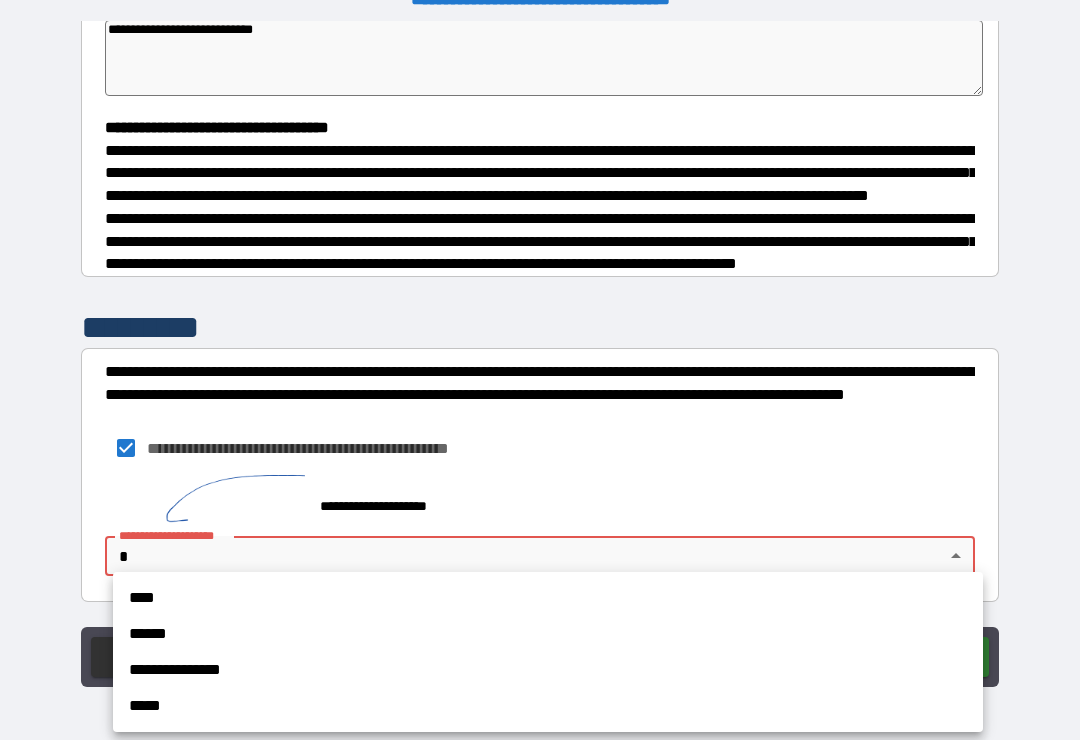 click on "****" at bounding box center (548, 598) 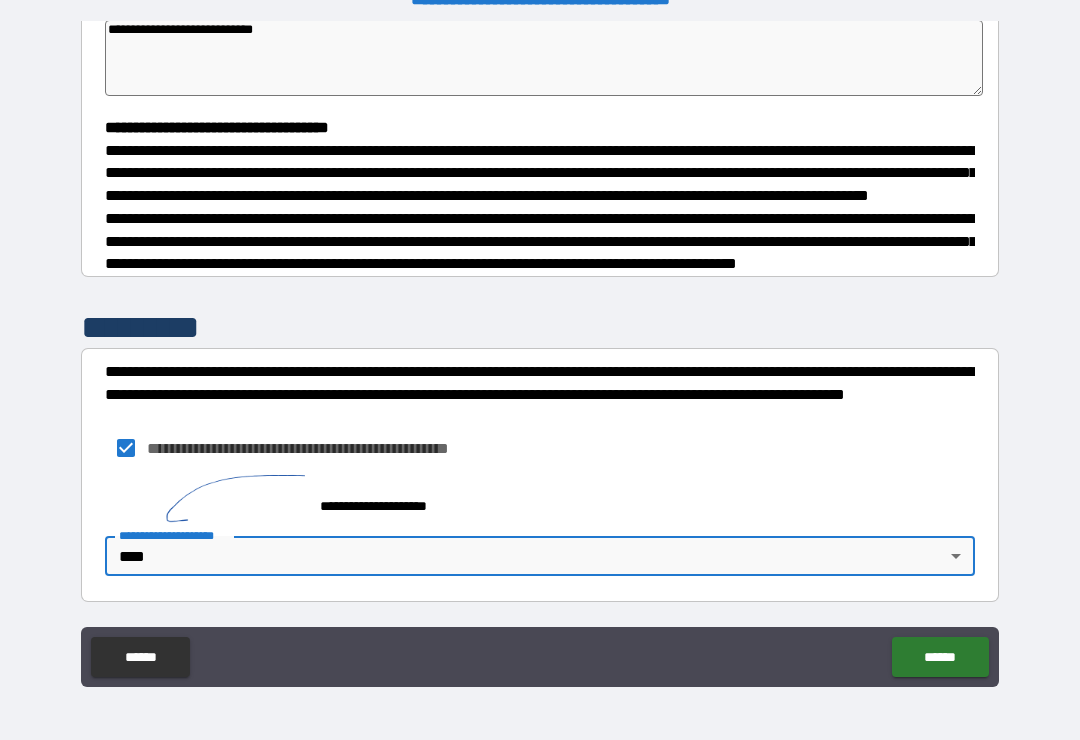 click on "******" at bounding box center [940, 657] 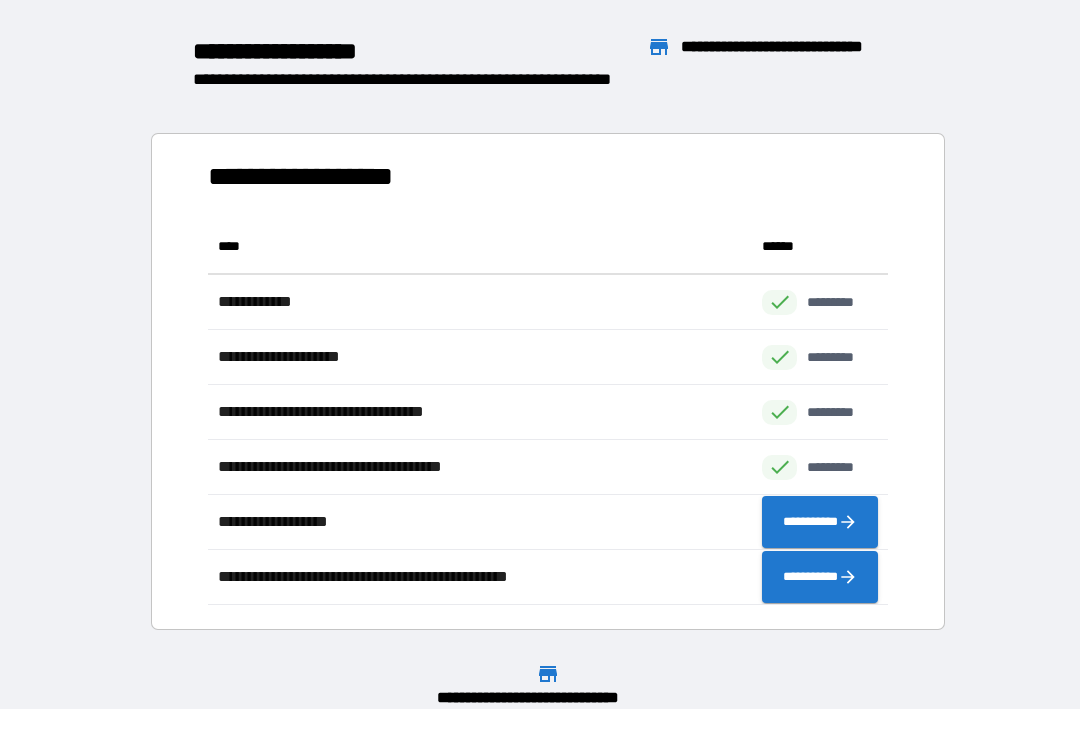 scroll, scrollTop: 386, scrollLeft: 680, axis: both 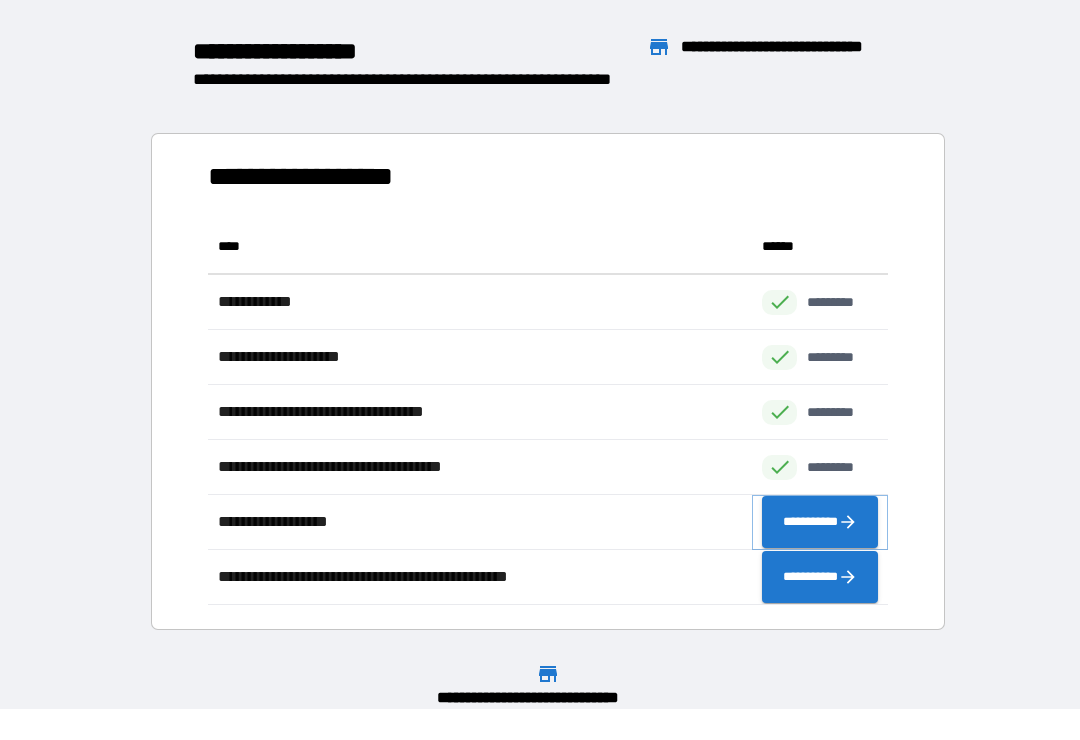 click on "**********" at bounding box center [820, 522] 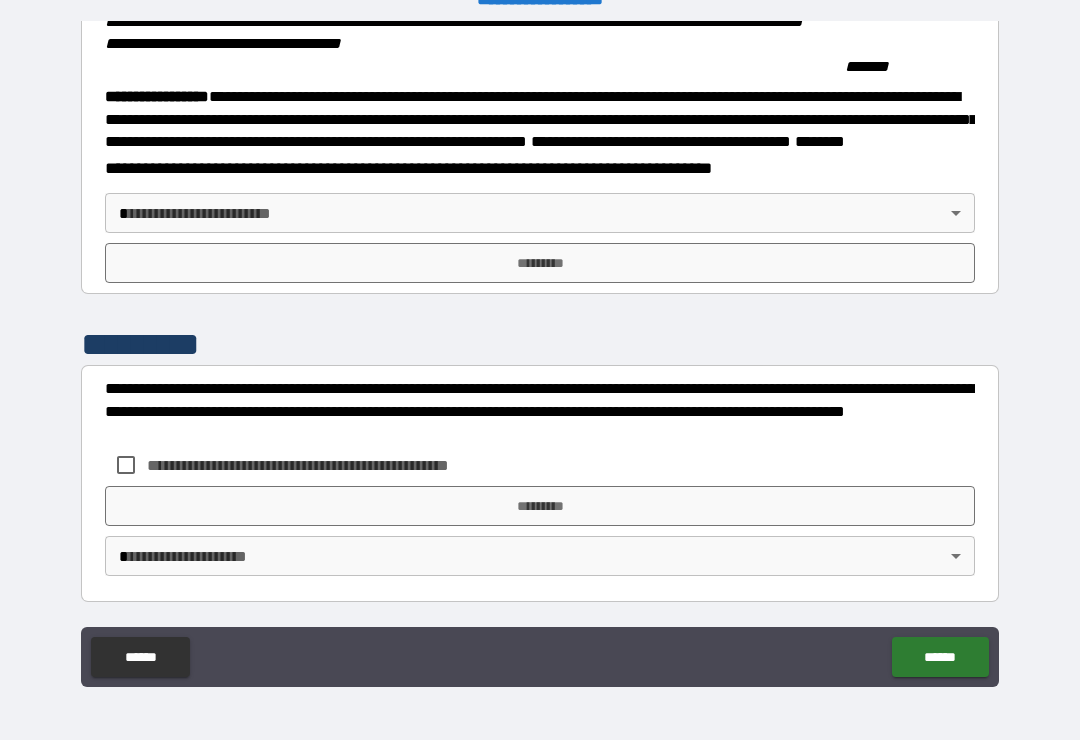 scroll, scrollTop: 2259, scrollLeft: 0, axis: vertical 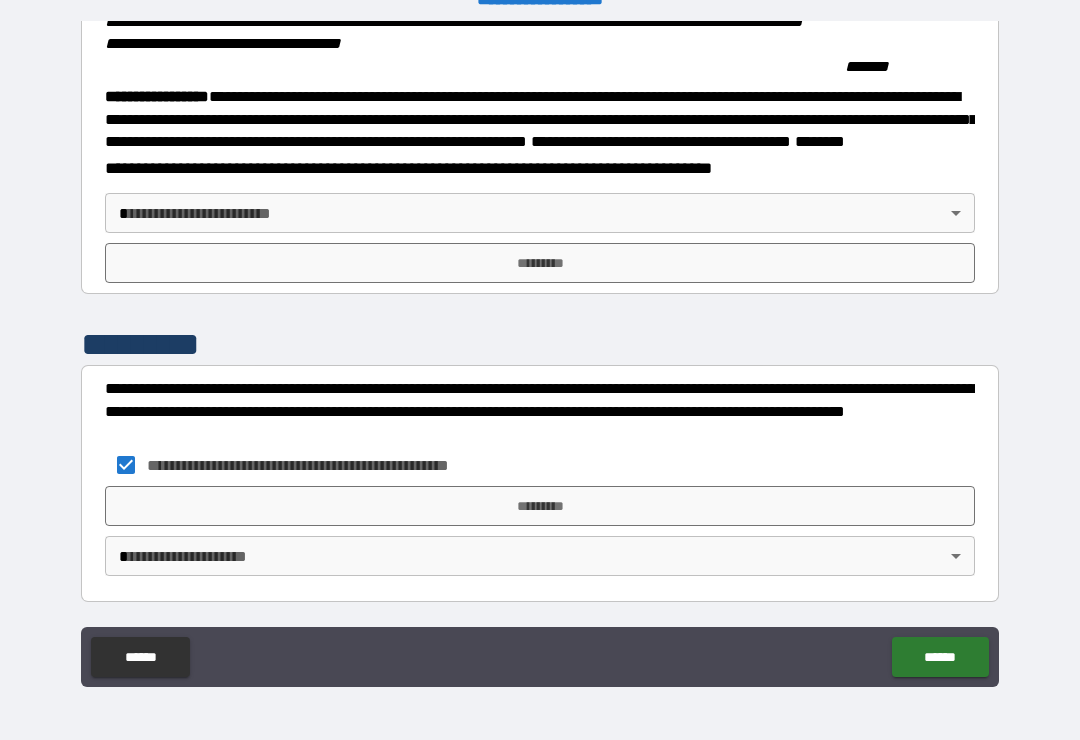 click on "*********" at bounding box center [540, 506] 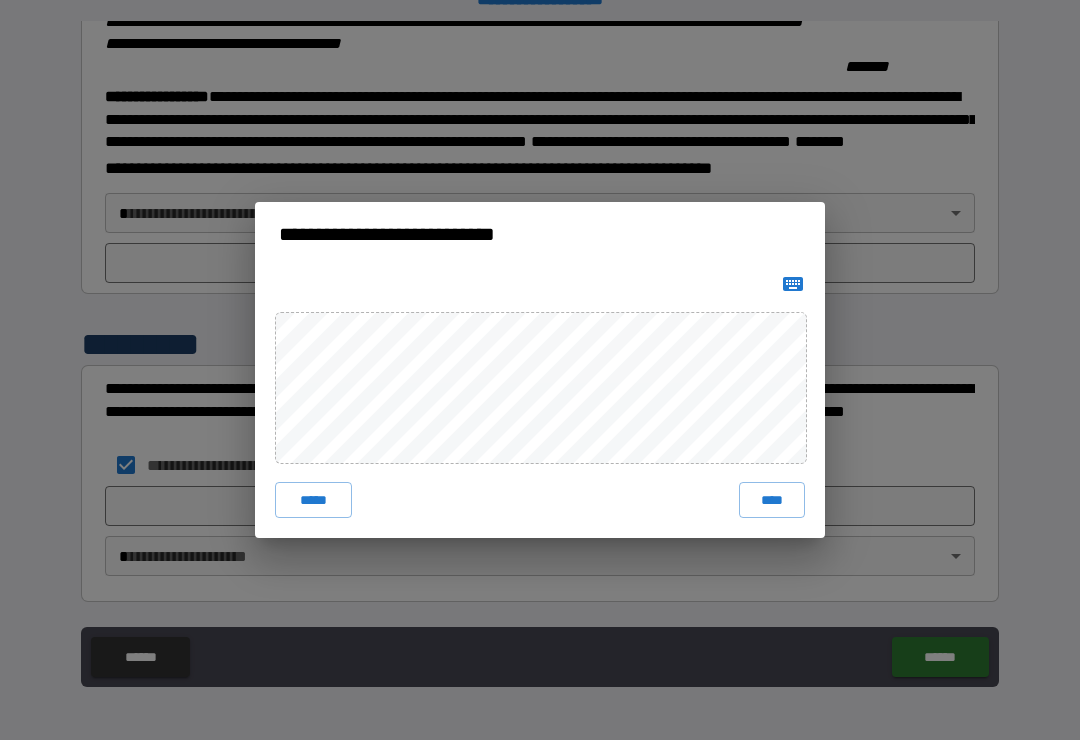 click on "****" at bounding box center (772, 500) 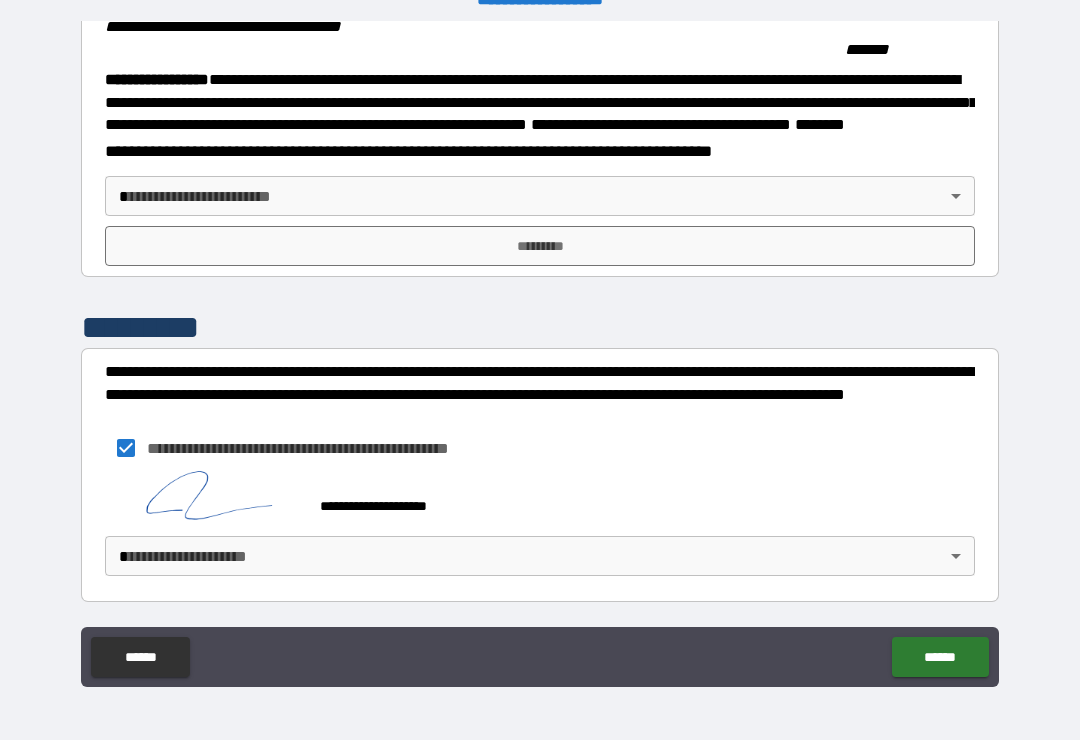 click on "**********" at bounding box center (540, 354) 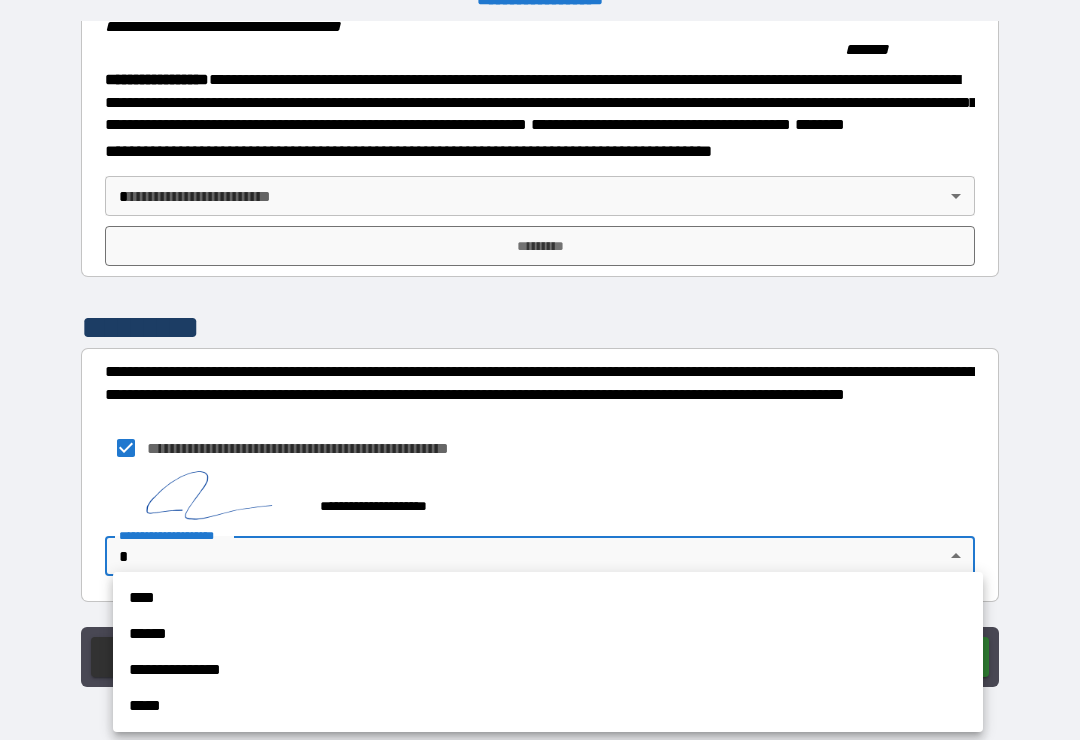 click on "****" at bounding box center [548, 598] 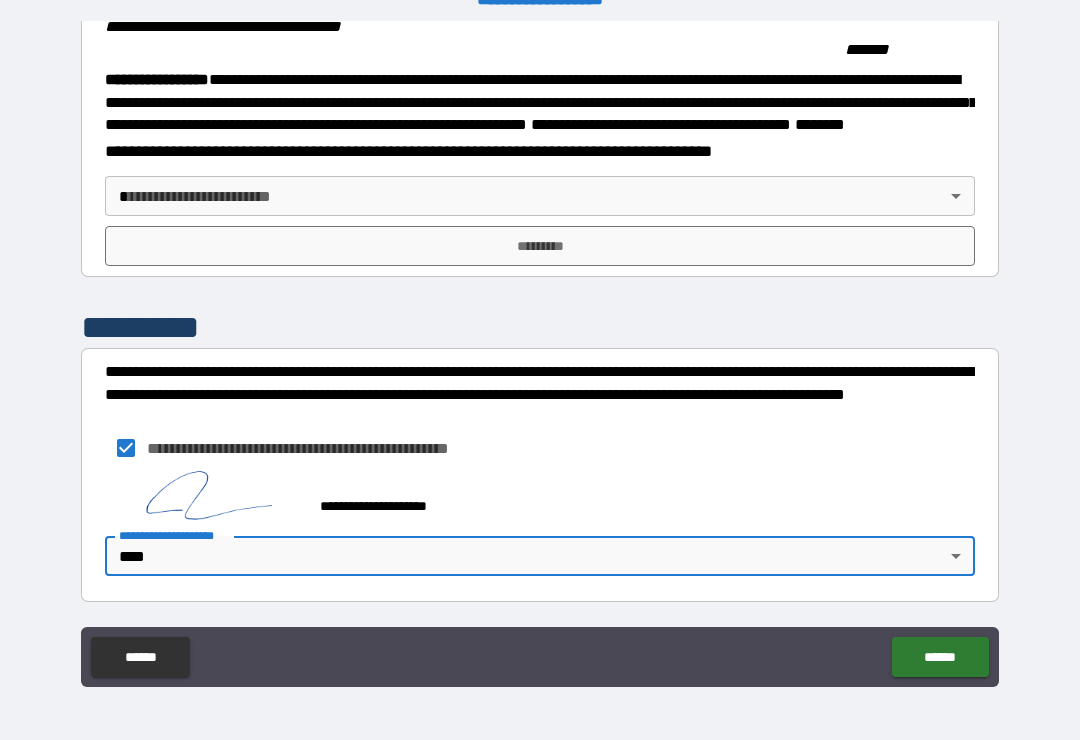 click on "******" at bounding box center (940, 657) 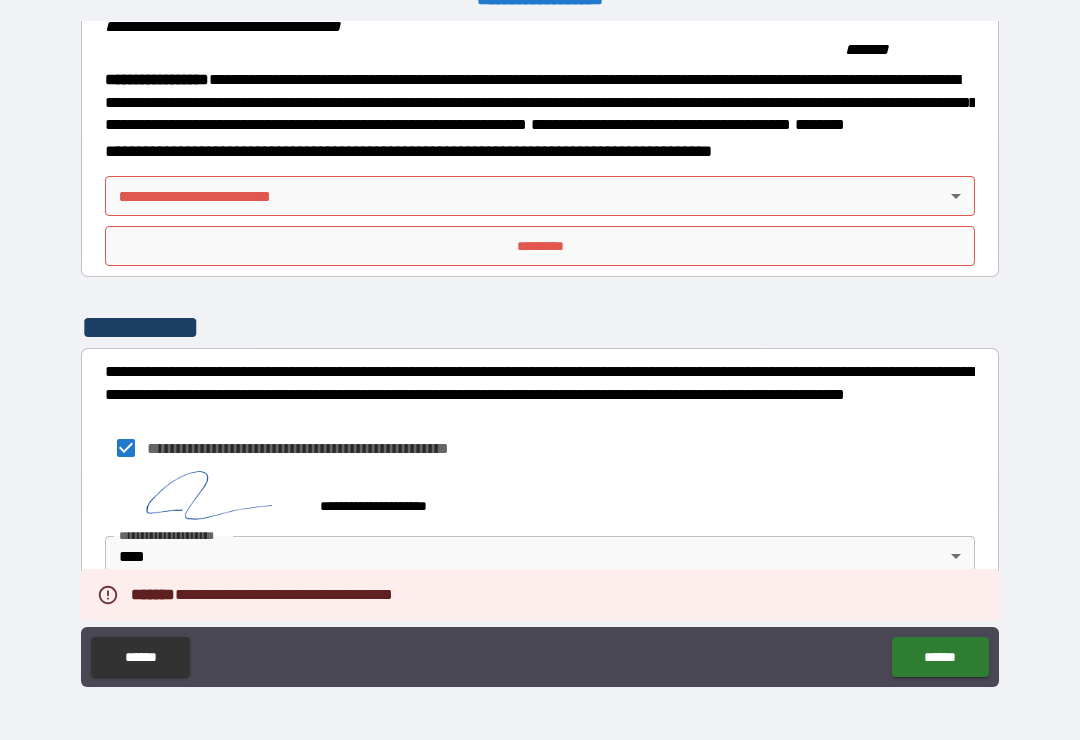 click on "**********" at bounding box center [540, 354] 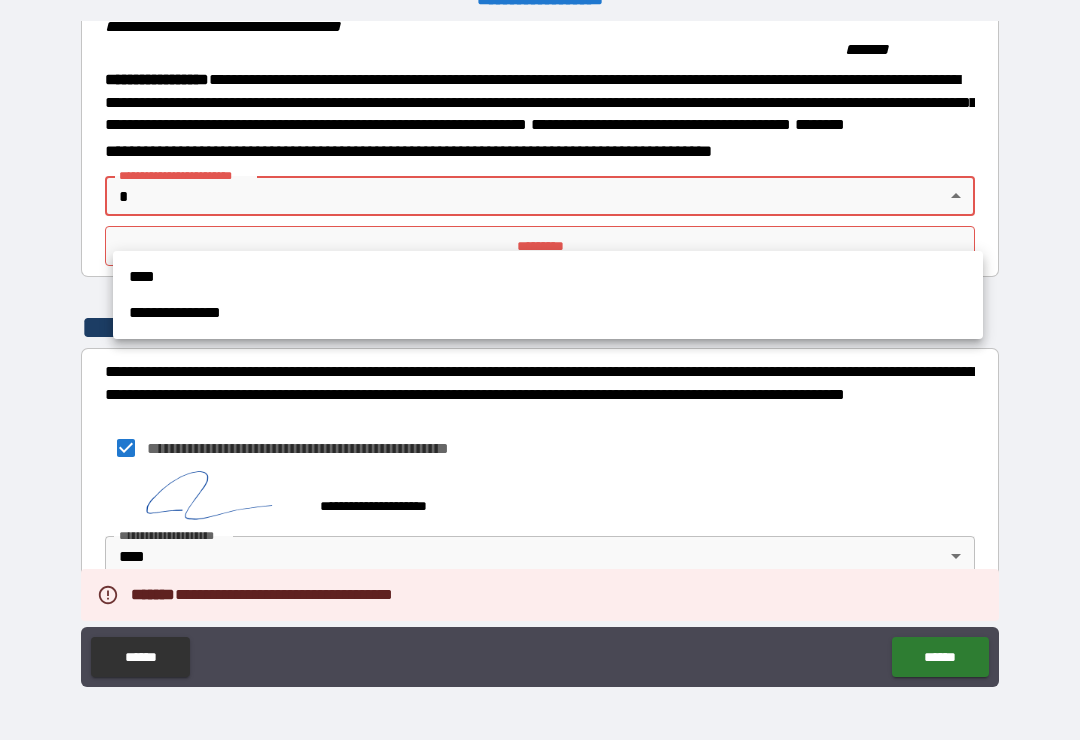 click on "**********" at bounding box center [548, 295] 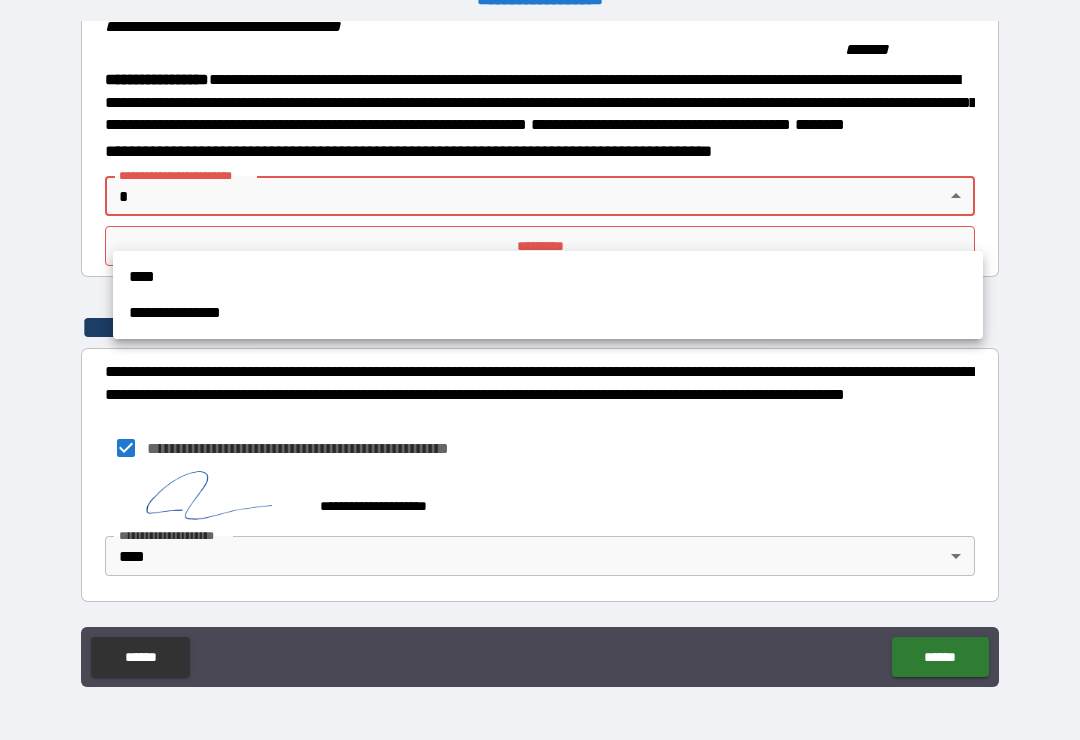 click on "****" at bounding box center [548, 277] 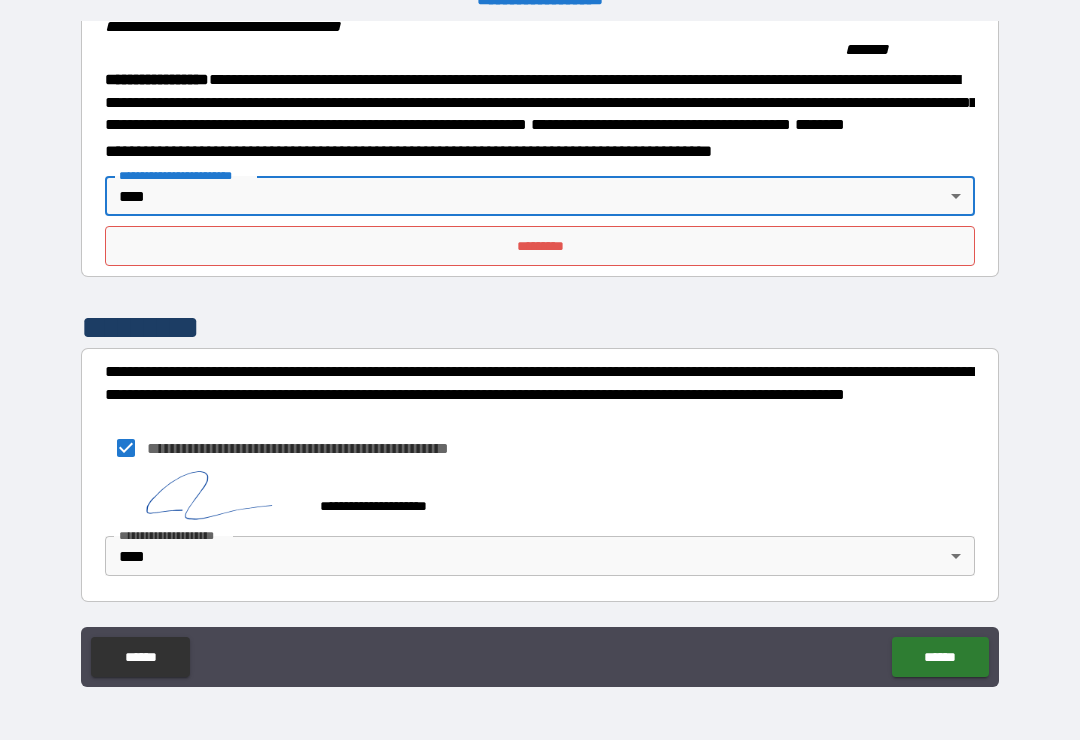 click on "*********" at bounding box center (540, 246) 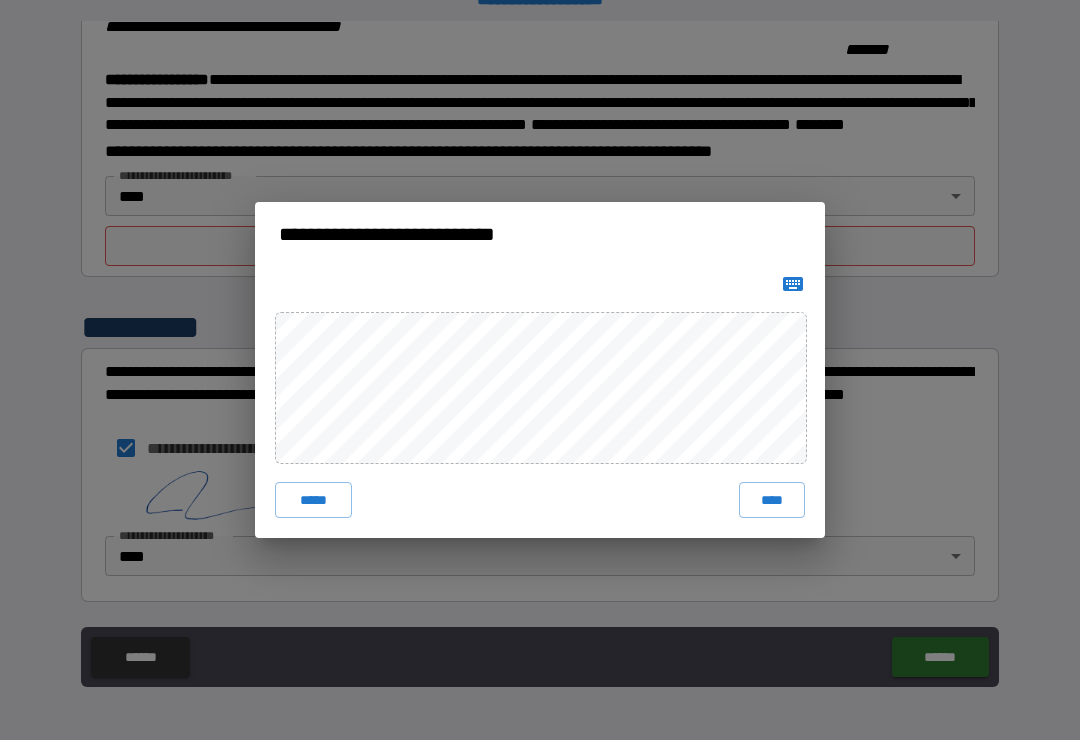 click on "****" at bounding box center (772, 500) 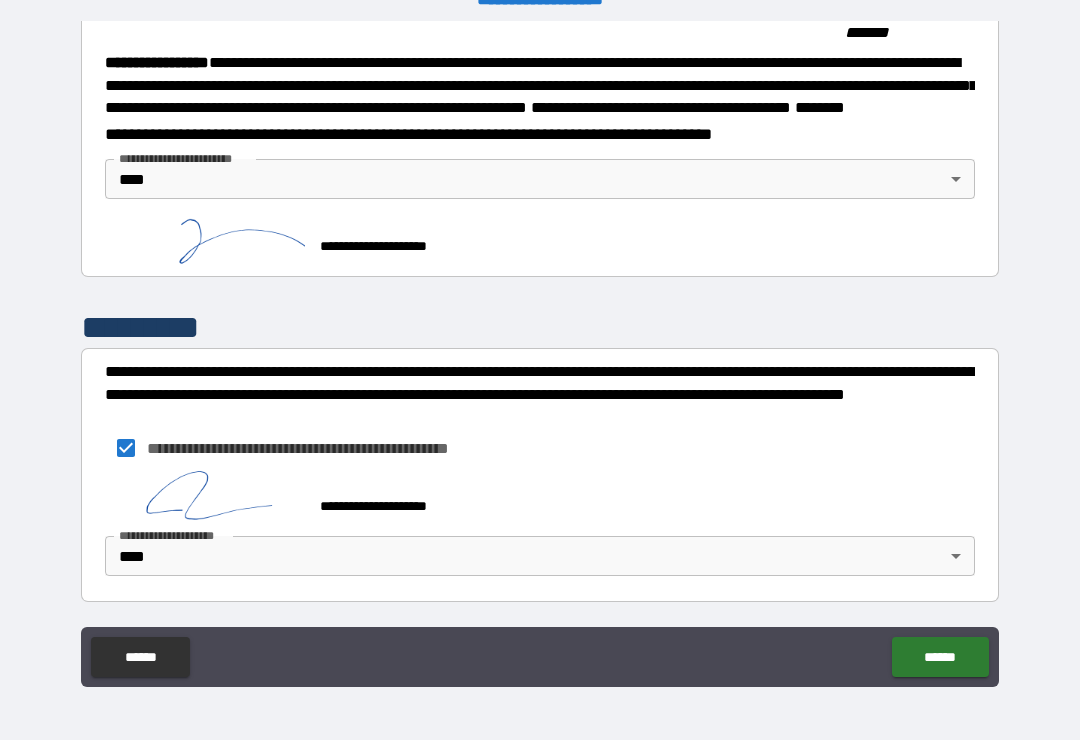click on "******" at bounding box center [940, 657] 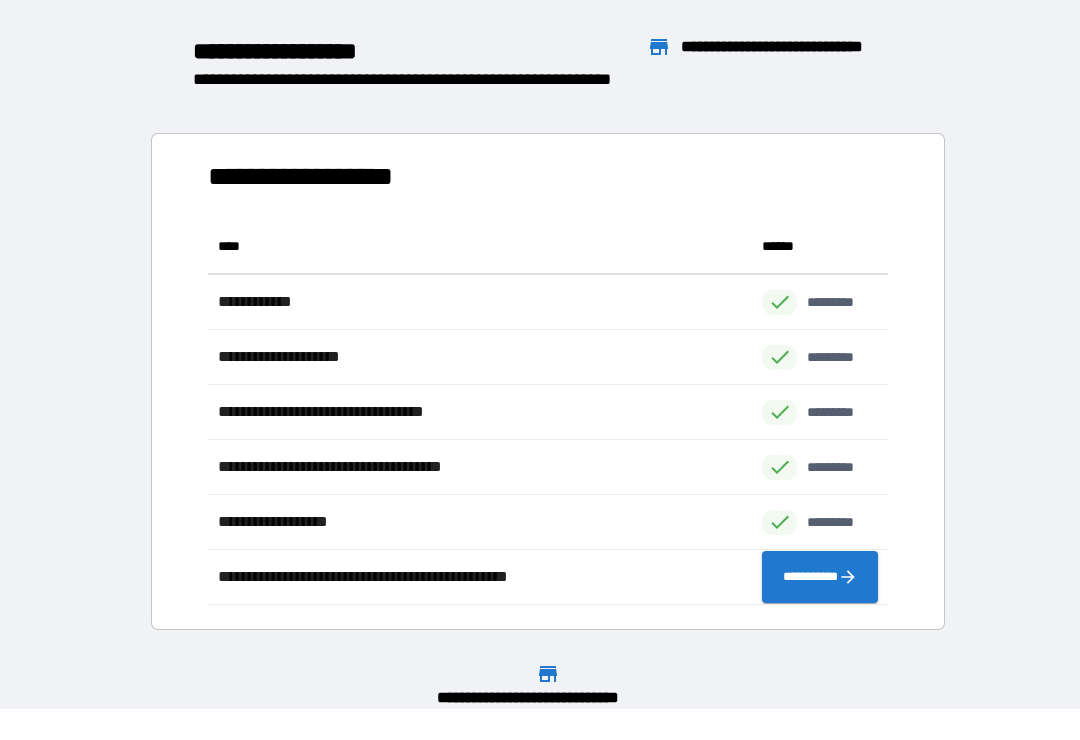 scroll, scrollTop: 386, scrollLeft: 680, axis: both 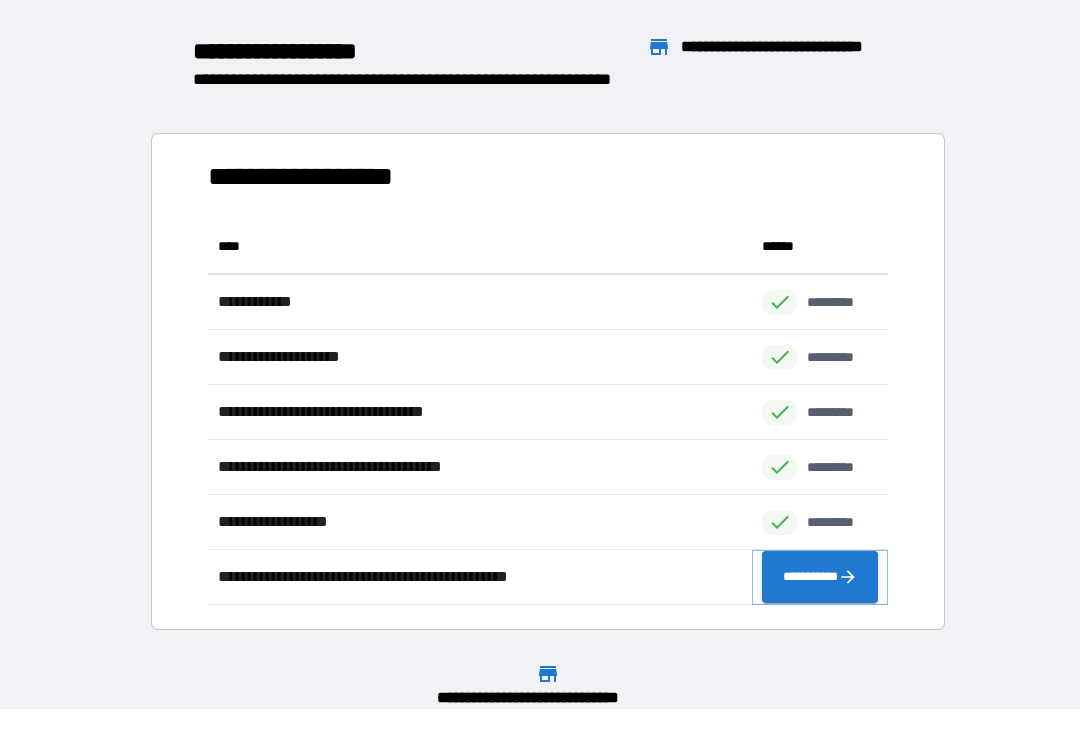 click on "**********" at bounding box center (820, 577) 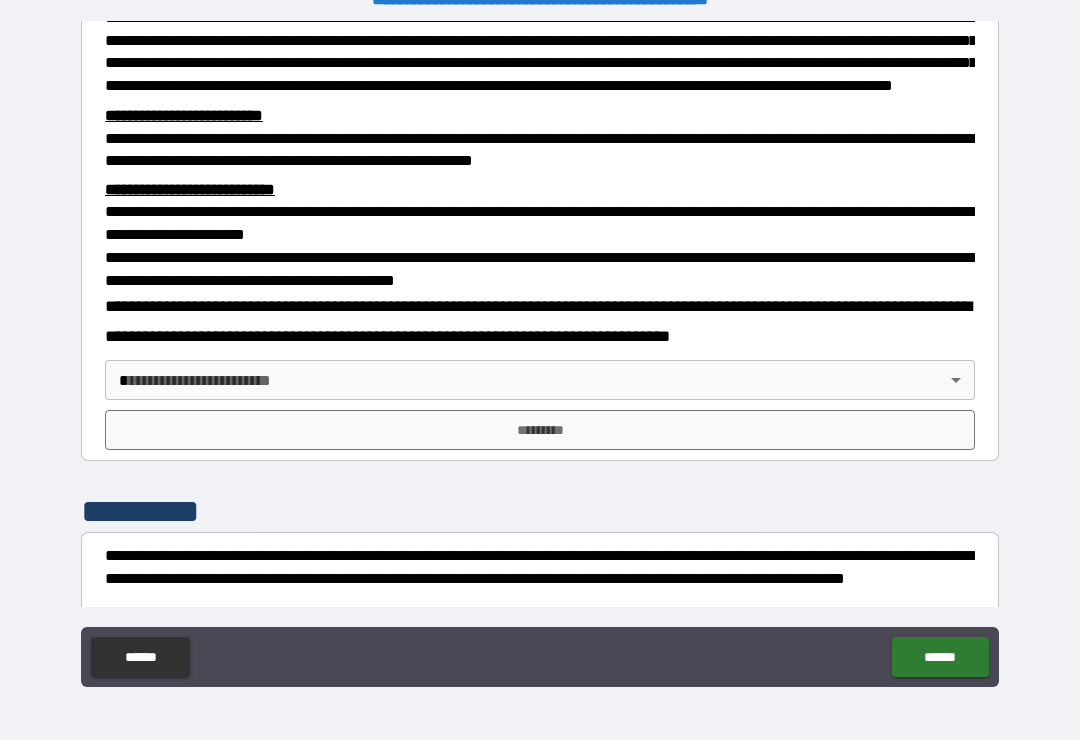 scroll, scrollTop: 502, scrollLeft: 0, axis: vertical 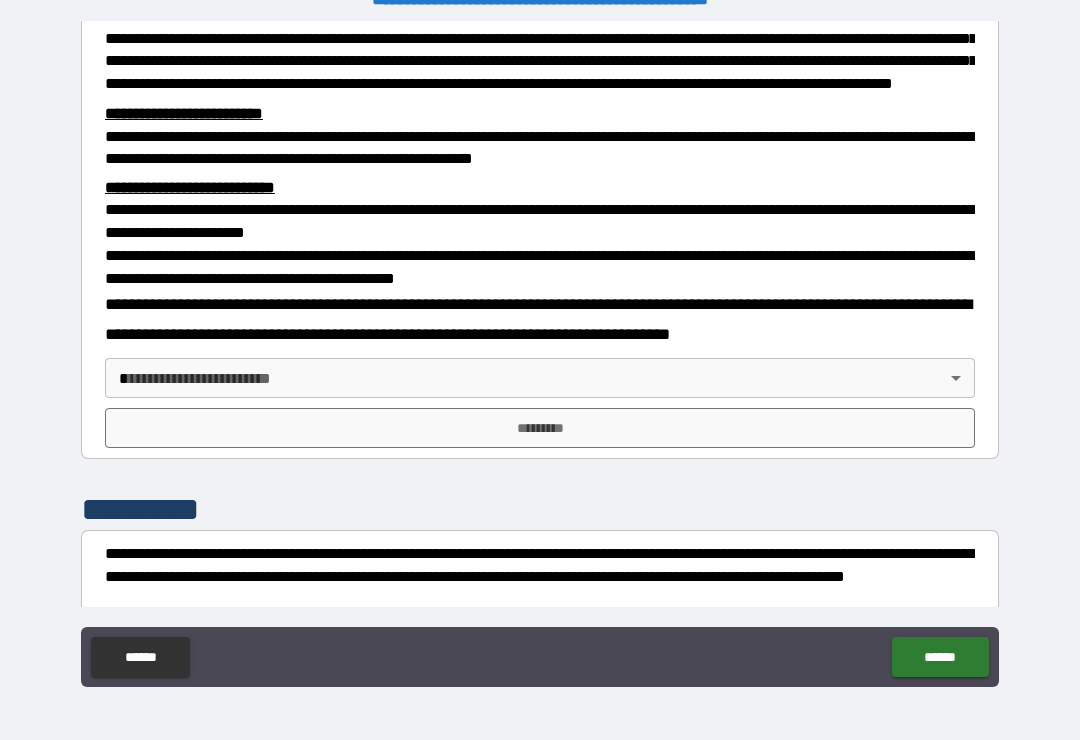click on "**********" at bounding box center (540, 354) 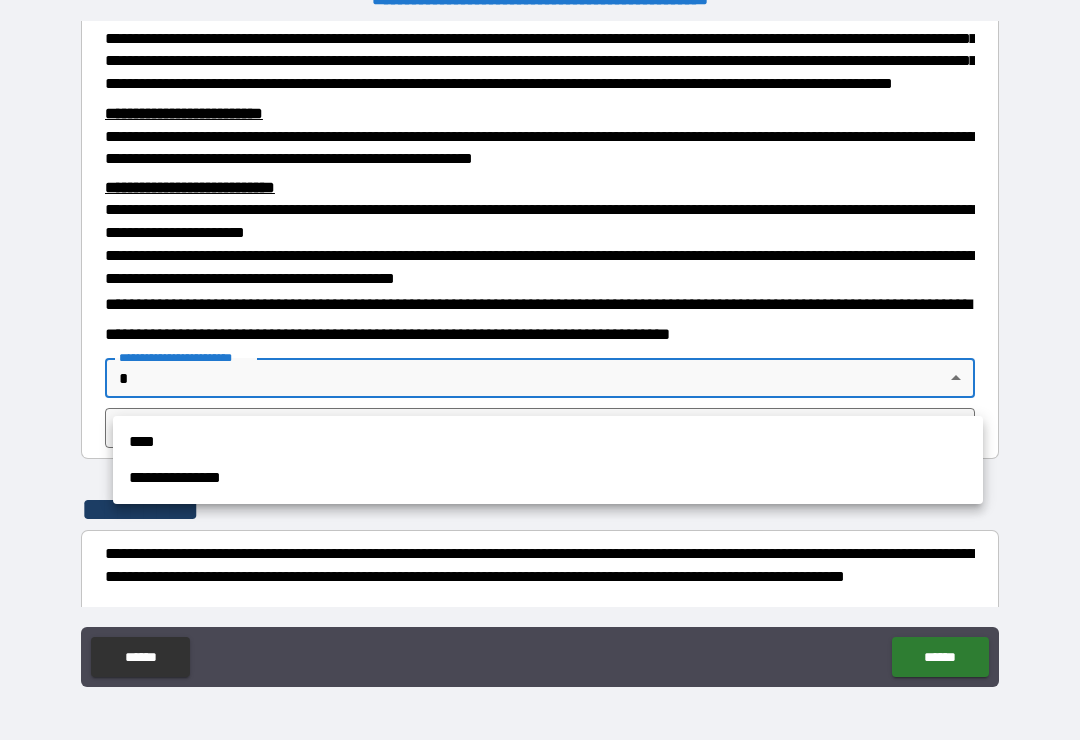click on "****" at bounding box center [548, 442] 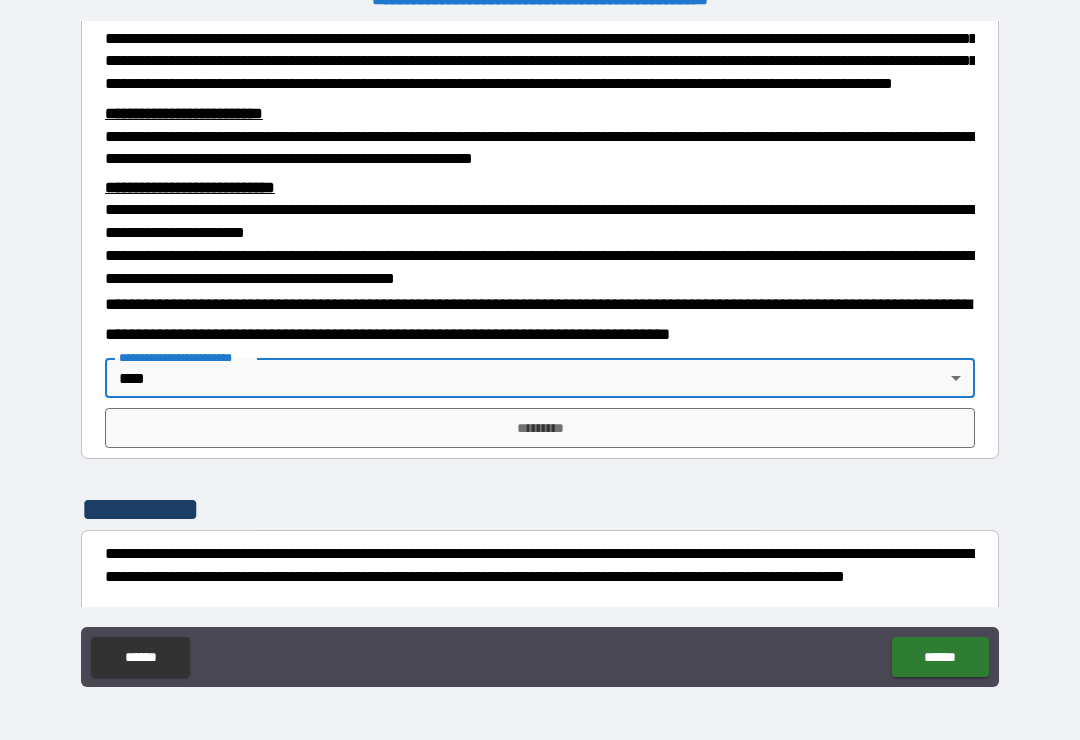 click on "*********" at bounding box center [540, 428] 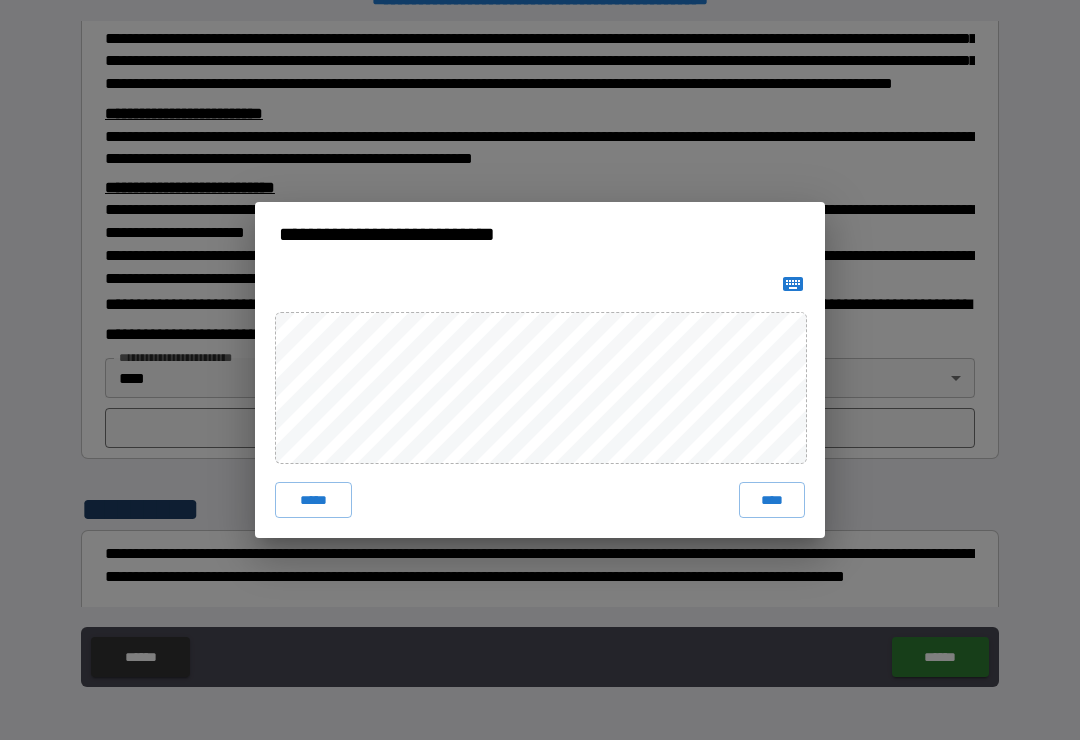 click on "****" at bounding box center (772, 500) 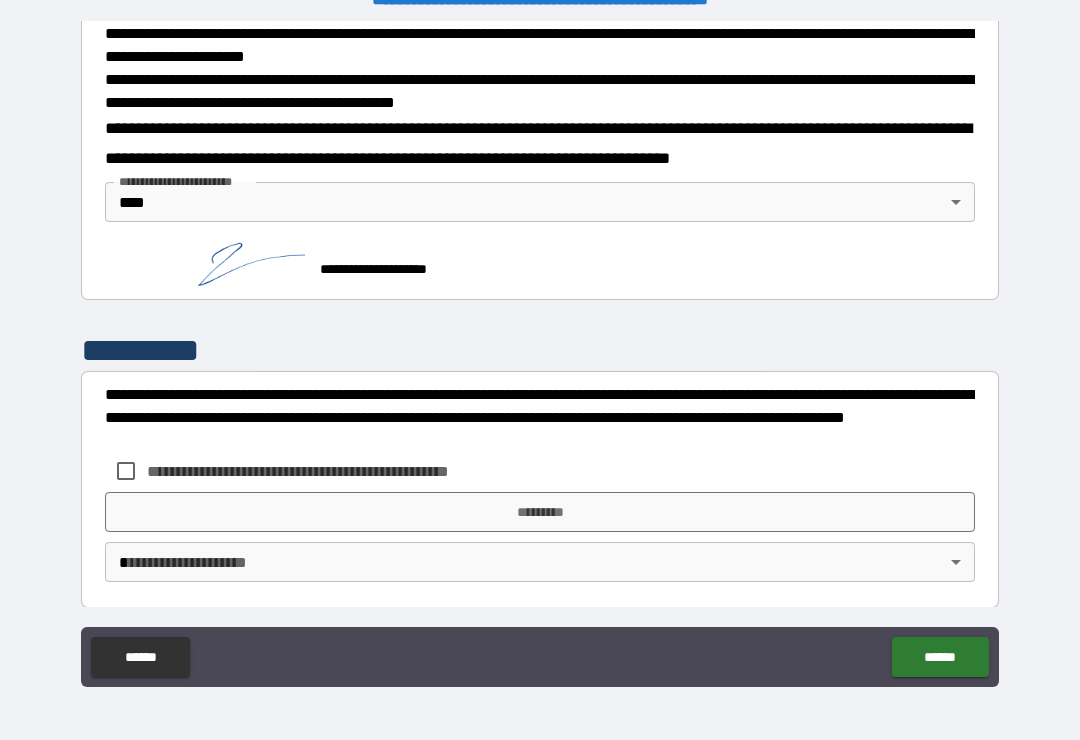 scroll, scrollTop: 680, scrollLeft: 0, axis: vertical 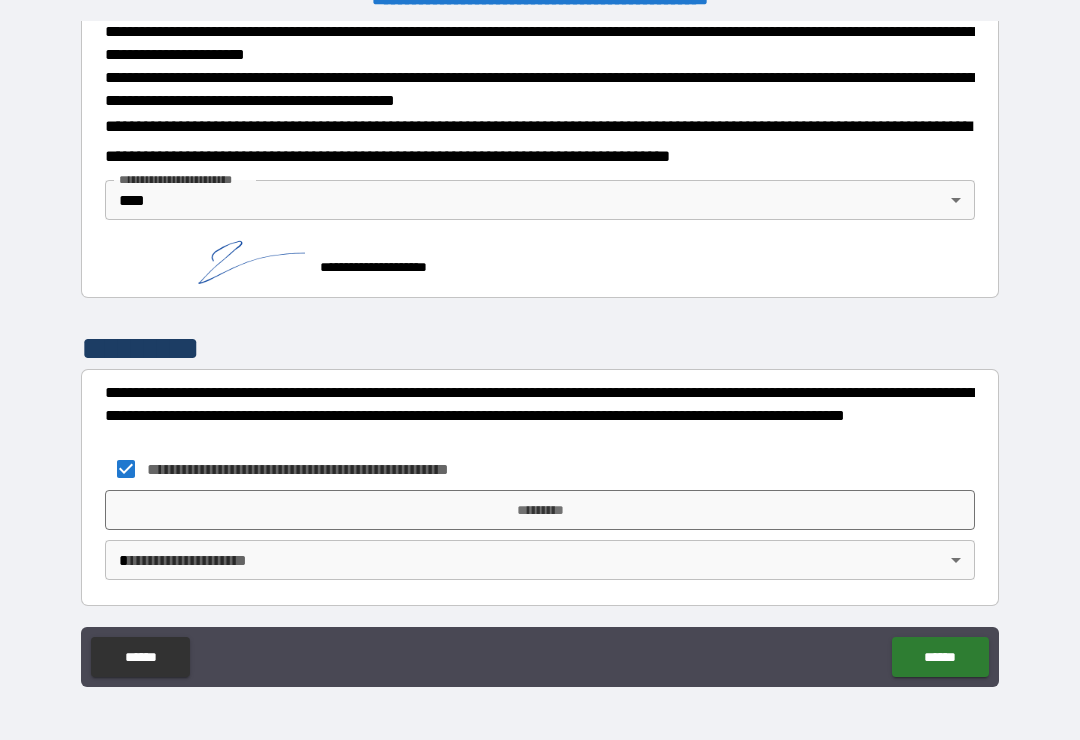 click on "*********" at bounding box center (540, 510) 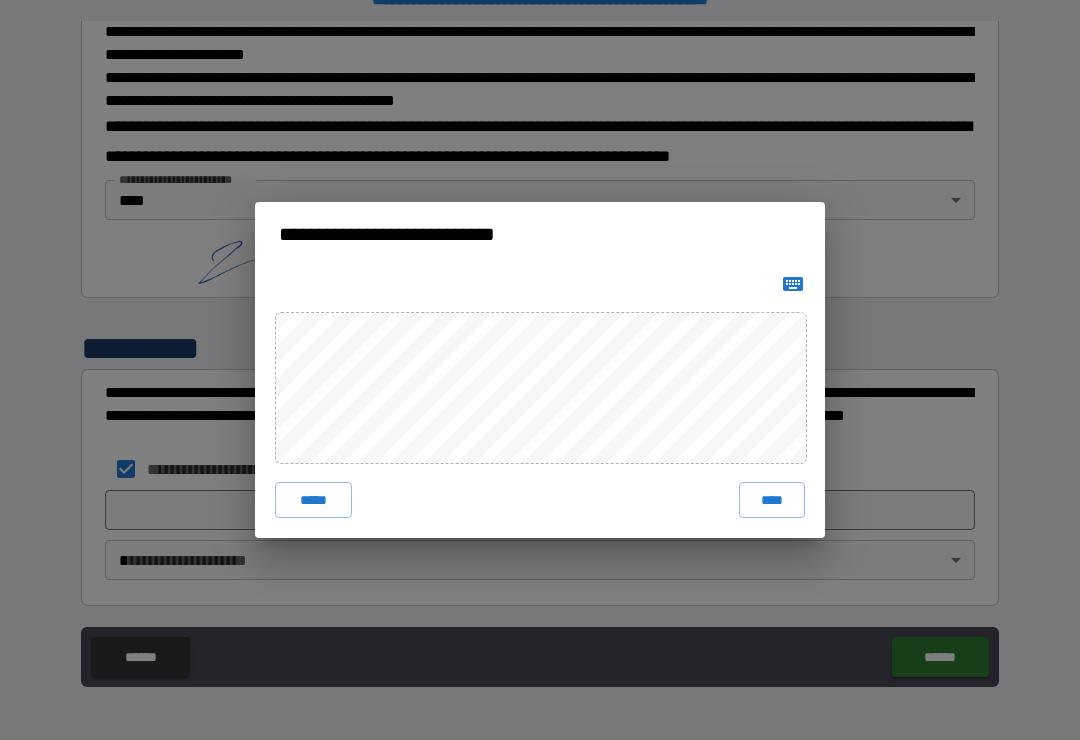 click on "****" at bounding box center [772, 500] 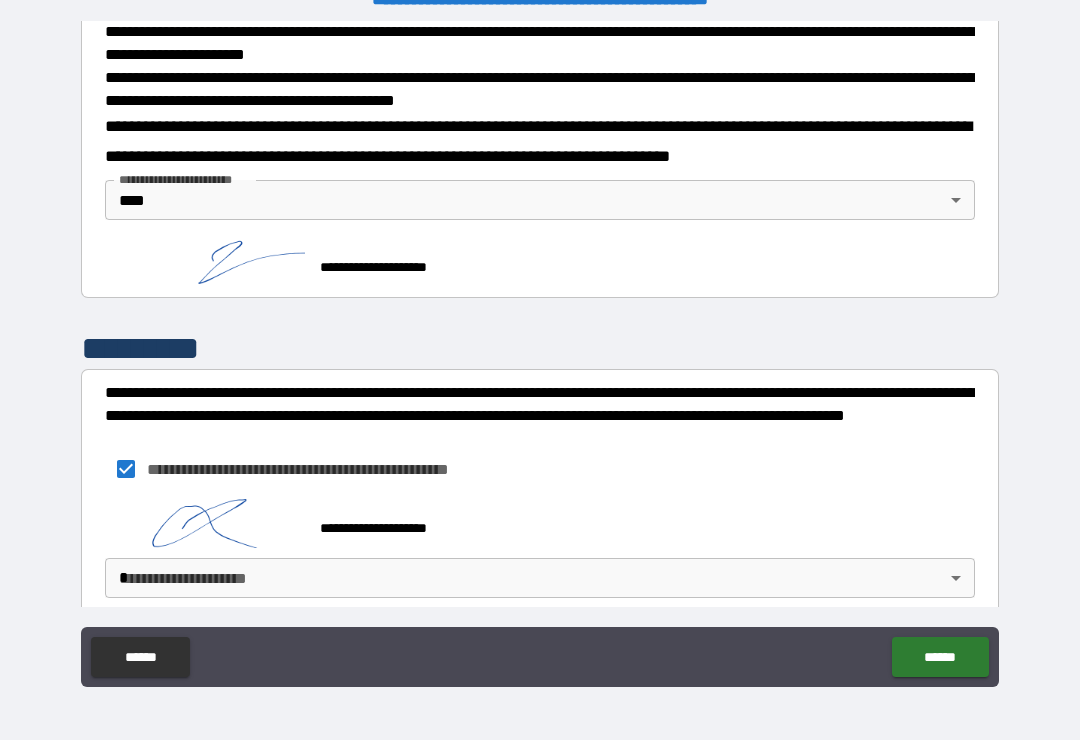 click on "**********" at bounding box center [540, 354] 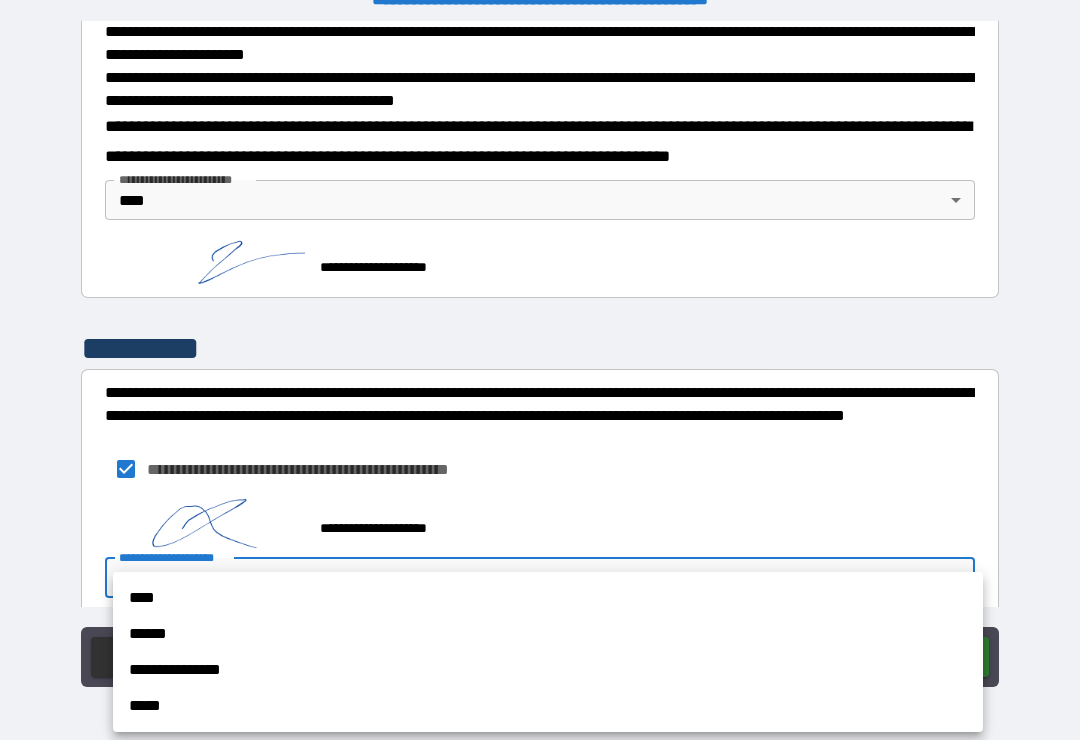 click on "****" at bounding box center (548, 598) 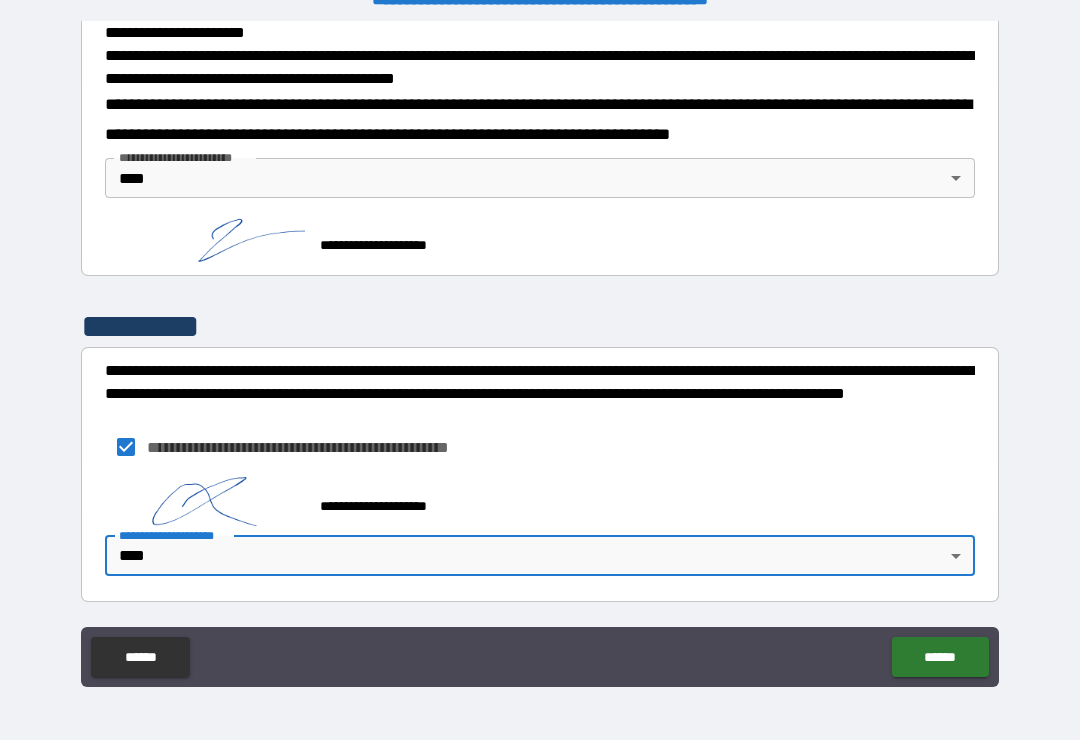 scroll, scrollTop: 711, scrollLeft: 0, axis: vertical 